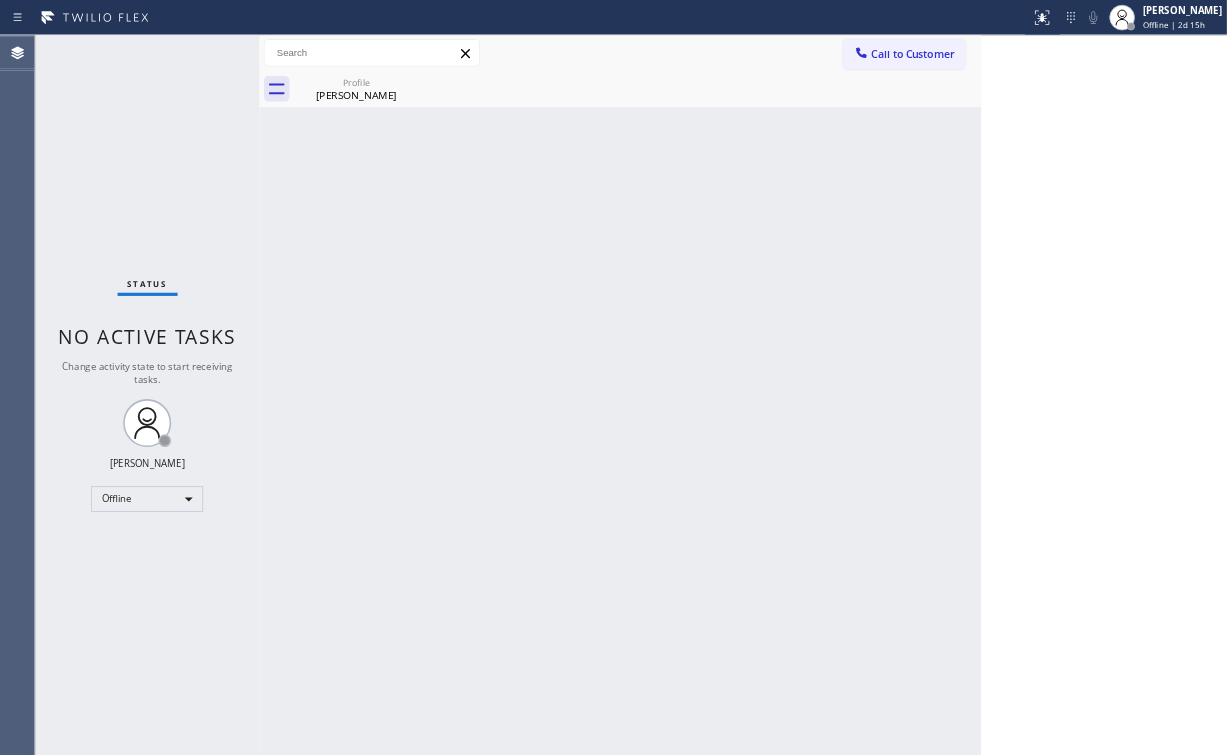 scroll, scrollTop: 0, scrollLeft: 0, axis: both 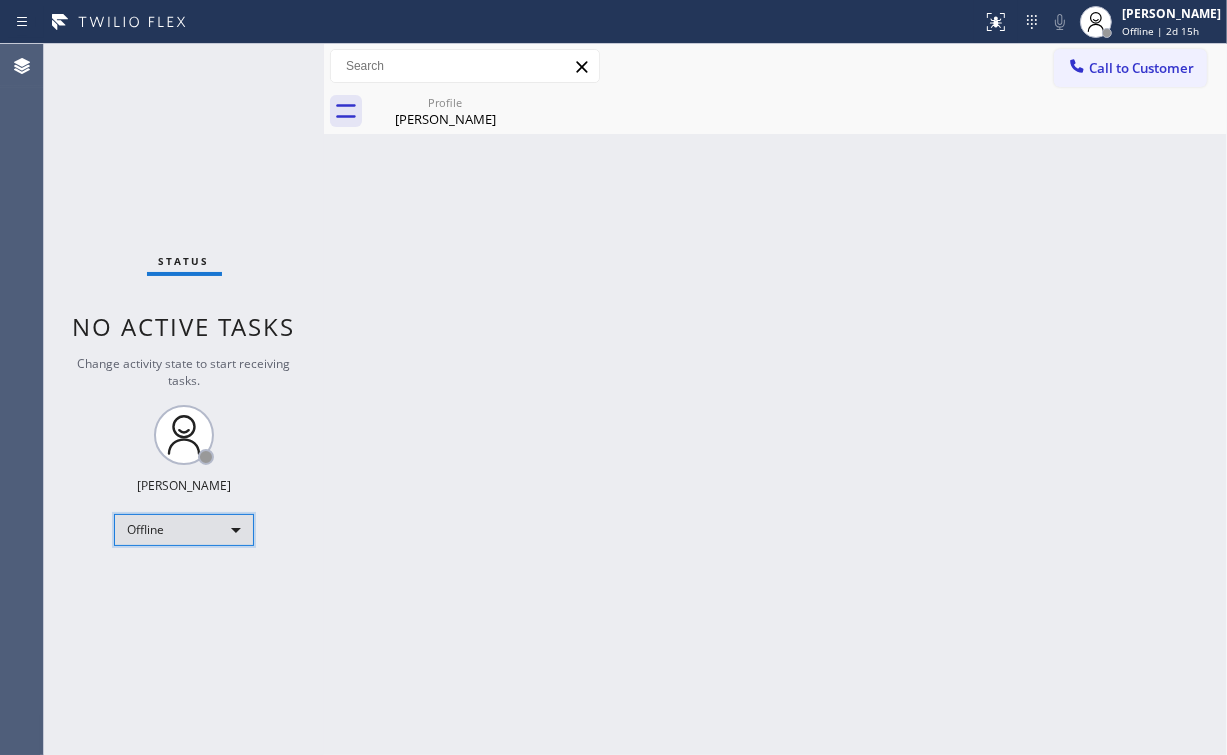 click on "Offline" at bounding box center [184, 530] 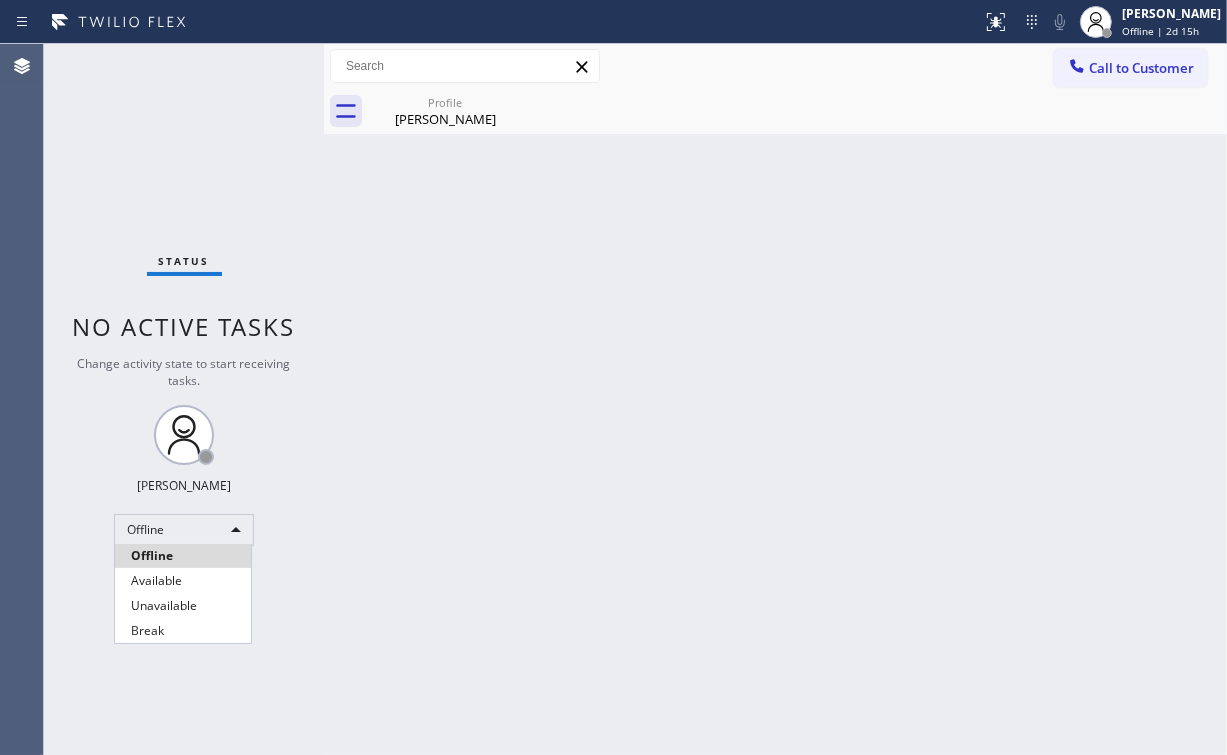 drag, startPoint x: 173, startPoint y: 604, endPoint x: 576, endPoint y: 392, distance: 455.3603 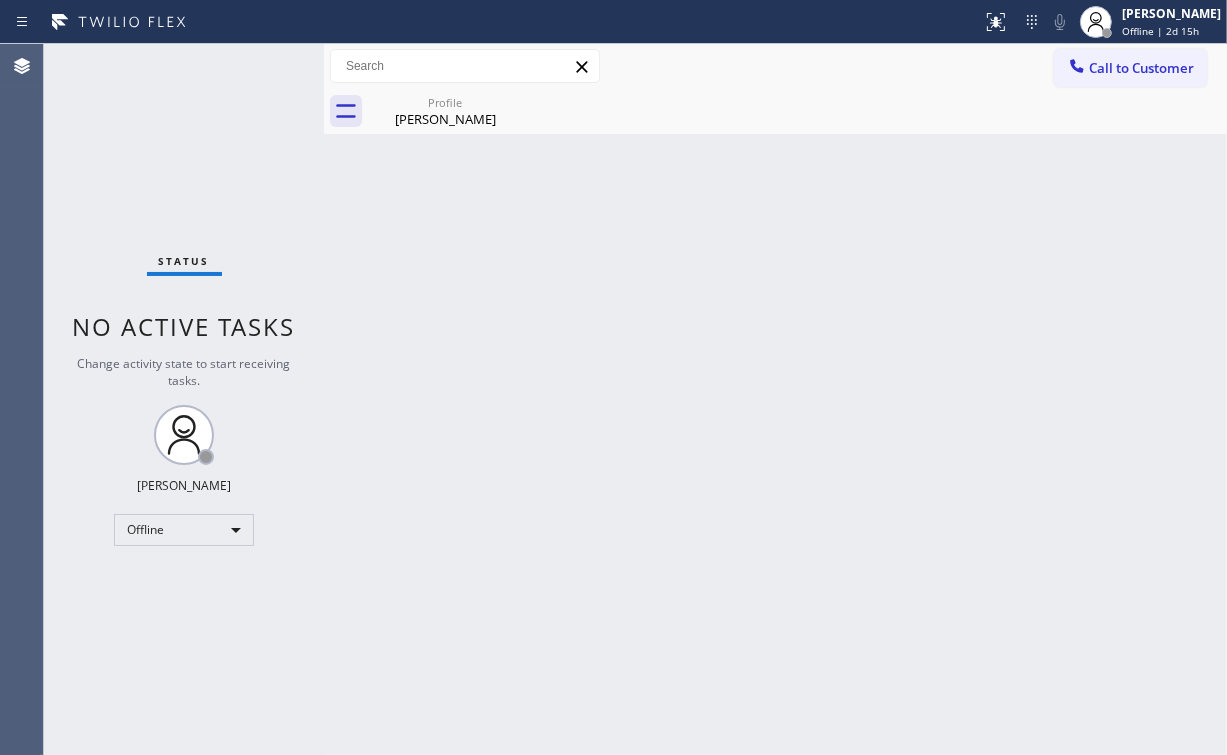 drag, startPoint x: 581, startPoint y: 382, endPoint x: 620, endPoint y: 130, distance: 255 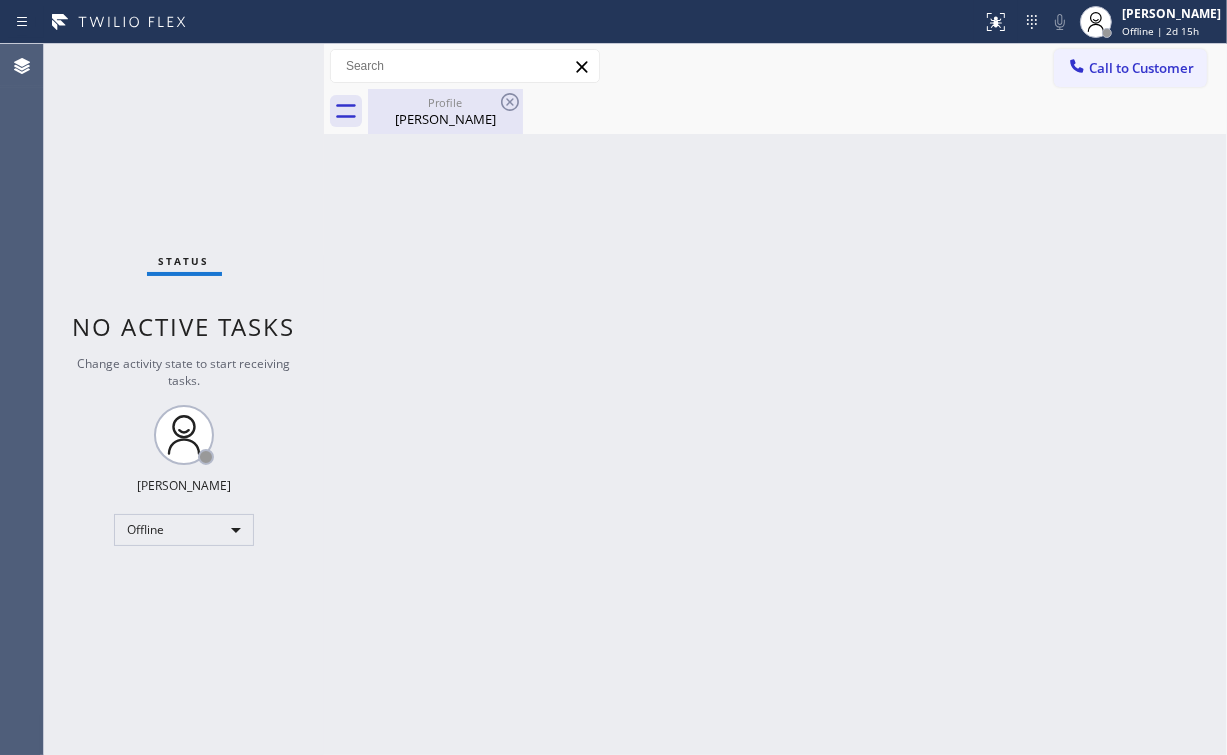 click on "Profile" at bounding box center [445, 102] 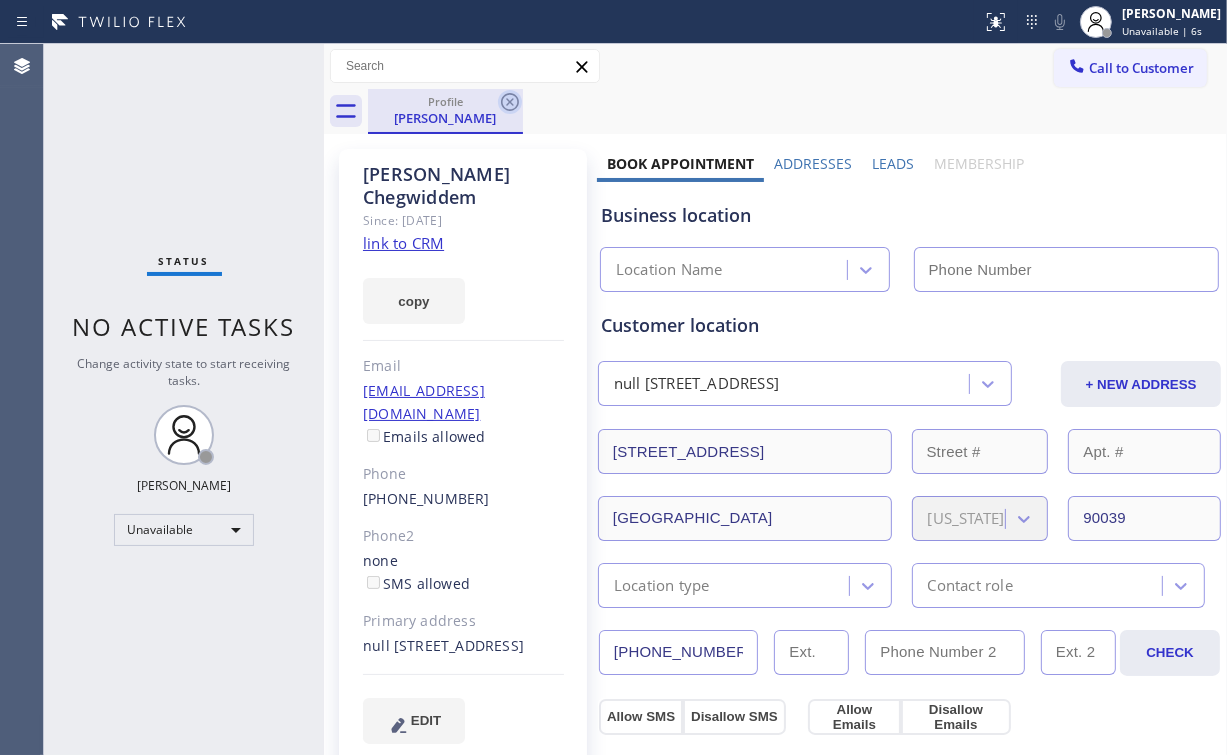 click 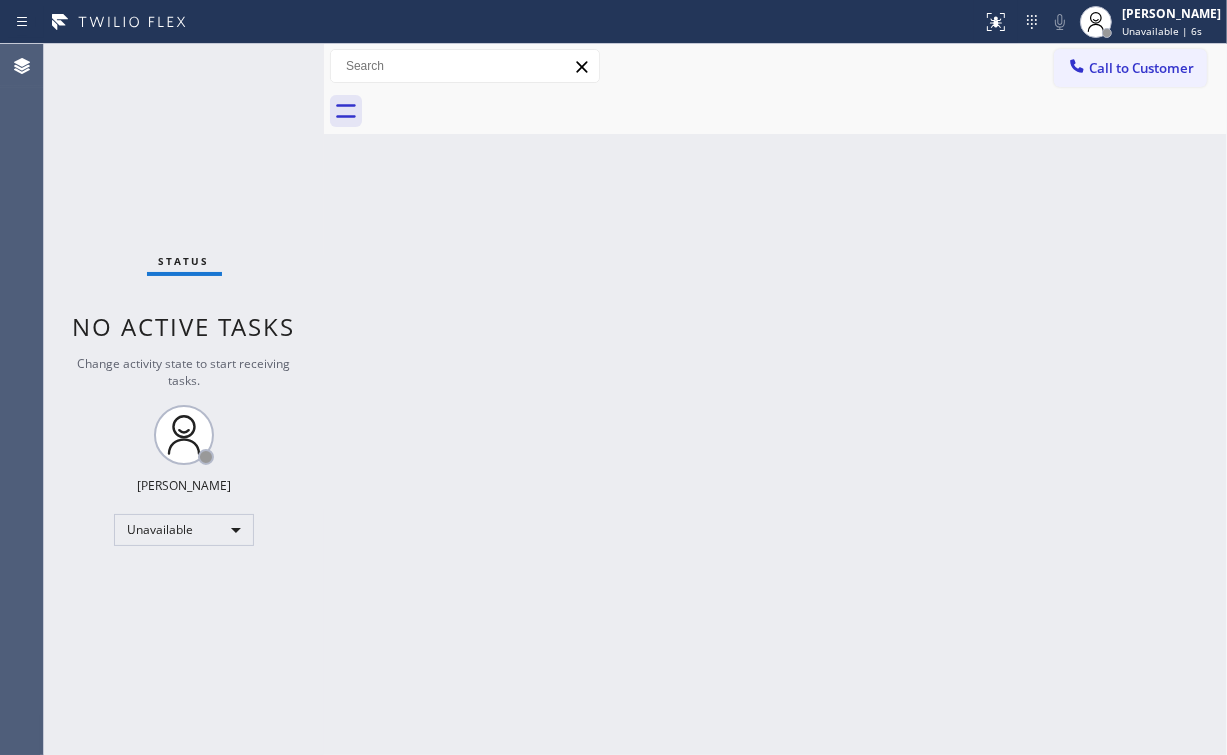 click on "Back to Dashboard Change Sender ID Customers Technicians Select a contact Outbound call Location Search location Your caller id phone number Customer number Call Customer info Name   Phone none Address none Change Sender ID HVAC +18559994417 5 Star Appliance +18557314952 Appliance Repair +18554611149 Plumbing +18889090120 Air Duct Cleaning +18006865038  Electricians +18005688664 Cancel Change Check personal SMS Reset Change No tabs Call to Customer Outbound call Location Search location Your caller id phone number Customer number Call Outbound call Technician Search Technician Your caller id phone number Your caller id phone number Call" at bounding box center [775, 399] 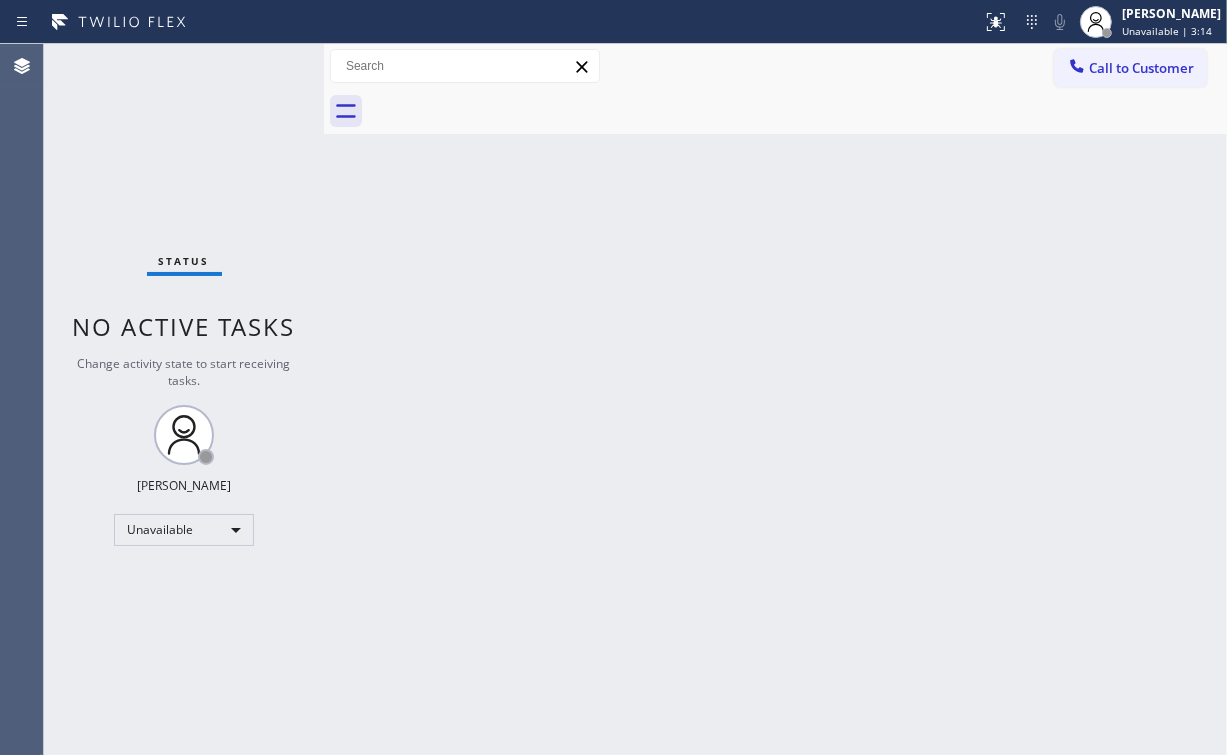 drag, startPoint x: 1138, startPoint y: 81, endPoint x: 1126, endPoint y: 83, distance: 12.165525 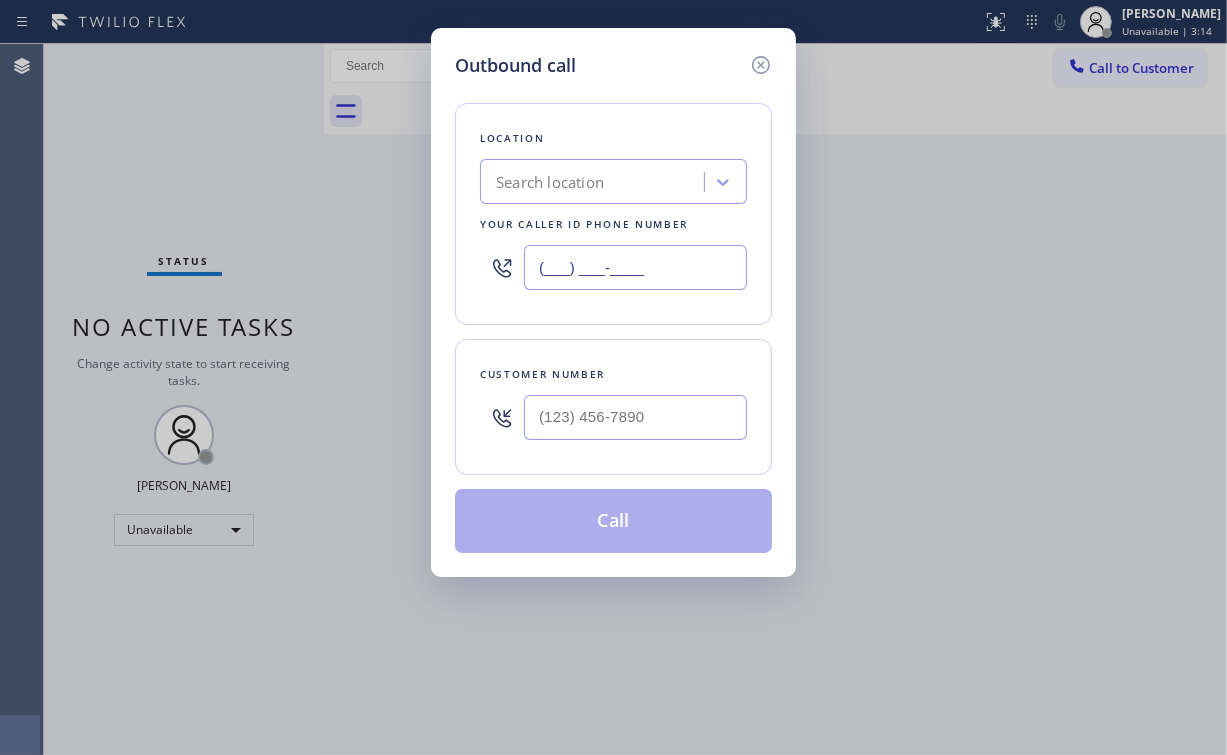 drag, startPoint x: 660, startPoint y: 259, endPoint x: 112, endPoint y: 260, distance: 548.0009 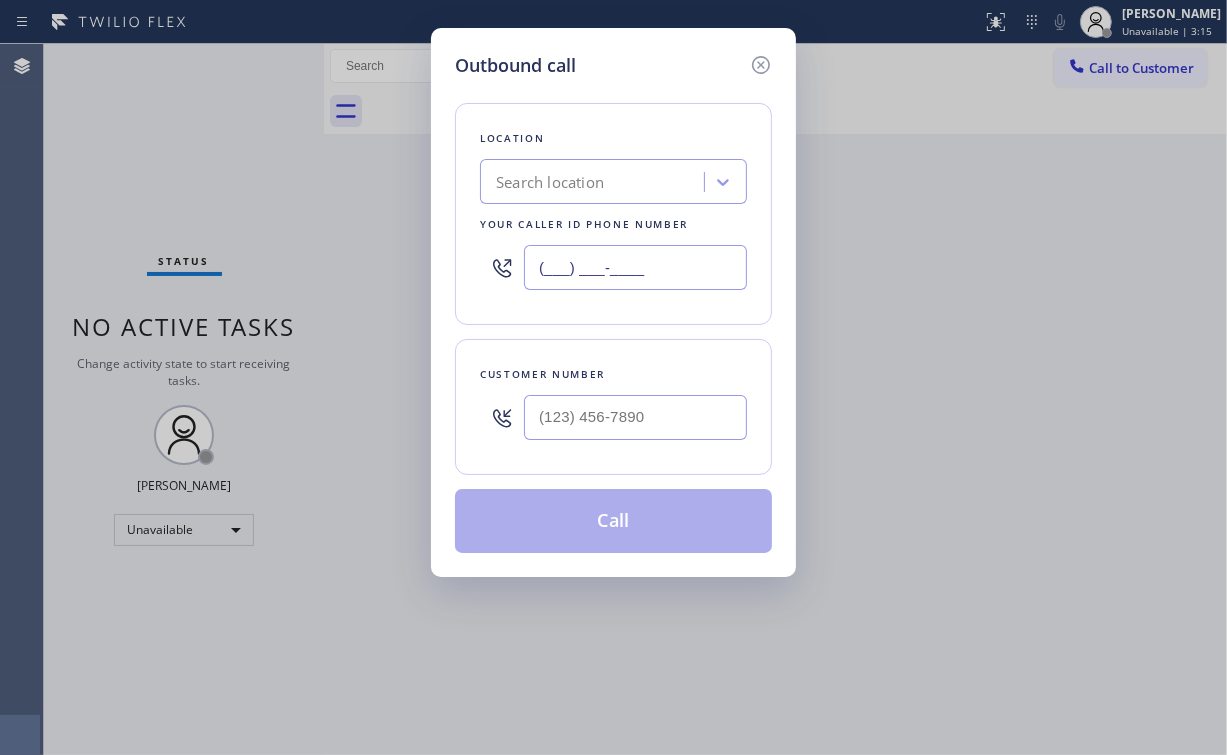 paste on "855) 666-9755" 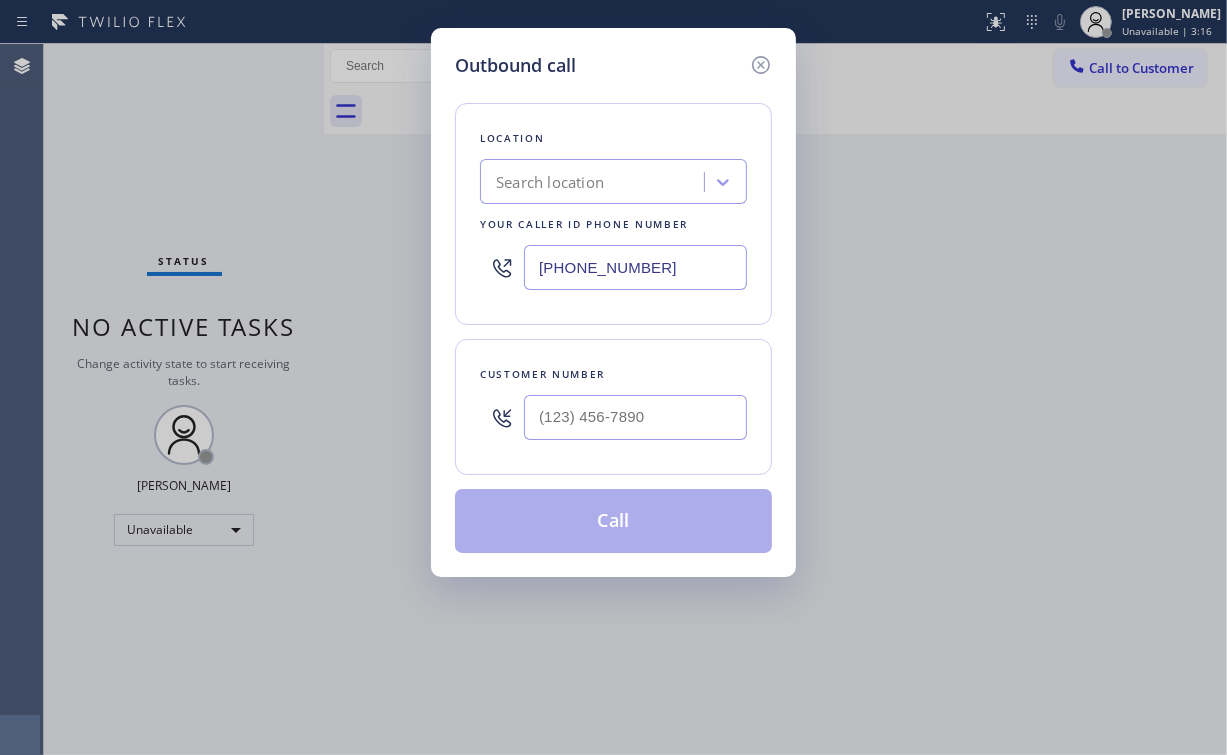 type on "(855) 666-9755" 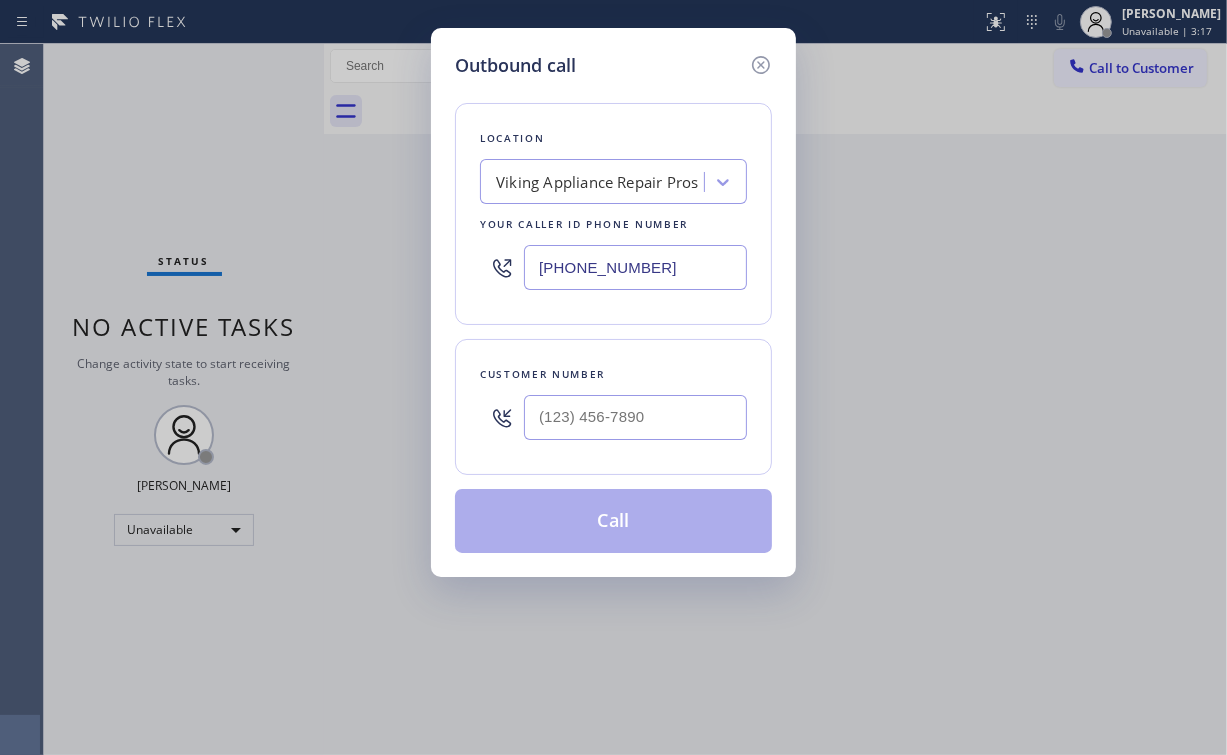 click at bounding box center (635, 417) 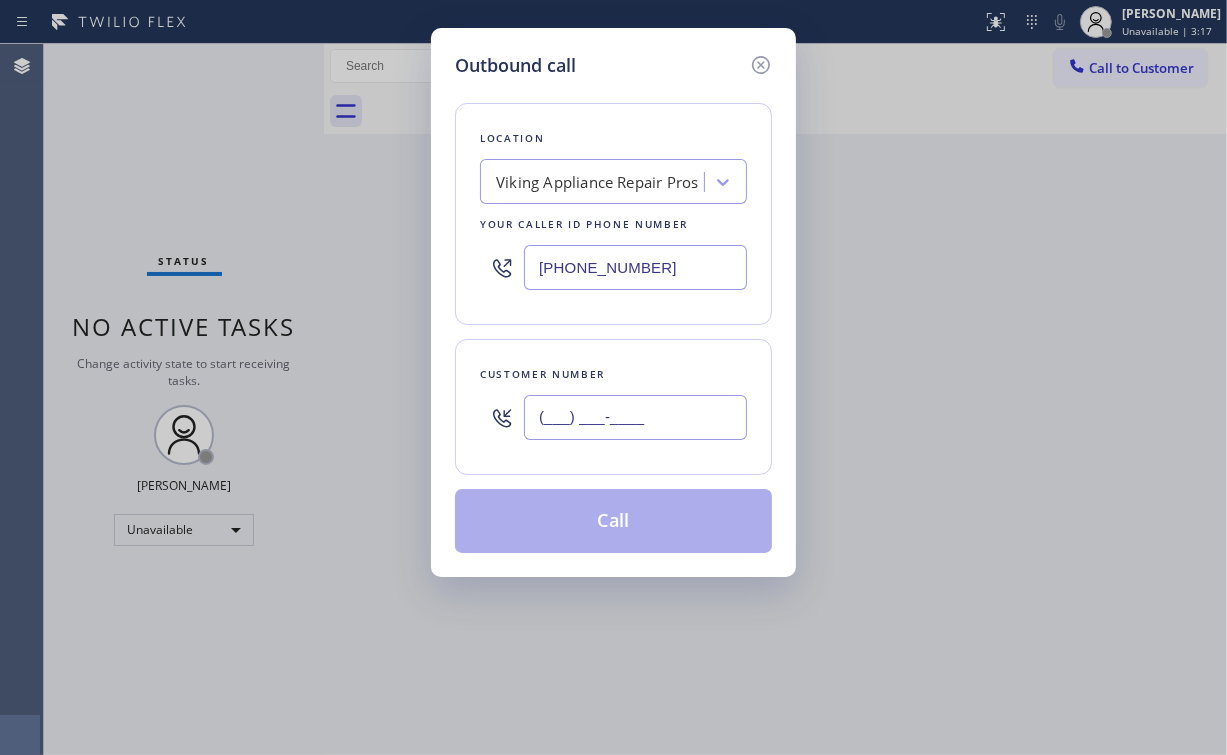 click on "(___) ___-____" at bounding box center [635, 417] 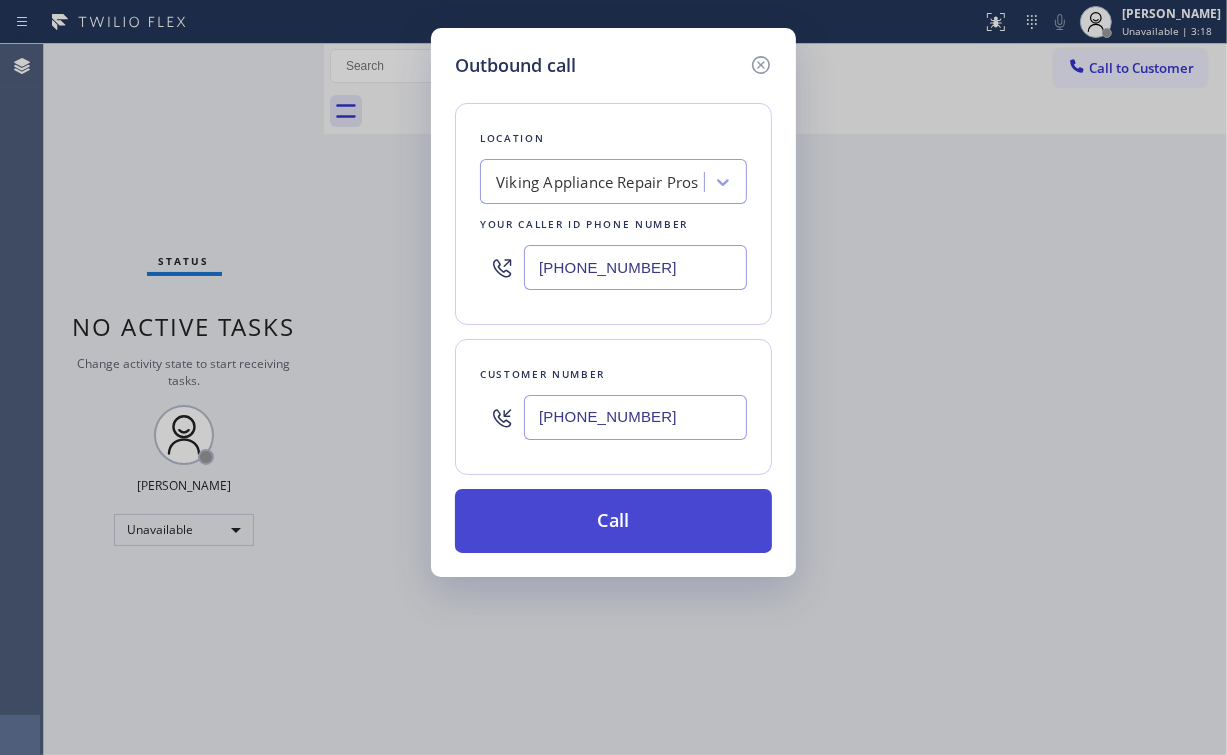 type on "(480) 321-5542" 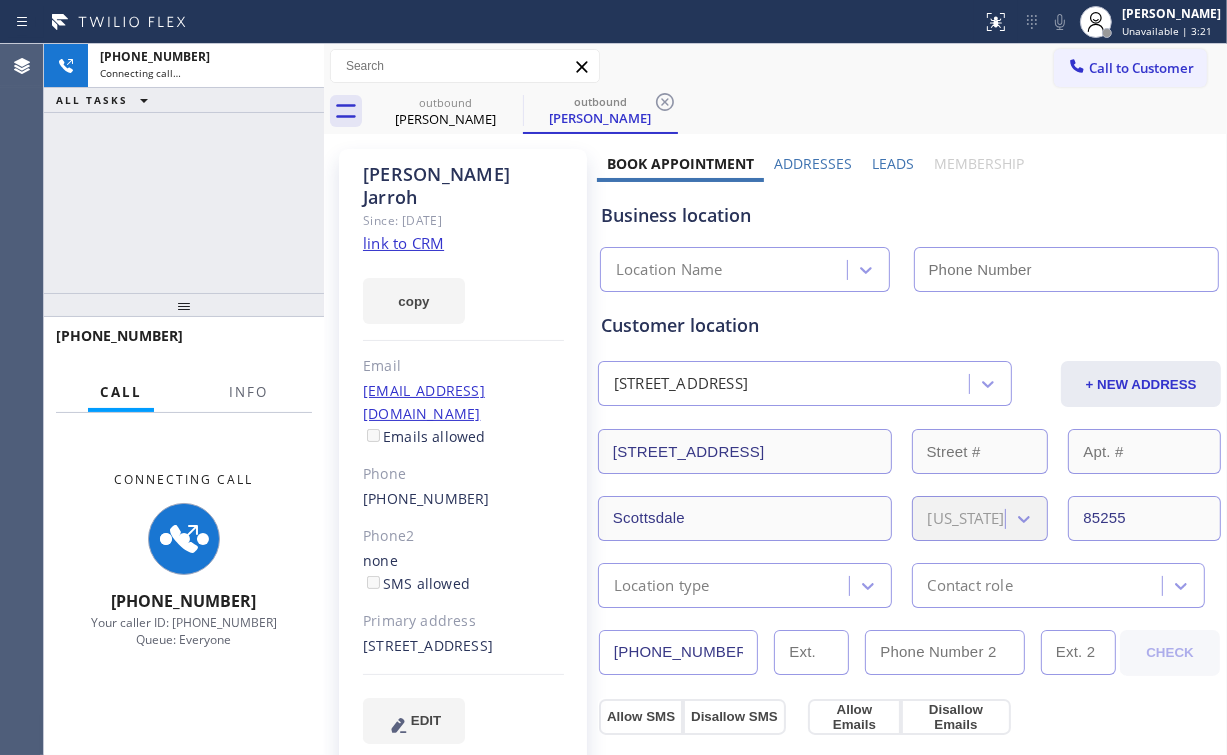 click on "Connecting Call +14803215542 Your caller ID: +18556669755 Queue: Everyone" at bounding box center (184, 560) 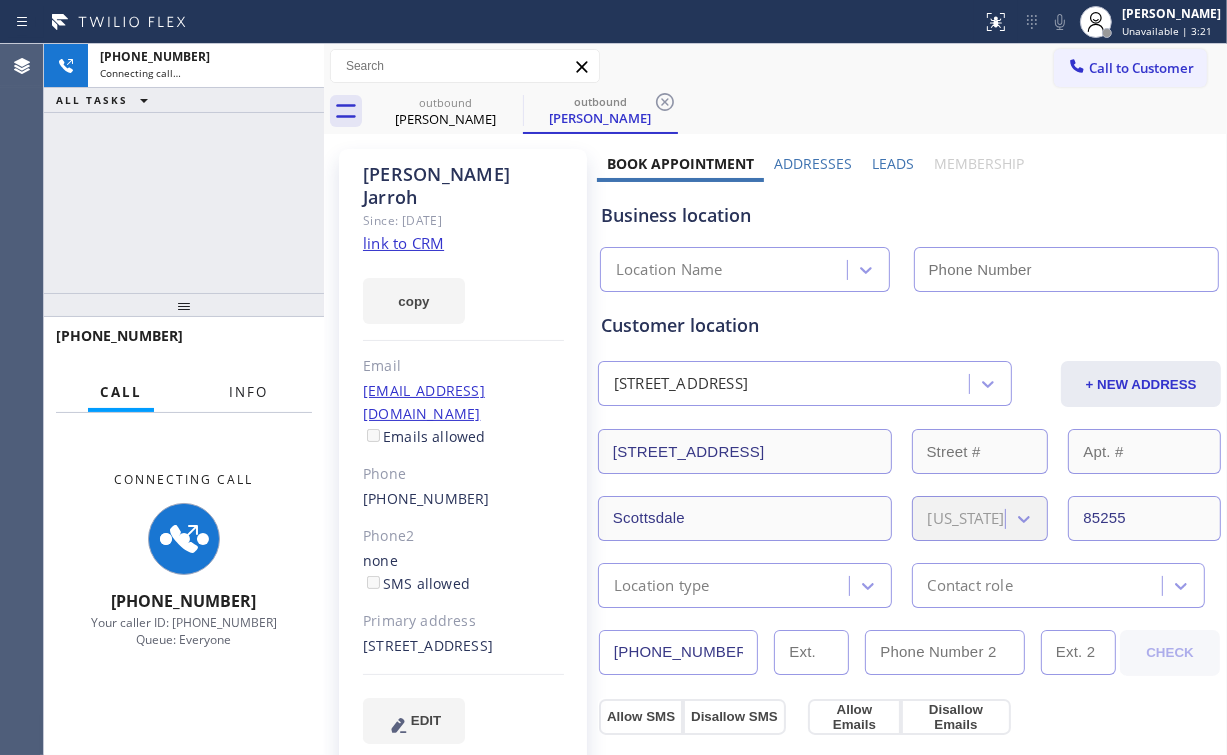 click on "Info" at bounding box center (248, 392) 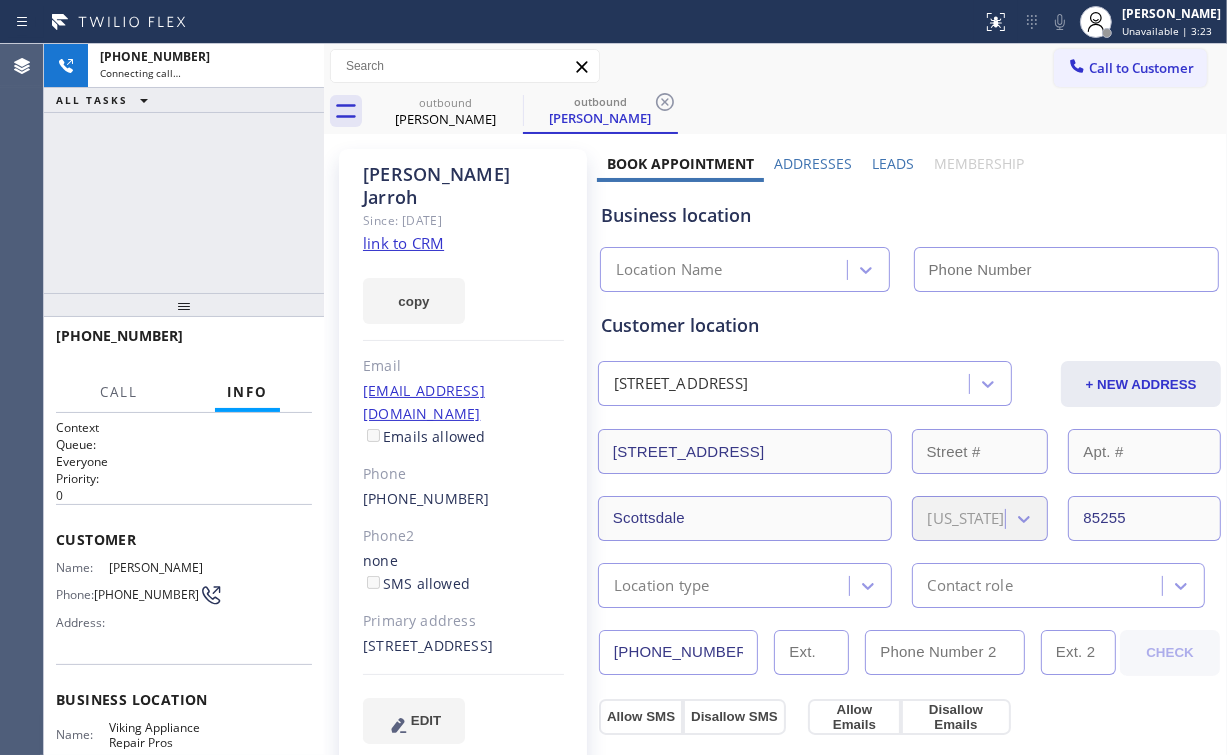 click on "link to CRM" 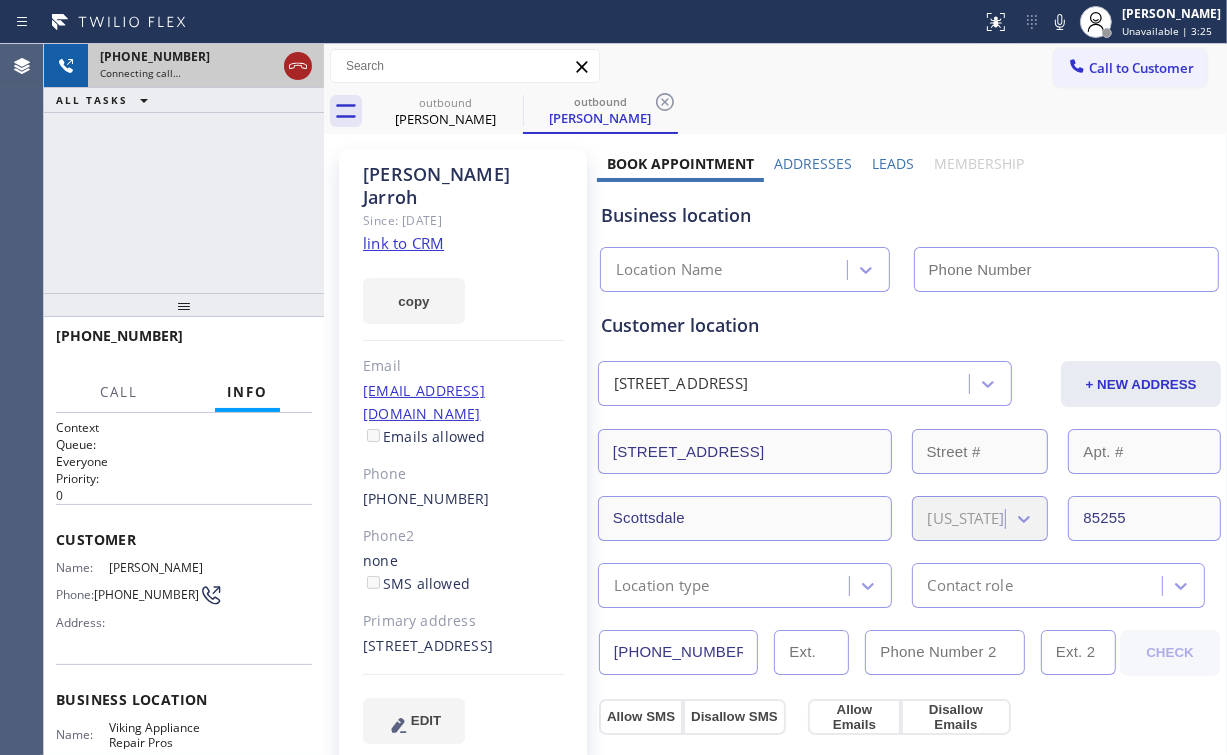 type on "(855) 666-9755" 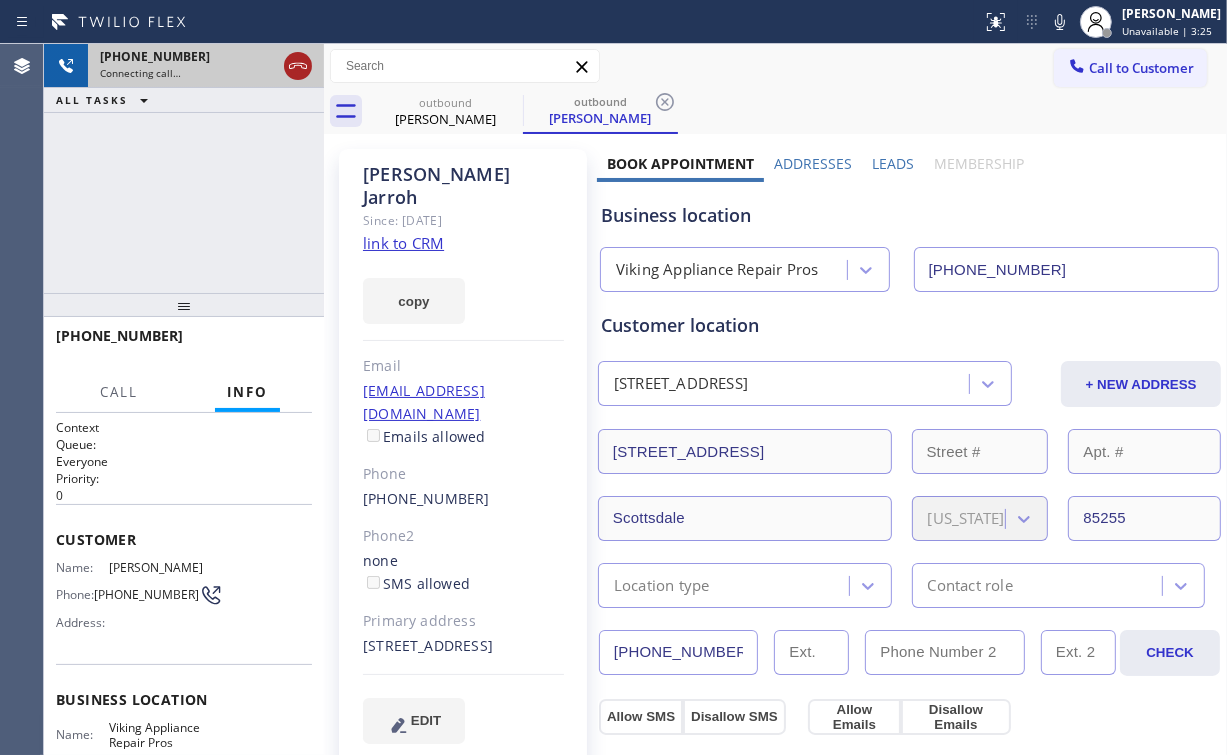 click 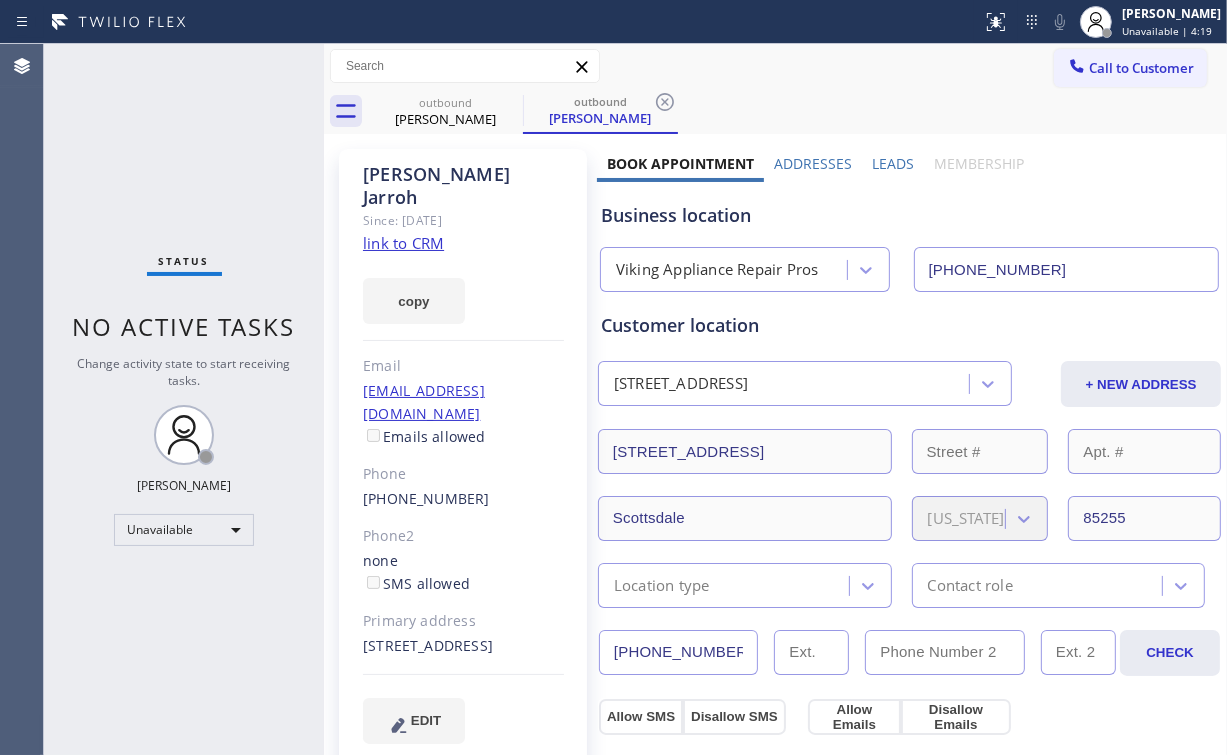 click on "Call to Customer" at bounding box center (1141, 68) 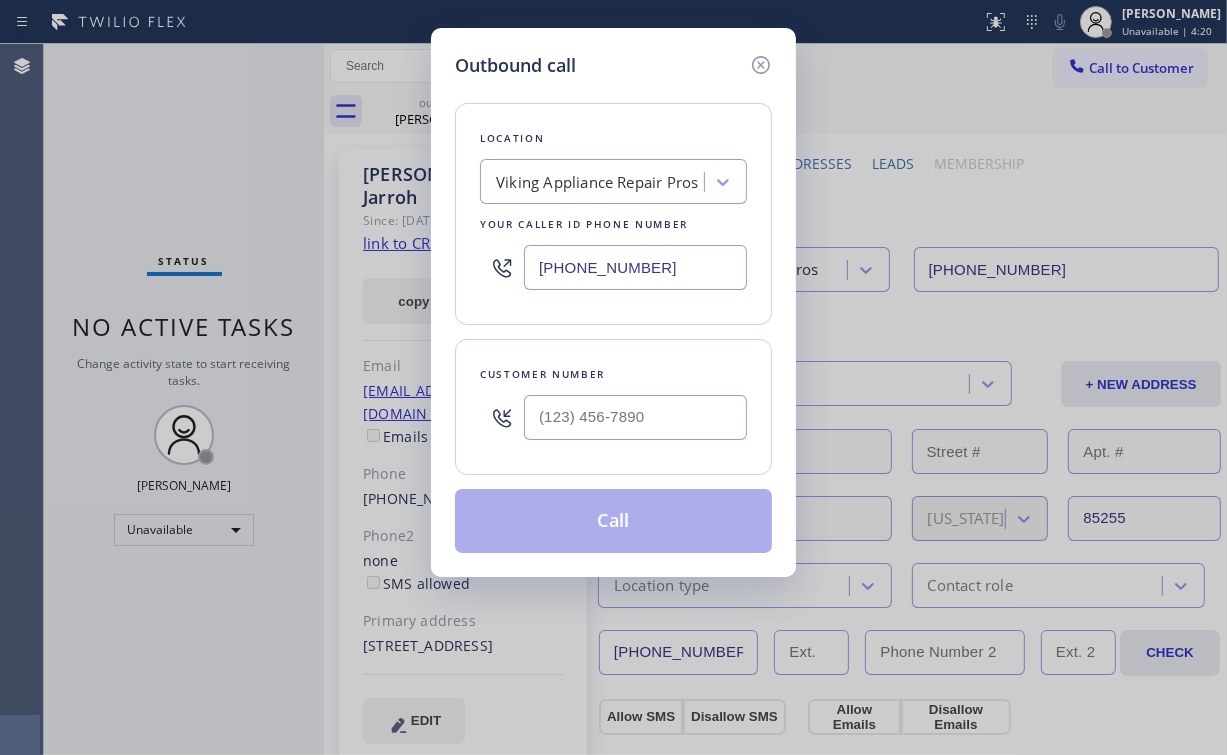 drag, startPoint x: 681, startPoint y: 273, endPoint x: 389, endPoint y: 268, distance: 292.04282 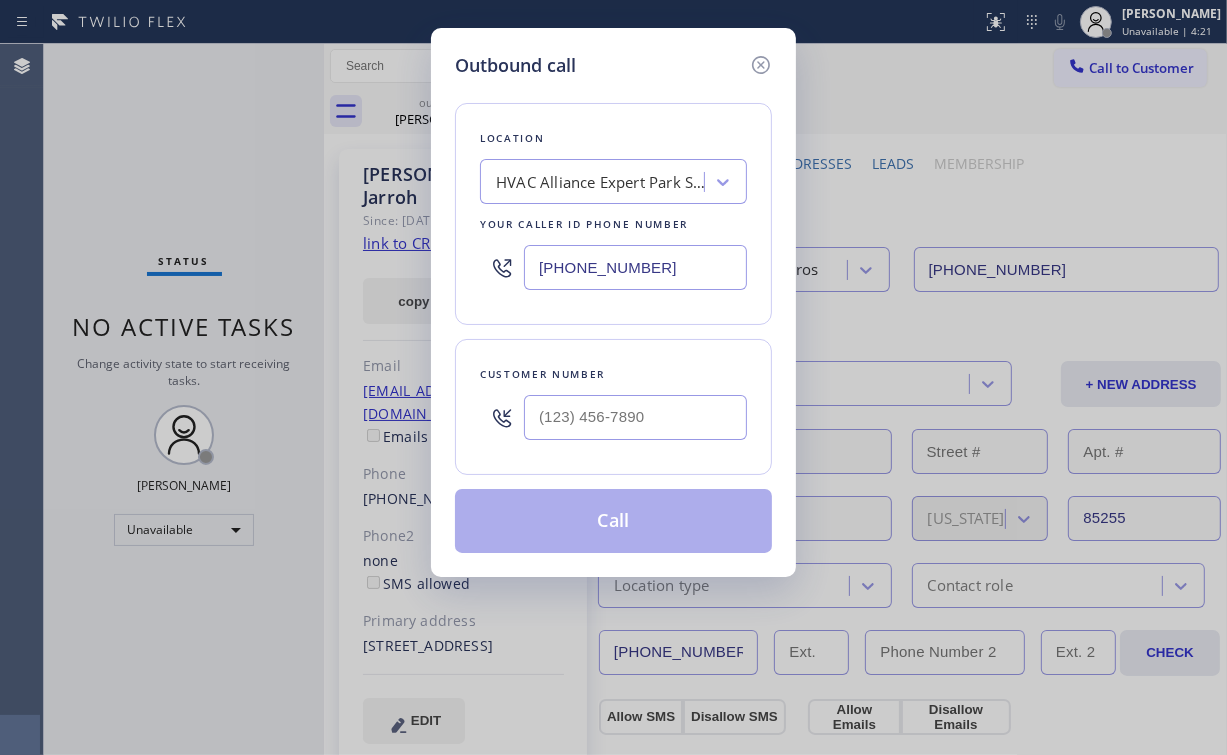 type on "(929) 545-6070" 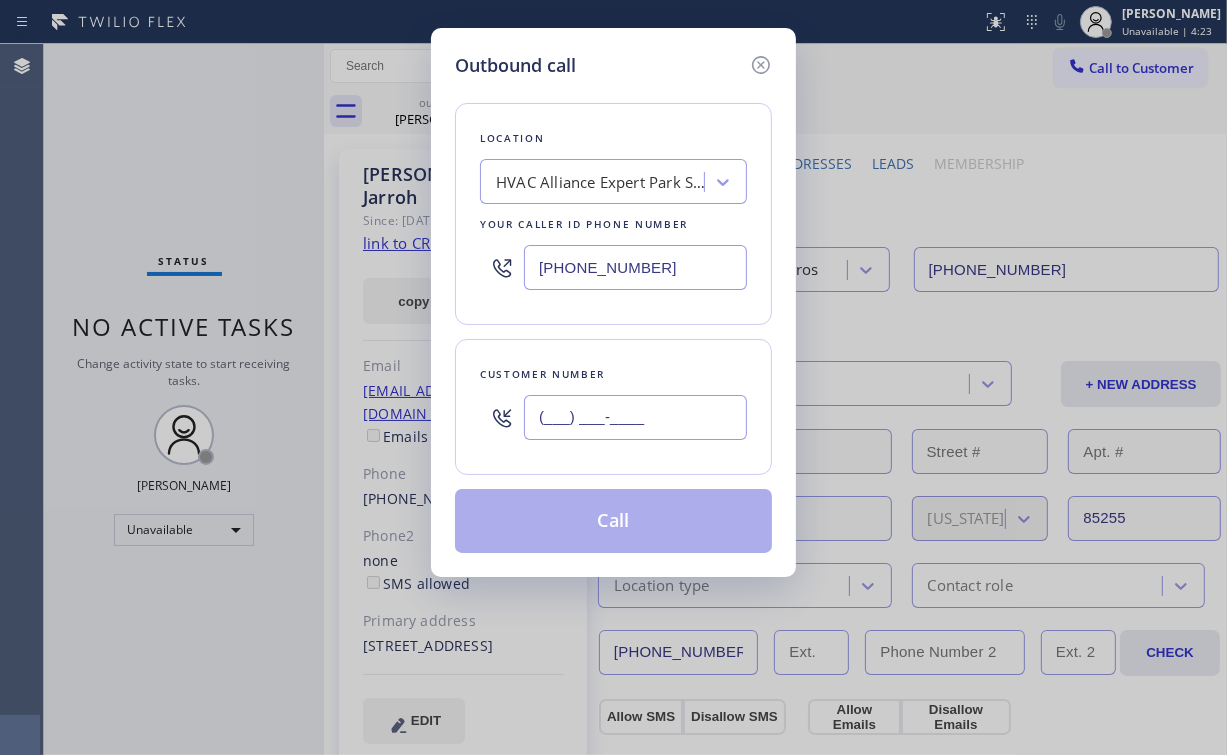 click on "(___) ___-____" at bounding box center (635, 417) 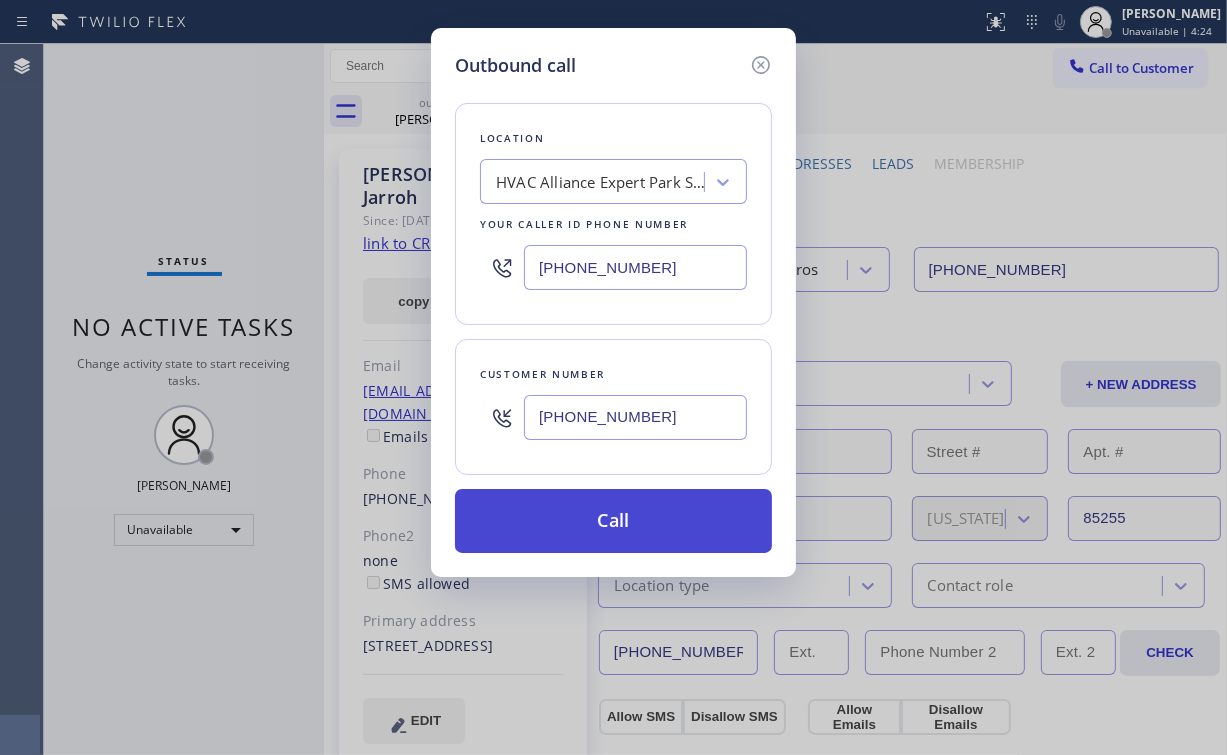 type on "(845) 313-1383" 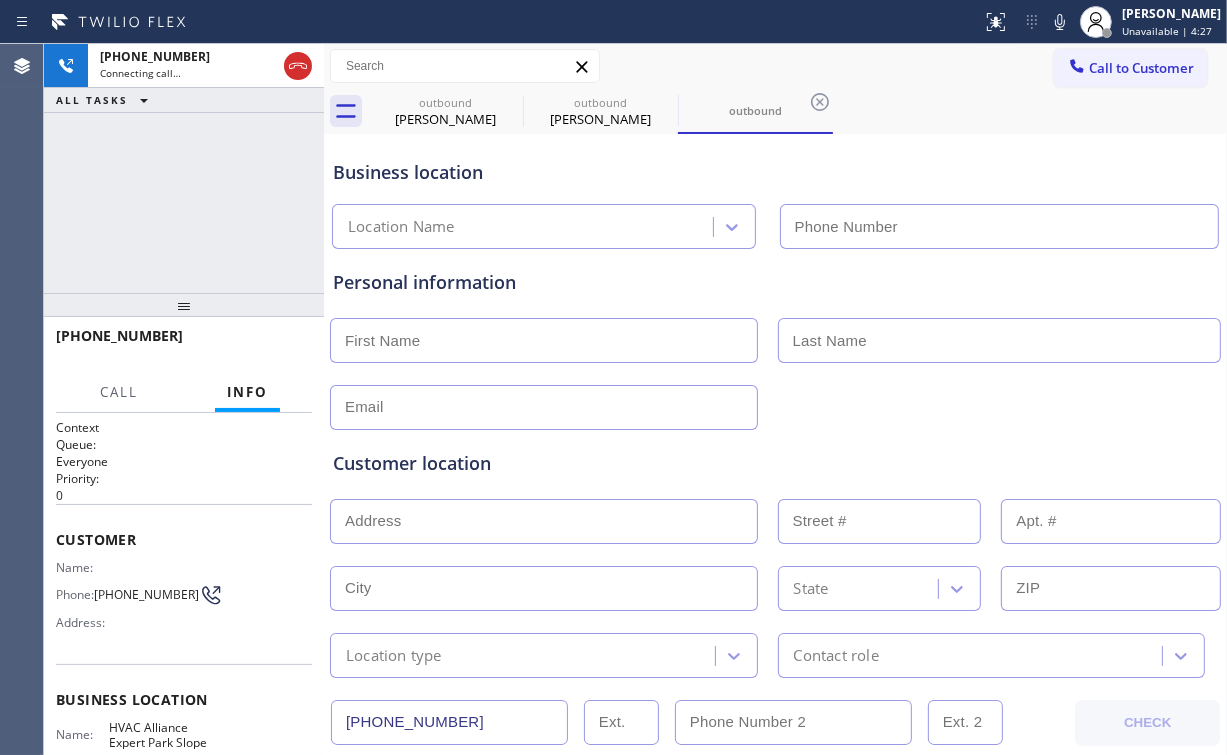 type on "(929) 545-6070" 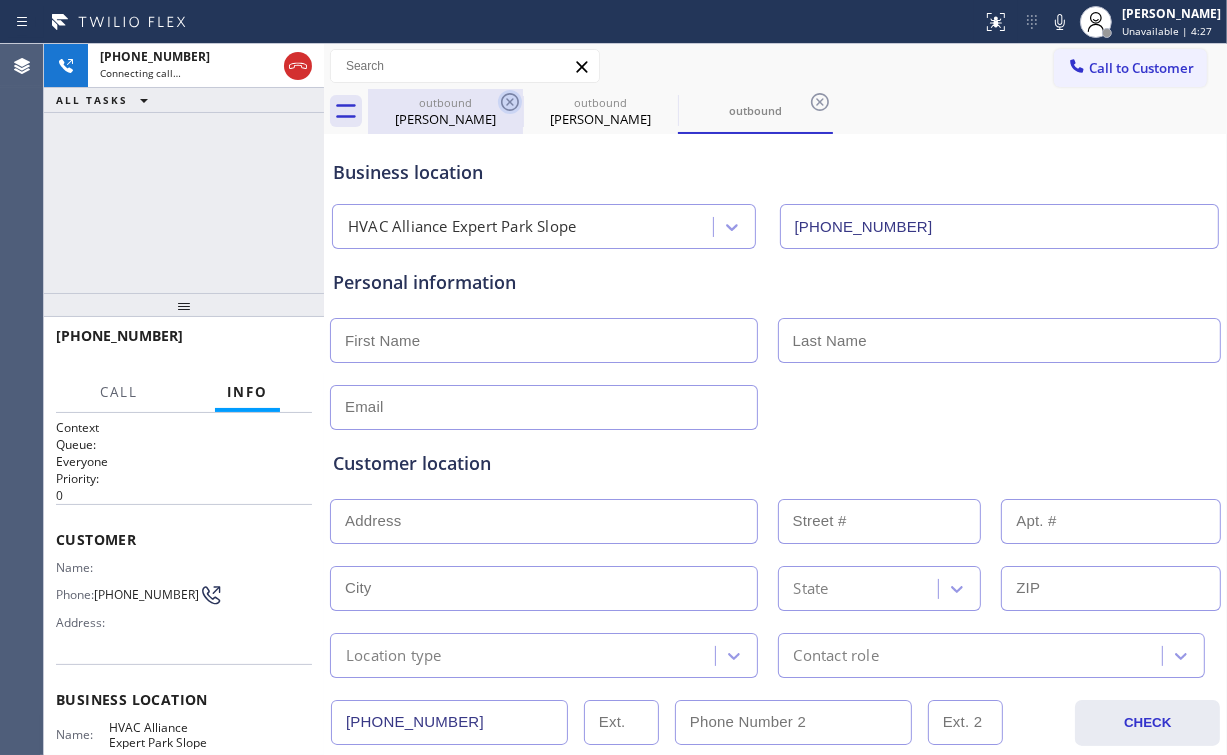drag, startPoint x: 449, startPoint y: 107, endPoint x: 518, endPoint y: 102, distance: 69.18092 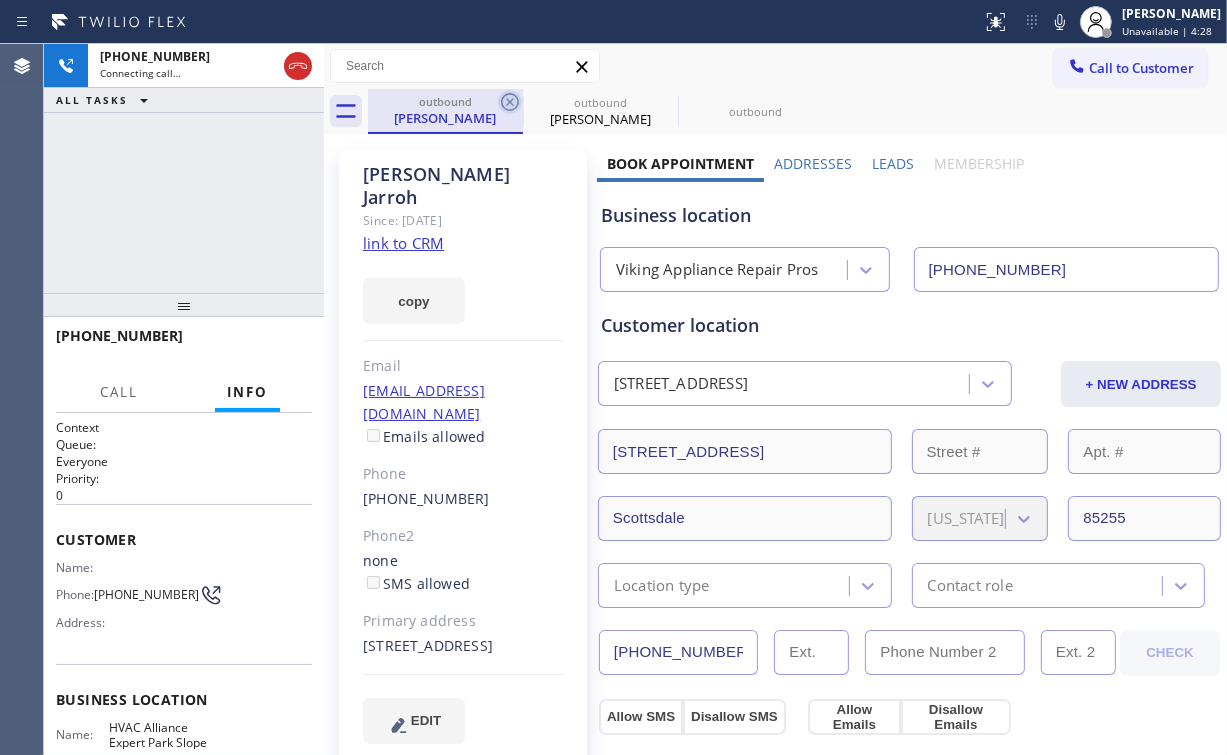 click 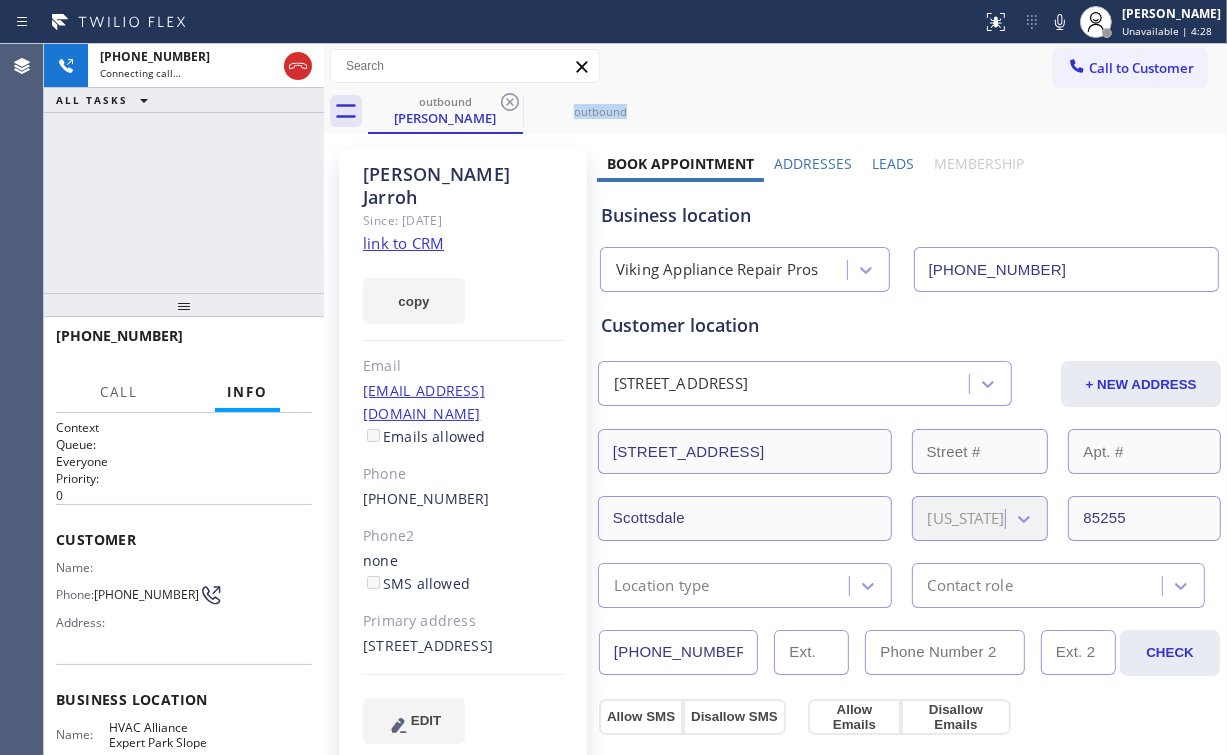 click 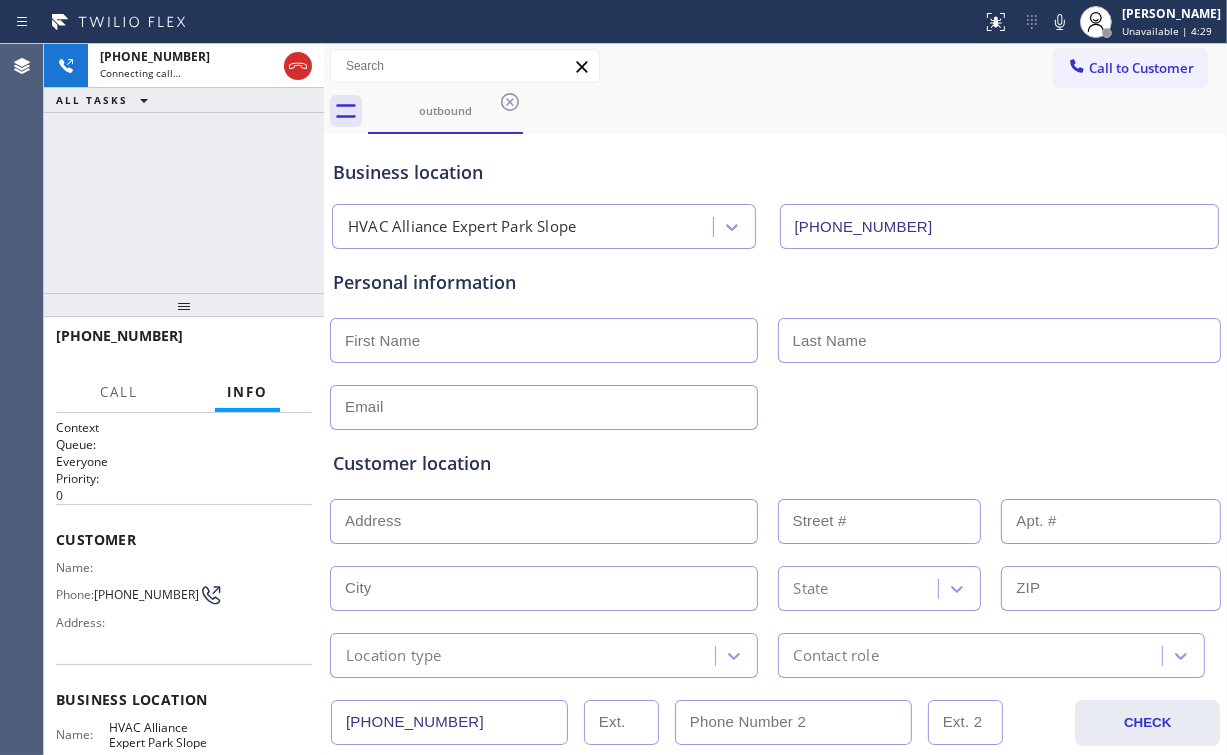 click on "+18453131383 Connecting call… ALL TASKS ALL TASKS ACTIVE TASKS TASKS IN WRAP UP" at bounding box center [184, 168] 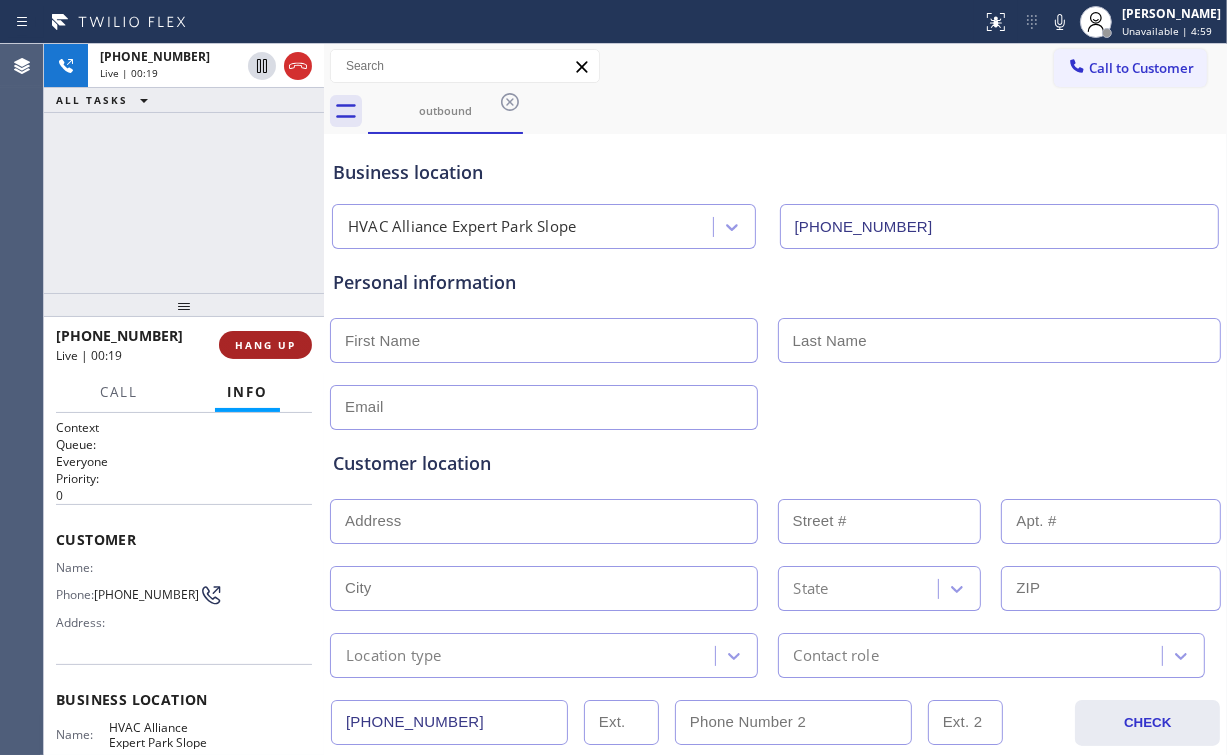click on "HANG UP" at bounding box center (265, 345) 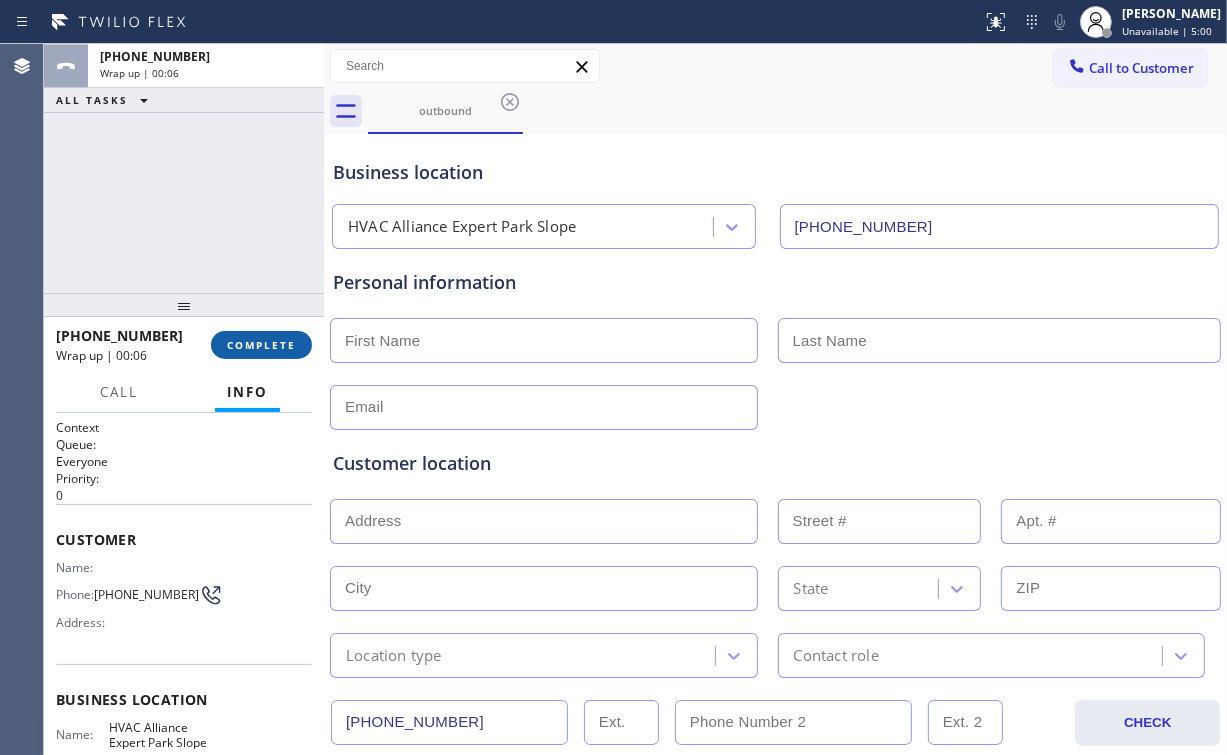 click on "COMPLETE" at bounding box center [261, 345] 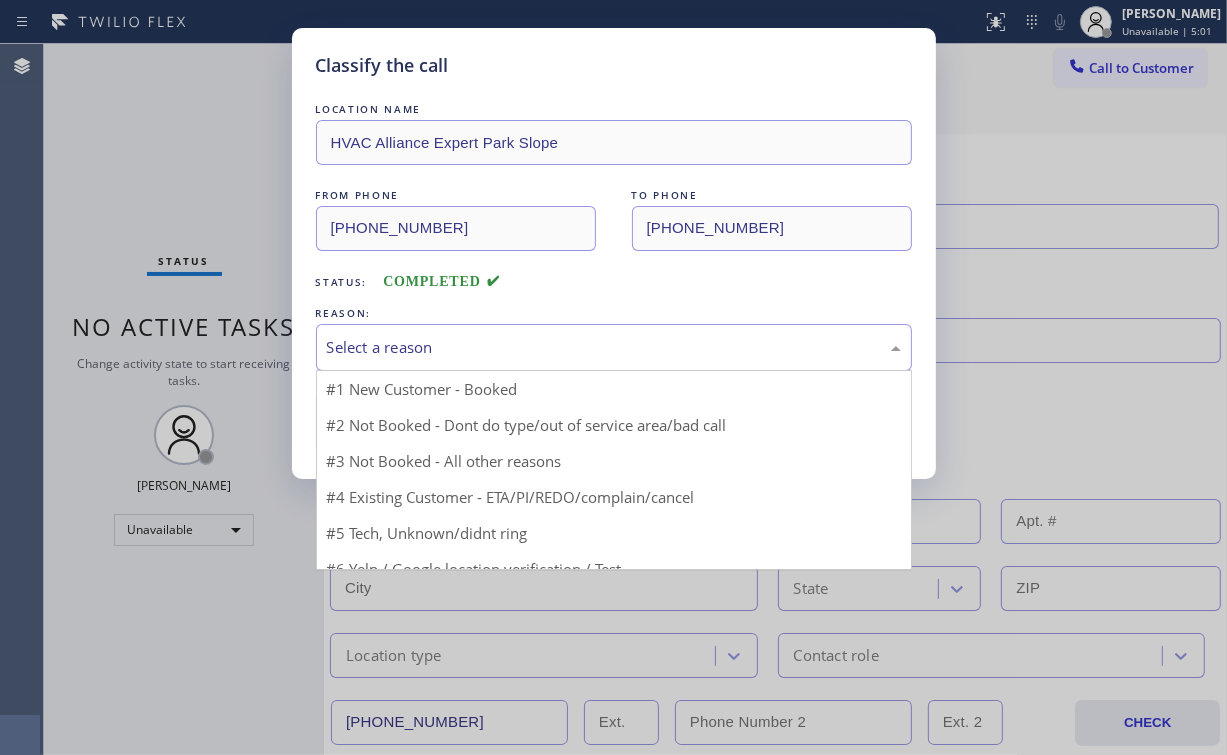 click on "Select a reason" at bounding box center [614, 347] 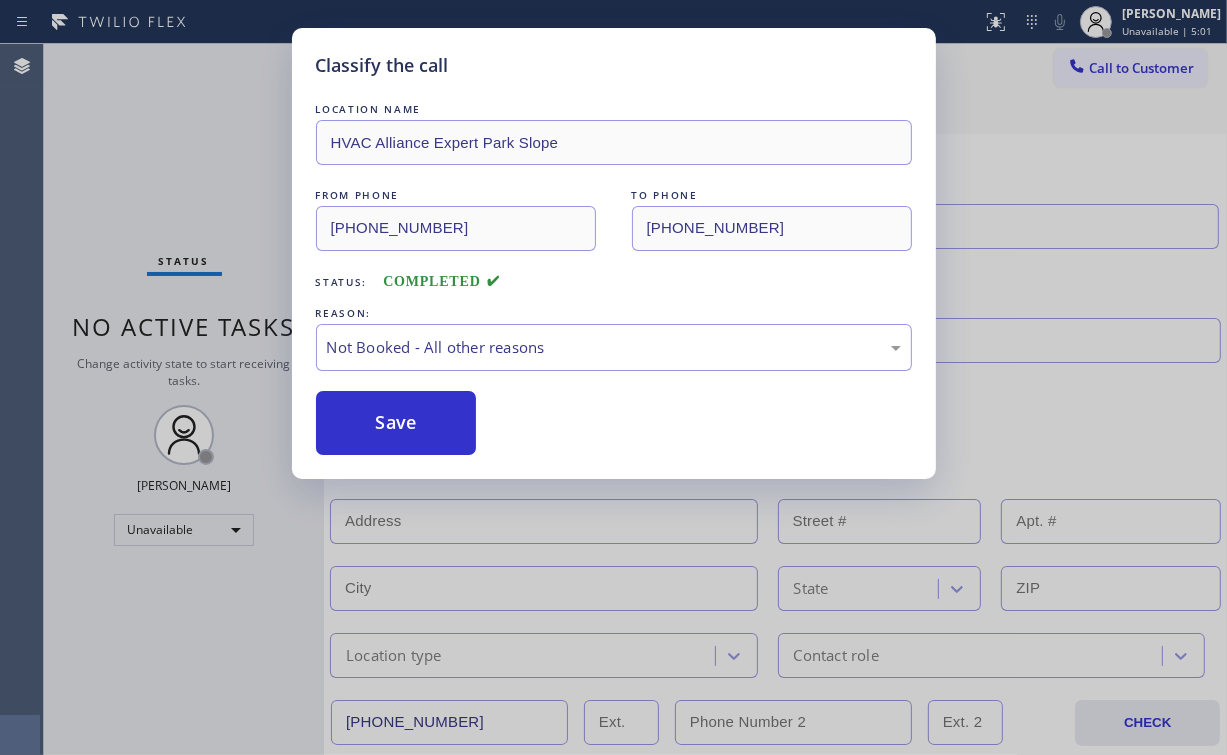 click on "Save" at bounding box center [396, 423] 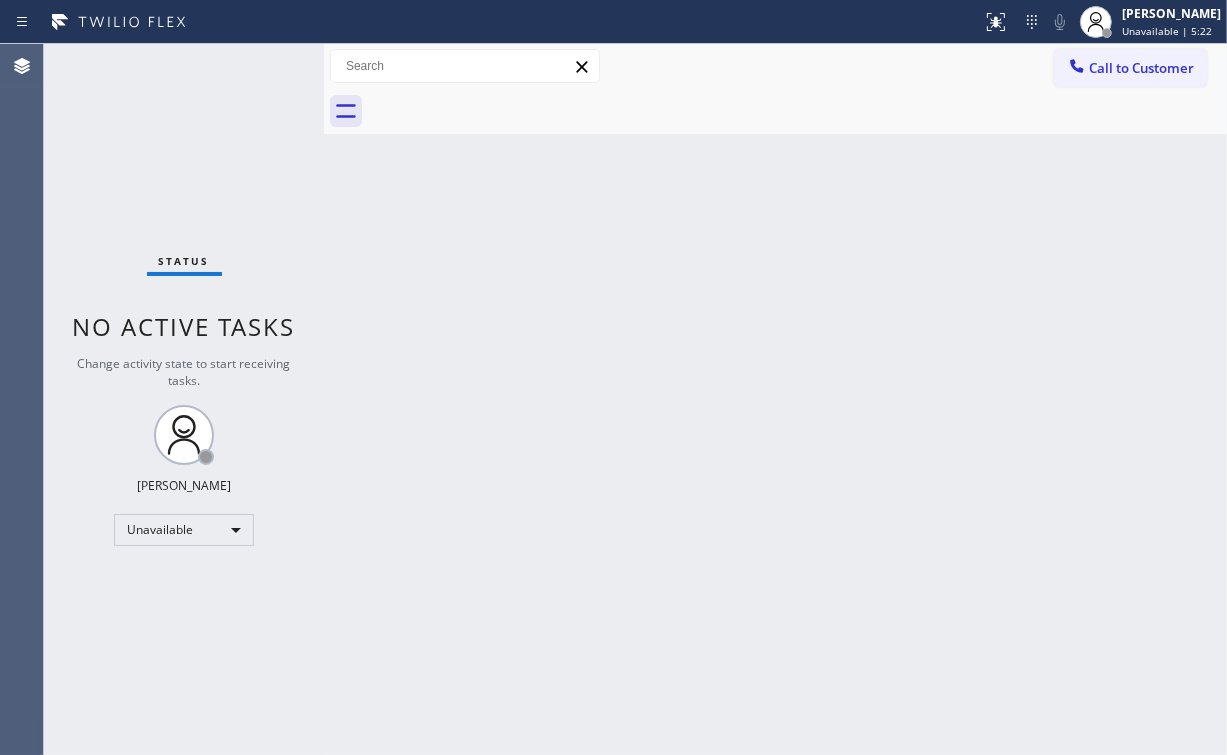 drag, startPoint x: 101, startPoint y: 80, endPoint x: 314, endPoint y: 135, distance: 219.98636 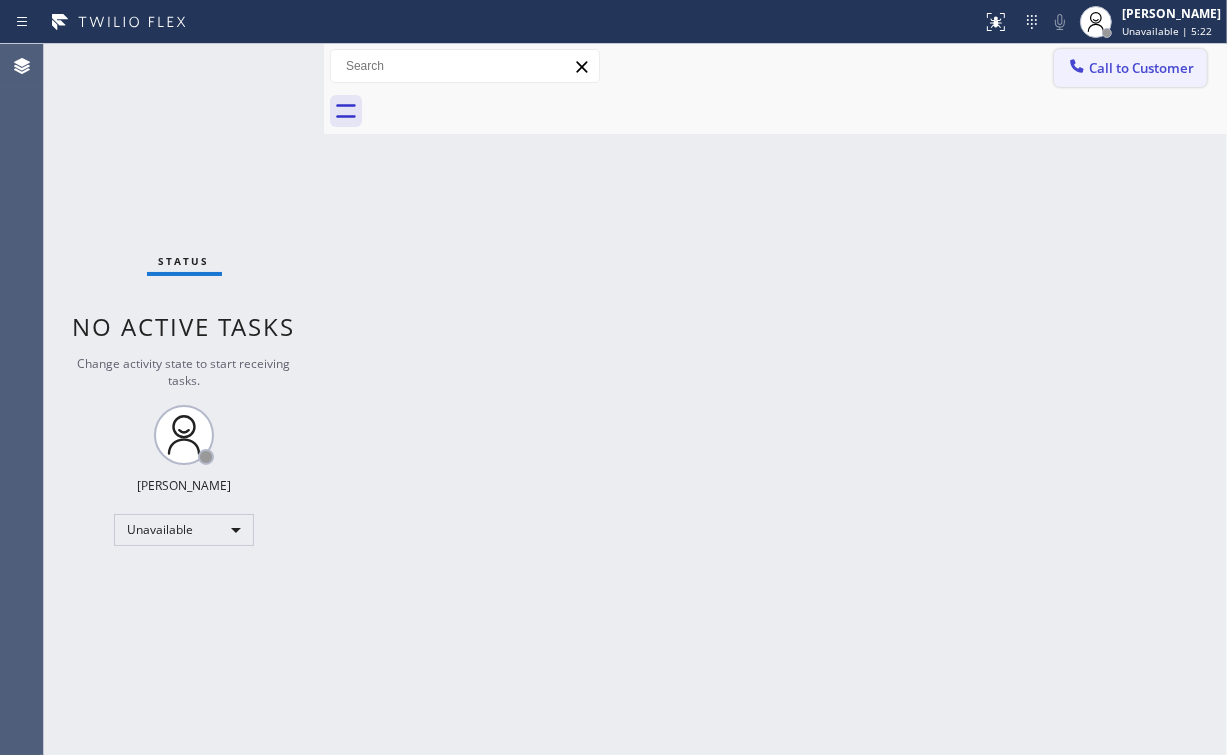 click on "Call to Customer" at bounding box center [1141, 68] 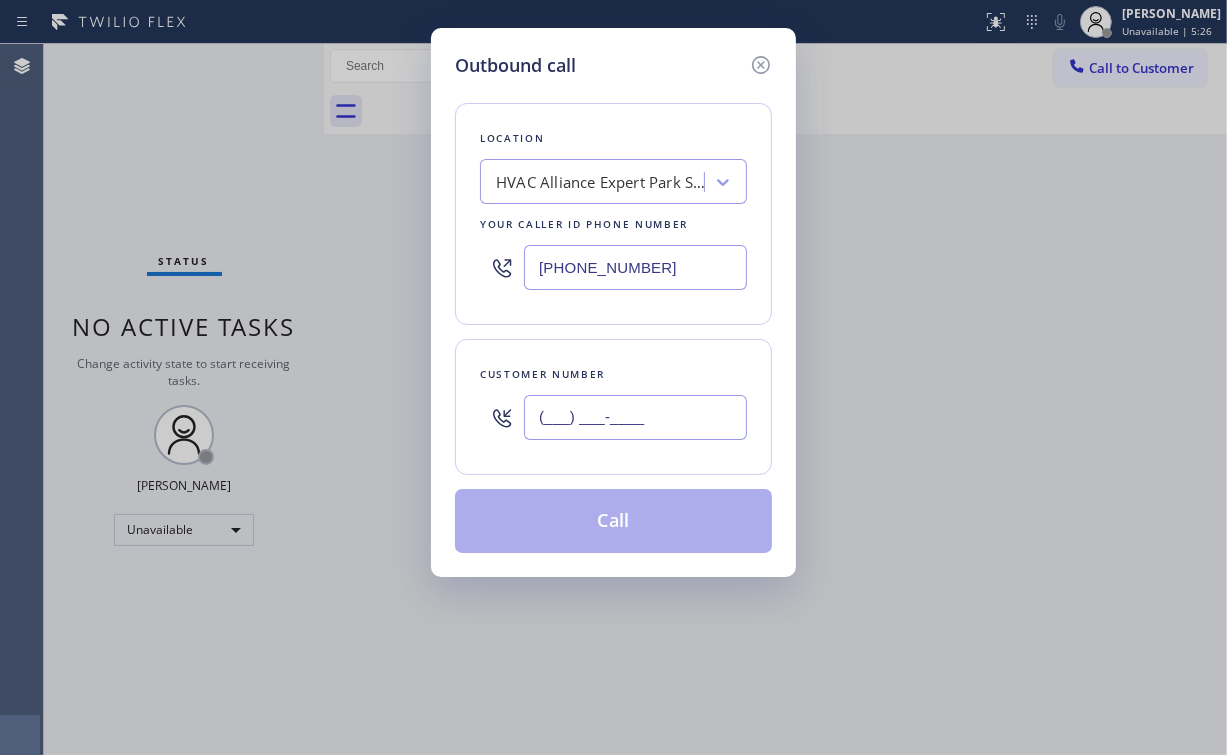 click on "(___) ___-____" at bounding box center [635, 417] 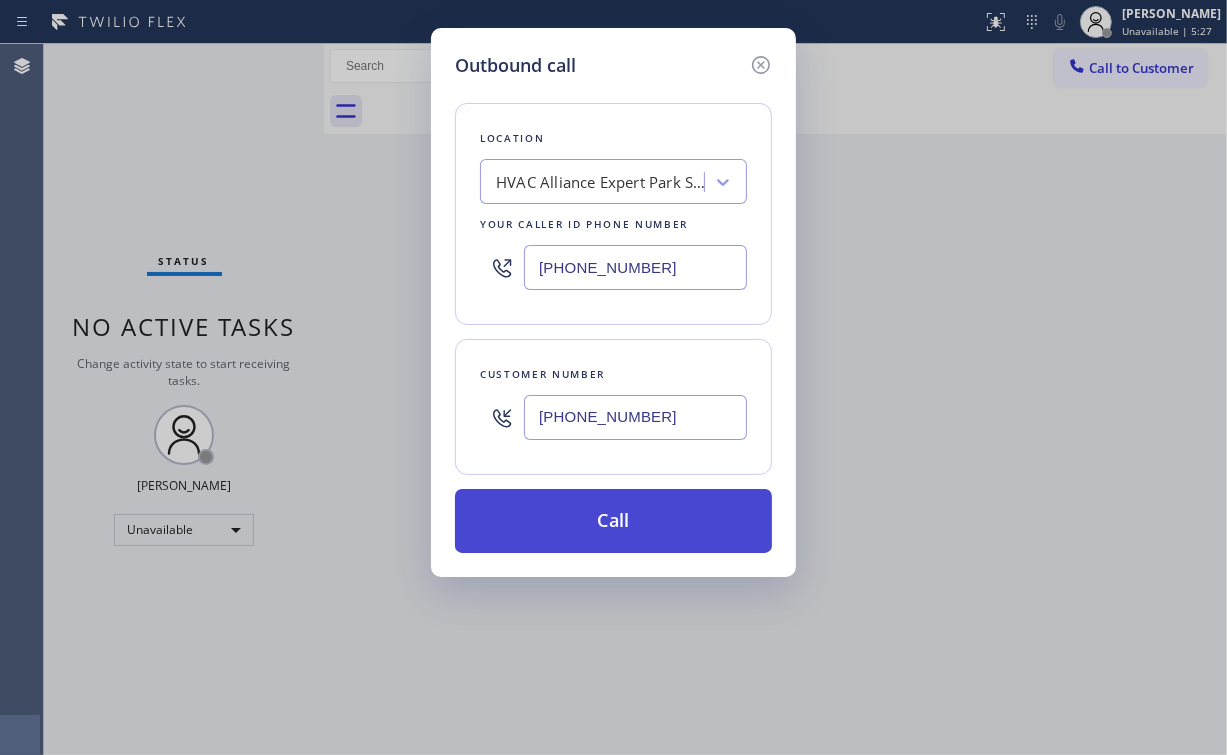 type on "(845) 313-1383" 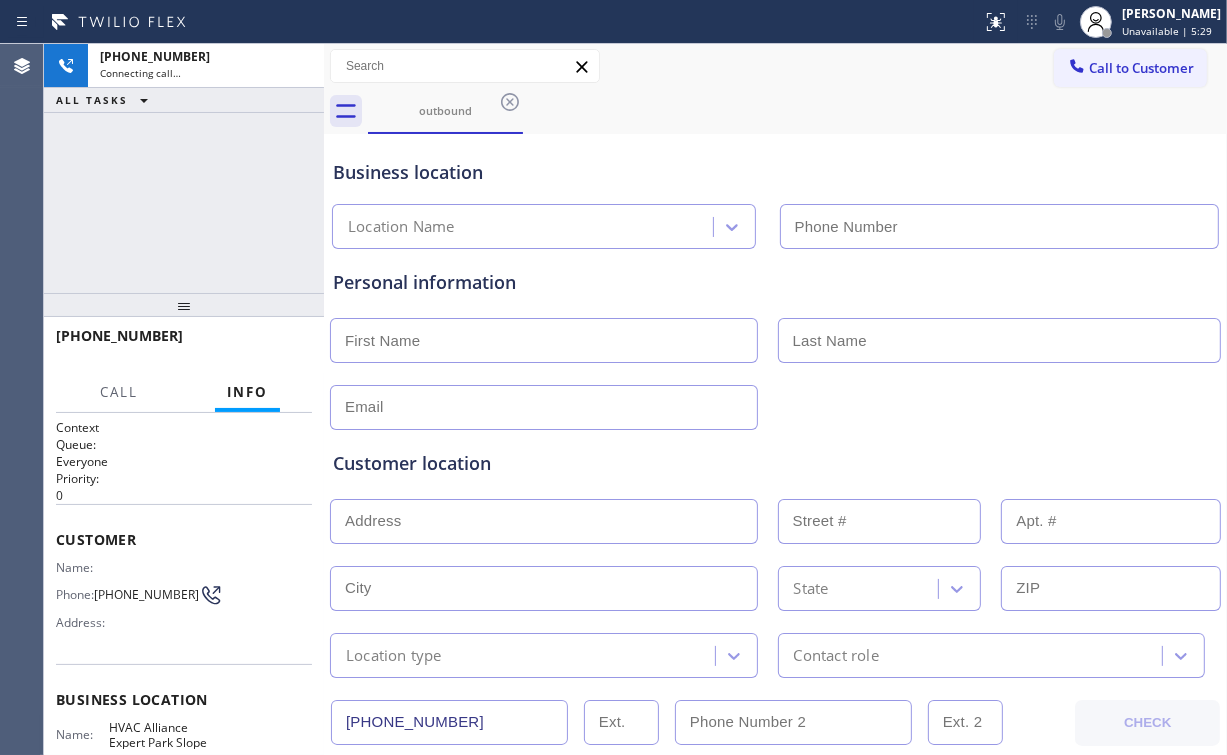 type on "(929) 545-6070" 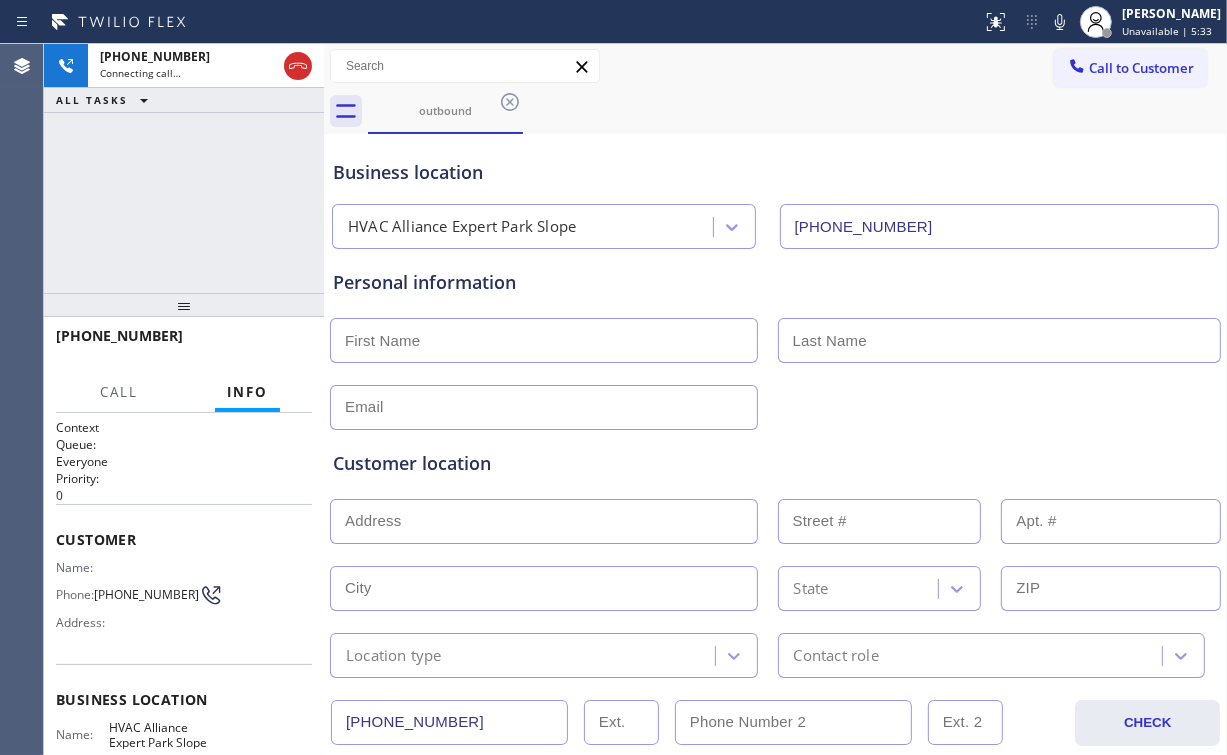 click on "+18453131383 Connecting call… ALL TASKS ALL TASKS ACTIVE TASKS TASKS IN WRAP UP" at bounding box center [184, 168] 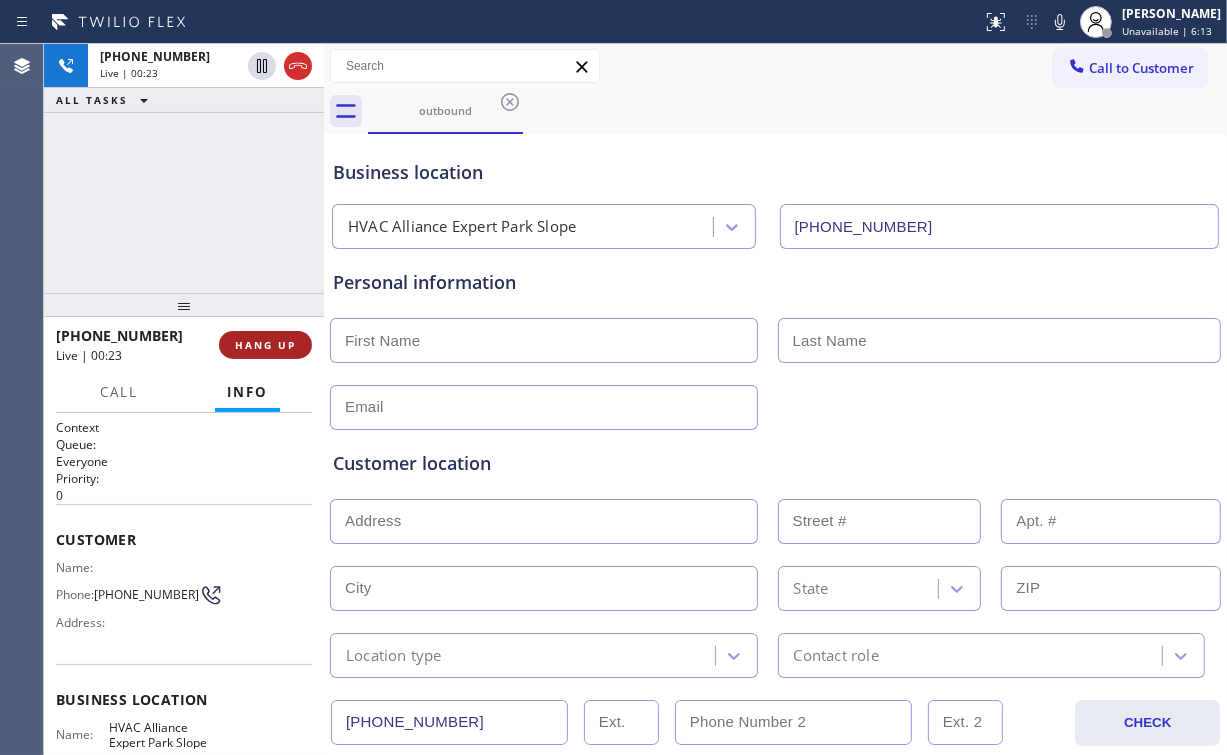 click on "HANG UP" at bounding box center (265, 345) 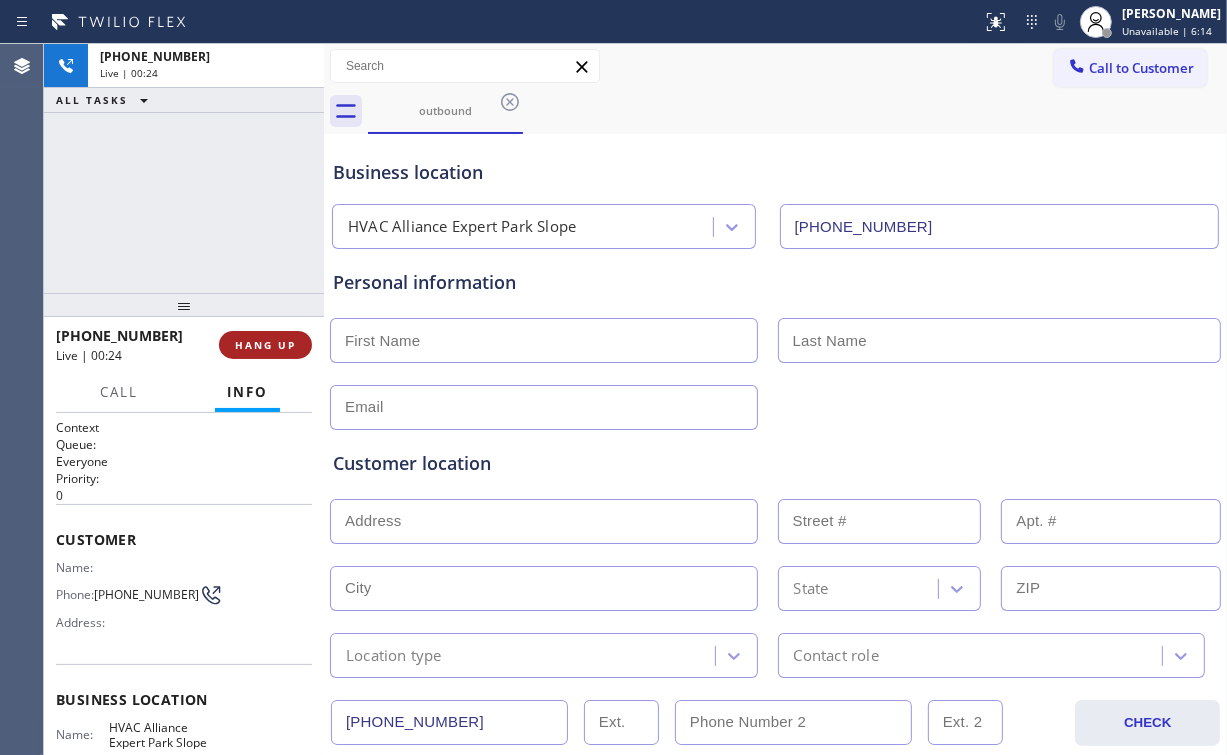 click on "HANG UP" at bounding box center (265, 345) 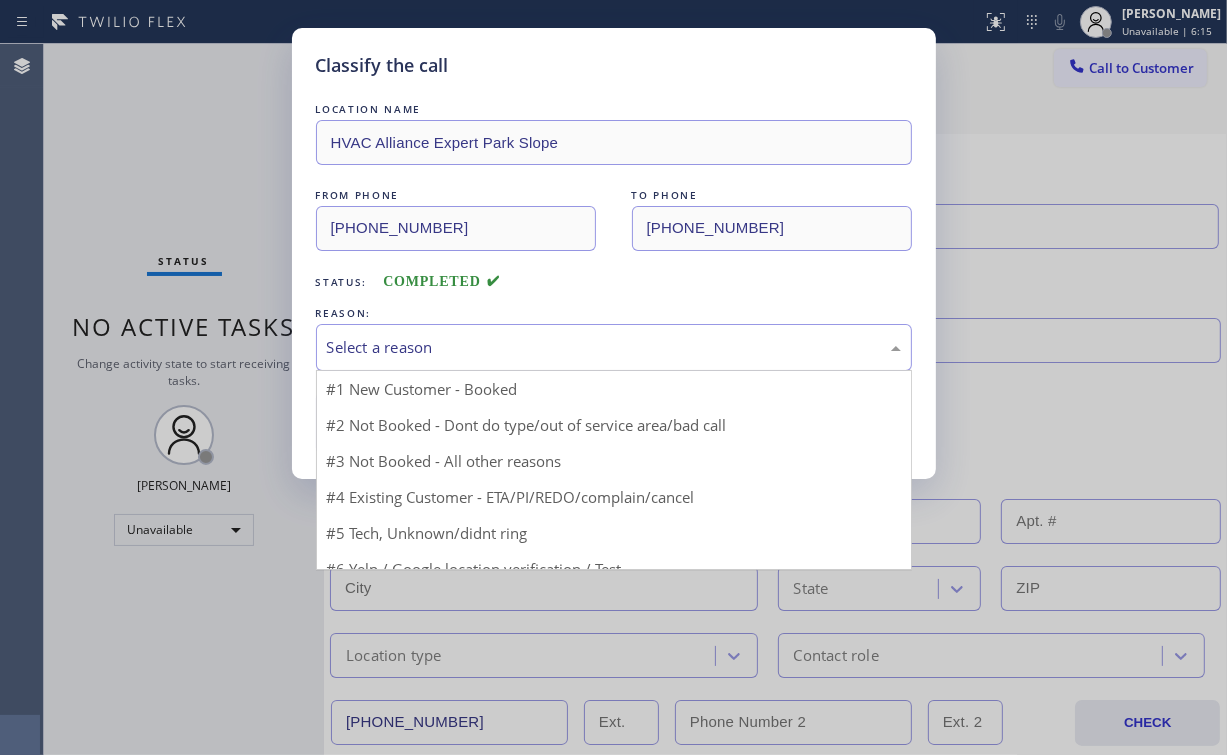 click on "Select a reason" at bounding box center [614, 347] 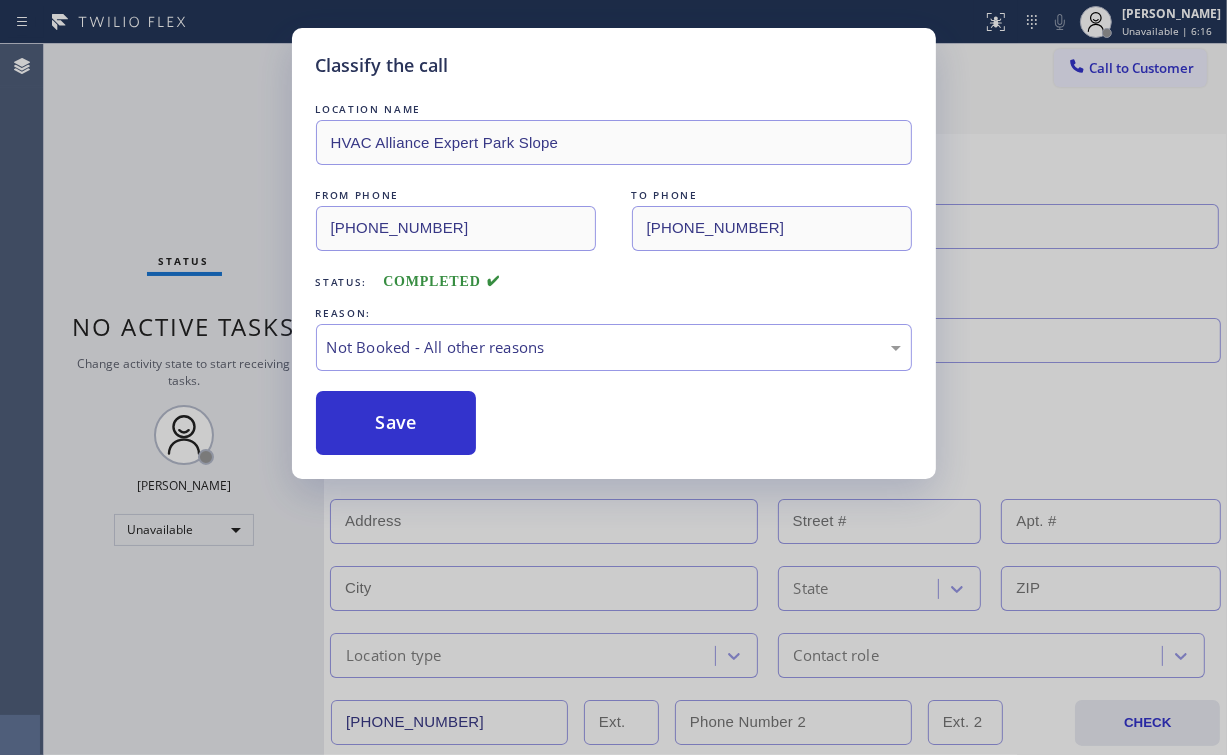 drag, startPoint x: 395, startPoint y: 412, endPoint x: 123, endPoint y: 145, distance: 381.14694 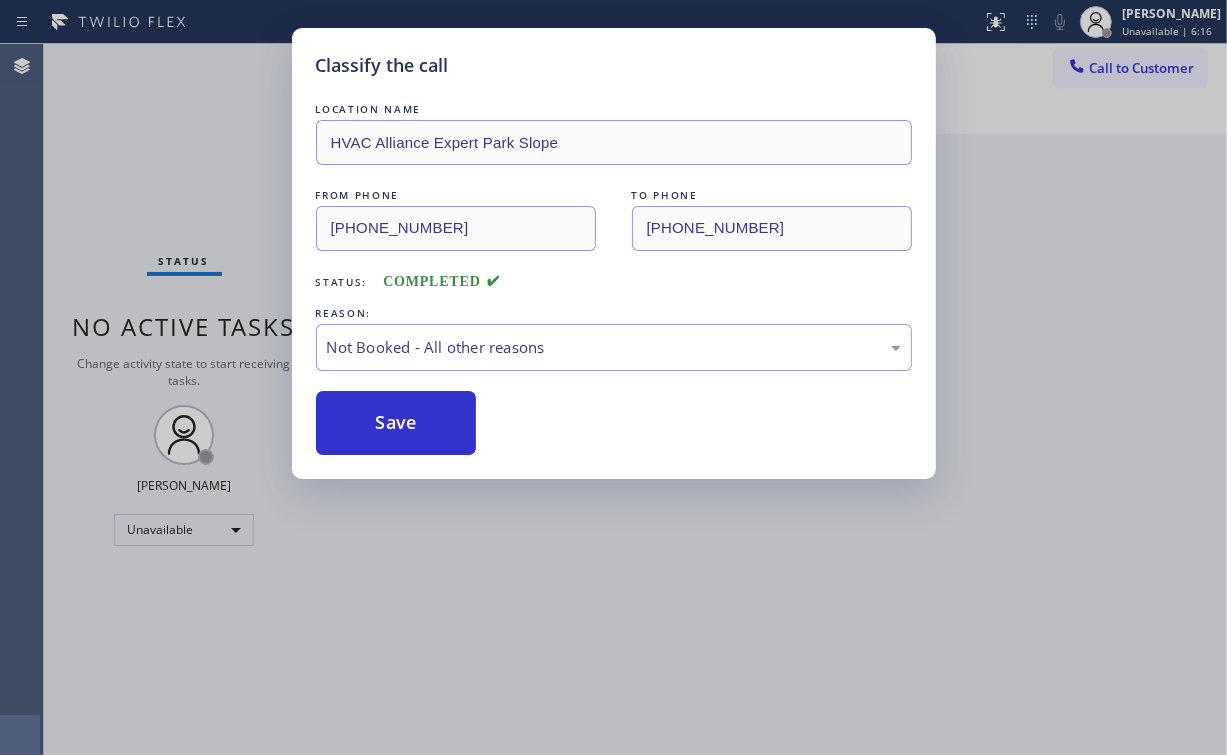 click on "Classify the call LOCATION NAME HVAC Alliance Expert Park Slope FROM PHONE (929) 545-6070 TO PHONE (845) 313-1383 Status: COMPLETED REASON: Not Booked - All other reasons Save" at bounding box center (613, 377) 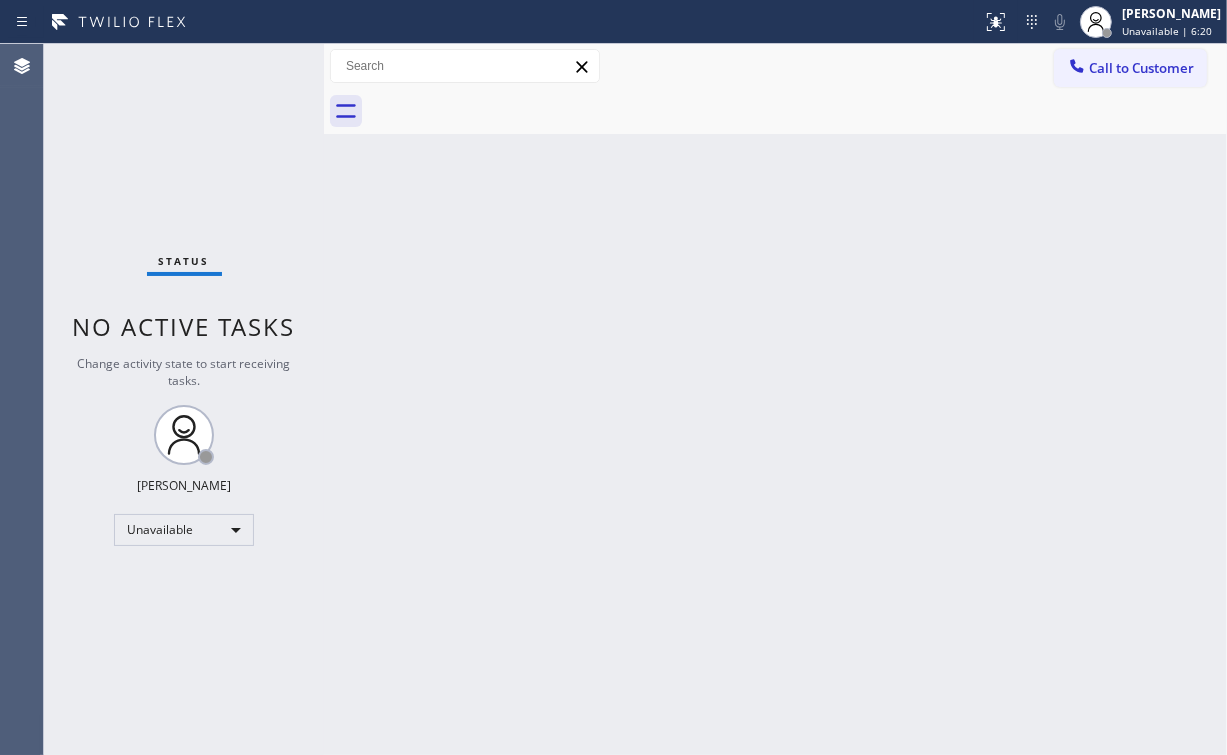 click on "Back to Dashboard Change Sender ID Customers Technicians Select a contact Outbound call Location Search location Your caller id phone number Customer number Call Customer info Name   Phone none Address none Change Sender ID HVAC +18559994417 5 Star Appliance +18557314952 Appliance Repair +18554611149 Plumbing +18889090120 Air Duct Cleaning +18006865038  Electricians +18005688664 Cancel Change Check personal SMS Reset Change No tabs Call to Customer Outbound call Location HVAC Alliance Expert Park Slope Your caller id phone number (929) 545-6070 Customer number Call Outbound call Technician Search Technician Your caller id phone number Your caller id phone number Call" at bounding box center (775, 399) 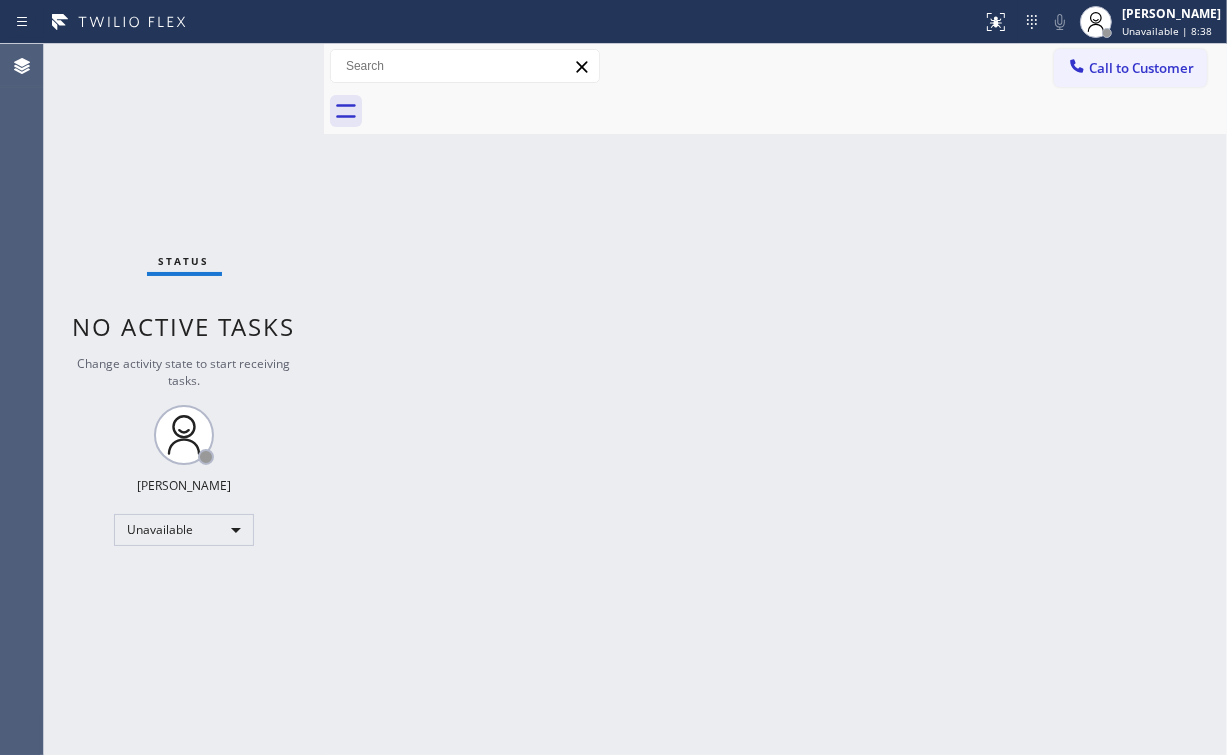 click on "Call to Customer" at bounding box center (1141, 68) 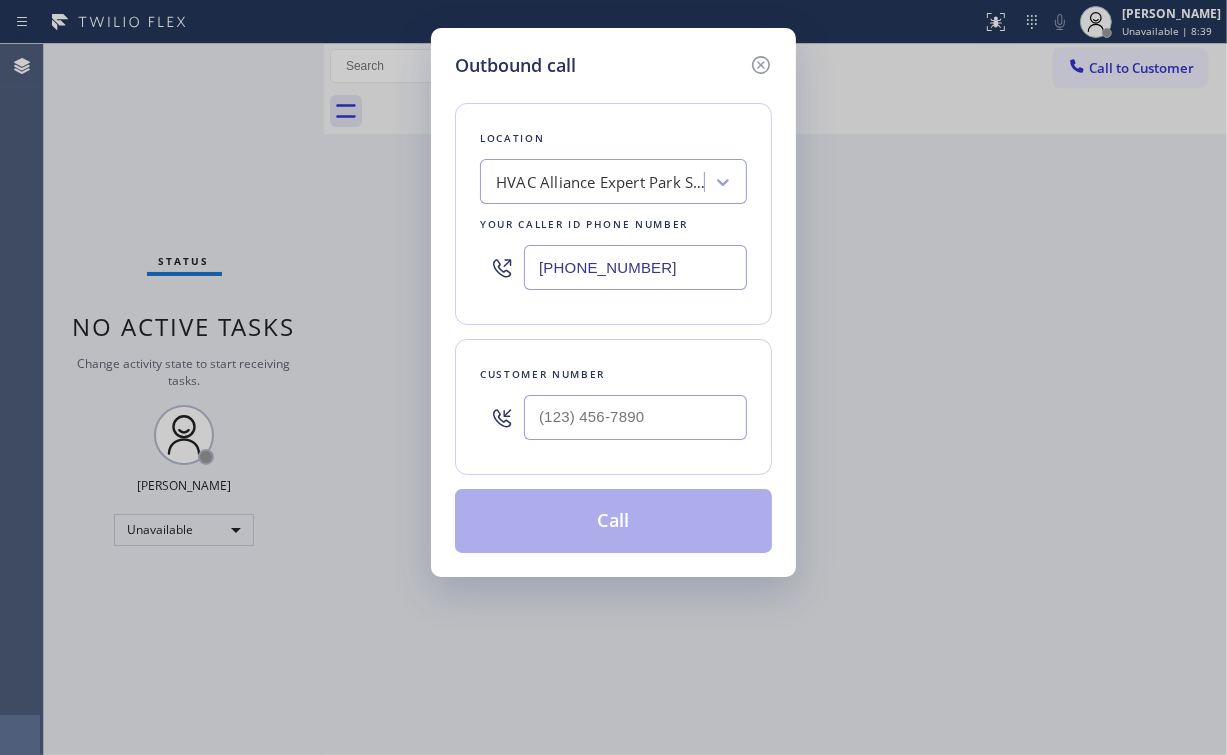 drag, startPoint x: 691, startPoint y: 264, endPoint x: 252, endPoint y: 275, distance: 439.1378 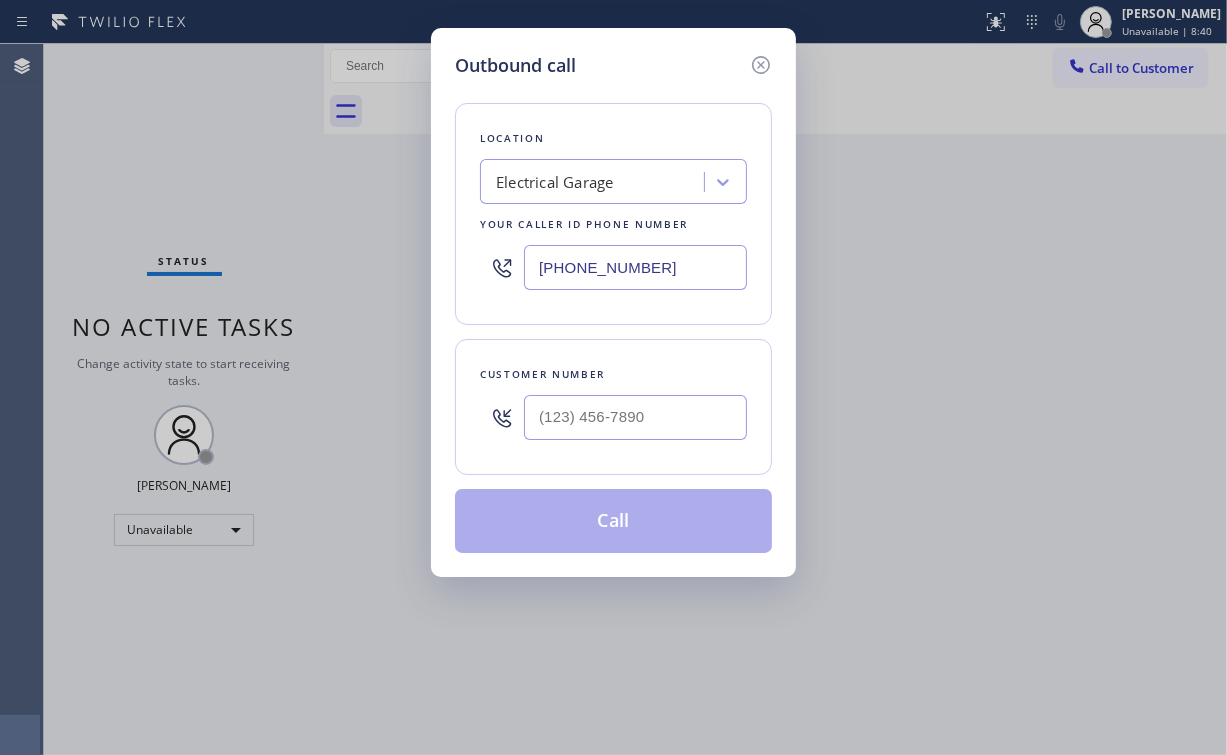type on "(844) 502-1411" 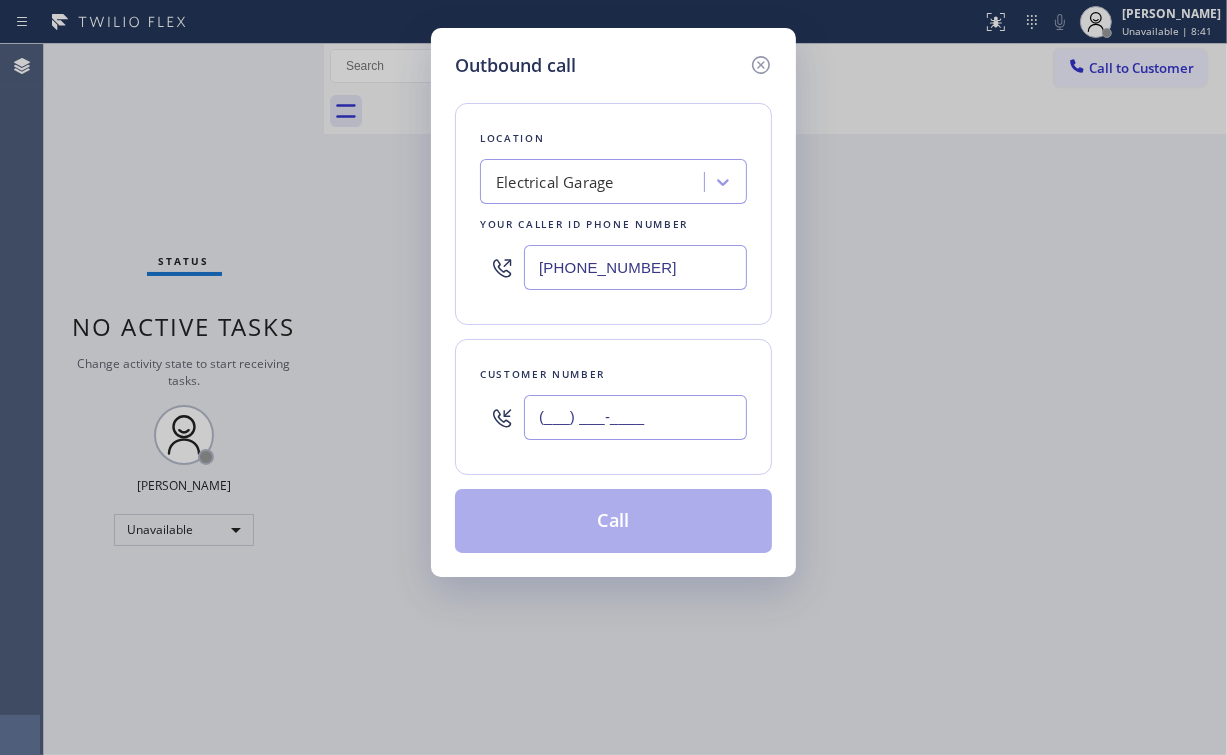 click on "(___) ___-____" at bounding box center [635, 417] 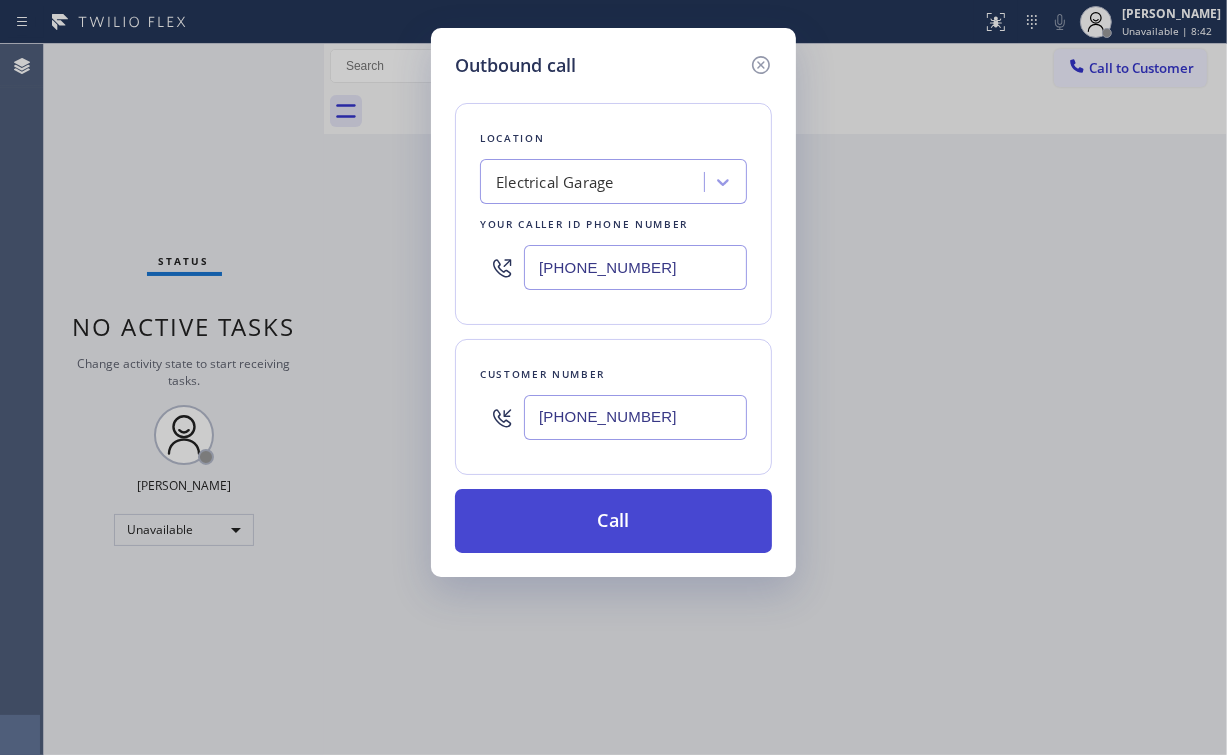type on "(336) 607-4891" 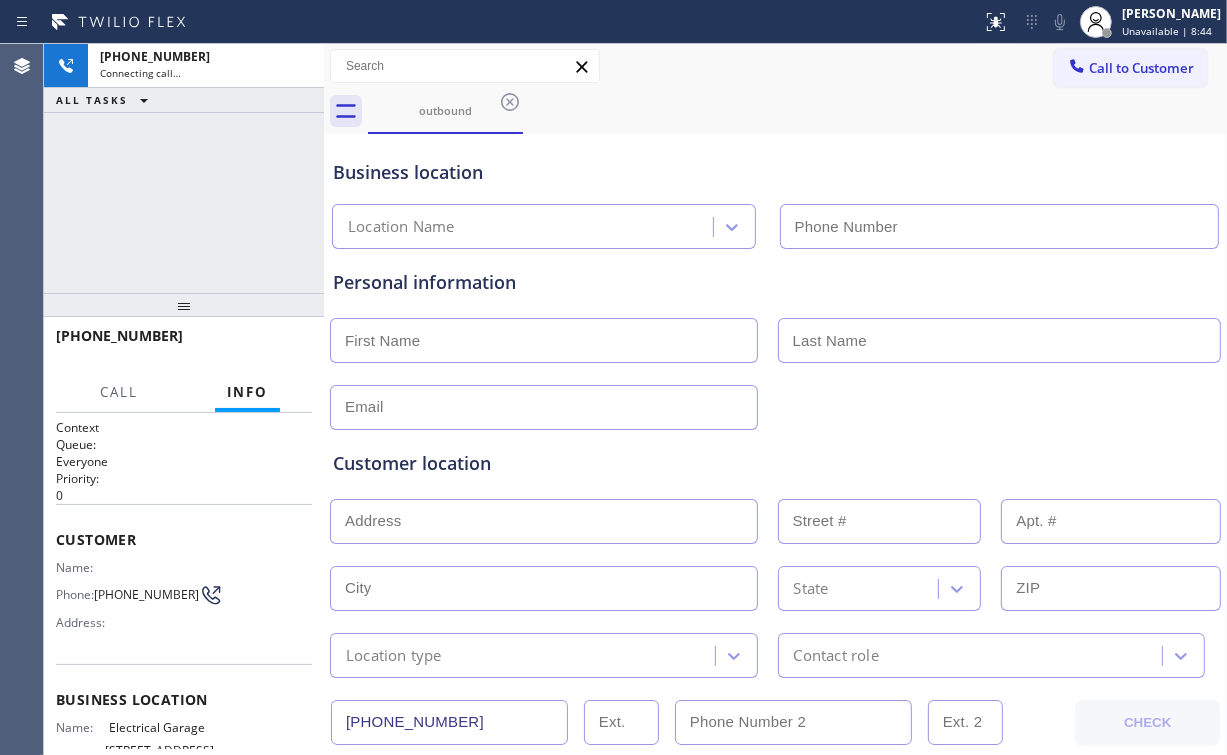 type on "(844) 502-1411" 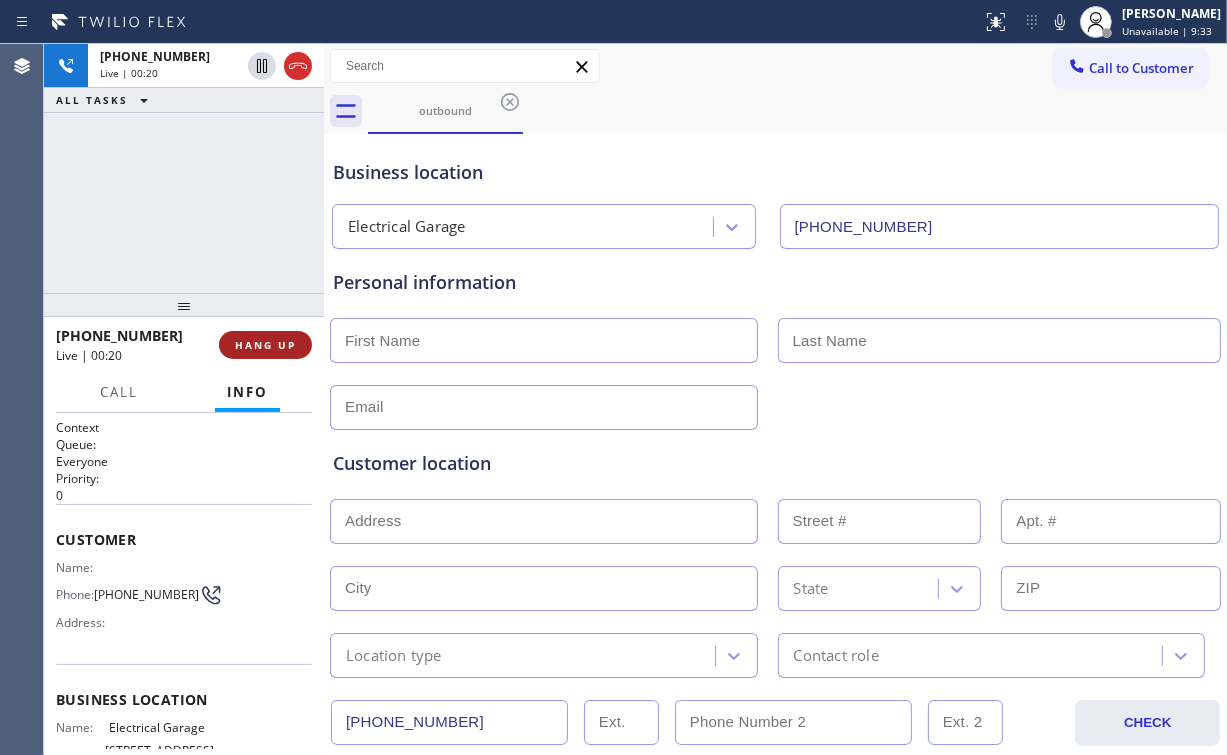 click on "HANG UP" at bounding box center [265, 345] 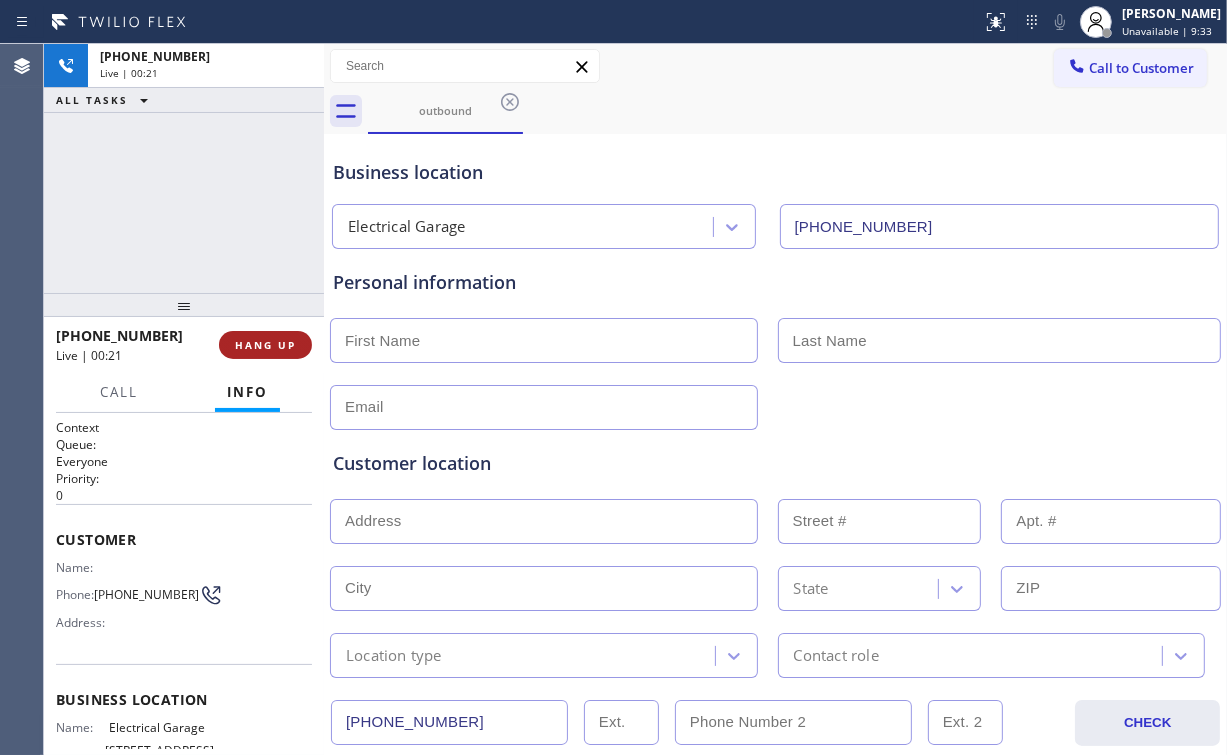 click on "HANG UP" at bounding box center (265, 345) 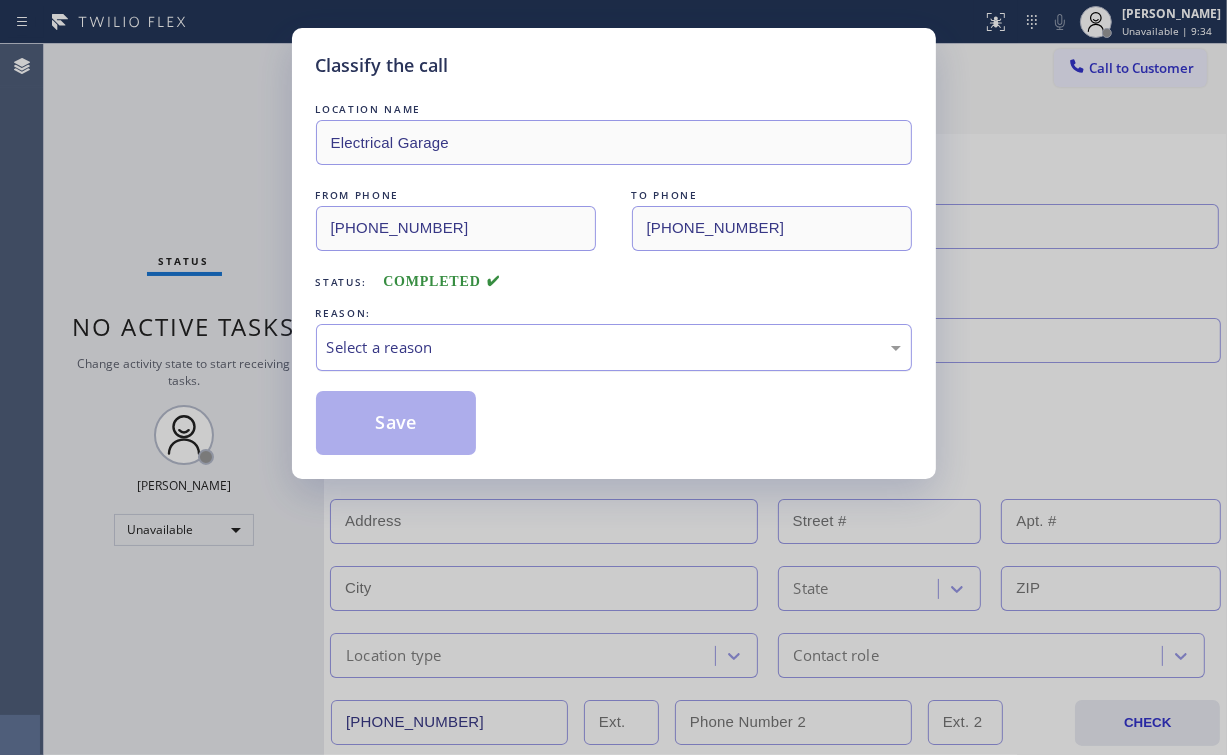 click on "Select a reason" at bounding box center (614, 347) 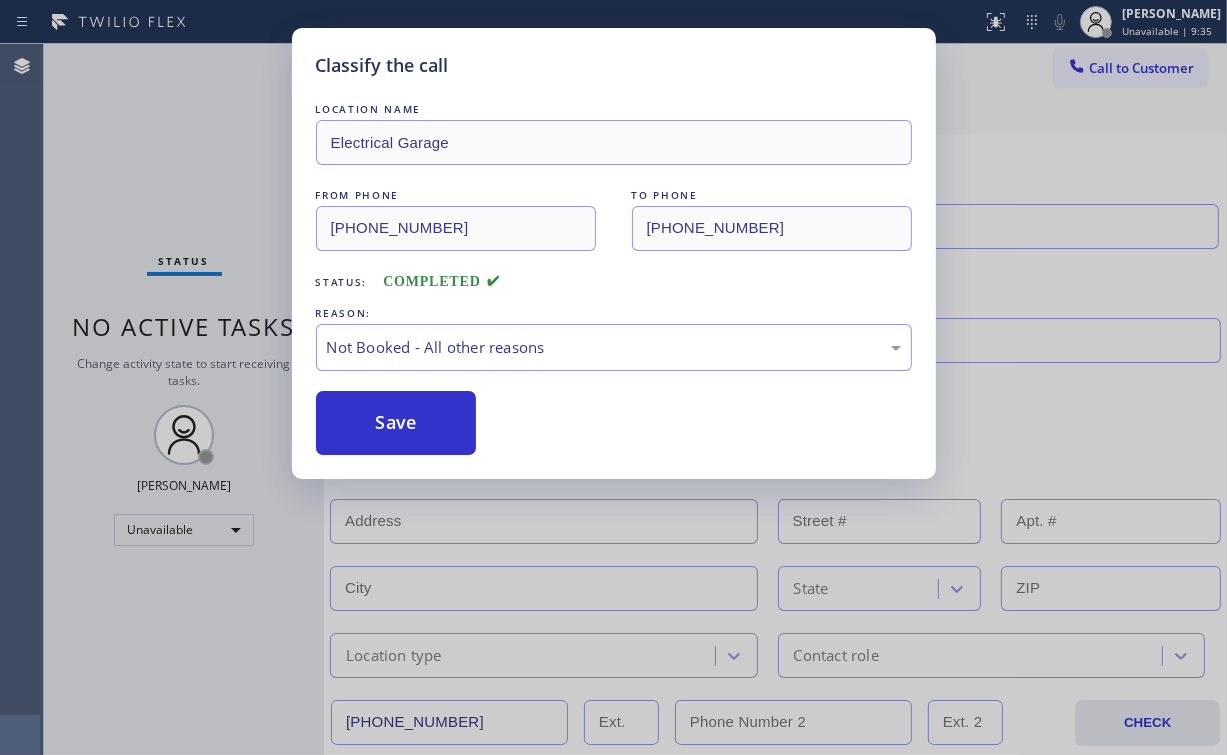 drag, startPoint x: 416, startPoint y: 432, endPoint x: 236, endPoint y: 240, distance: 263.18054 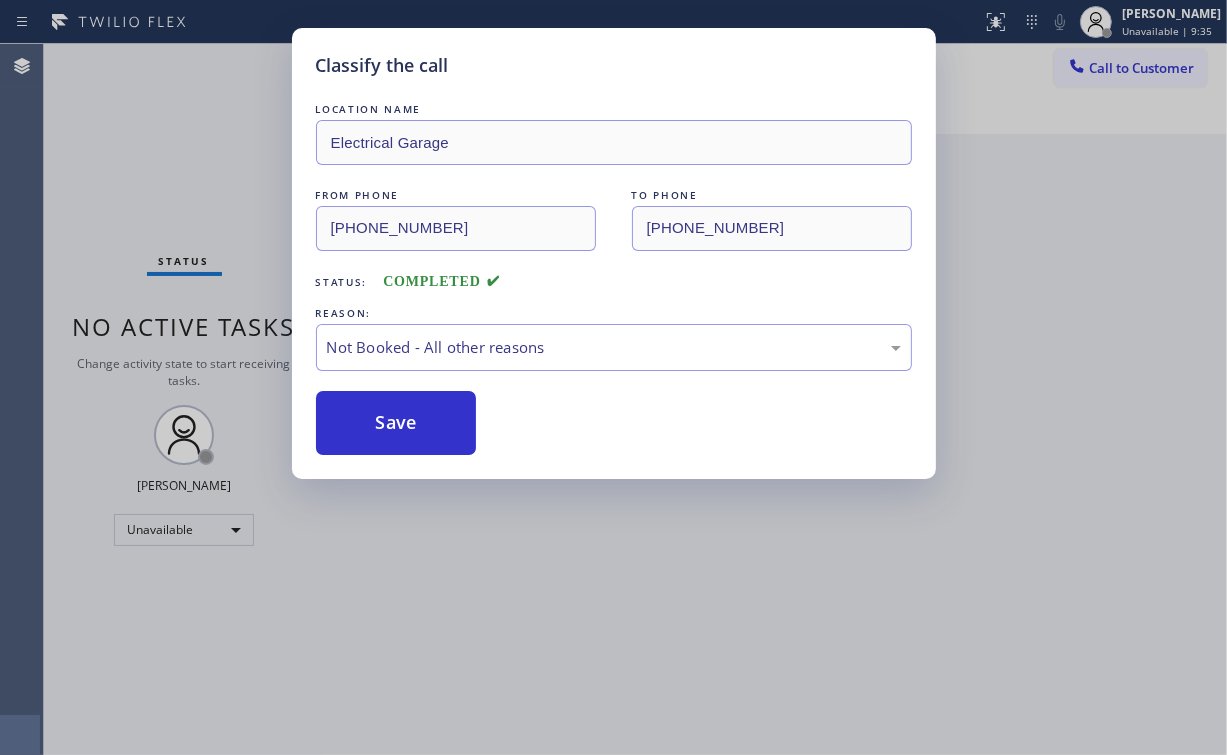 click on "Classify the call LOCATION NAME Electrical Garage FROM PHONE (844) 502-1411 TO PHONE (336) 607-4891 Status: COMPLETED REASON: Not Booked - All other reasons Save" at bounding box center [613, 377] 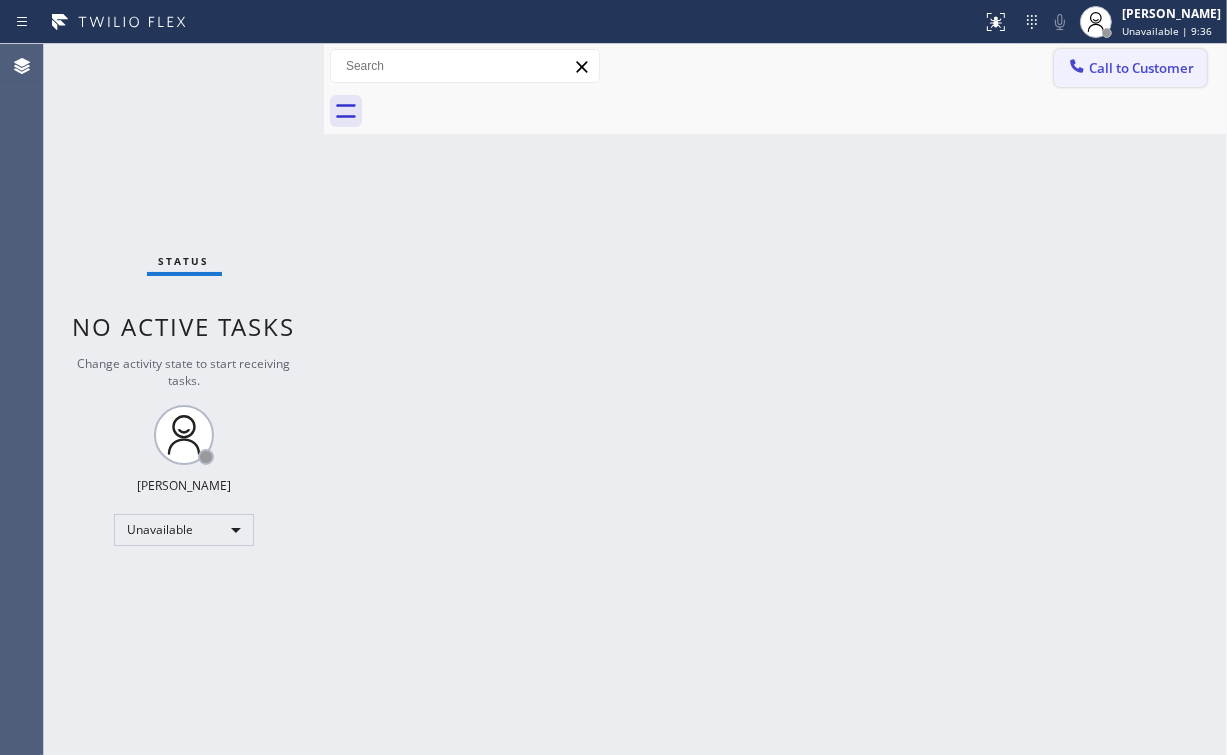 click on "Call to Customer" at bounding box center (1141, 68) 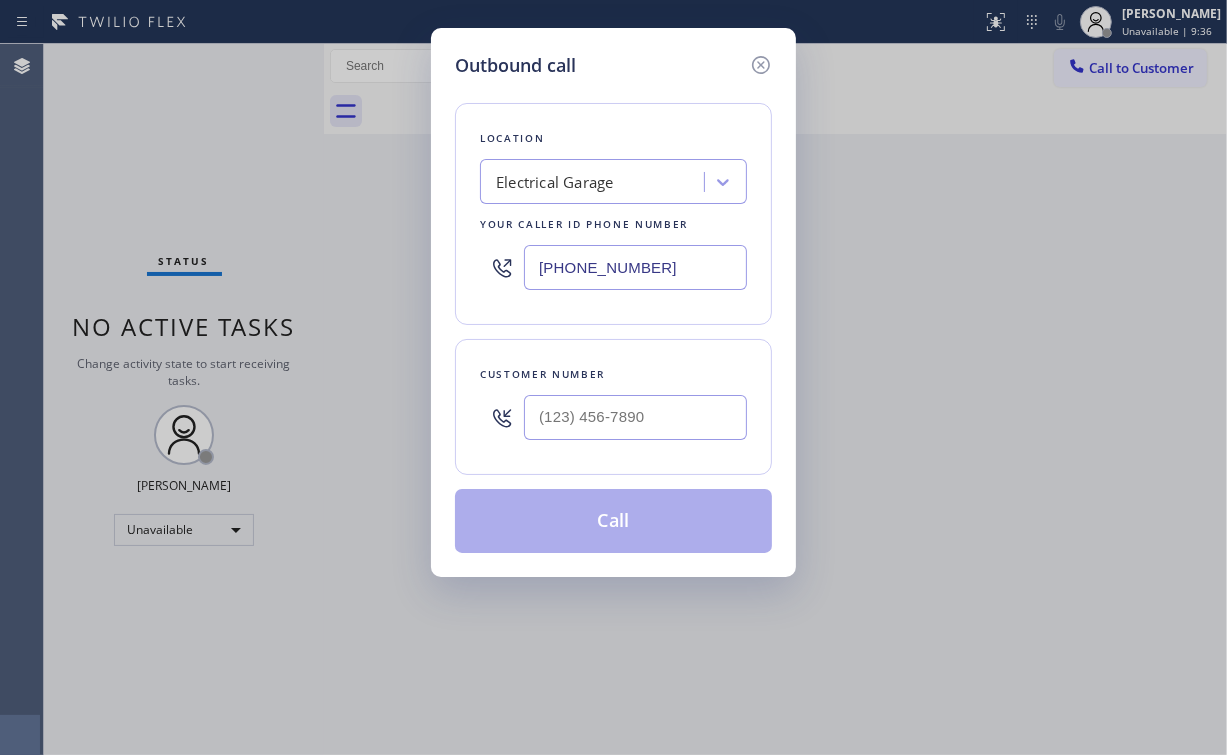 drag, startPoint x: 671, startPoint y: 256, endPoint x: 227, endPoint y: 260, distance: 444.018 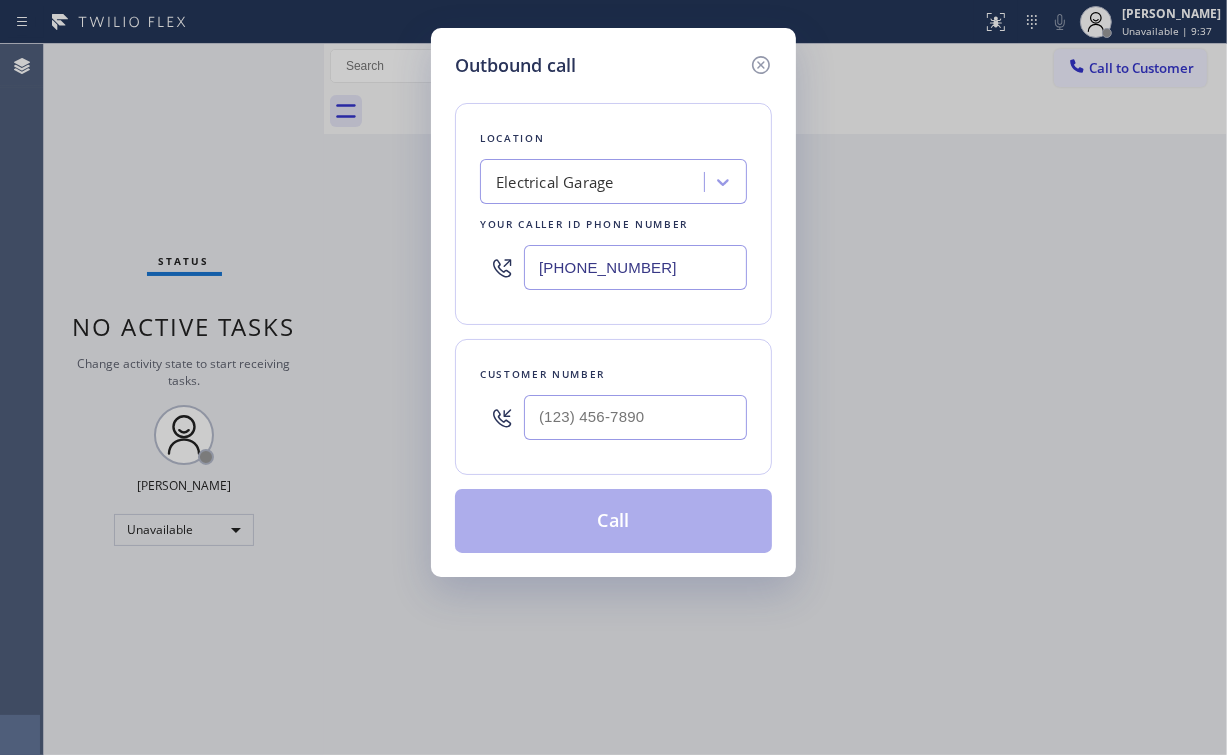 paste on "323) 416-2342" 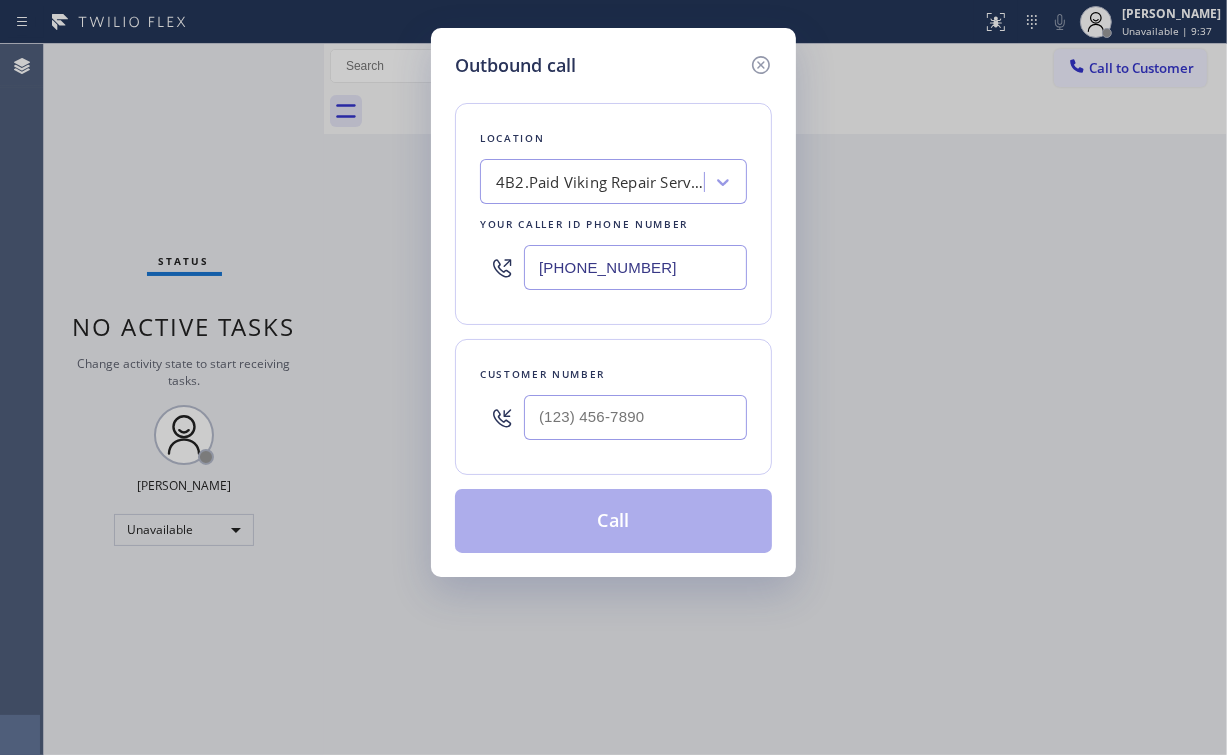 type on "(323) 416-2342" 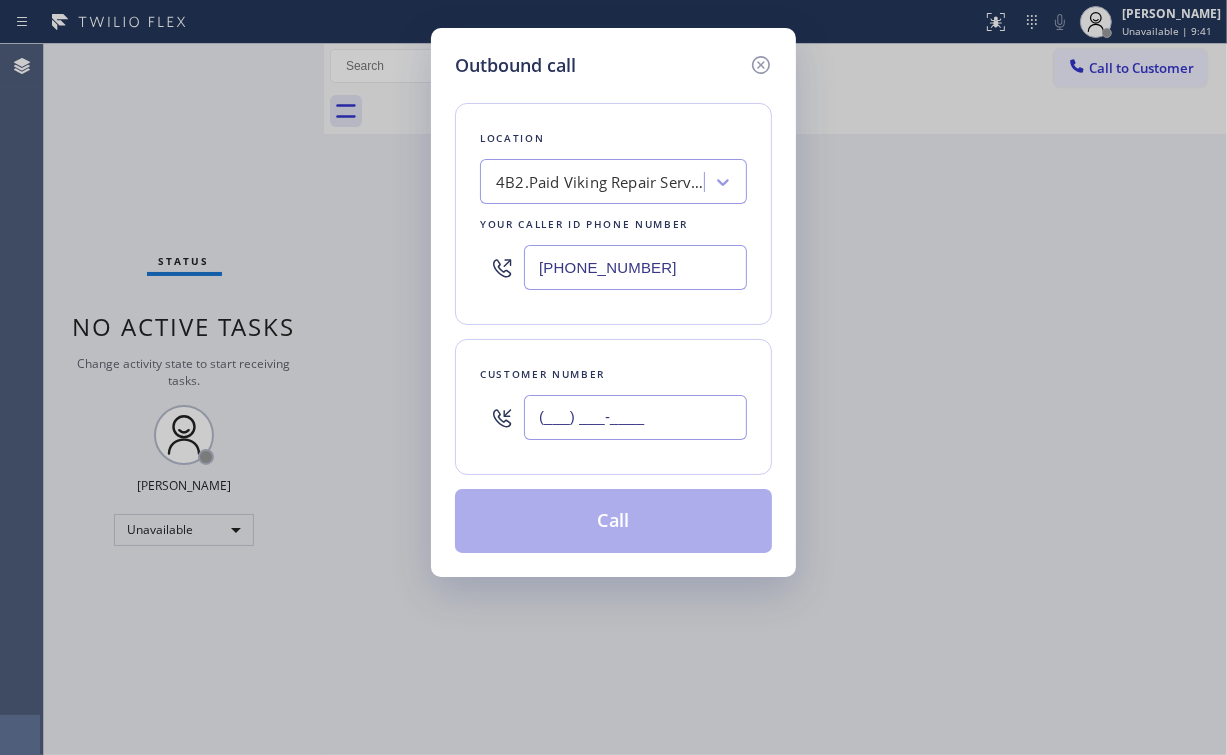 click on "(___) ___-____" at bounding box center [635, 417] 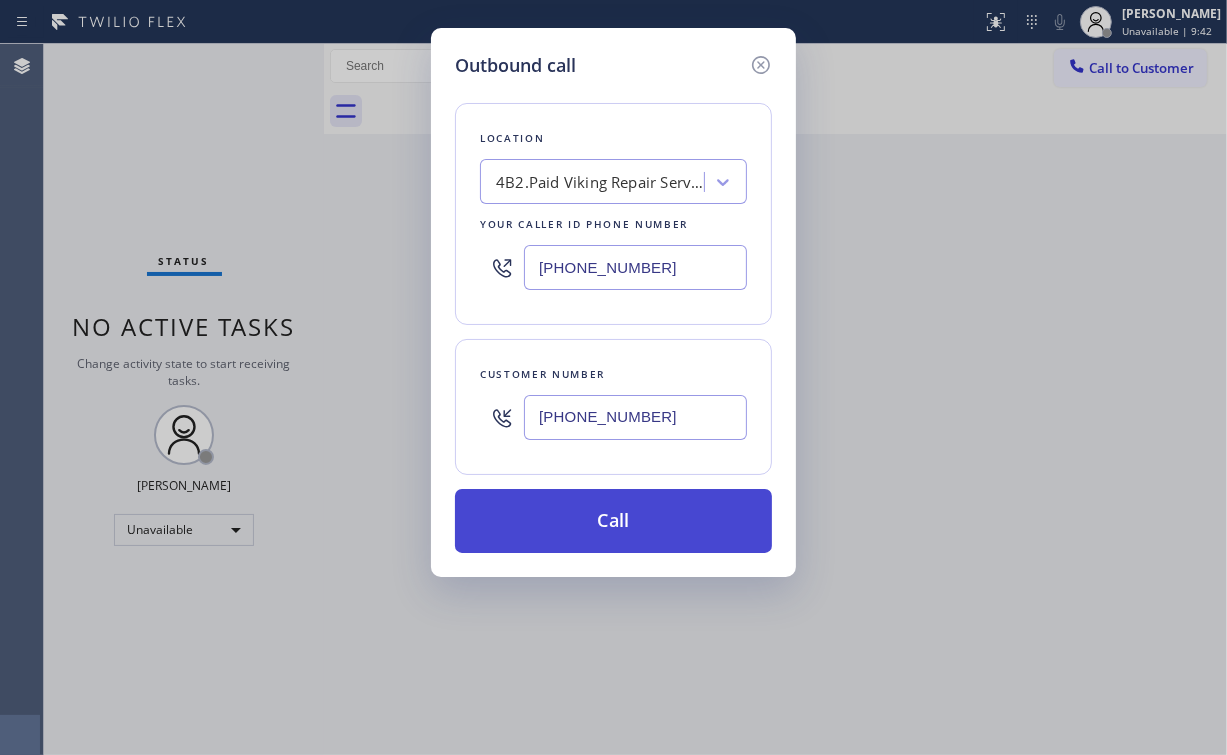 type on "(510) 857-7960" 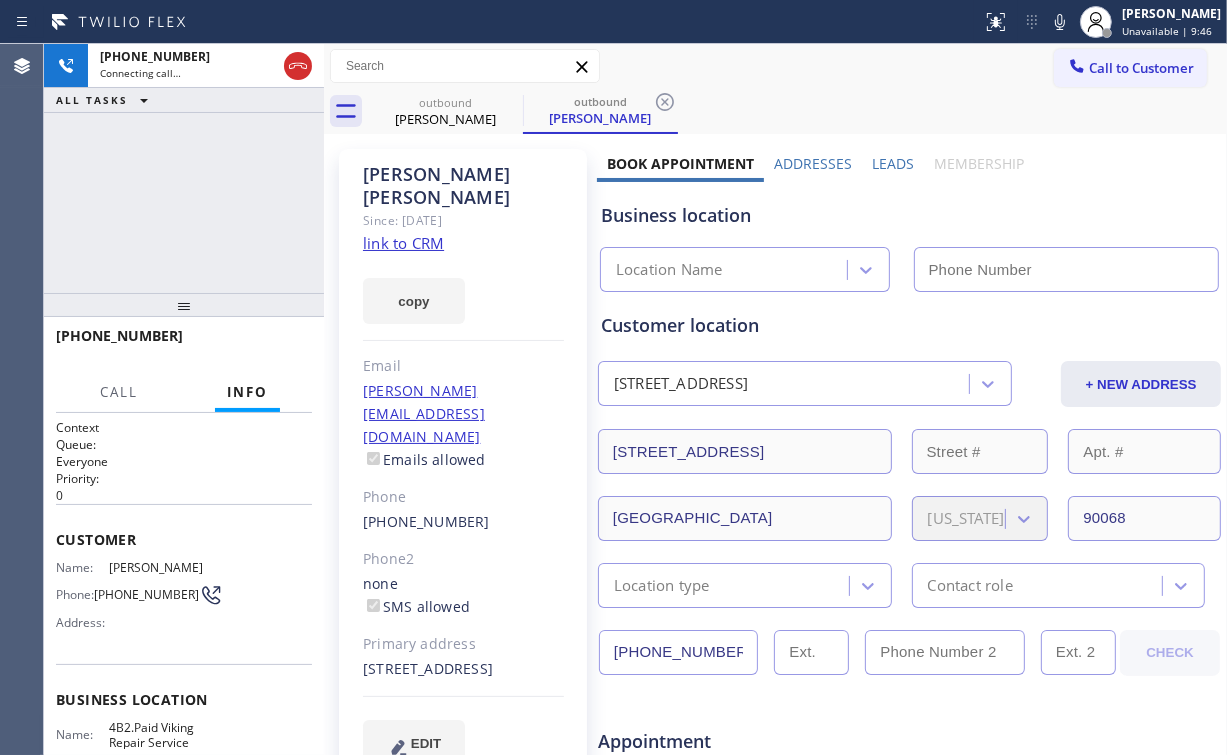click on "link to CRM" 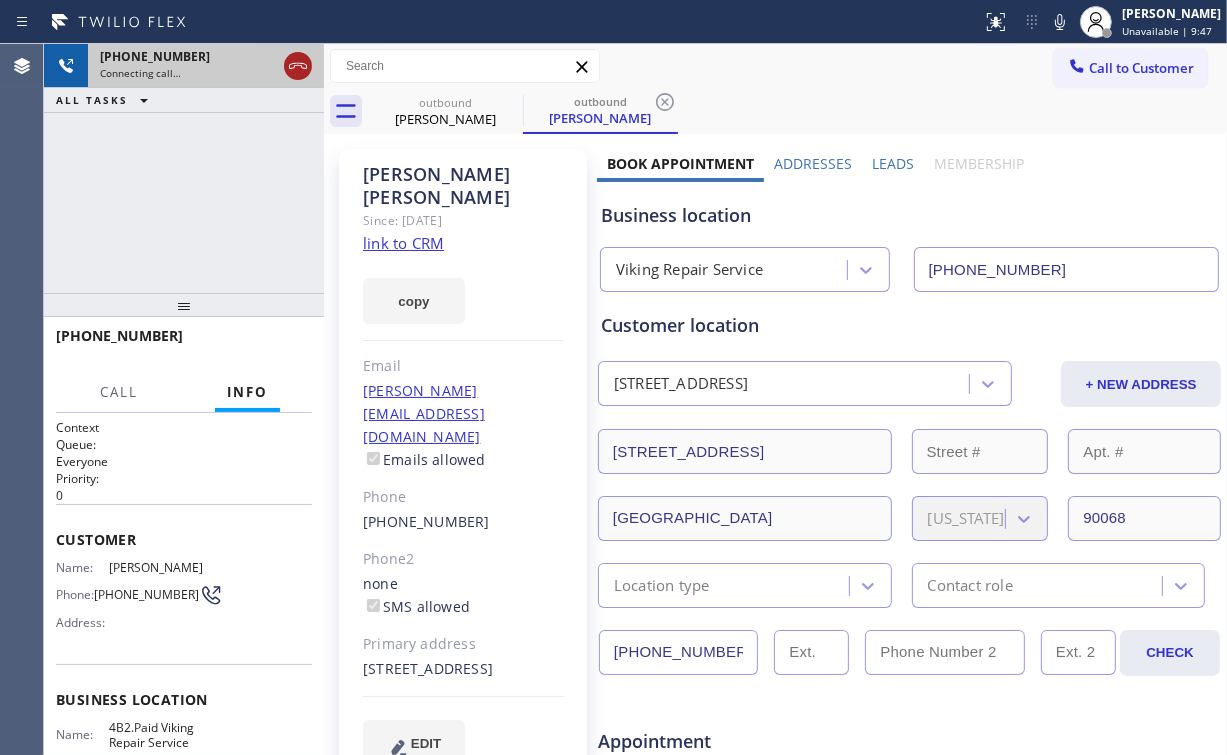 click 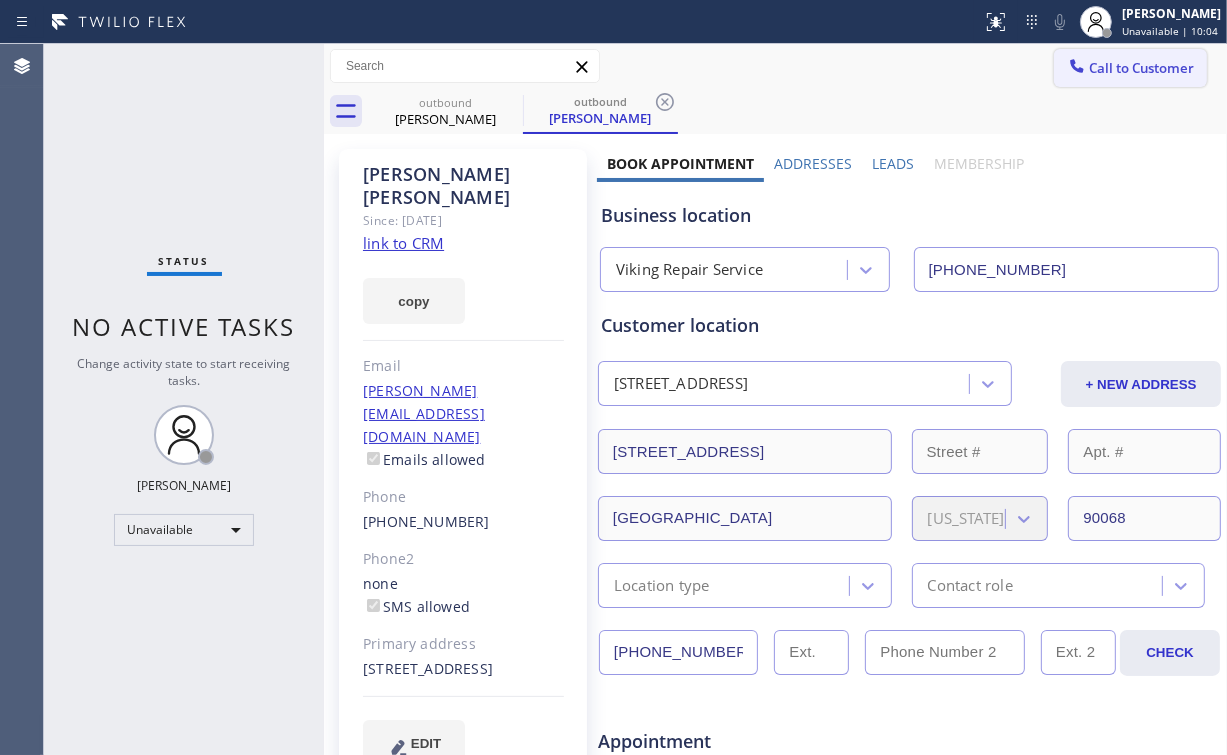 click on "Call to Customer" at bounding box center [1141, 68] 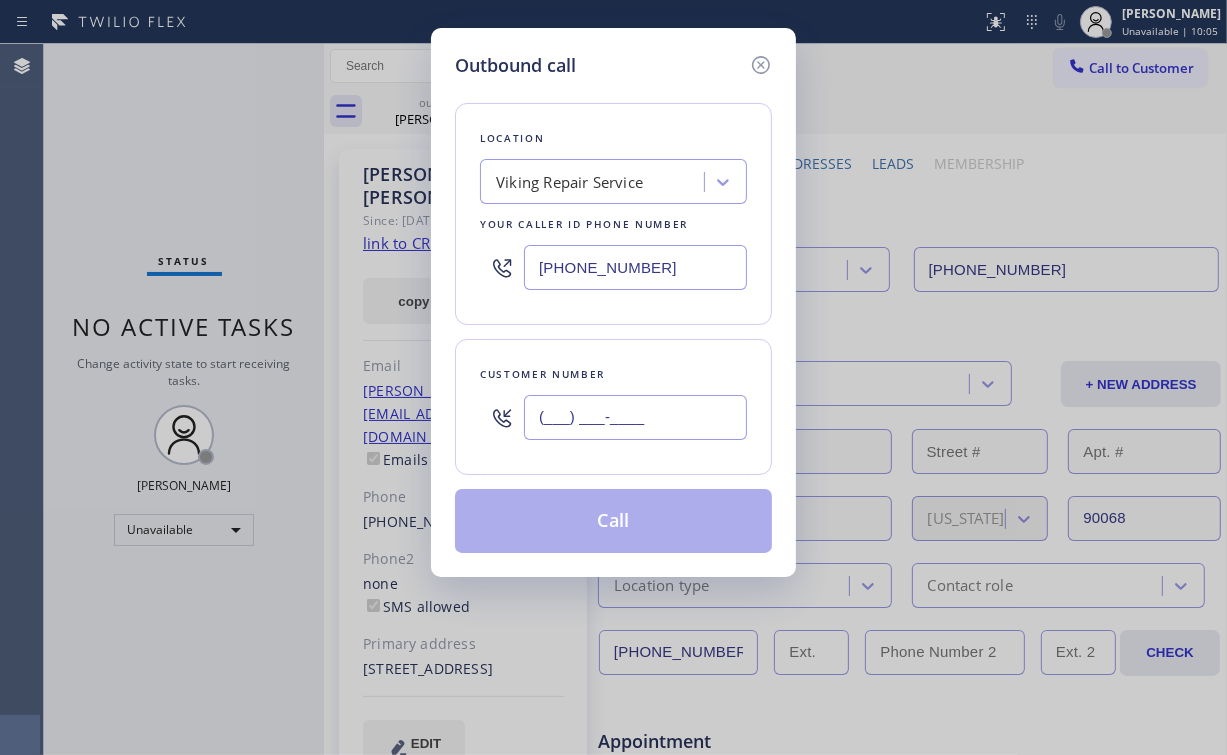click on "(___) ___-____" at bounding box center (635, 417) 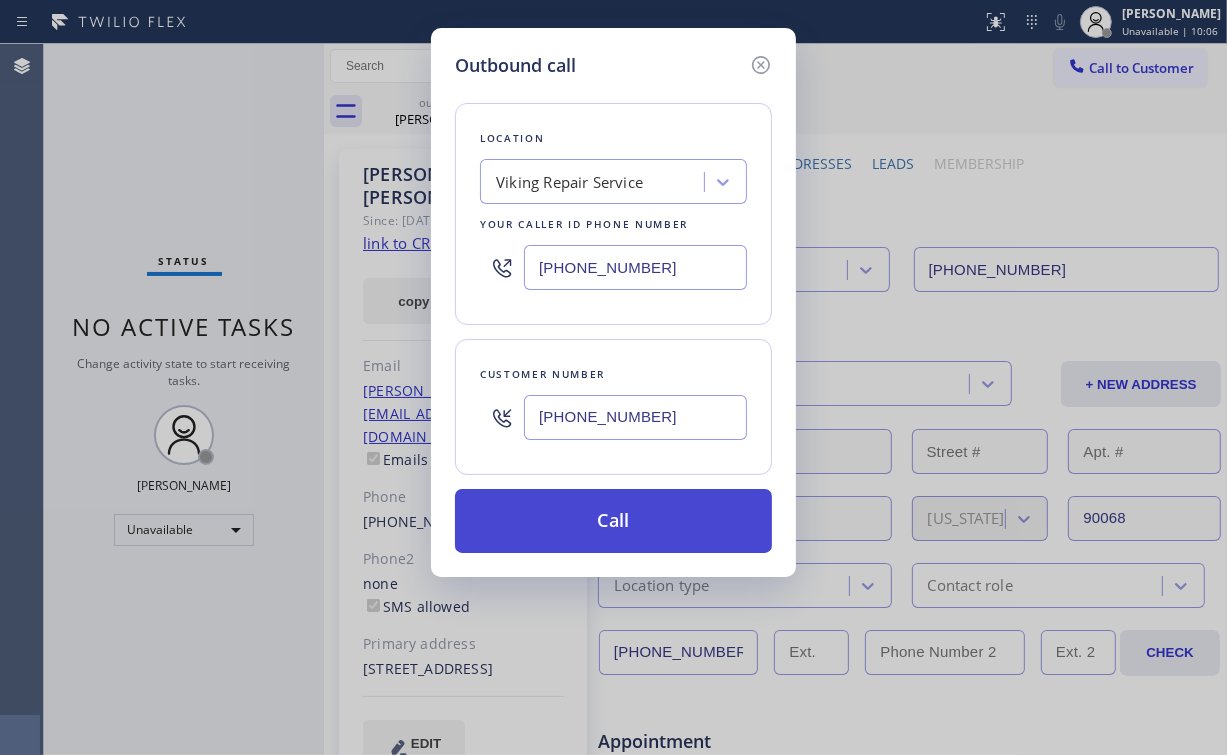 type on "(510) 857-7960" 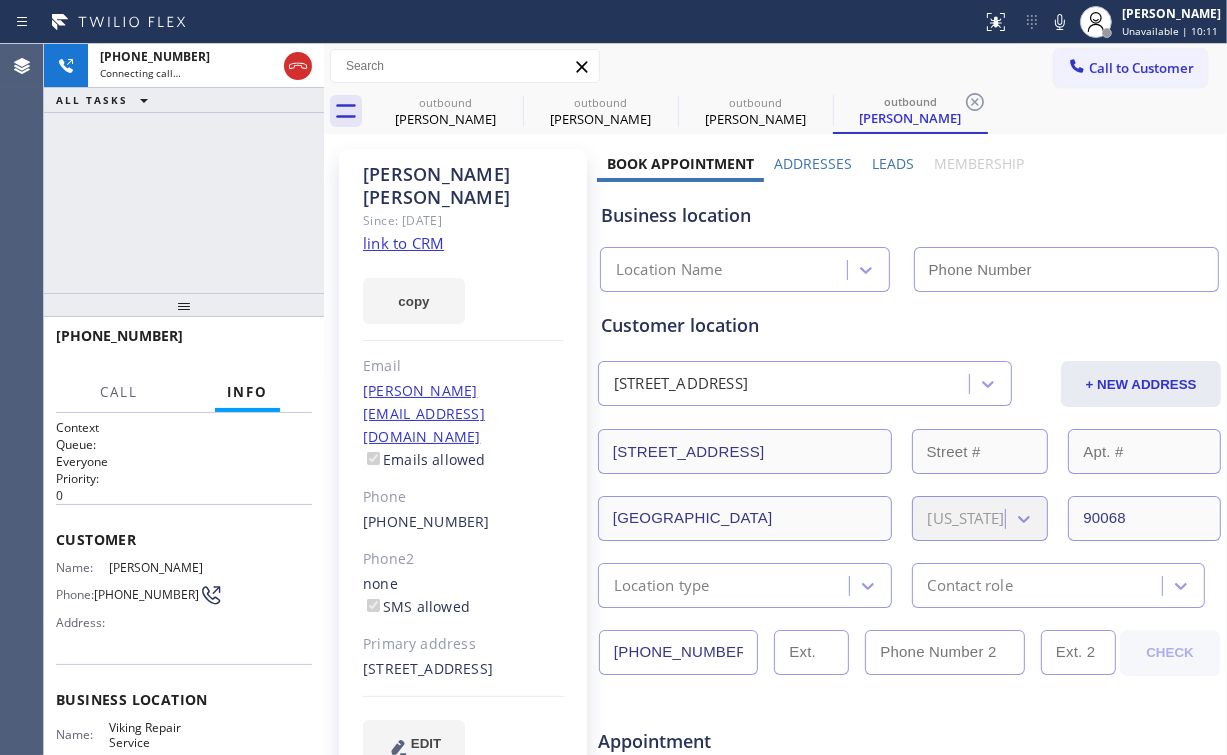 type on "(323) 416-2342" 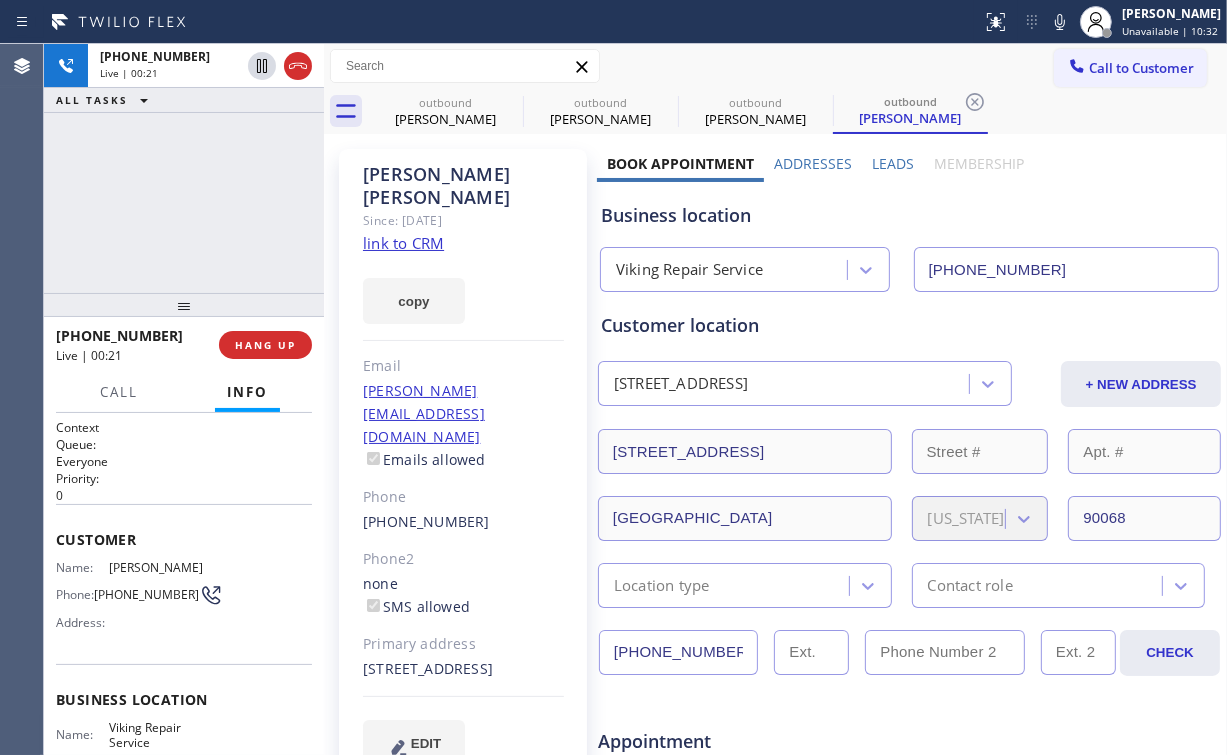 click on "+15108577960 Live | 00:21 ALL TASKS ALL TASKS ACTIVE TASKS TASKS IN WRAP UP" at bounding box center (184, 168) 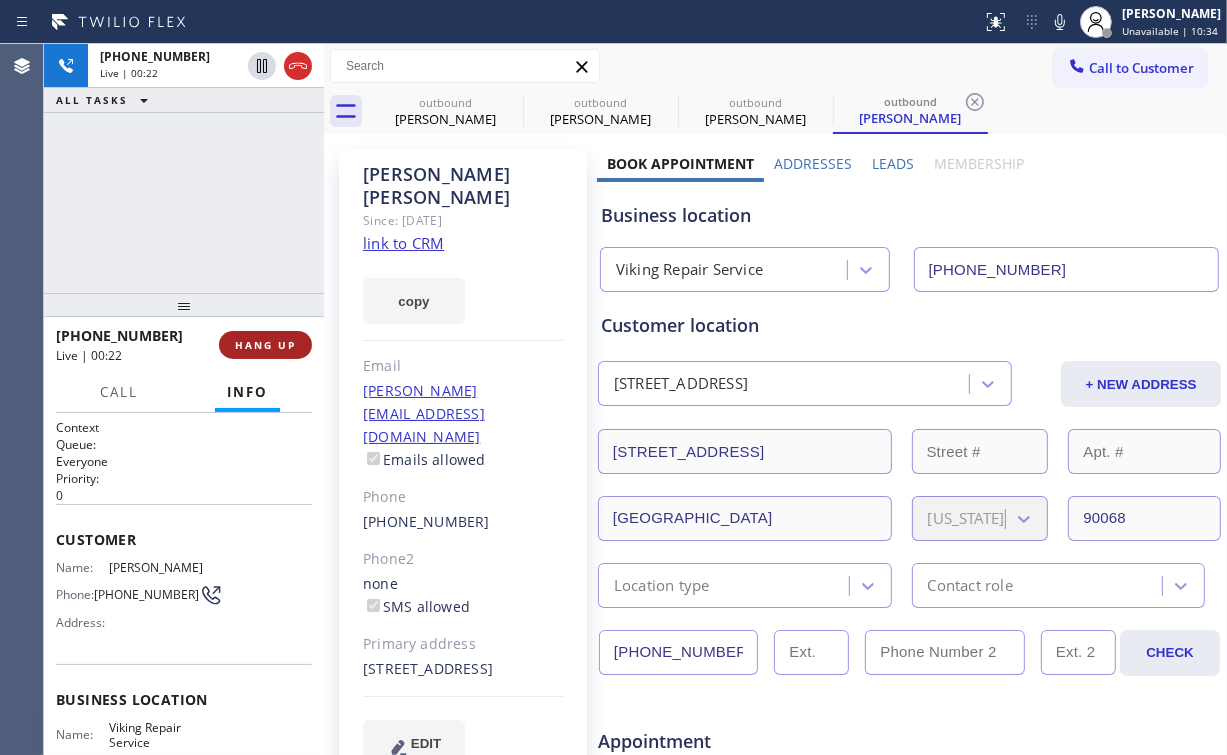 click on "HANG UP" at bounding box center [265, 345] 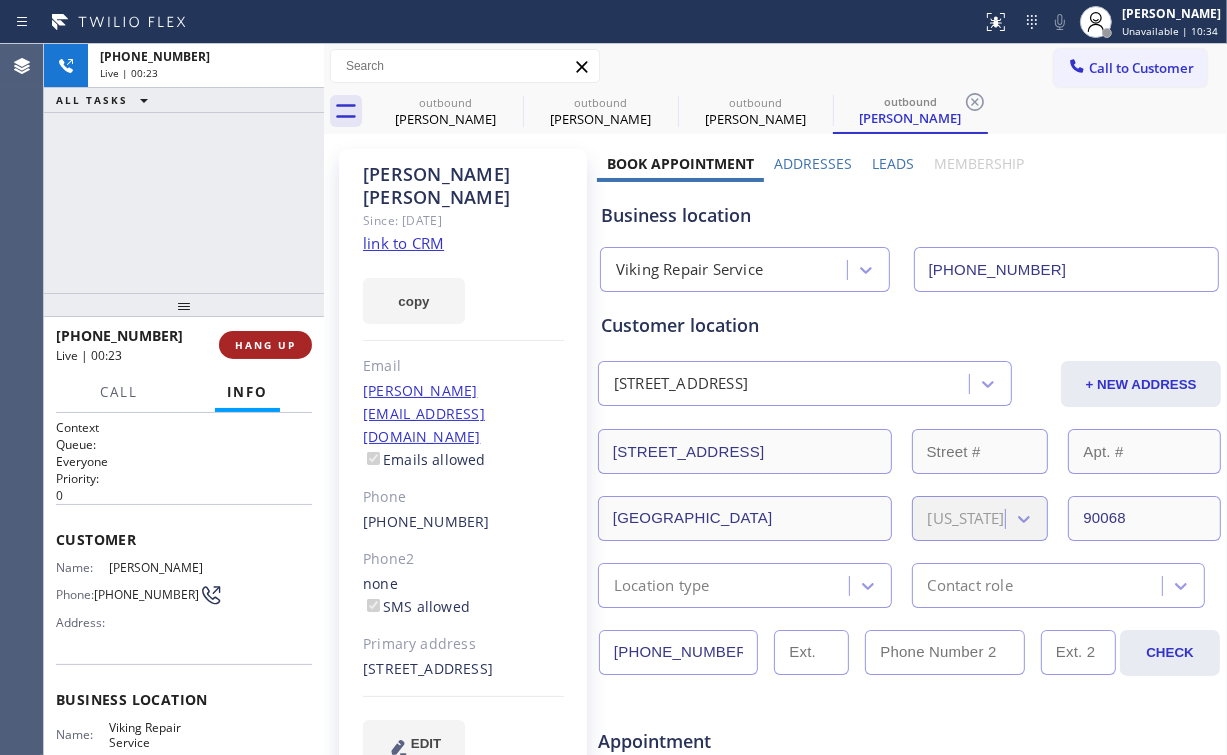 click on "HANG UP" at bounding box center (265, 345) 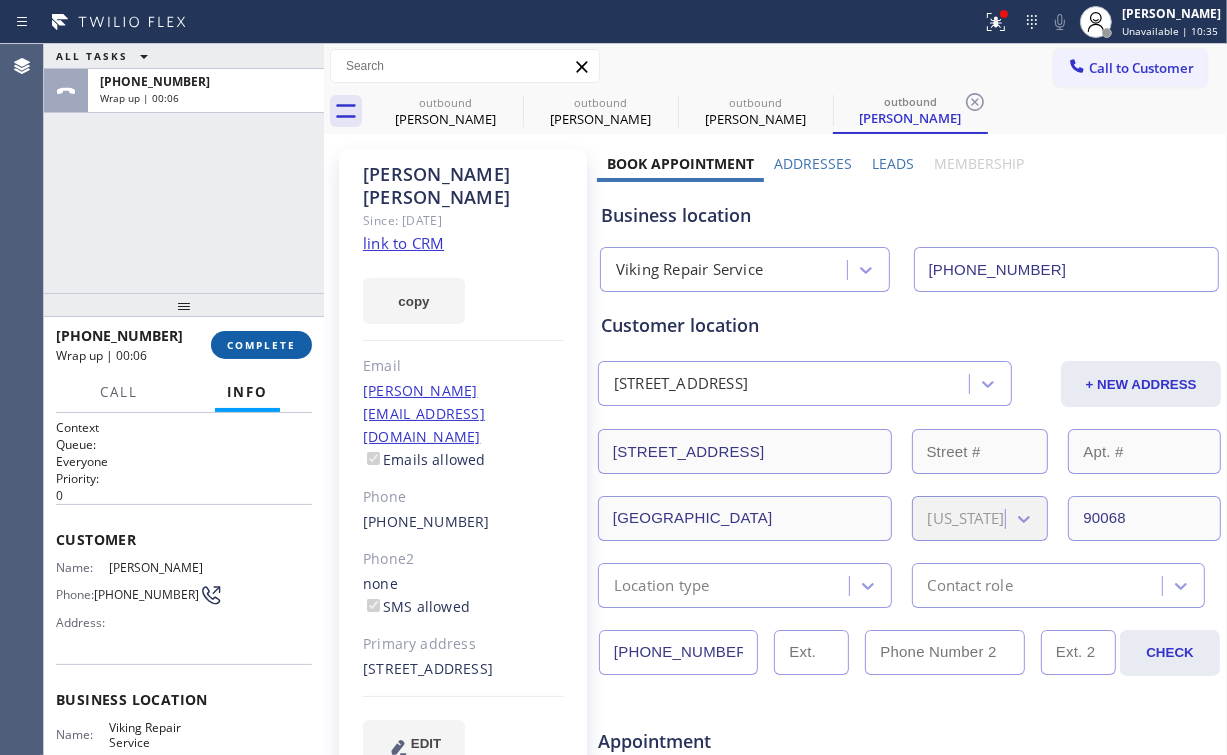 click on "COMPLETE" at bounding box center [261, 345] 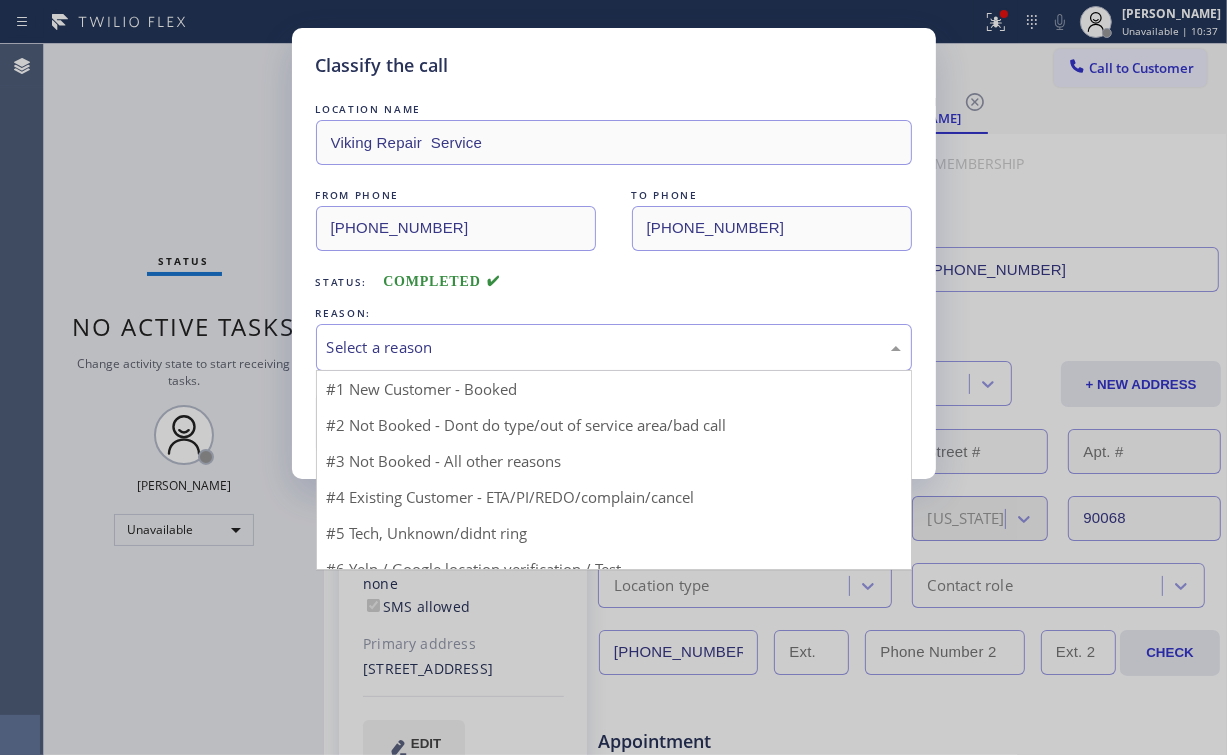 click on "Select a reason" at bounding box center (614, 347) 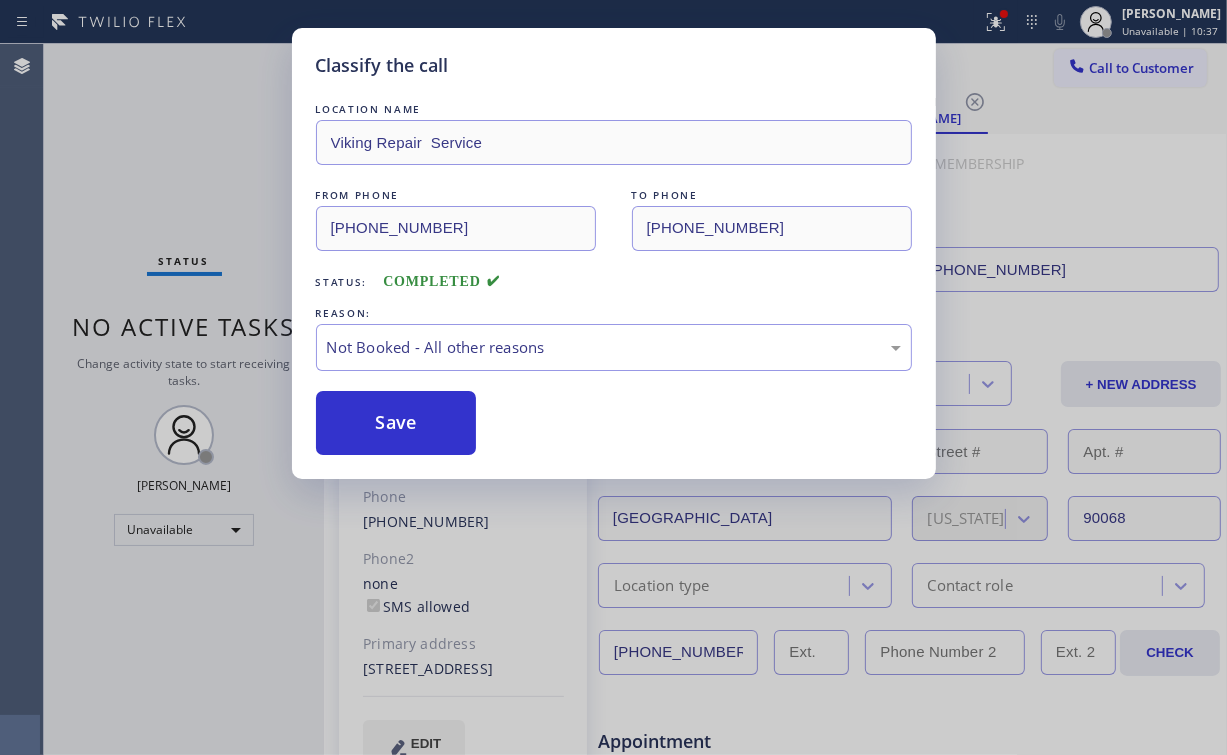 drag, startPoint x: 376, startPoint y: 415, endPoint x: 230, endPoint y: 244, distance: 224.84883 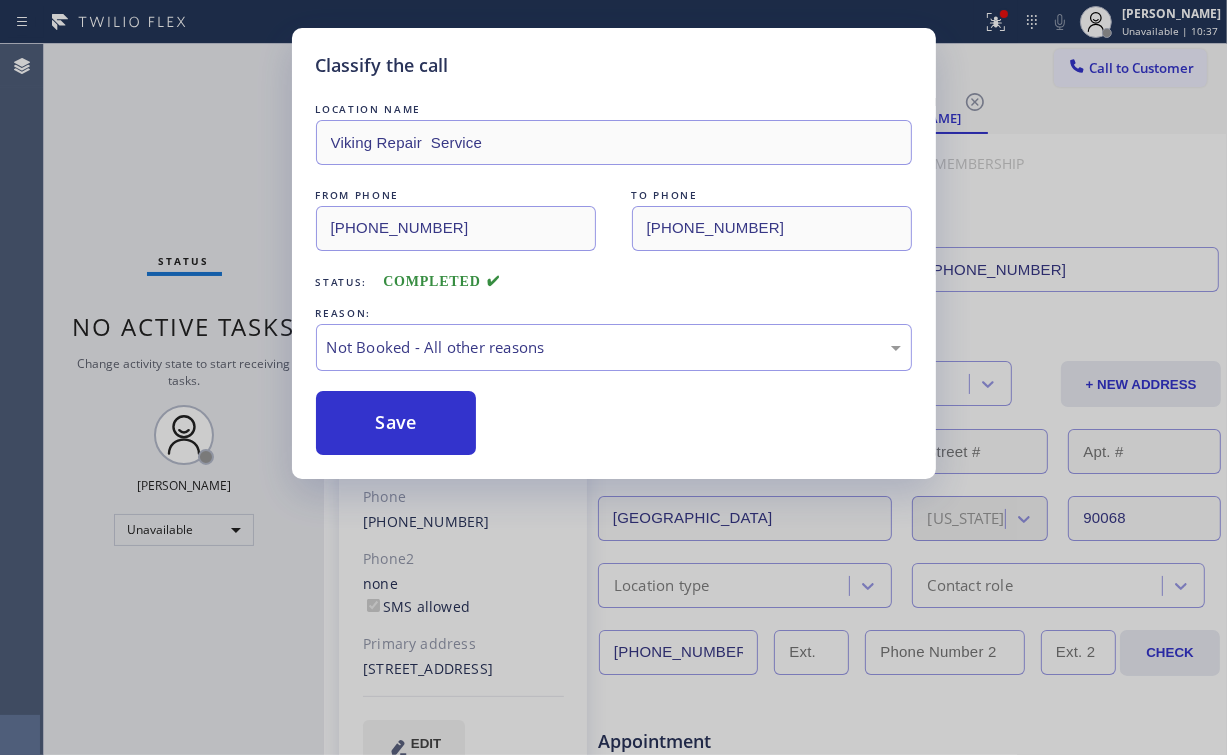 click on "Save" at bounding box center [396, 423] 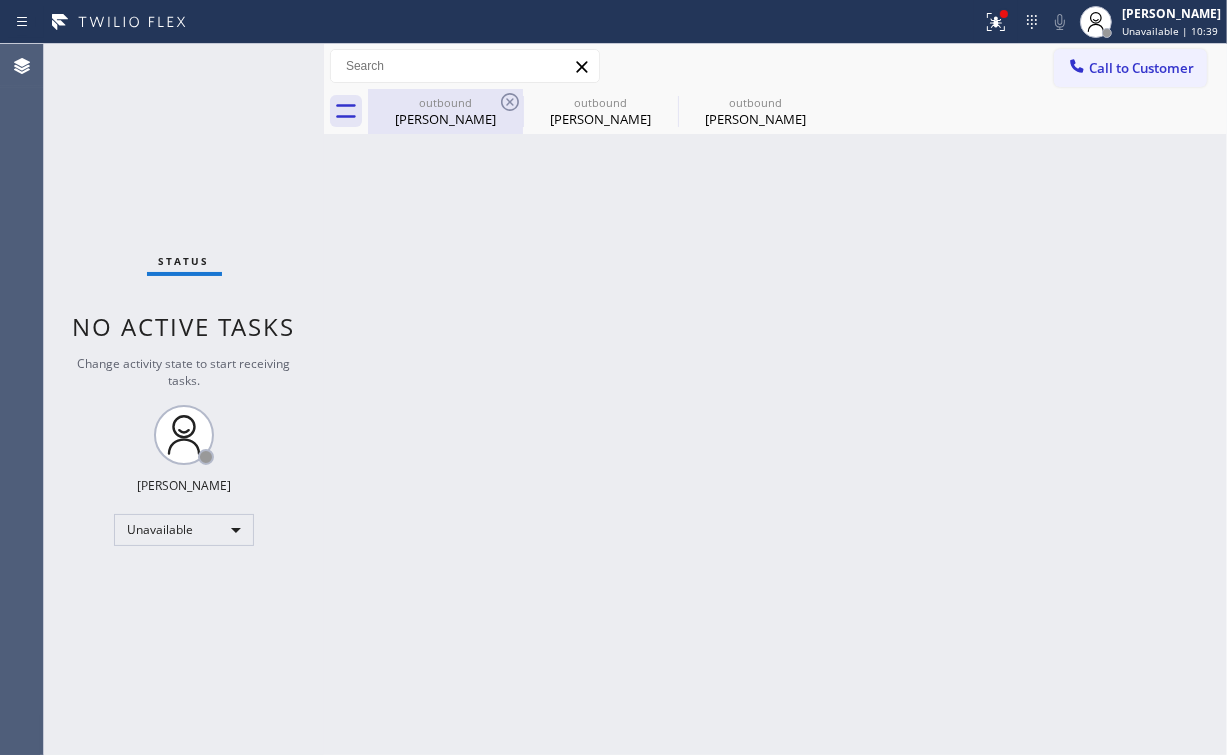 click on "outbound" at bounding box center [445, 102] 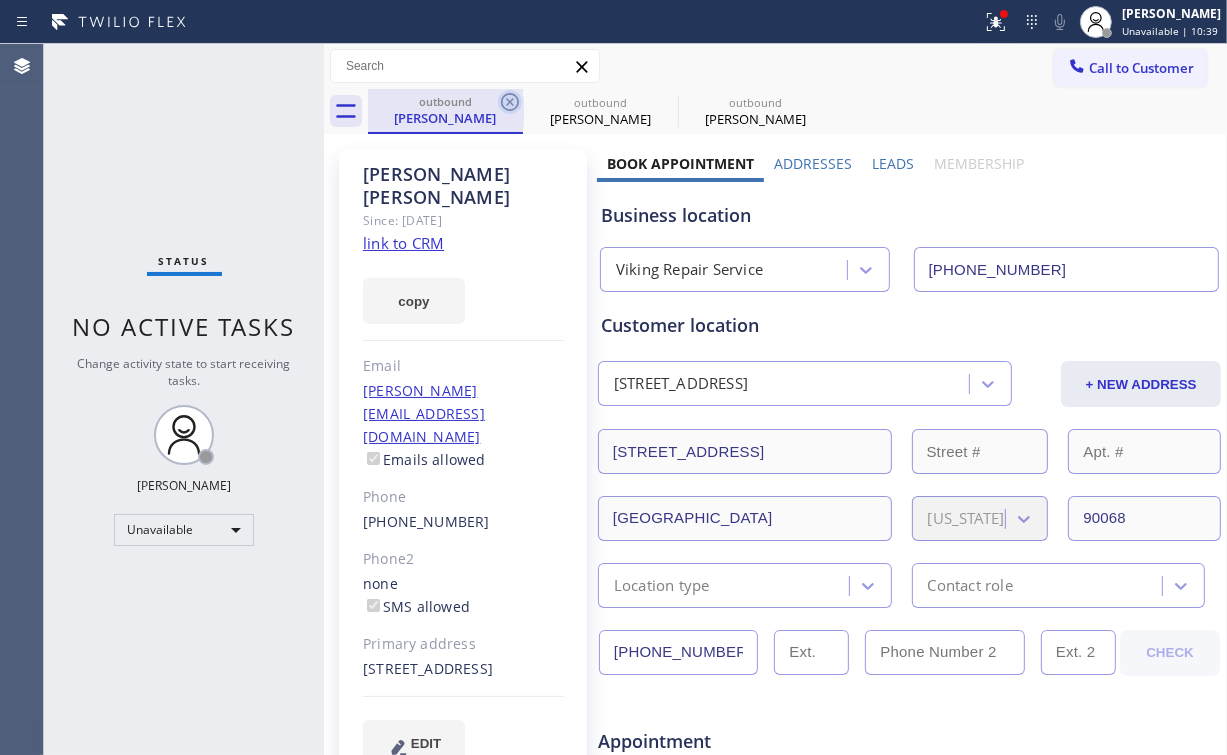 click 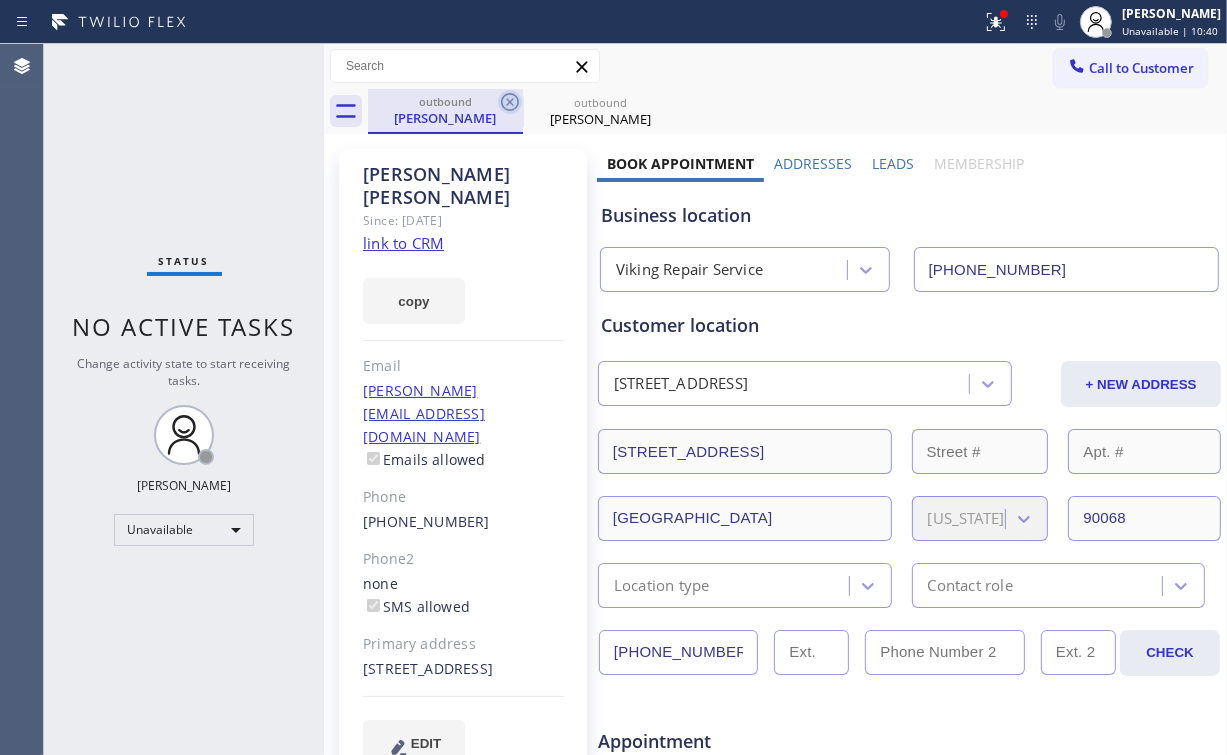 click 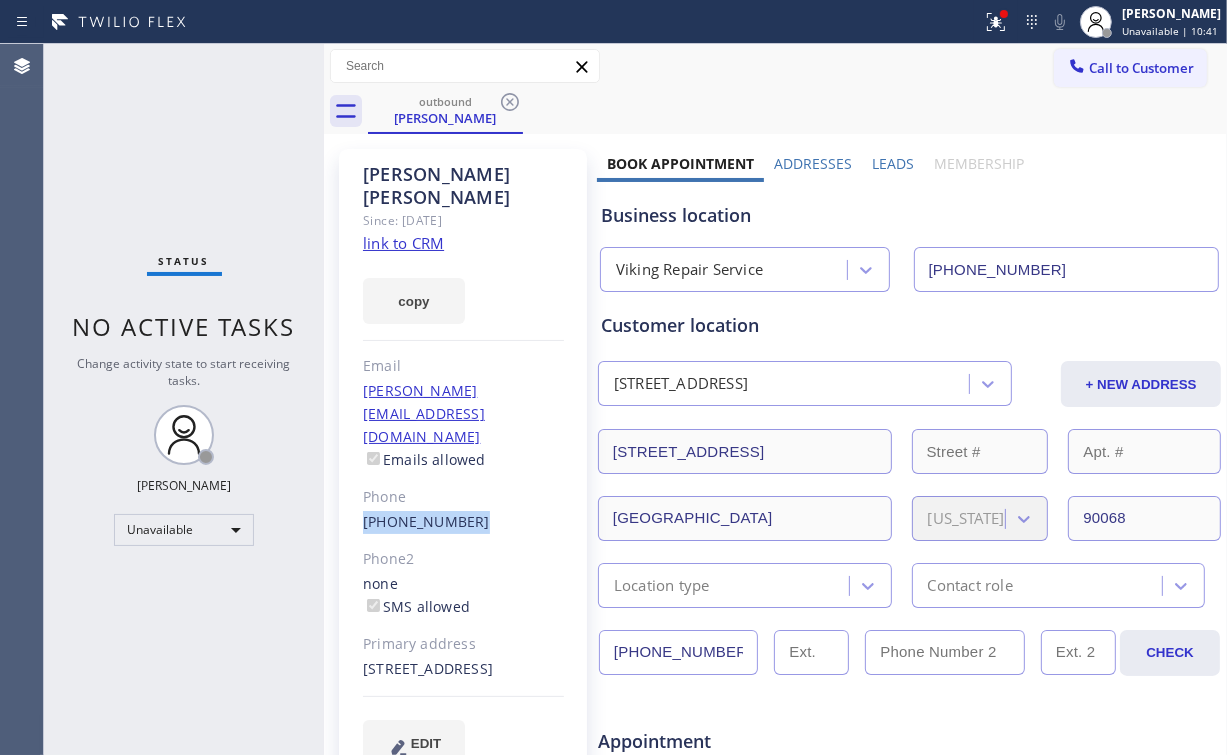 drag, startPoint x: 358, startPoint y: 451, endPoint x: 470, endPoint y: 452, distance: 112.00446 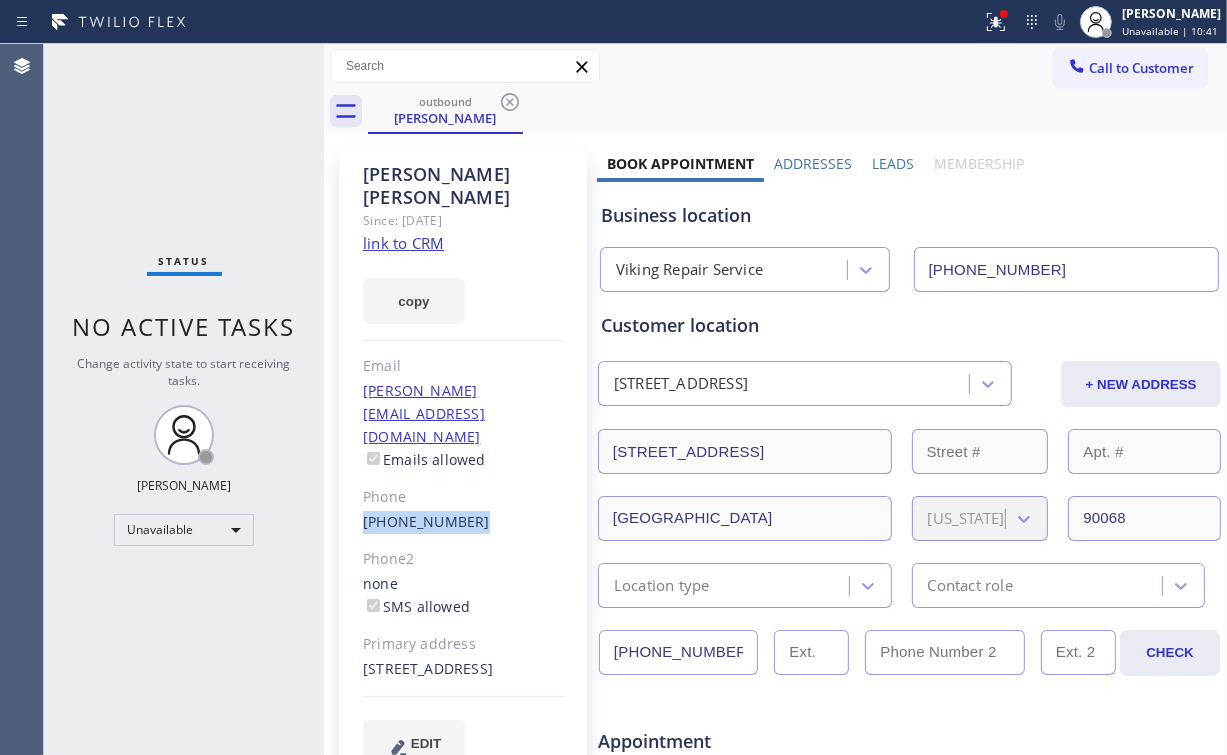 click on "Louis   Matthews Since: 20 may 2020 link to CRM copy Email alexis@jnproduction.com  Emails allowed Phone (510) 857-7960 Phone2 none  SMS allowed Primary address  2201 Malaga Rd Los Angeles, 90068 CA EDIT" at bounding box center [463, 469] 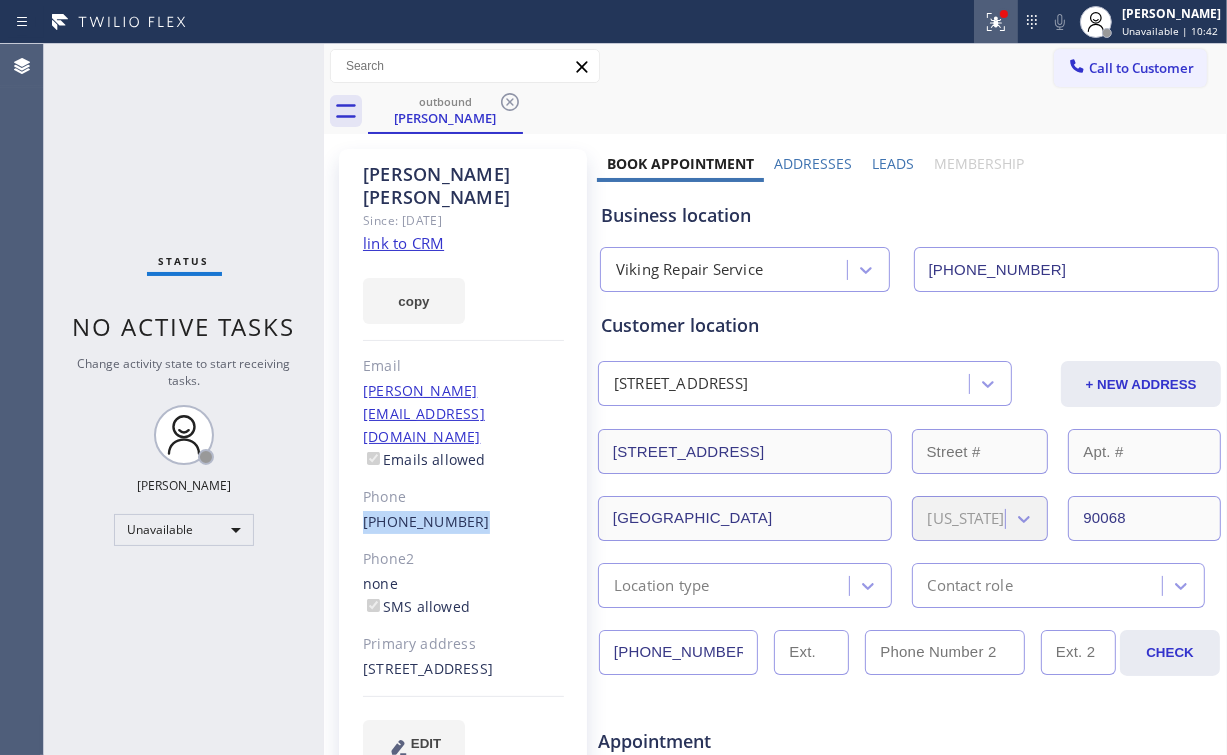click 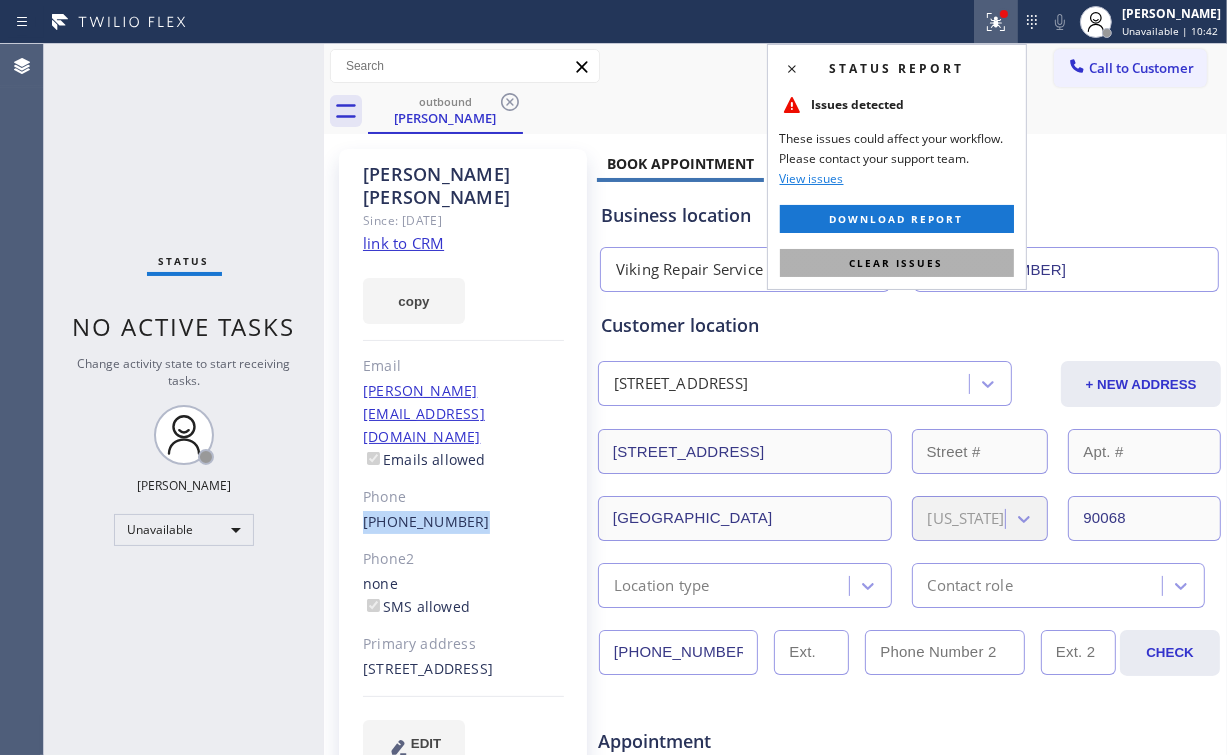 drag, startPoint x: 895, startPoint y: 266, endPoint x: 1064, endPoint y: 192, distance: 184.4912 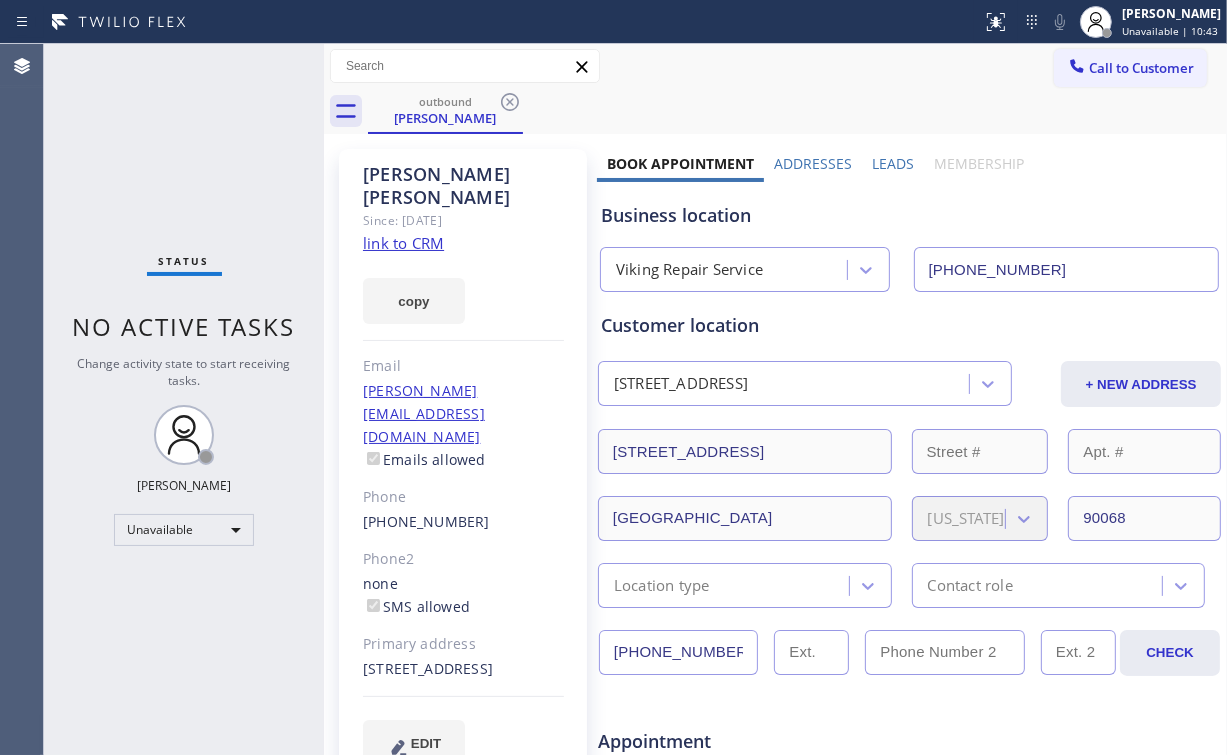 drag, startPoint x: 1064, startPoint y: 192, endPoint x: 1066, endPoint y: 109, distance: 83.02409 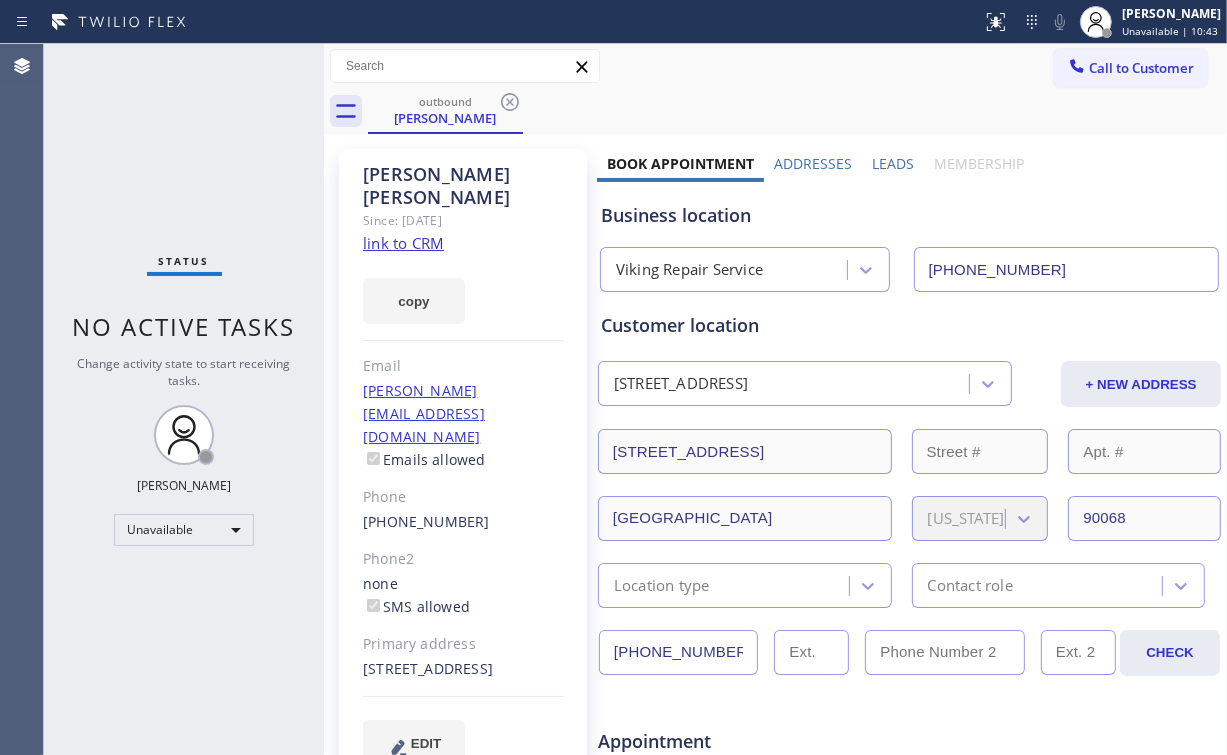 drag, startPoint x: 1072, startPoint y: 84, endPoint x: 1073, endPoint y: 74, distance: 10.049875 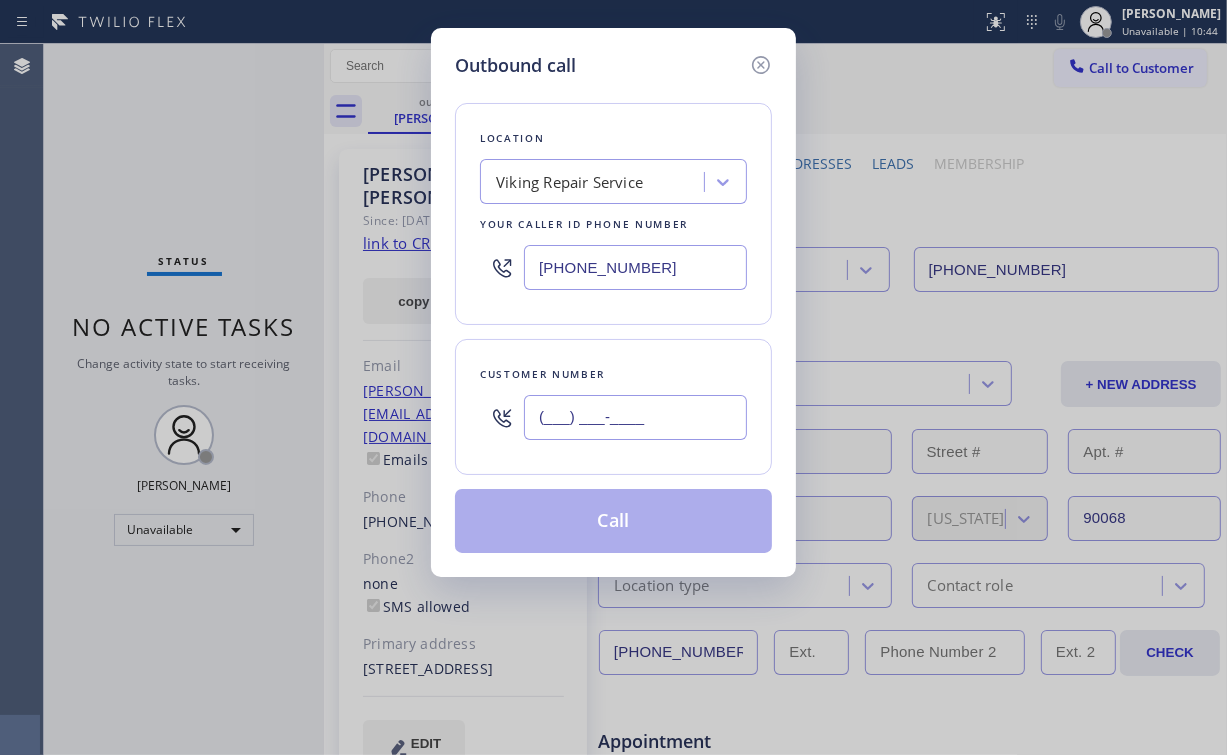 click on "(___) ___-____" at bounding box center (635, 417) 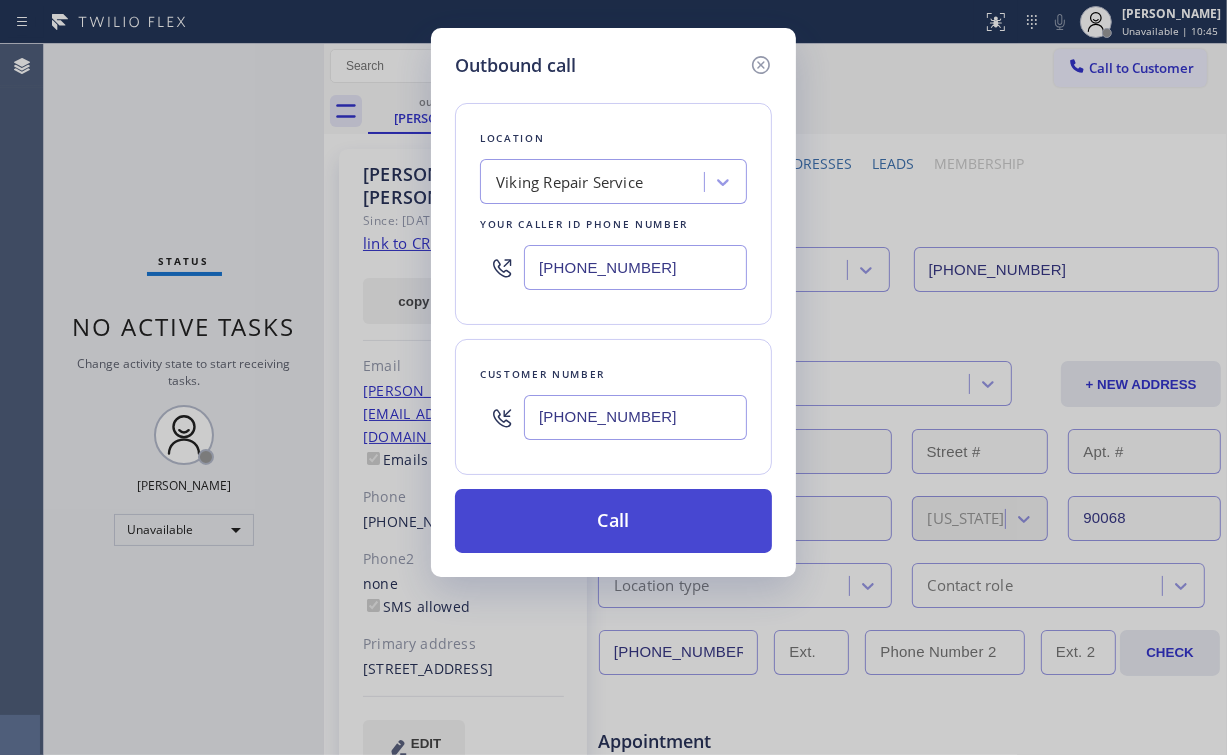 type on "(510) 857-7960" 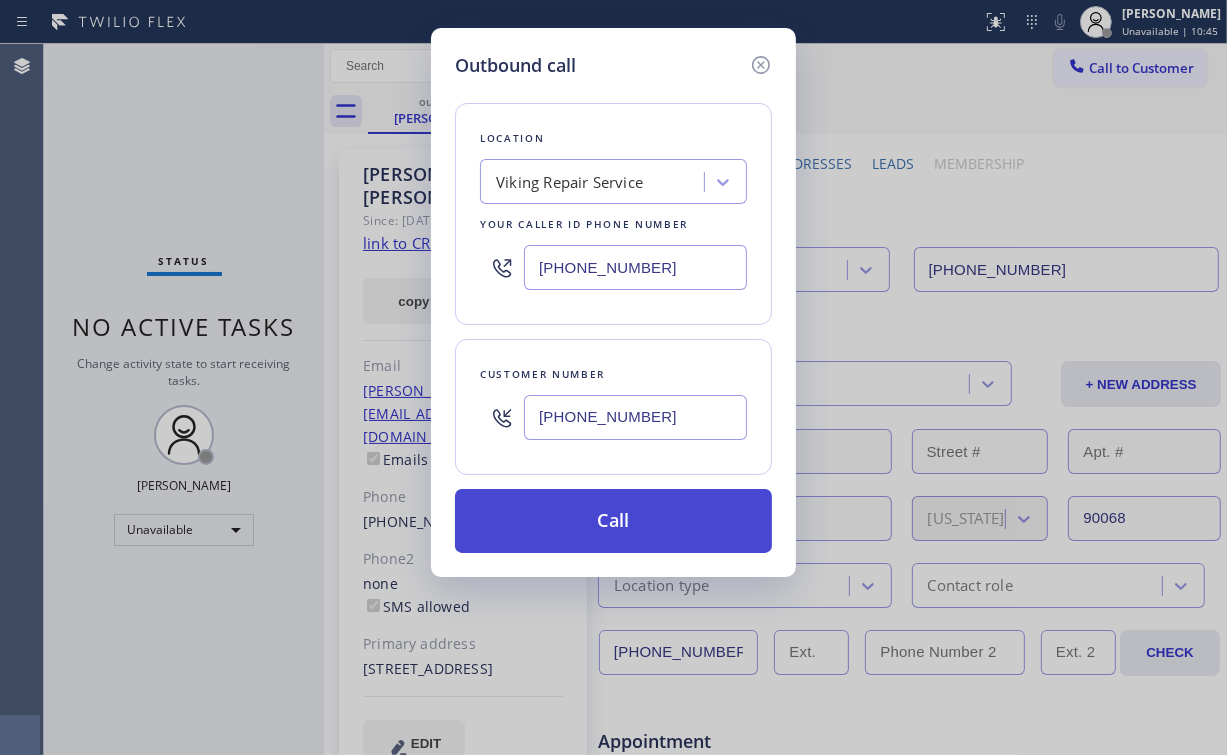 click on "Call" at bounding box center [613, 521] 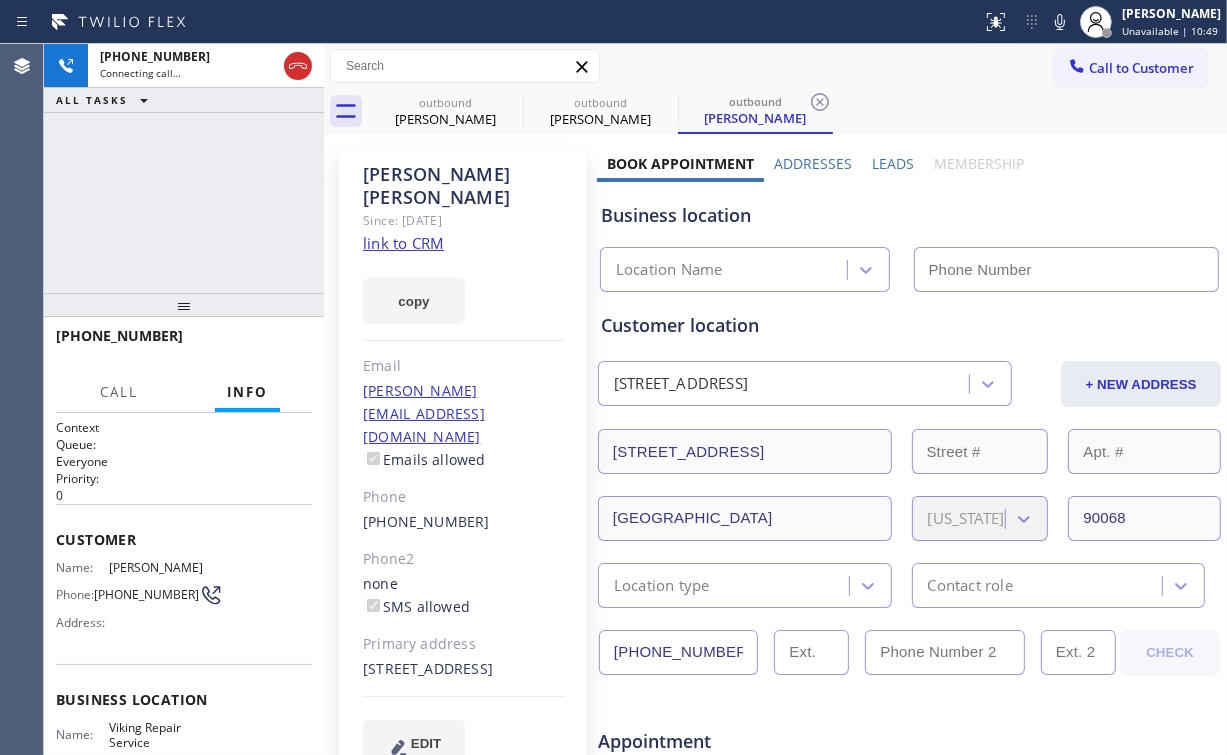 type on "(323) 416-2342" 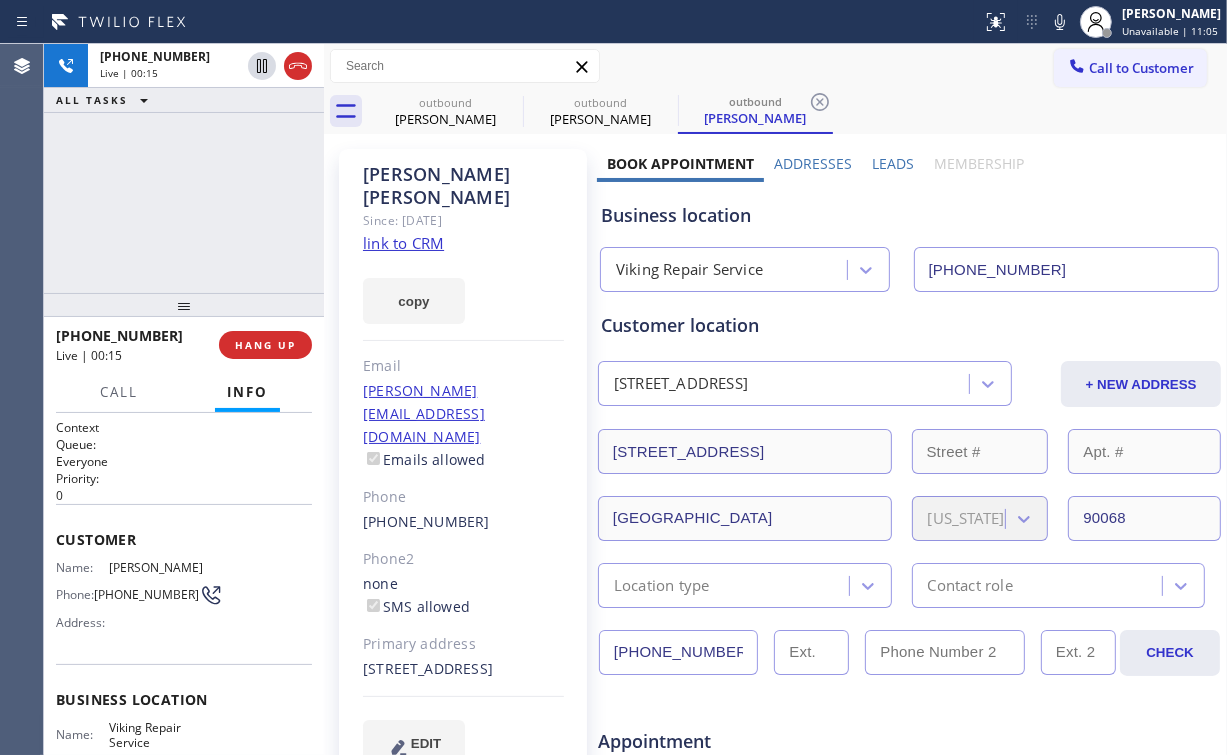 drag, startPoint x: 268, startPoint y: 344, endPoint x: 200, endPoint y: 152, distance: 203.68604 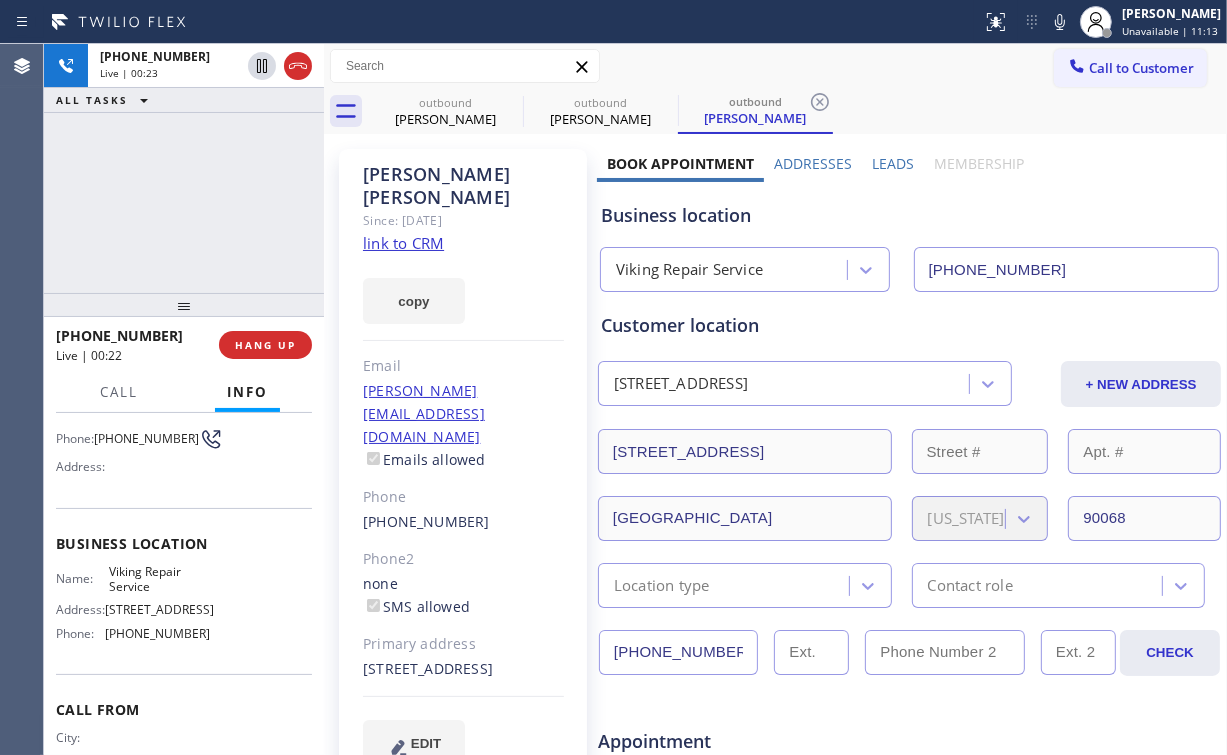 scroll, scrollTop: 160, scrollLeft: 0, axis: vertical 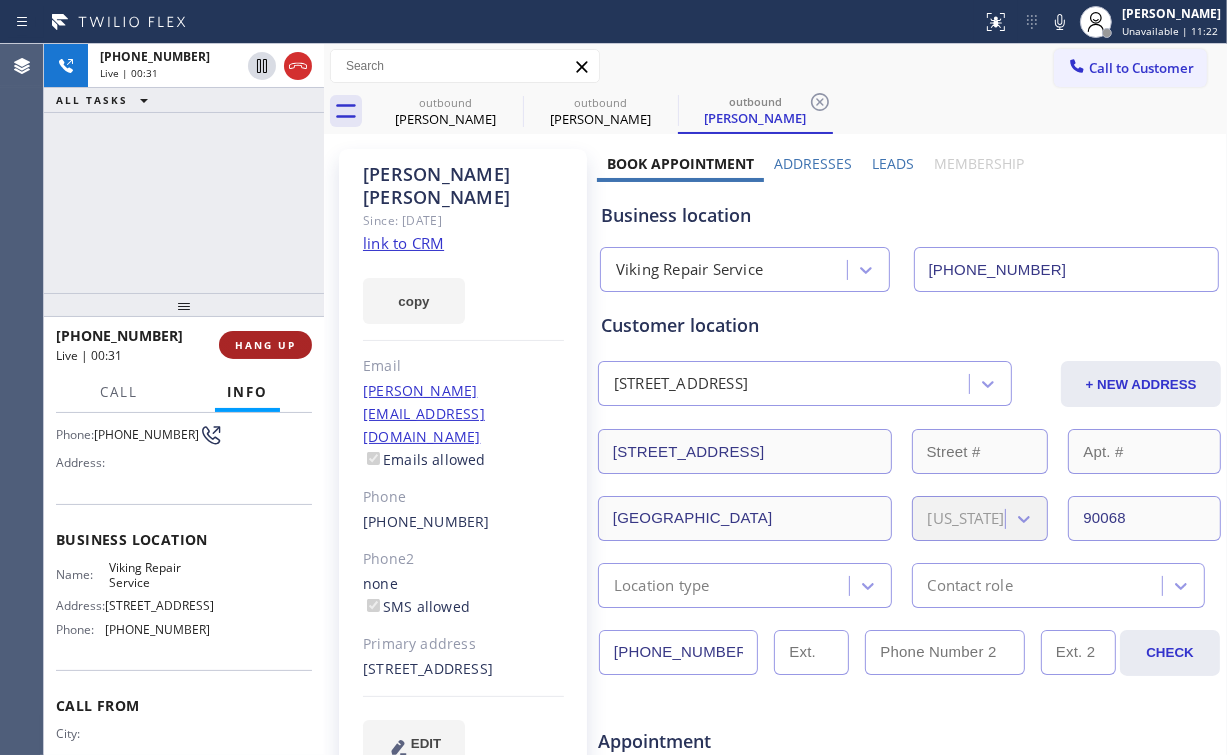 click on "HANG UP" at bounding box center (265, 345) 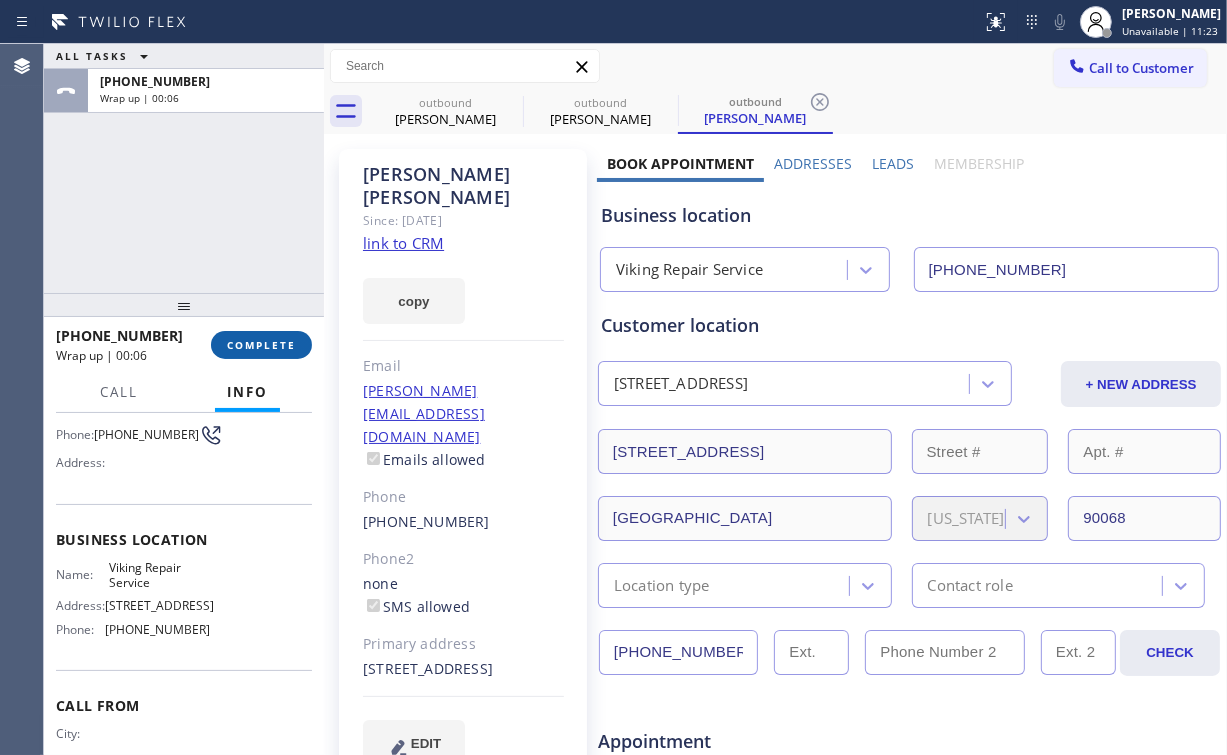 click on "COMPLETE" at bounding box center (261, 345) 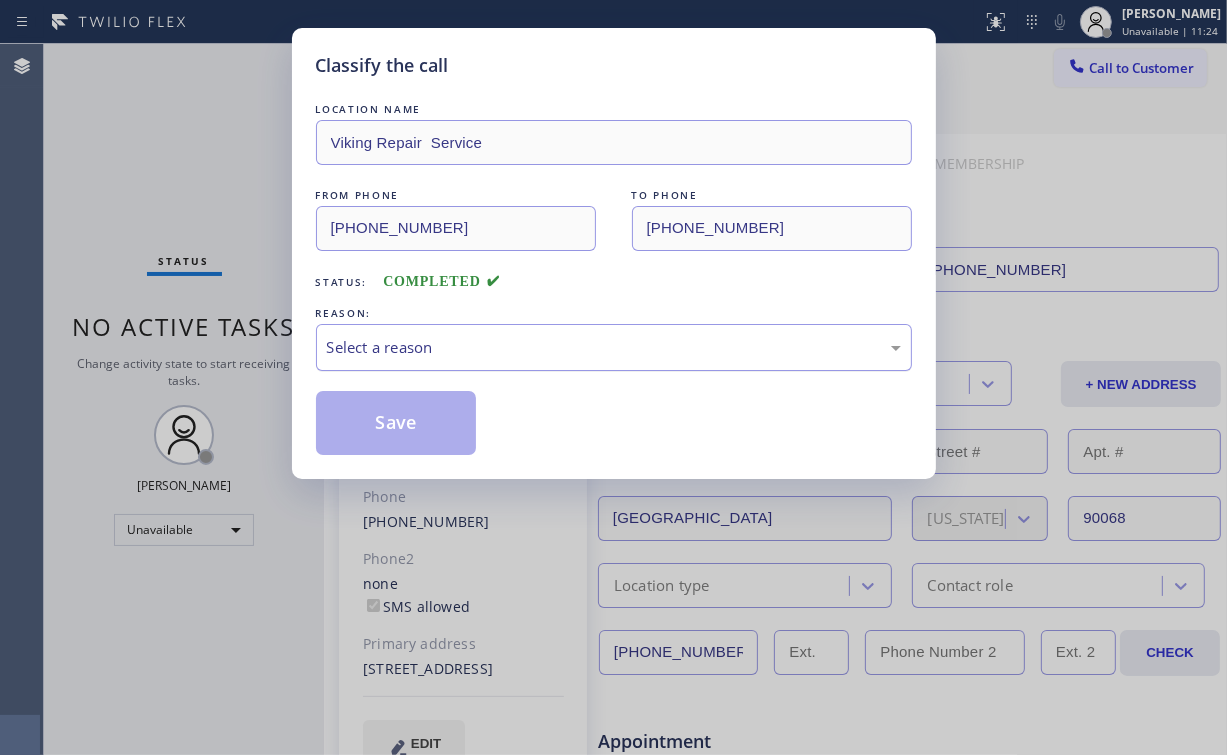 drag, startPoint x: 424, startPoint y: 340, endPoint x: 425, endPoint y: 364, distance: 24.020824 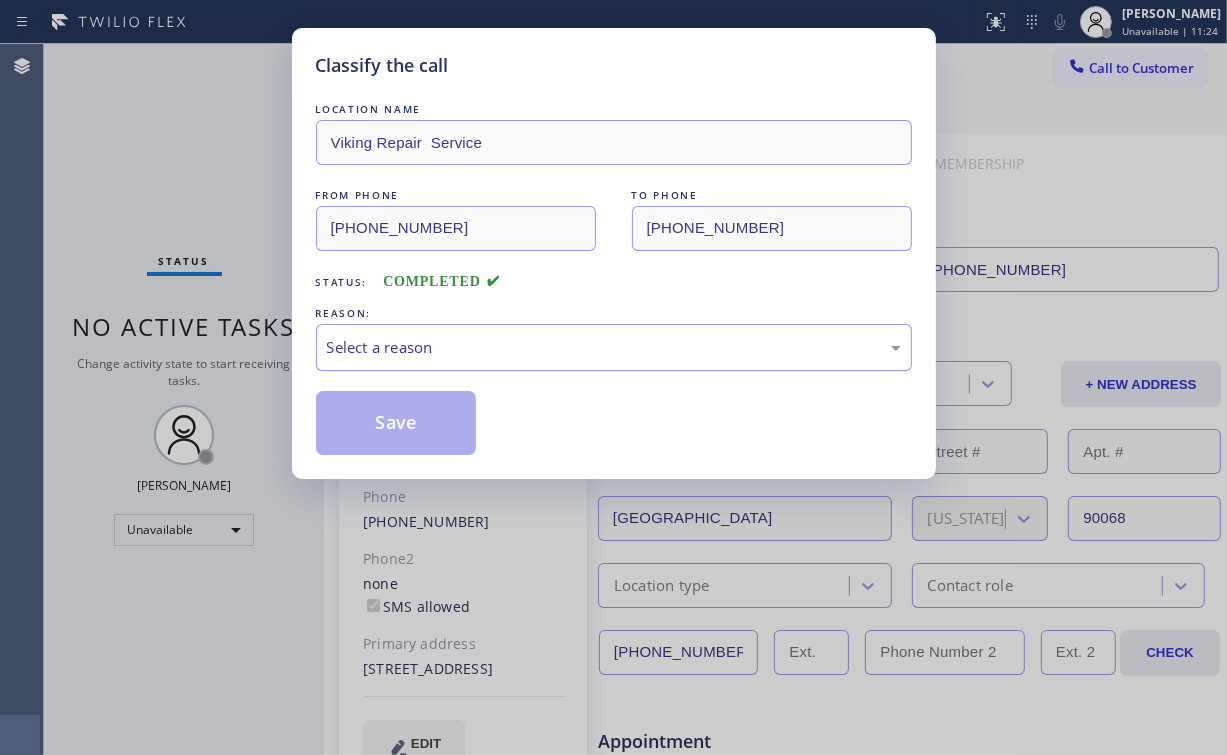 click on "Select a reason" at bounding box center (614, 347) 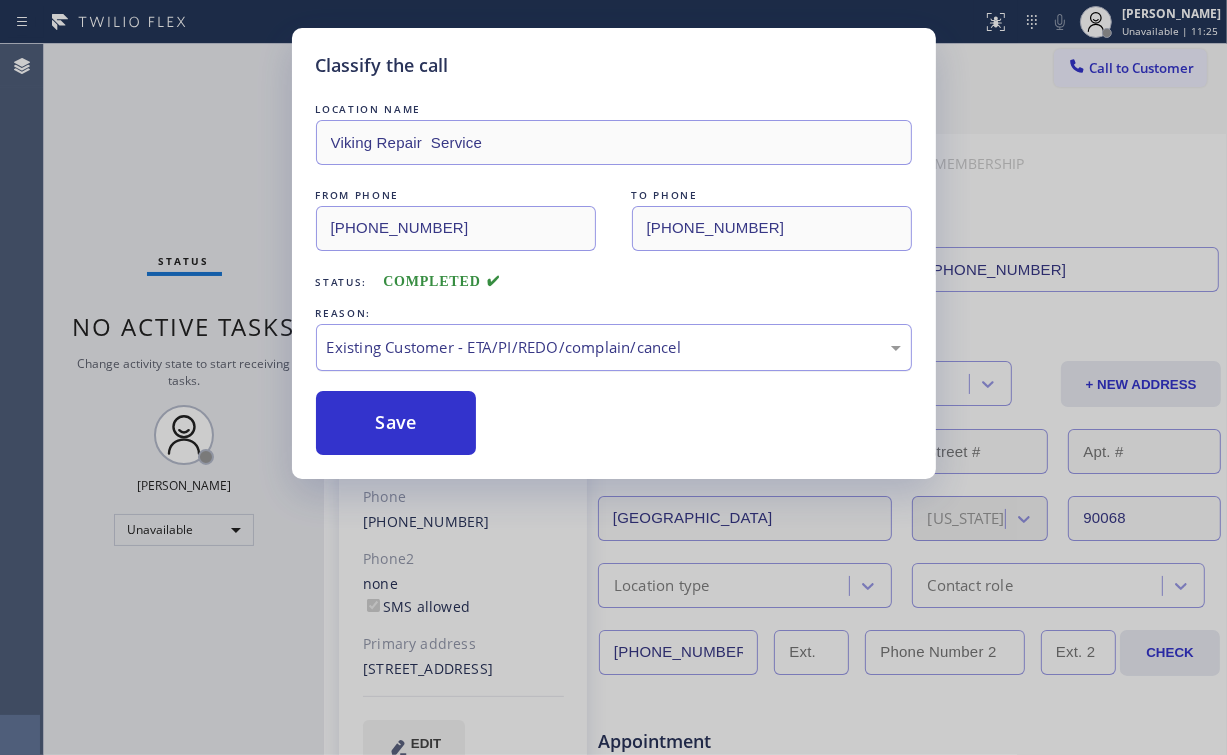 click on "Existing Customer - ETA/PI/REDO/complain/cancel" at bounding box center [614, 347] 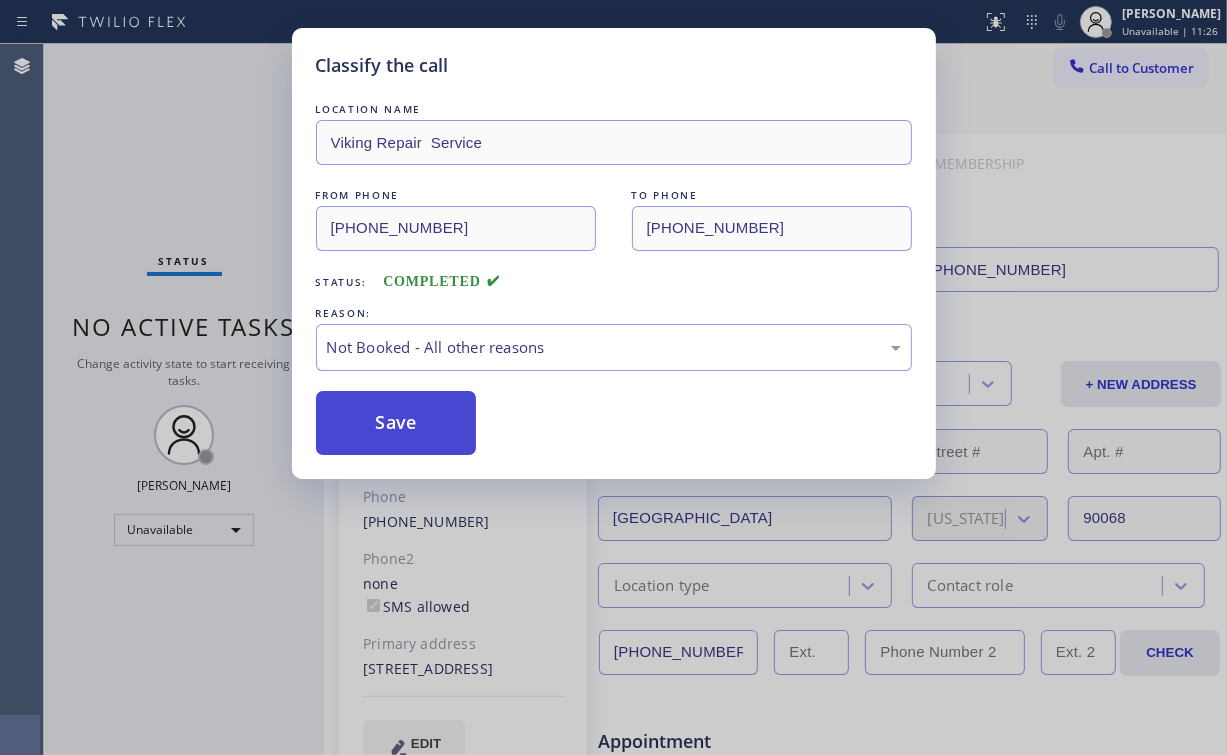 click on "Save" at bounding box center [396, 423] 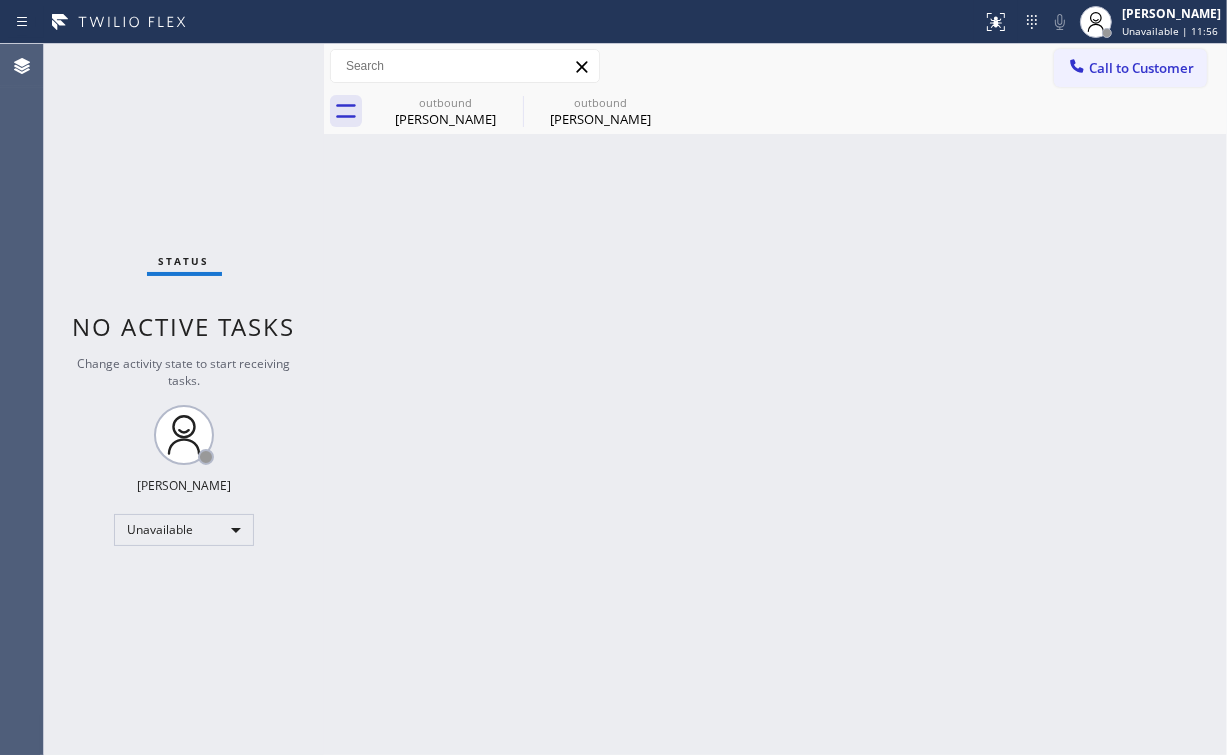 click on "Back to Dashboard Change Sender ID Customers Technicians Select a contact Outbound call Location Search location Your caller id phone number Customer number Call Customer info Name   Phone none Address none Change Sender ID HVAC +18559994417 5 Star Appliance +18557314952 Appliance Repair +18554611149 Plumbing +18889090120 Air Duct Cleaning +18006865038  Electricians +18005688664 Cancel Change Check personal SMS Reset Change outbound Louis Matthews outbound Louis Matthews Call to Customer Outbound call Location Viking Repair  Service Your caller id phone number (323) 416-2342 Customer number Call Outbound call Technician Search Technician Your caller id phone number Your caller id phone number Call outbound Louis Matthews outbound Louis Matthews Louis   Matthews Since: 20 may 2020 link to CRM copy Email alexis@jnproduction.com  Emails allowed Phone (510) 857-7960 Phone2 none  SMS allowed Primary address  2201 Malaga Rd Los Angeles, 90068 CA EDIT Outbound call Location Viking Repair  Service (323) 416-2342 Call" at bounding box center [775, 399] 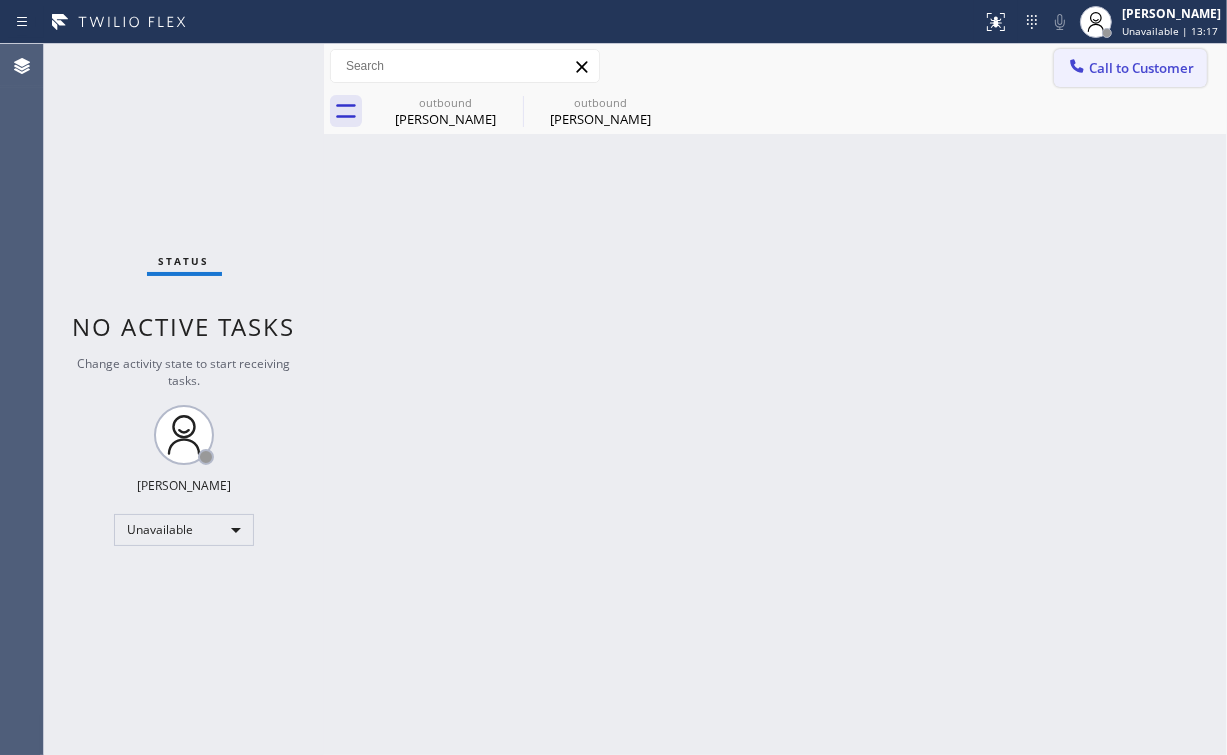 drag, startPoint x: 1139, startPoint y: 52, endPoint x: 680, endPoint y: 249, distance: 499.48975 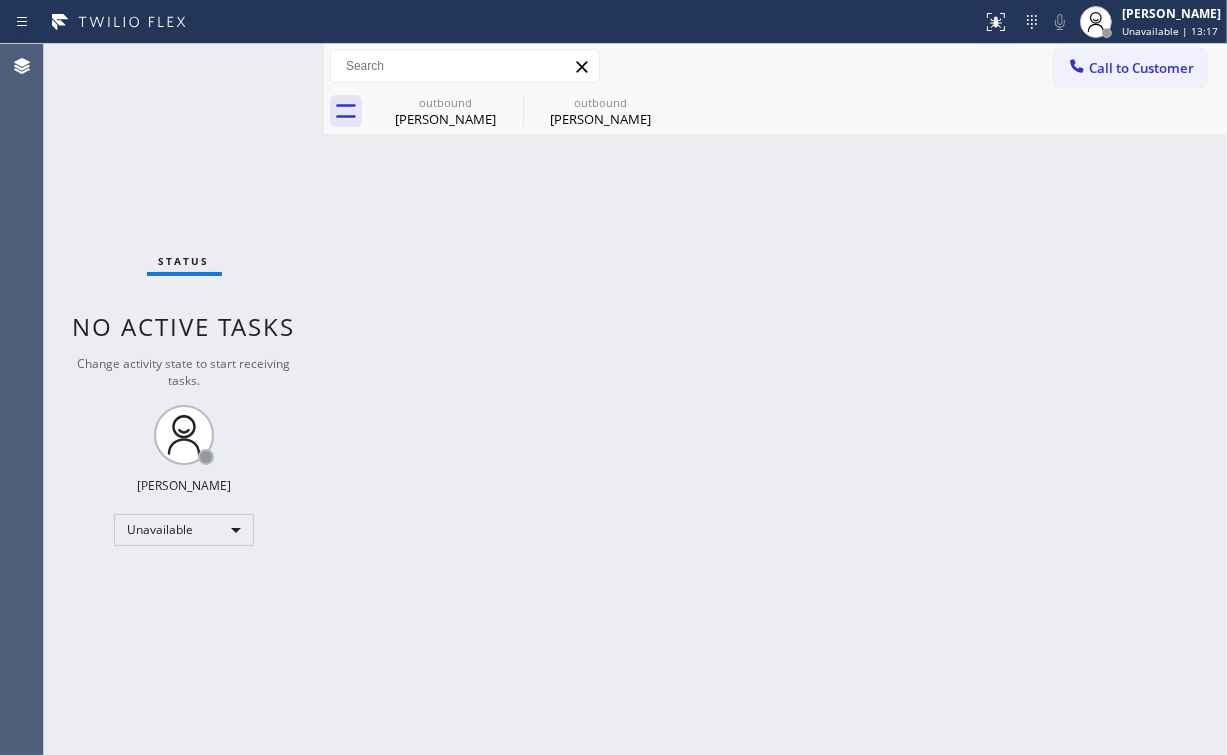click on "Call to Customer" at bounding box center (1130, 68) 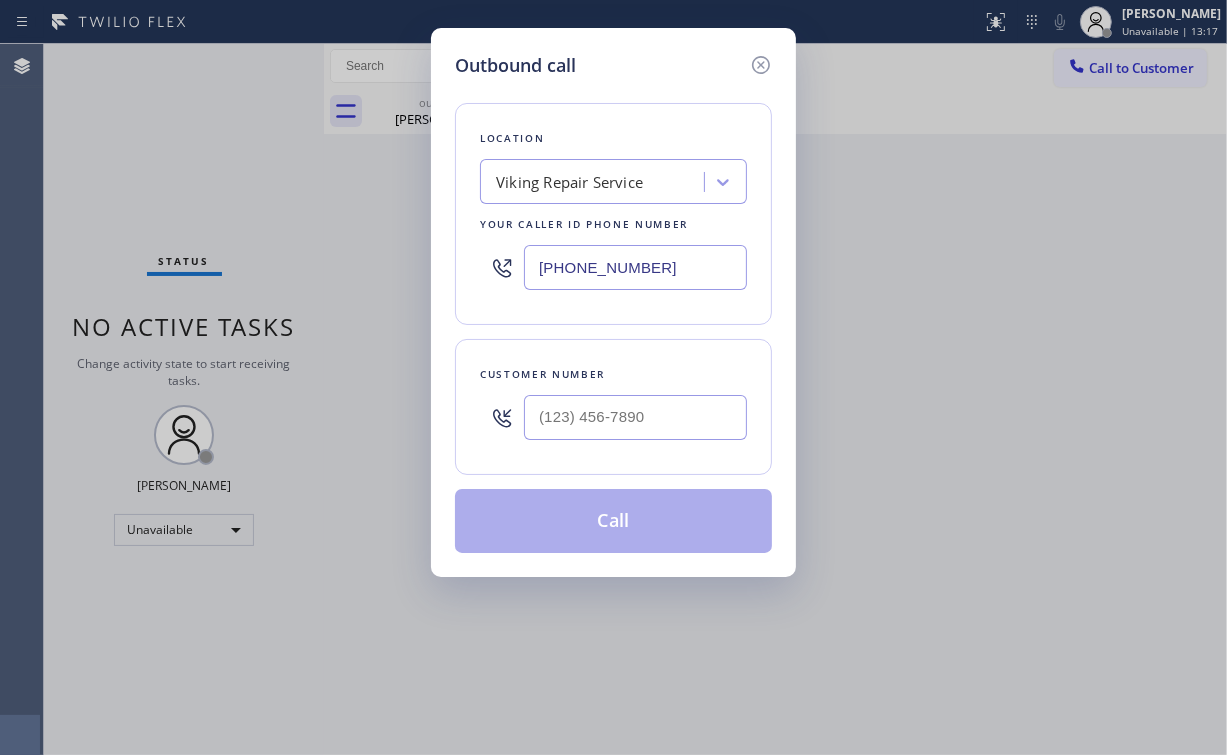 drag, startPoint x: 675, startPoint y: 260, endPoint x: 145, endPoint y: 264, distance: 530.0151 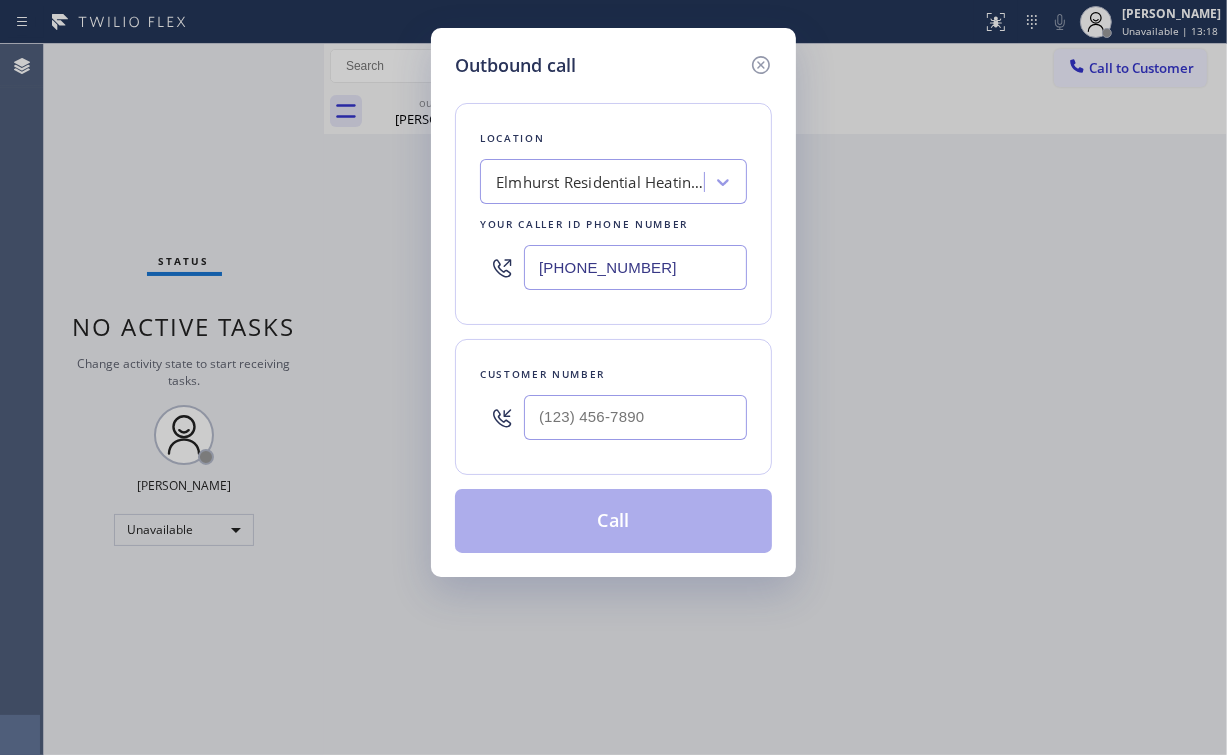 type on "(917) 983-2877" 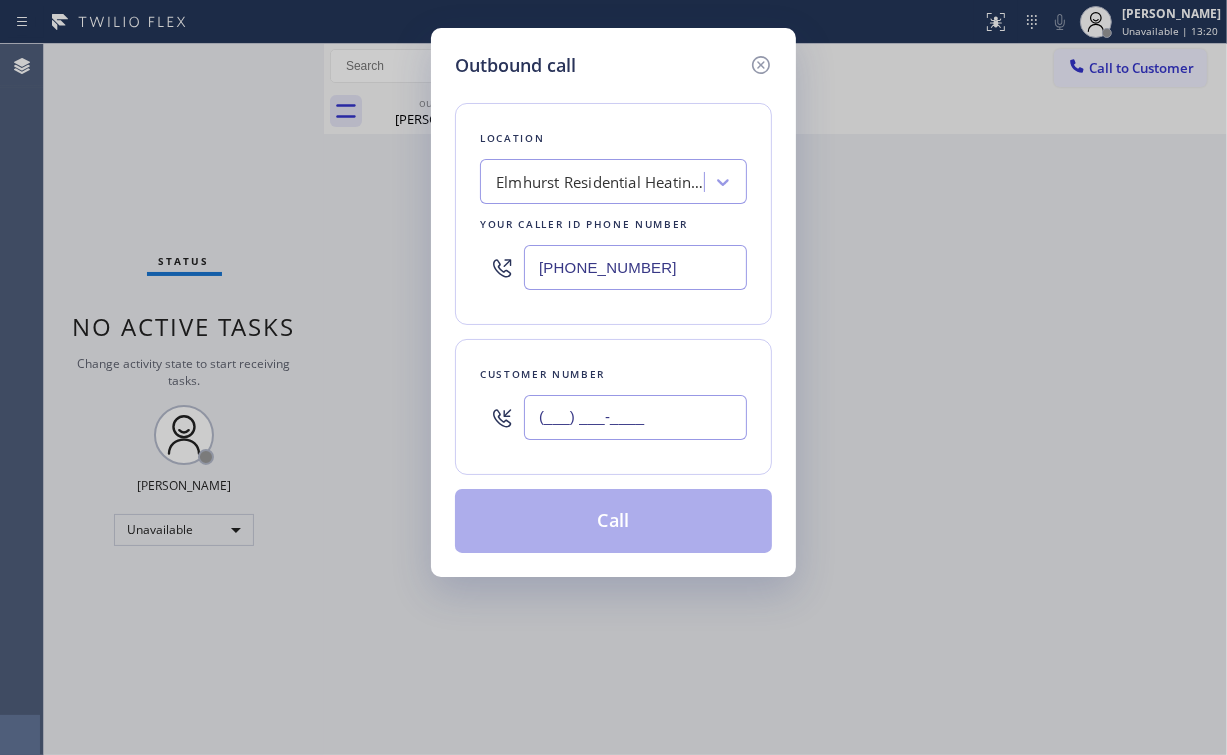 click on "(___) ___-____" at bounding box center [635, 417] 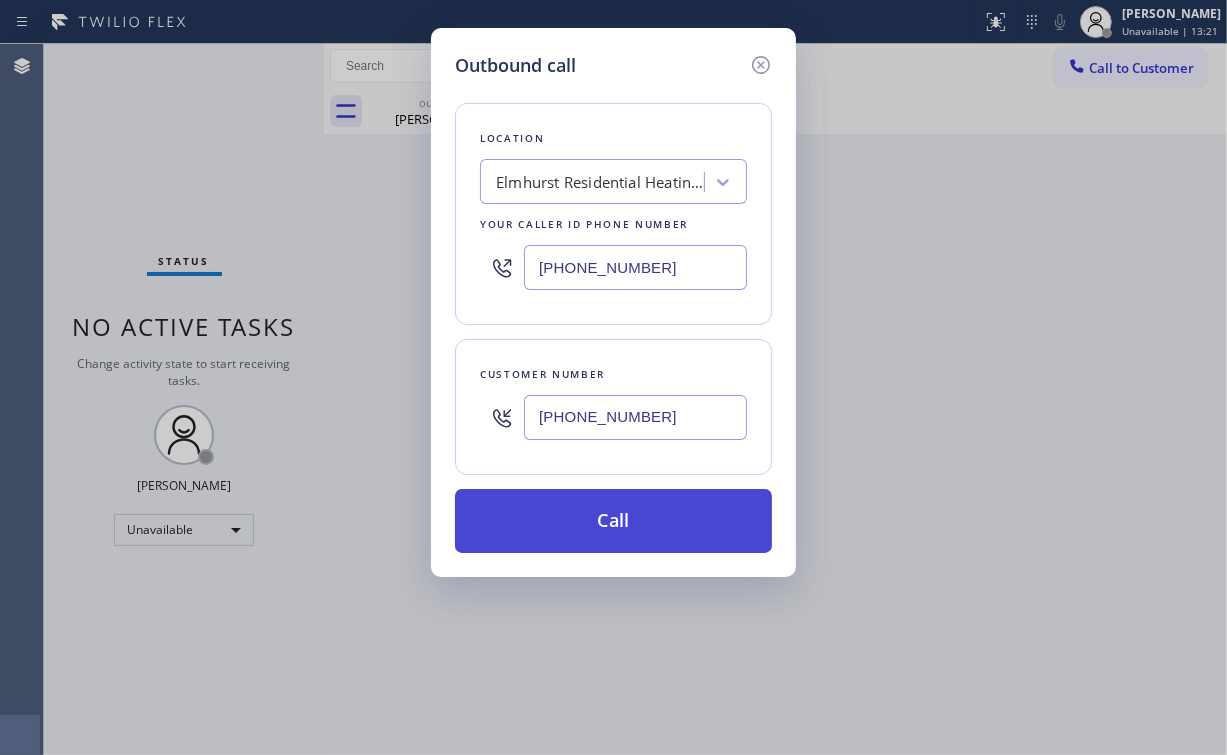 type on "(609) 592-6048" 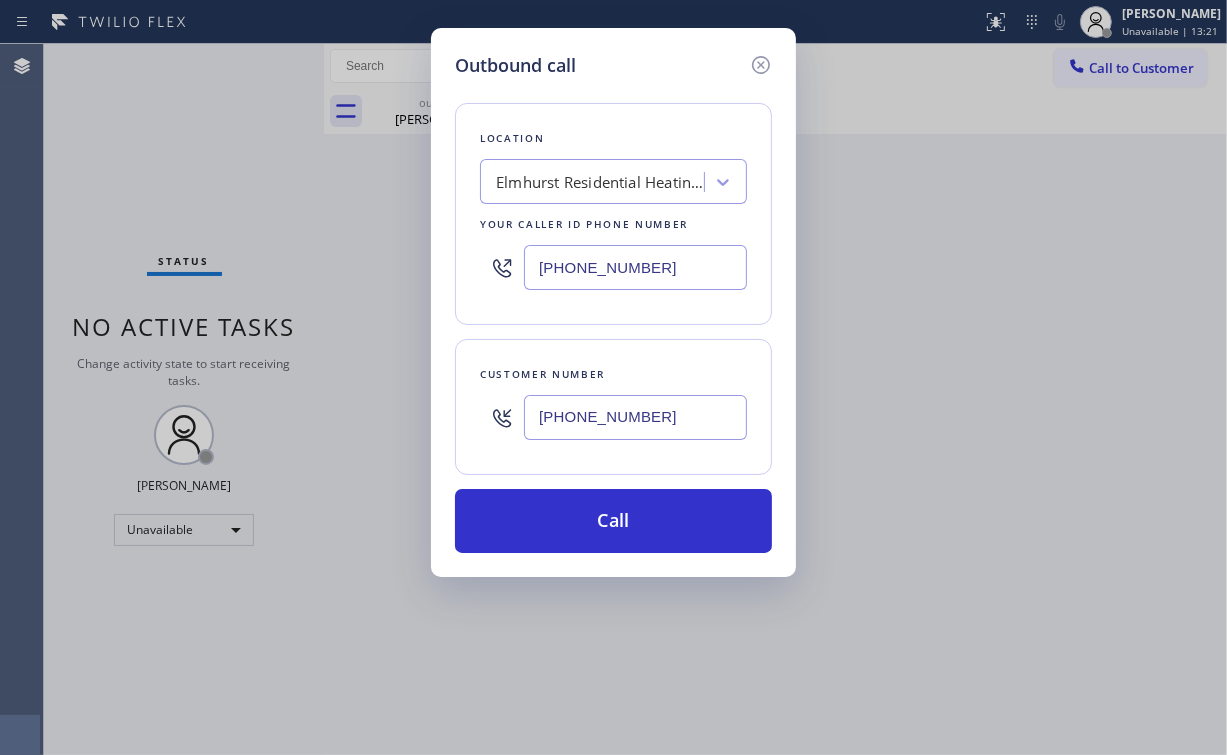 click on "Outbound call Location Elmhurst Residential Heating Systems Your caller id phone number (917) 983-2877 Customer number (609) 592-6048 Call" at bounding box center [613, 377] 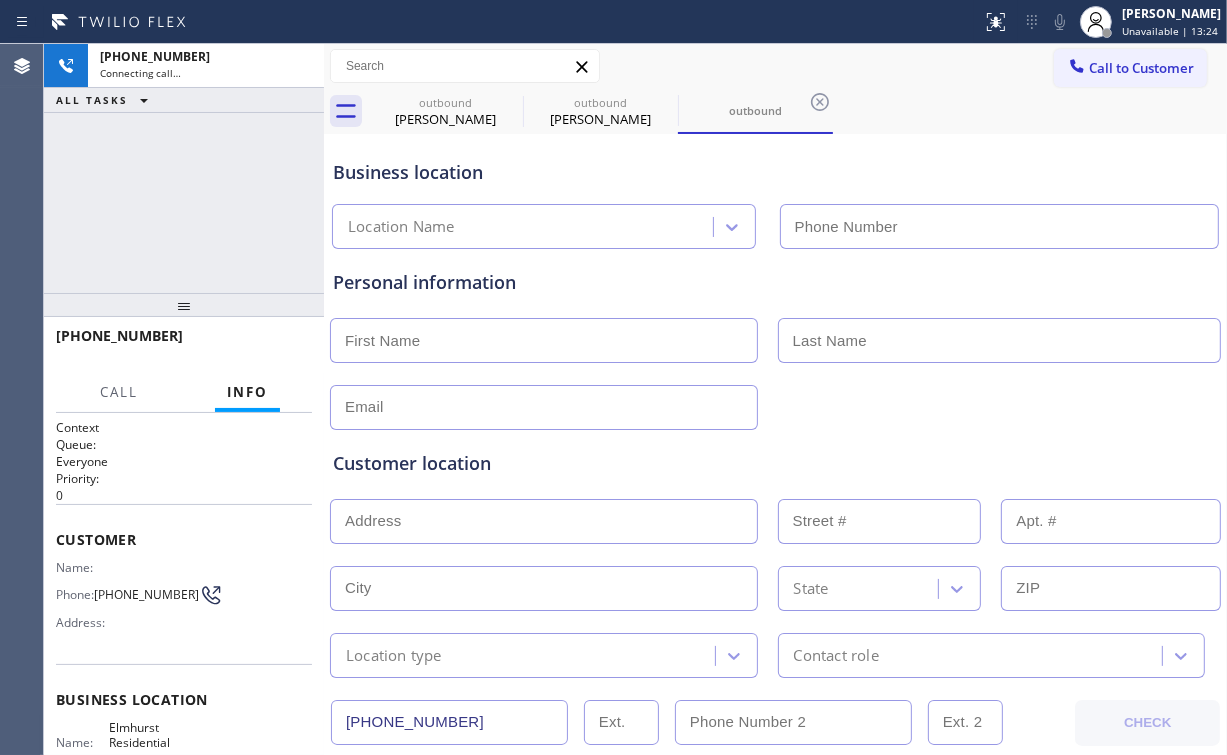 type on "(917) 983-2877" 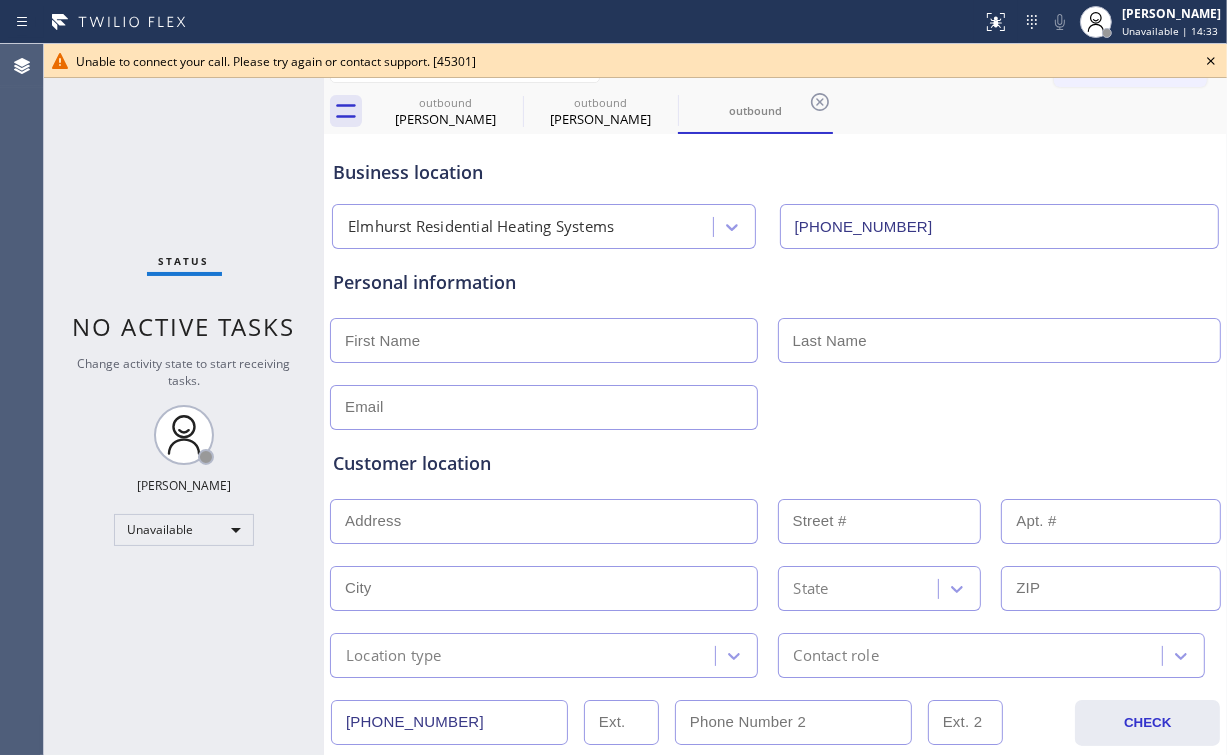 click 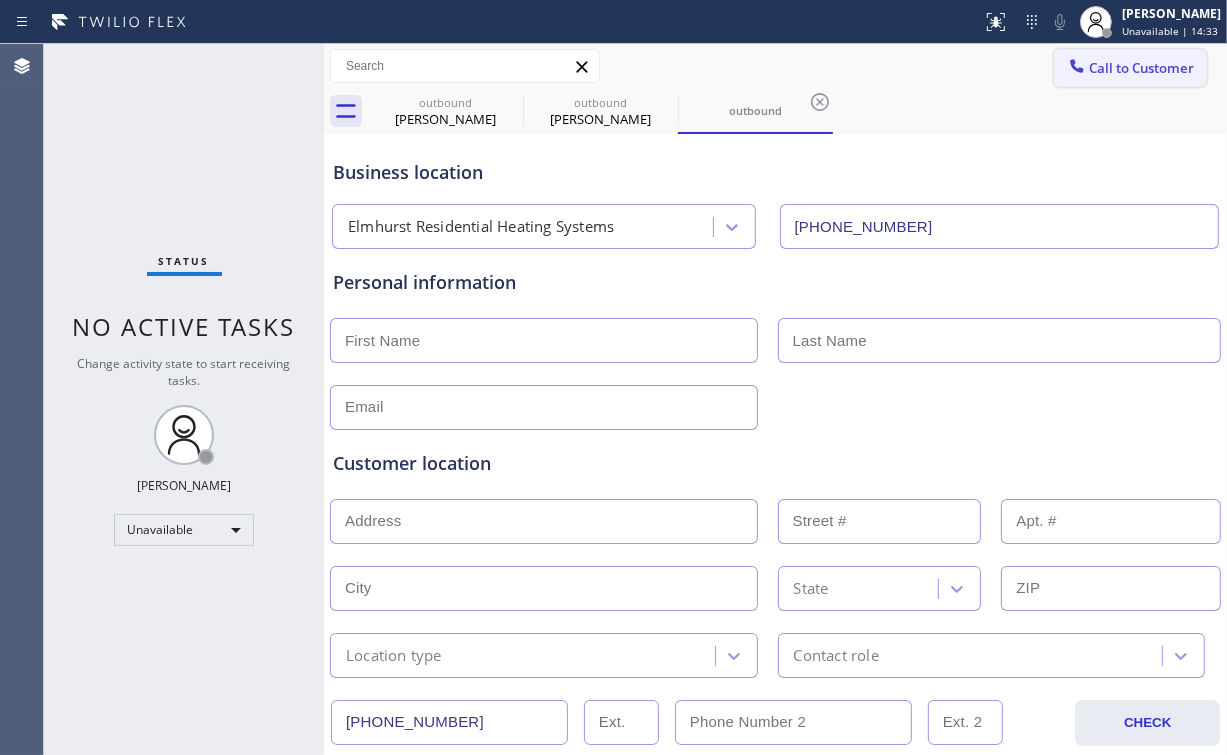 click on "Call to Customer" at bounding box center [1141, 68] 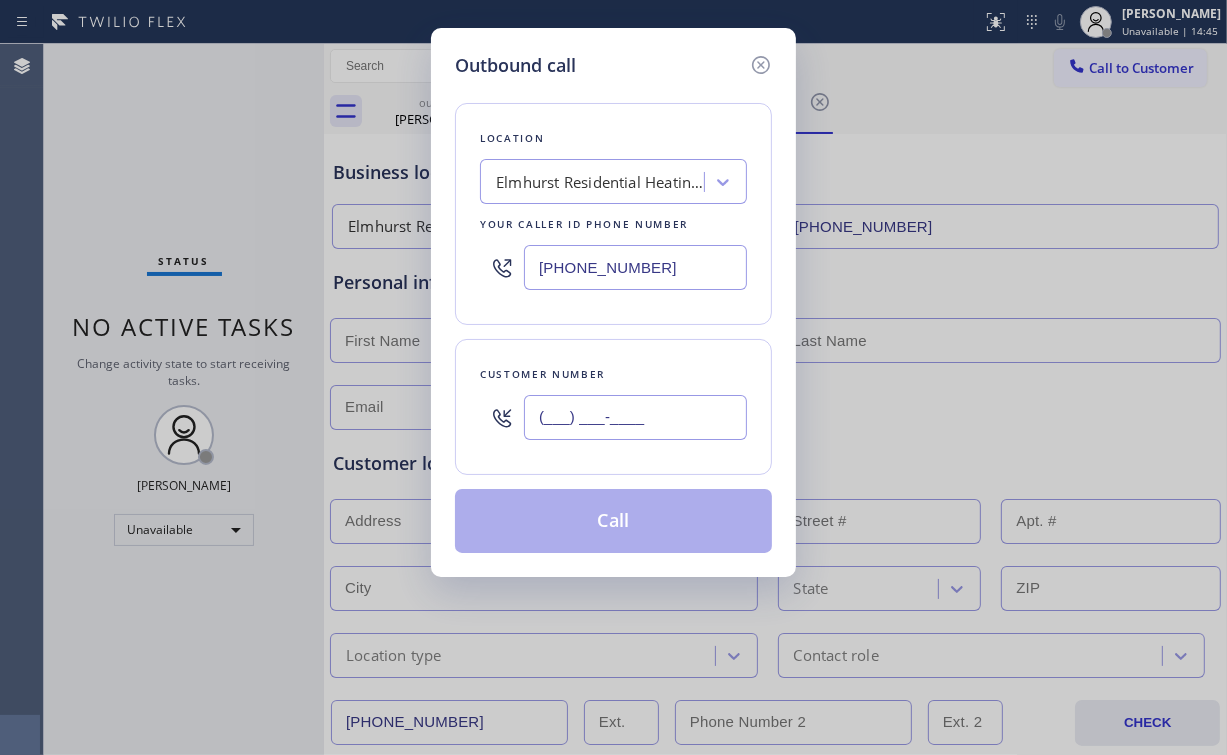 click on "(___) ___-____" at bounding box center [635, 417] 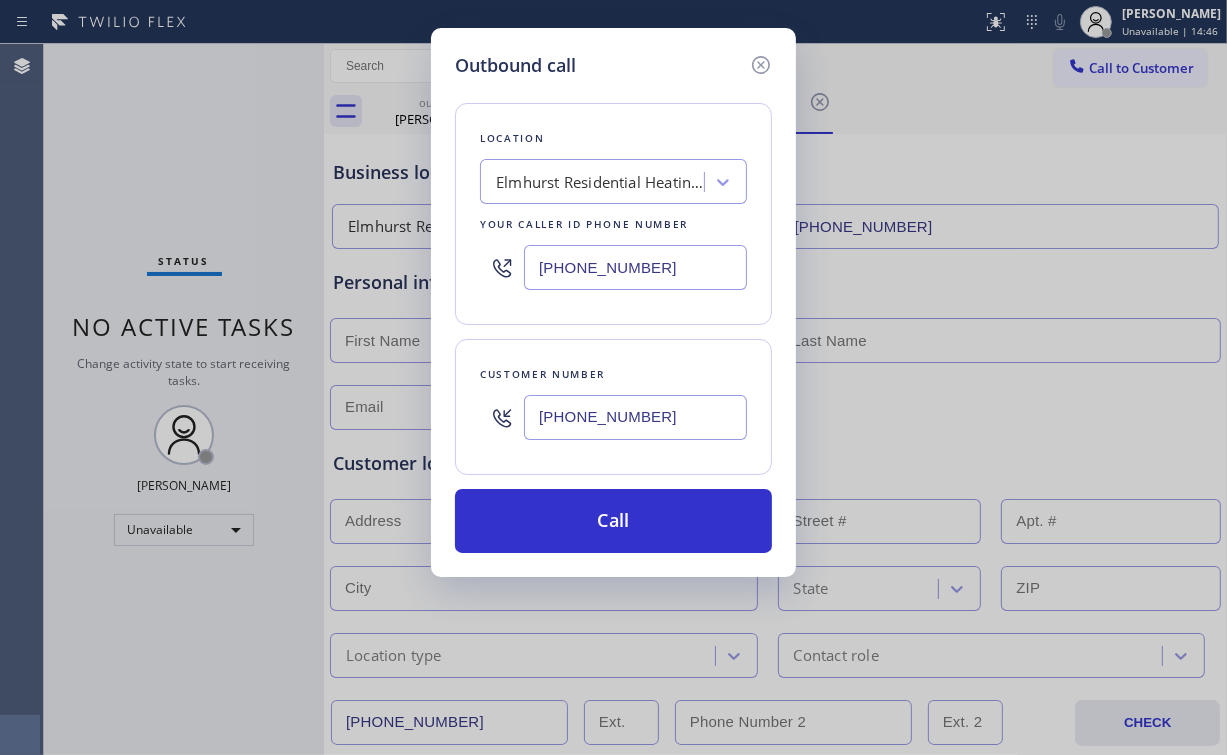 type on "(510) 857-7960" 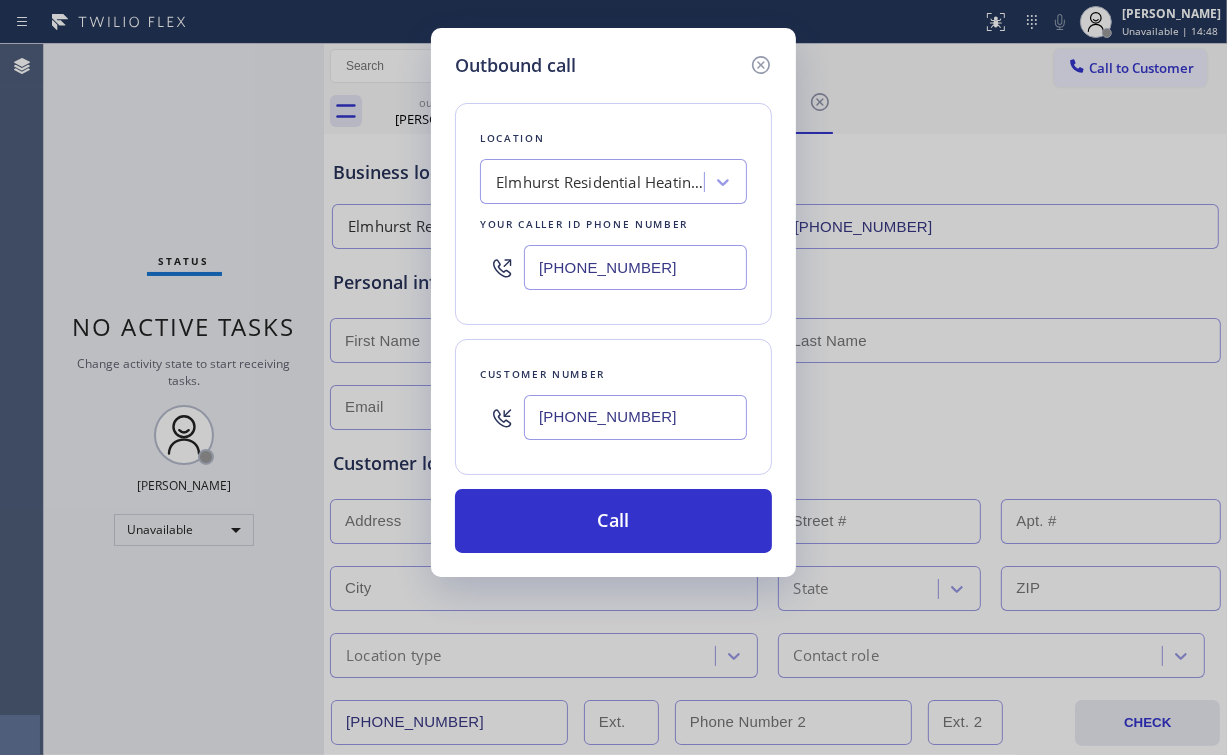 click on "Outbound call Location Elmhurst Residential Heating Systems Your caller id phone number (917) 983-2877 Customer number (510) 857-7960 Call" at bounding box center [613, 302] 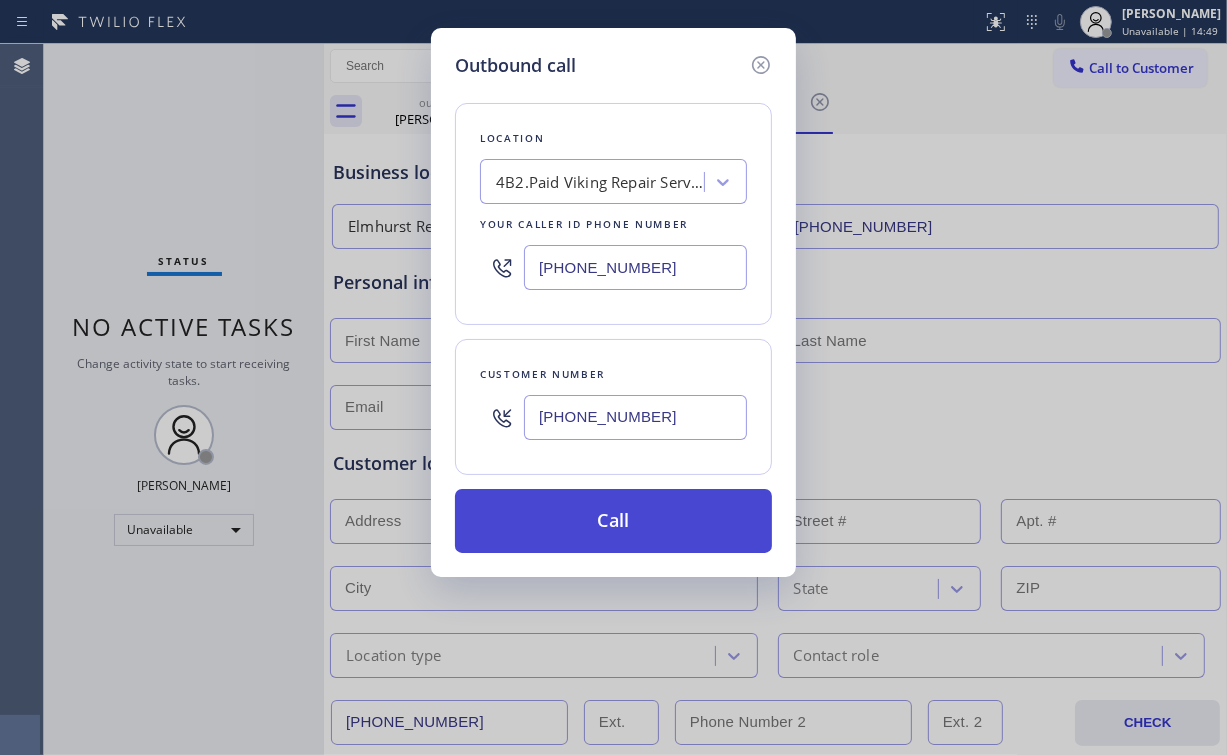 type on "(323) 416-2342" 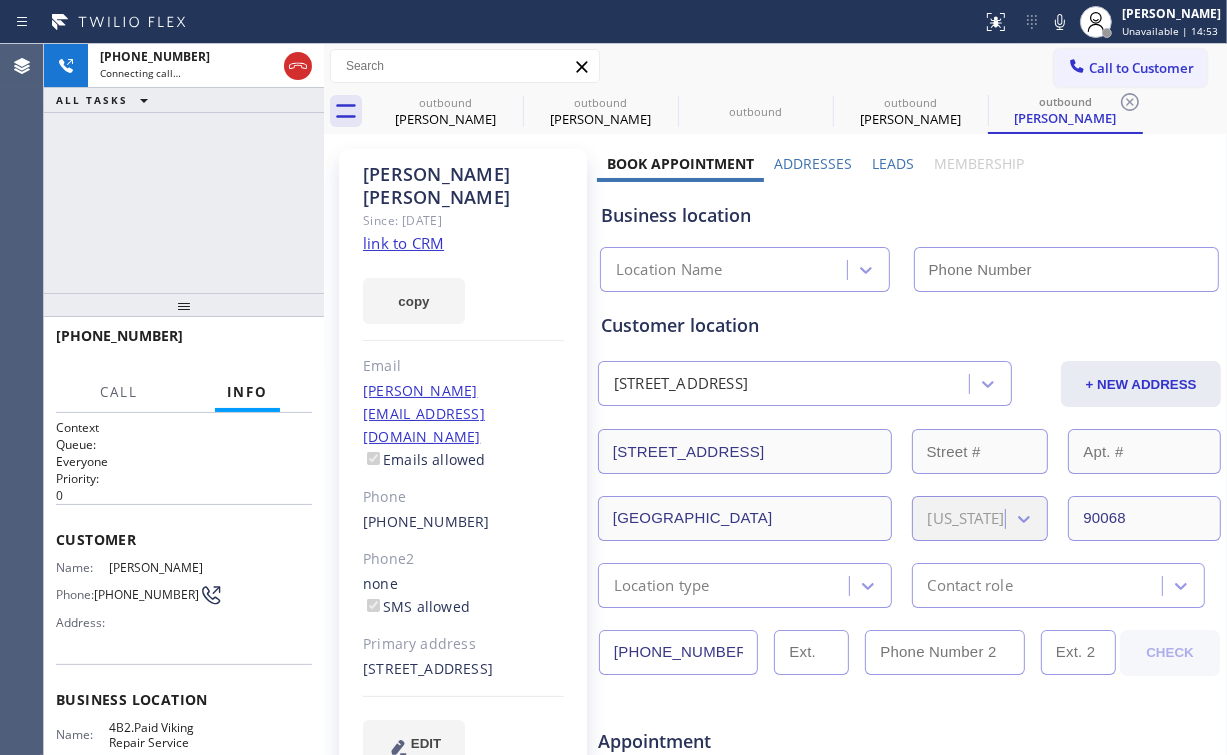 type on "(323) 416-2342" 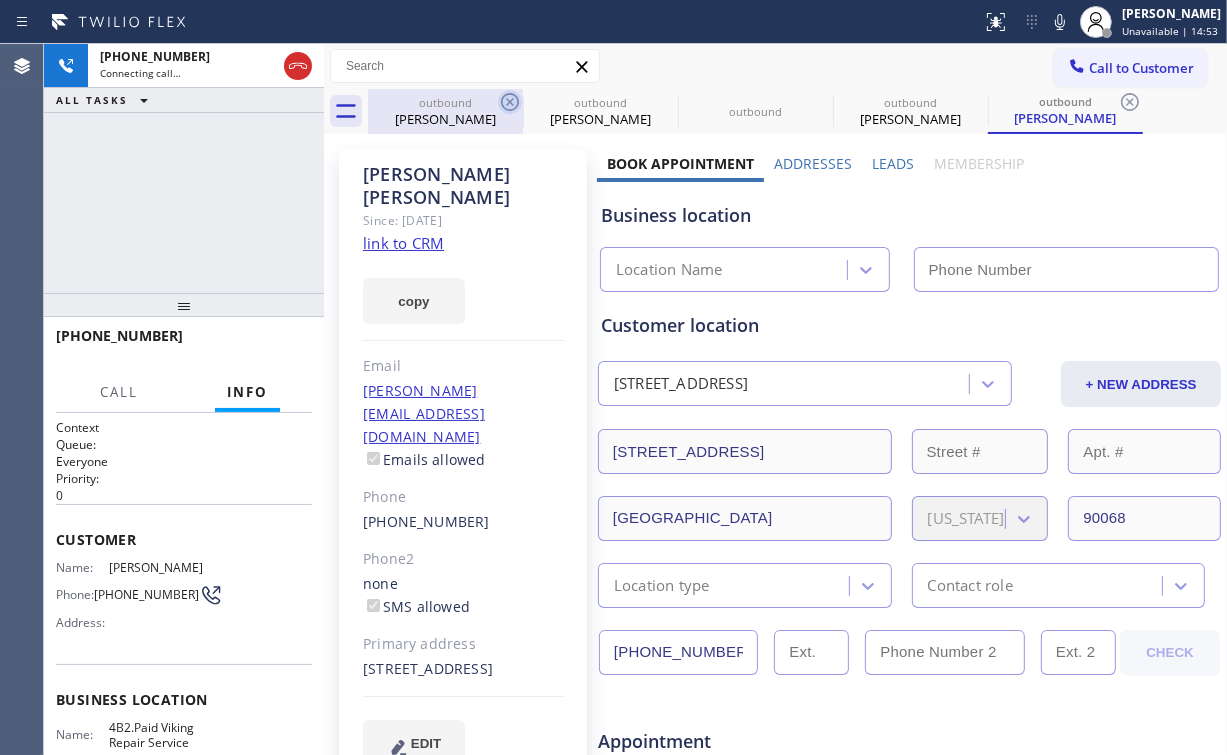 click on "outbound" at bounding box center (445, 102) 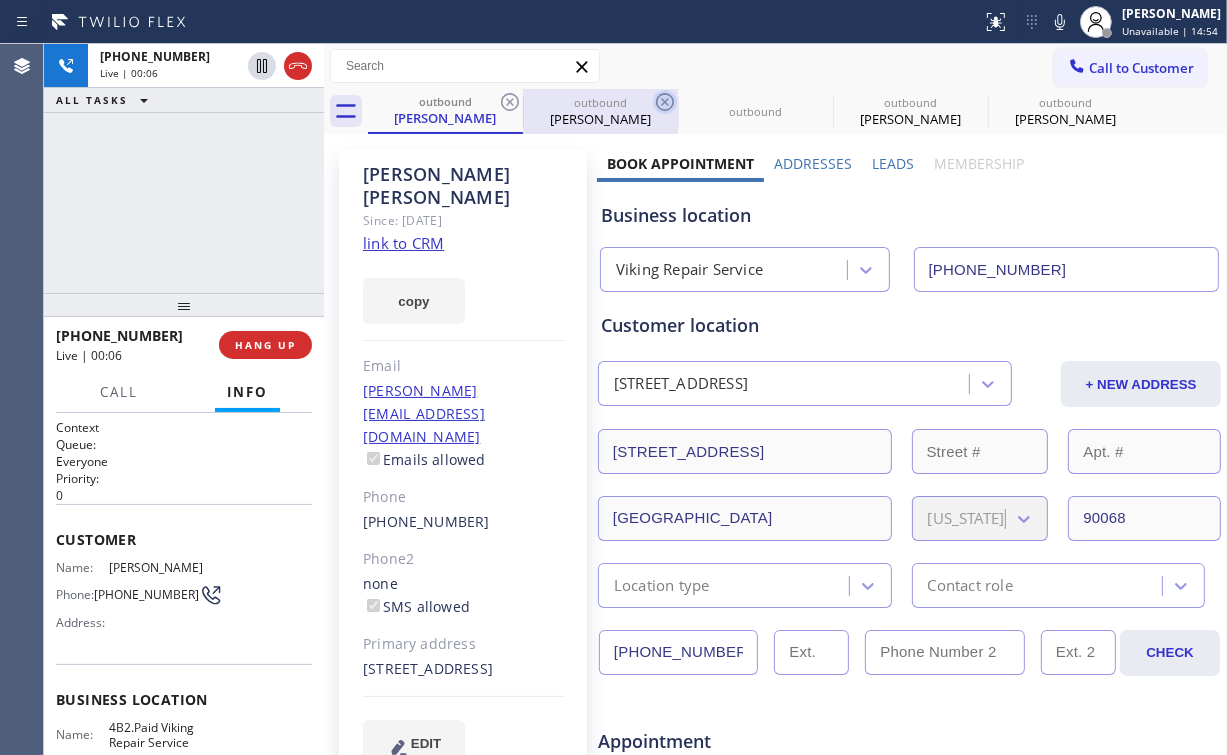click 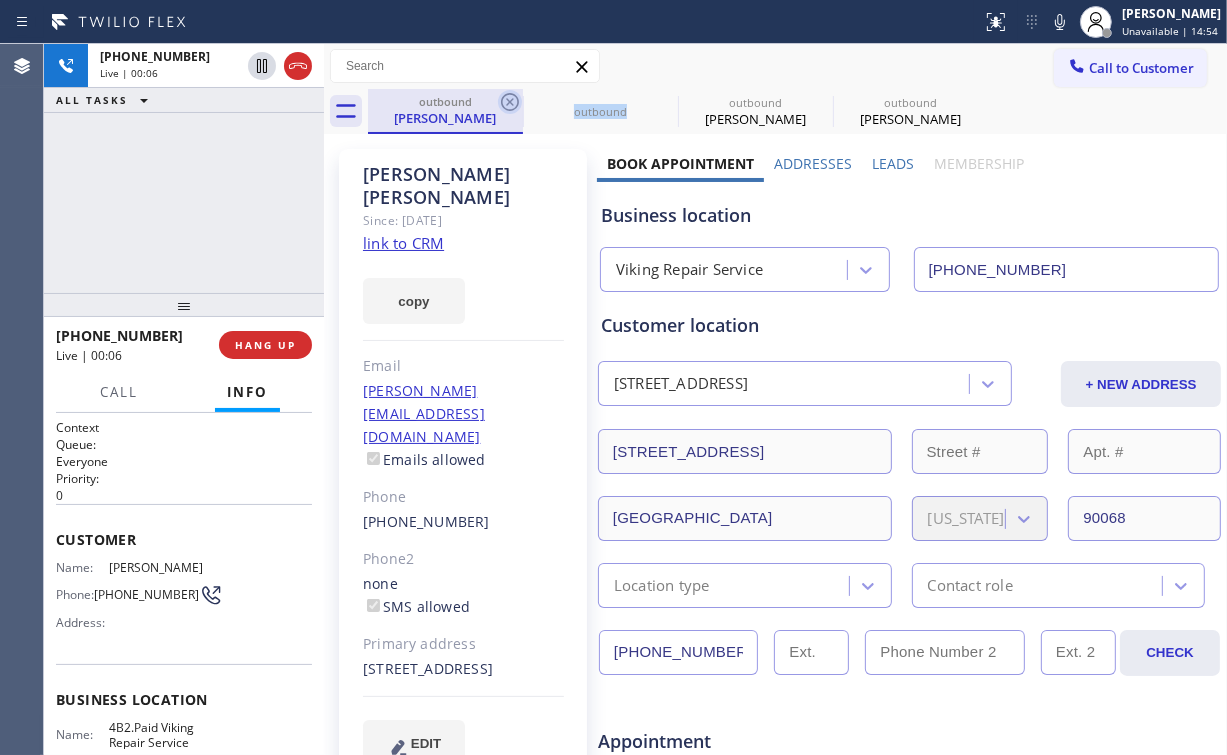 click 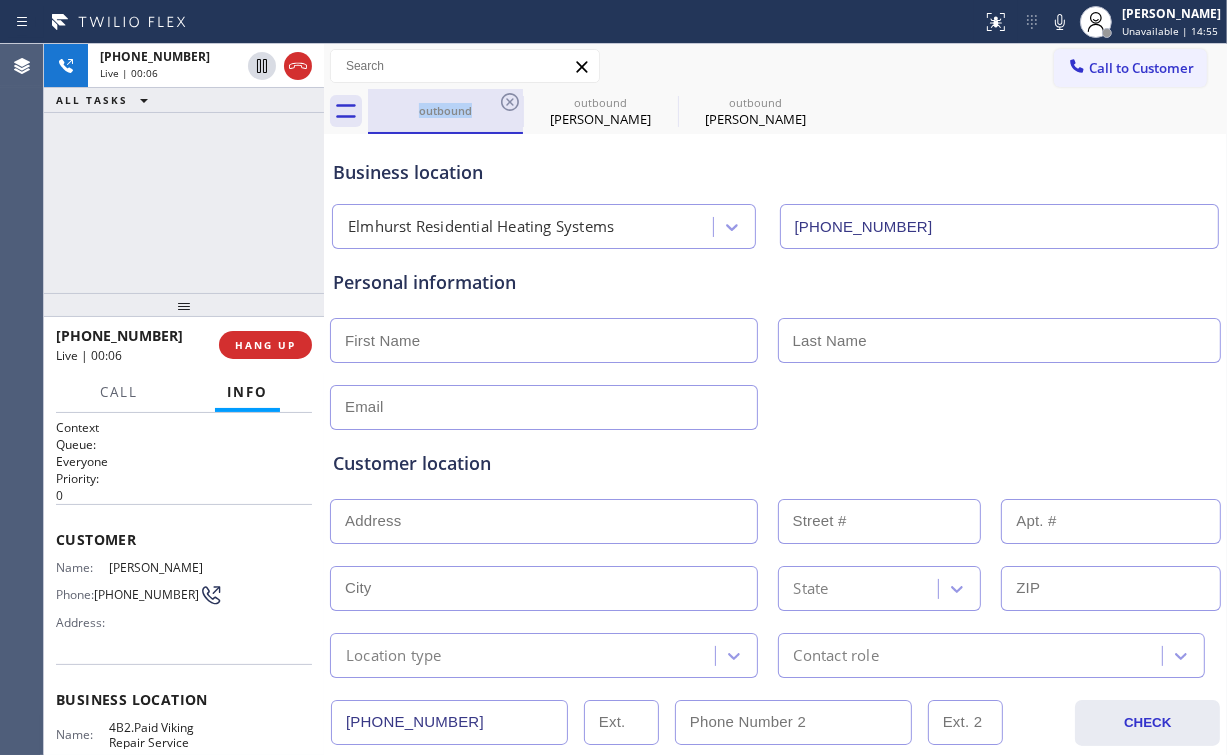 click on "outbound" at bounding box center (445, 110) 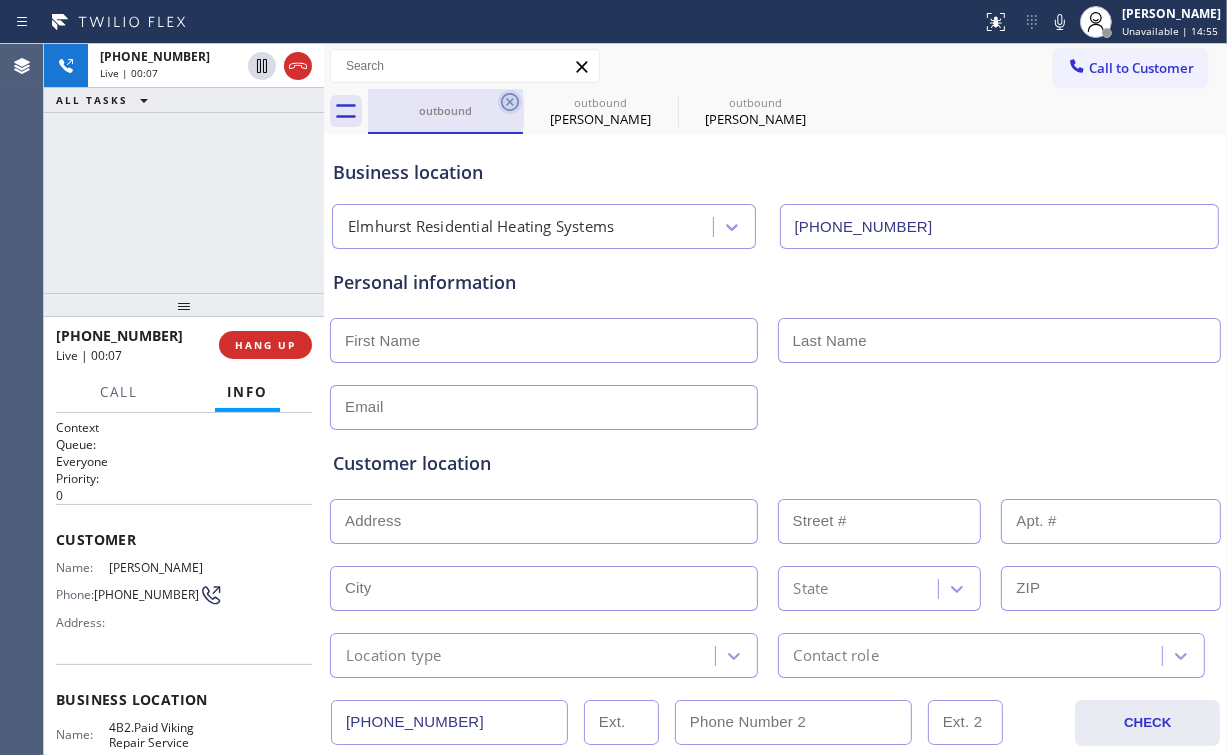 click 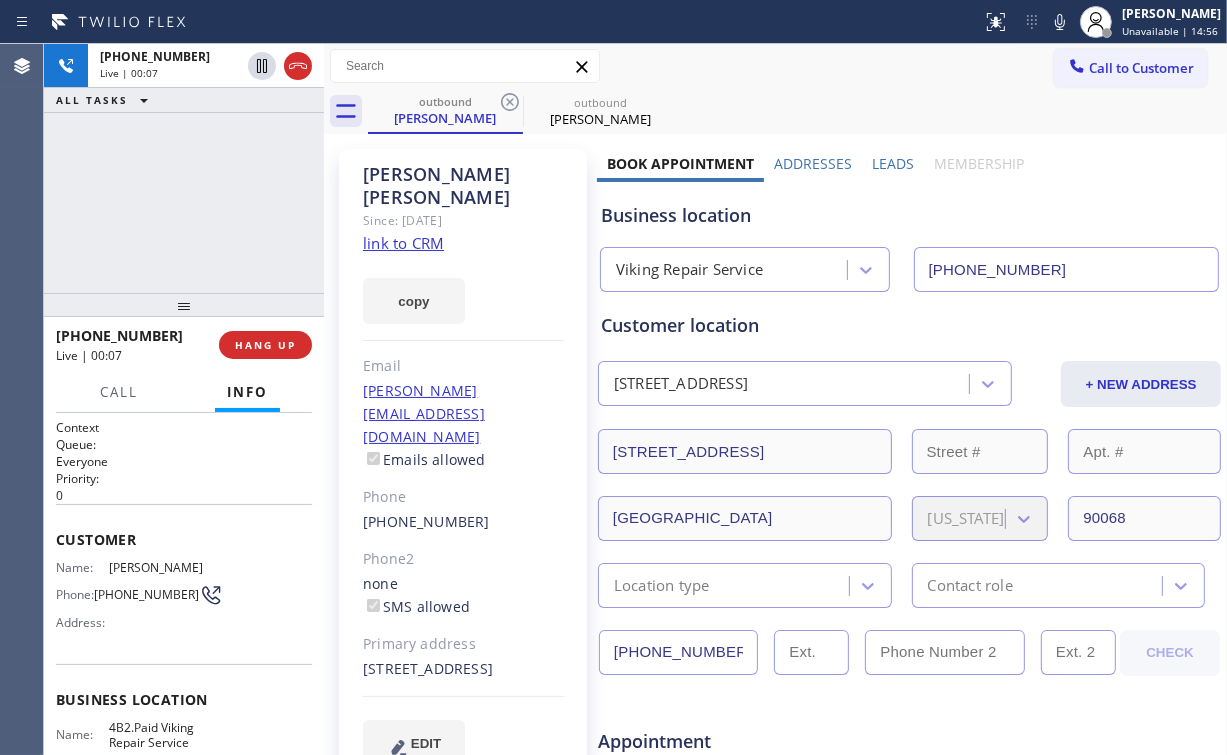 click on "+15108577960 Live | 00:07 ALL TASKS ALL TASKS ACTIVE TASKS TASKS IN WRAP UP" at bounding box center (184, 168) 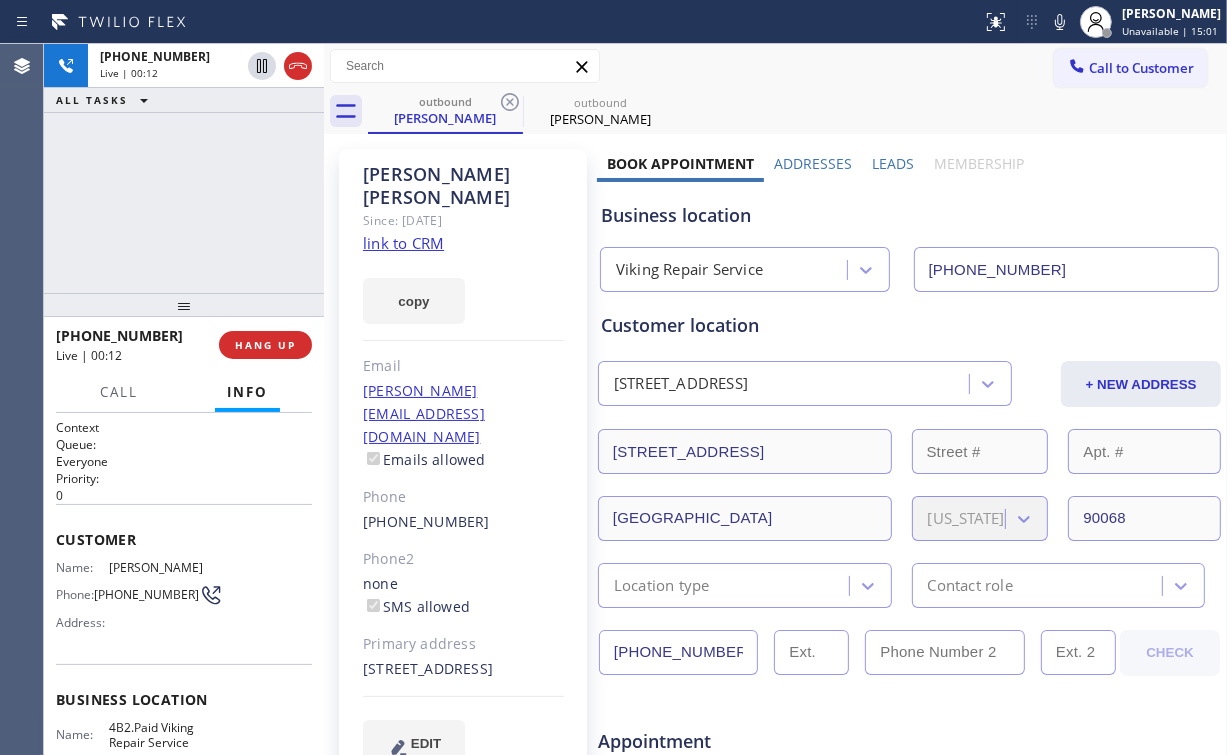 click on "+15108577960 Live | 00:12 ALL TASKS ALL TASKS ACTIVE TASKS TASKS IN WRAP UP" at bounding box center [184, 168] 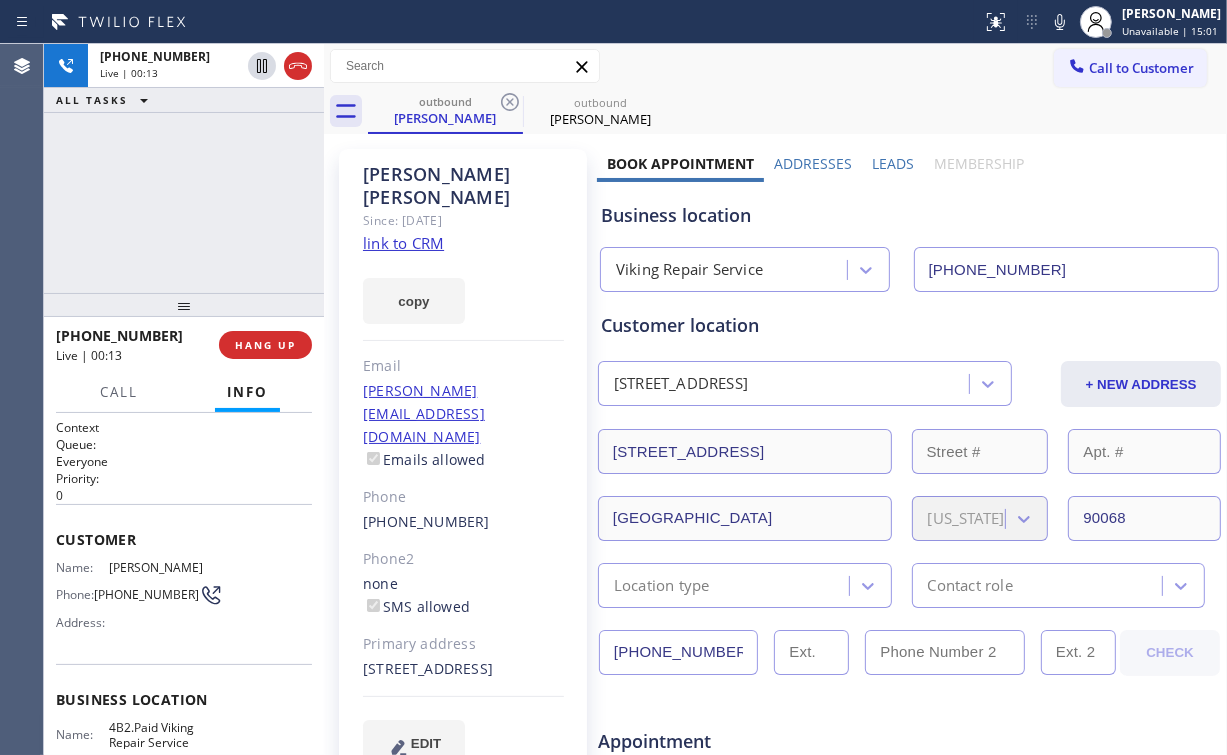 click on "+15108577960 Live | 00:13 ALL TASKS ALL TASKS ACTIVE TASKS TASKS IN WRAP UP" at bounding box center (184, 168) 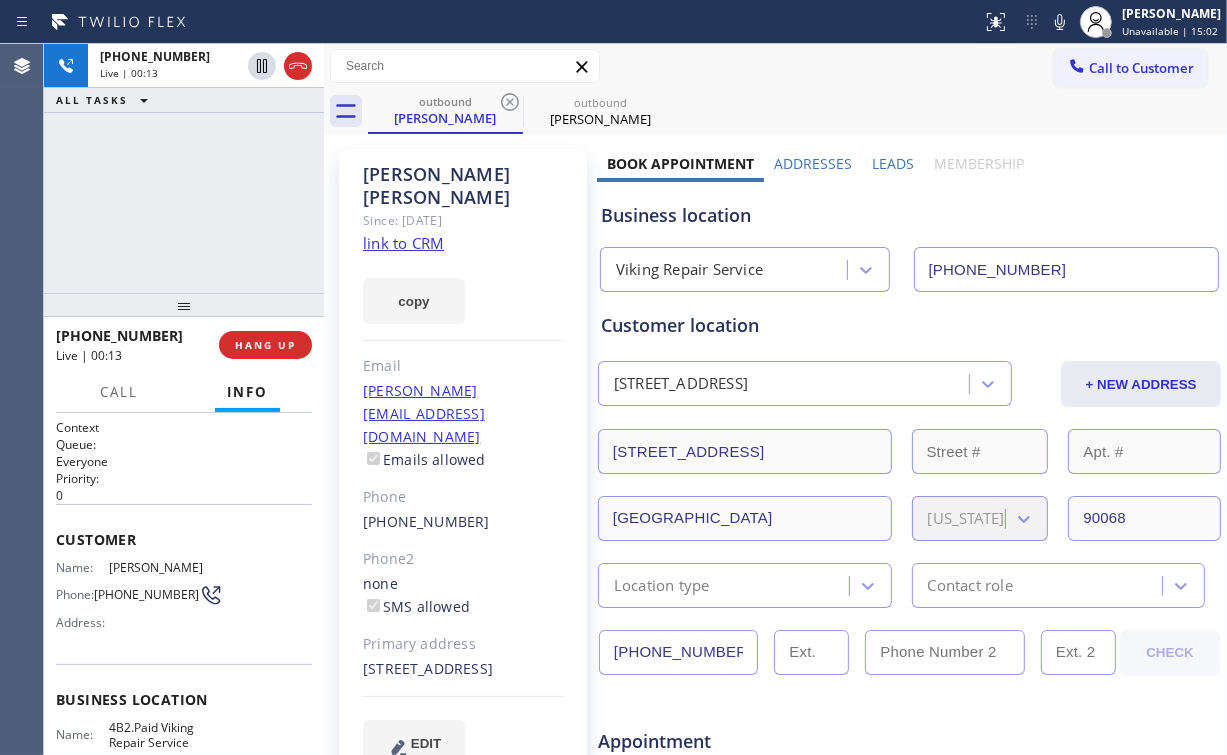 click on "+15108577960 Live | 00:13 ALL TASKS ALL TASKS ACTIVE TASKS TASKS IN WRAP UP" at bounding box center [184, 168] 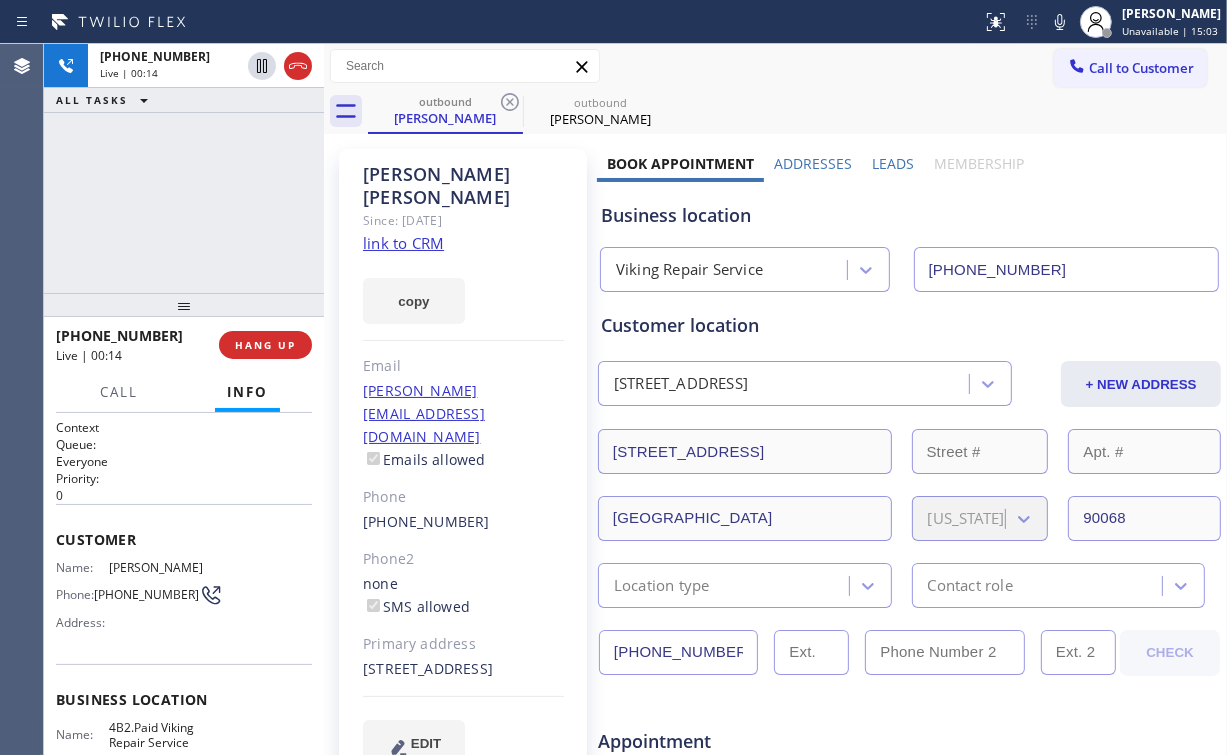 drag, startPoint x: 195, startPoint y: 201, endPoint x: 191, endPoint y: 108, distance: 93.08598 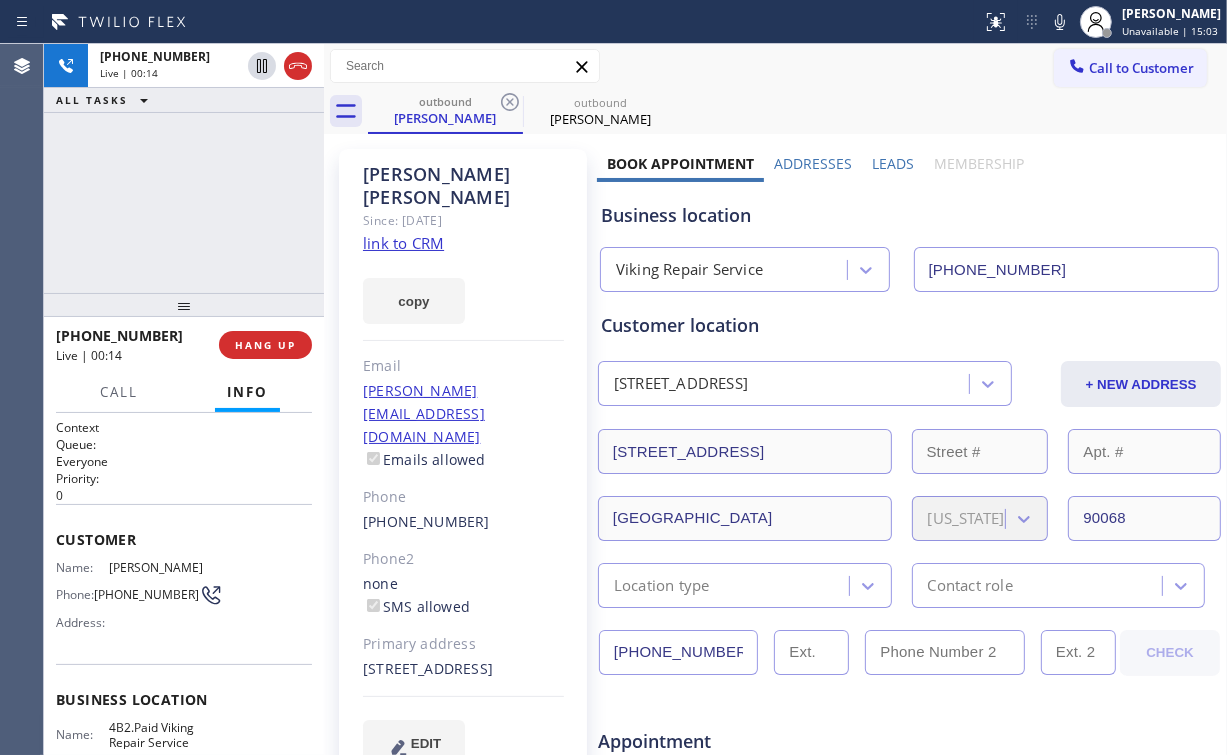 click on "+15108577960 Live | 00:14 ALL TASKS ALL TASKS ACTIVE TASKS TASKS IN WRAP UP" at bounding box center [184, 168] 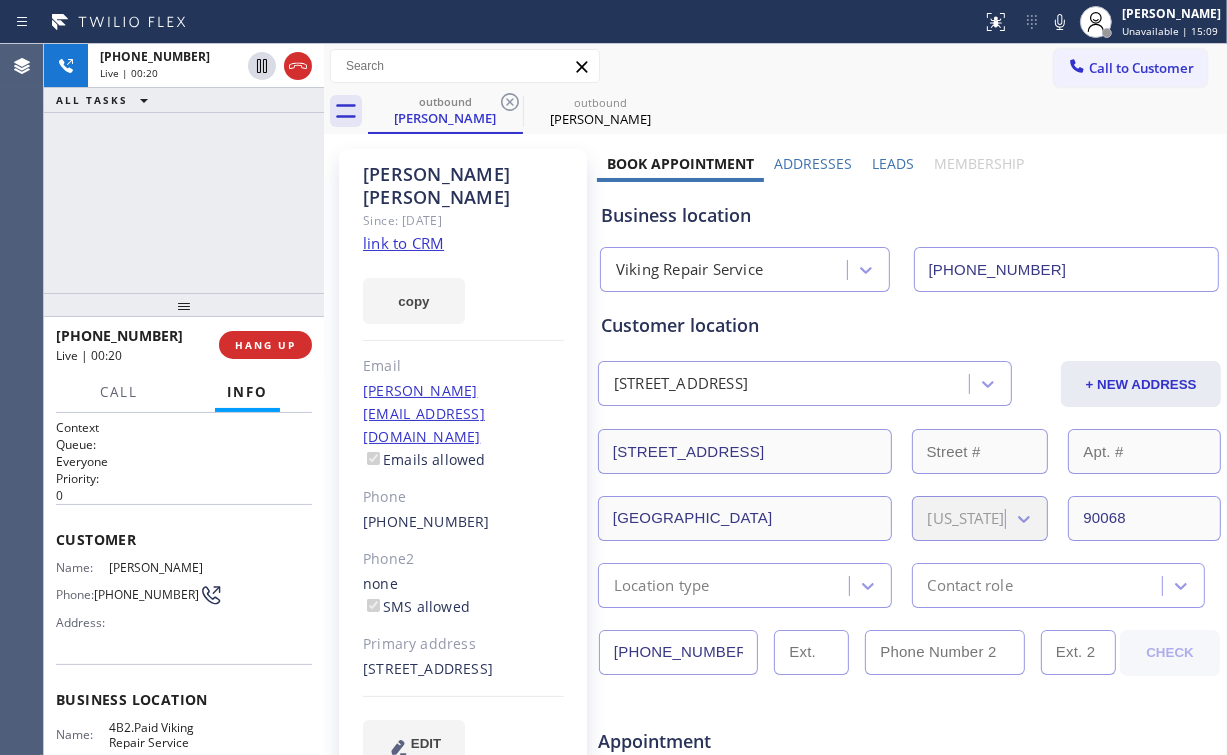 click on "+15108577960 Live | 00:20 HANG UP" at bounding box center (184, 345) 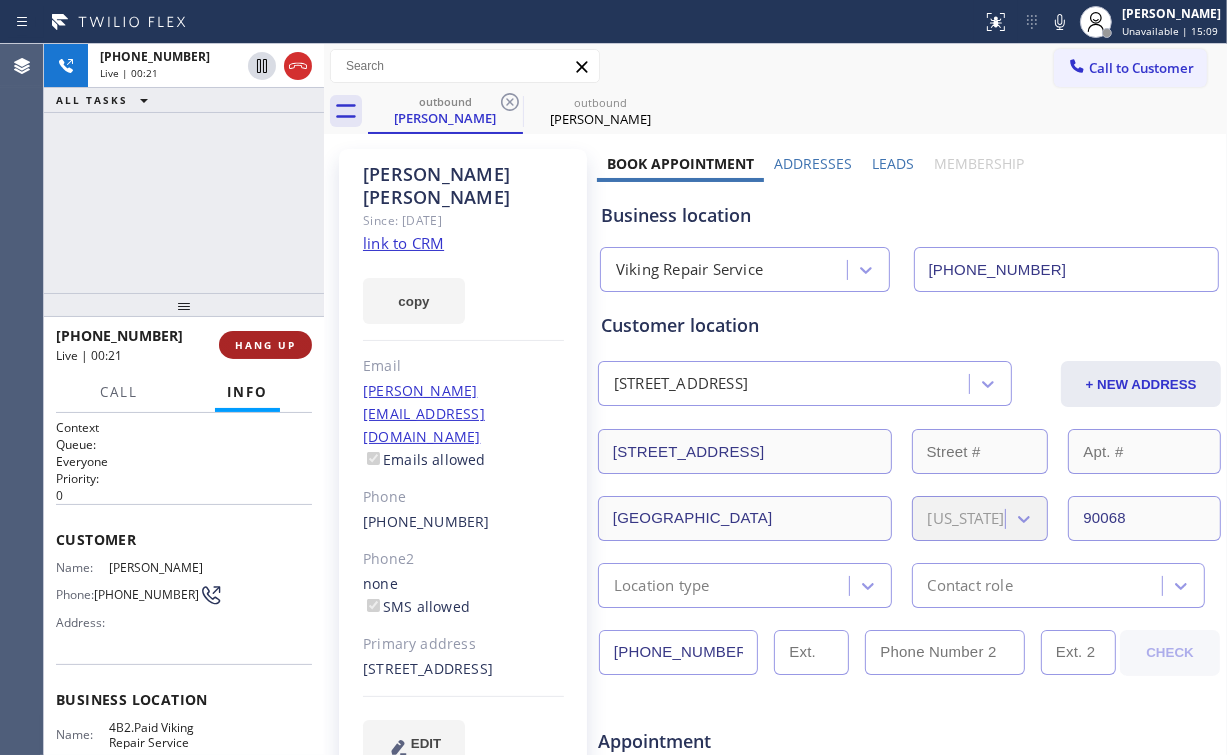click on "HANG UP" at bounding box center (265, 345) 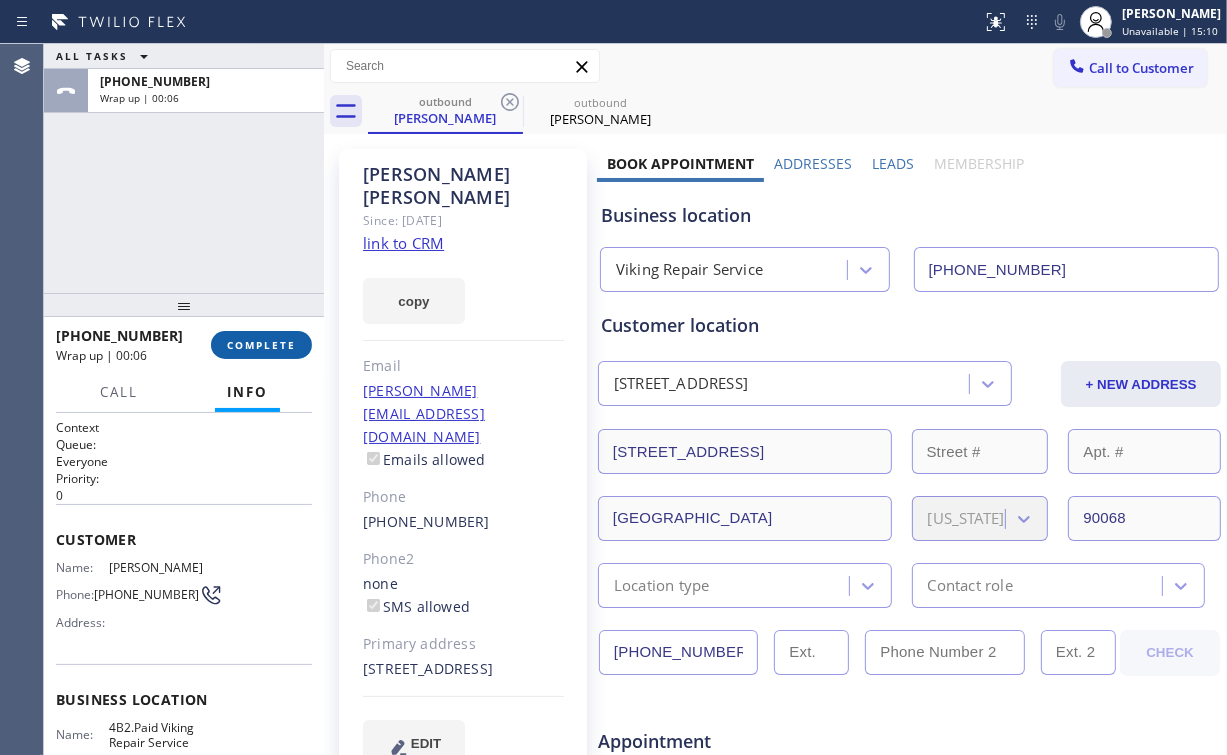 click on "COMPLETE" at bounding box center [261, 345] 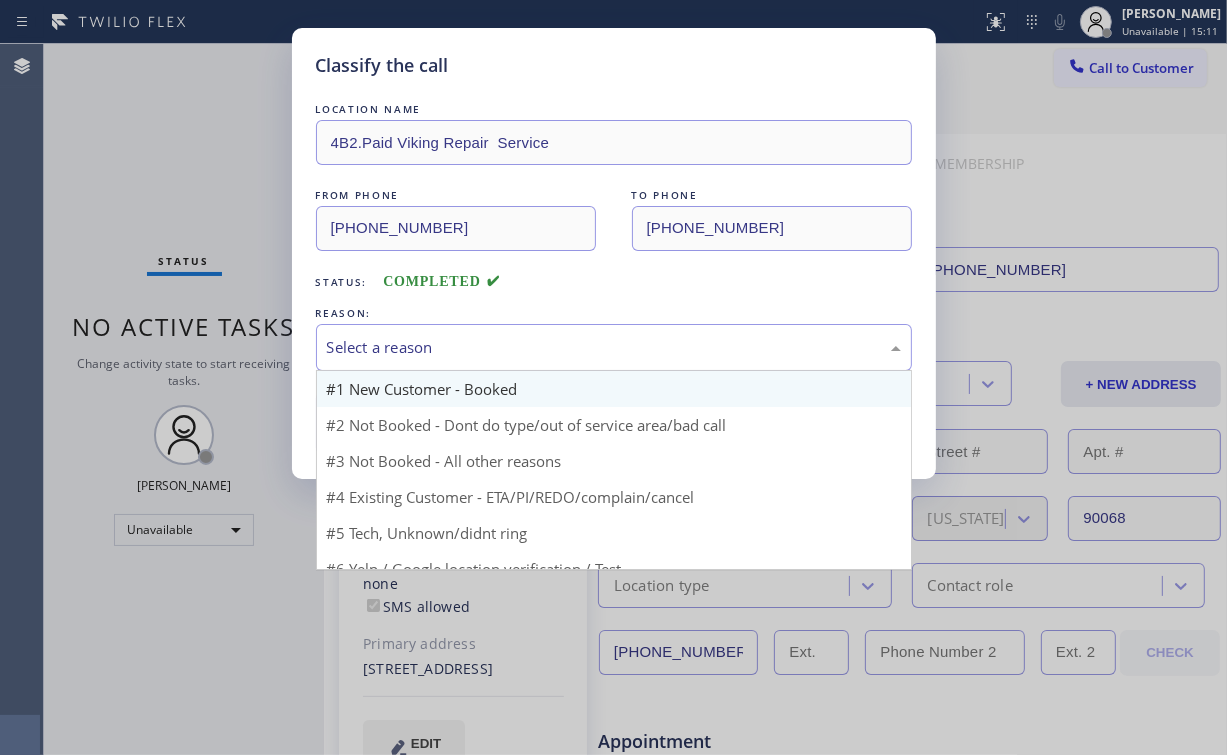 drag, startPoint x: 412, startPoint y: 344, endPoint x: 389, endPoint y: 404, distance: 64.25729 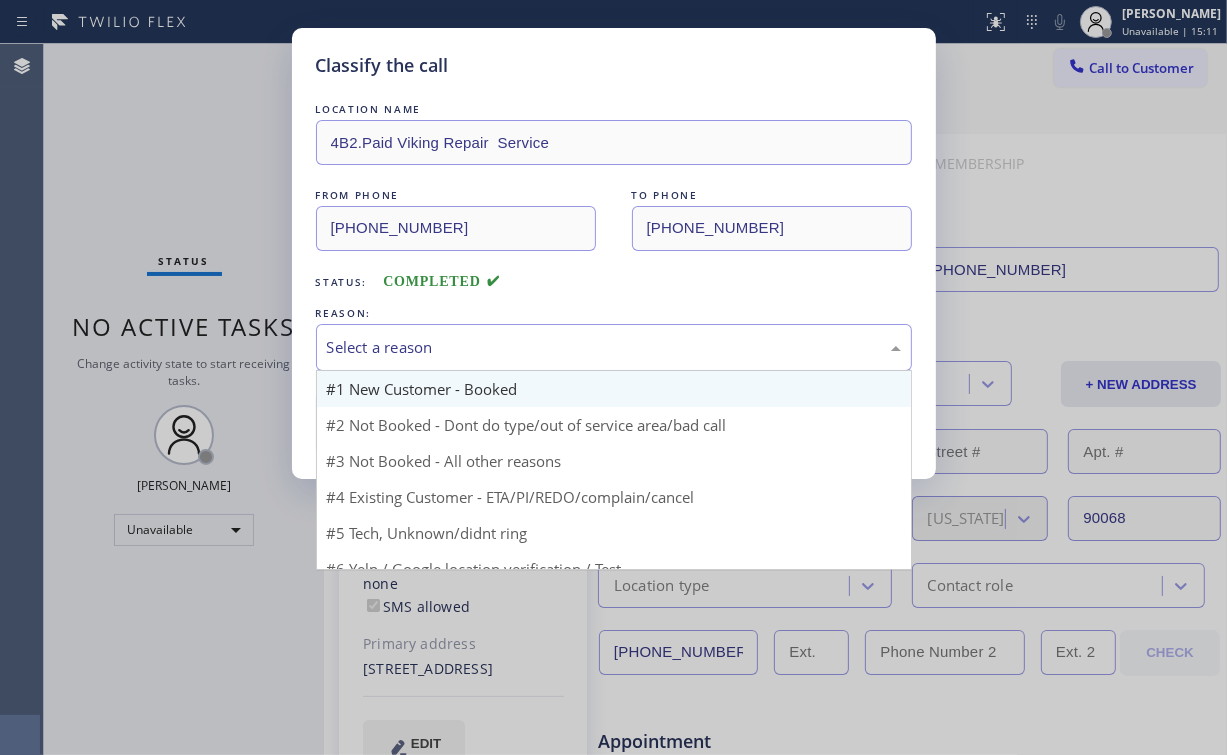 click on "Select a reason" at bounding box center [614, 347] 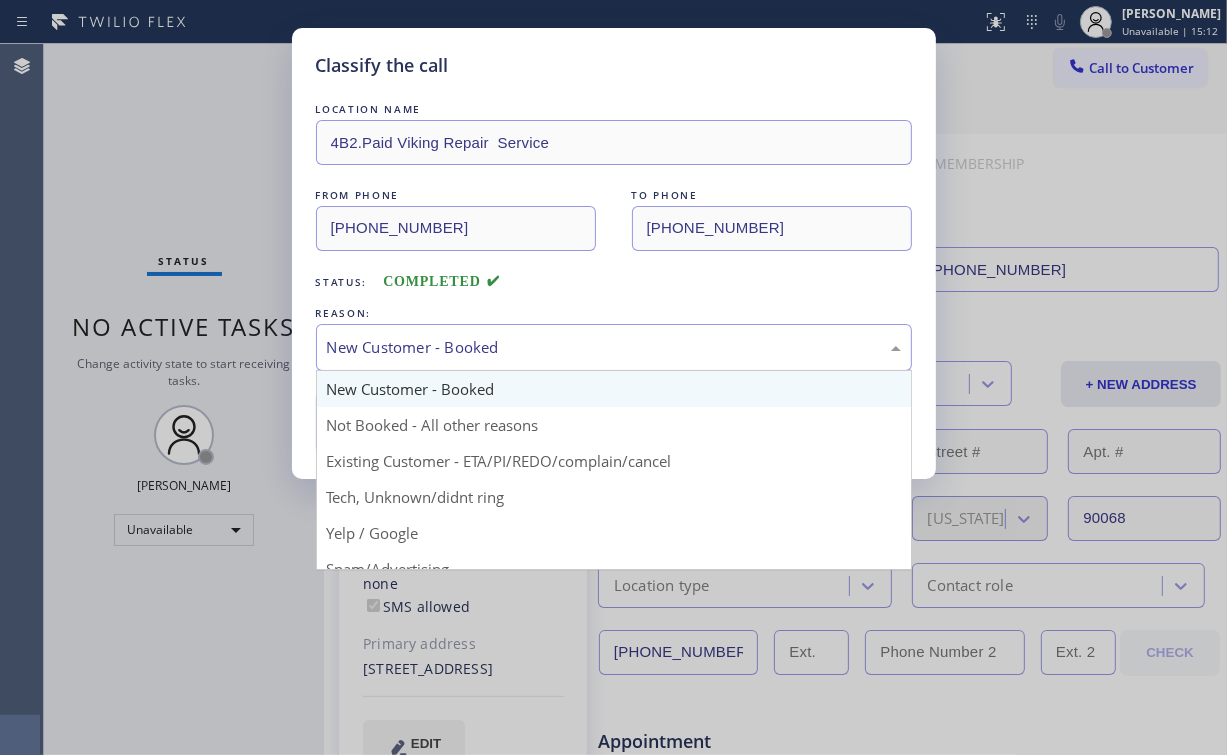 click on "New Customer - Booked" at bounding box center (614, 347) 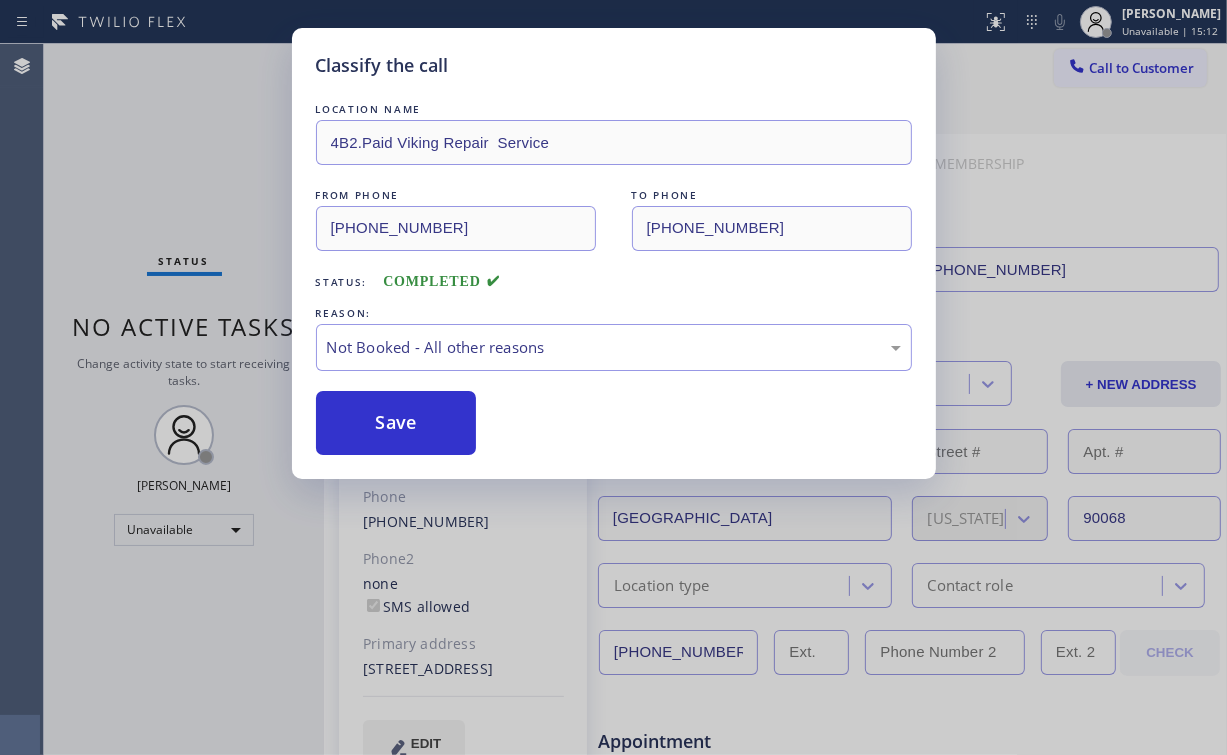 click on "Save" at bounding box center (396, 423) 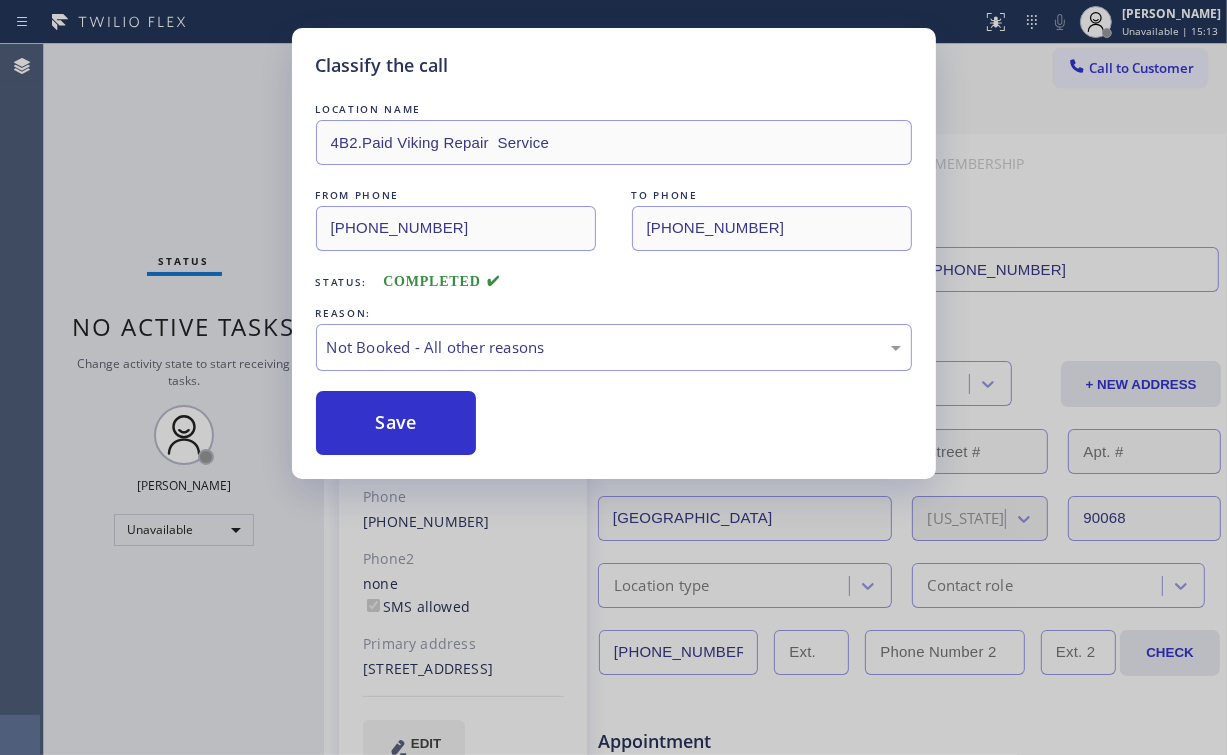 click on "Classify the call LOCATION NAME 4B2.Paid Viking Repair  Service FROM PHONE (323) 416-2342 TO PHONE (510) 857-7960 Status: COMPLETED REASON: Not Booked - All other reasons Save" at bounding box center (613, 377) 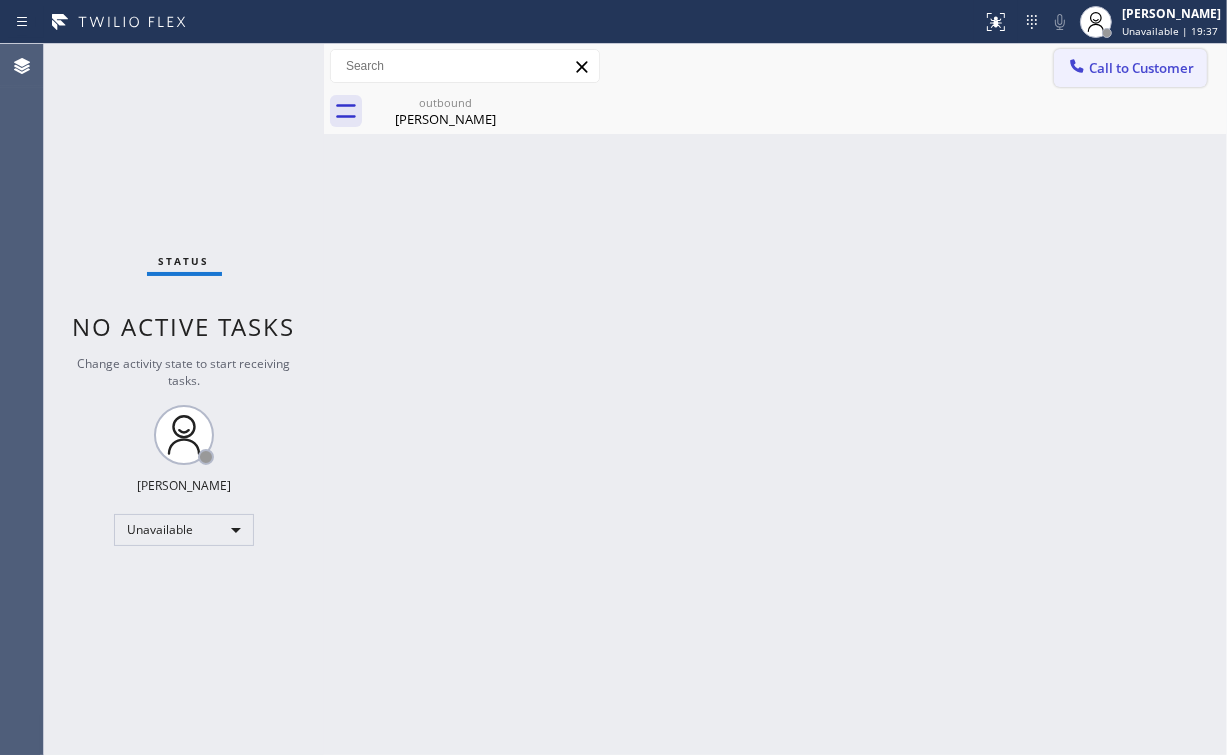 click 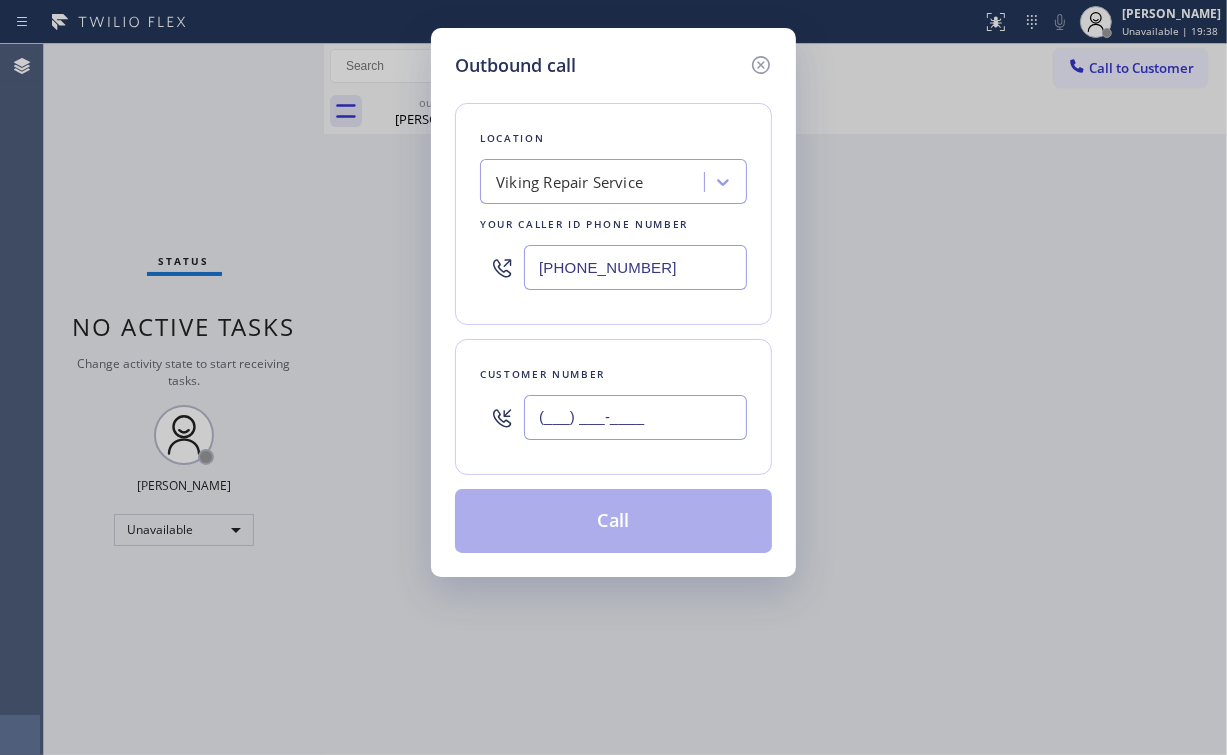 click on "(___) ___-____" at bounding box center [635, 417] 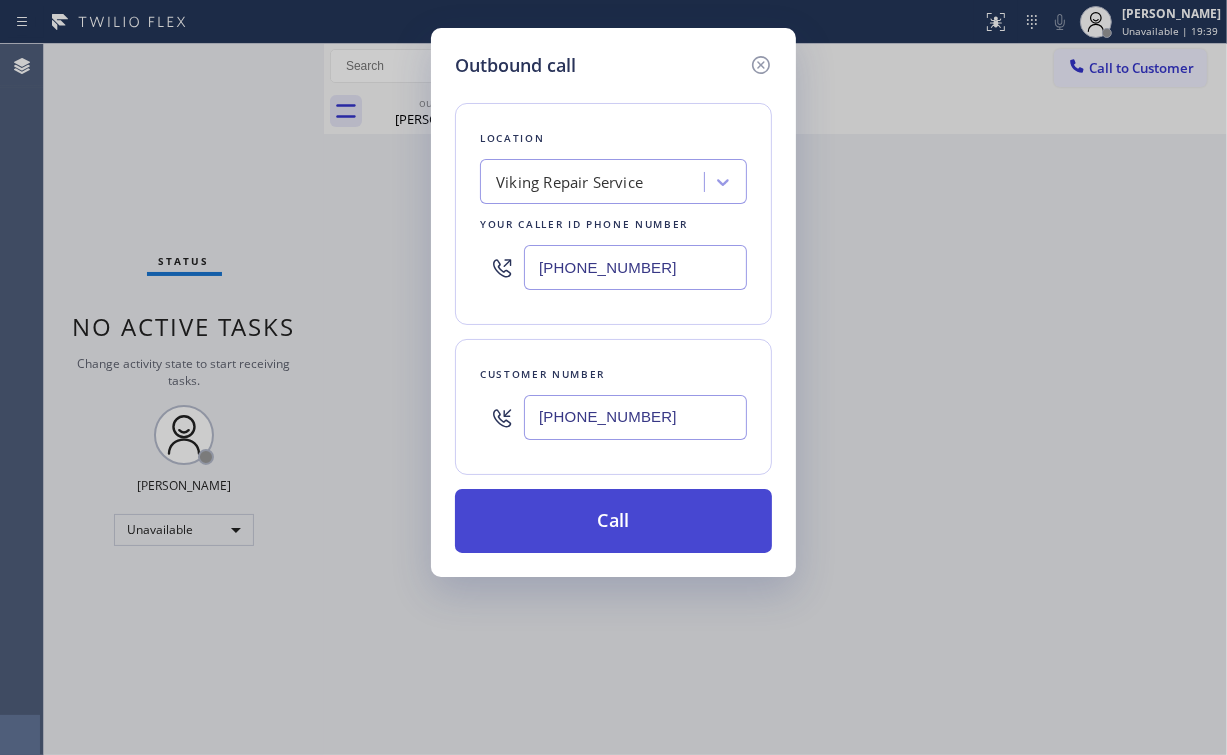 type on "(510) 857-7960" 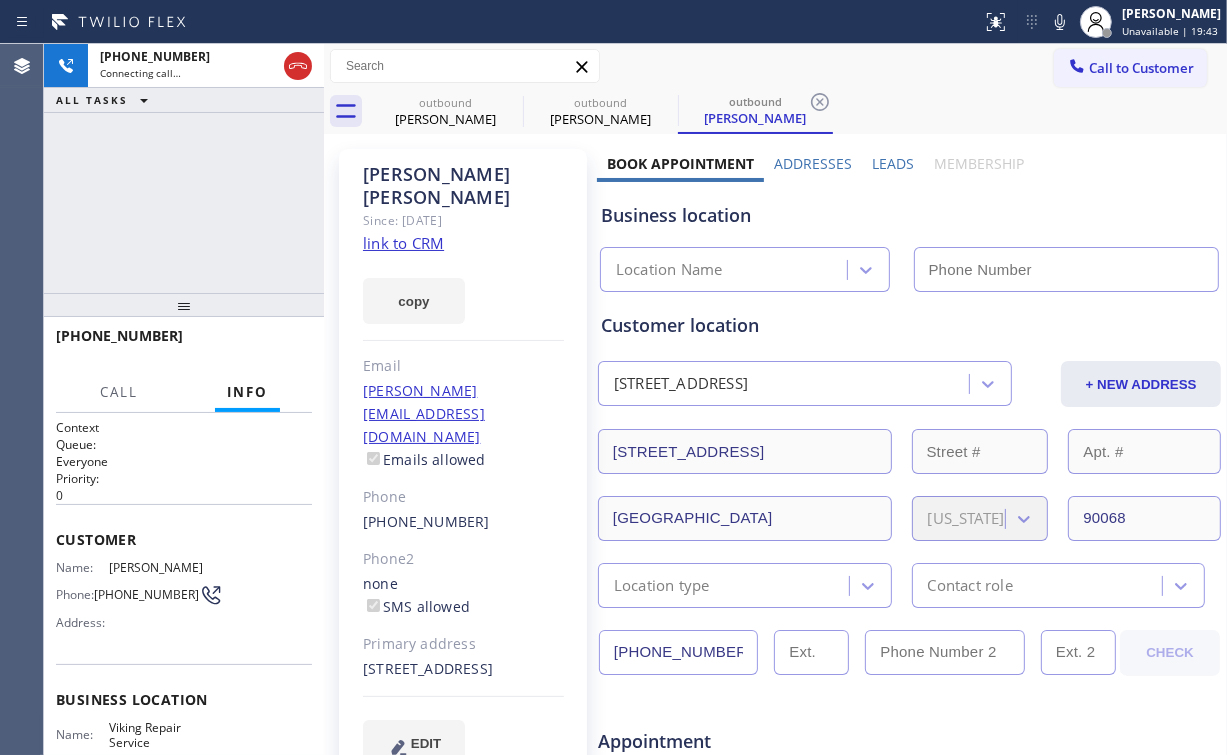 type on "(323) 416-2342" 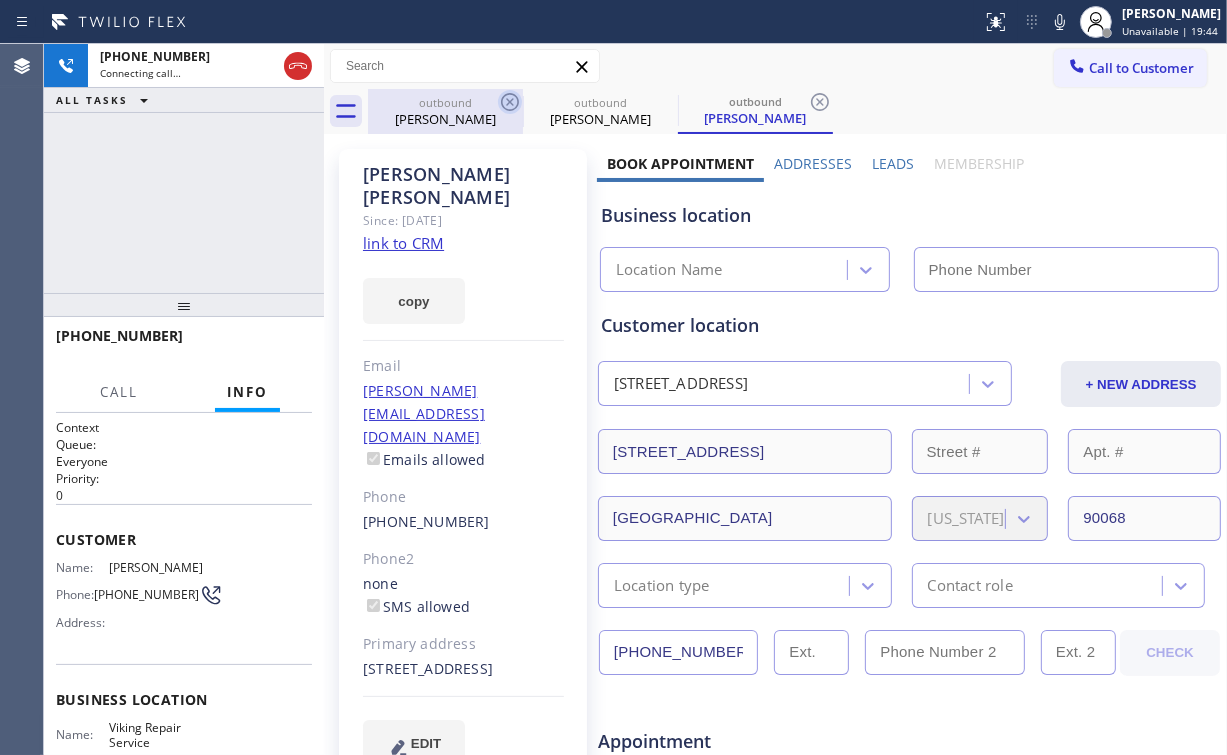 drag, startPoint x: 434, startPoint y: 113, endPoint x: 502, endPoint y: 100, distance: 69.2315 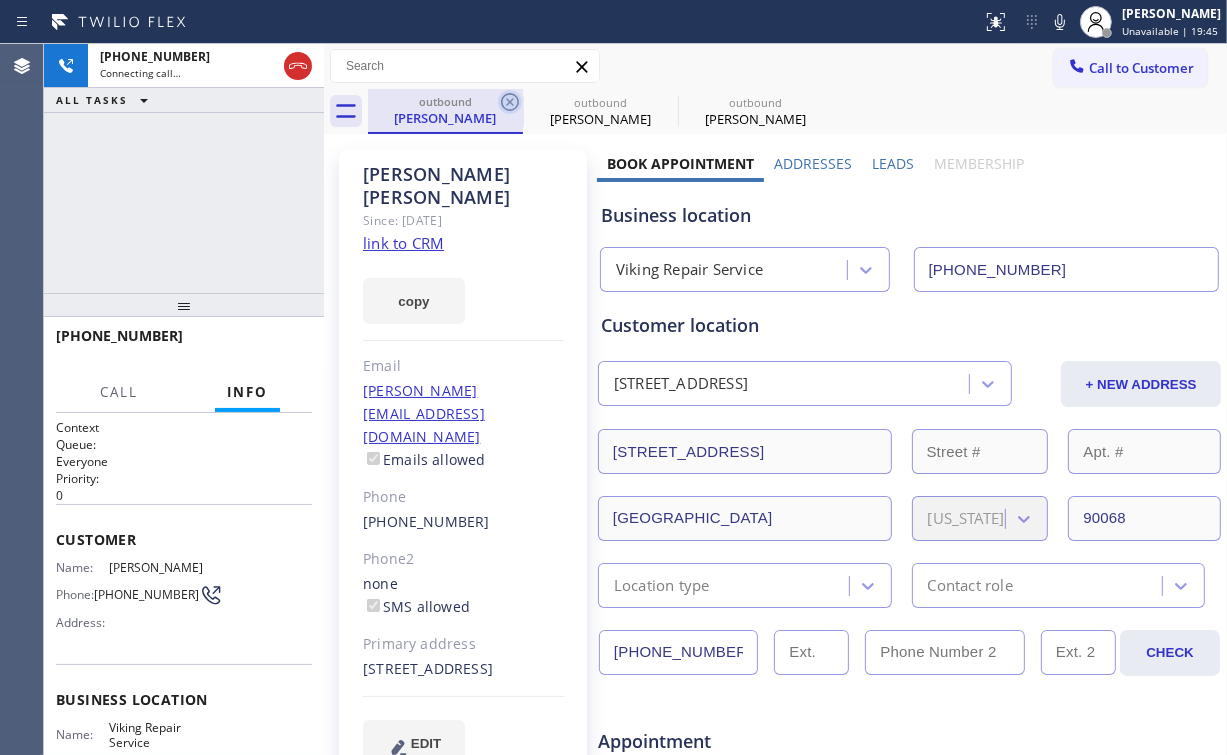 click 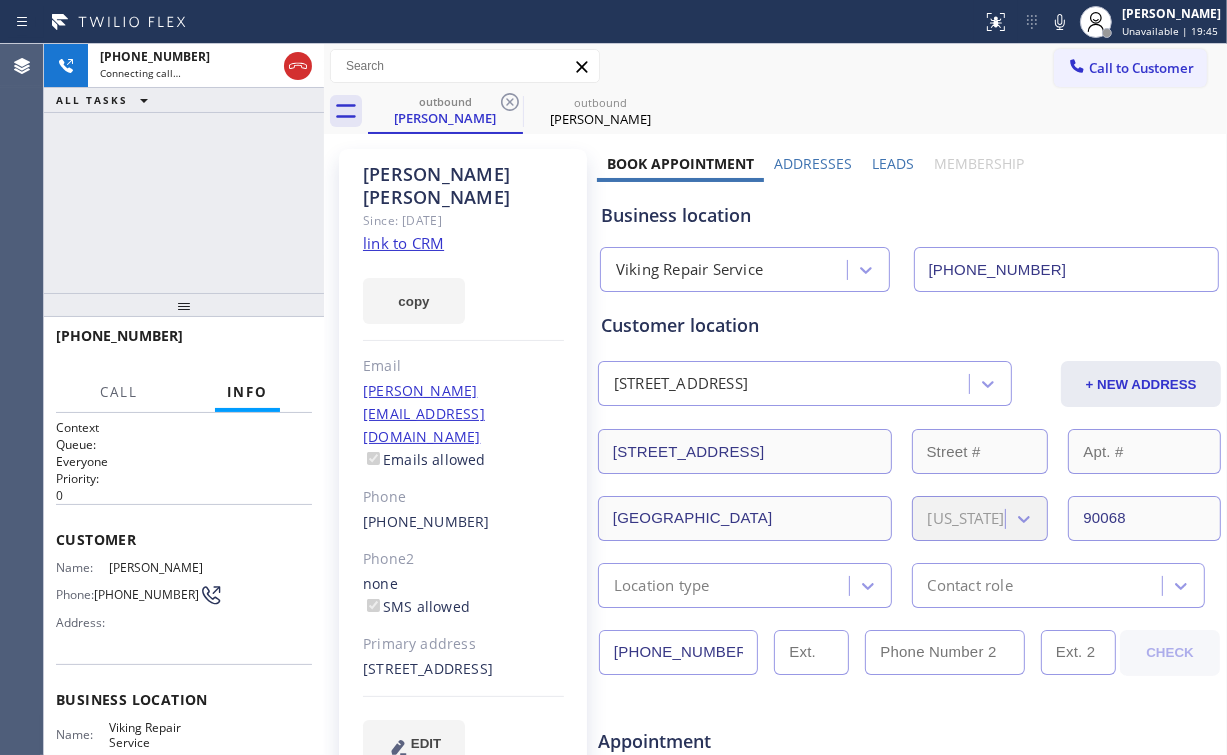 drag, startPoint x: 101, startPoint y: 213, endPoint x: 199, endPoint y: 198, distance: 99.14131 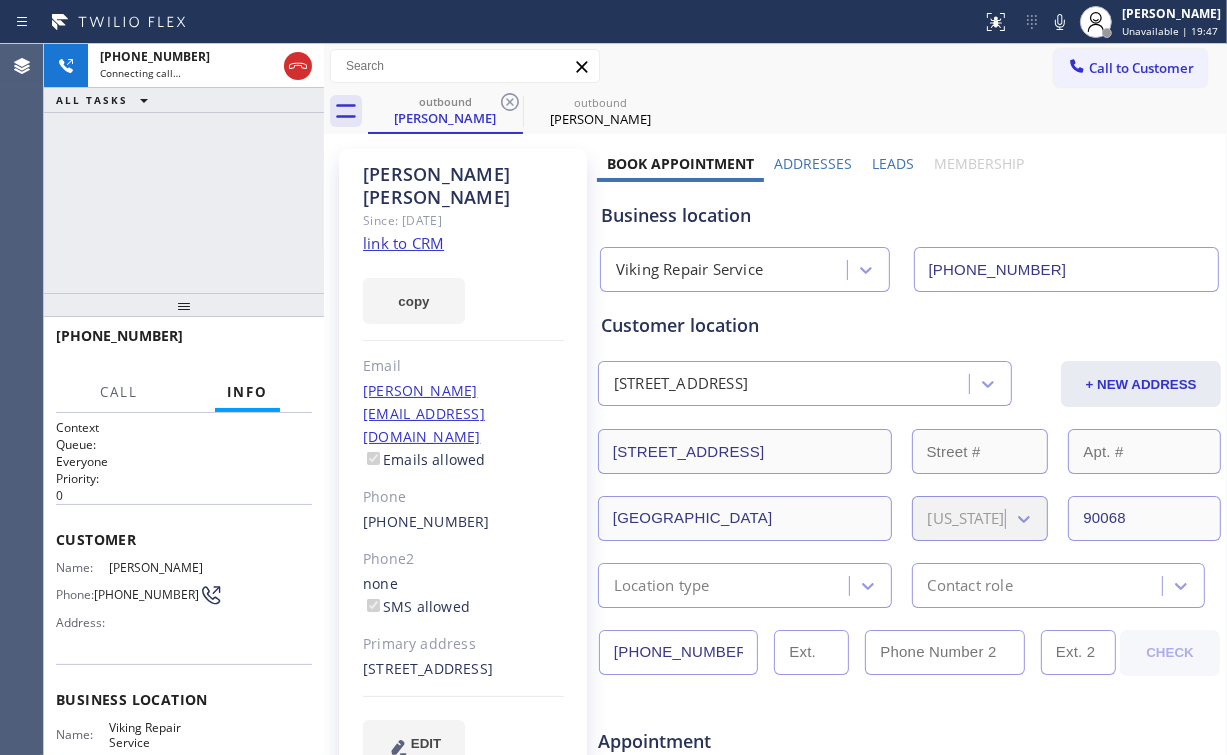click on "+15108577960 Connecting call… ALL TASKS ALL TASKS ACTIVE TASKS TASKS IN WRAP UP" at bounding box center [184, 168] 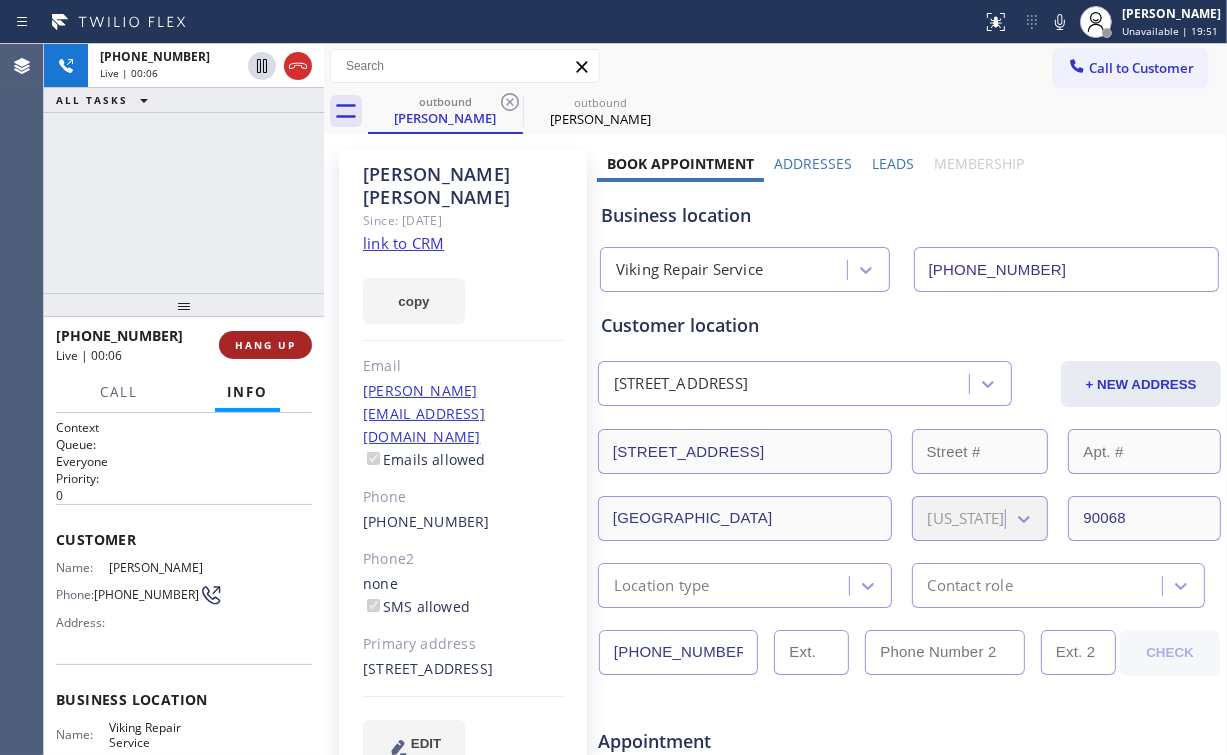 click on "HANG UP" at bounding box center (265, 345) 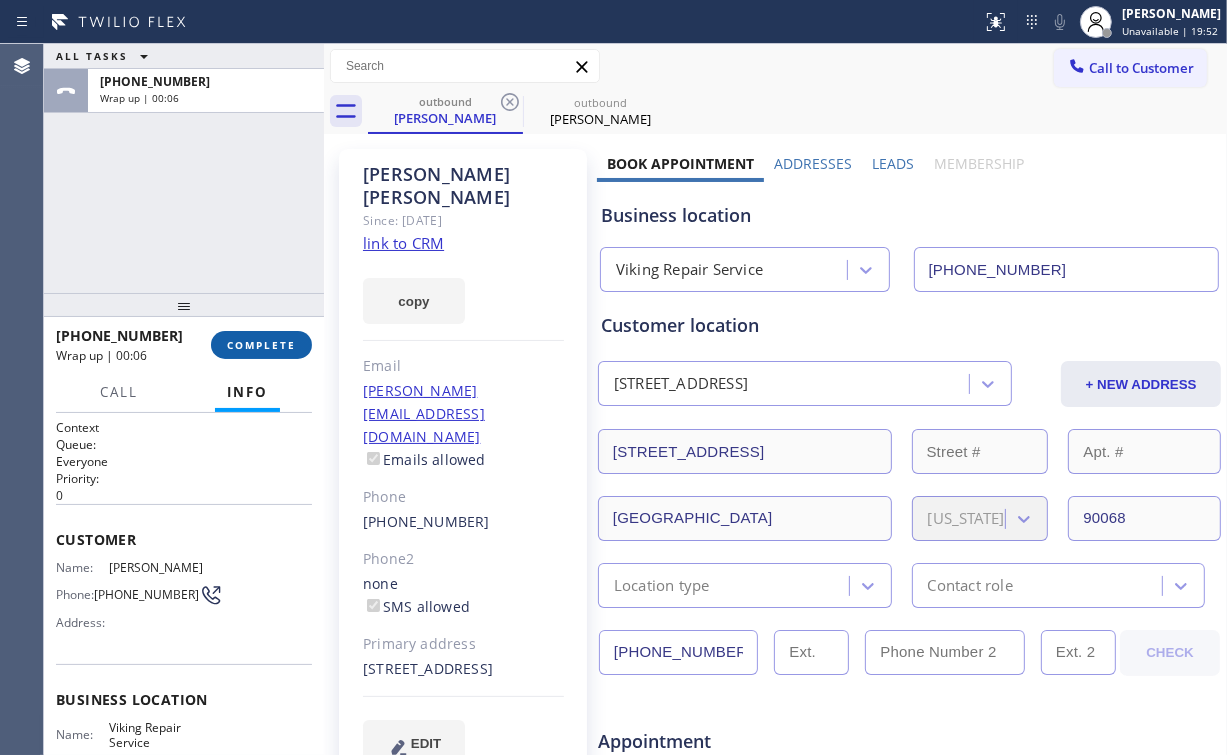 click on "COMPLETE" at bounding box center [261, 345] 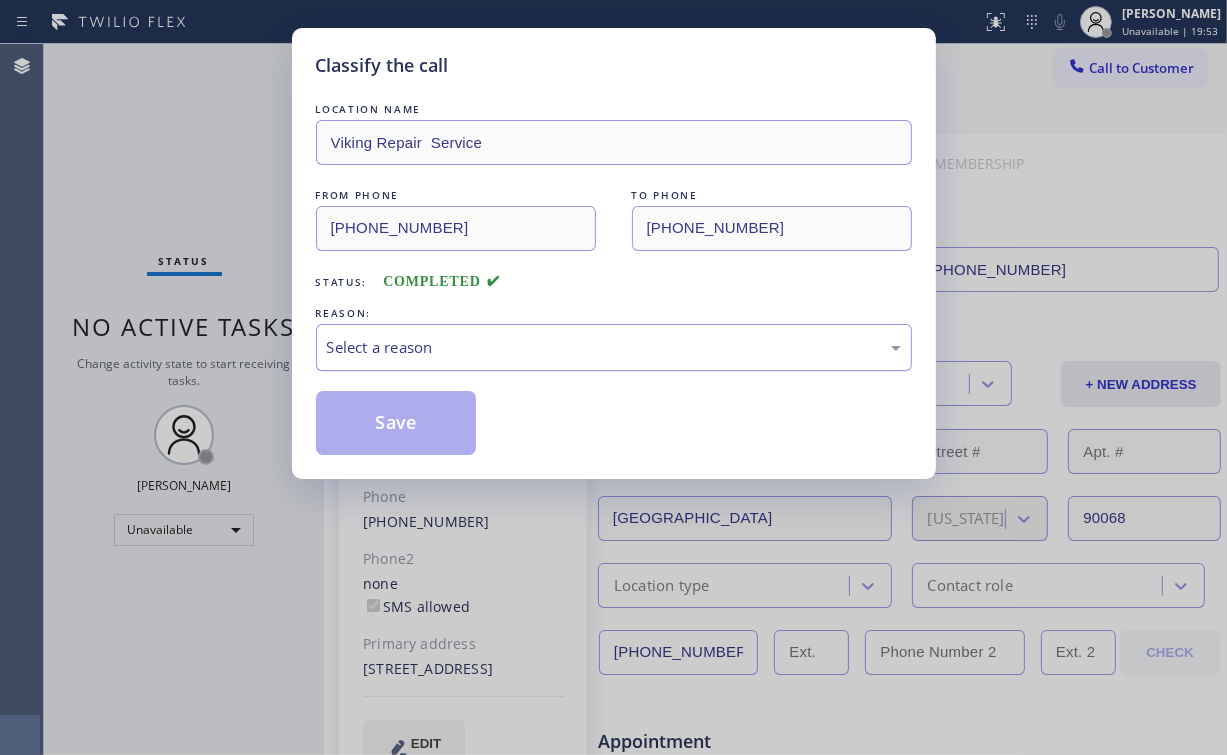click on "Select a reason" at bounding box center [614, 347] 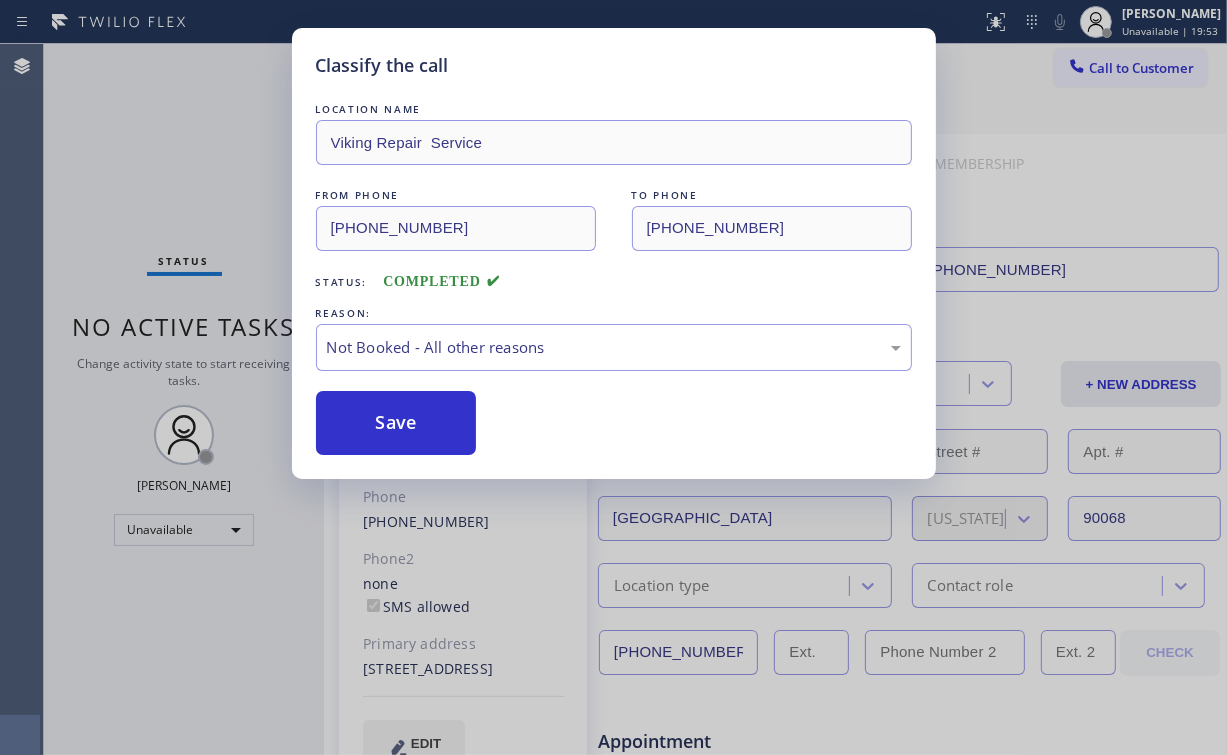 drag, startPoint x: 423, startPoint y: 420, endPoint x: 200, endPoint y: 216, distance: 302.23337 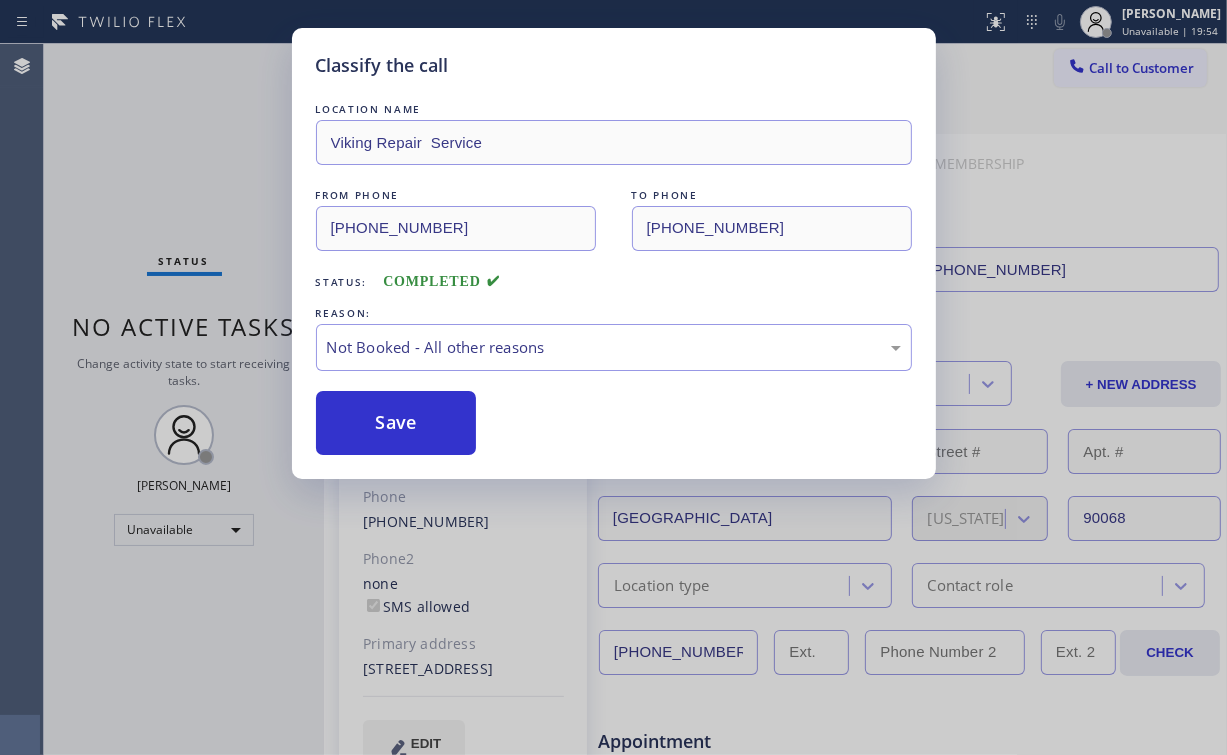 click on "Classify the call LOCATION NAME Viking Repair  Service FROM PHONE (323) 416-2342 TO PHONE (510) 857-7960 Status: COMPLETED REASON: Not Booked - All other reasons Save" at bounding box center (613, 377) 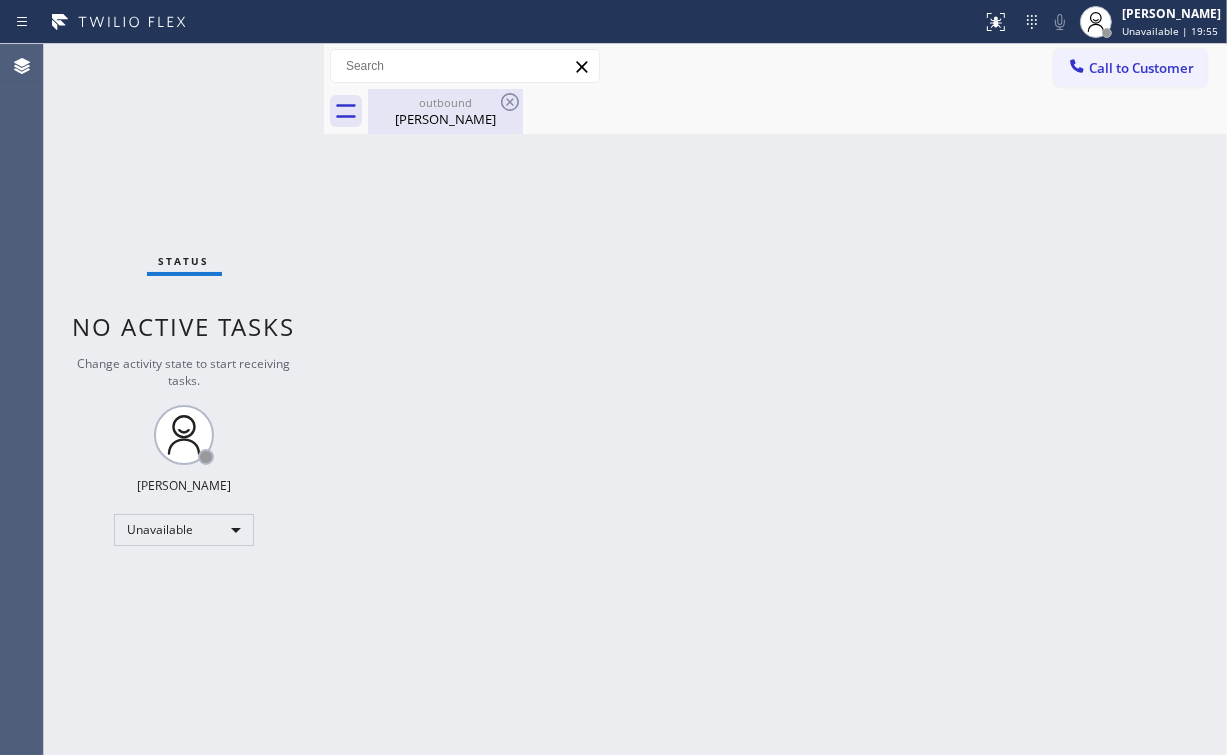 drag, startPoint x: 452, startPoint y: 110, endPoint x: 518, endPoint y: 109, distance: 66.007576 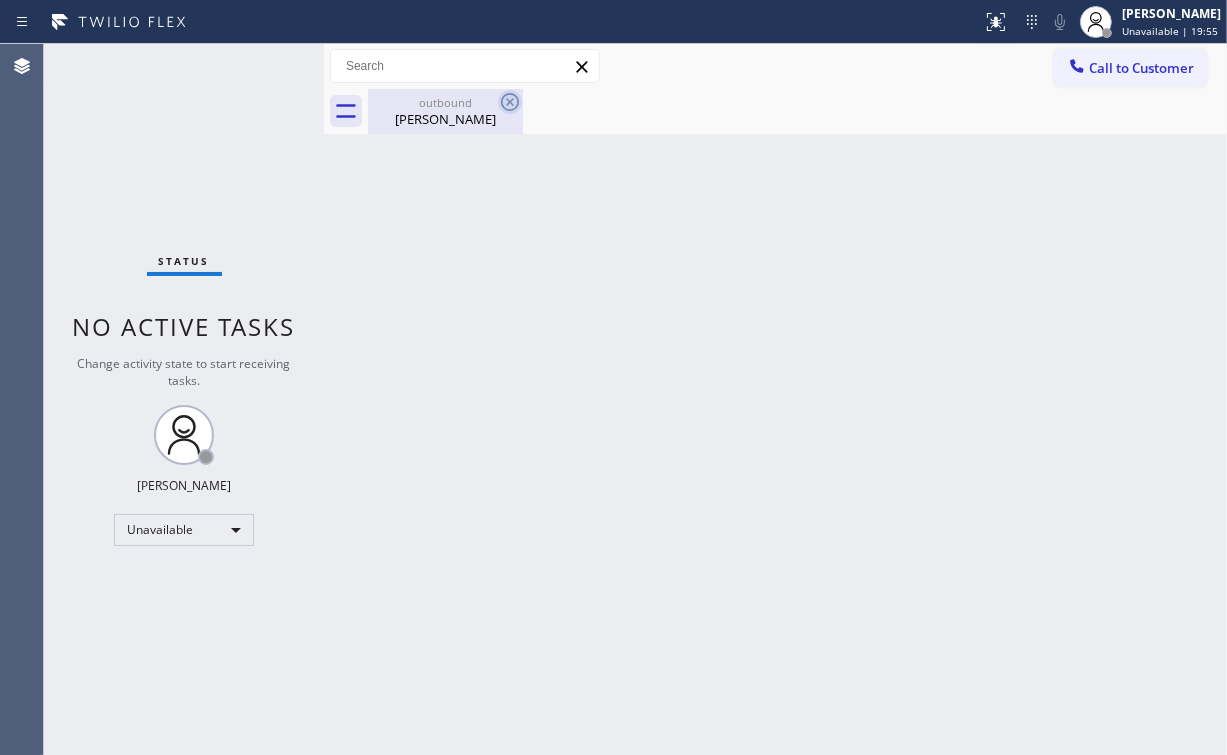 click on "Louis Matthews" at bounding box center [445, 119] 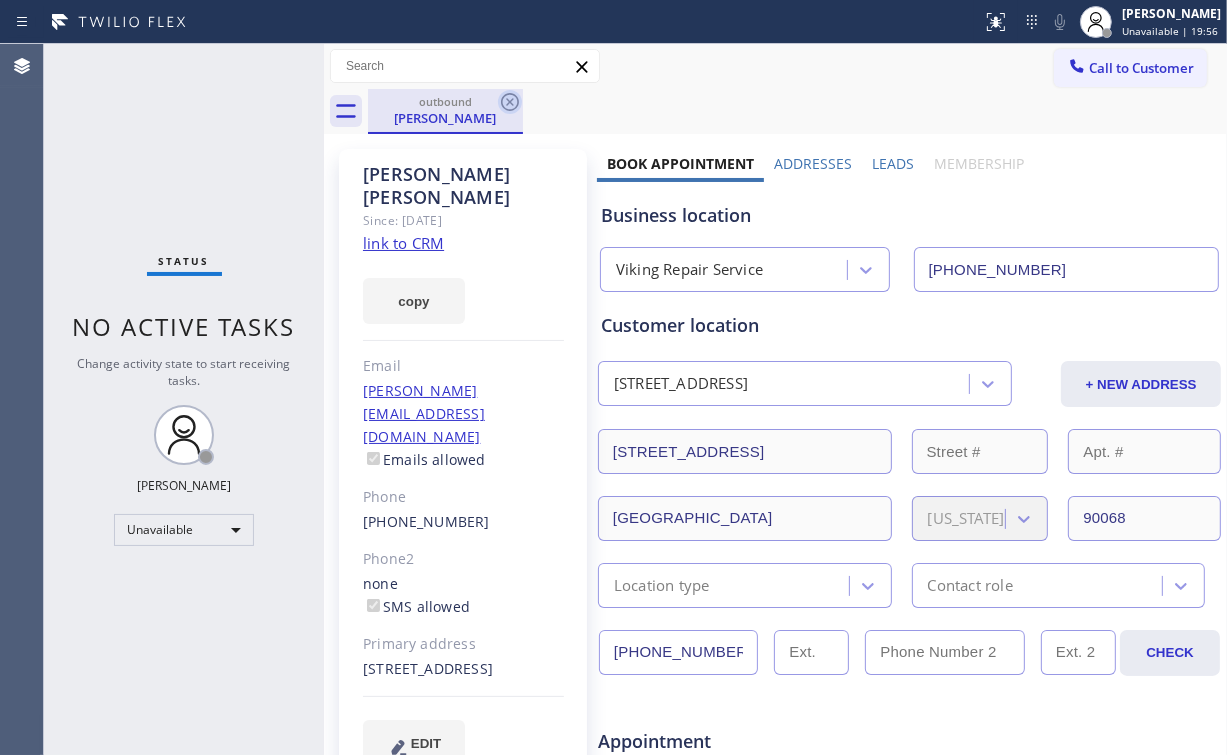 click 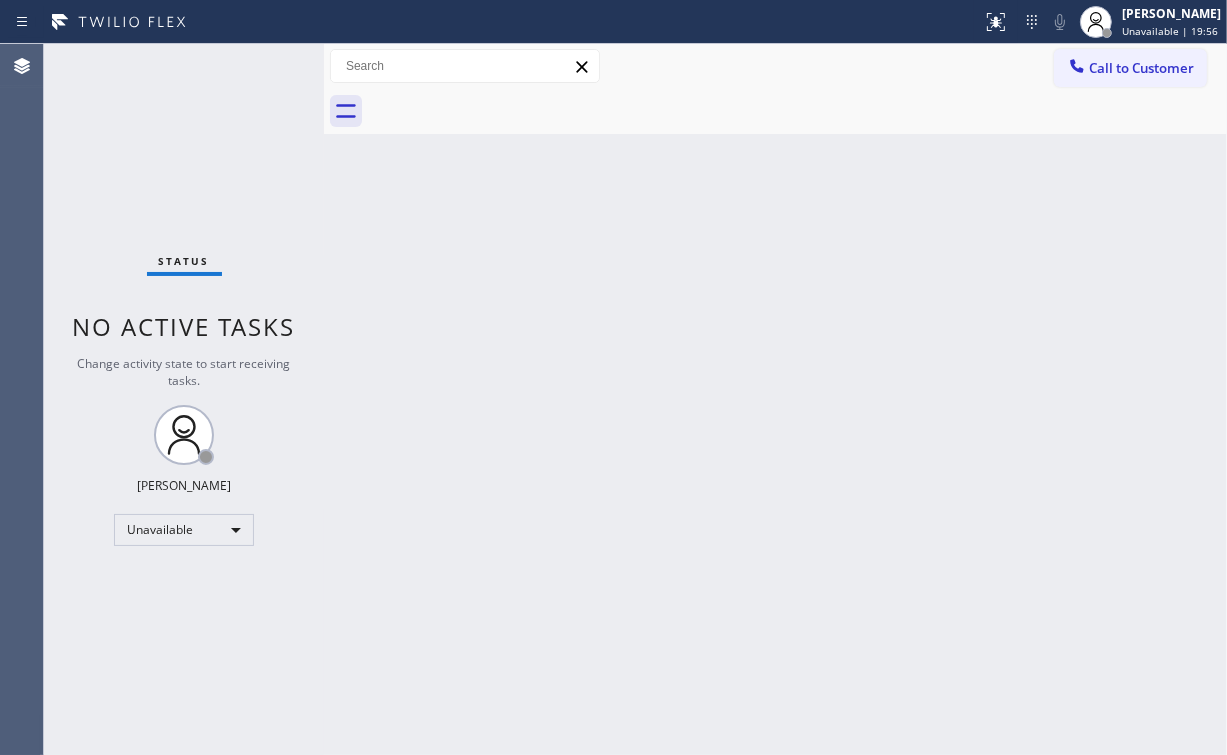 drag, startPoint x: 631, startPoint y: 225, endPoint x: 196, endPoint y: 5, distance: 487.46796 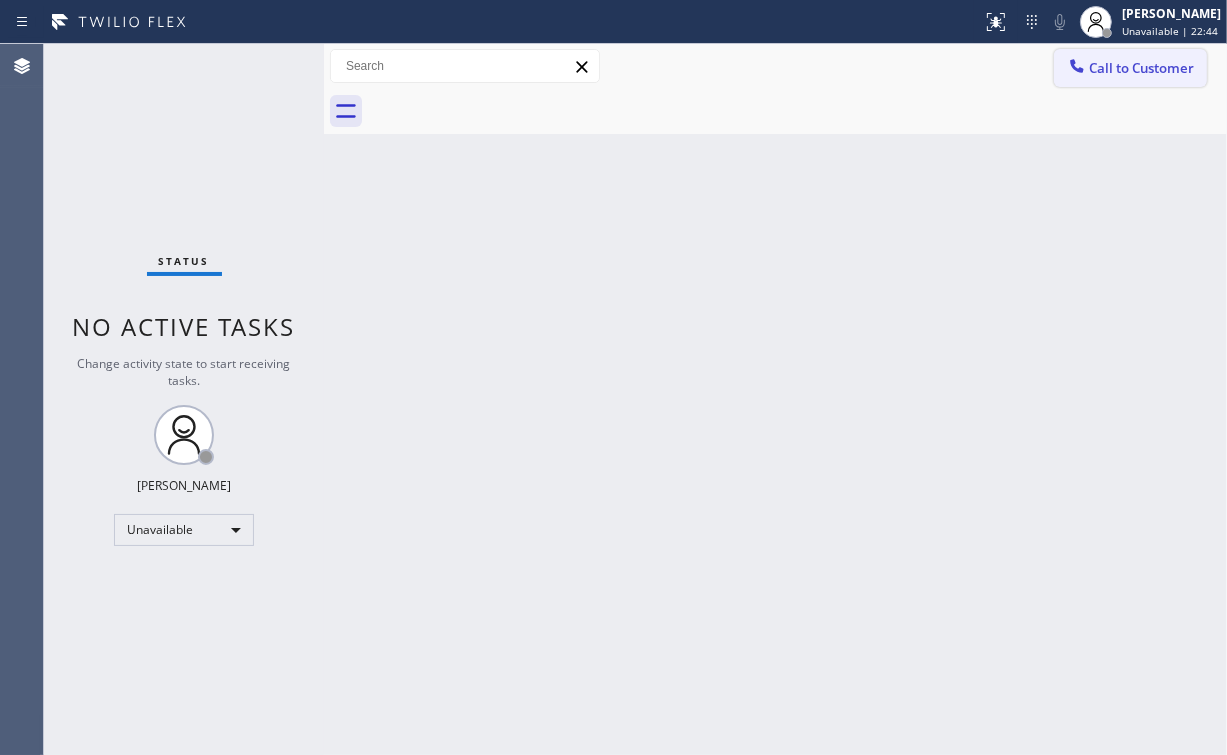 click on "Call to Customer" at bounding box center (1141, 68) 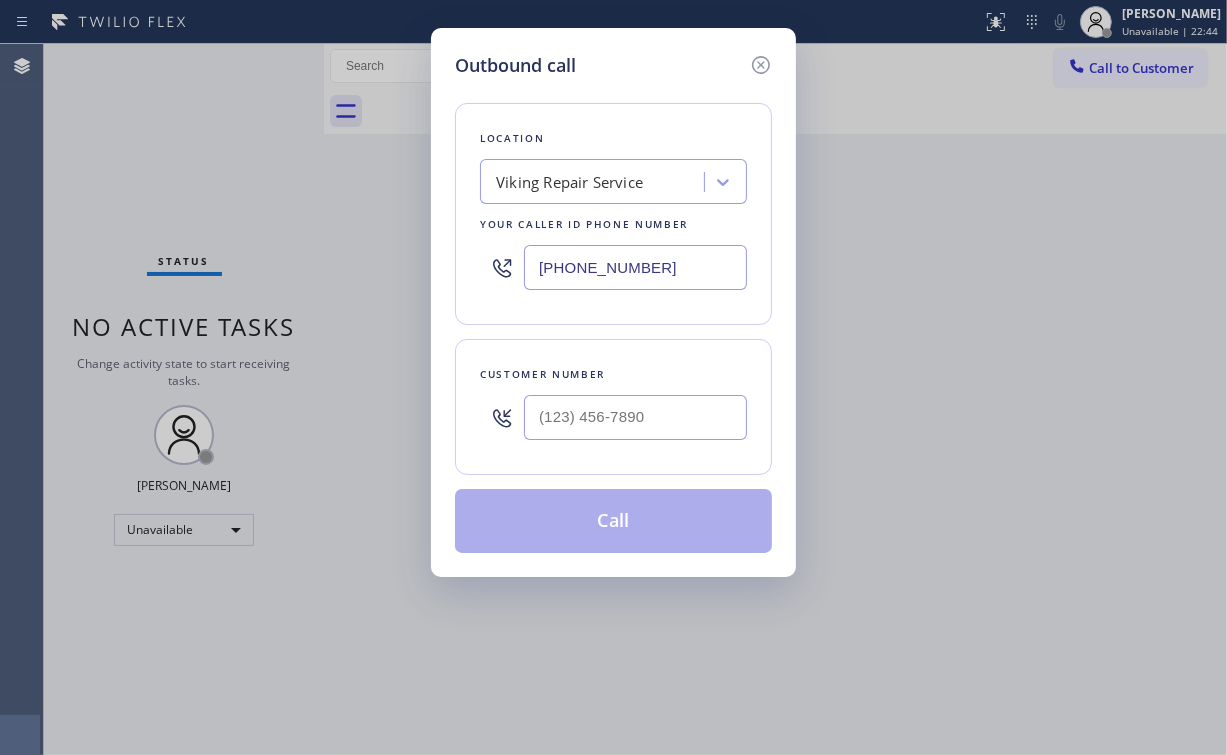 click on "(323) 416-2342" at bounding box center (635, 267) 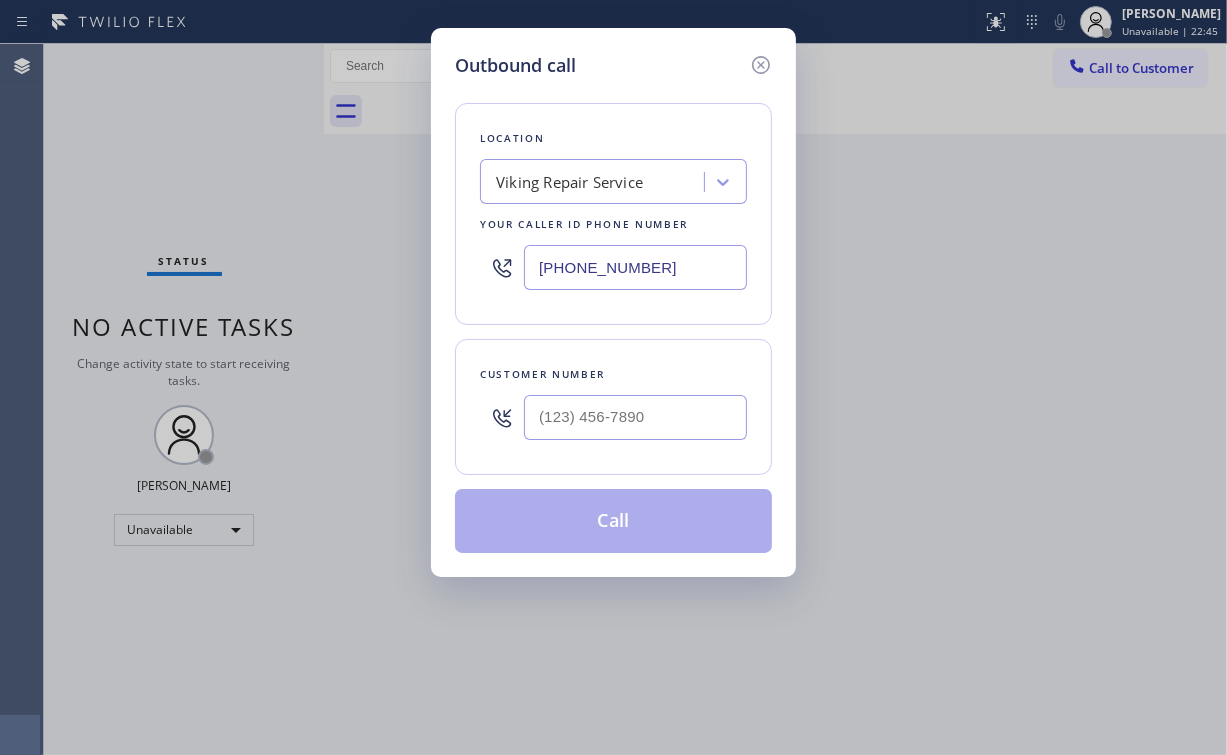 click at bounding box center [635, 417] 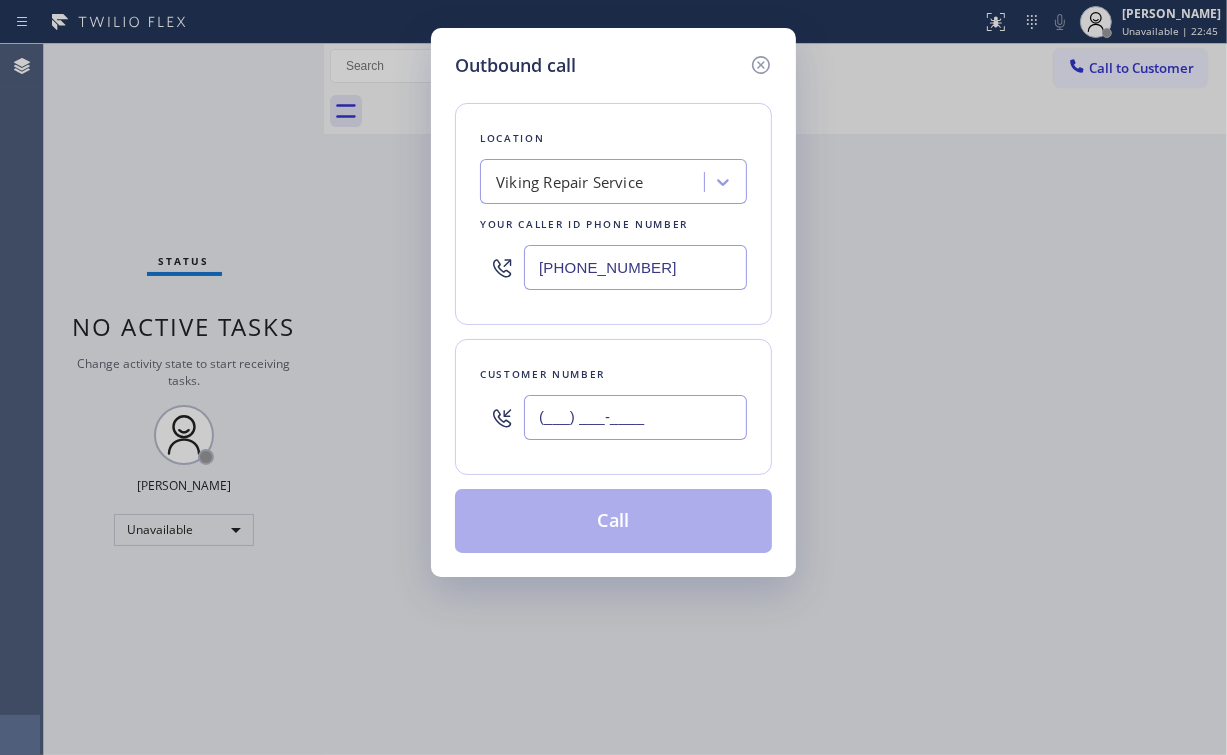 drag, startPoint x: 668, startPoint y: 401, endPoint x: 682, endPoint y: 403, distance: 14.142136 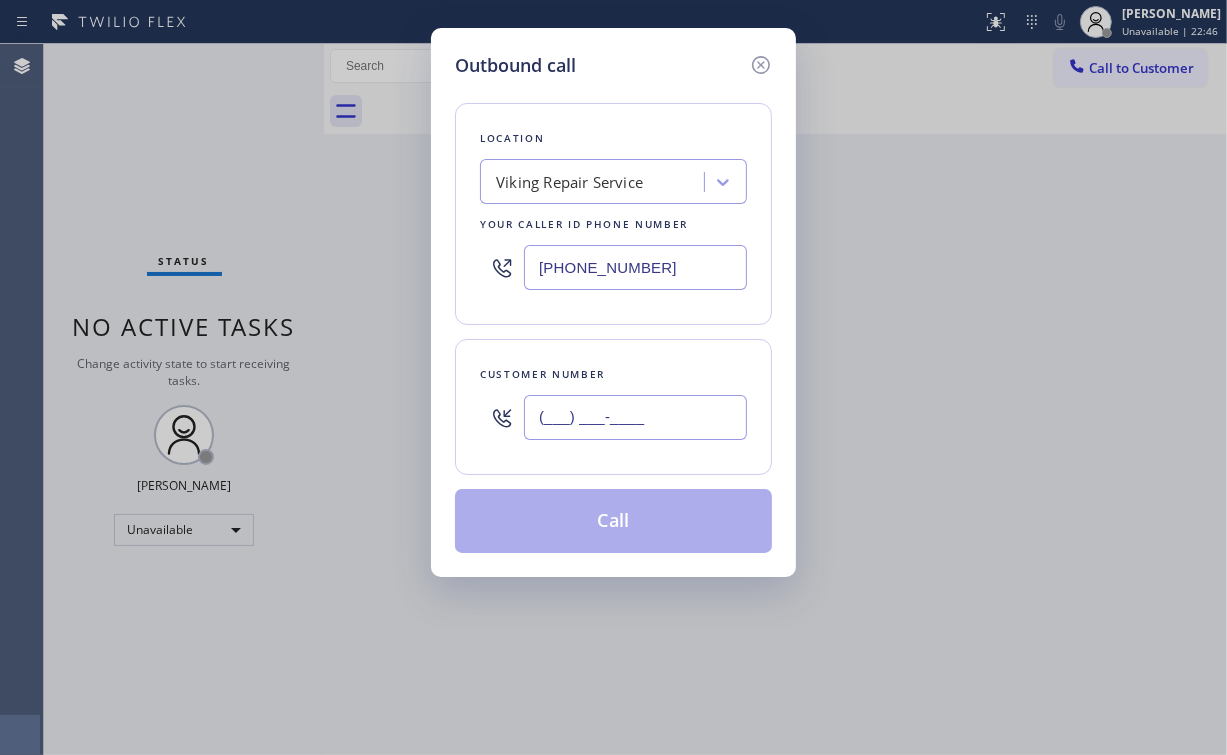 paste on "609) 592-6048" 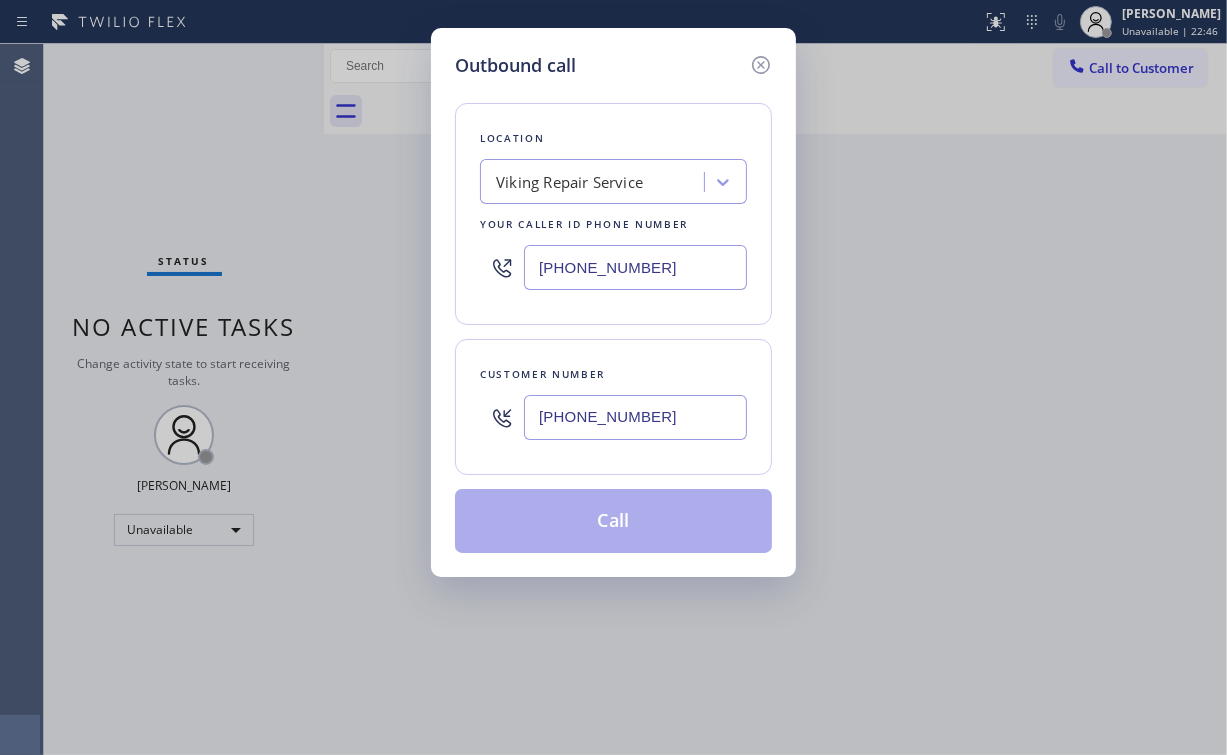type on "(609) 592-6048" 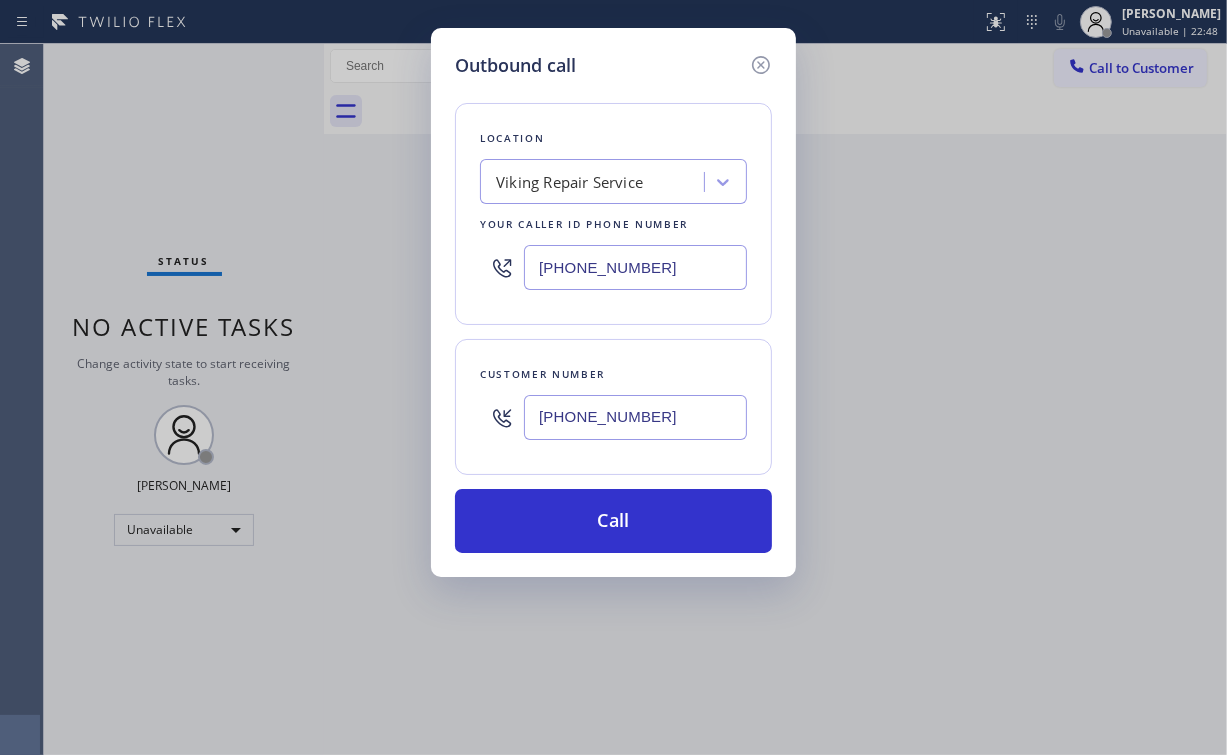 drag, startPoint x: 666, startPoint y: 258, endPoint x: 332, endPoint y: 274, distance: 334.38303 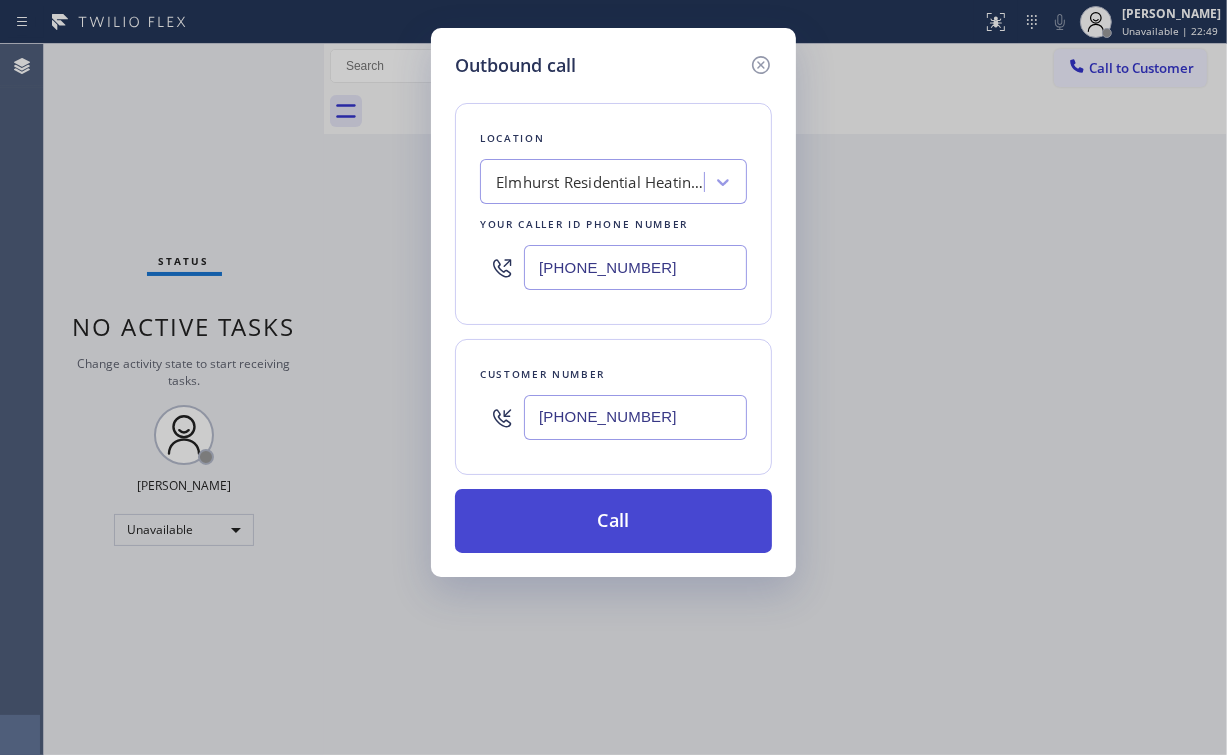 type on "(917) 983-2877" 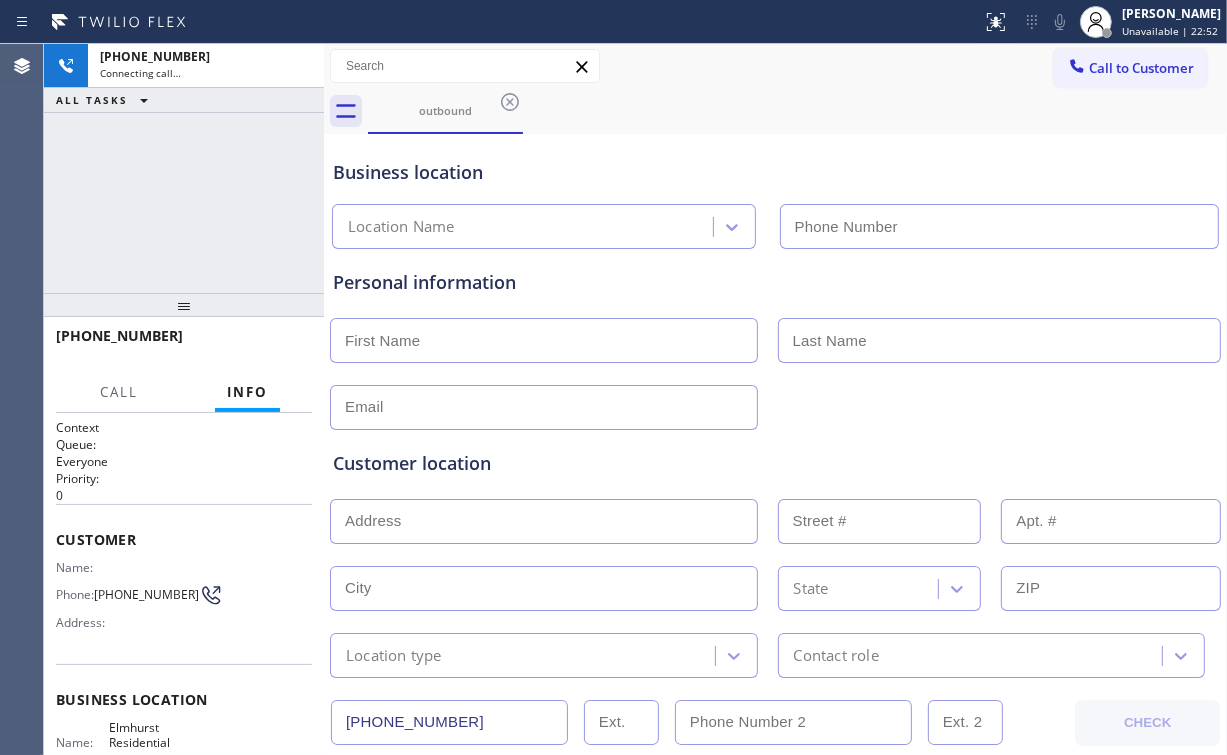 type on "(917) 983-2877" 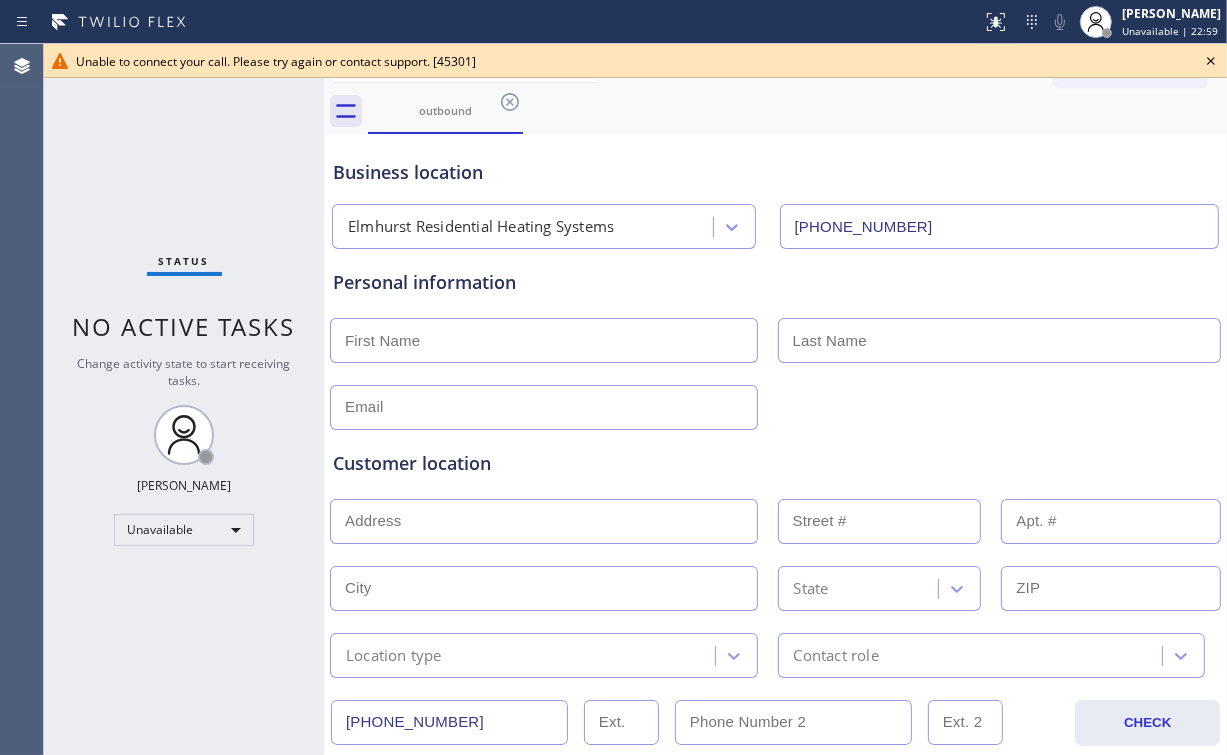 click 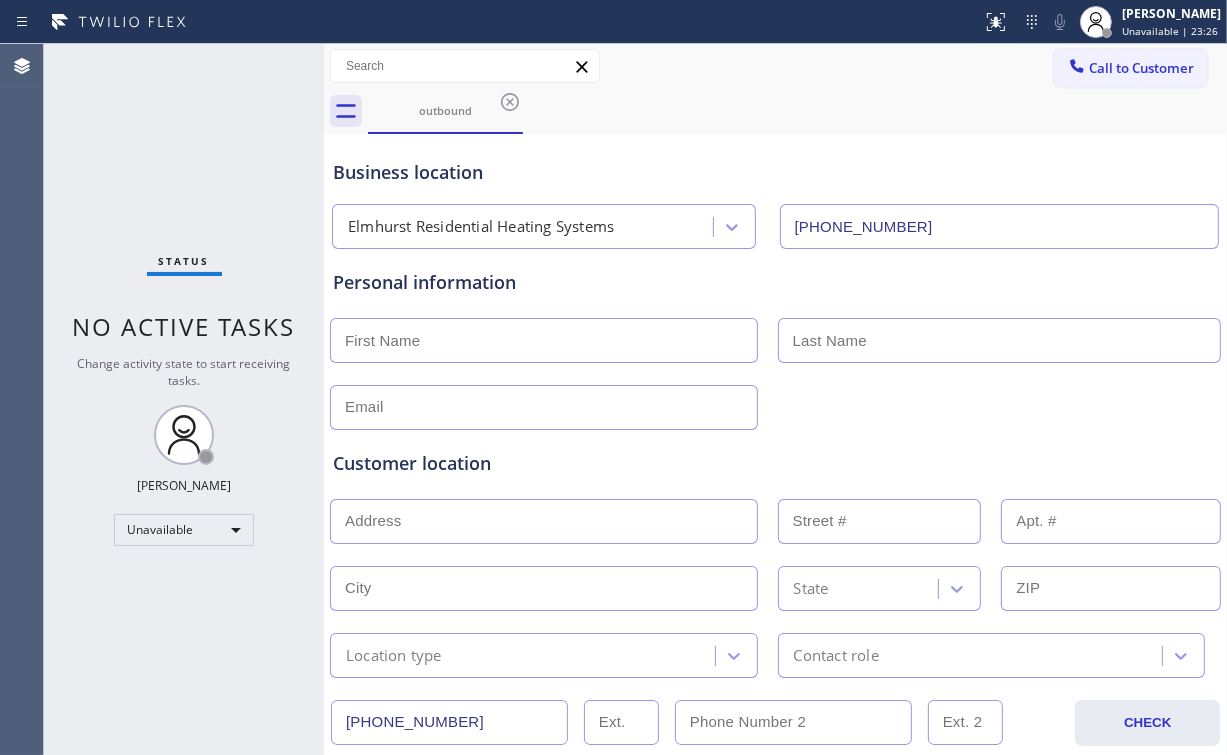 drag, startPoint x: 183, startPoint y: 106, endPoint x: 132, endPoint y: 3, distance: 114.93476 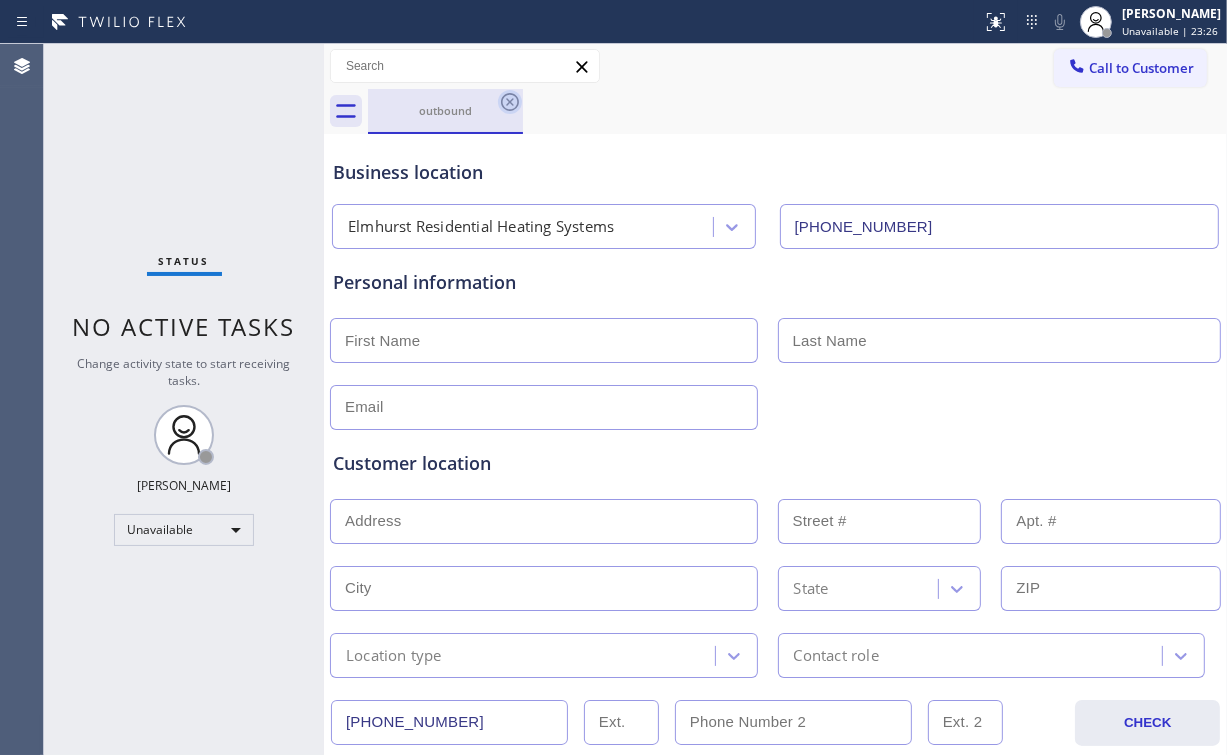 drag, startPoint x: 468, startPoint y: 108, endPoint x: 516, endPoint y: 104, distance: 48.166378 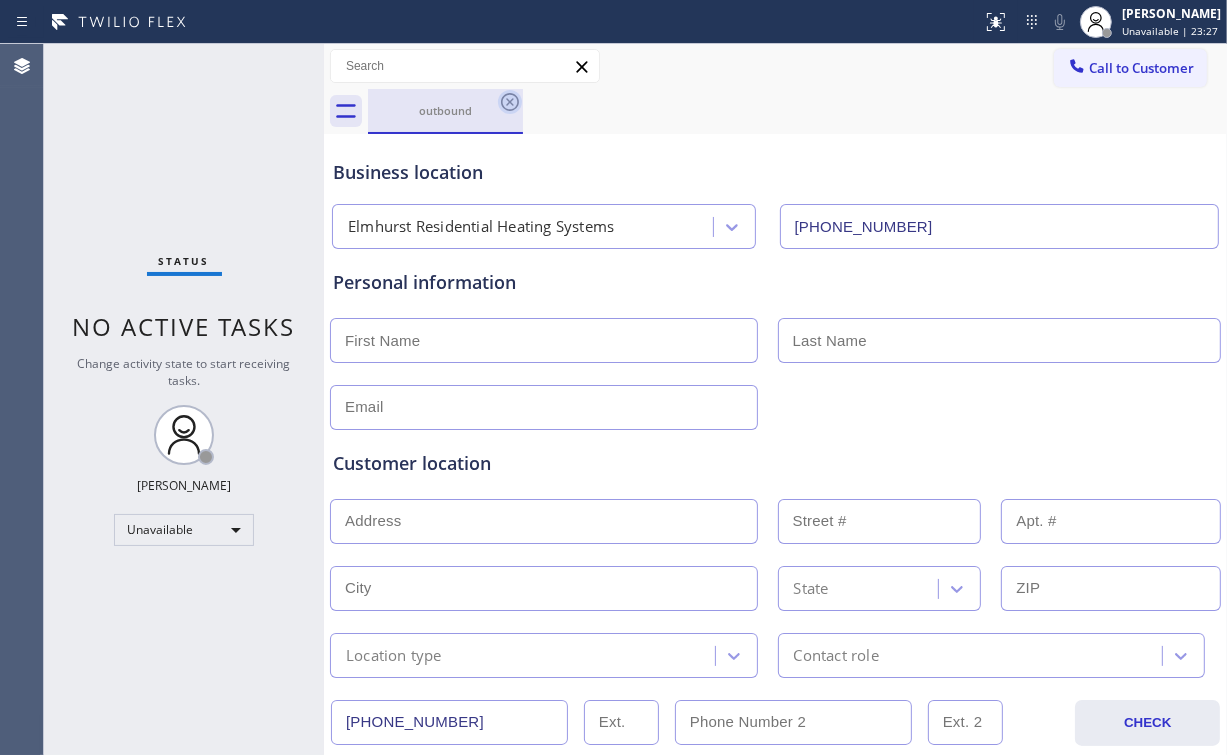 click 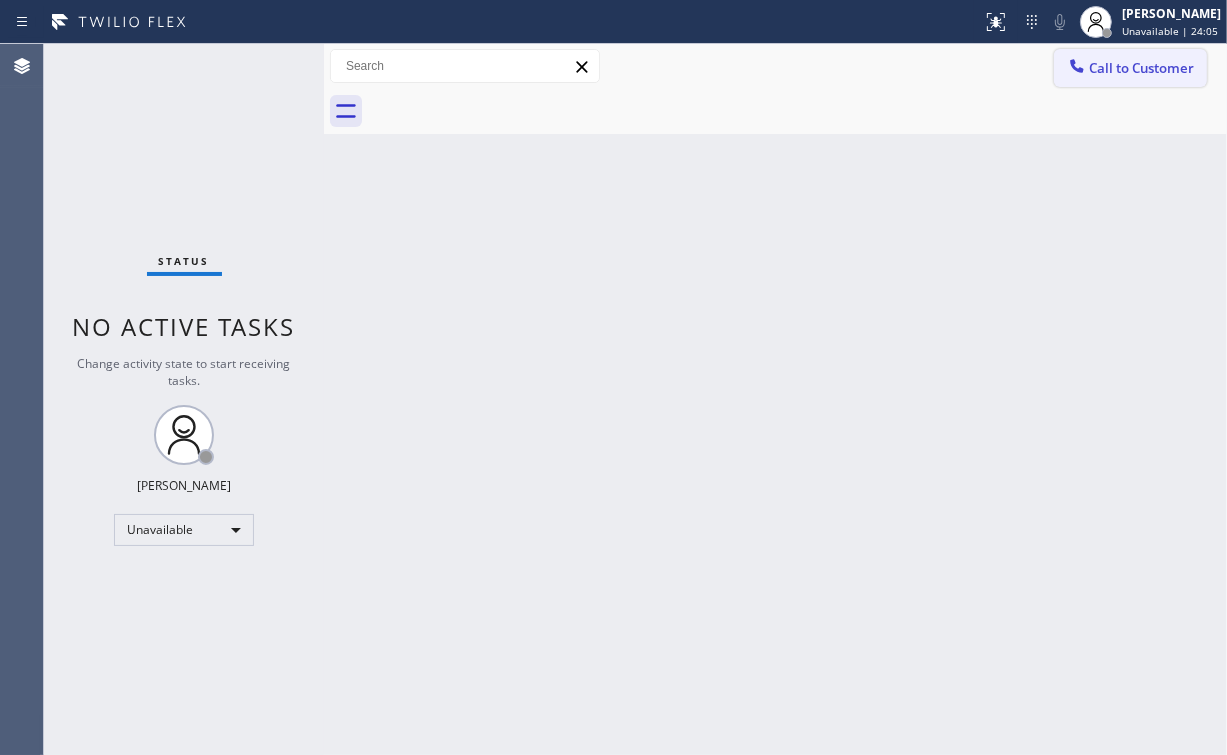 click on "Call to Customer" at bounding box center (1130, 68) 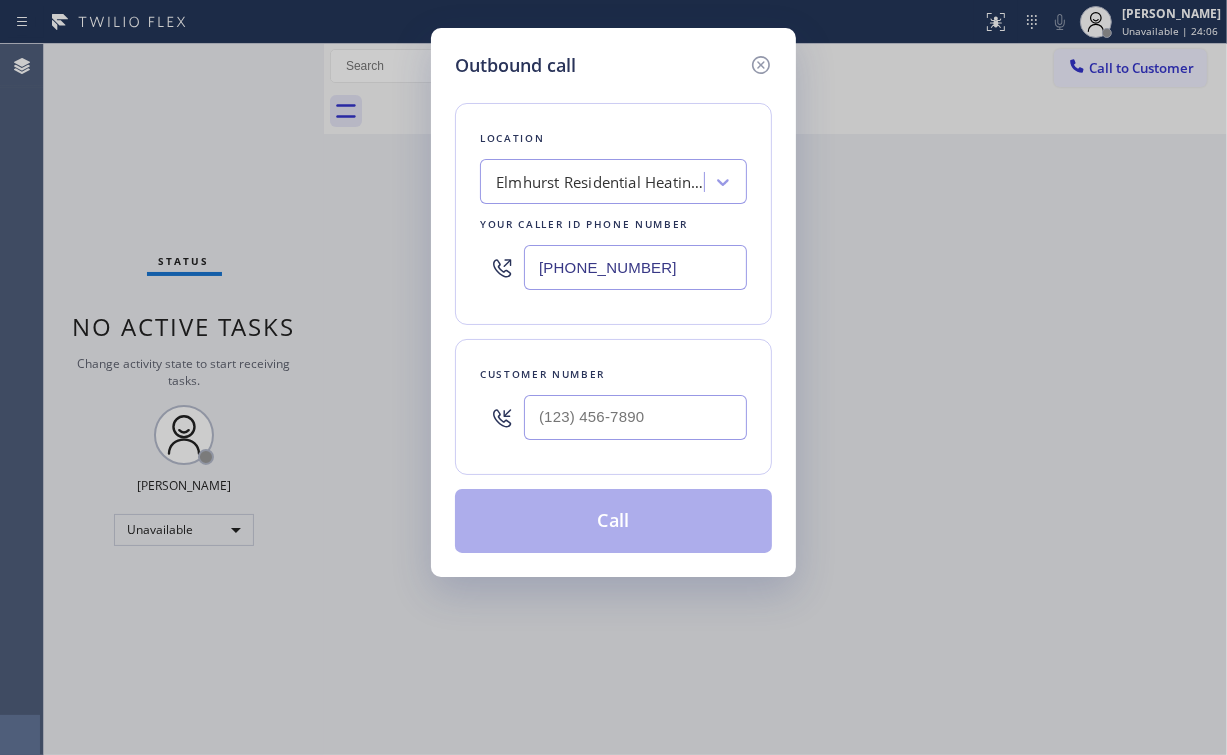 drag, startPoint x: 686, startPoint y: 264, endPoint x: 319, endPoint y: 244, distance: 367.54456 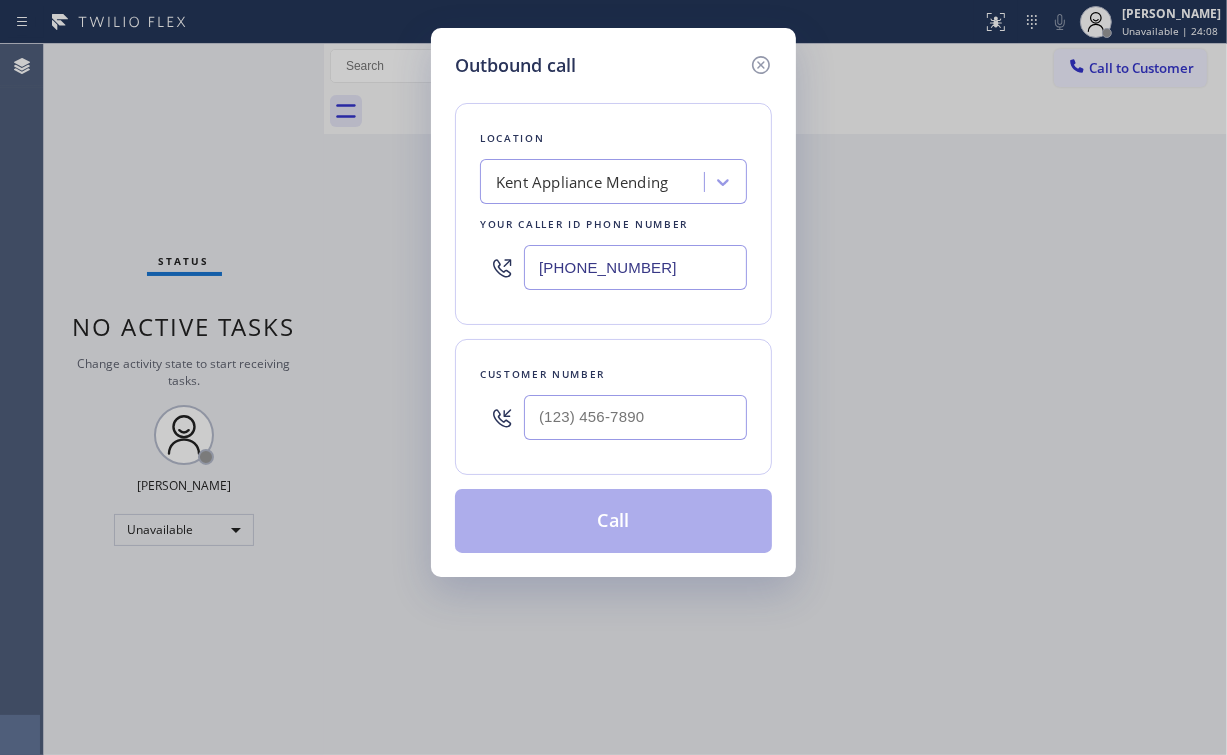type on "(206) 202-1006" 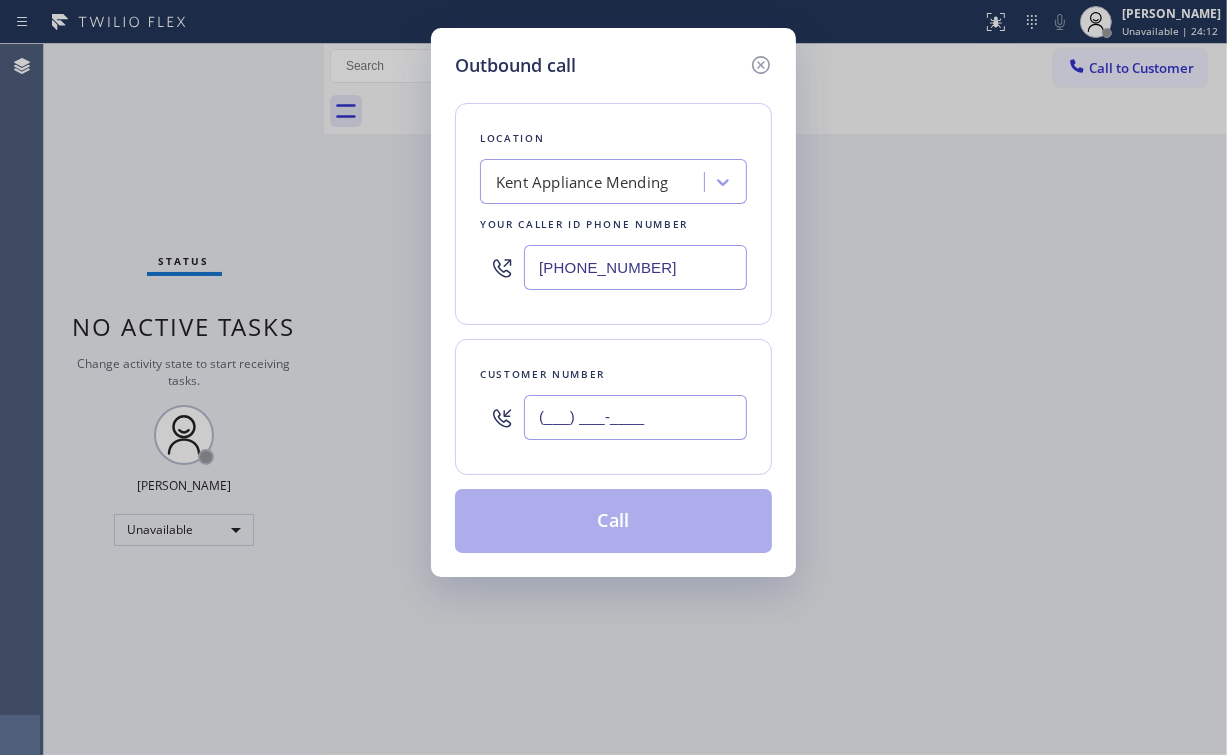 click on "(___) ___-____" at bounding box center [635, 417] 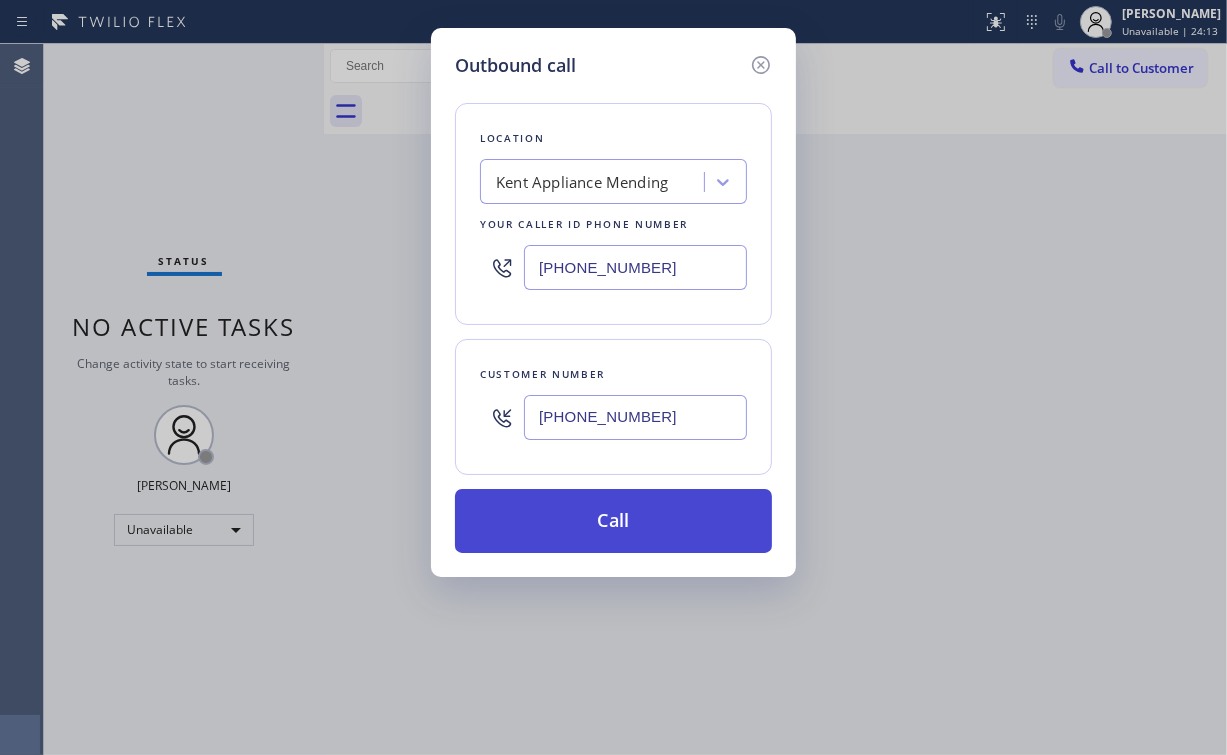 type on "(425) 440-1001" 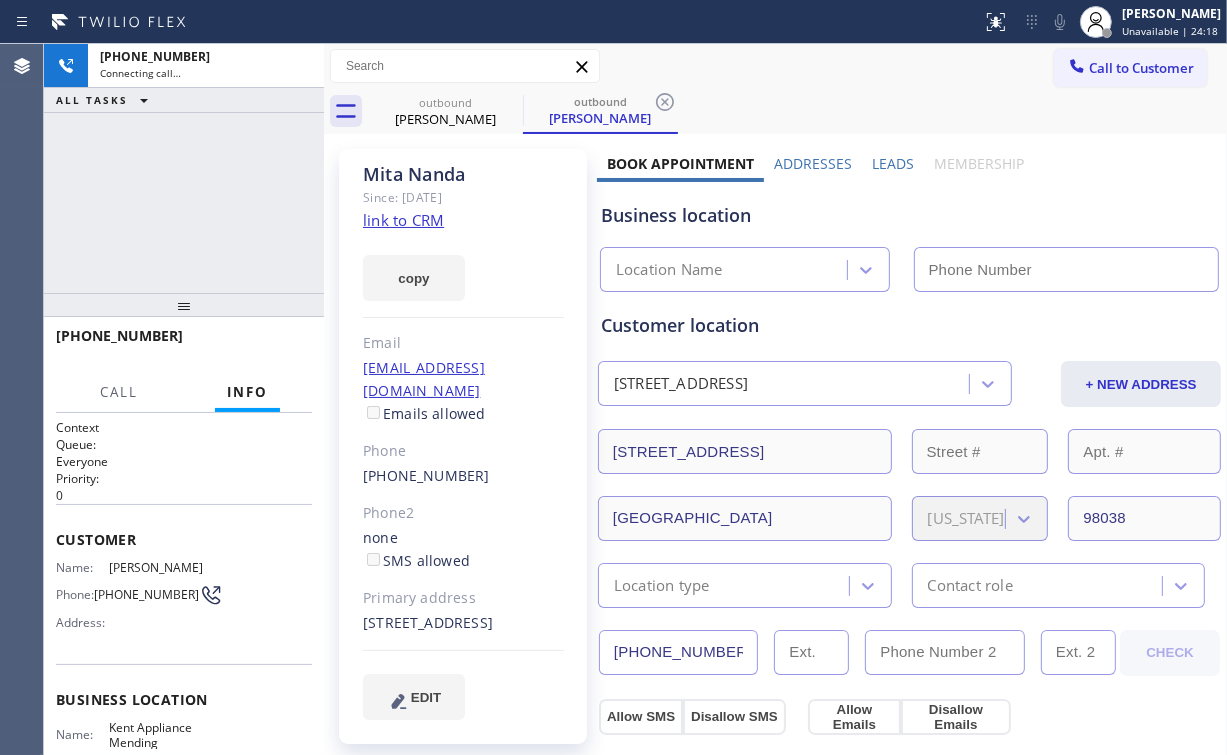 drag, startPoint x: 160, startPoint y: 208, endPoint x: 200, endPoint y: 209, distance: 40.012497 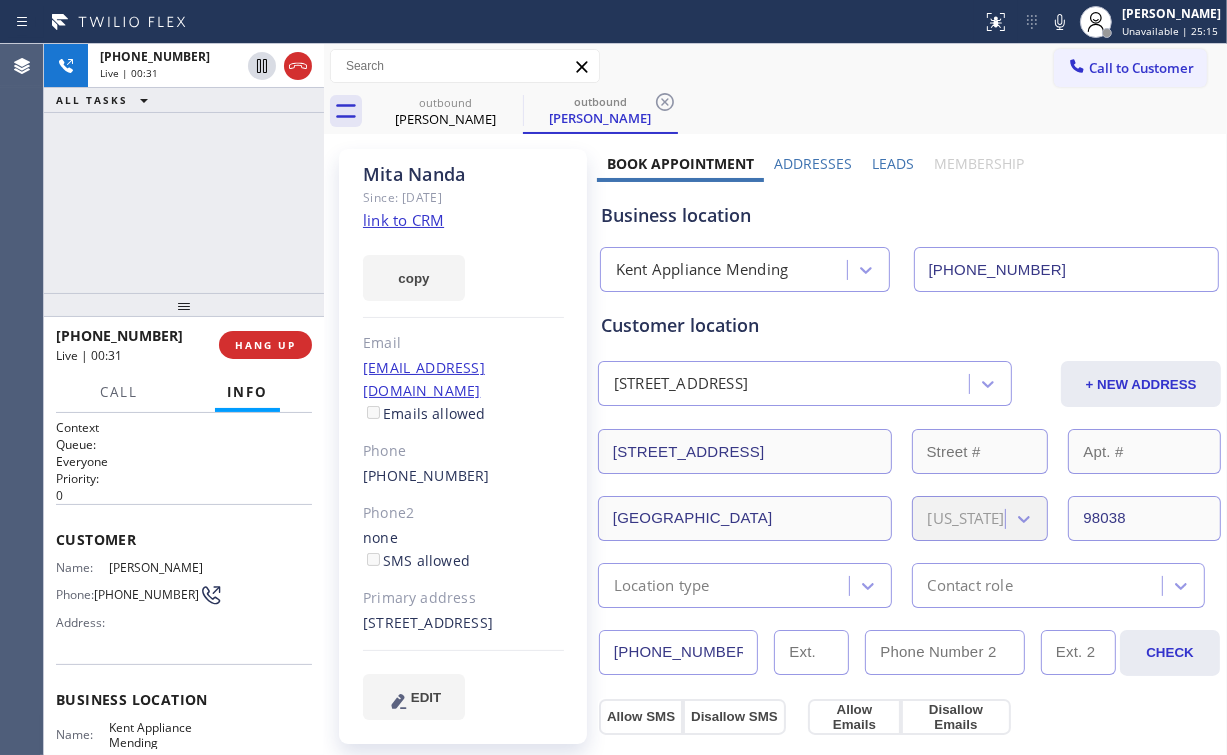 click on "+14254401001 Live | 00:31 ALL TASKS ALL TASKS ACTIVE TASKS TASKS IN WRAP UP" at bounding box center [184, 168] 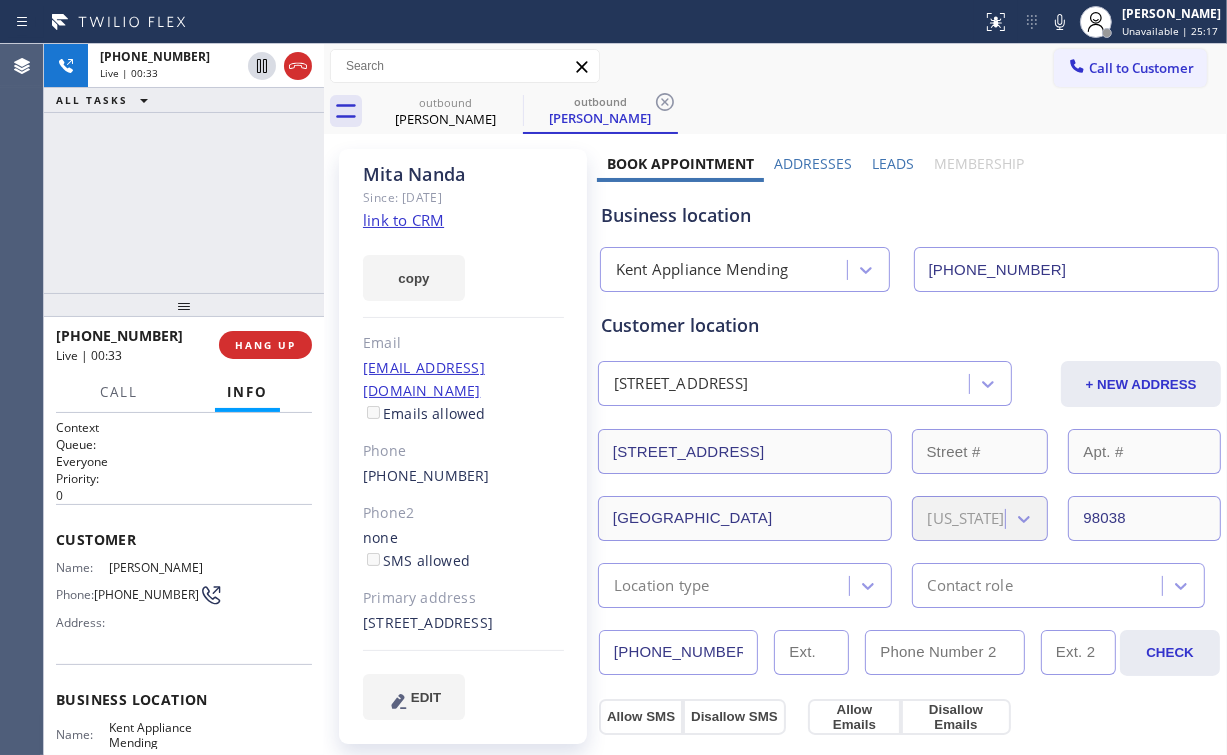 click on "+14254401001 Live | 00:33 ALL TASKS ALL TASKS ACTIVE TASKS TASKS IN WRAP UP" at bounding box center [184, 168] 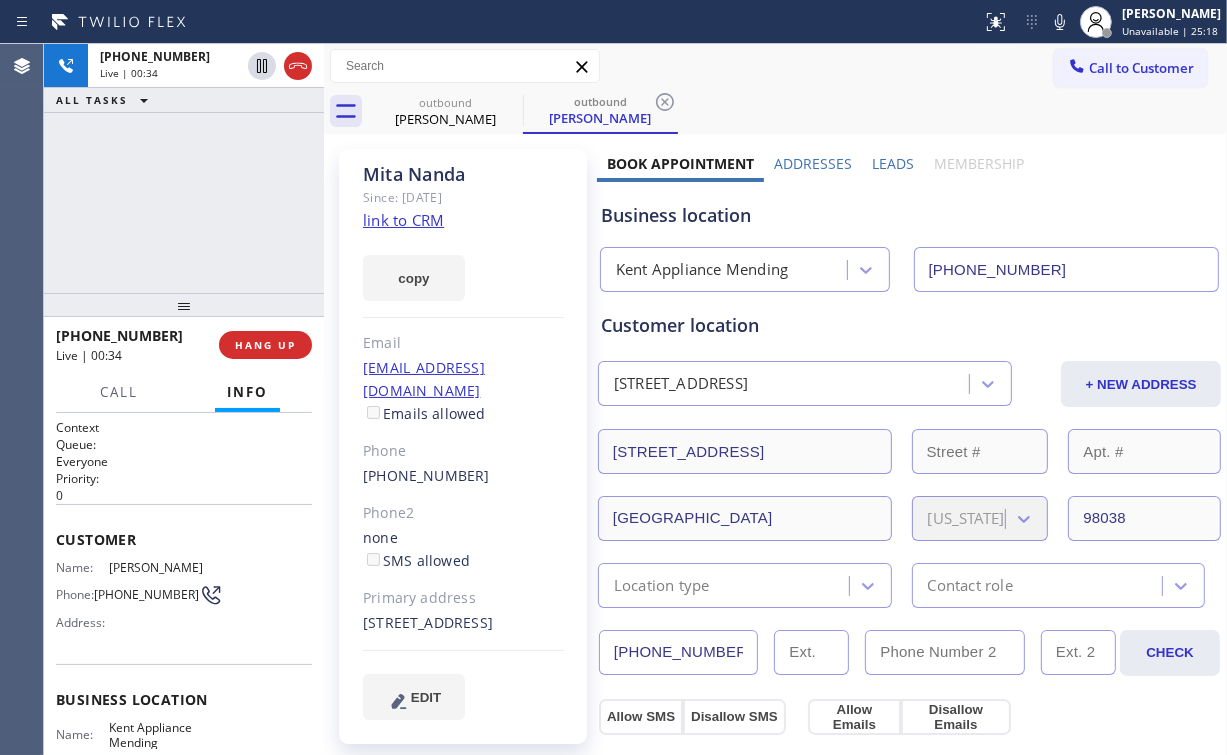 click on "+14254401001 Live | 00:34 ALL TASKS ALL TASKS ACTIVE TASKS TASKS IN WRAP UP" at bounding box center [184, 168] 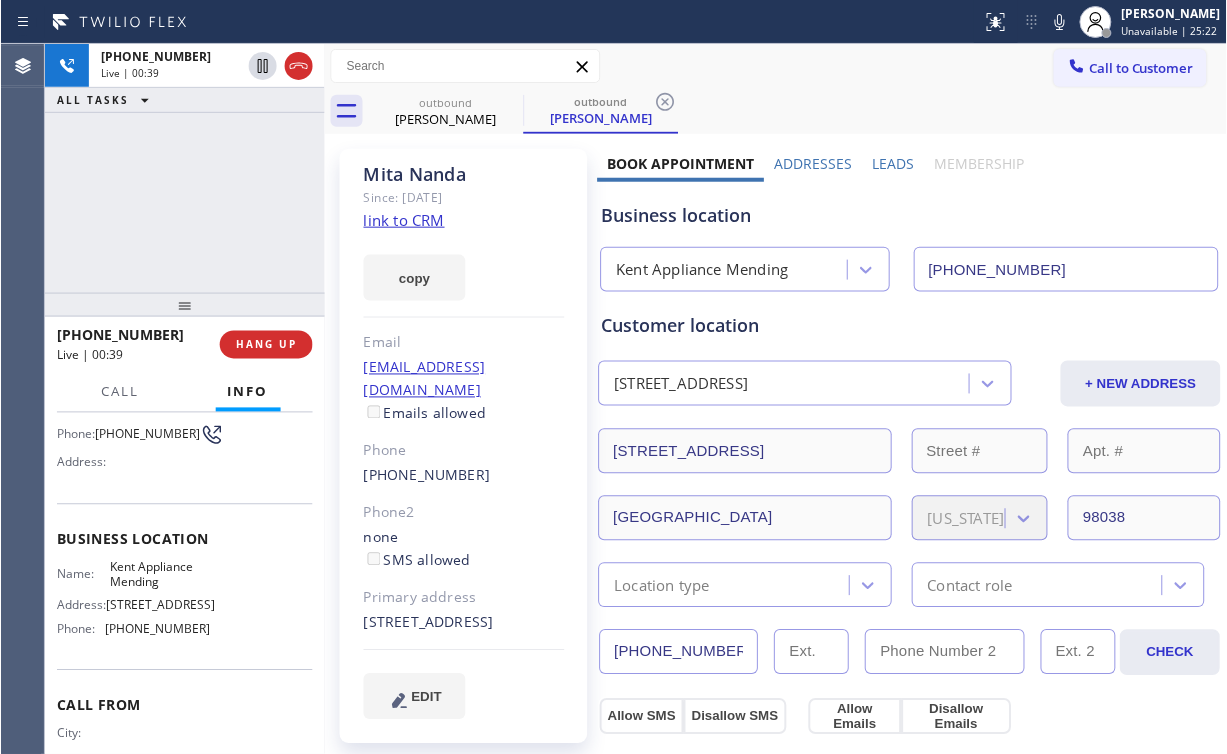 scroll, scrollTop: 160, scrollLeft: 0, axis: vertical 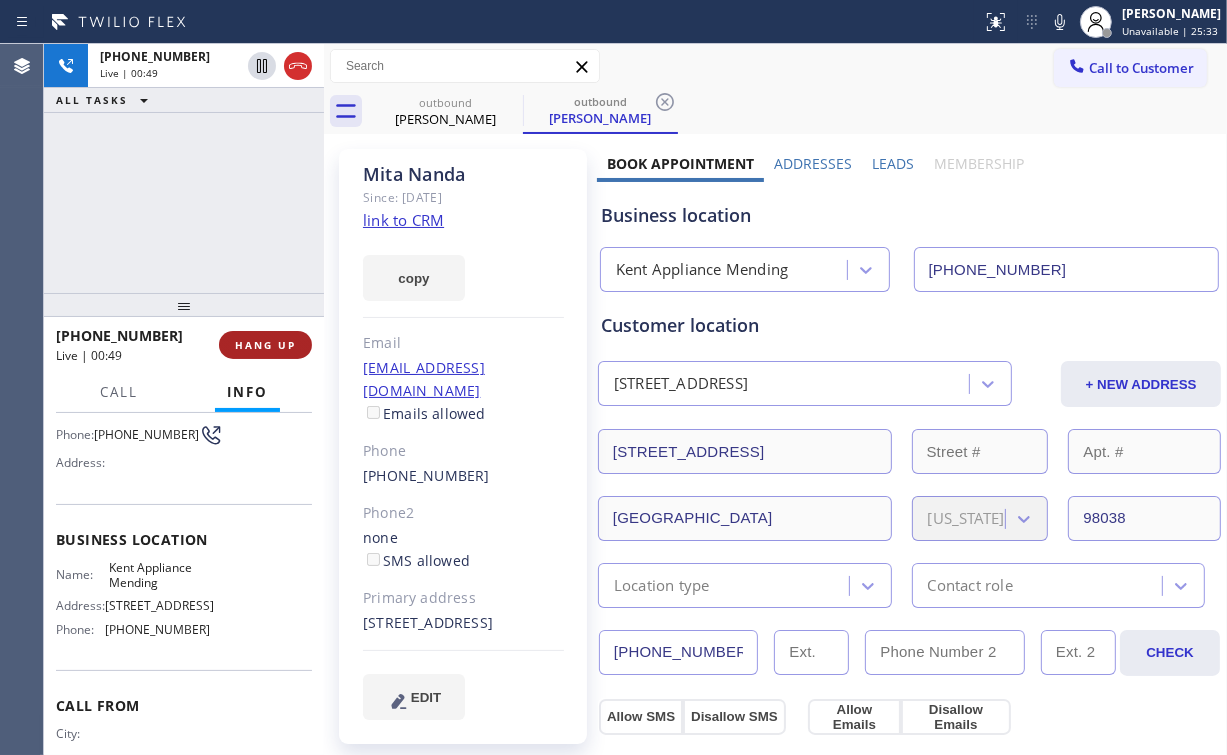 click on "HANG UP" at bounding box center (265, 345) 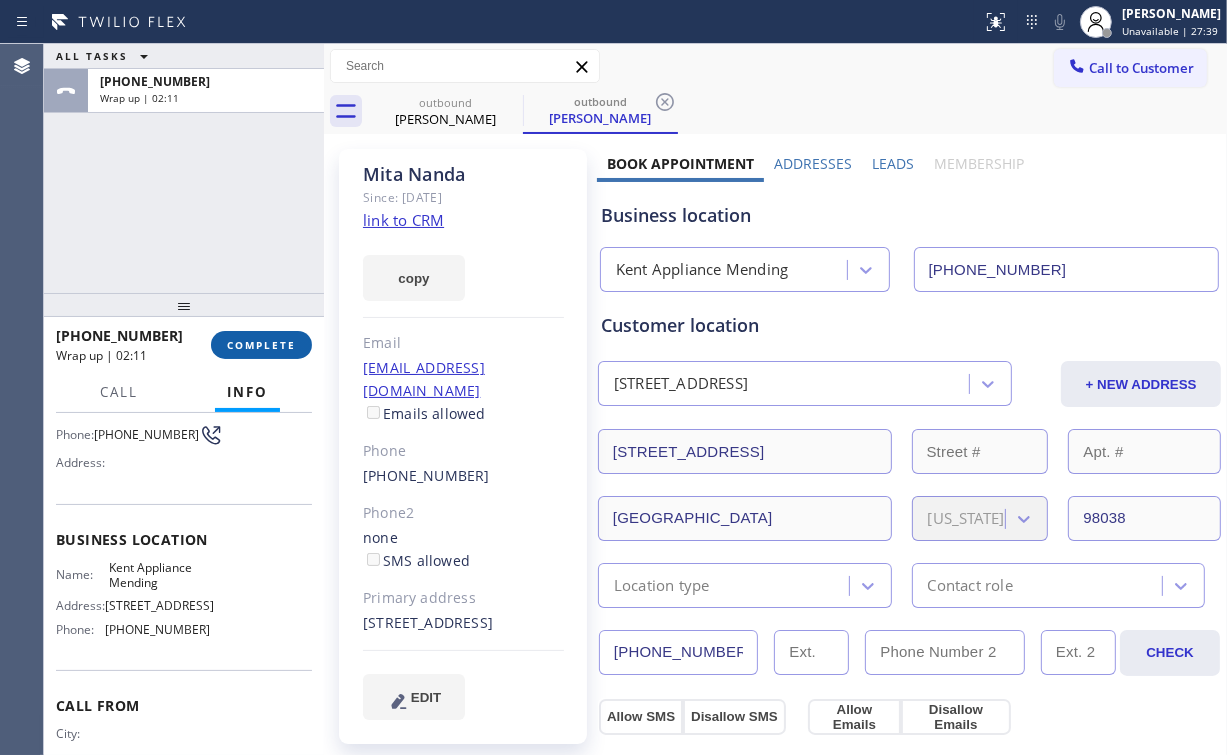 click on "COMPLETE" at bounding box center (261, 345) 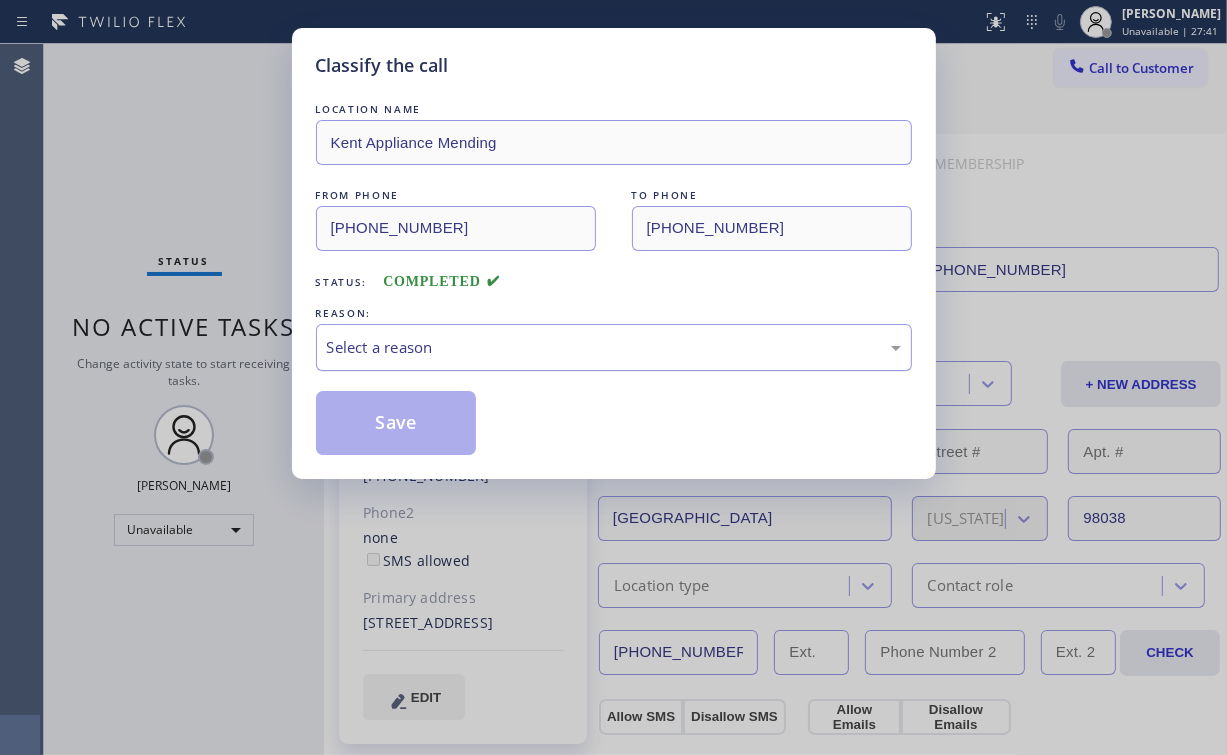 click on "Select a reason" at bounding box center [614, 347] 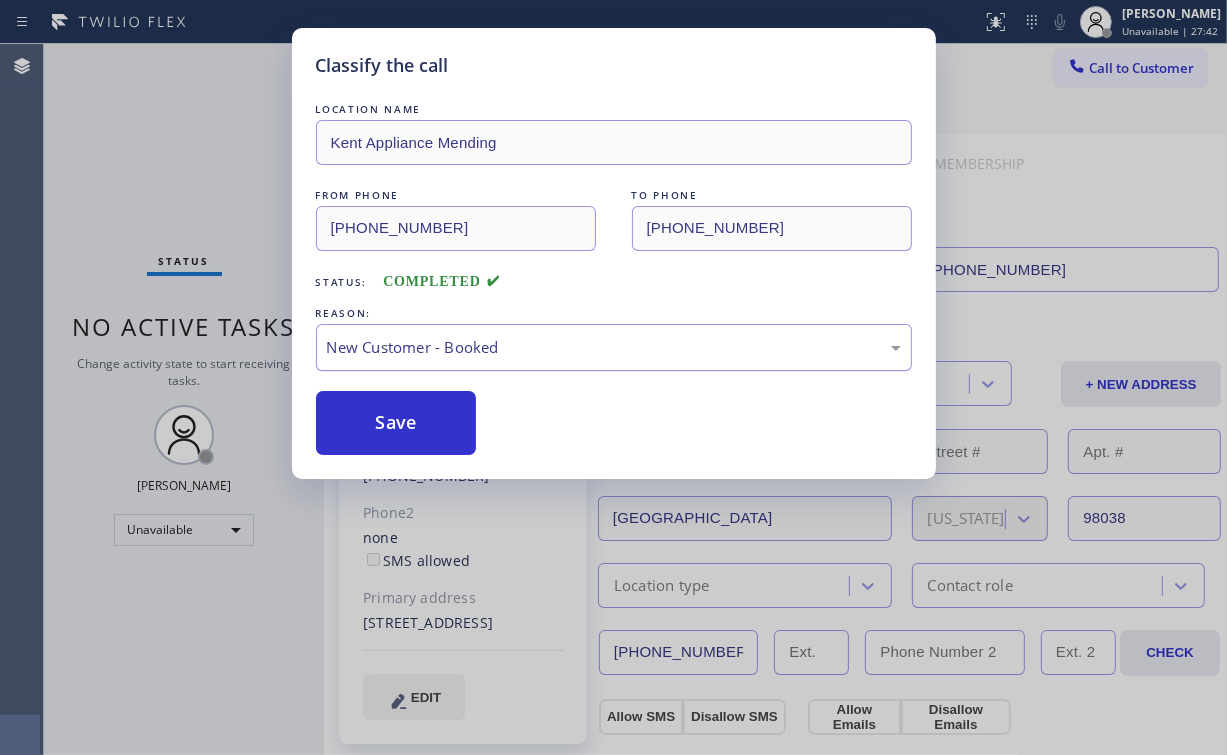 click on "New Customer - Booked" at bounding box center [614, 347] 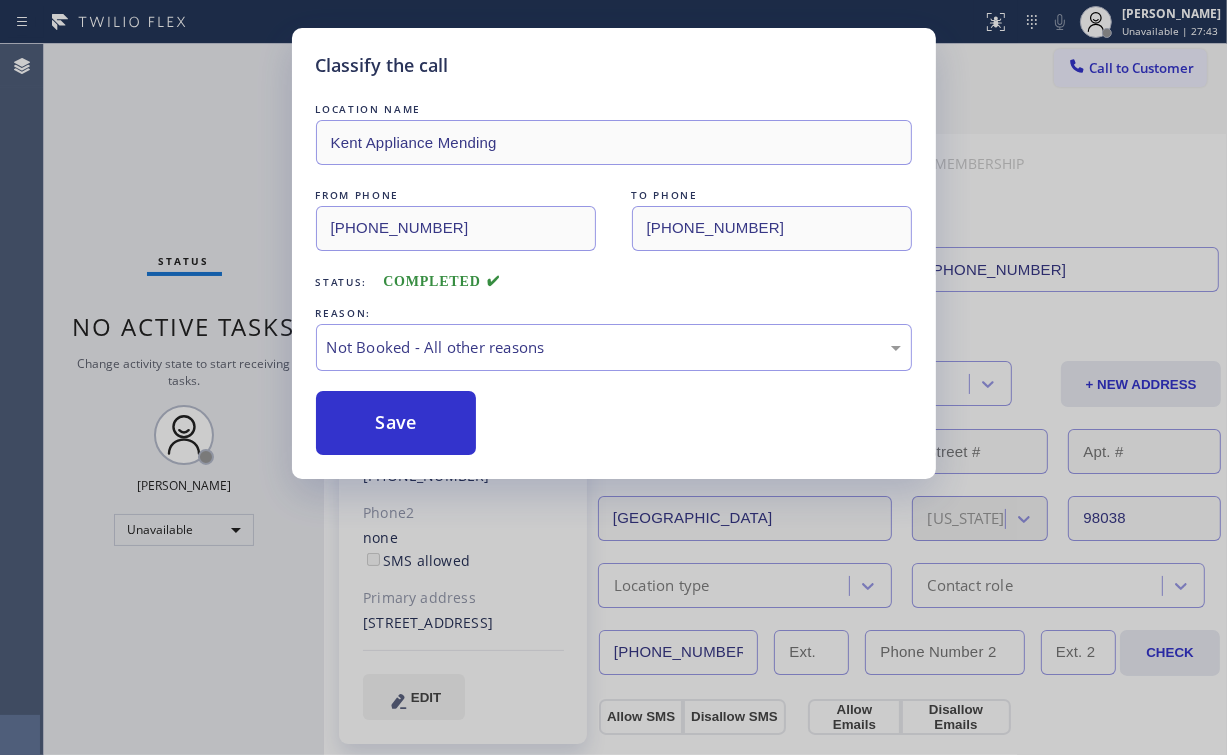 click on "Save" at bounding box center [396, 423] 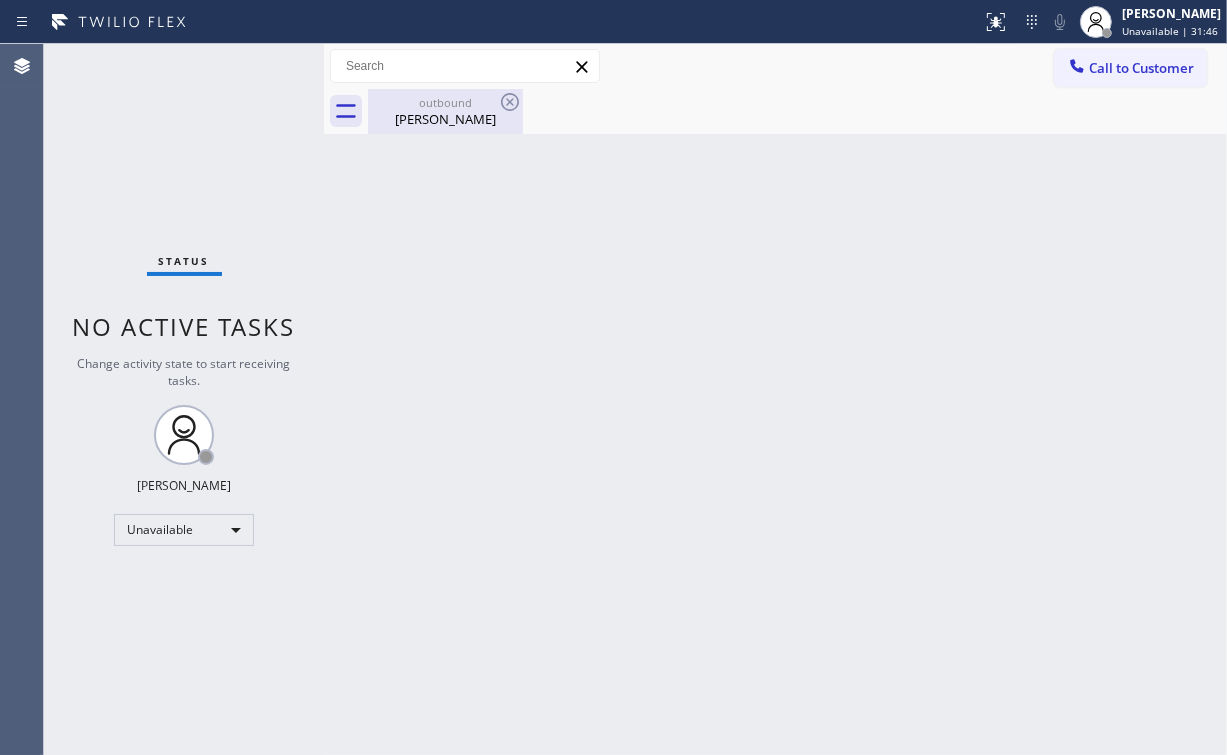 drag, startPoint x: 436, startPoint y: 93, endPoint x: 495, endPoint y: 97, distance: 59.135437 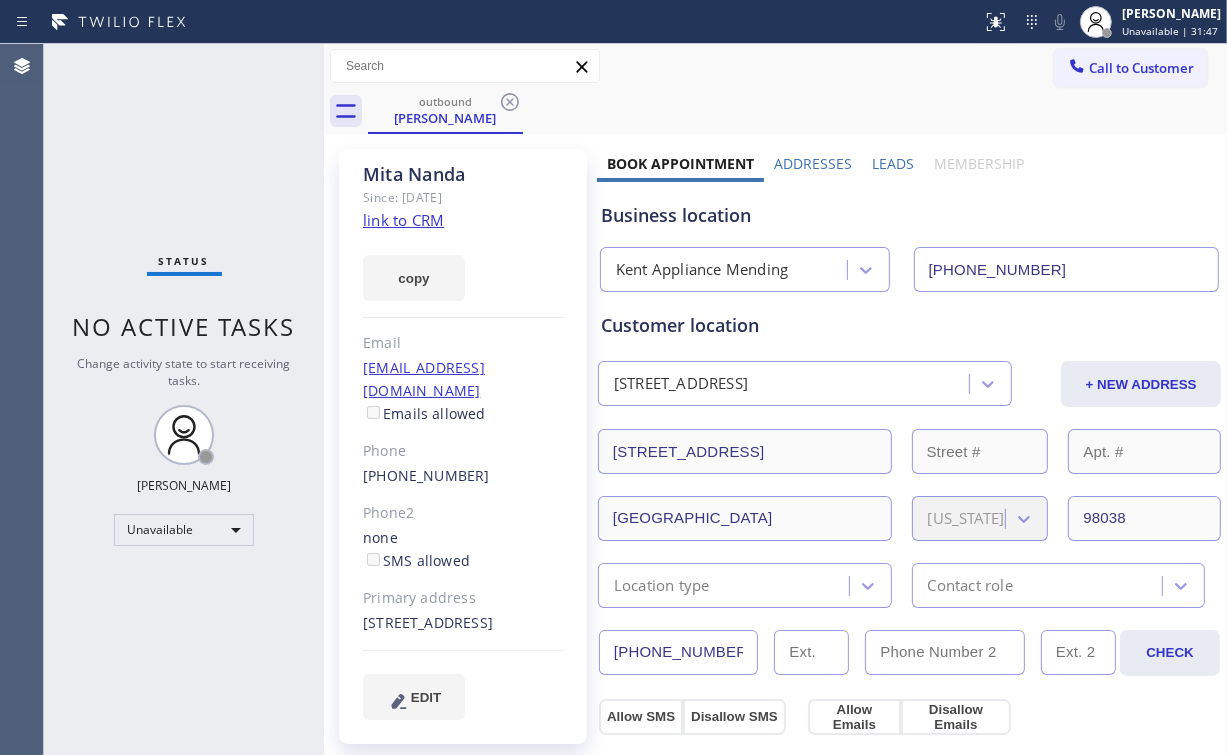 drag, startPoint x: 531, startPoint y: 89, endPoint x: 509, endPoint y: 96, distance: 23.086792 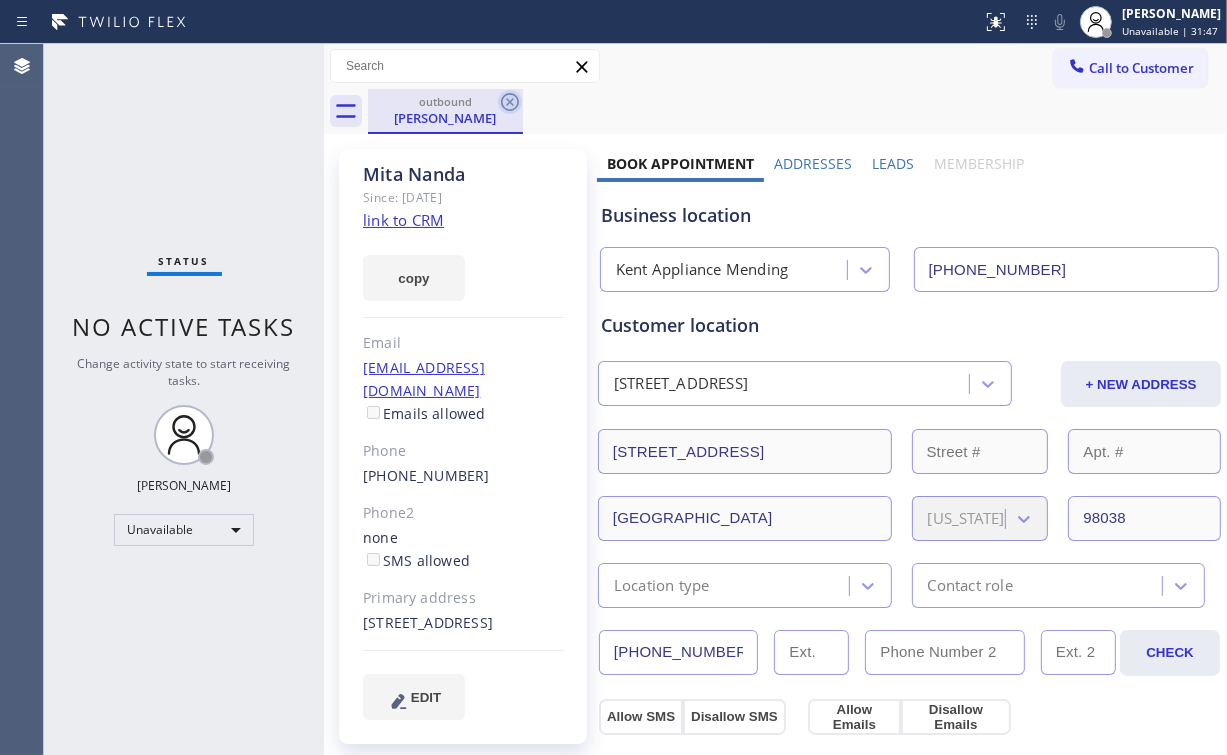 click on "outbound Mita Nanda" at bounding box center [797, 111] 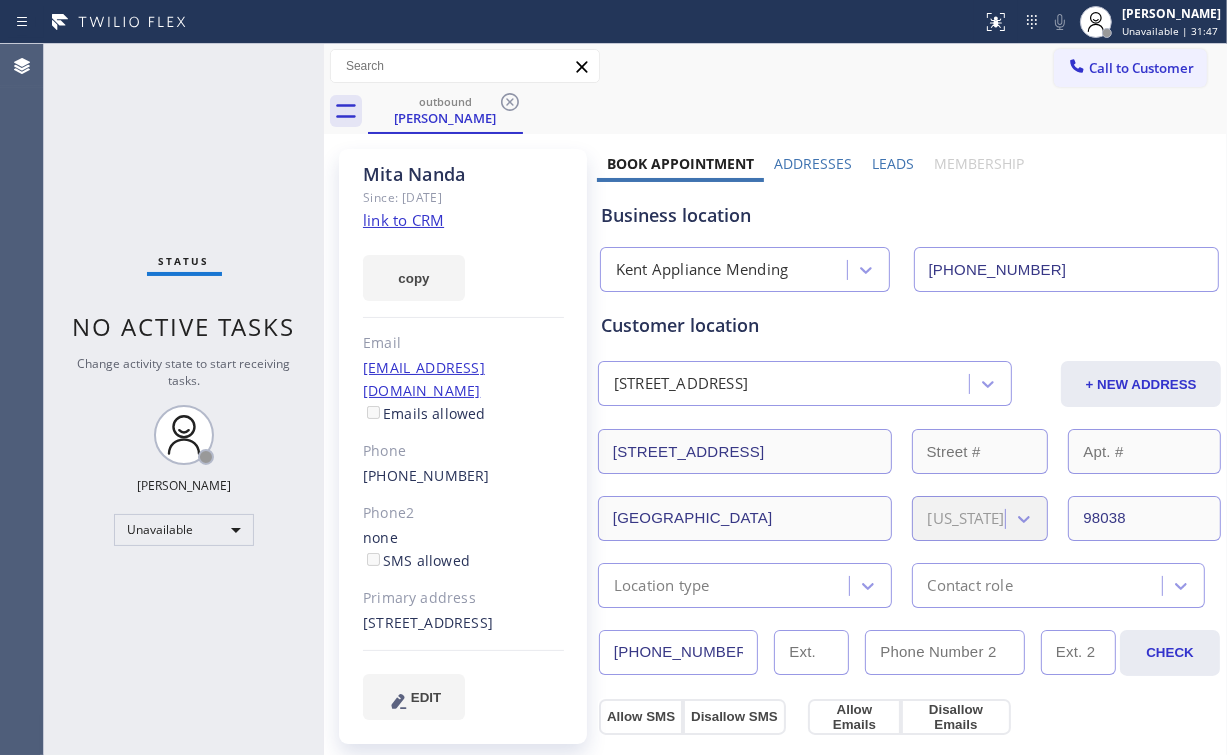 click 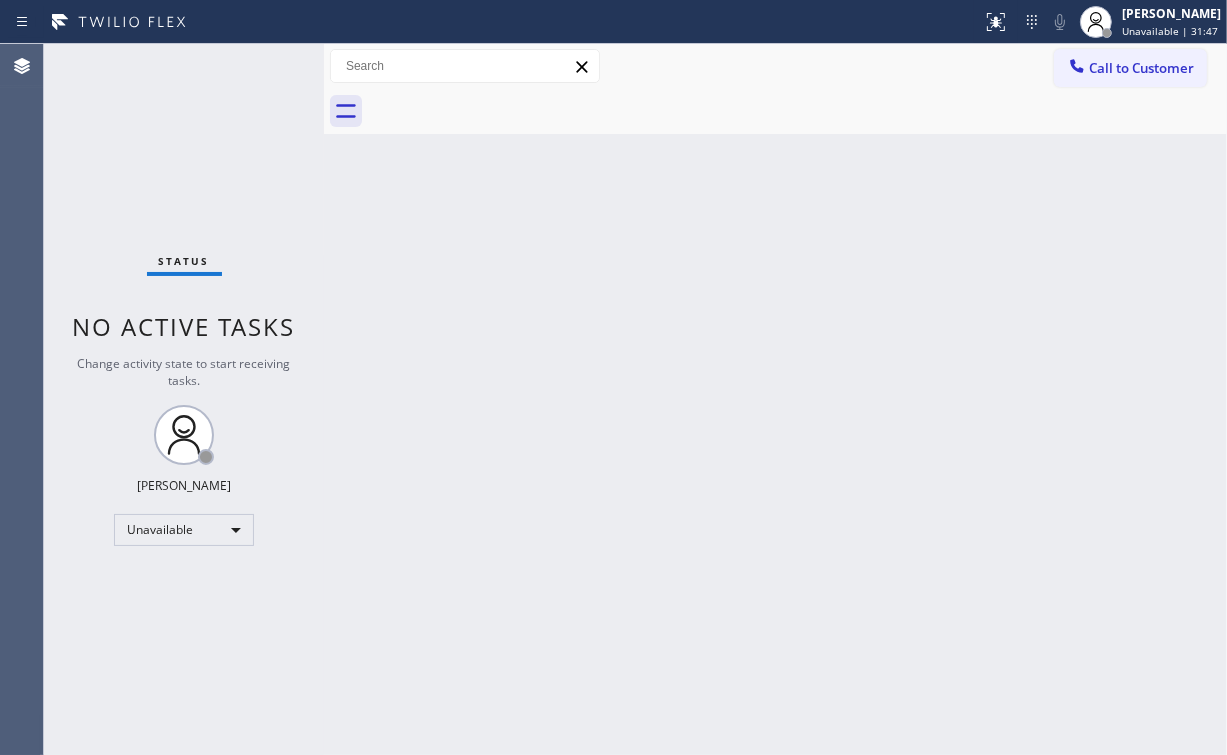 click on "Status   No active tasks     Change activity state to start receiving tasks.   [PERSON_NAME] Unavailable" at bounding box center [184, 399] 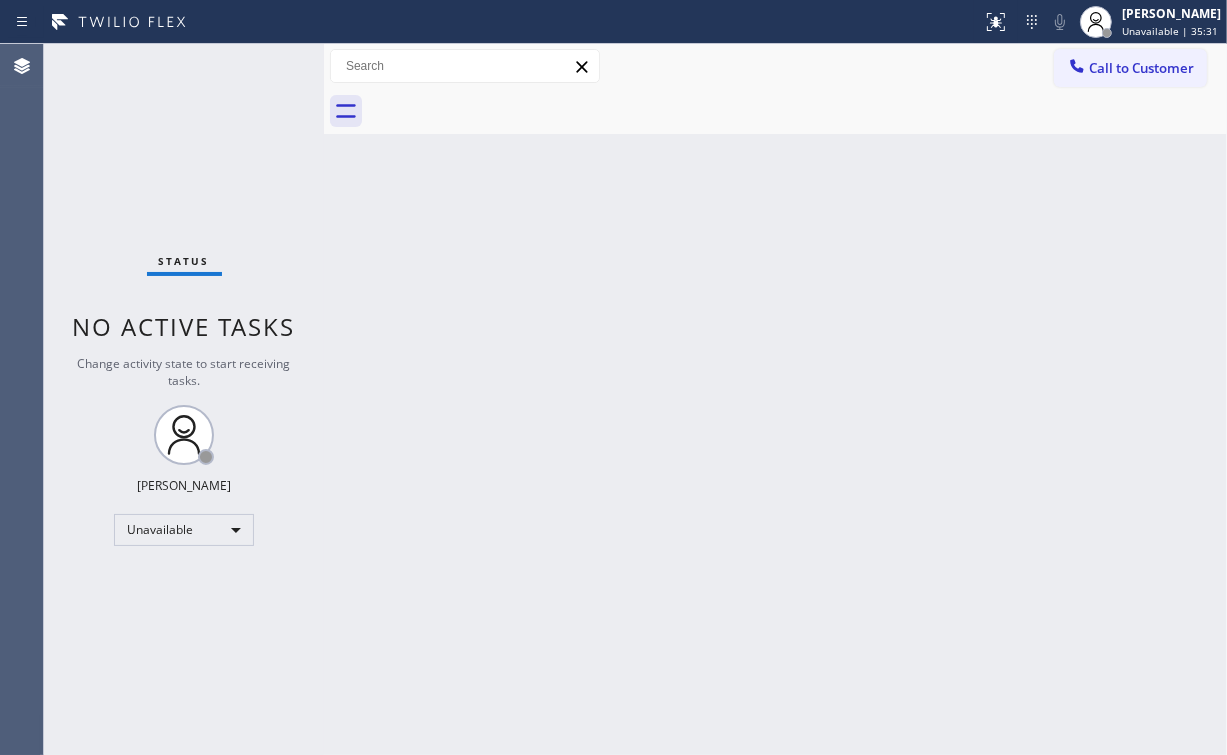 click on "Call to Customer" at bounding box center (1141, 68) 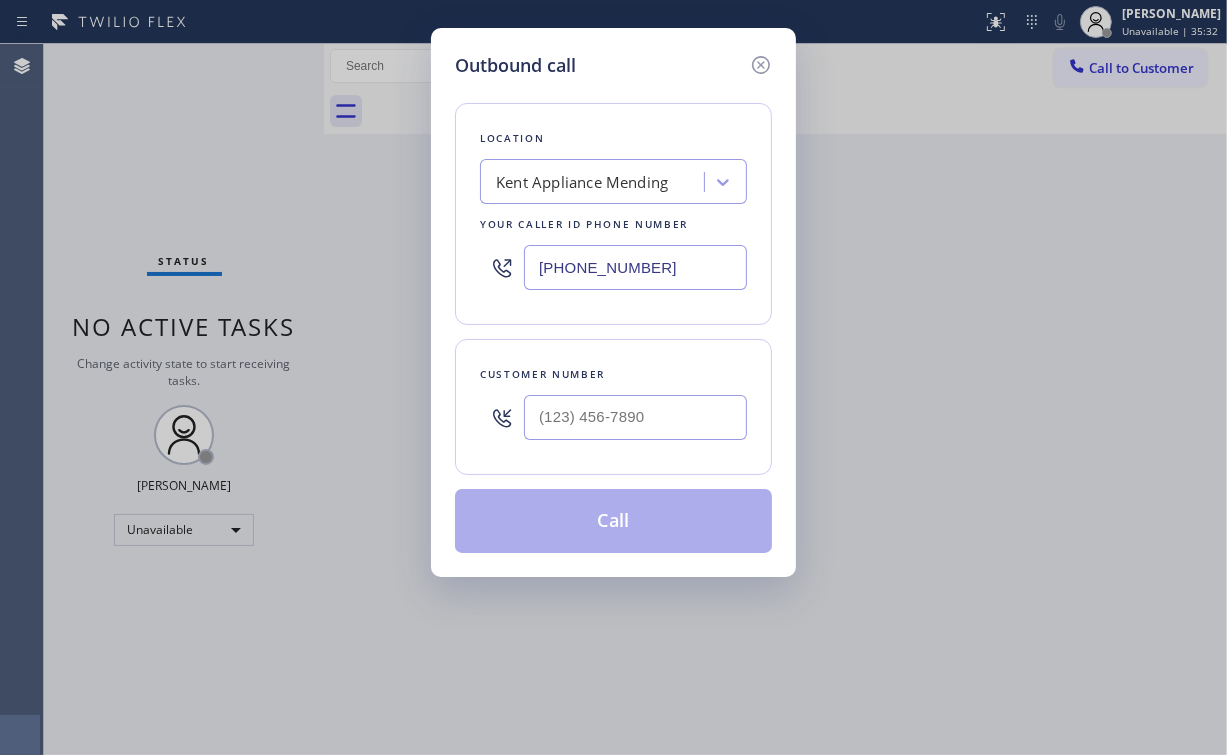 drag, startPoint x: 692, startPoint y: 248, endPoint x: 277, endPoint y: 254, distance: 415.04337 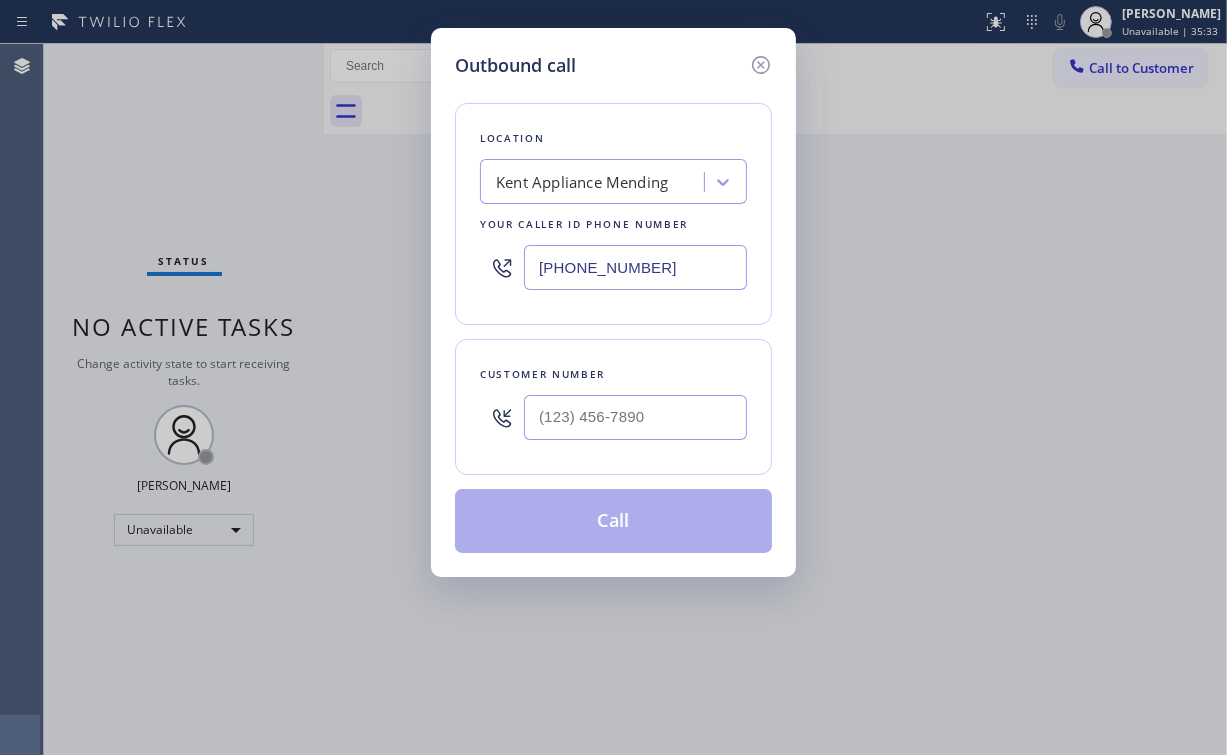 paste on "510) 756-4242" 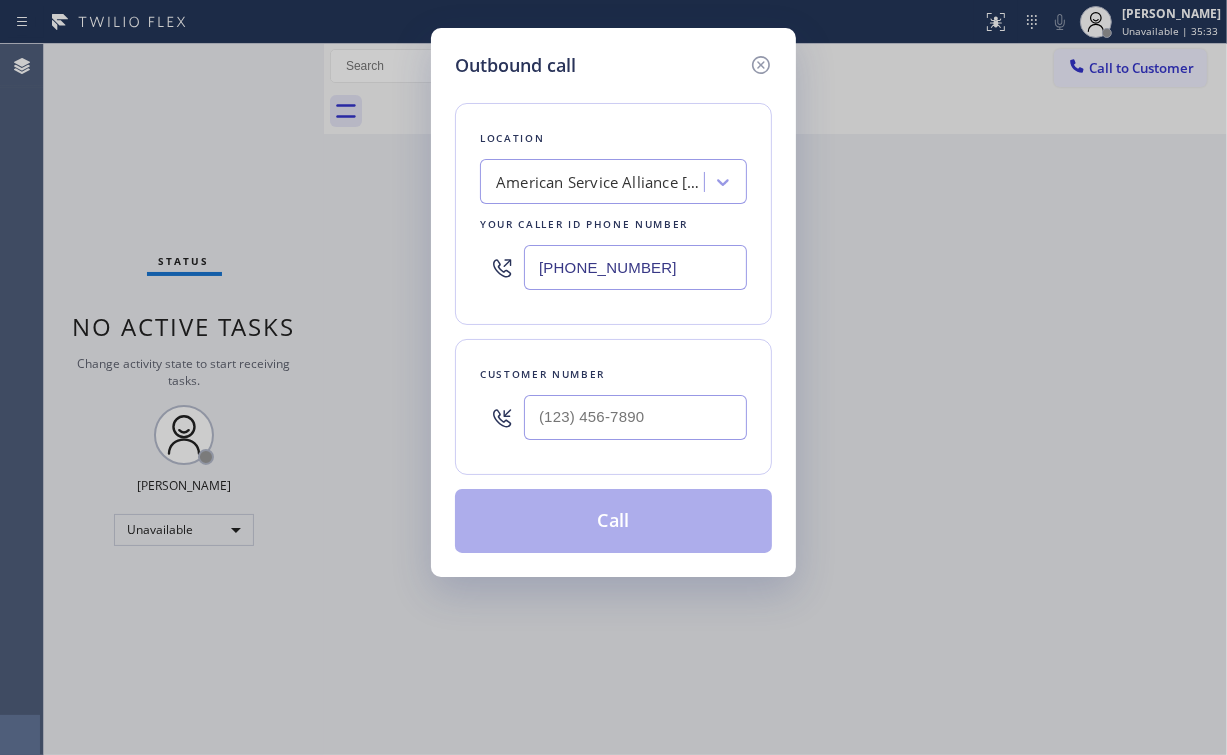 type on "(510) 756-4242" 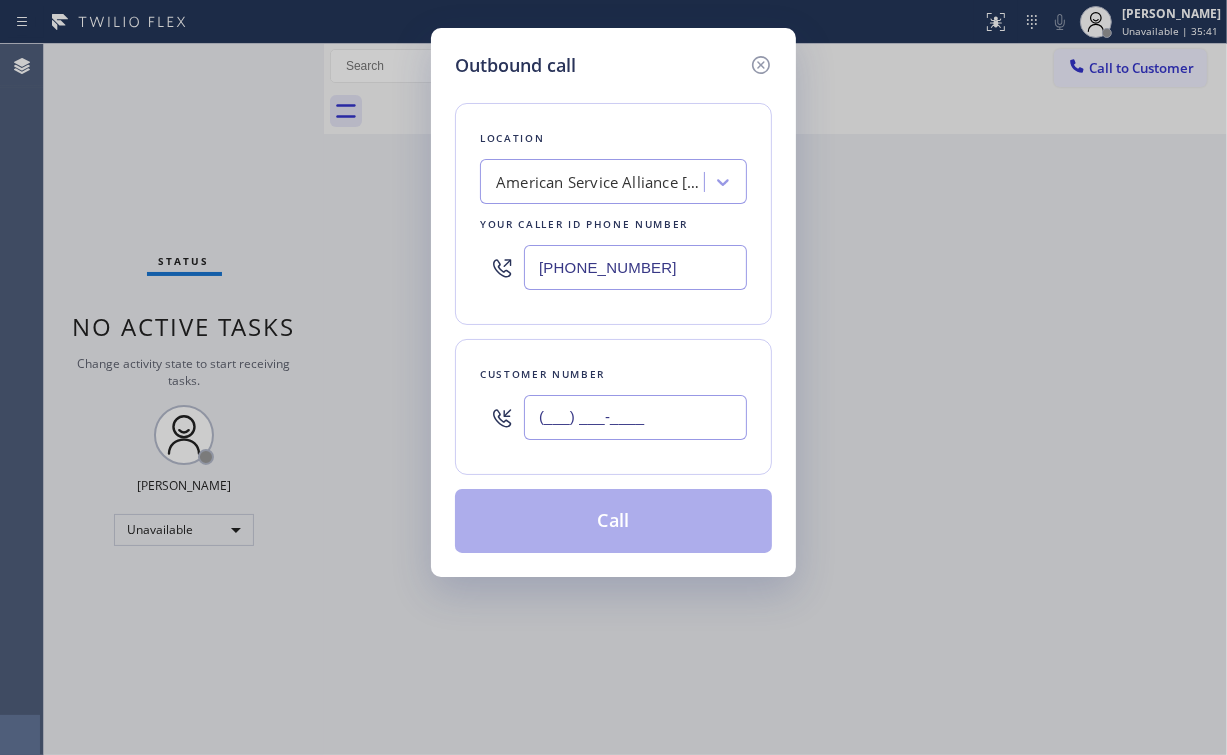 click on "(___) ___-____" at bounding box center (635, 417) 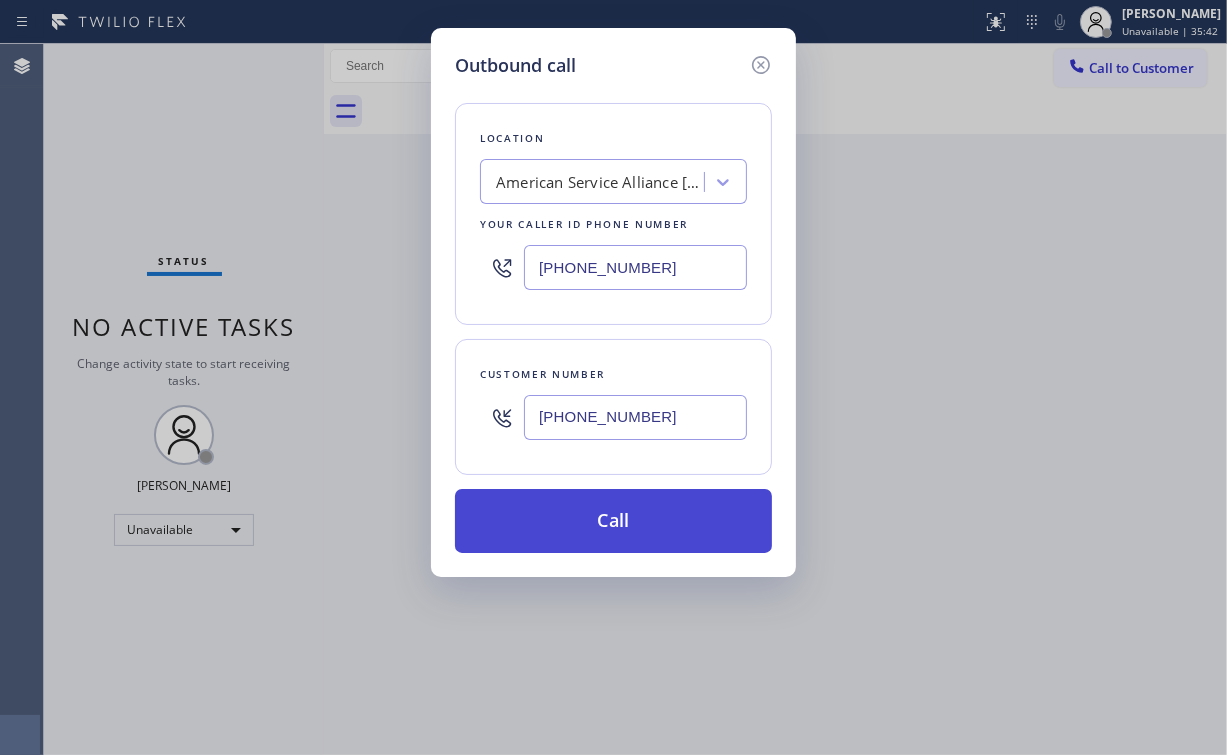 type on "(510) 333-8842" 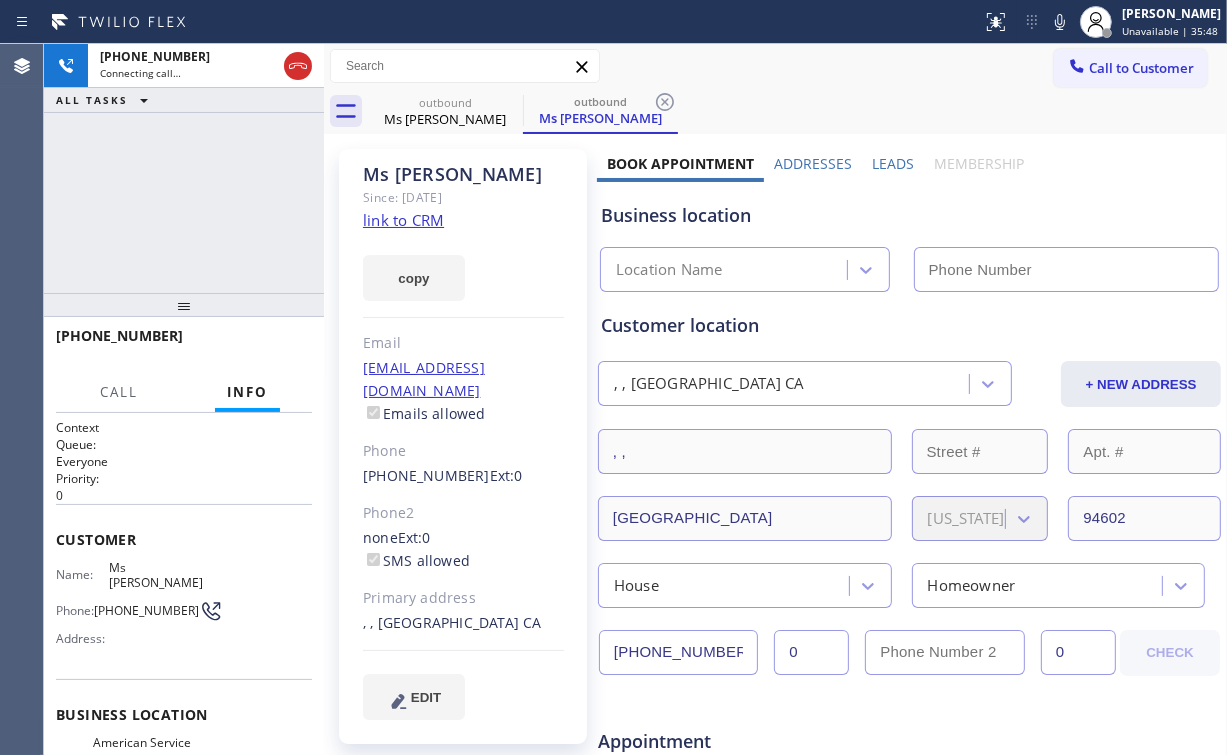 type on "(510) 756-4242" 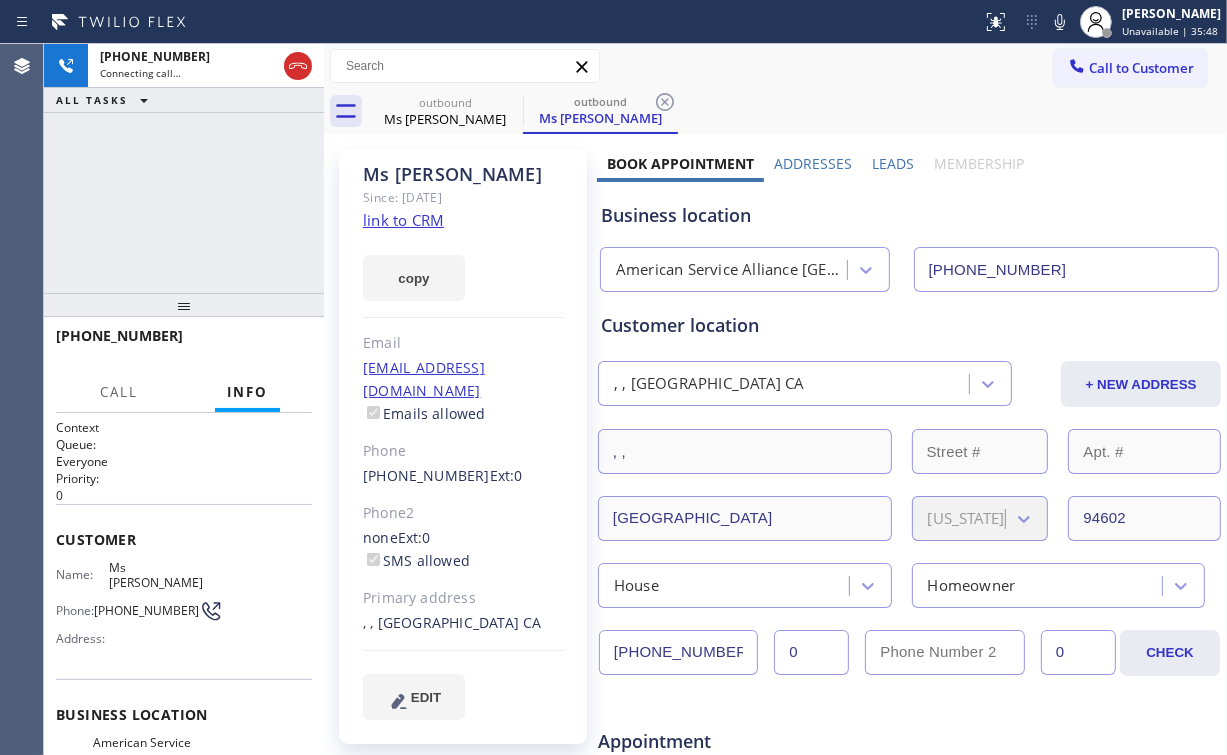 click on "Business location American Service Alliance Oakland (510) 756-4242" at bounding box center [909, 237] 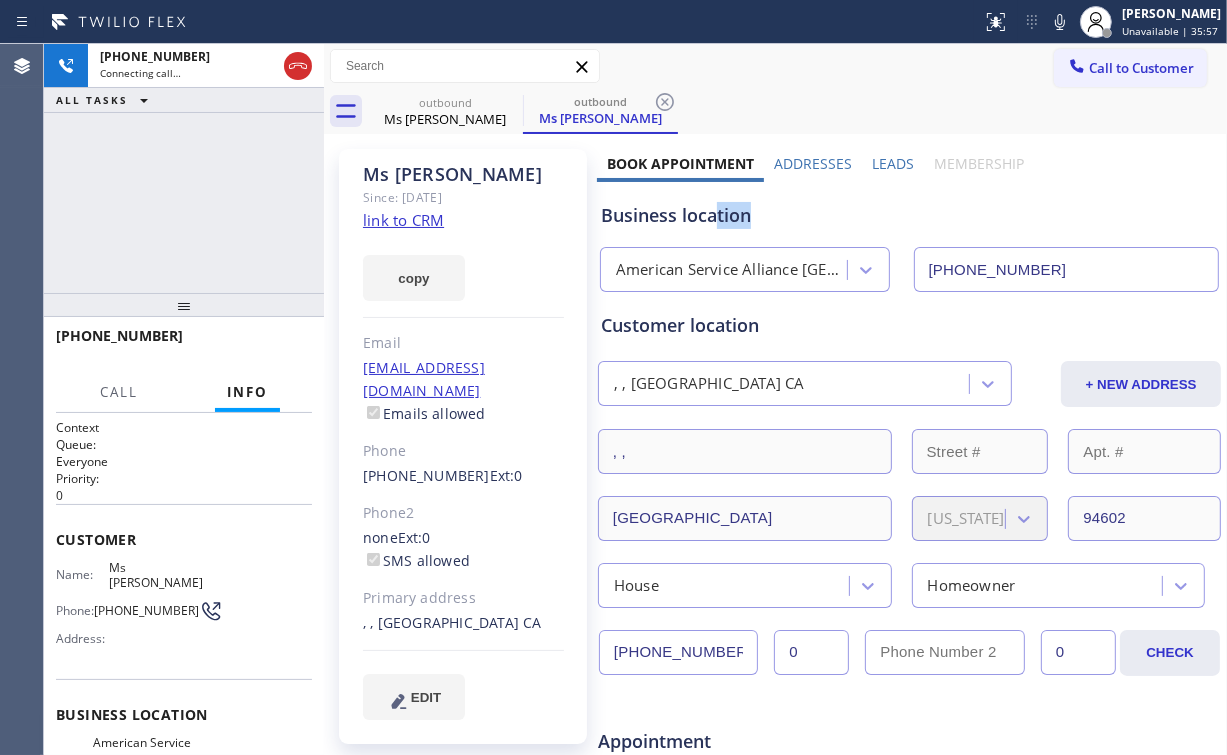 drag, startPoint x: 745, startPoint y: 218, endPoint x: 716, endPoint y: 219, distance: 29.017237 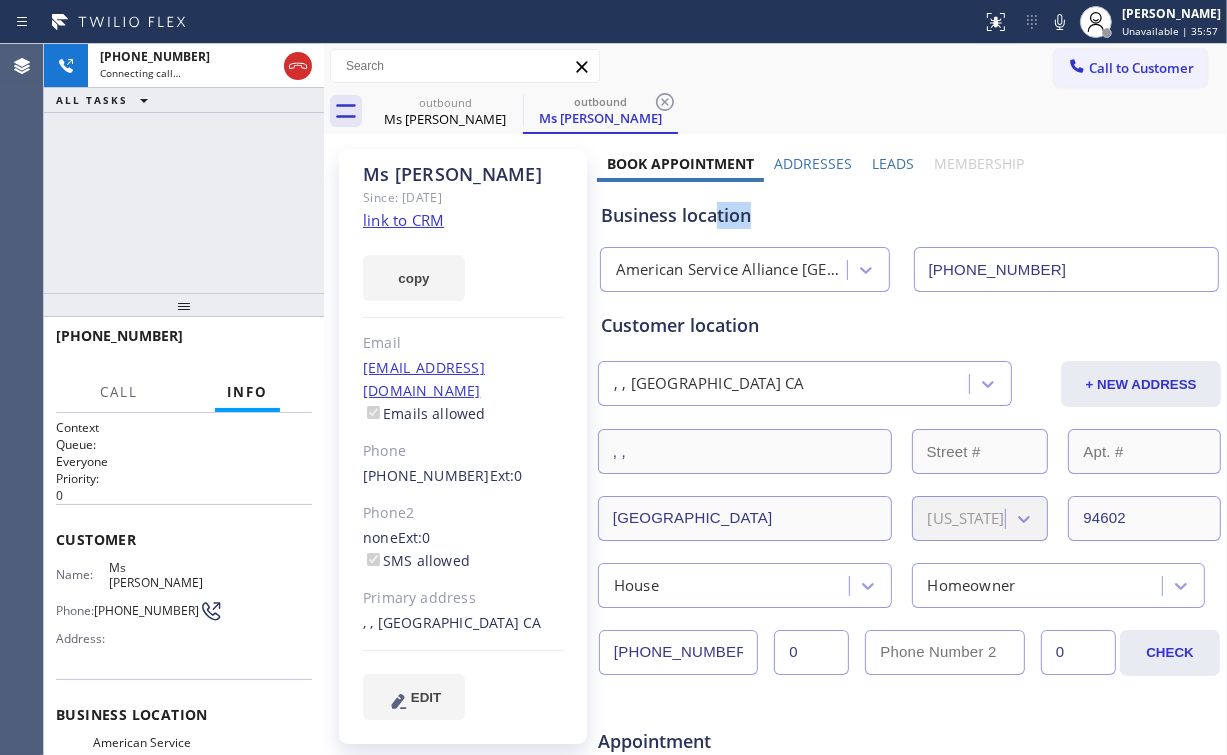 click on "Business location" at bounding box center [909, 215] 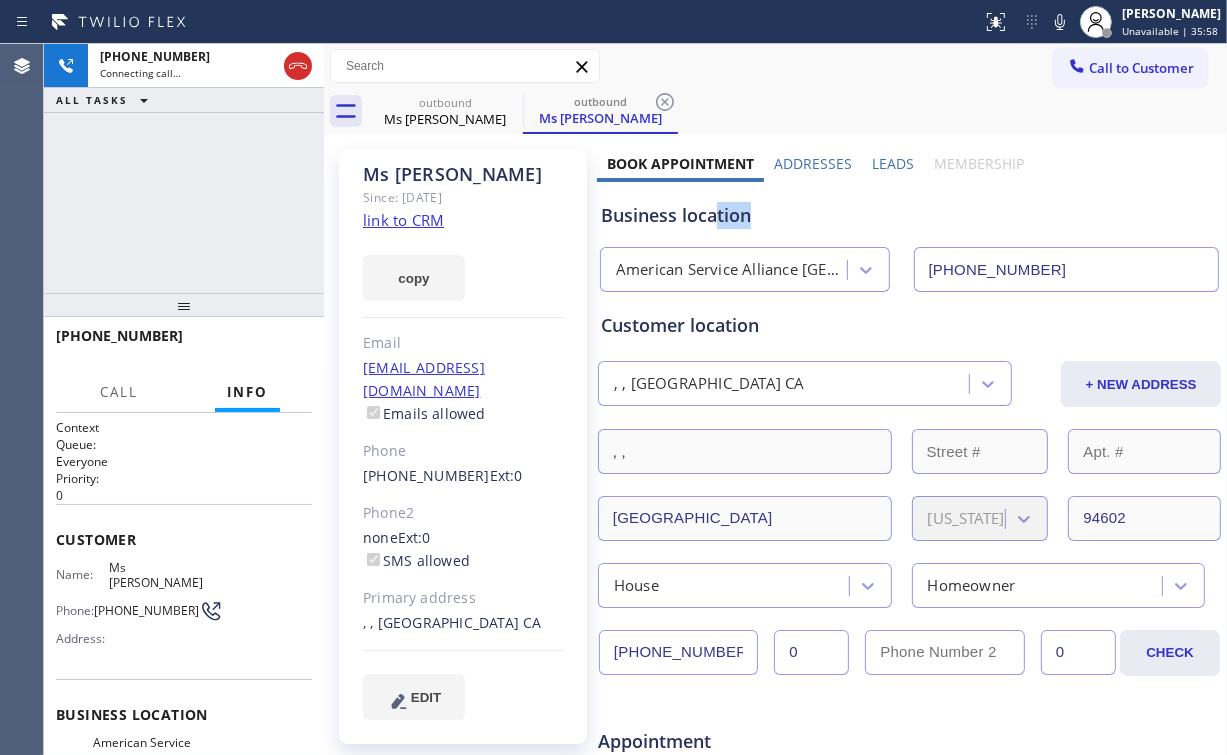 drag, startPoint x: 713, startPoint y: 213, endPoint x: 784, endPoint y: 222, distance: 71.568146 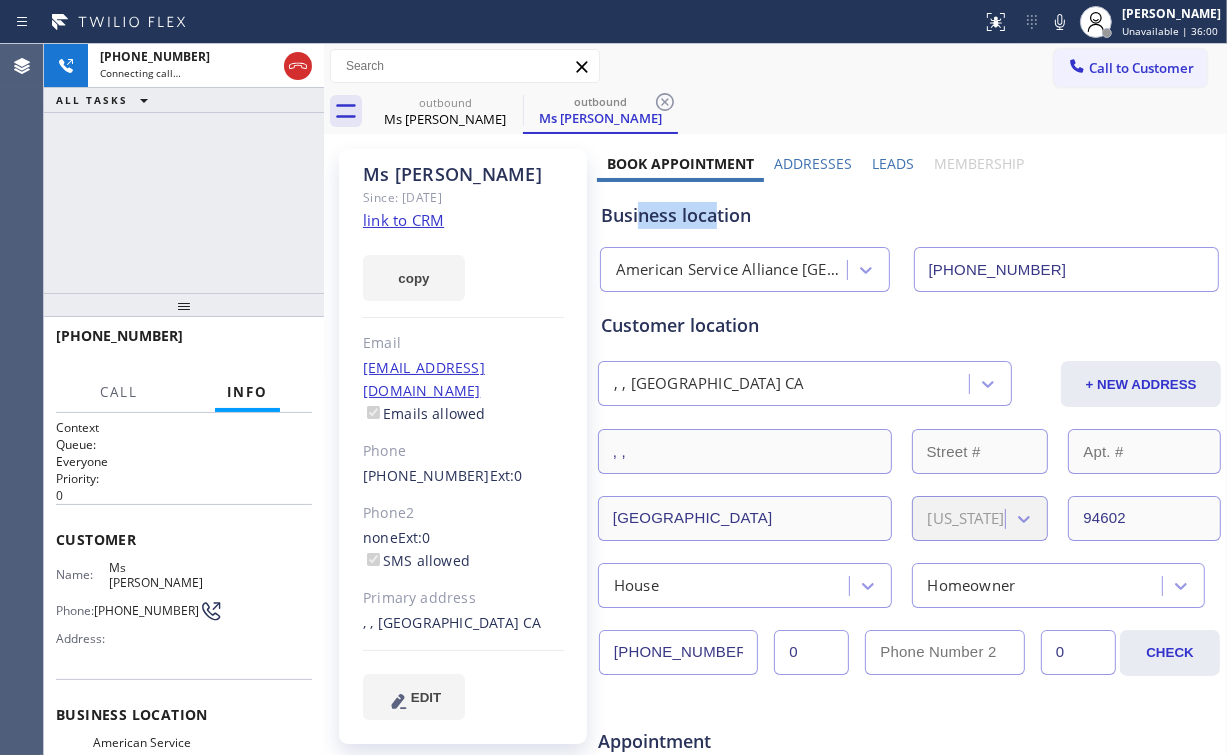 drag, startPoint x: 713, startPoint y: 216, endPoint x: 636, endPoint y: 211, distance: 77.16217 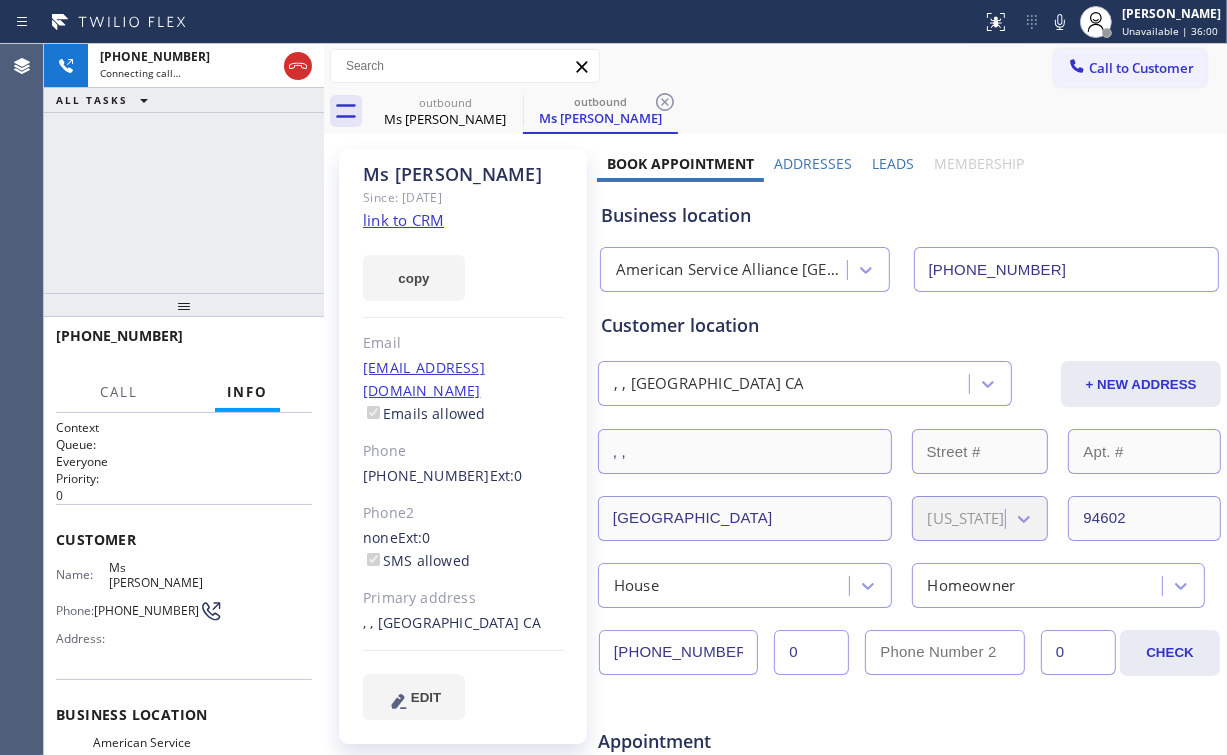 click on "Business location" at bounding box center (909, 215) 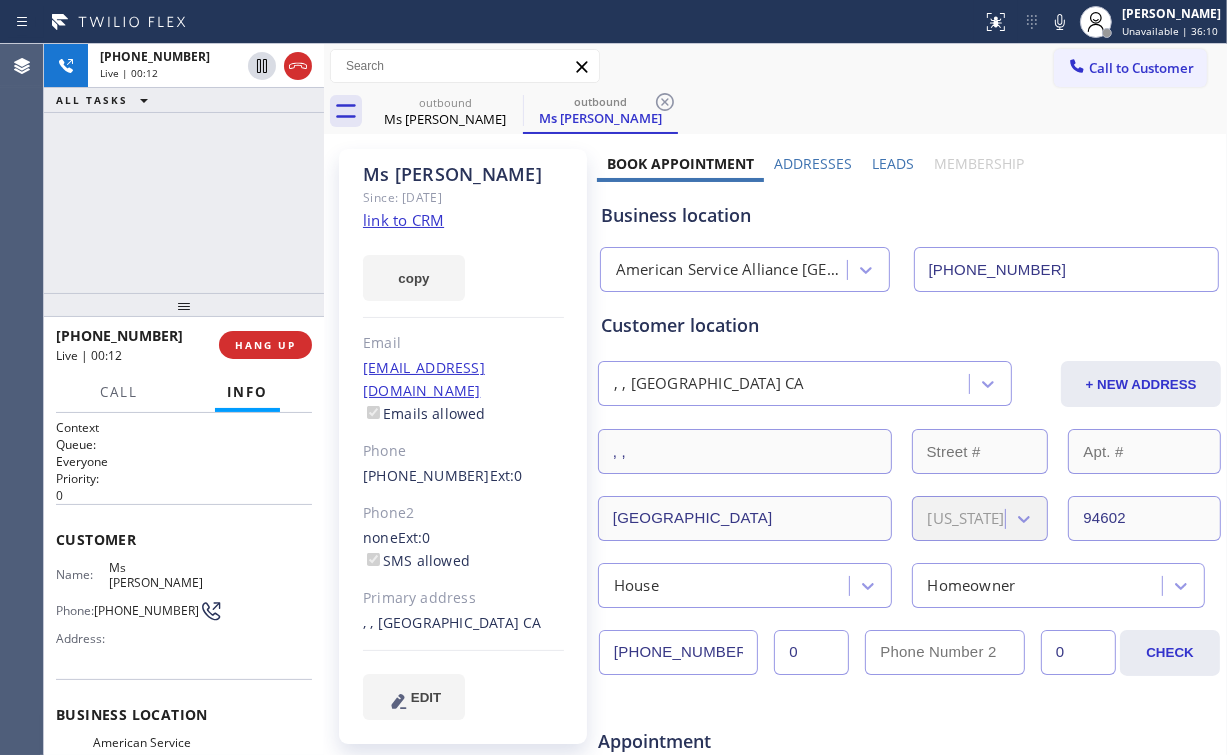 click on "American Service Alliance Oakland" at bounding box center (732, 270) 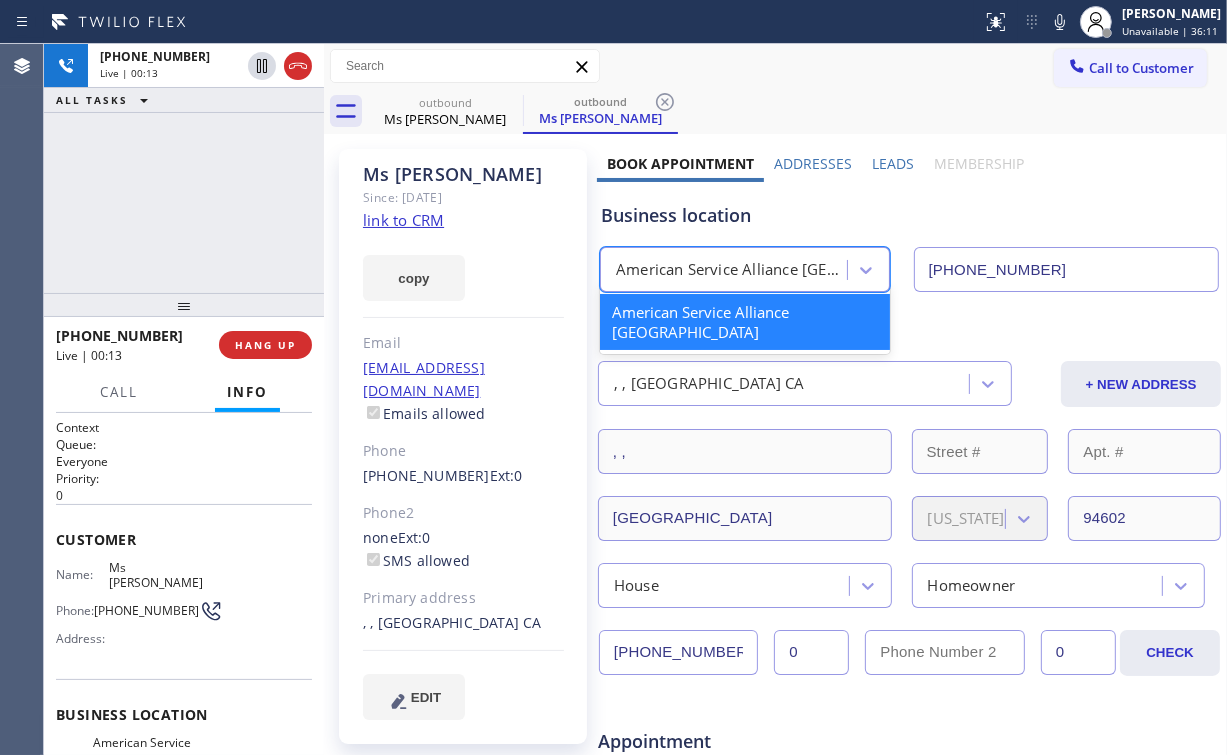 click on "Business location" at bounding box center [909, 215] 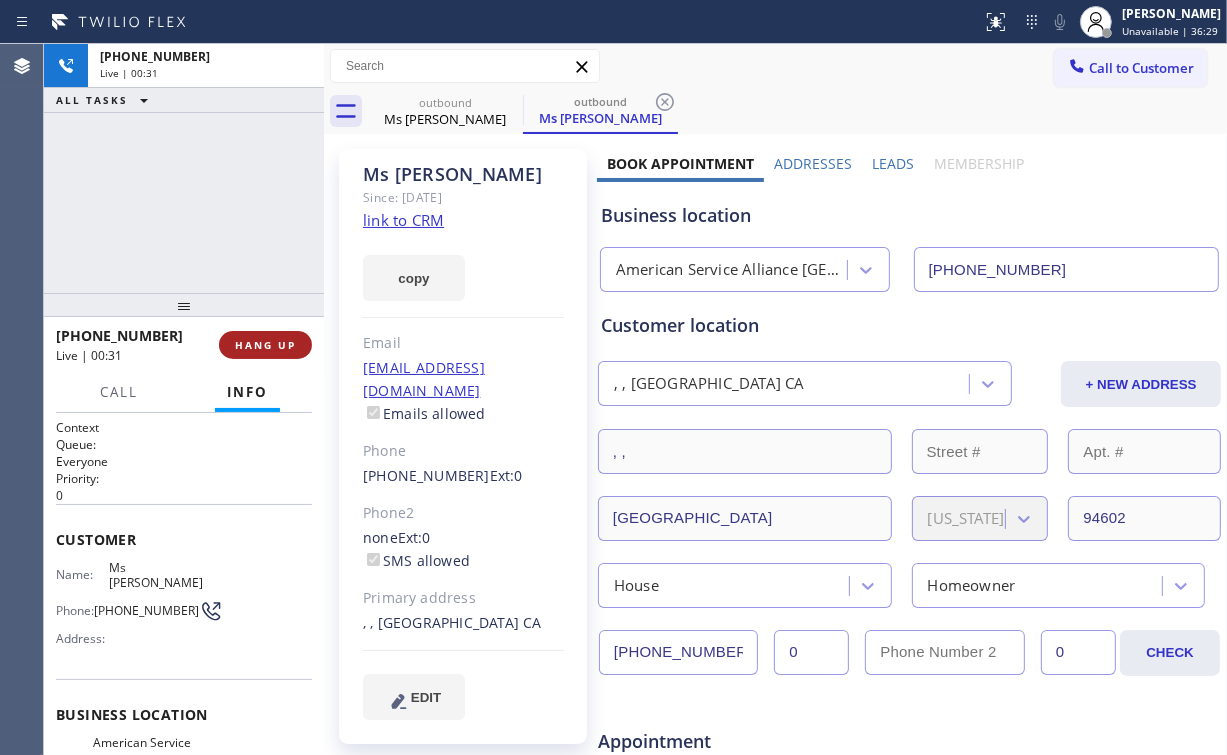 click on "HANG UP" at bounding box center (265, 345) 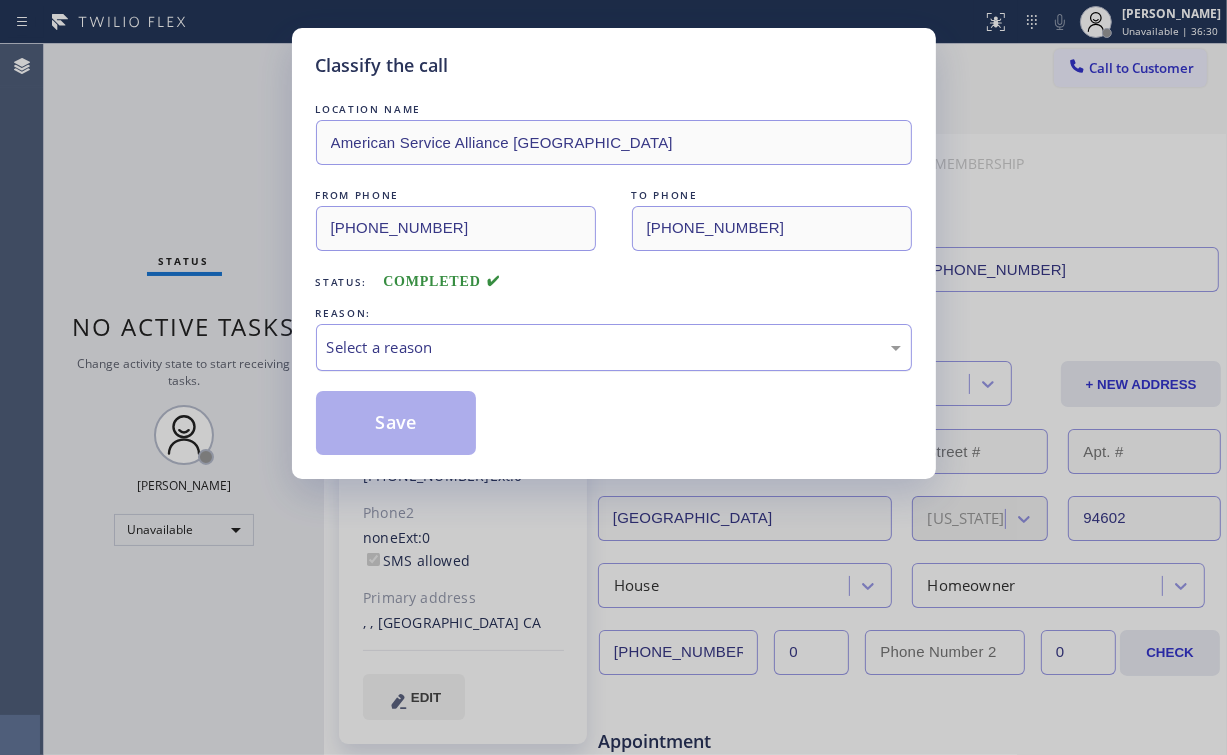 drag, startPoint x: 348, startPoint y: 348, endPoint x: 378, endPoint y: 365, distance: 34.48188 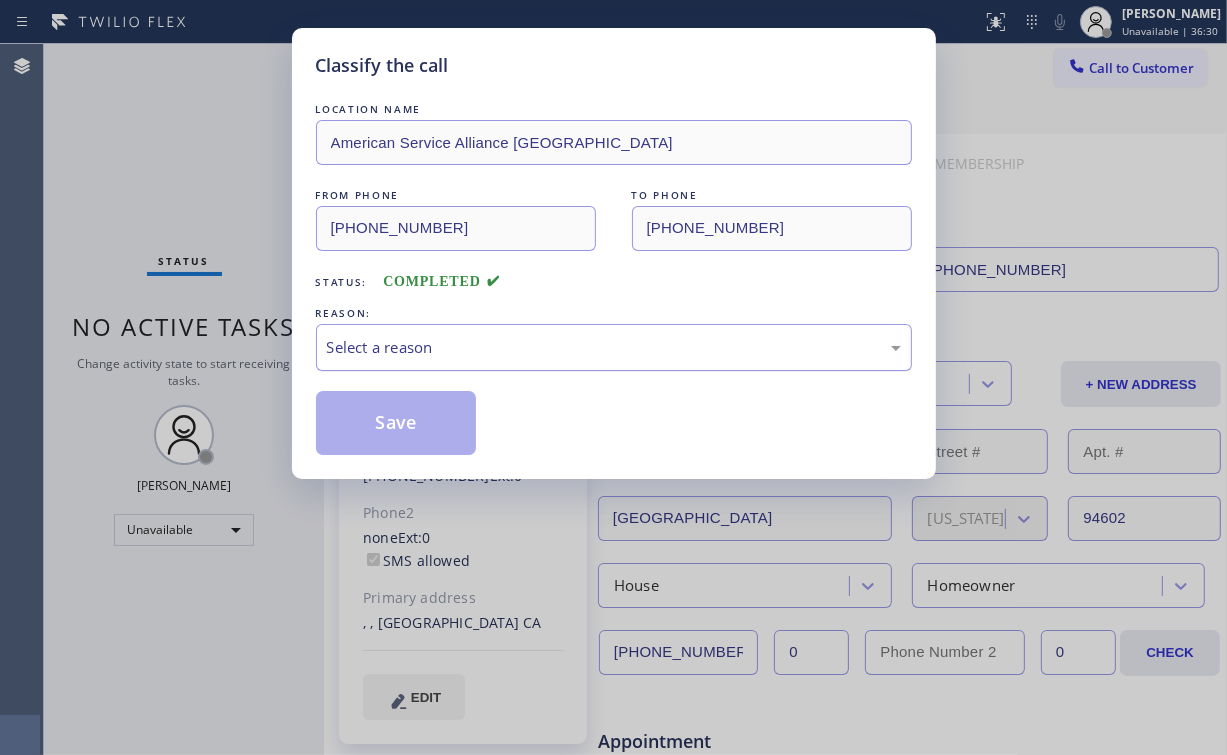 click on "Select a reason" at bounding box center (614, 347) 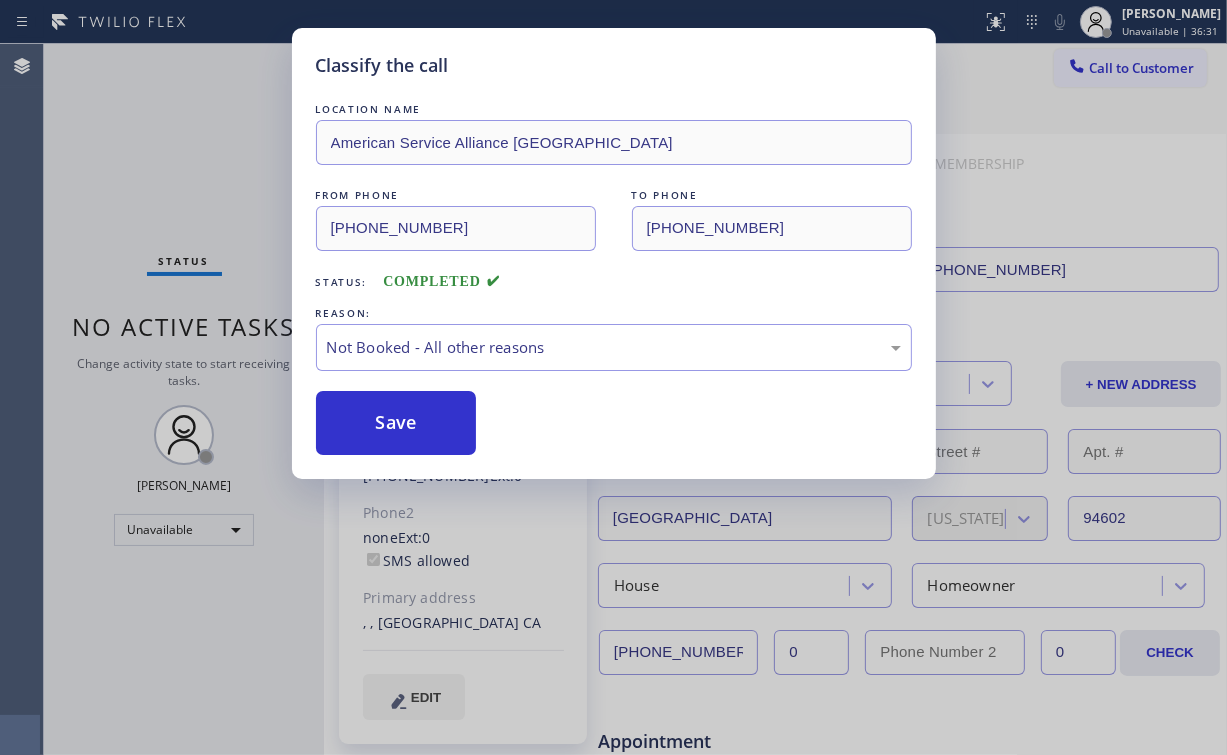 drag, startPoint x: 391, startPoint y: 421, endPoint x: 191, endPoint y: 154, distance: 333.60007 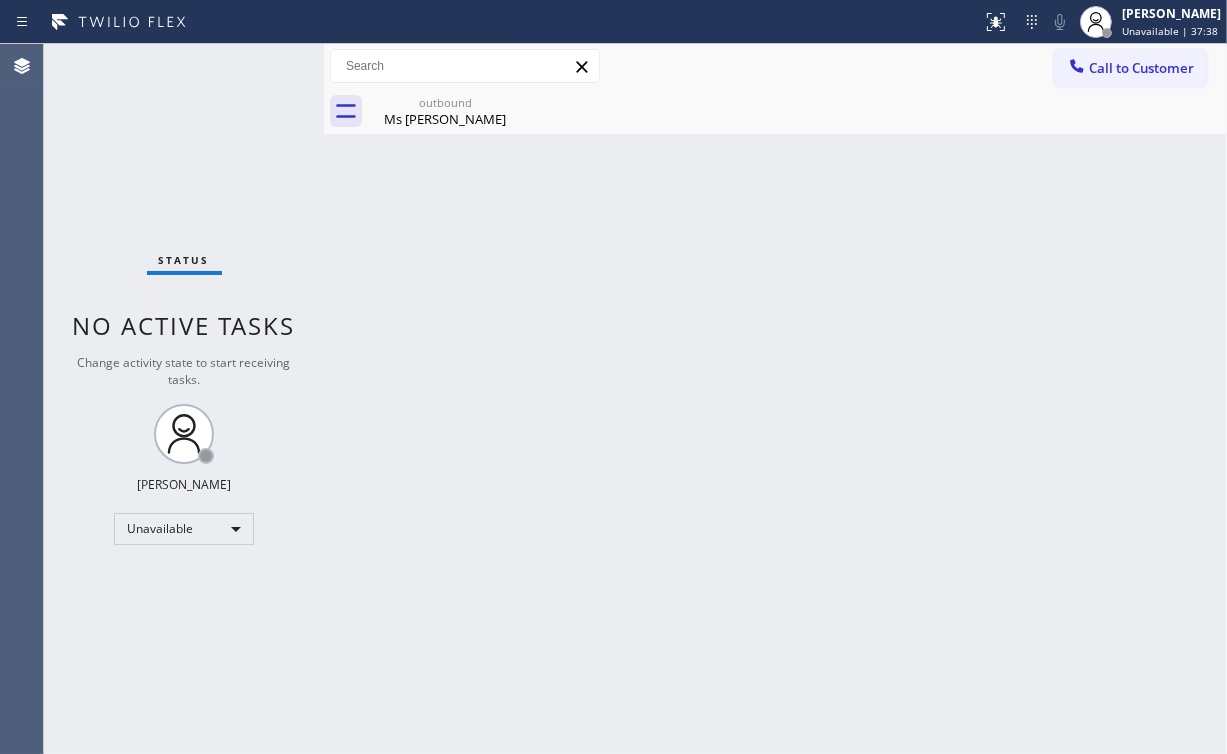 drag, startPoint x: 1088, startPoint y: 70, endPoint x: 1032, endPoint y: 96, distance: 61.741398 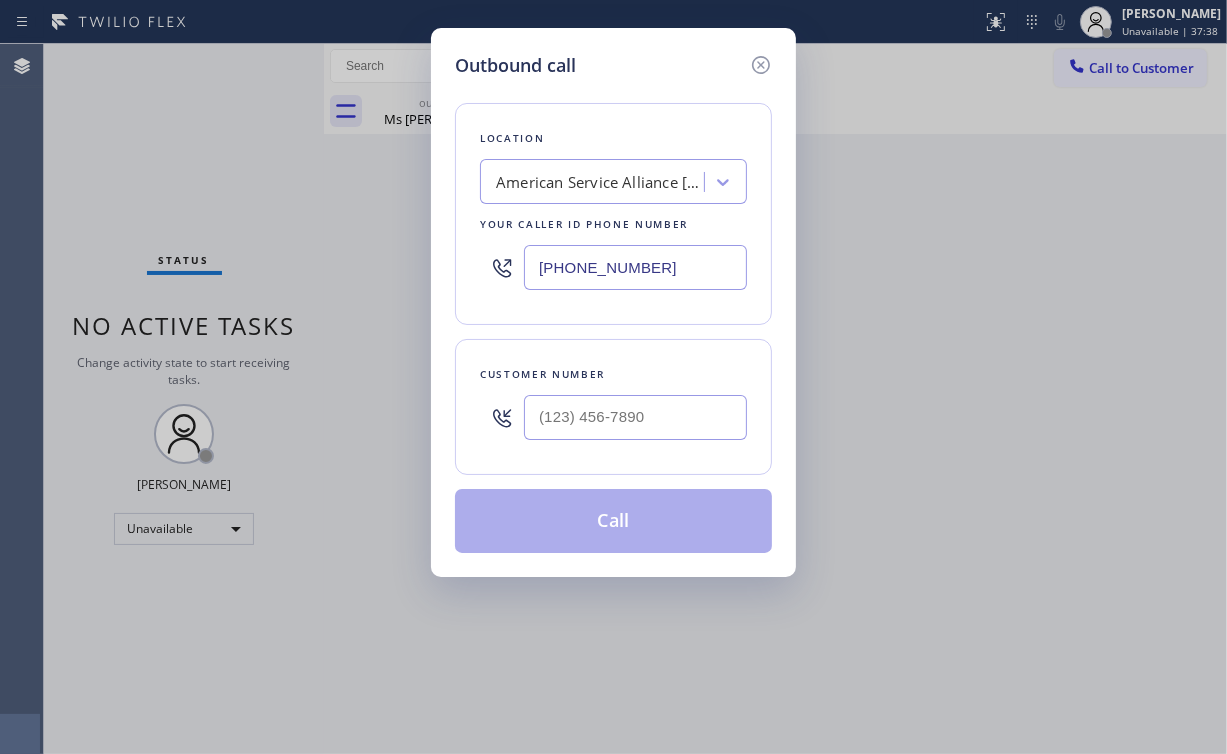 drag, startPoint x: 659, startPoint y: 280, endPoint x: 194, endPoint y: 272, distance: 465.06882 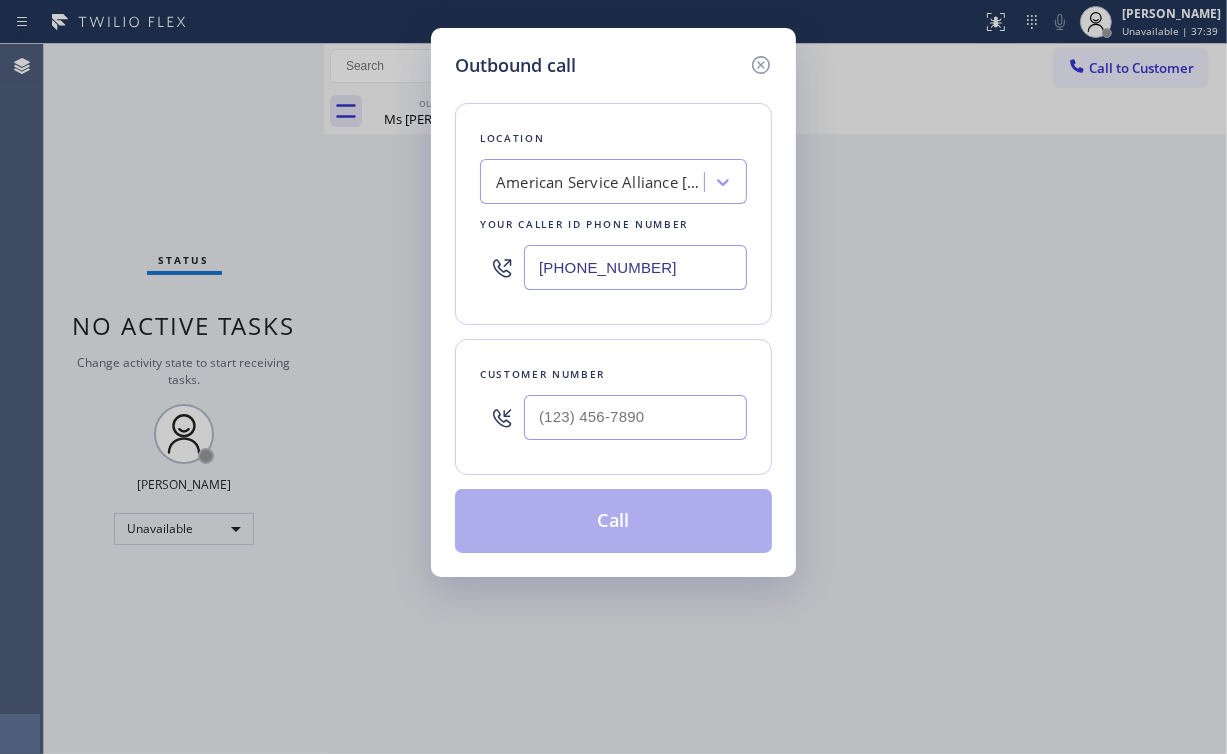 type on "(650) 933-4988" 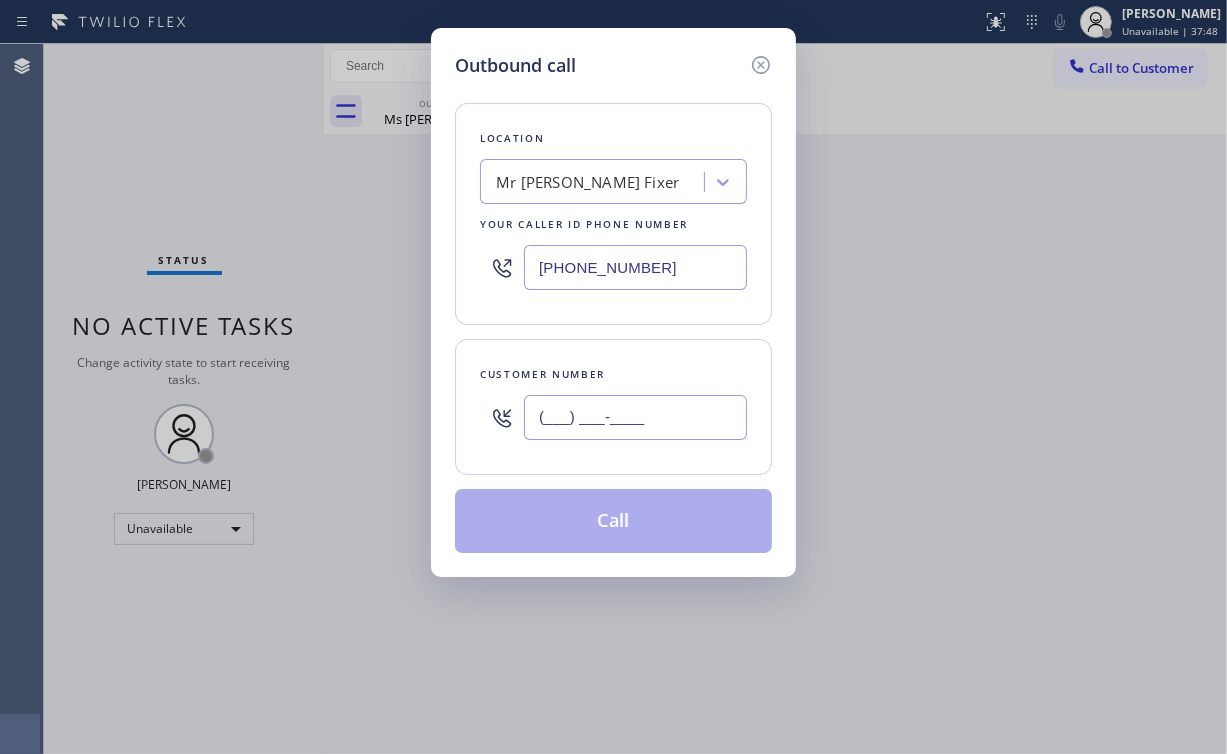 click on "(___) ___-____" at bounding box center (635, 417) 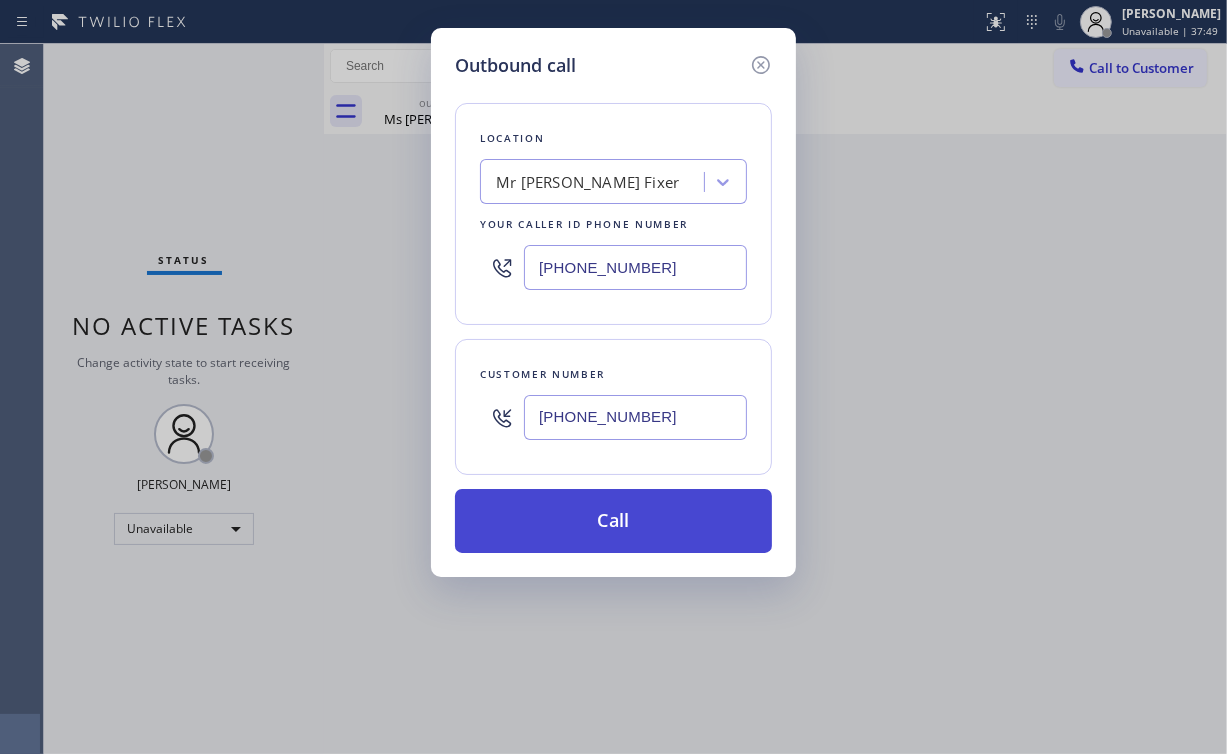 type on "(408) 513-5101" 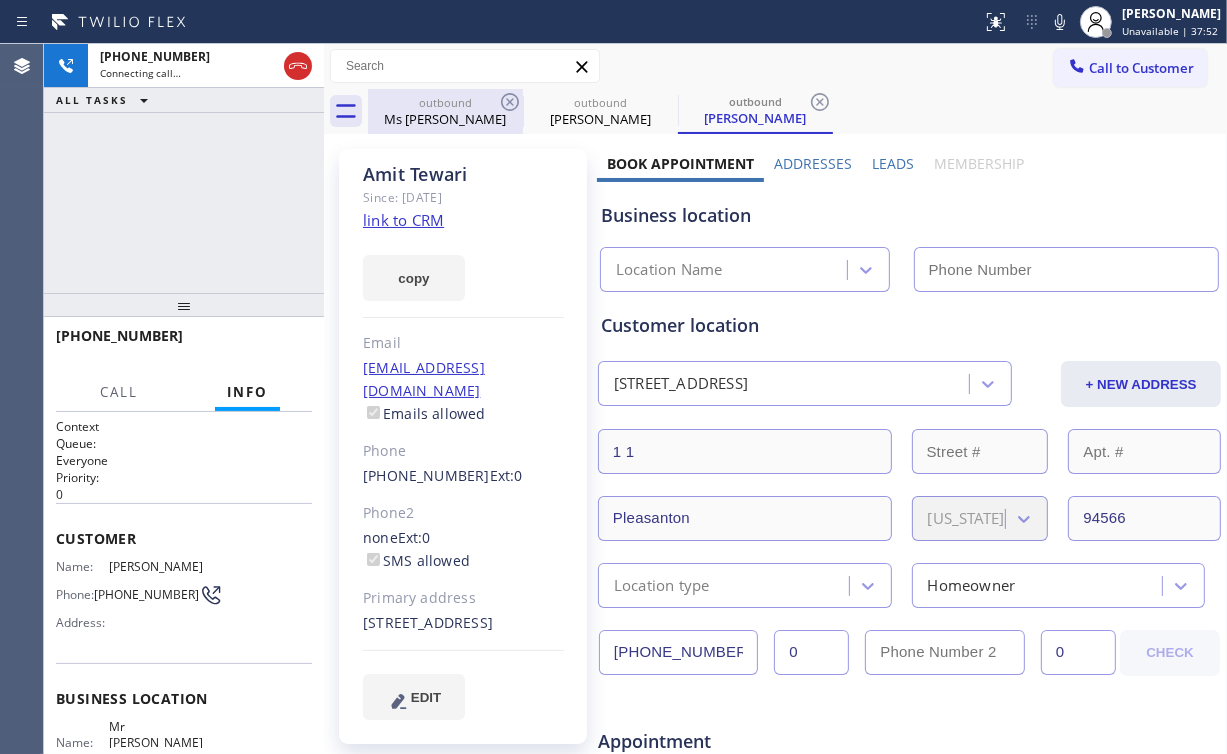 click on "Ms Rachel" at bounding box center (445, 119) 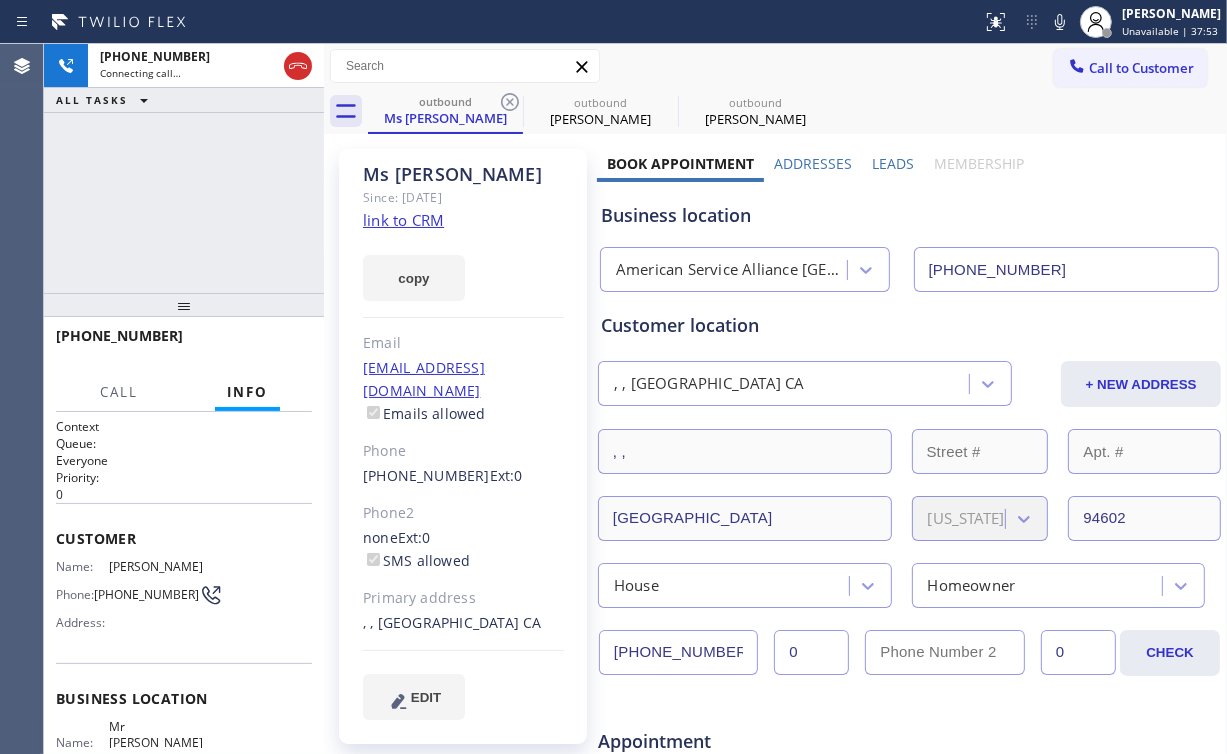 drag, startPoint x: 509, startPoint y: 97, endPoint x: 276, endPoint y: 190, distance: 250.87447 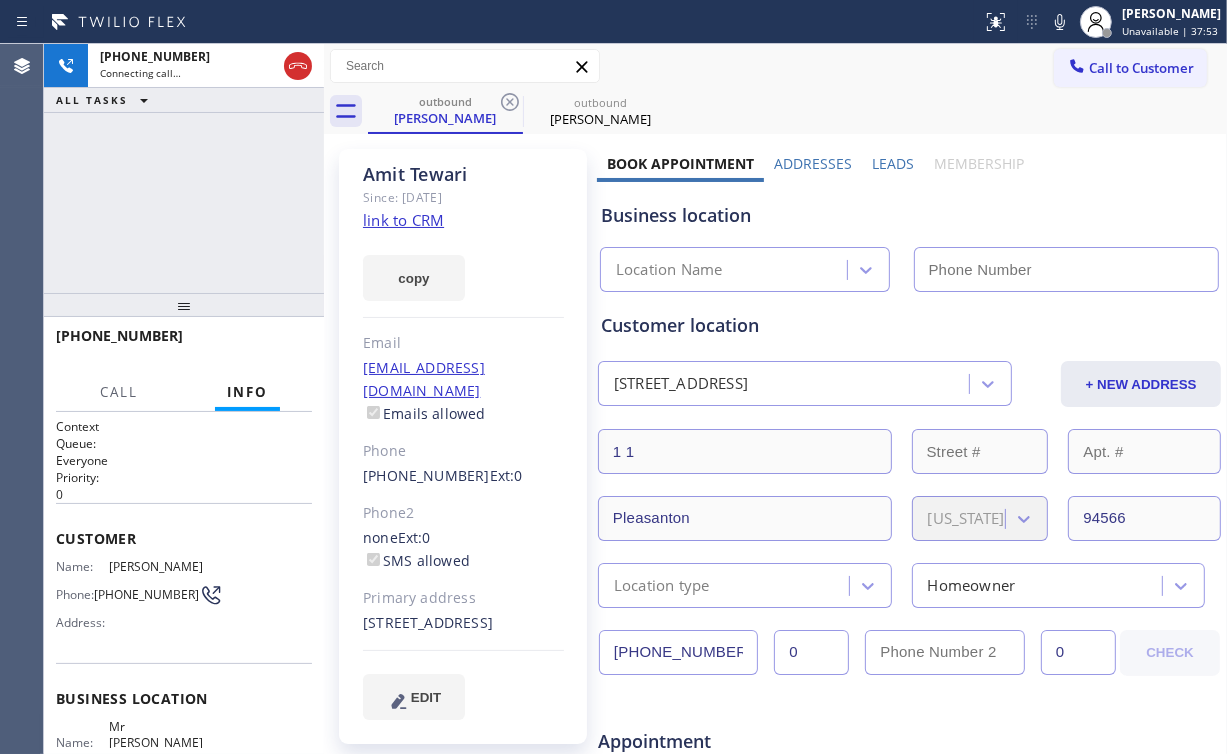 click on "+14085135101 Connecting call… ALL TASKS ALL TASKS ACTIVE TASKS TASKS IN WRAP UP" at bounding box center [184, 168] 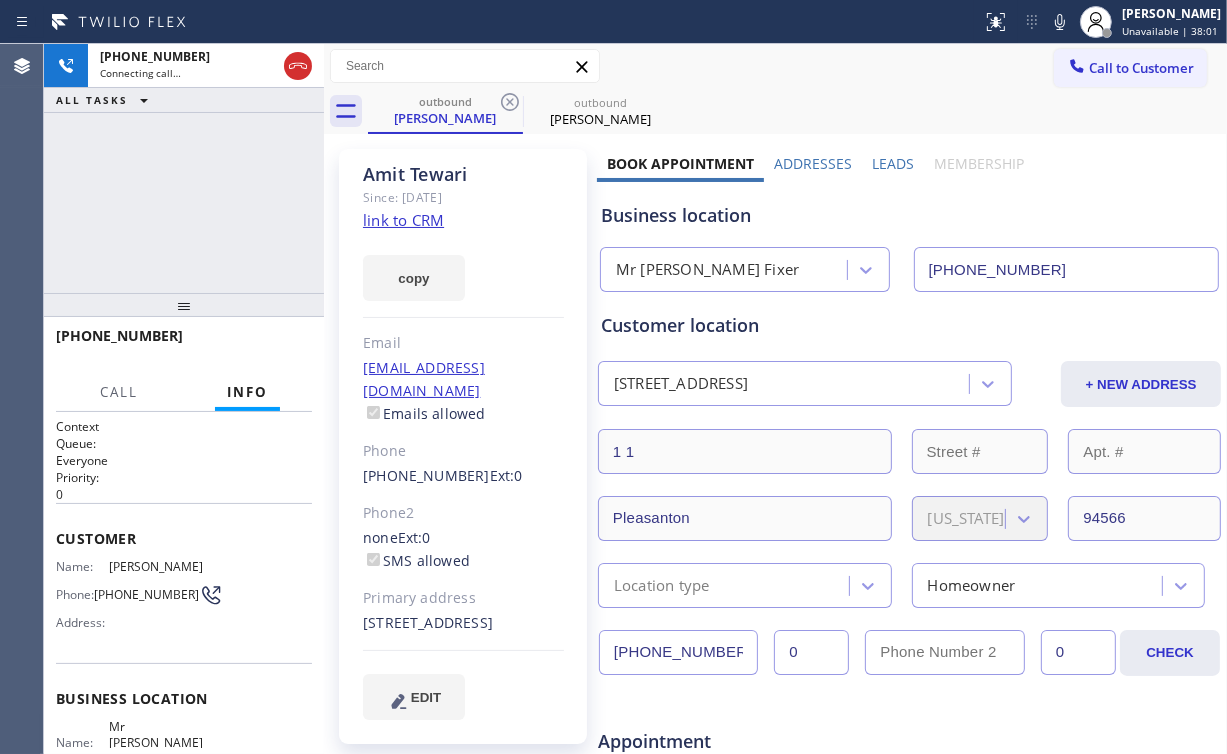 drag, startPoint x: 178, startPoint y: 148, endPoint x: 216, endPoint y: 9, distance: 144.10066 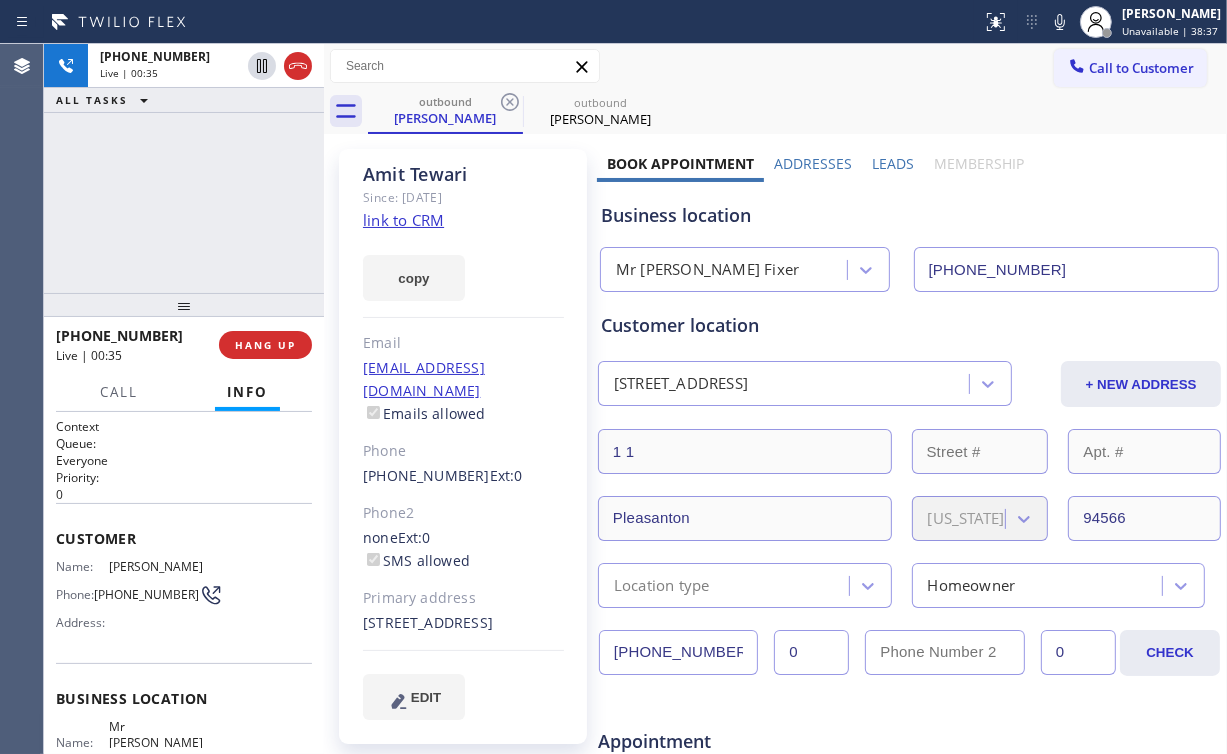 click on "+14085135101 Live | 00:35 ALL TASKS ALL TASKS ACTIVE TASKS TASKS IN WRAP UP" at bounding box center [184, 168] 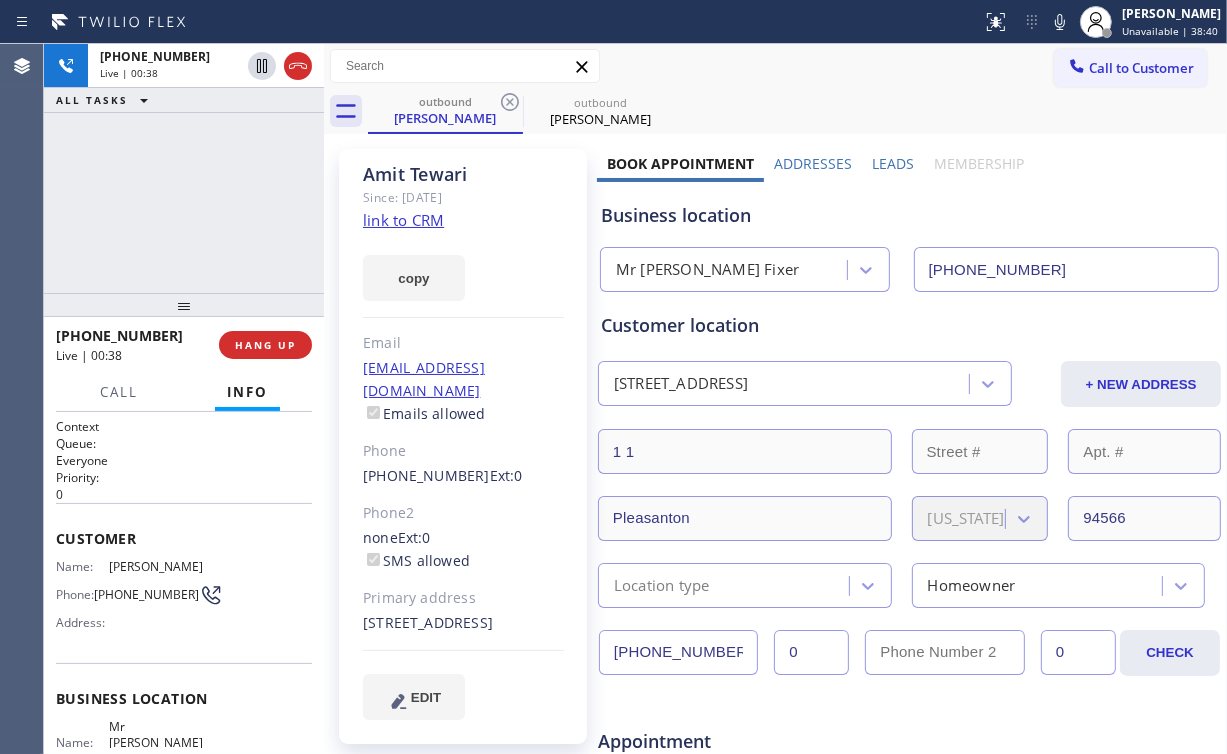 click on "+14085135101 Live | 00:38 ALL TASKS ALL TASKS ACTIVE TASKS TASKS IN WRAP UP" at bounding box center [184, 168] 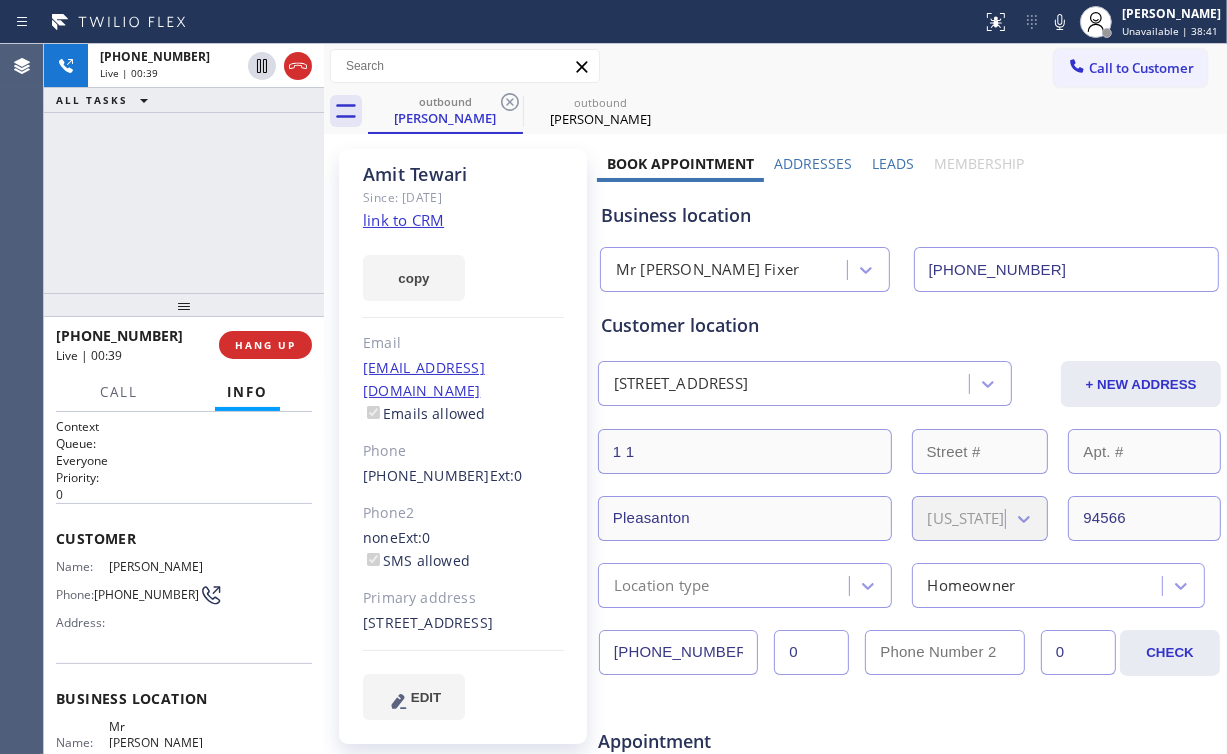 click on "+14085135101 Live | 00:39 ALL TASKS ALL TASKS ACTIVE TASKS TASKS IN WRAP UP" at bounding box center (184, 168) 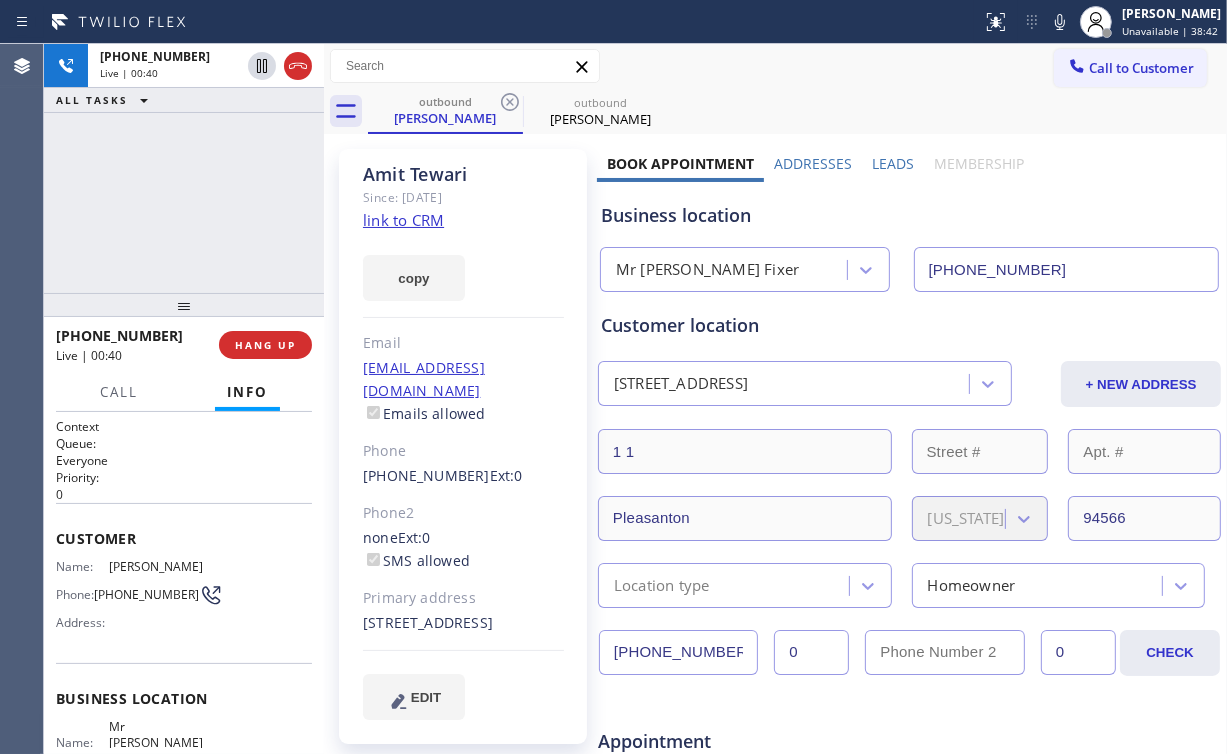 click on "+14085135101 Live | 00:40 ALL TASKS ALL TASKS ACTIVE TASKS TASKS IN WRAP UP" at bounding box center (184, 168) 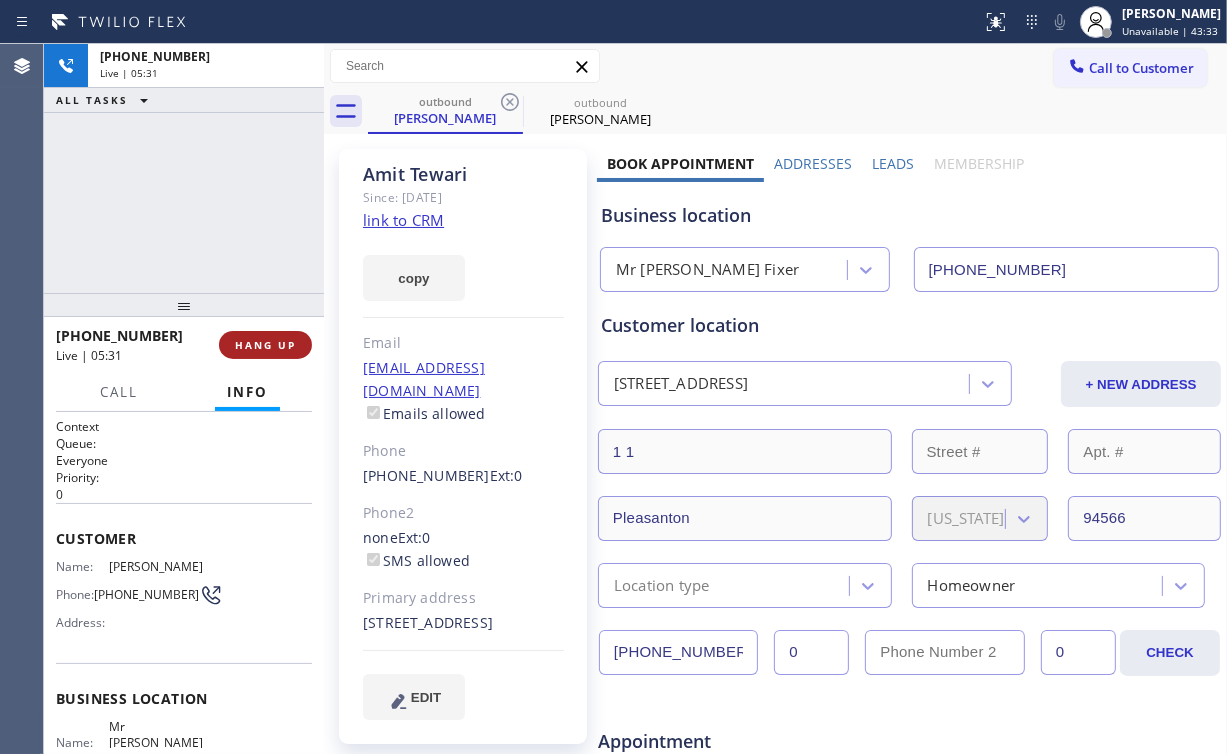 click on "HANG UP" at bounding box center [265, 345] 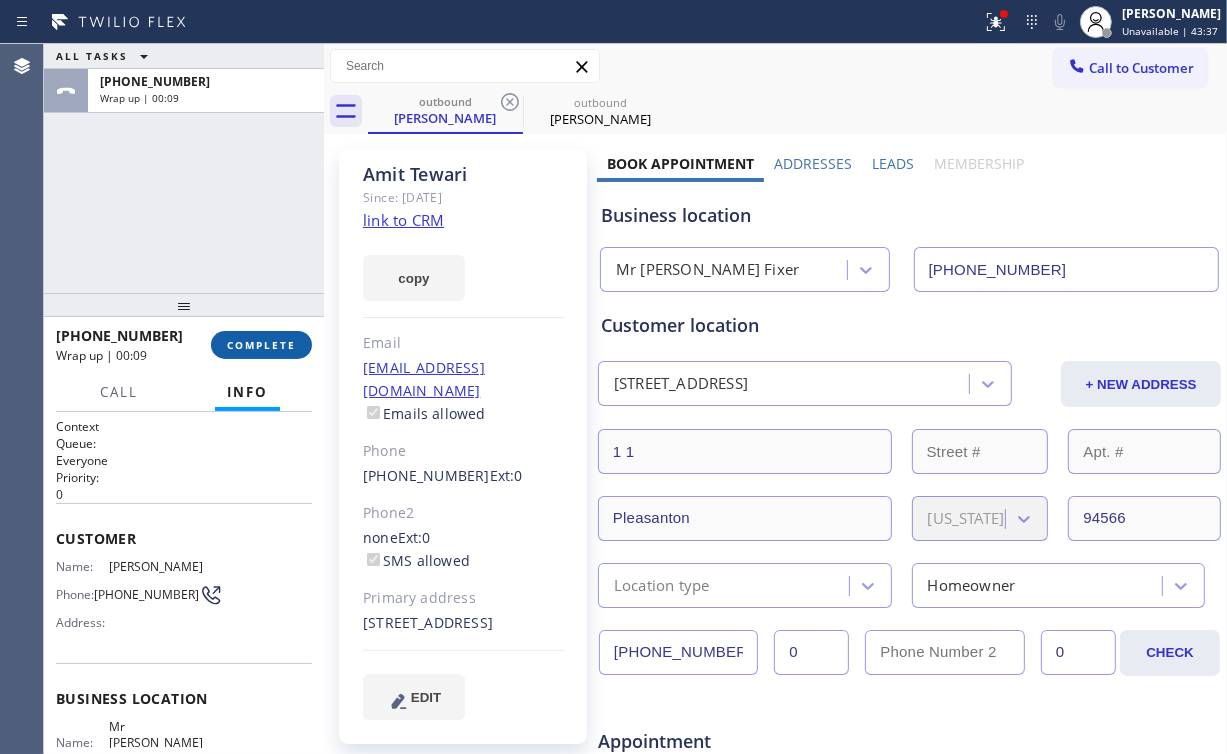 click on "COMPLETE" at bounding box center [261, 345] 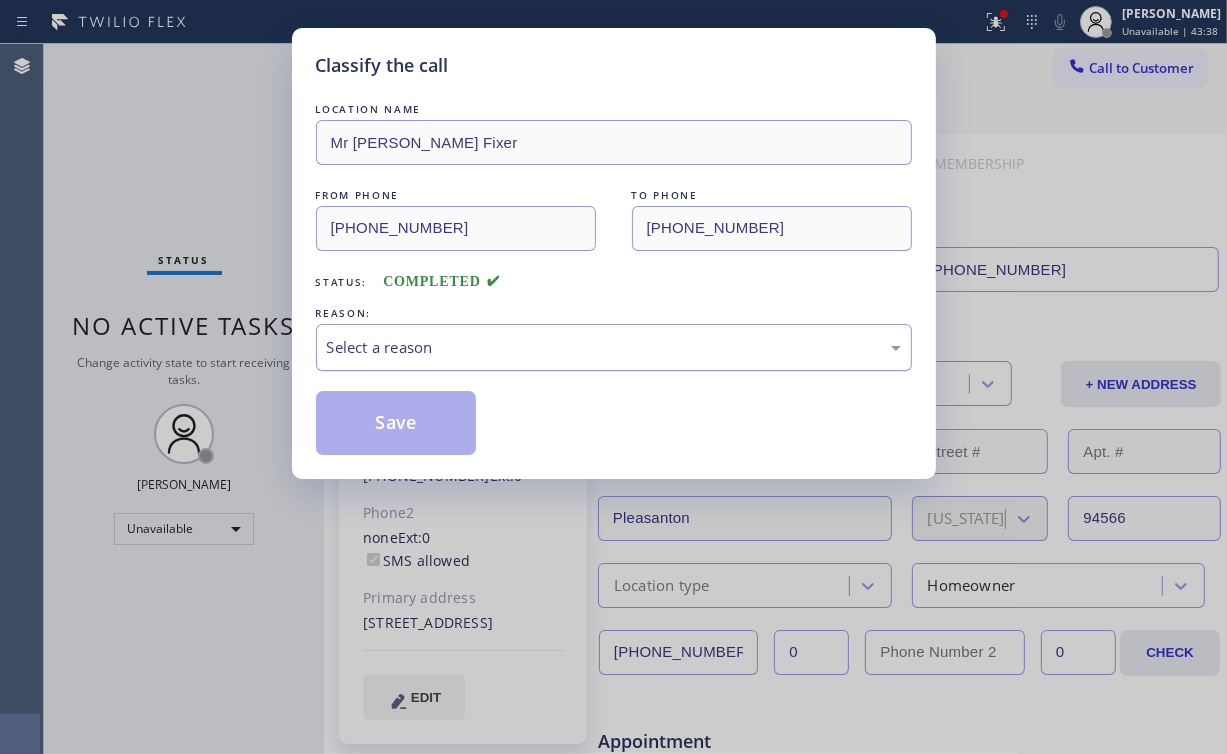 click on "Select a reason" at bounding box center [614, 347] 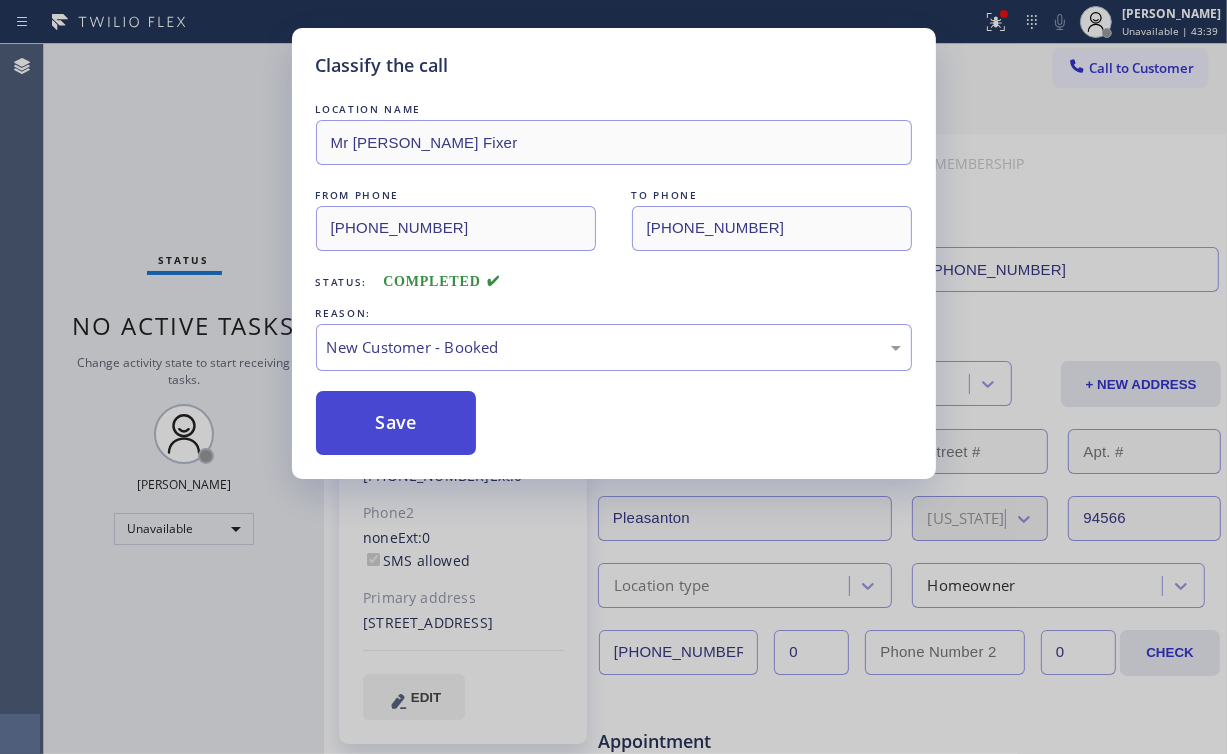 drag, startPoint x: 394, startPoint y: 428, endPoint x: 348, endPoint y: 358, distance: 83.761566 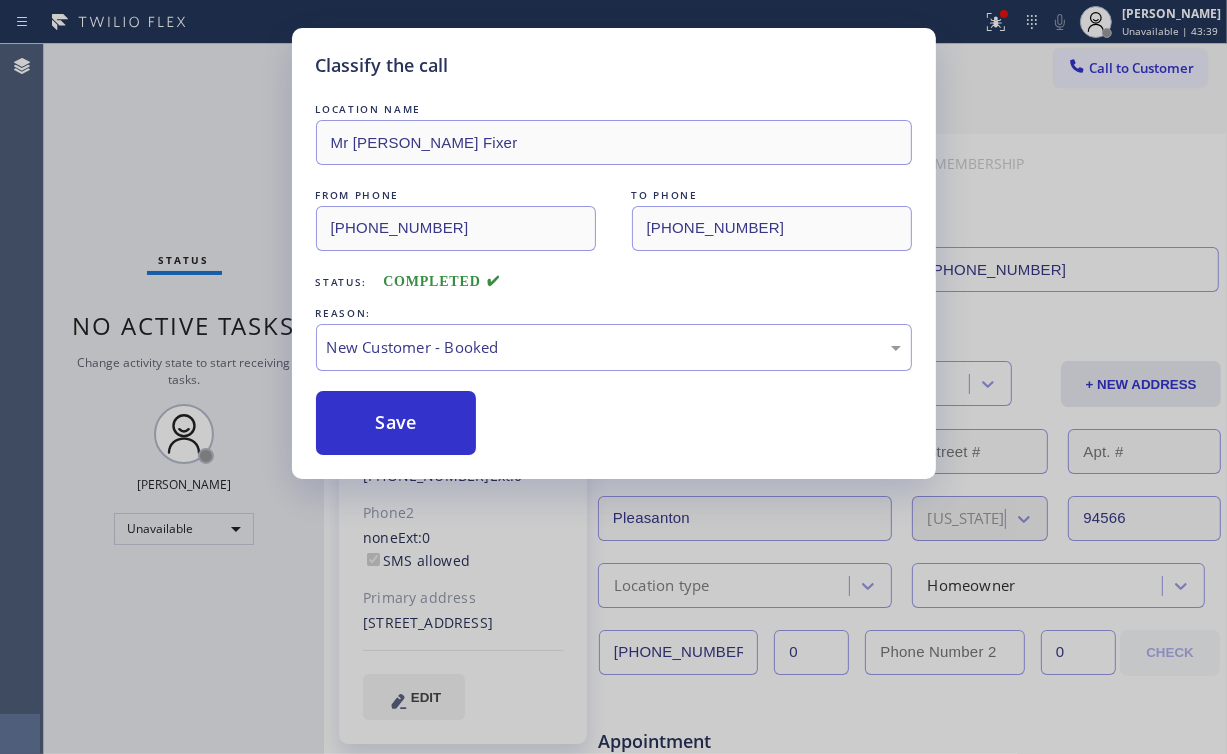 click on "Classify the call LOCATION NAME Mr Appliance Fixer FROM PHONE (650) 933-4988 TO PHONE (408) 513-5101 Status: COMPLETED REASON: New Customer - Booked Save" at bounding box center (613, 377) 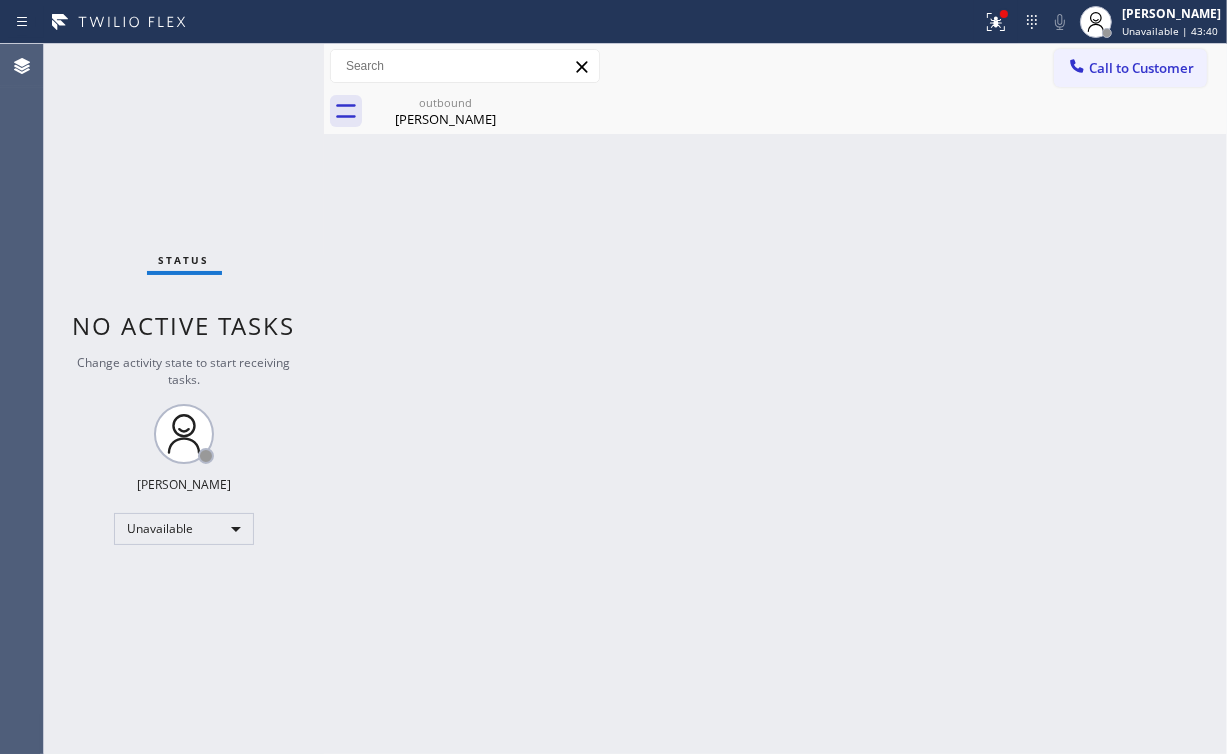 click on "Status   No active tasks     Change activity state to start receiving tasks.   [PERSON_NAME] Unavailable" at bounding box center [184, 399] 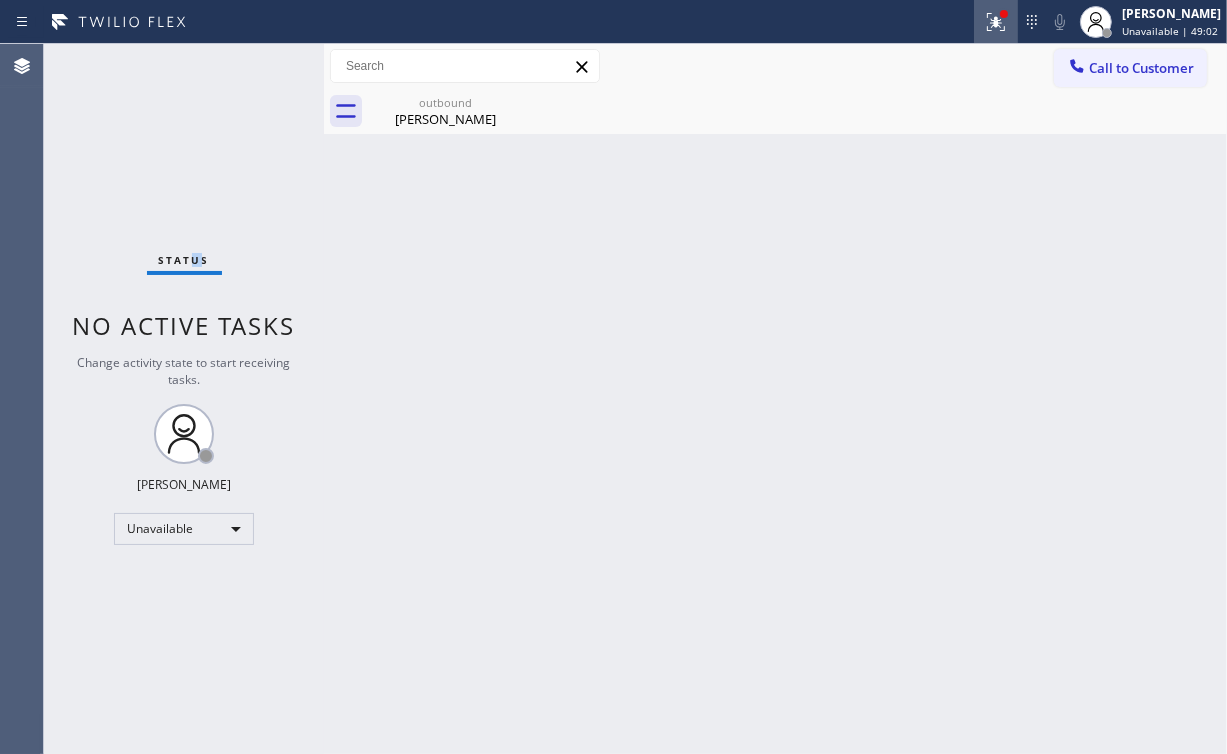 click 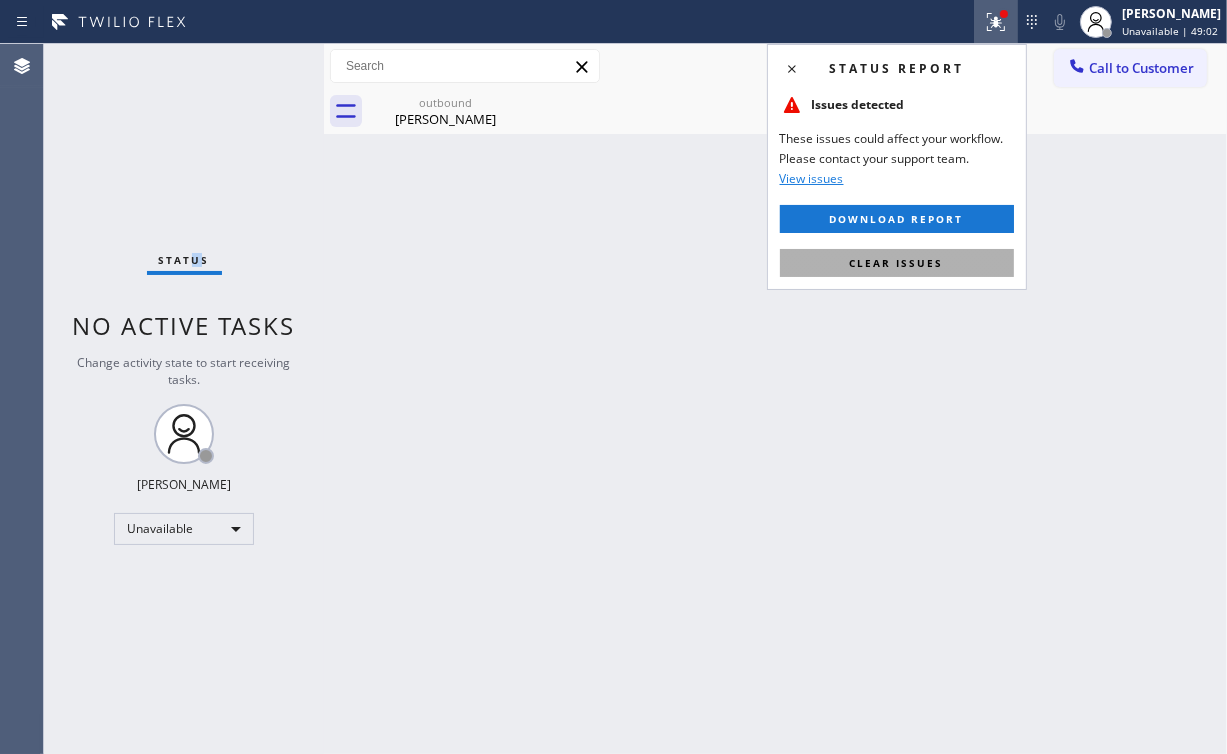 click on "Clear issues" at bounding box center [897, 263] 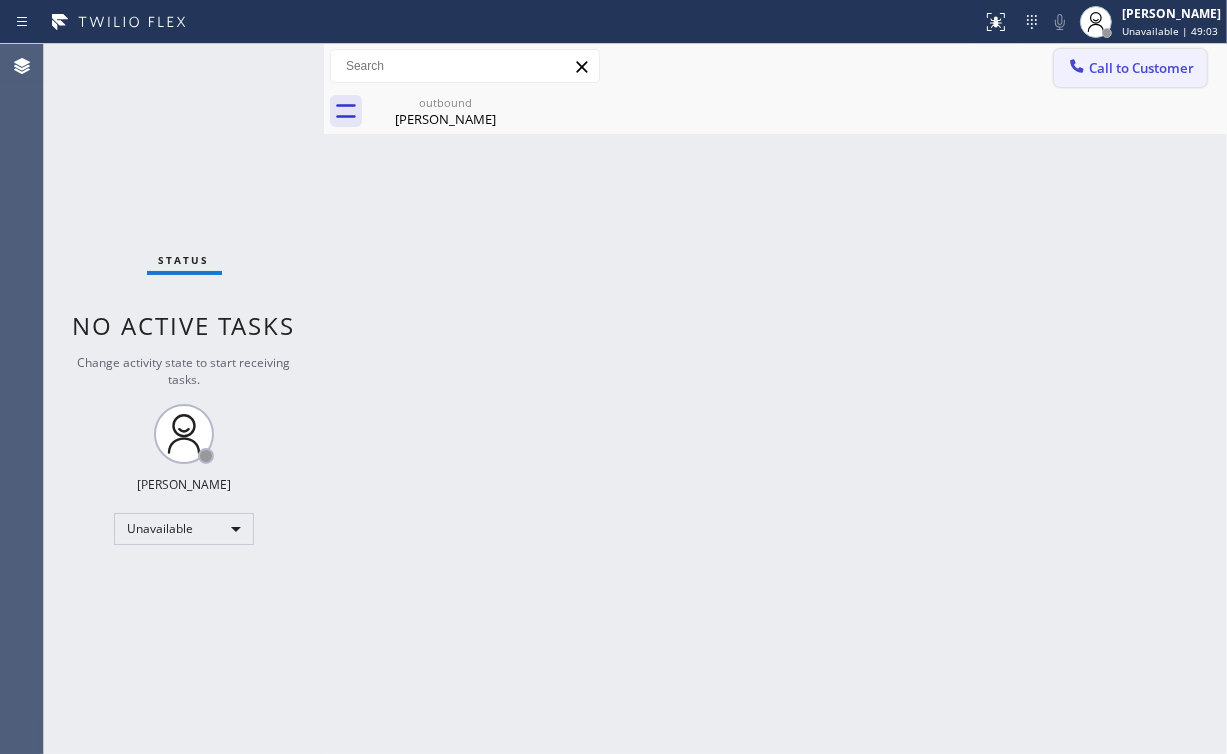 drag, startPoint x: 1073, startPoint y: 188, endPoint x: 1126, endPoint y: 79, distance: 121.20231 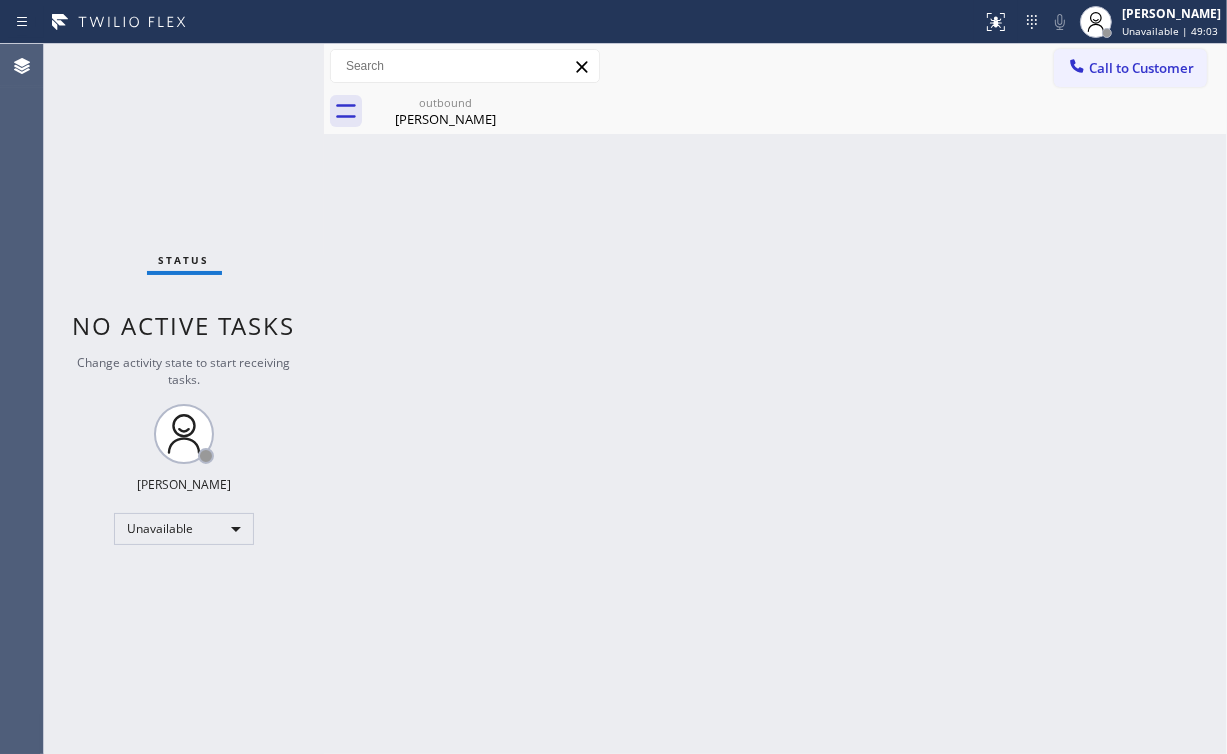 click on "Call to Customer" at bounding box center [1141, 68] 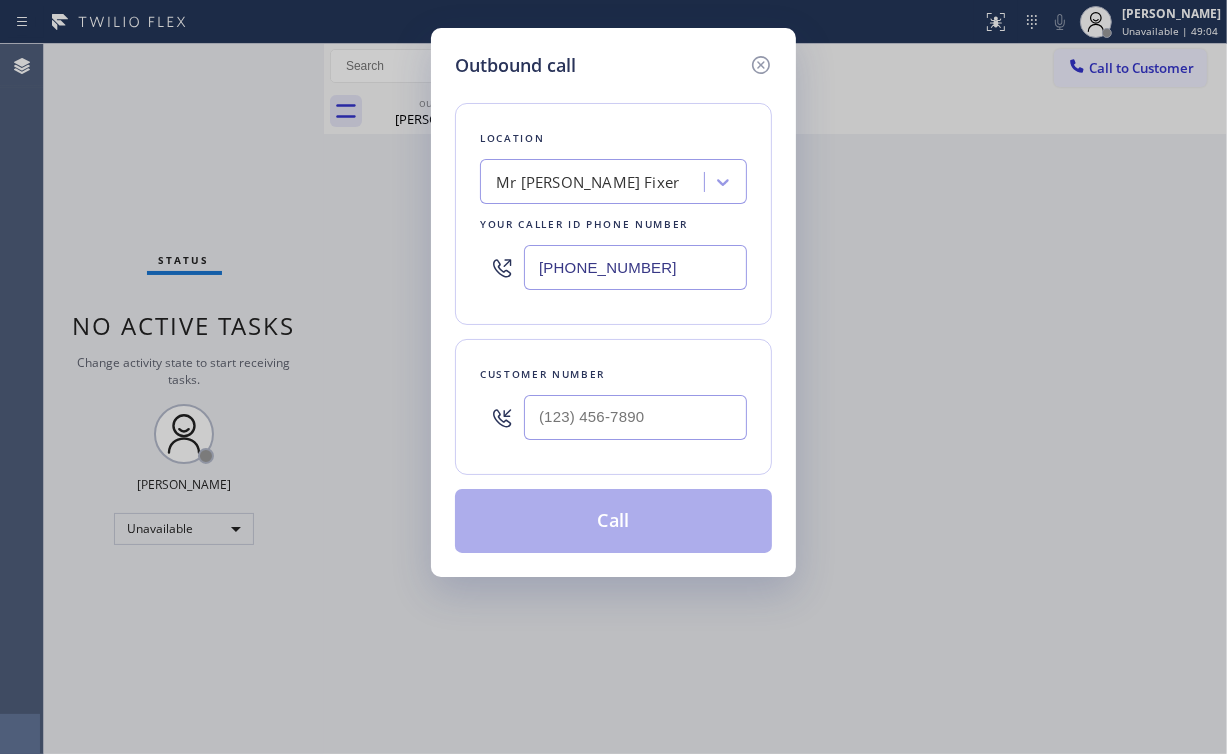 drag, startPoint x: 652, startPoint y: 253, endPoint x: 326, endPoint y: 150, distance: 341.8845 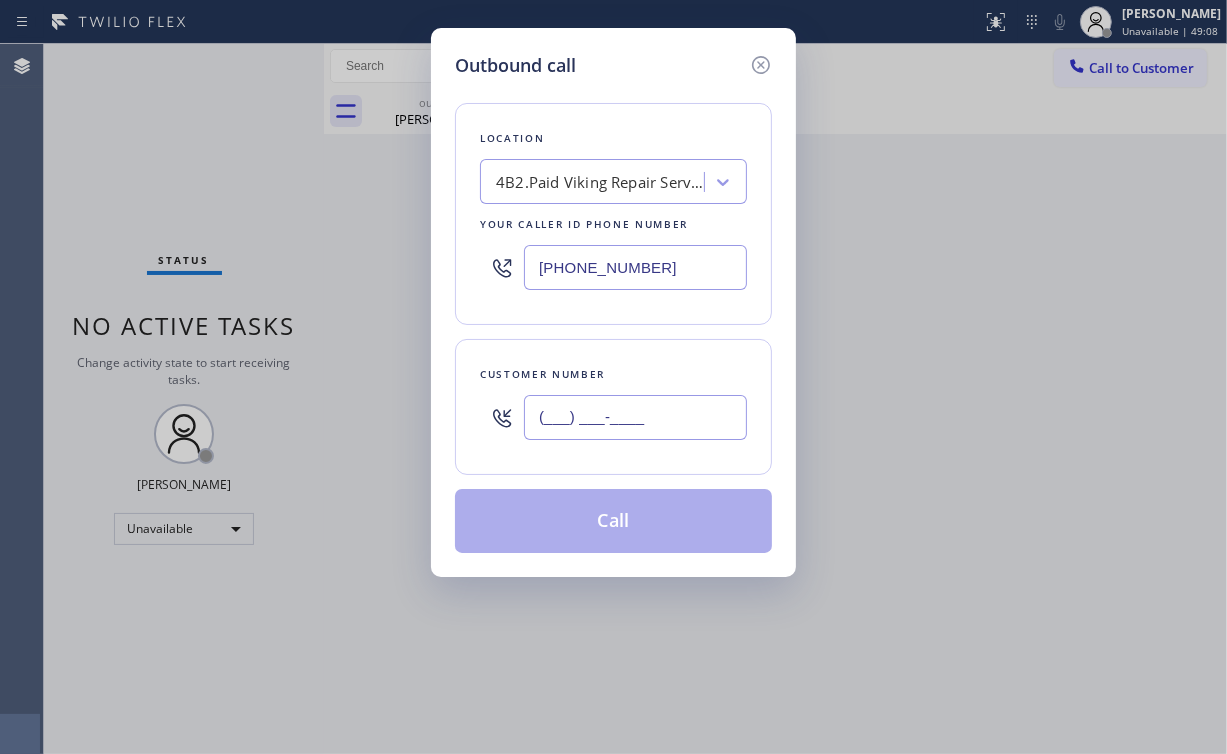 drag, startPoint x: 620, startPoint y: 407, endPoint x: 668, endPoint y: 393, distance: 50 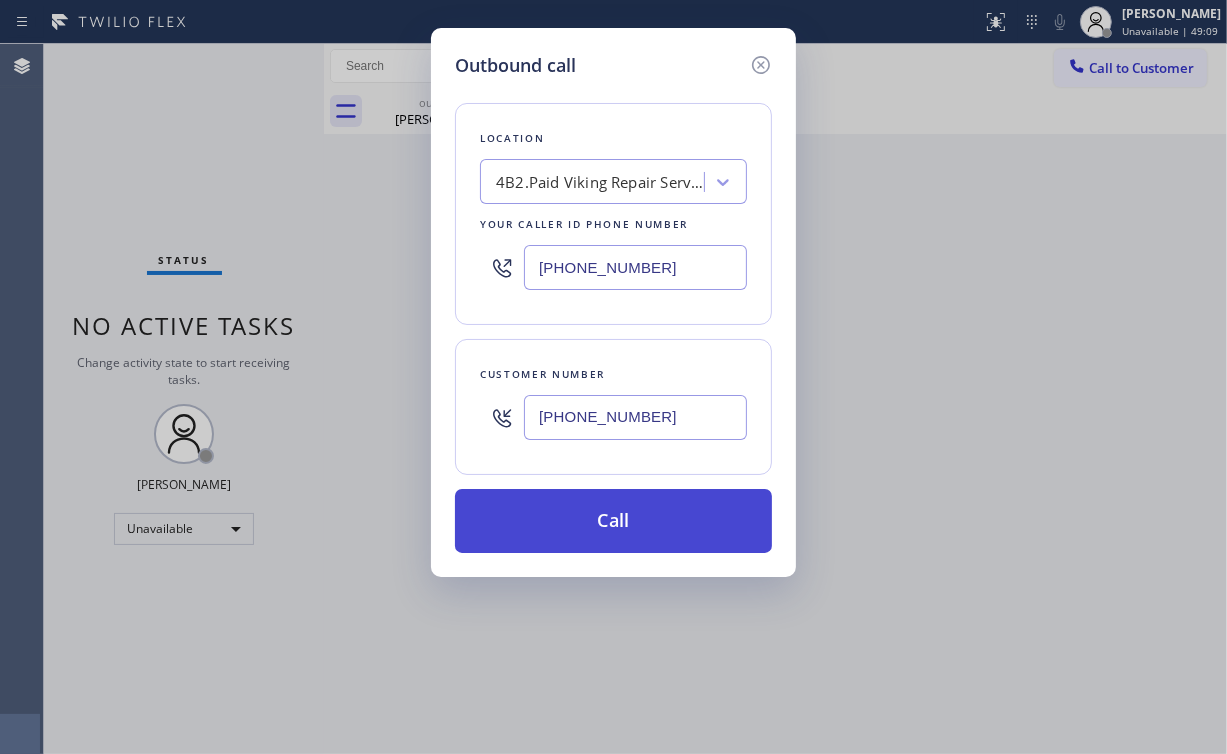 type on "(510) 857-7960" 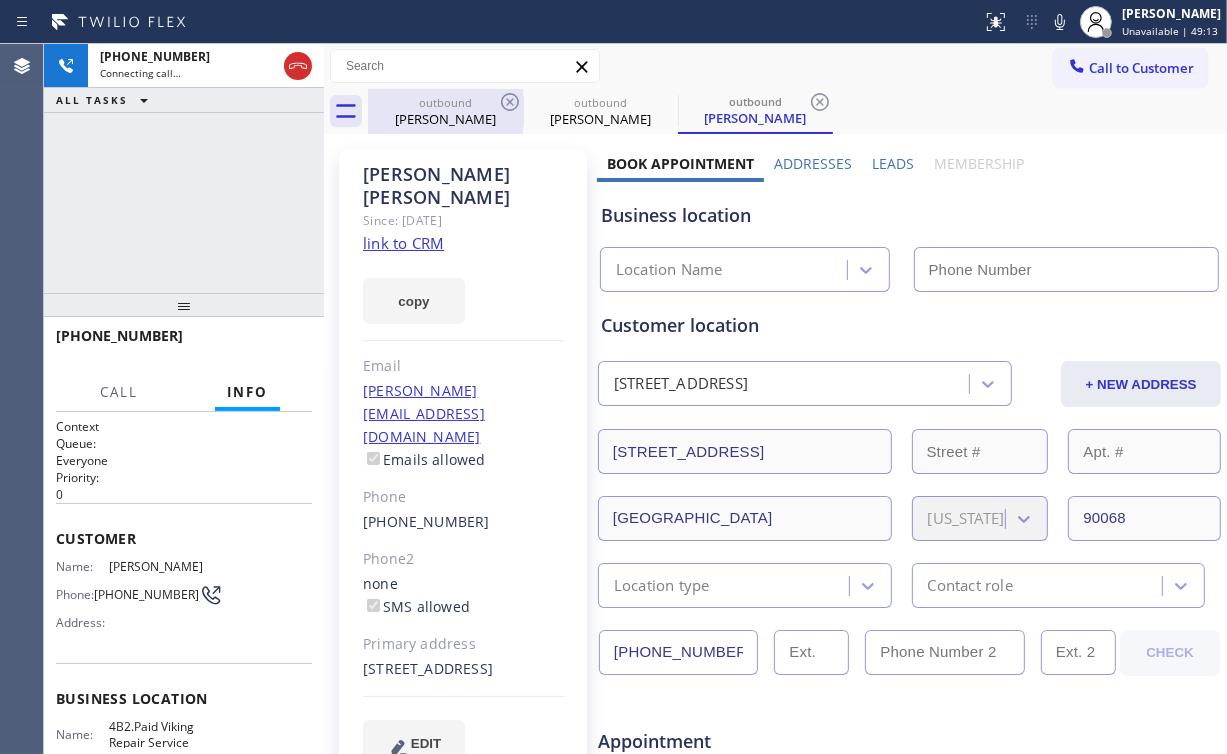 click on "outbound" at bounding box center (445, 102) 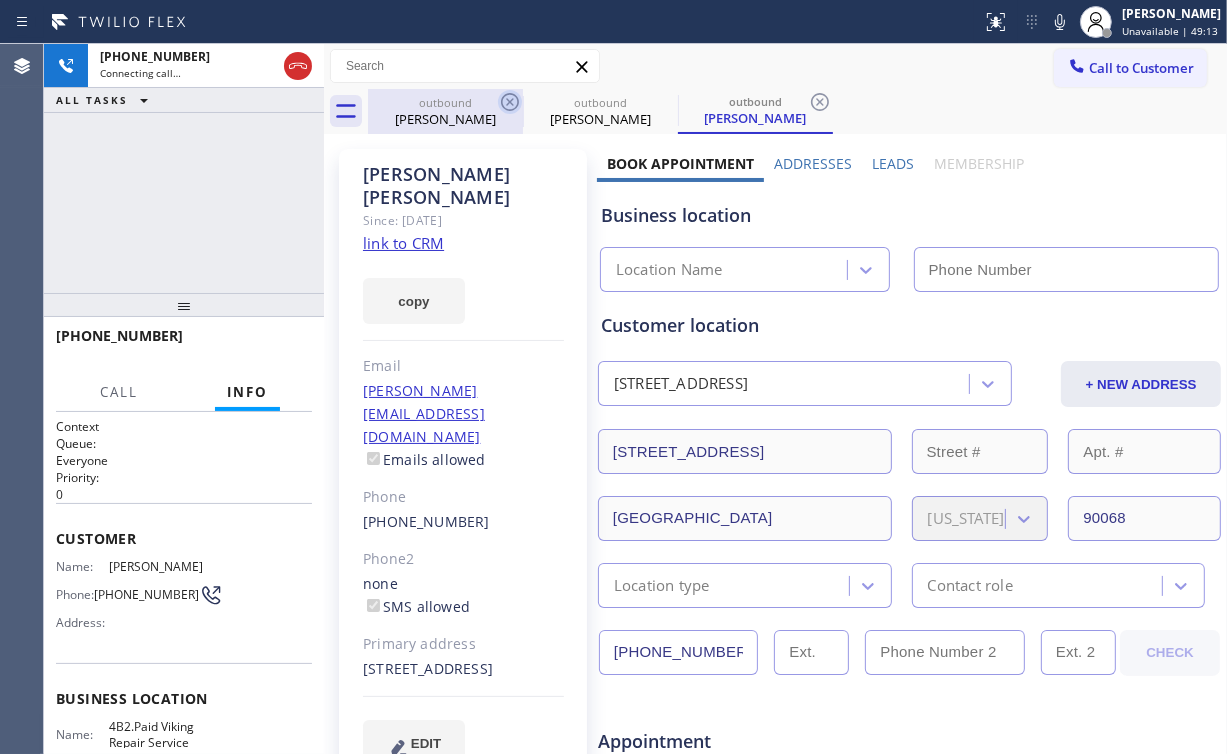 type on "(650) 933-4988" 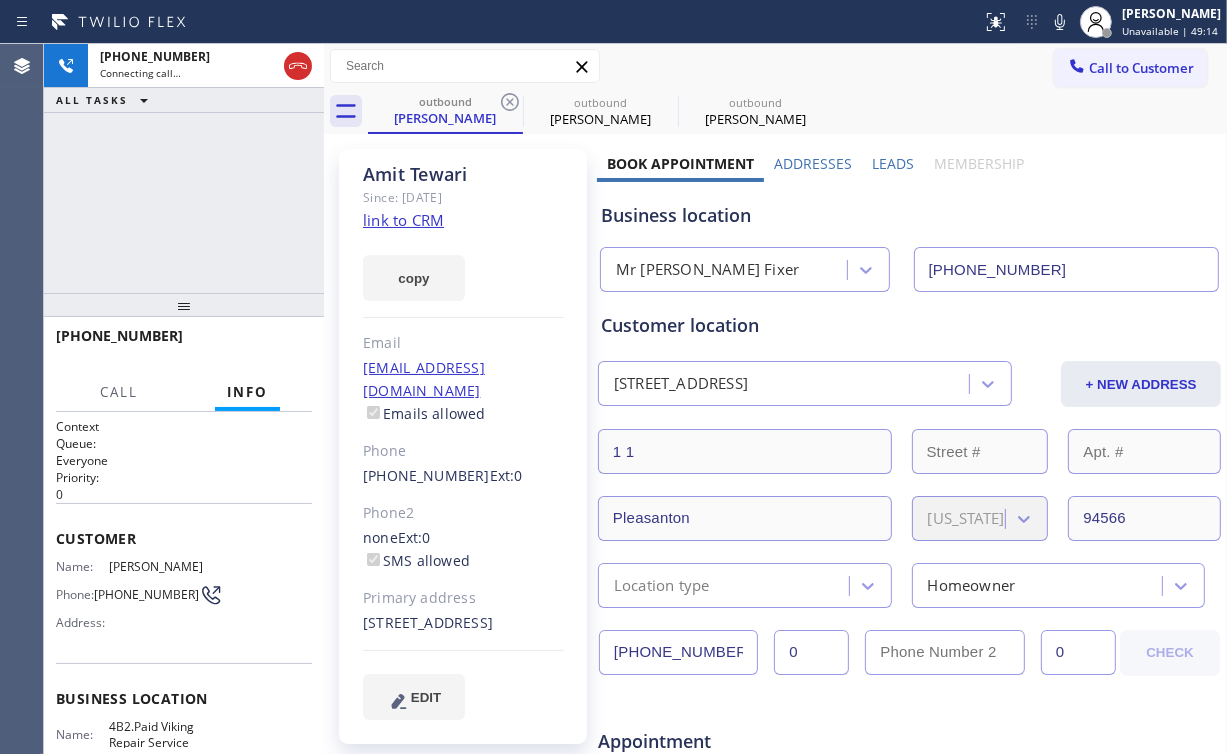 drag, startPoint x: 510, startPoint y: 100, endPoint x: 387, endPoint y: 151, distance: 133.15405 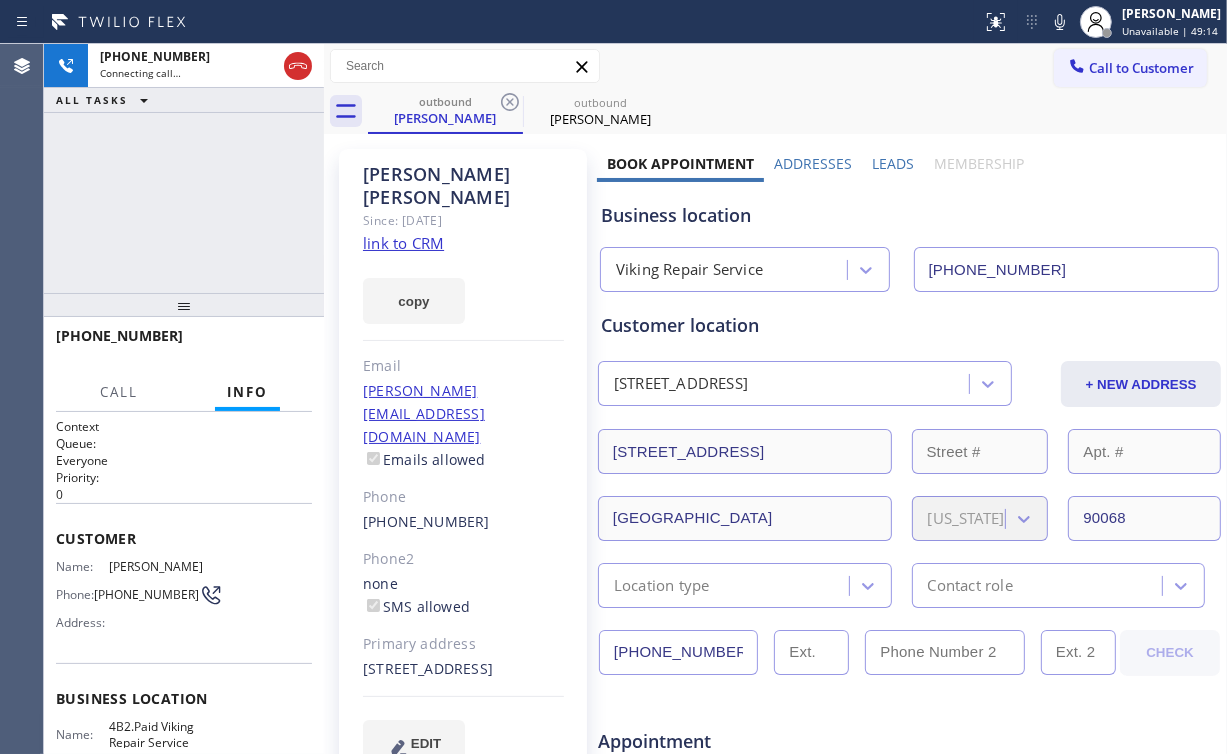 click on "+15108577960 Connecting call… ALL TASKS ALL TASKS ACTIVE TASKS TASKS IN WRAP UP" at bounding box center [184, 168] 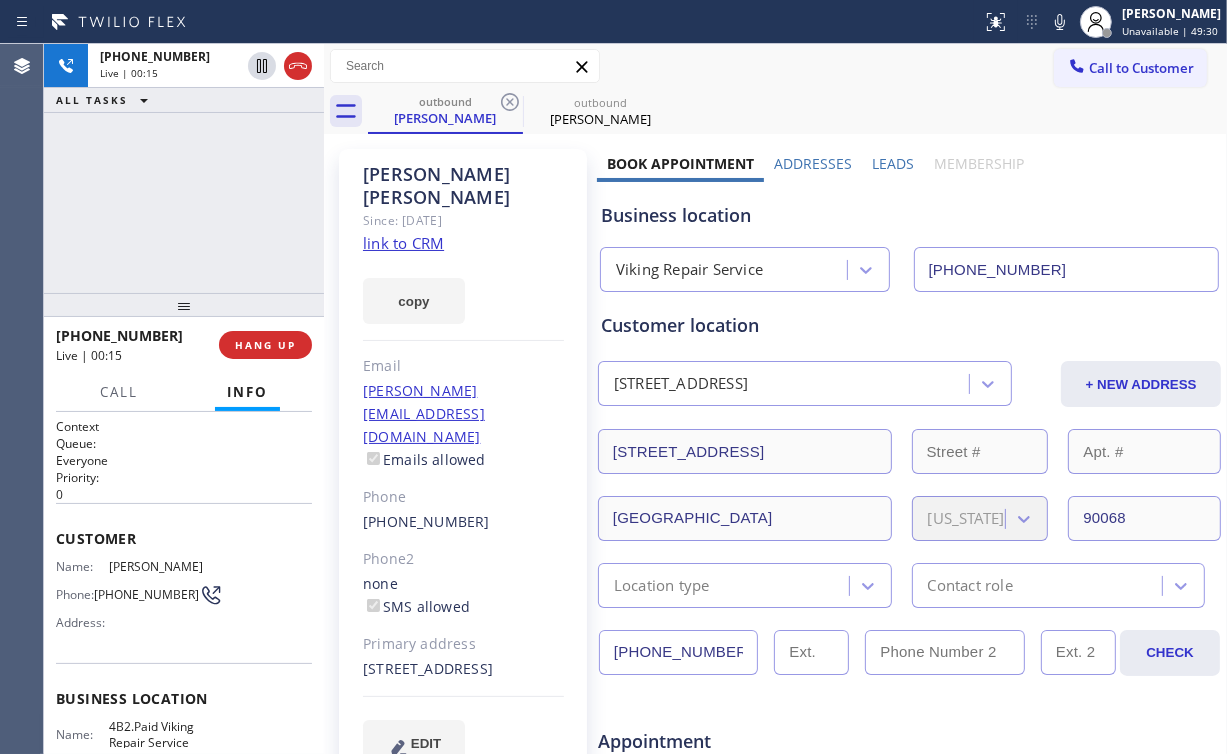 drag, startPoint x: 109, startPoint y: 182, endPoint x: 204, endPoint y: 303, distance: 153.83757 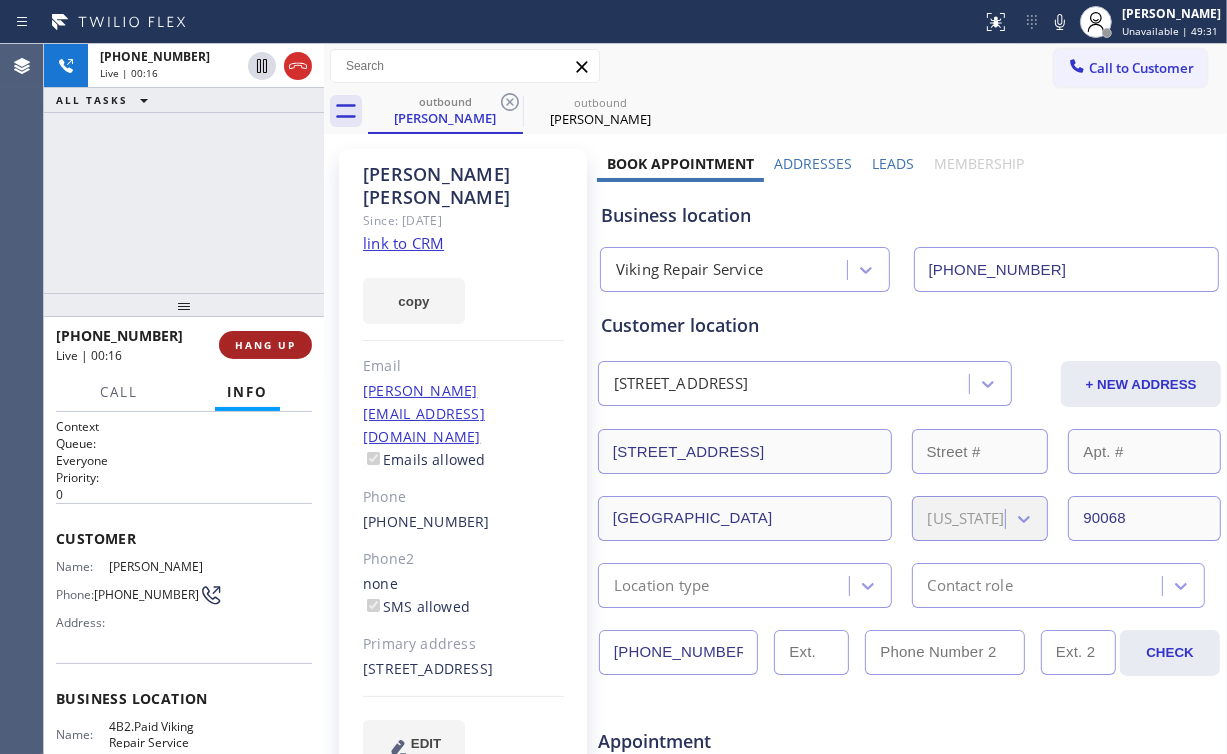 click on "HANG UP" at bounding box center [265, 345] 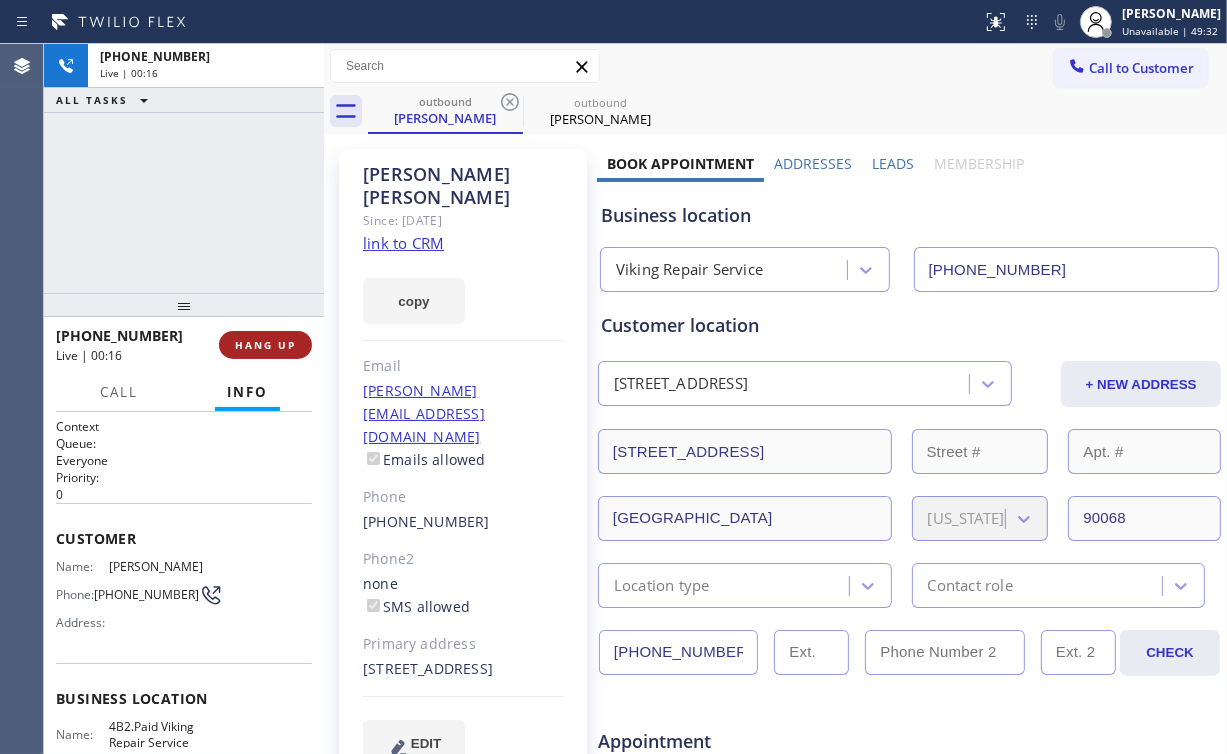click on "HANG UP" at bounding box center (265, 345) 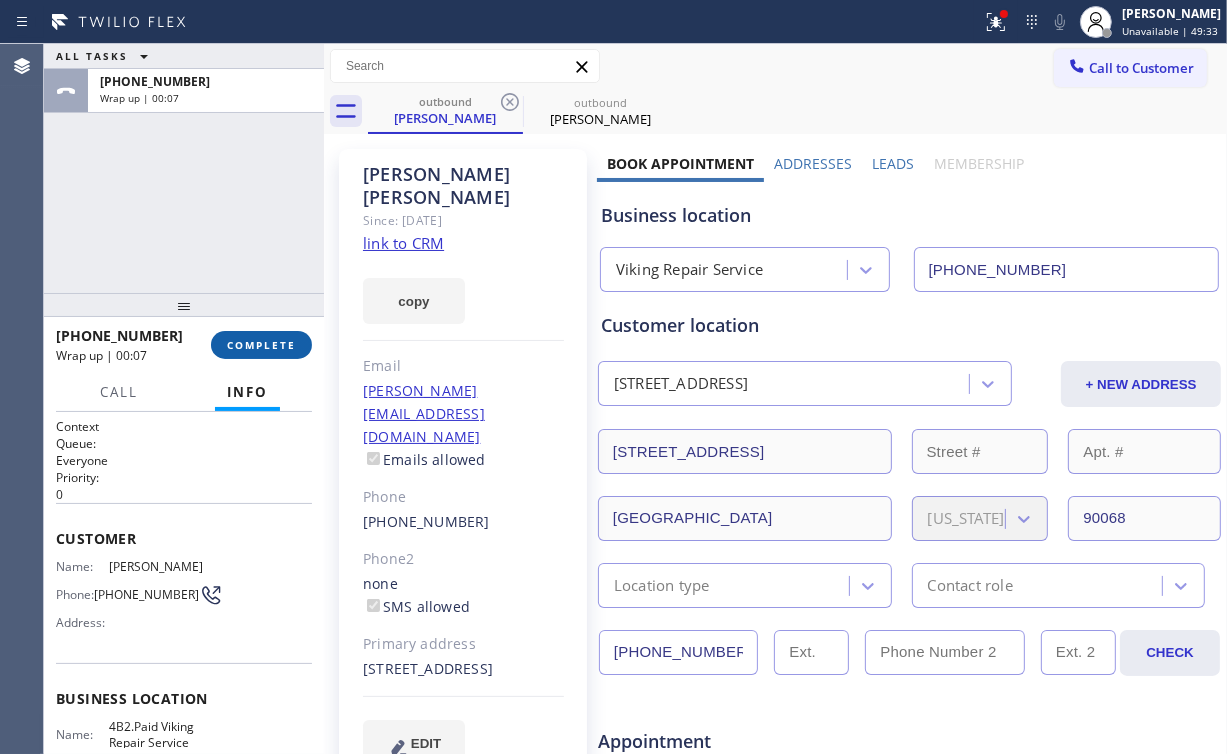 click on "COMPLETE" at bounding box center (261, 345) 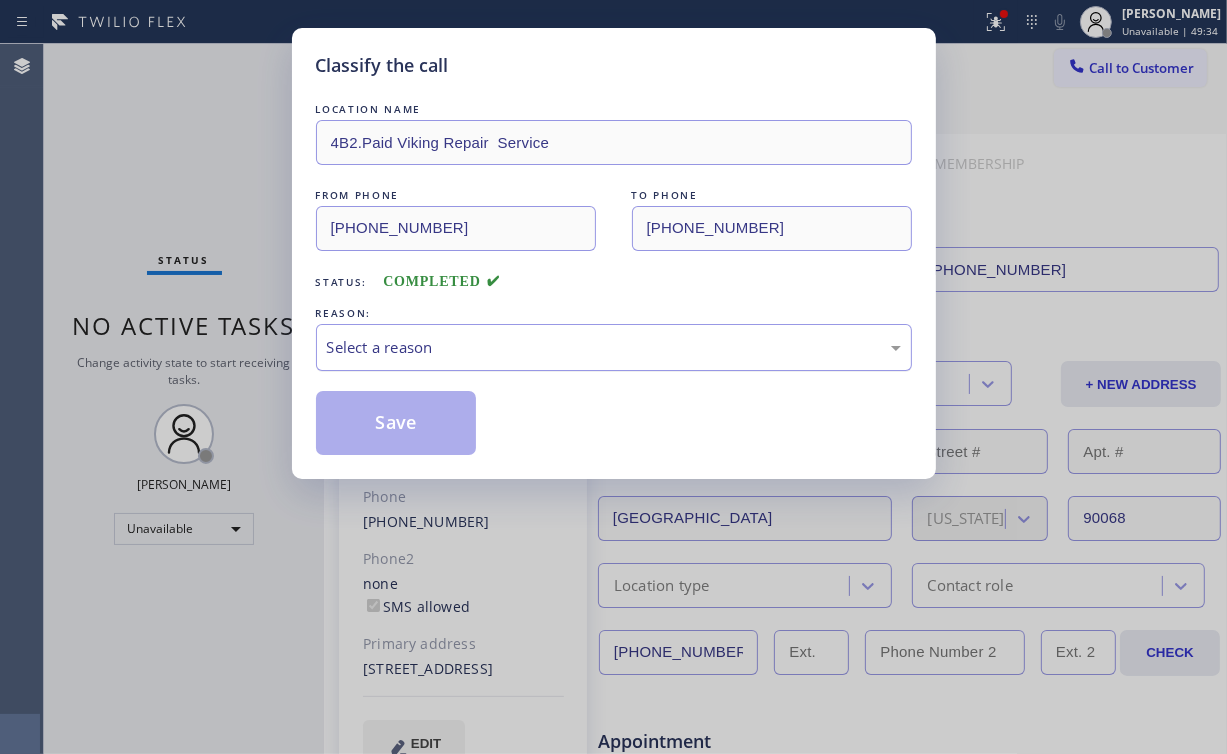 click on "Select a reason" at bounding box center (614, 347) 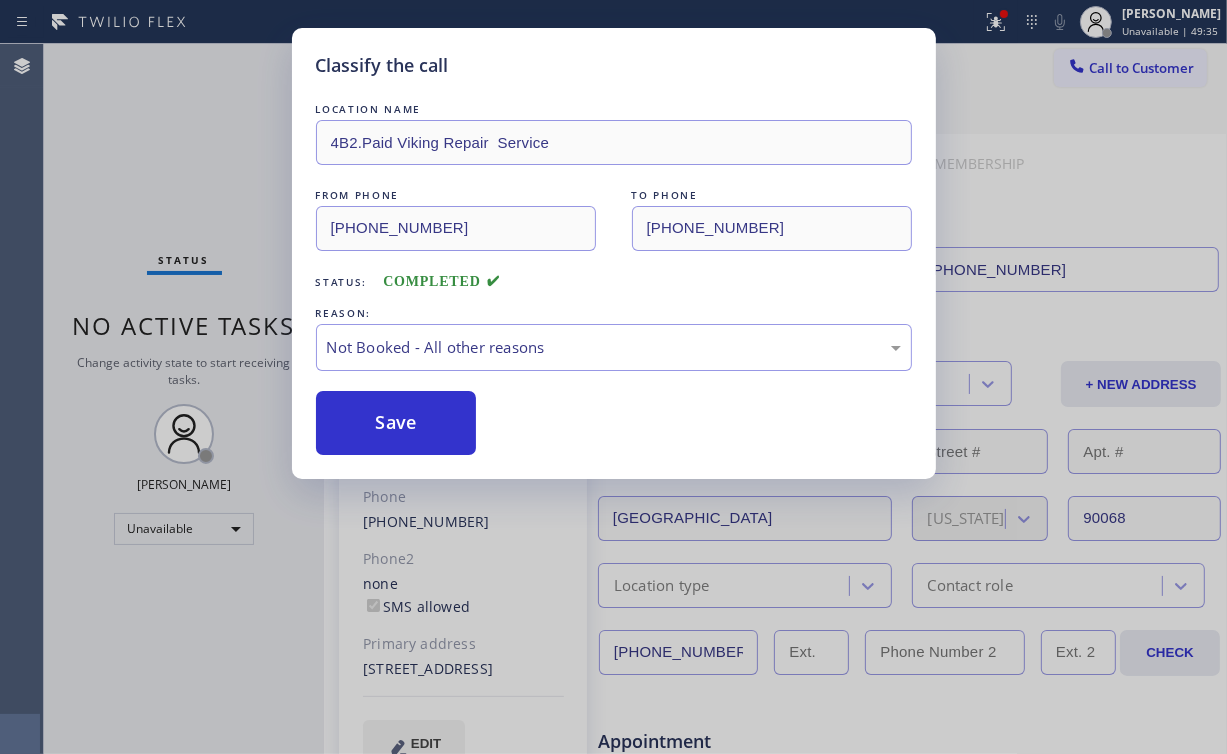 click on "Save" at bounding box center [396, 423] 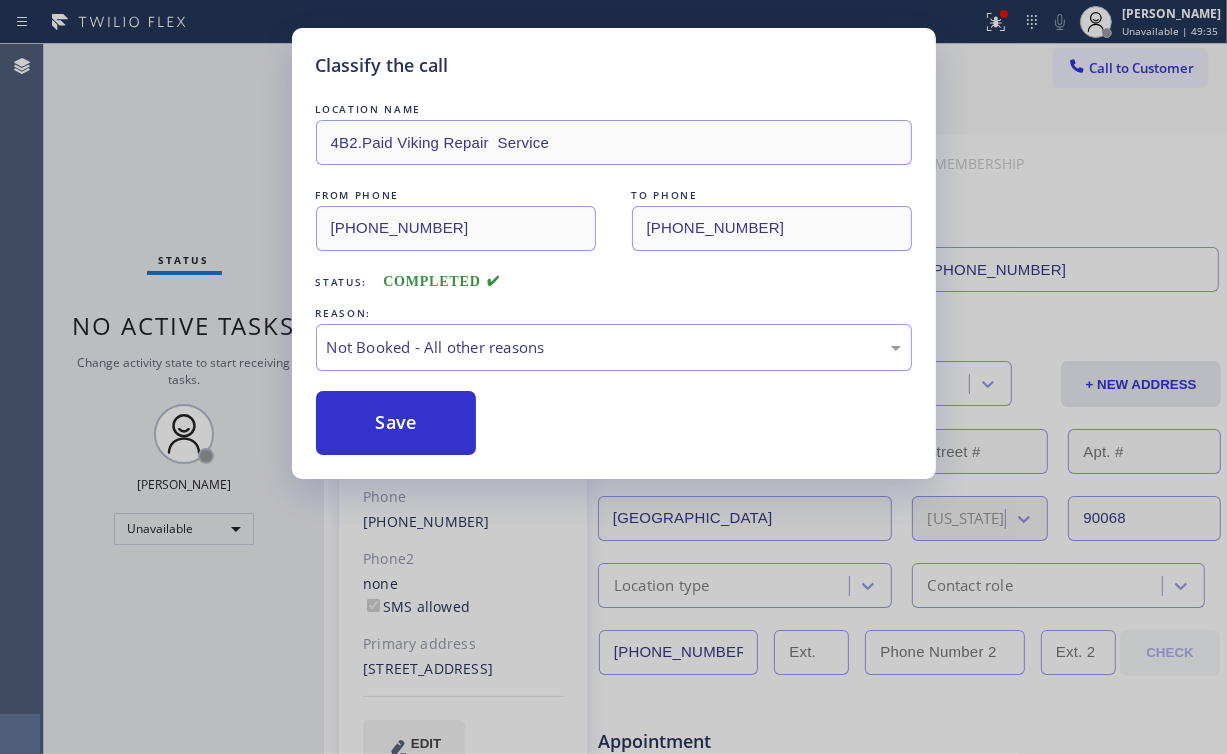 click on "Classify the call LOCATION NAME 4B2.Paid Viking Repair  Service FROM PHONE (669) 201-8532 TO PHONE (510) 857-7960 Status: COMPLETED REASON: Not Booked - All other reasons Save" at bounding box center [613, 377] 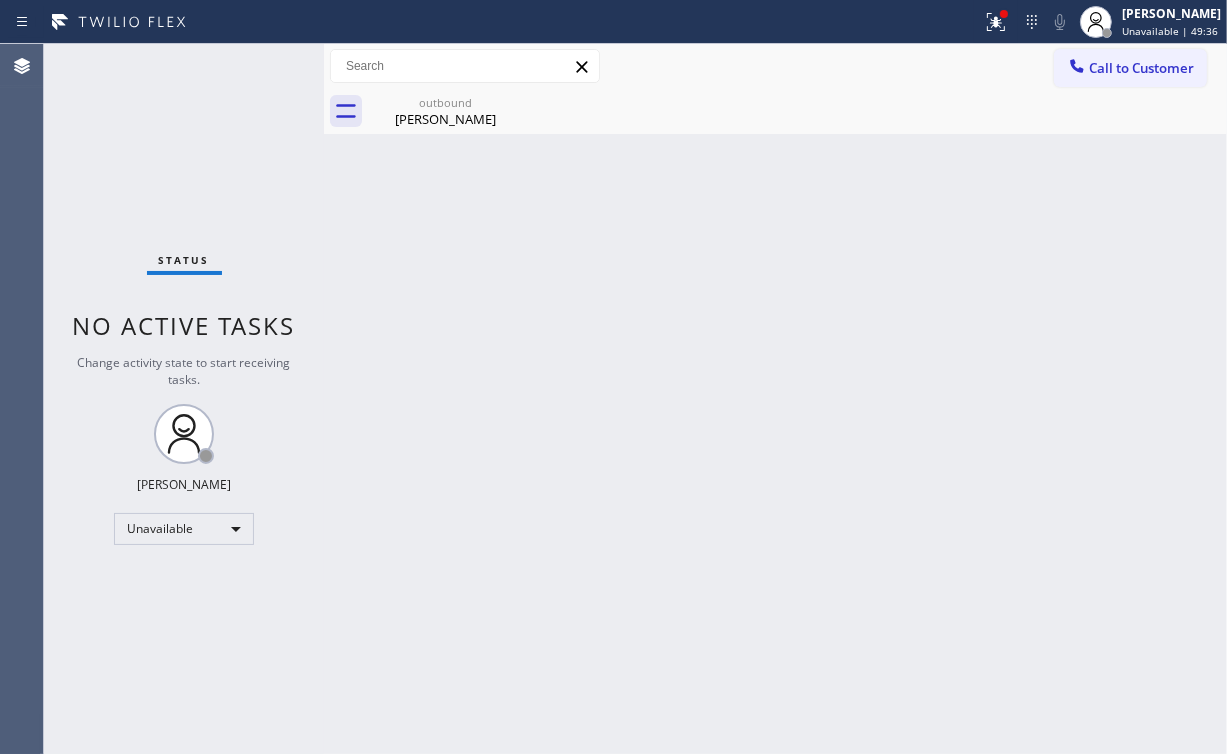 drag, startPoint x: 996, startPoint y: 17, endPoint x: 932, endPoint y: 156, distance: 153.02614 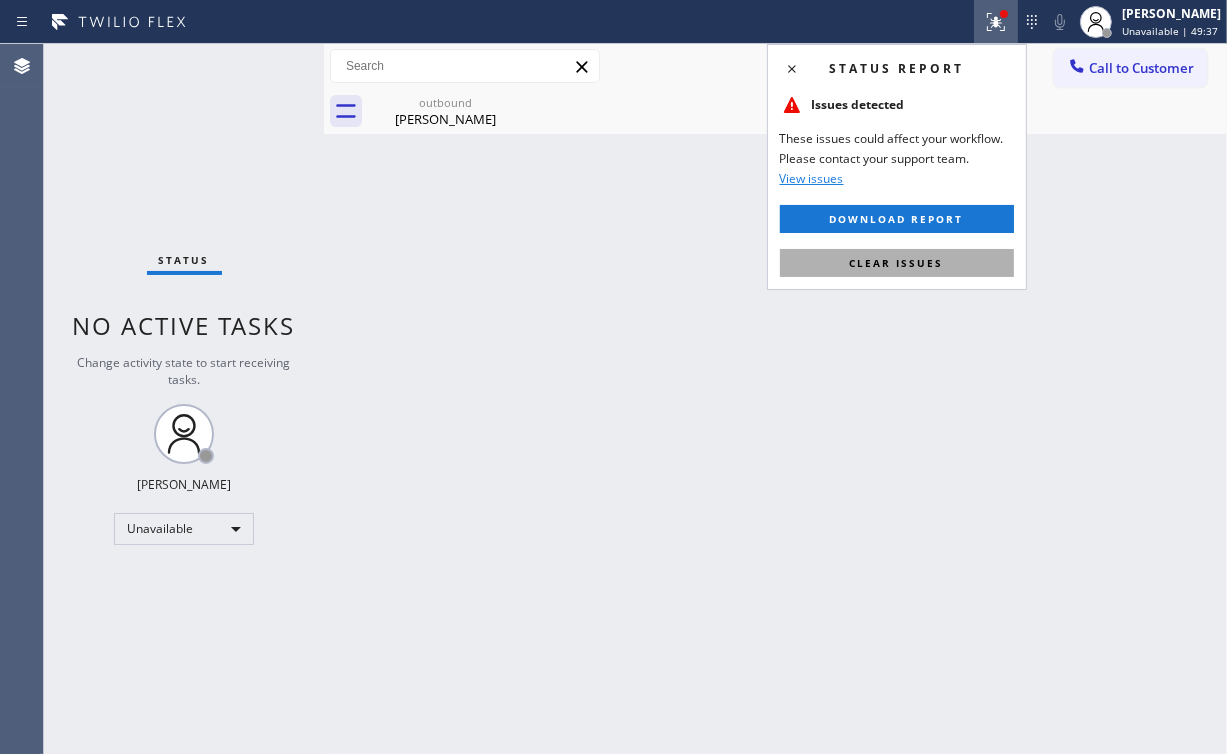 click on "Clear issues" at bounding box center (897, 263) 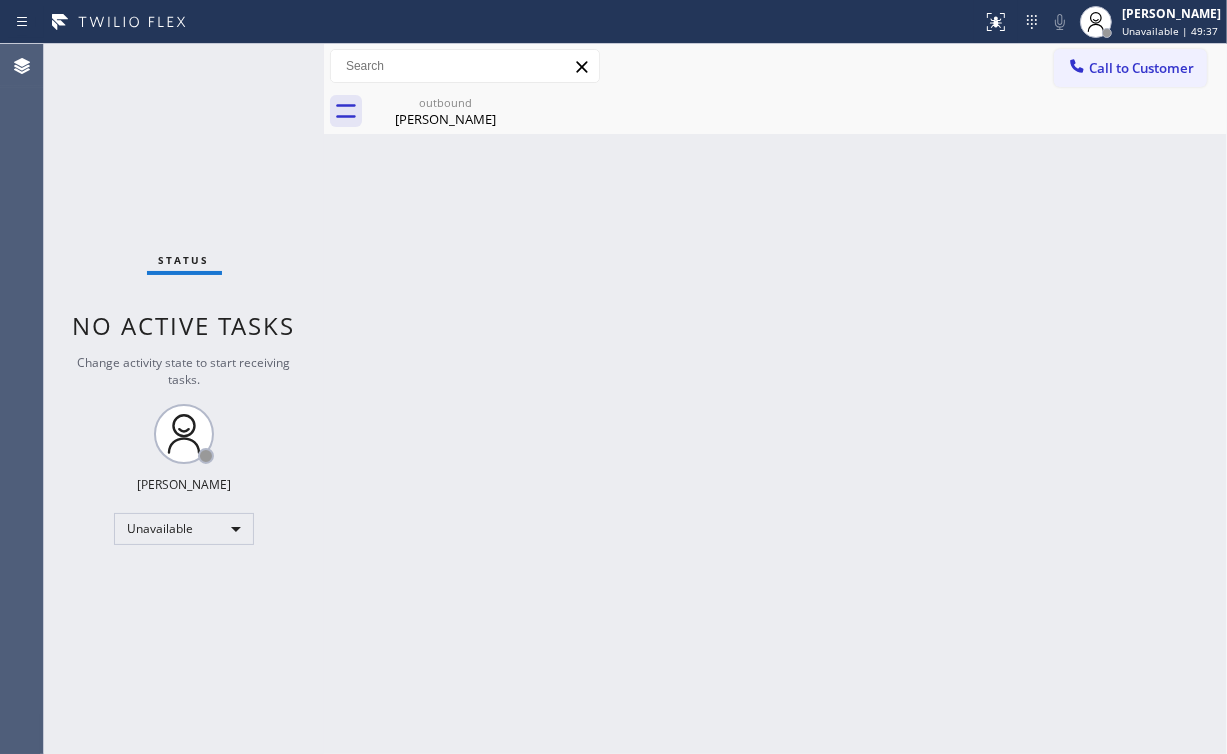drag, startPoint x: 440, startPoint y: 240, endPoint x: 396, endPoint y: 172, distance: 80.99383 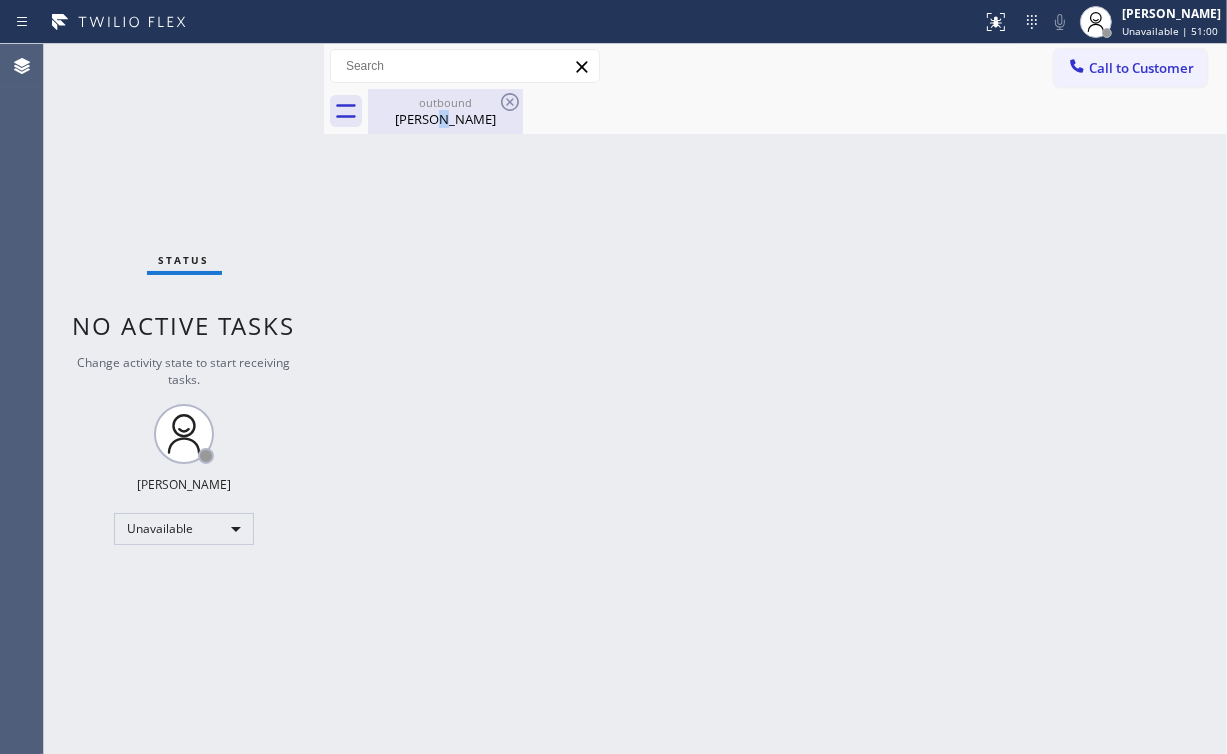click on "Louis Matthews" at bounding box center [445, 119] 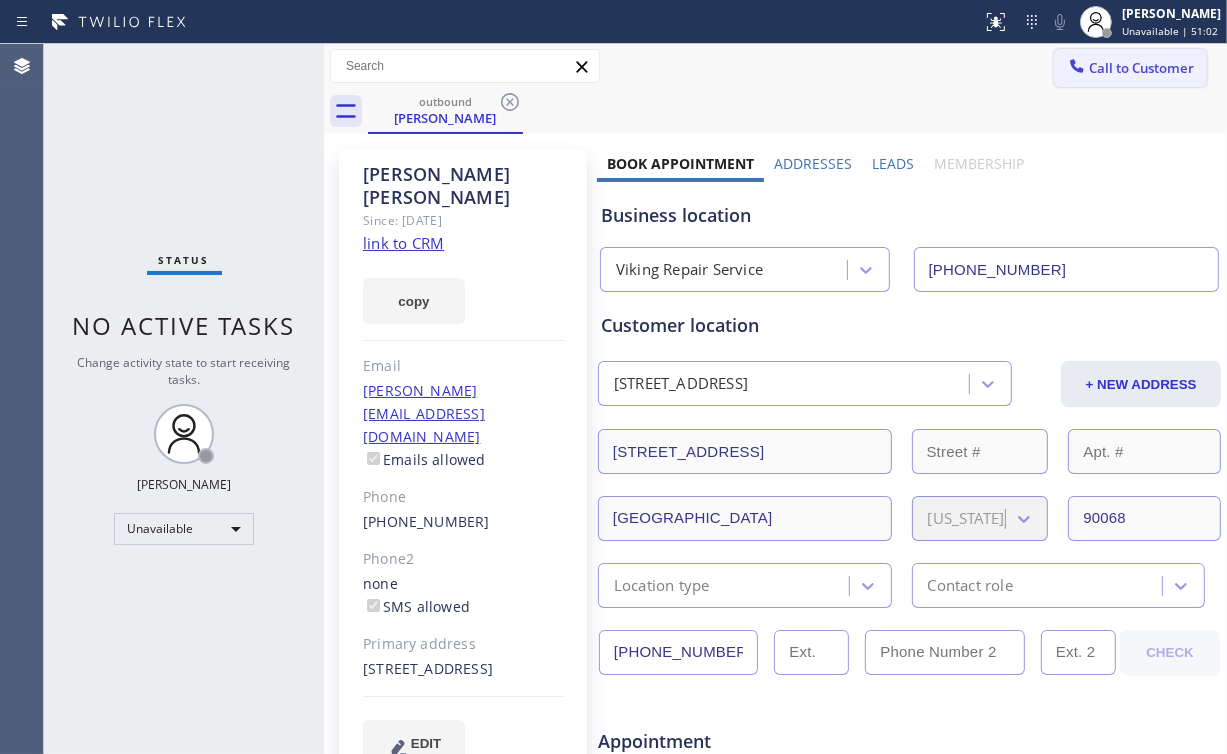 click on "Call to Customer Outbound call Location Viking Repair  Service Your caller id phone number (669) 201-8532 Customer number Call Outbound call Technician Search Technician Your caller id phone number Your caller id phone number Call" at bounding box center (775, 66) 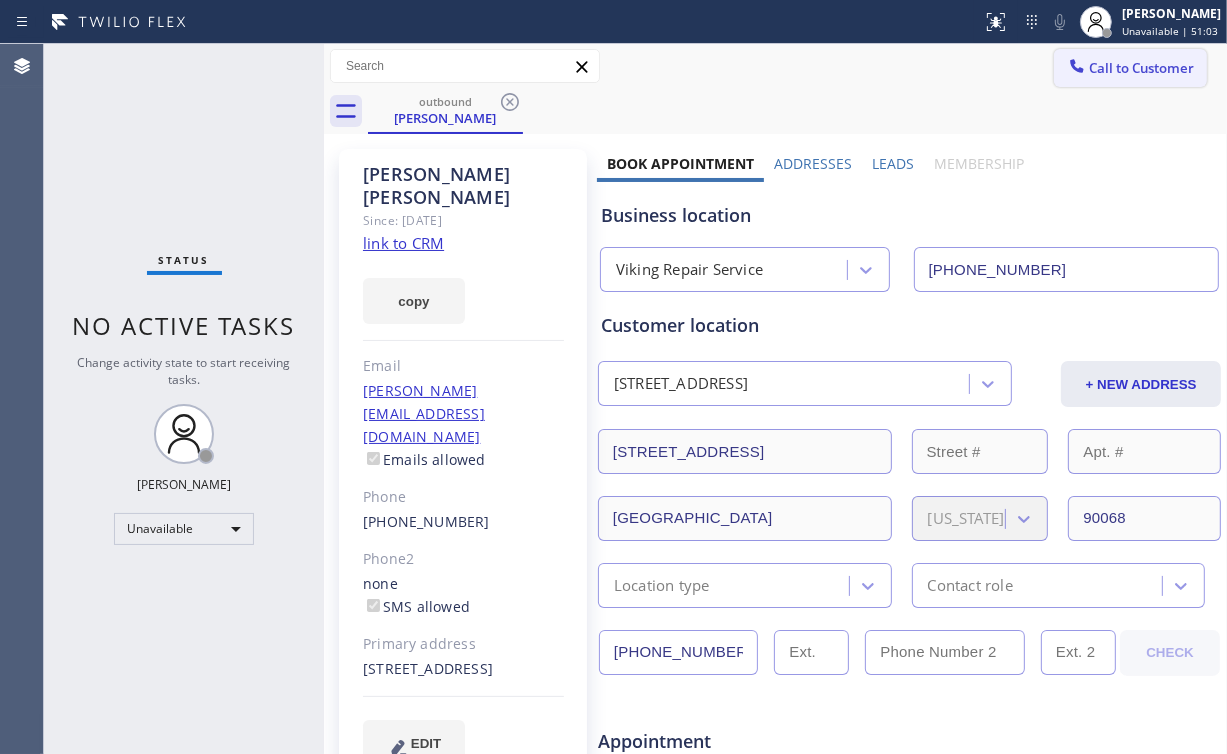 click on "Call to Customer" at bounding box center [1141, 68] 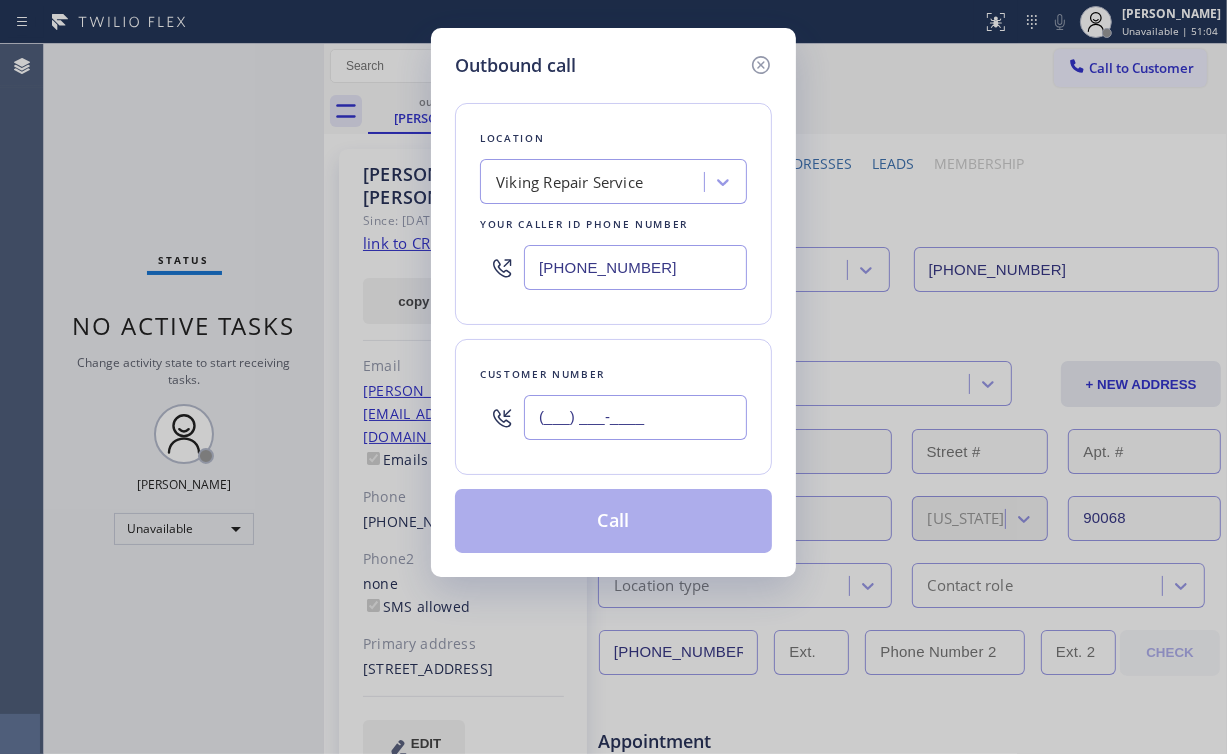 click on "(___) ___-____" at bounding box center [635, 417] 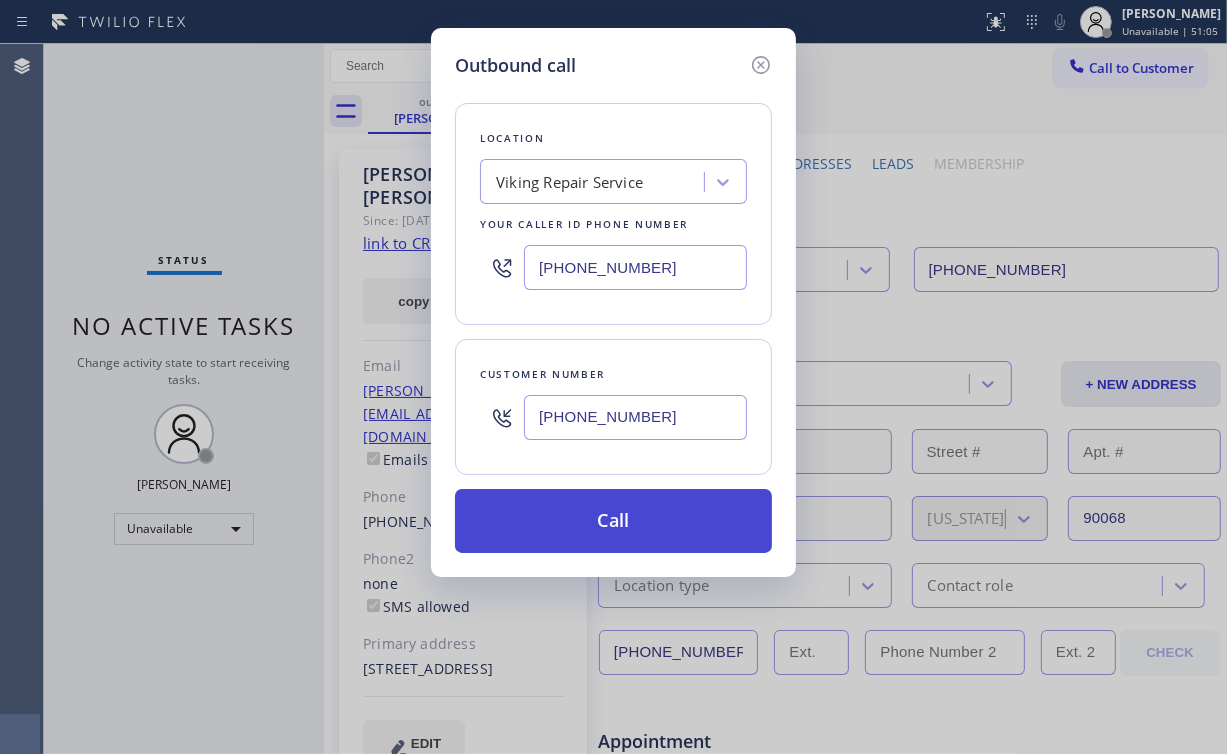 type on "(510) 857-7960" 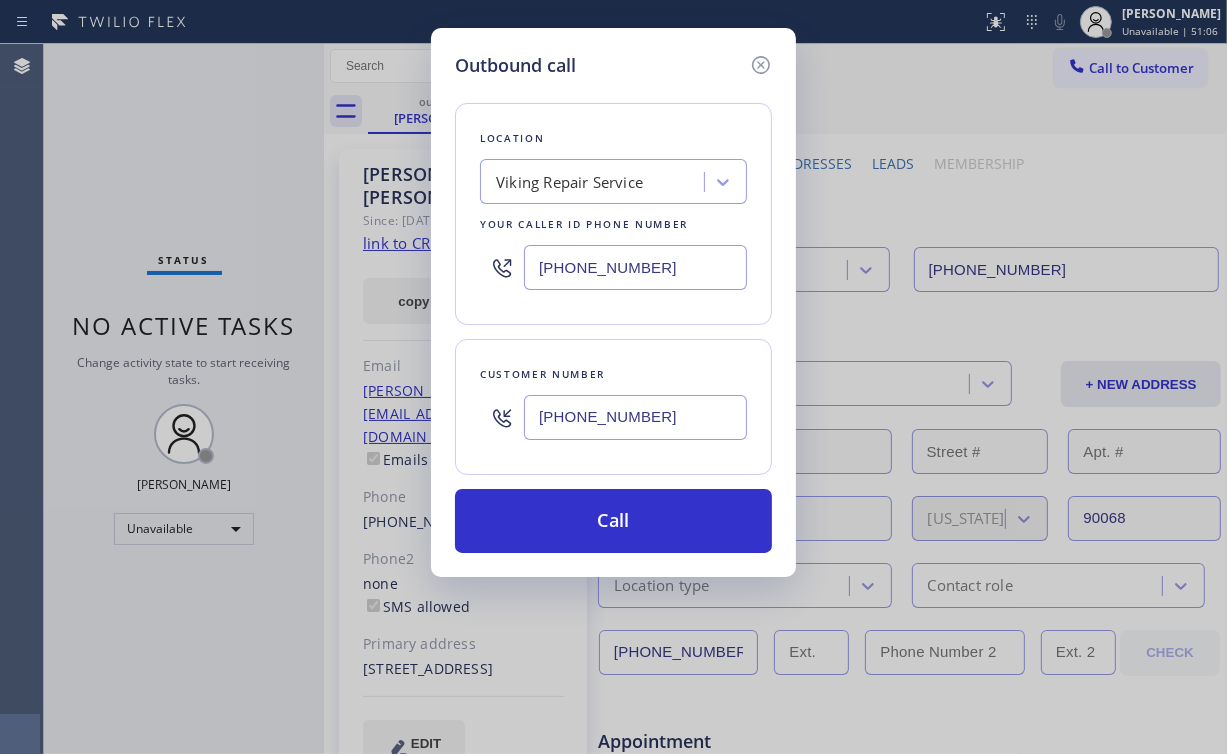 click on "Status   No active tasks     Change activity state to start receiving tasks.   Arnold Verallo Unavailable Transfer Back to Dashboard Change Sender ID Customers Technicians Select a contact Outbound call Location Search location Your caller id phone number Customer number Call Customer info Name   Phone none Address none Change Sender ID HVAC +18559994417 5 Star Appliance +18557314952 Appliance Repair +18554611149 Plumbing +18889090120 Air Duct Cleaning +18006865038  Electricians +18005688664 Cancel Change Check personal SMS Reset Change outbound Louis Matthews Call to Customer Outbound call Location Viking Repair  Service Your caller id phone number (669) 201-8532 Customer number (510) 857-7960 Call Outbound call Technician Search Technician Your caller id phone number Your caller id phone number Call outbound Louis Matthews Louis   Matthews Since: 20 may 2020 link to CRM copy Email alexis@jnproduction.com  Emails allowed Phone (510) 857-7960 Phone2 none  SMS allowed Primary address EDIT Outbound call Call -" at bounding box center (635, 399) 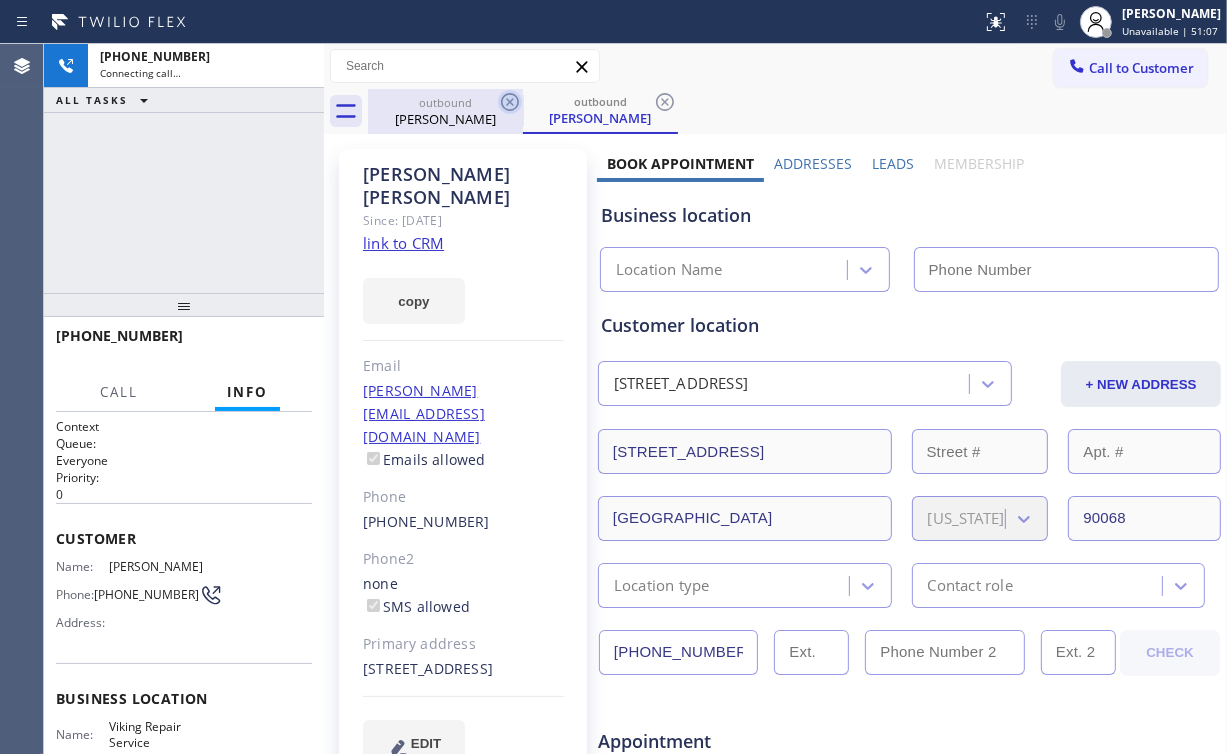 drag, startPoint x: 426, startPoint y: 121, endPoint x: 498, endPoint y: 108, distance: 73.1642 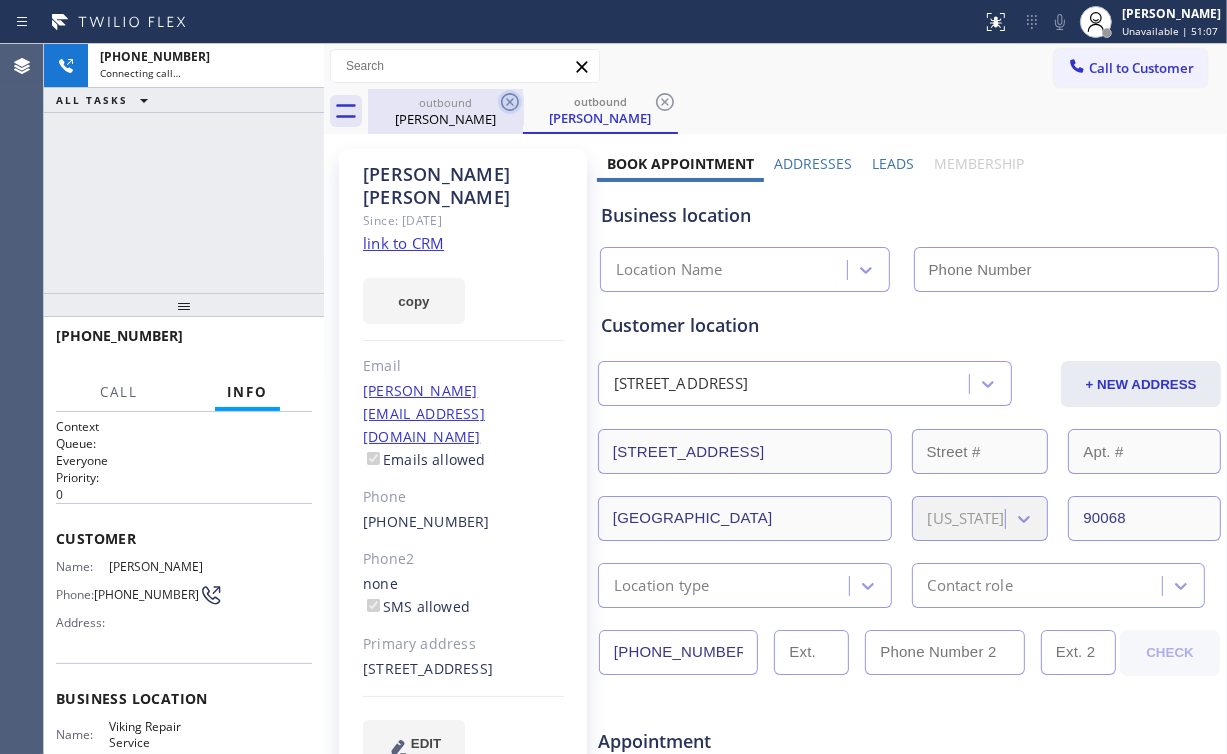 click on "Louis Matthews" at bounding box center [445, 119] 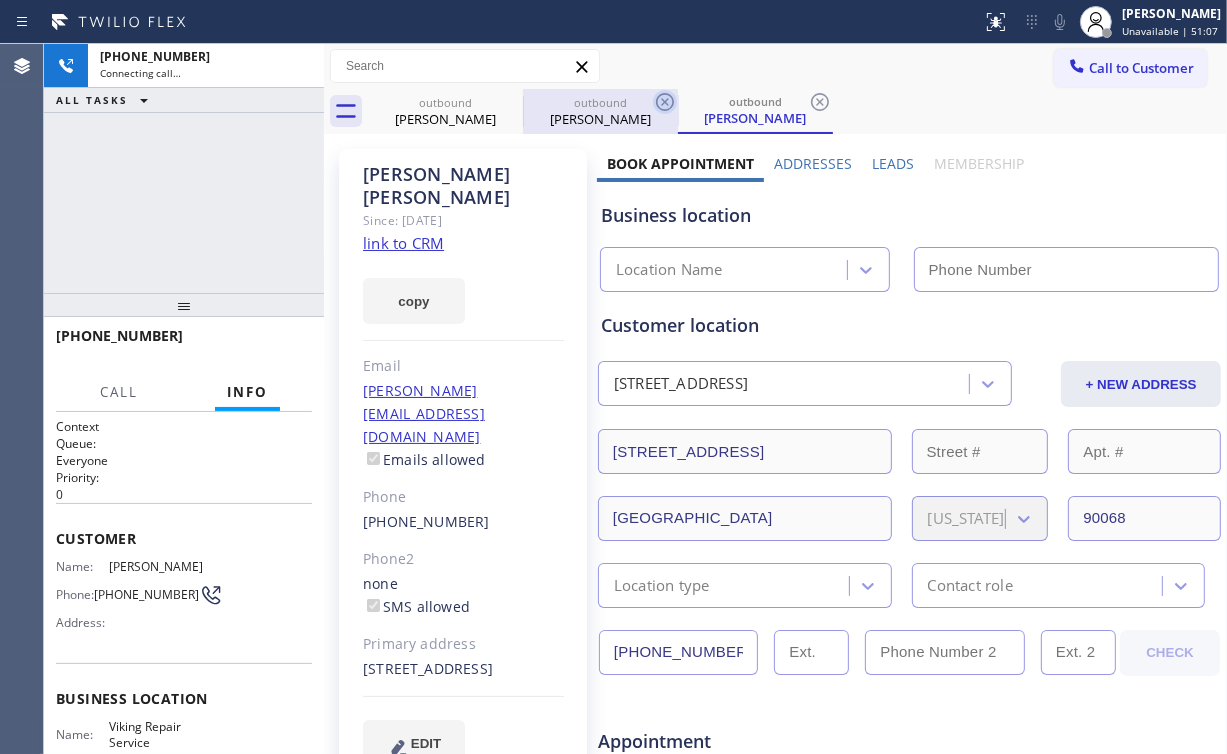 click 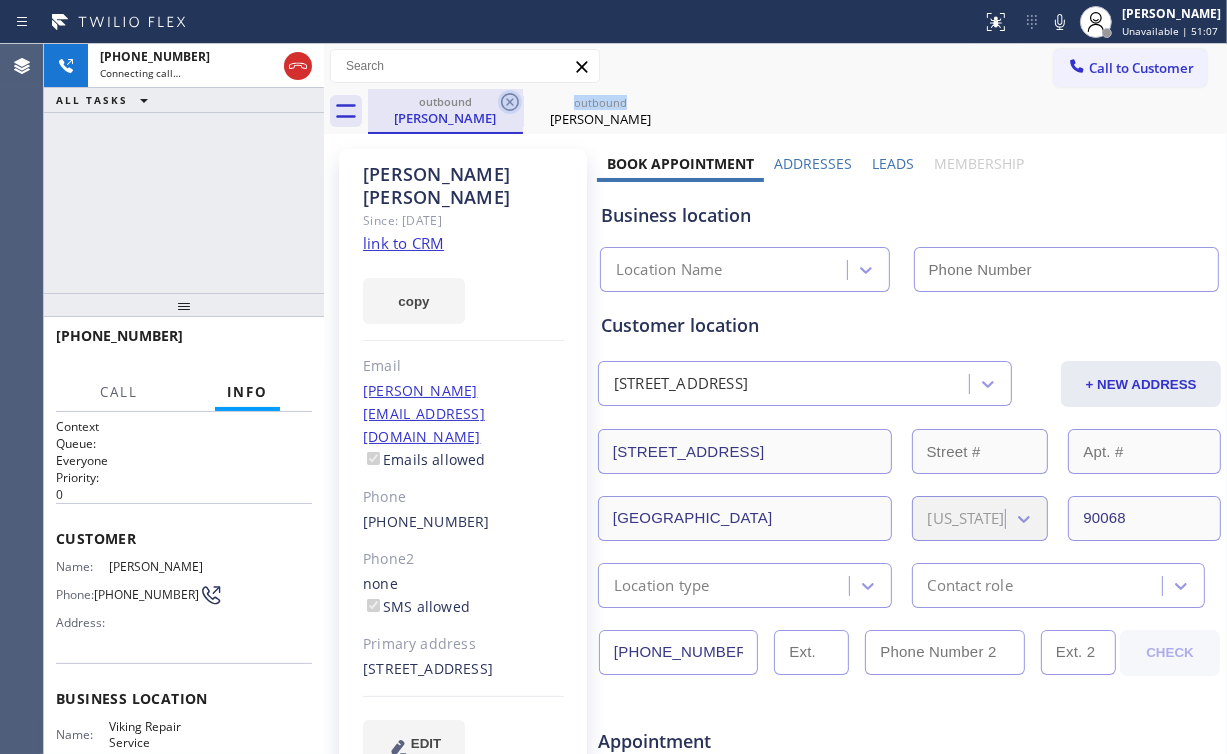 click 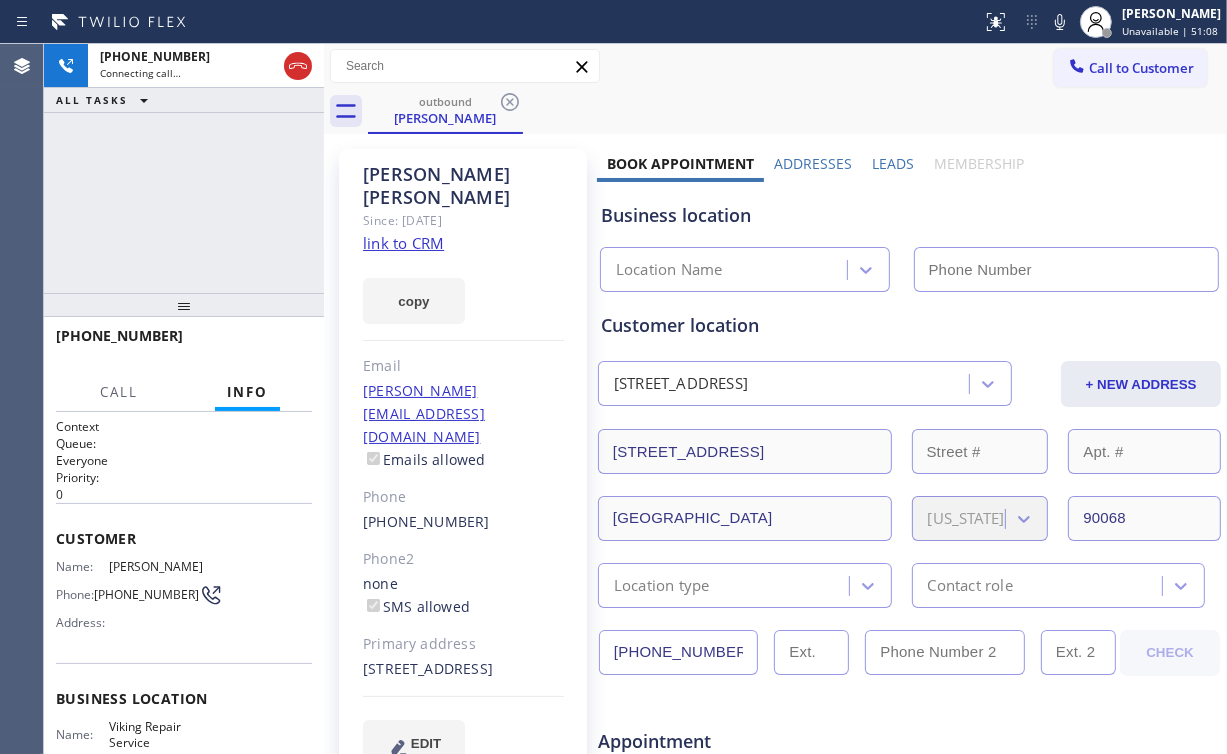 click on "+15108577960 Connecting call… ALL TASKS ALL TASKS ACTIVE TASKS TASKS IN WRAP UP" at bounding box center [184, 168] 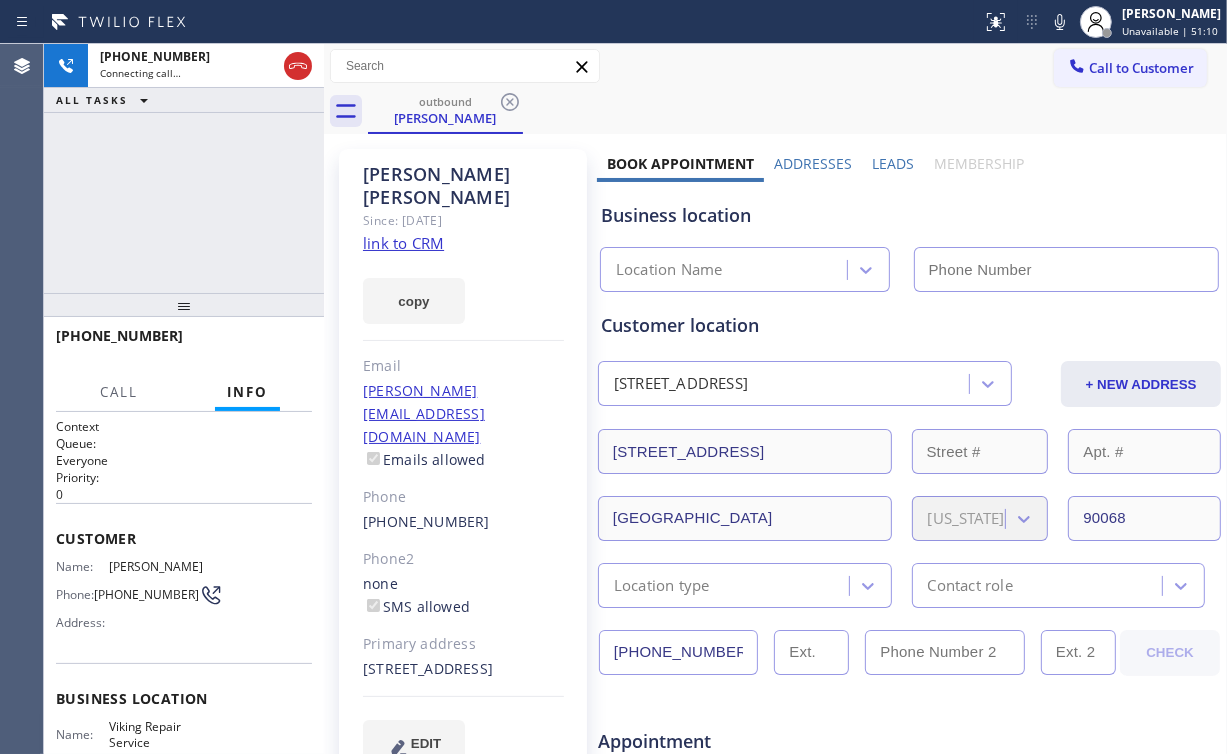 type on "(669) 201-8532" 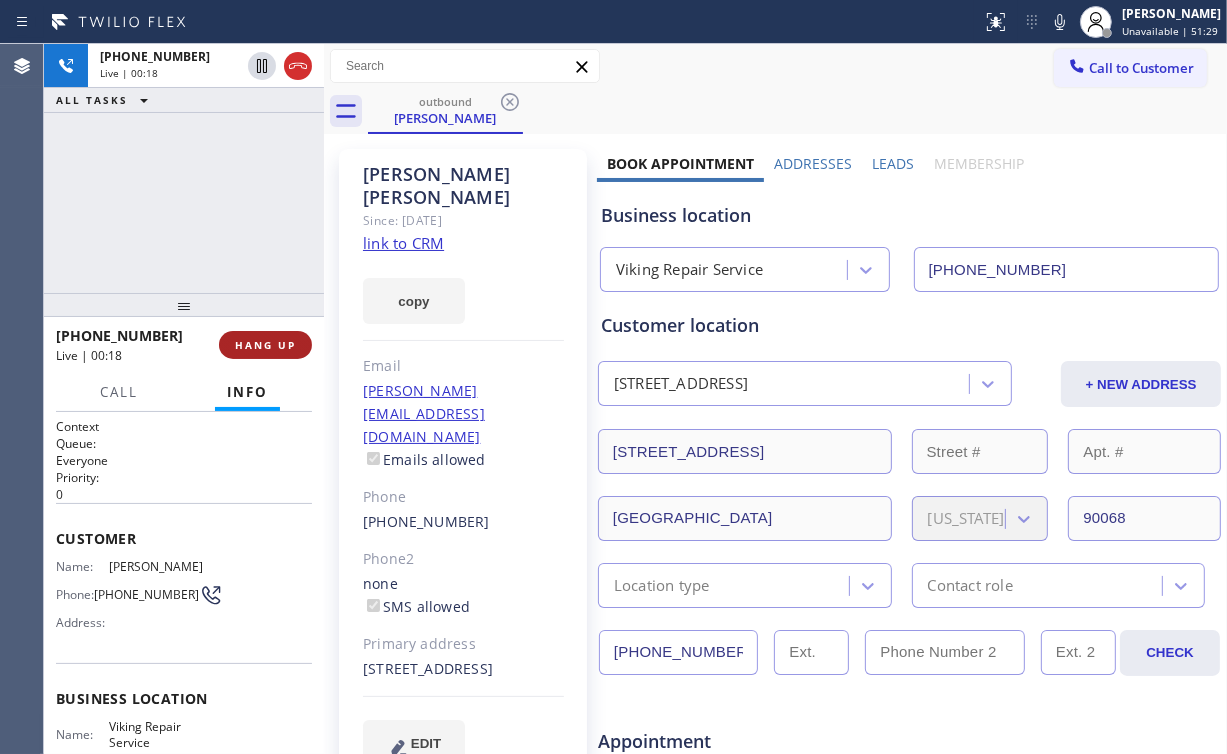click on "HANG UP" at bounding box center [265, 345] 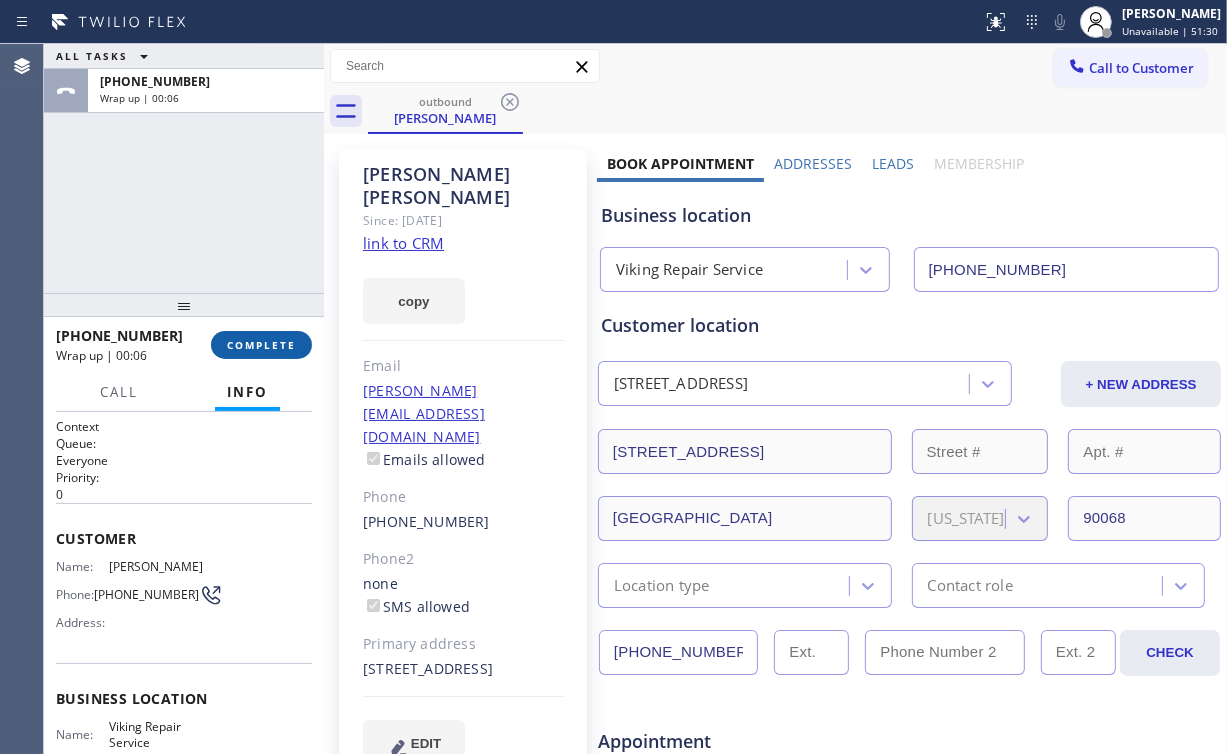 click on "COMPLETE" at bounding box center [261, 345] 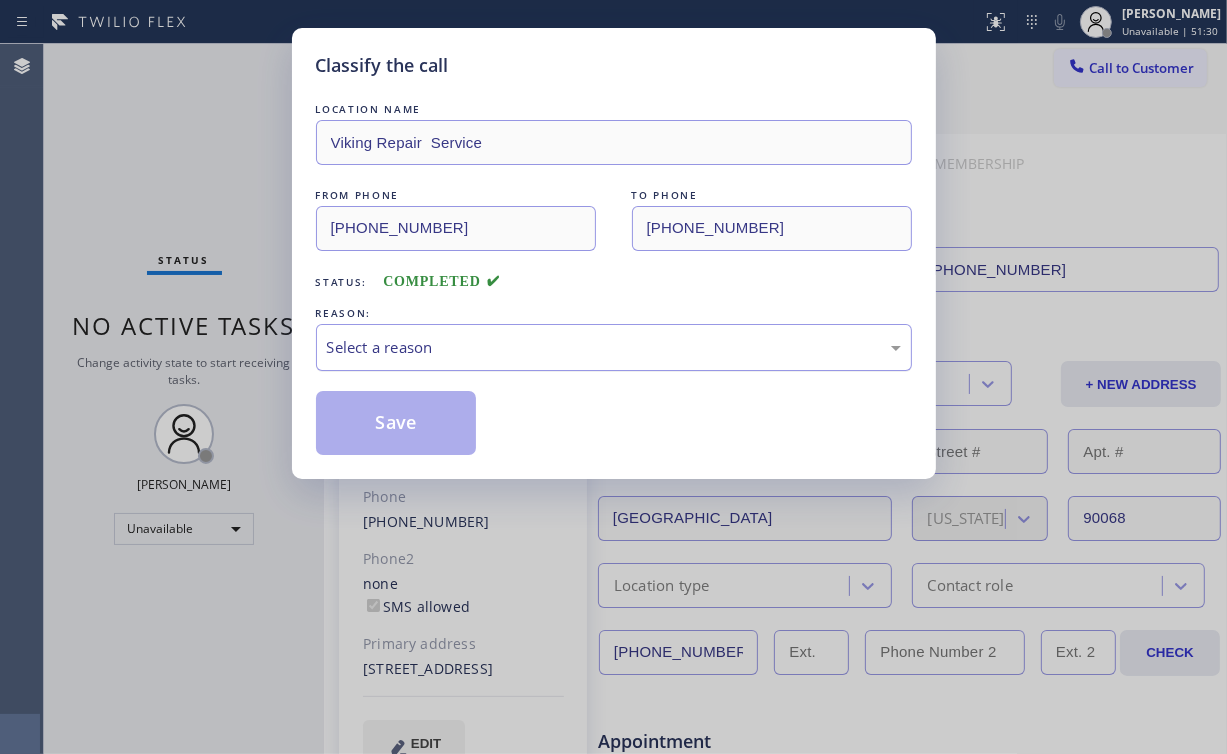 click on "Select a reason" at bounding box center (614, 347) 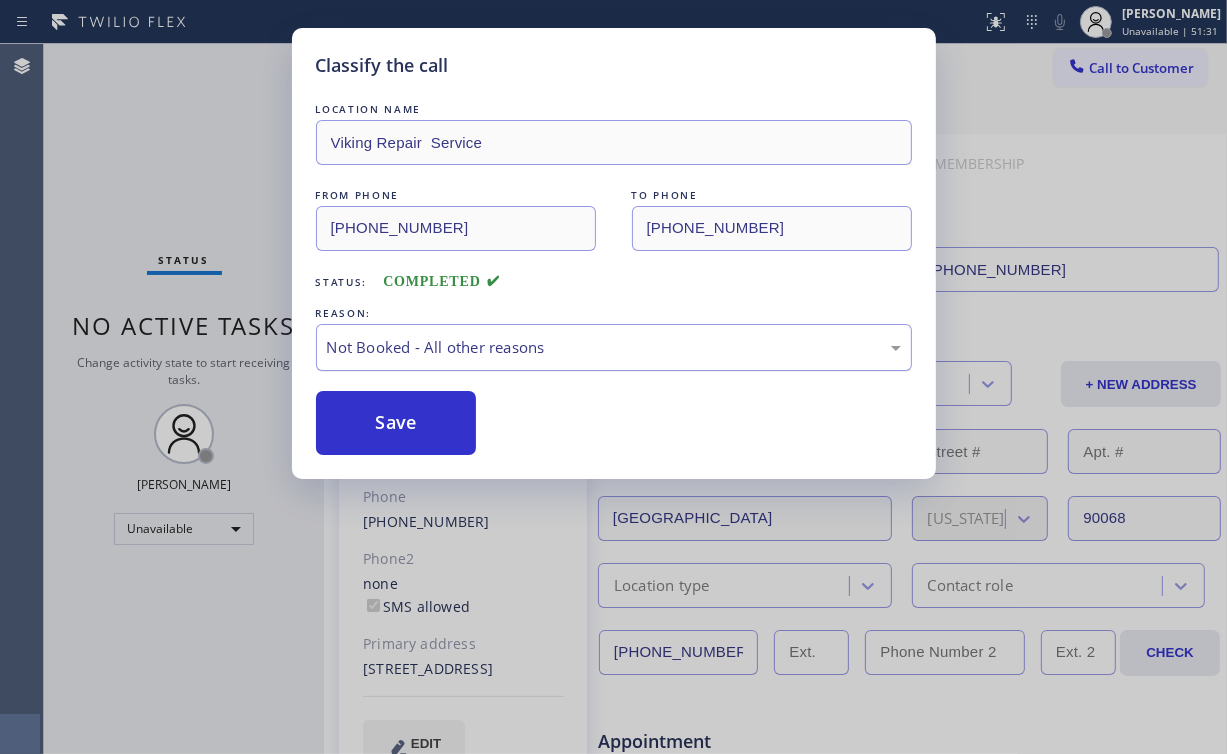 drag, startPoint x: 442, startPoint y: 420, endPoint x: 395, endPoint y: 356, distance: 79.40403 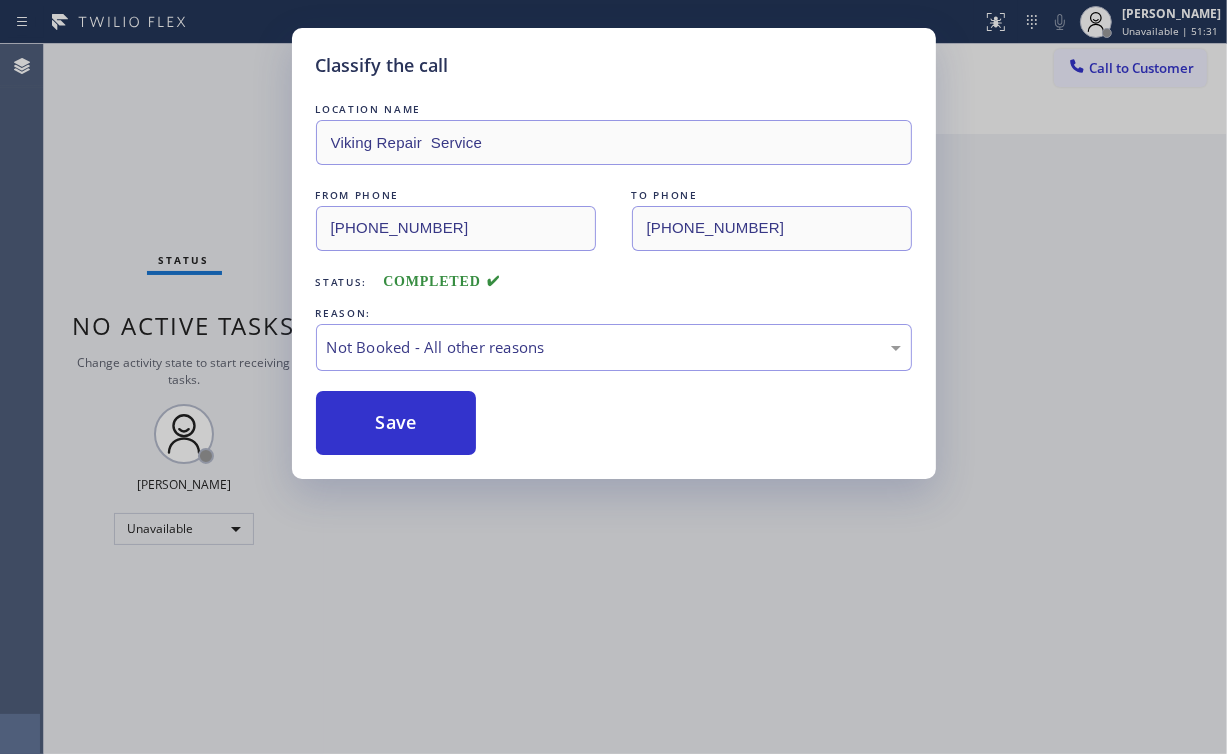 click on "Classify the call LOCATION NAME Viking Repair  Service FROM PHONE (669) 201-8532 TO PHONE (510) 857-7960 Status: COMPLETED REASON: Not Booked - All other reasons Save" at bounding box center (613, 377) 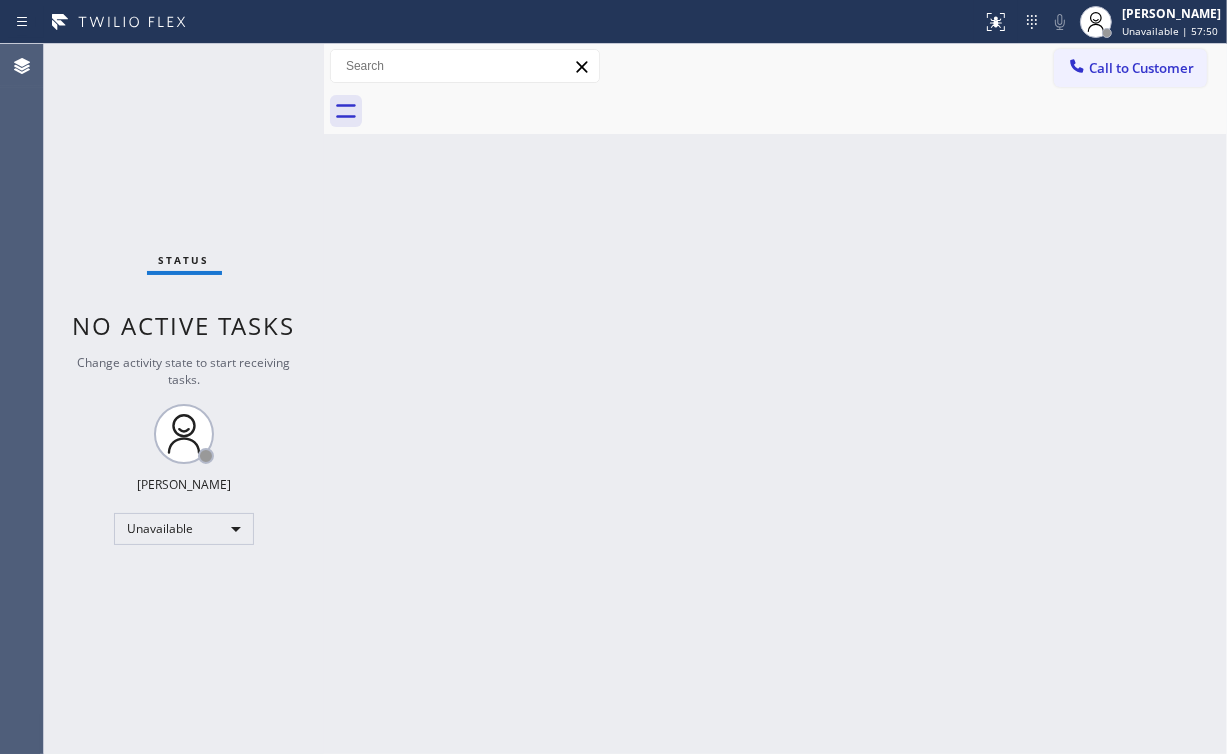 click on "Back to Dashboard Change Sender ID Customers Technicians Select a contact Outbound call Location Search location Your caller id phone number Customer number Call Customer info Name   Phone none Address none Change Sender ID HVAC +18559994417 5 Star Appliance +18557314952 Appliance Repair +18554611149 Plumbing +18889090120 Air Duct Cleaning +18006865038  Electricians +18005688664 Cancel Change Check personal SMS Reset Change No tabs Call to Customer Outbound call Location Viking Repair  Service Your caller id phone number (669) 201-8532 Customer number Call Outbound call Technician Search Technician Your caller id phone number Your caller id phone number Call" at bounding box center (775, 399) 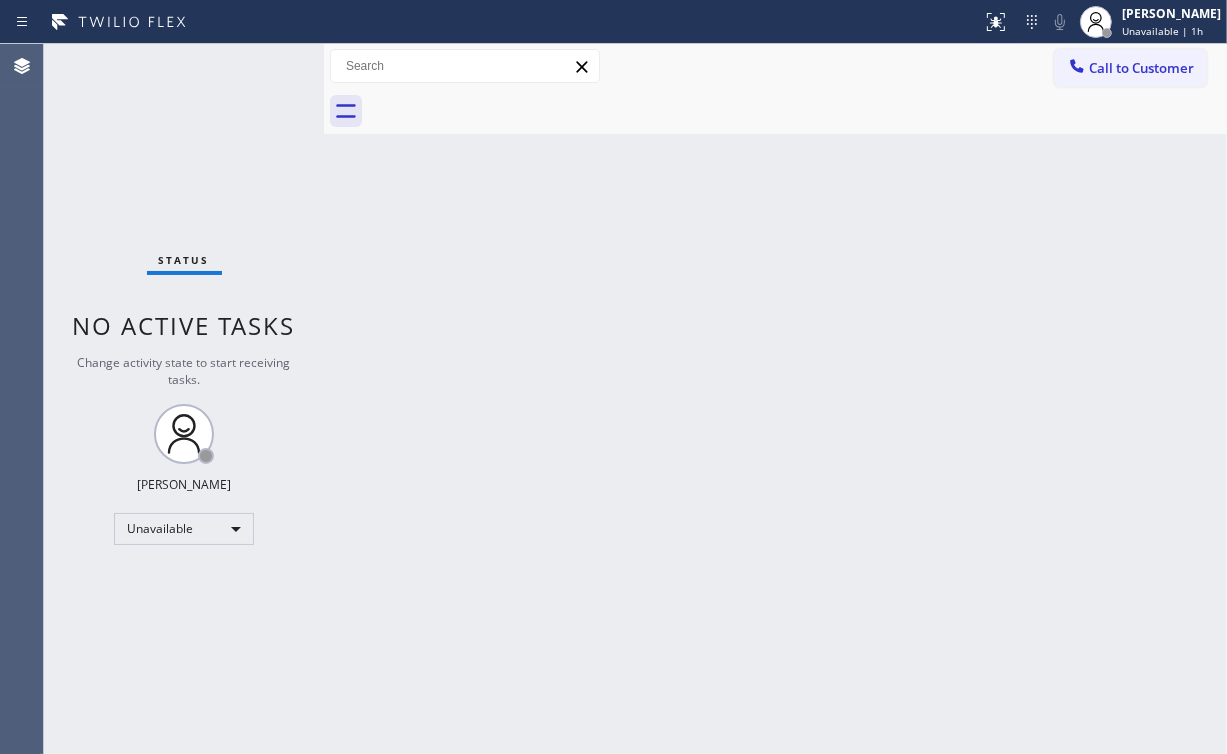 click on "Status   No active tasks     Change activity state to start receiving tasks.   [PERSON_NAME] Unavailable" at bounding box center [184, 399] 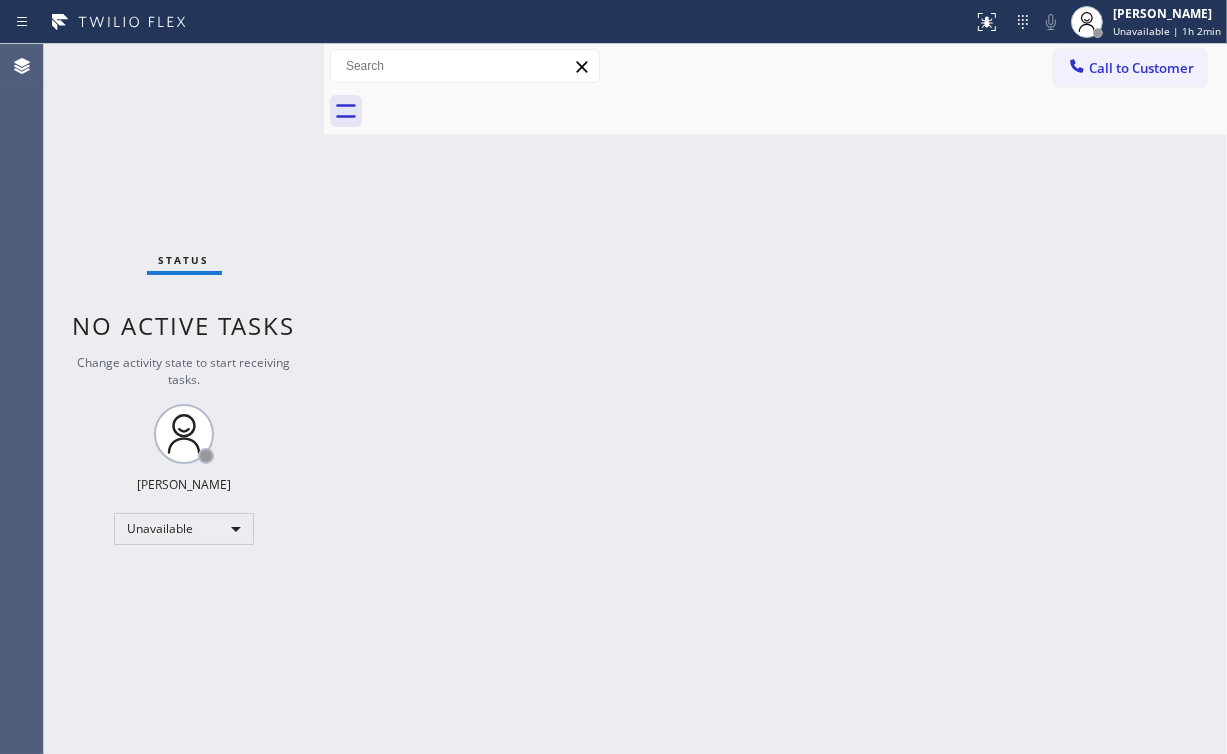 drag, startPoint x: 1161, startPoint y: 64, endPoint x: 626, endPoint y: 237, distance: 562.27576 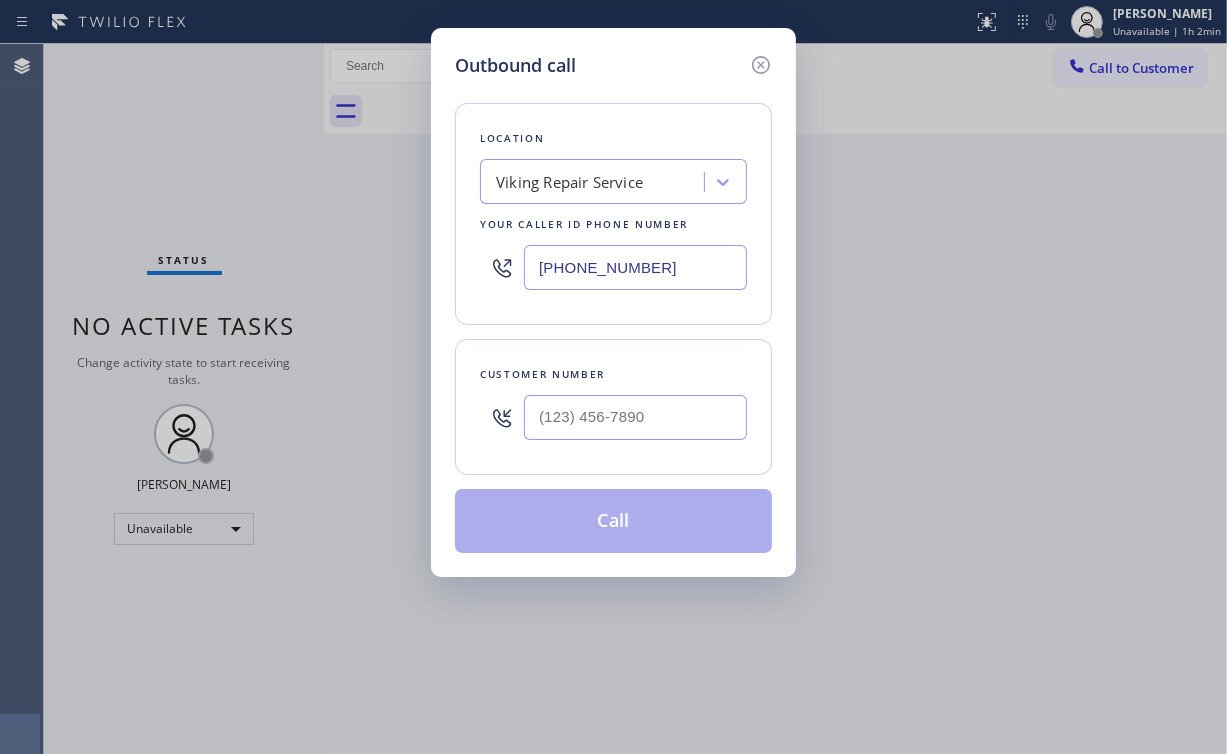 drag, startPoint x: 671, startPoint y: 261, endPoint x: 379, endPoint y: 249, distance: 292.24646 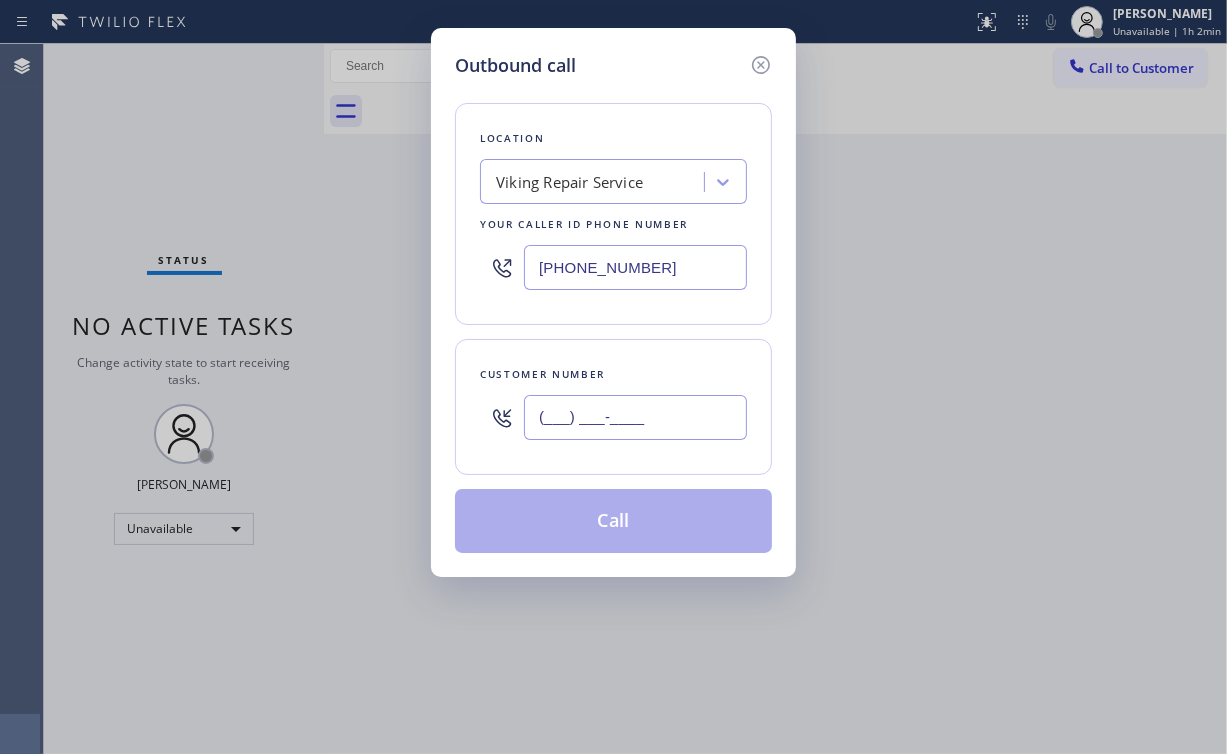 click on "(___) ___-____" at bounding box center (635, 417) 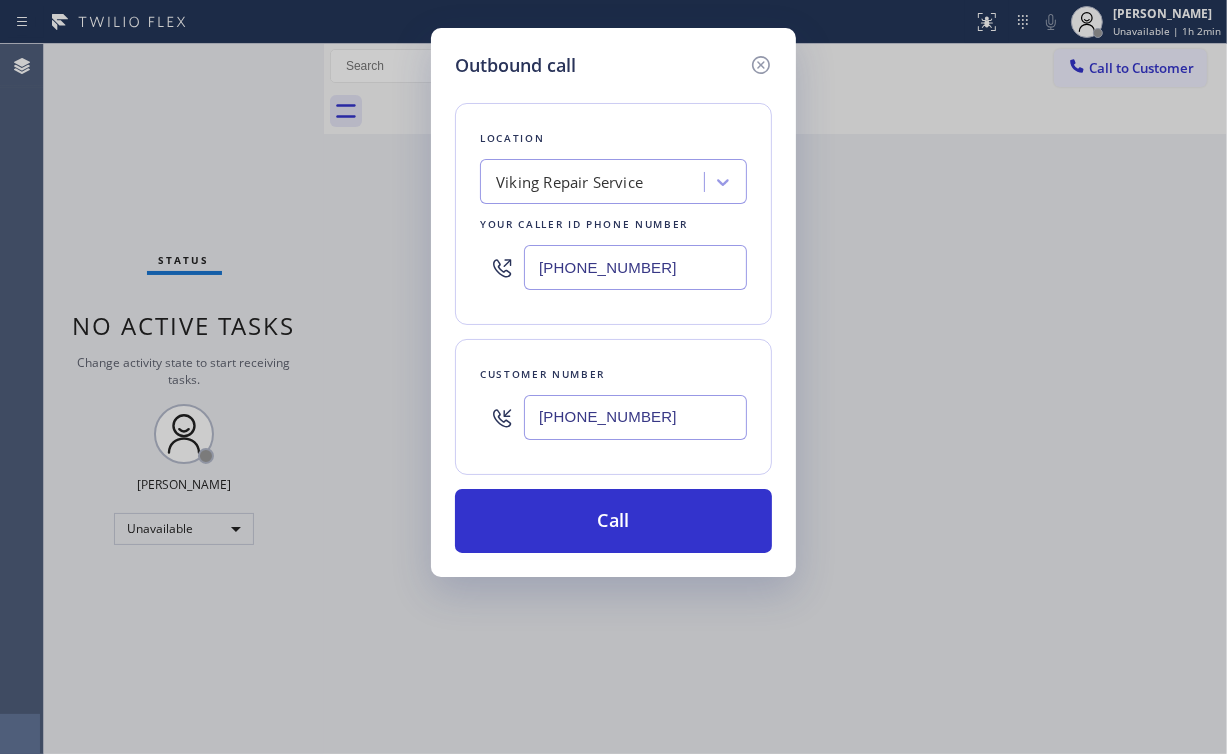 type on "(510) 857-7960" 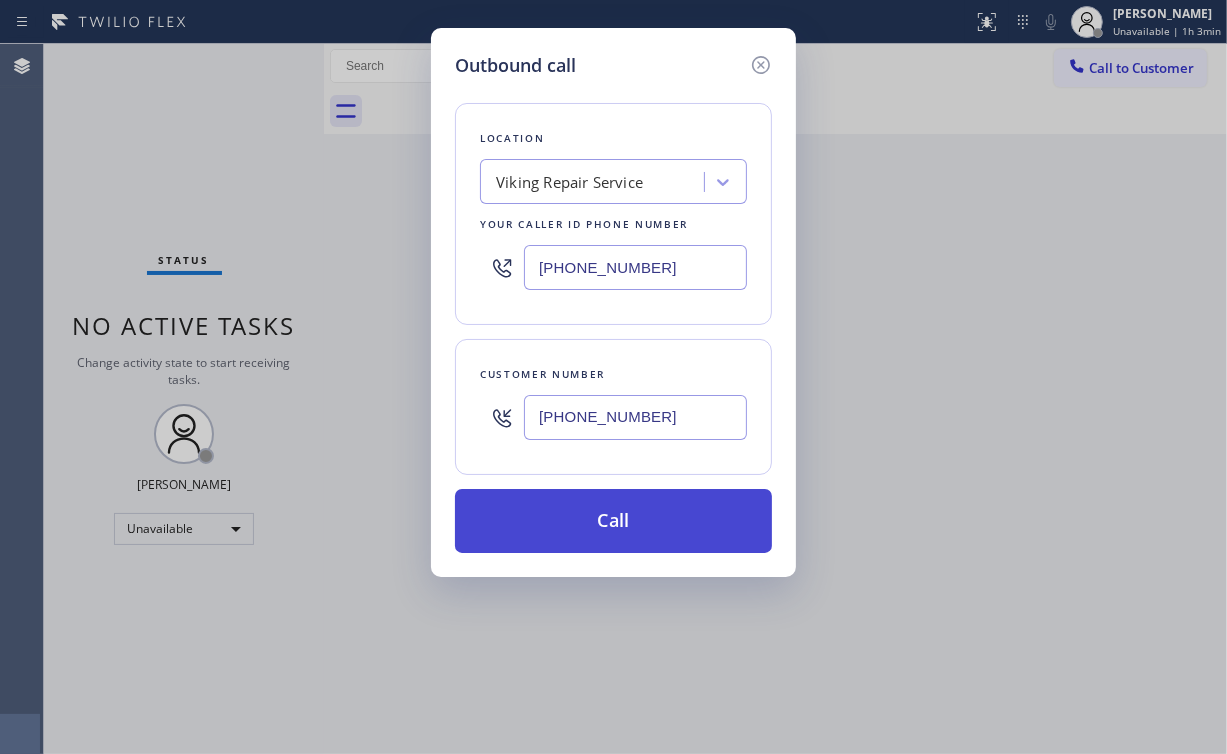 click on "Call" at bounding box center [613, 521] 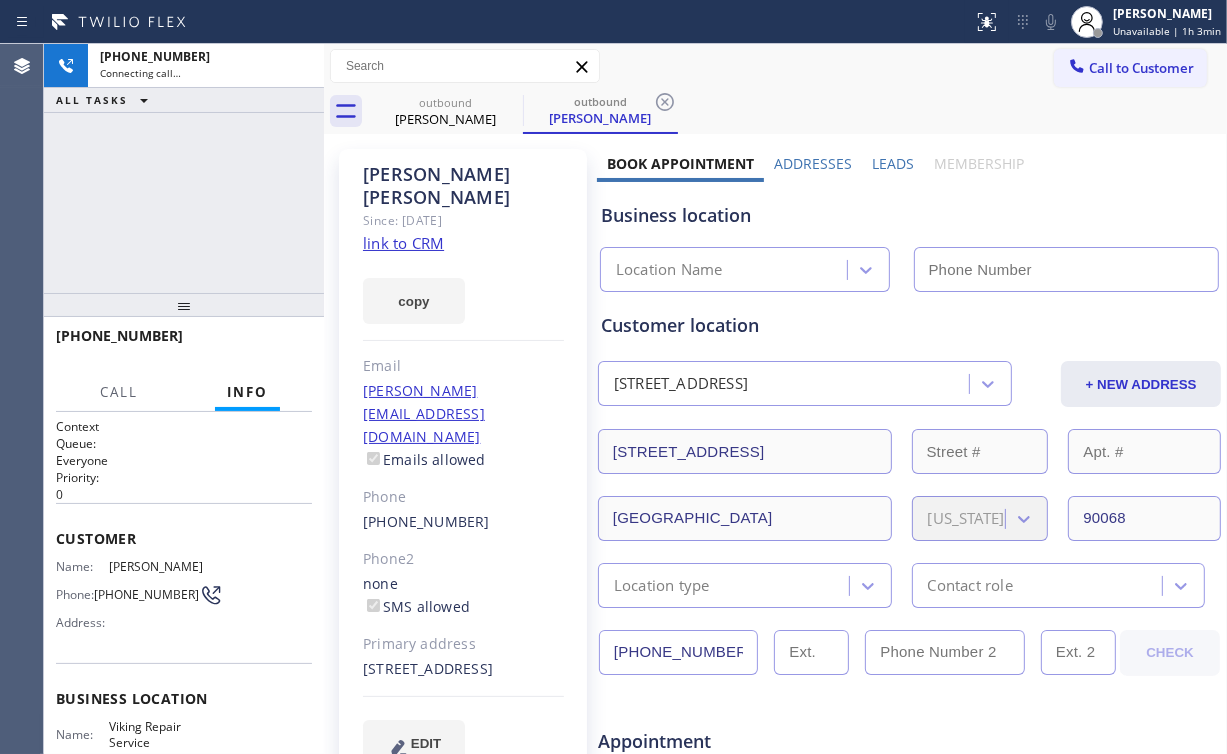 type on "(669) 201-8532" 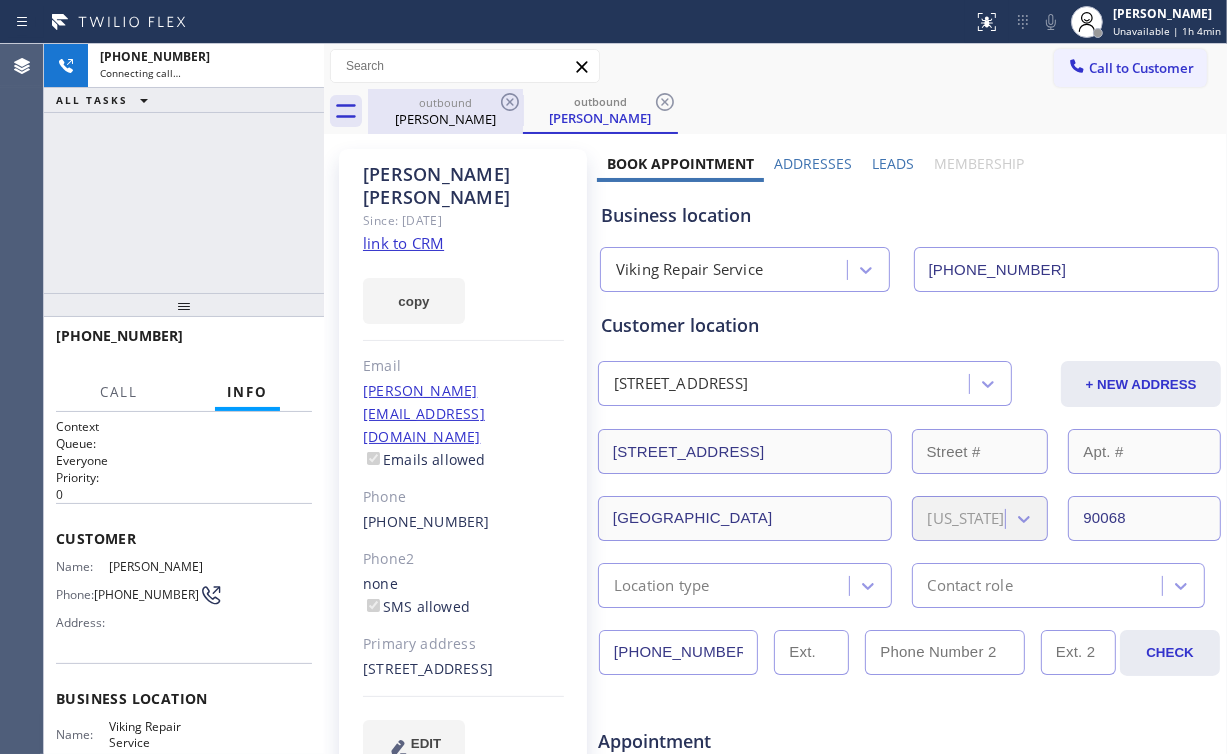 drag, startPoint x: 102, startPoint y: 210, endPoint x: 389, endPoint y: 104, distance: 305.94934 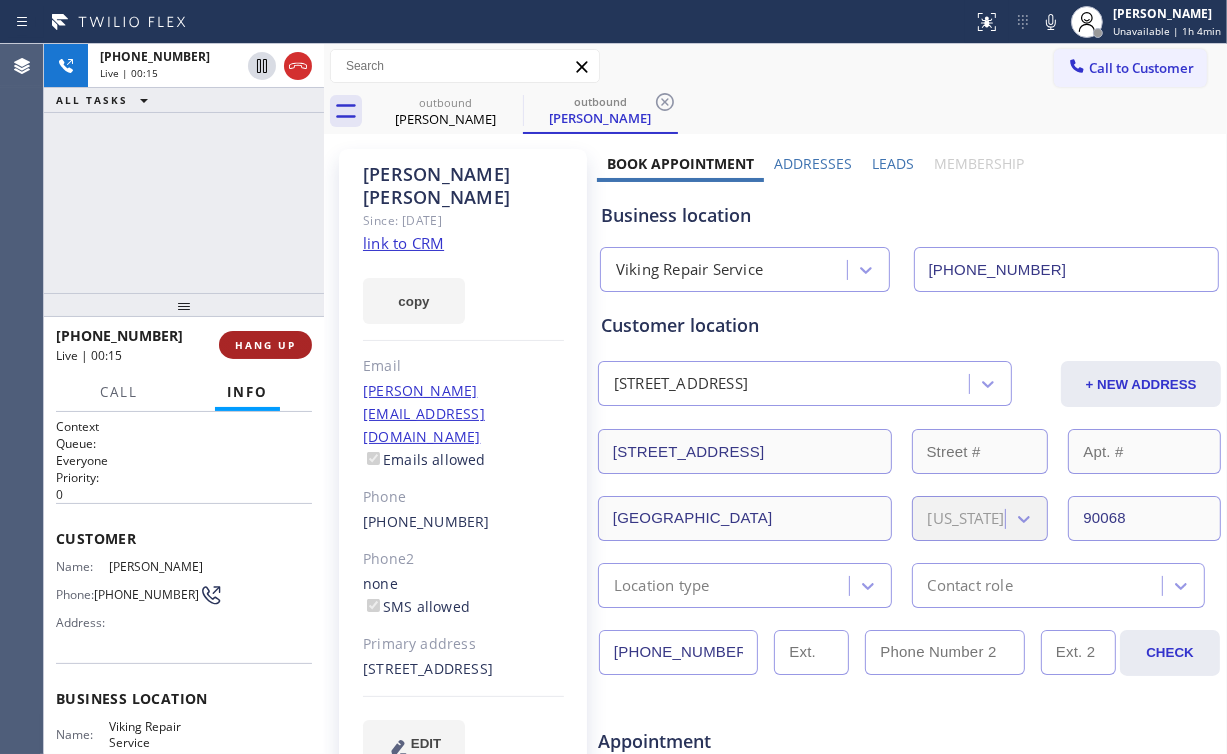 click on "HANG UP" at bounding box center (265, 345) 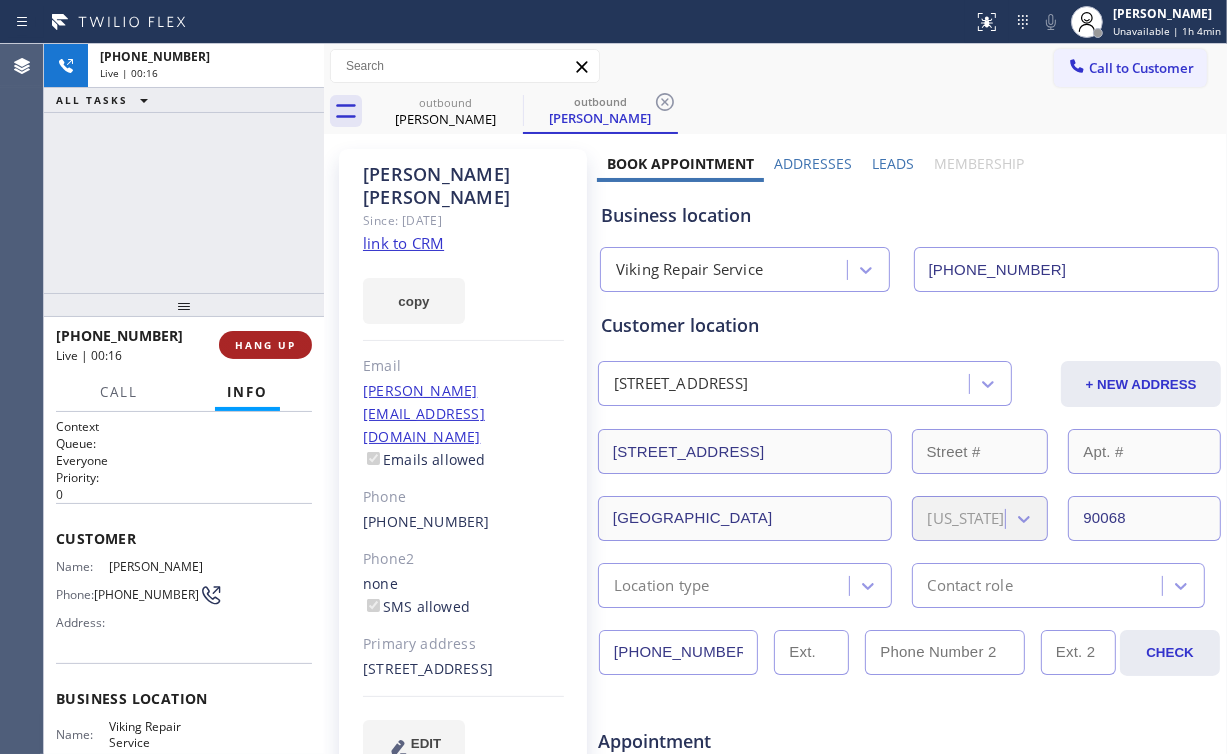 click on "HANG UP" at bounding box center [265, 345] 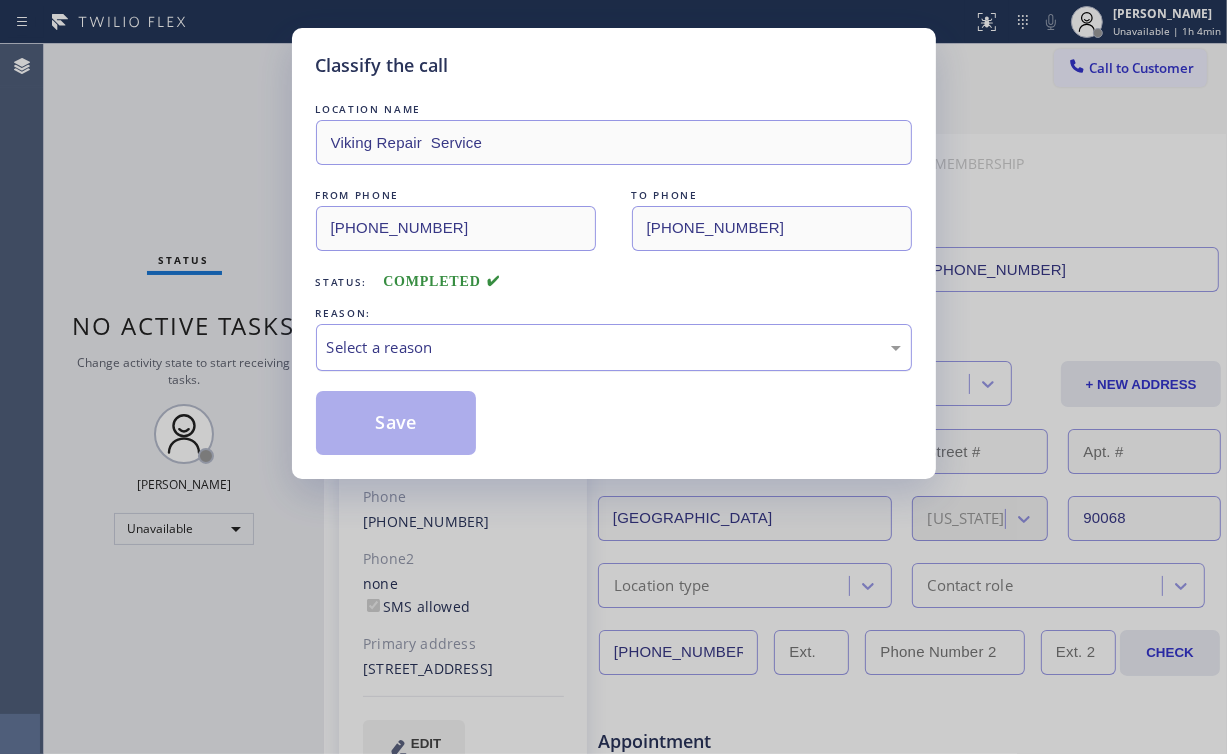click on "Select a reason" at bounding box center [614, 347] 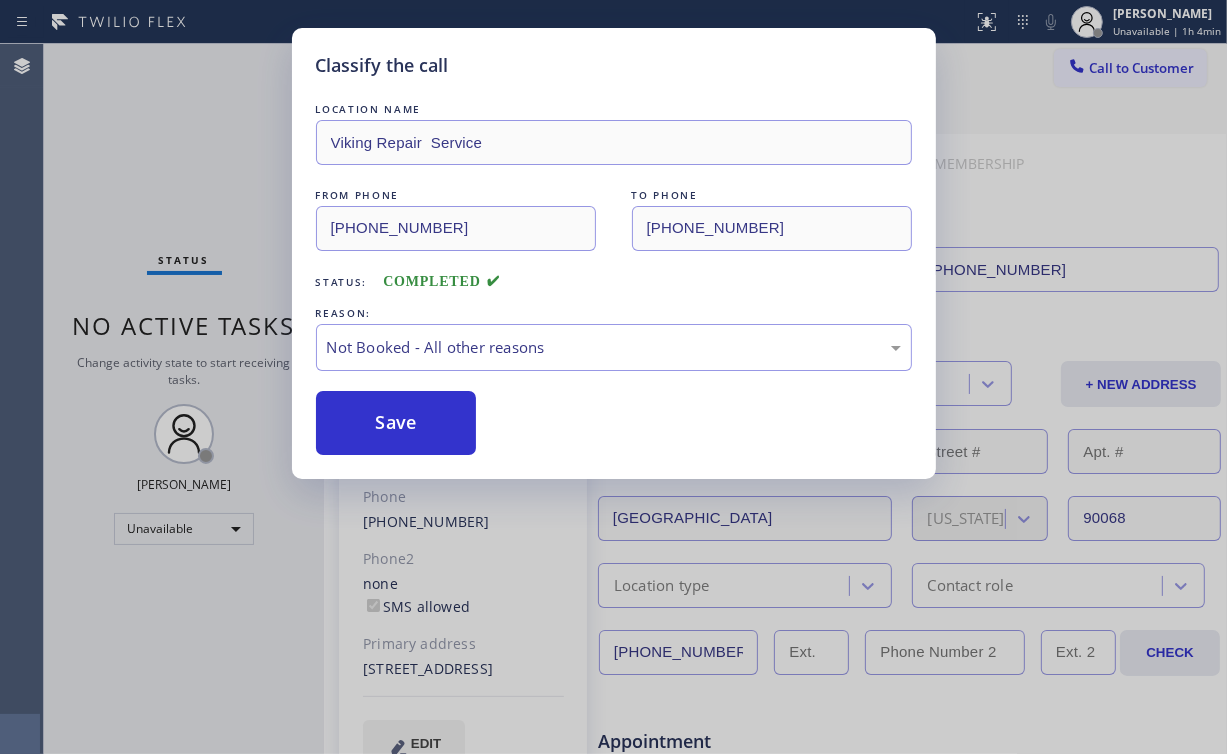 drag, startPoint x: 380, startPoint y: 429, endPoint x: 164, endPoint y: 188, distance: 323.63095 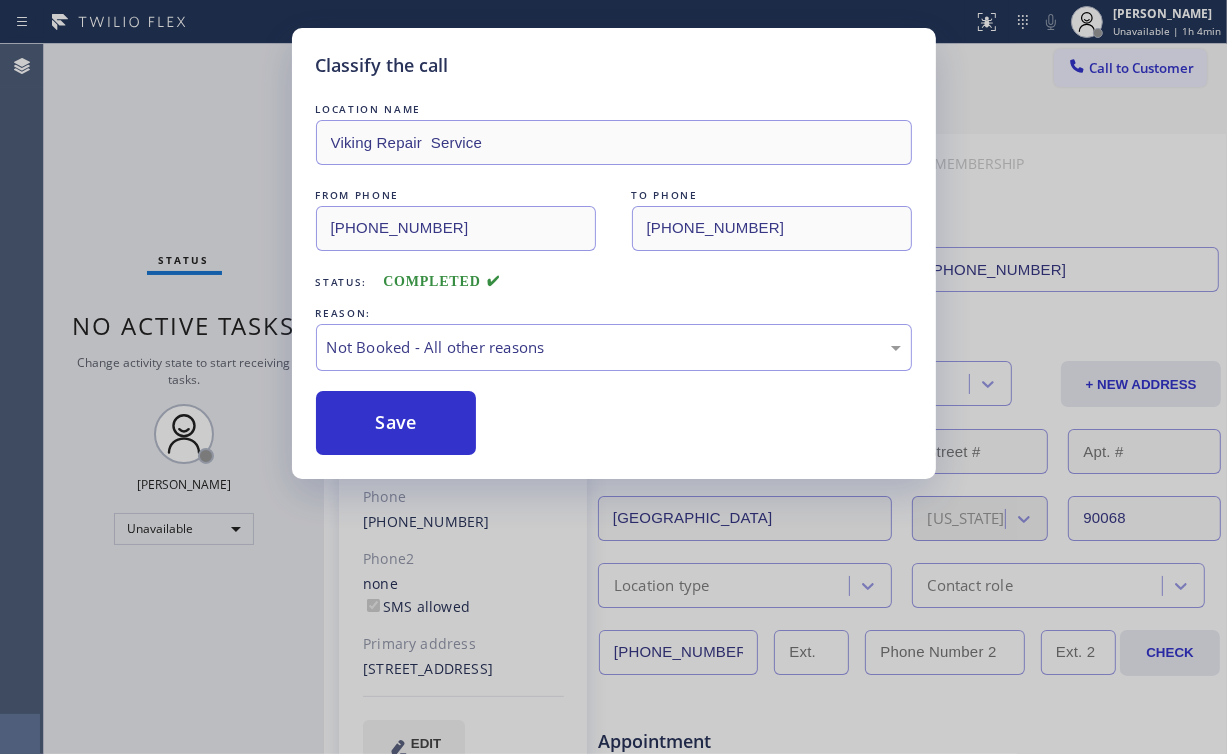 click on "Save" at bounding box center [396, 423] 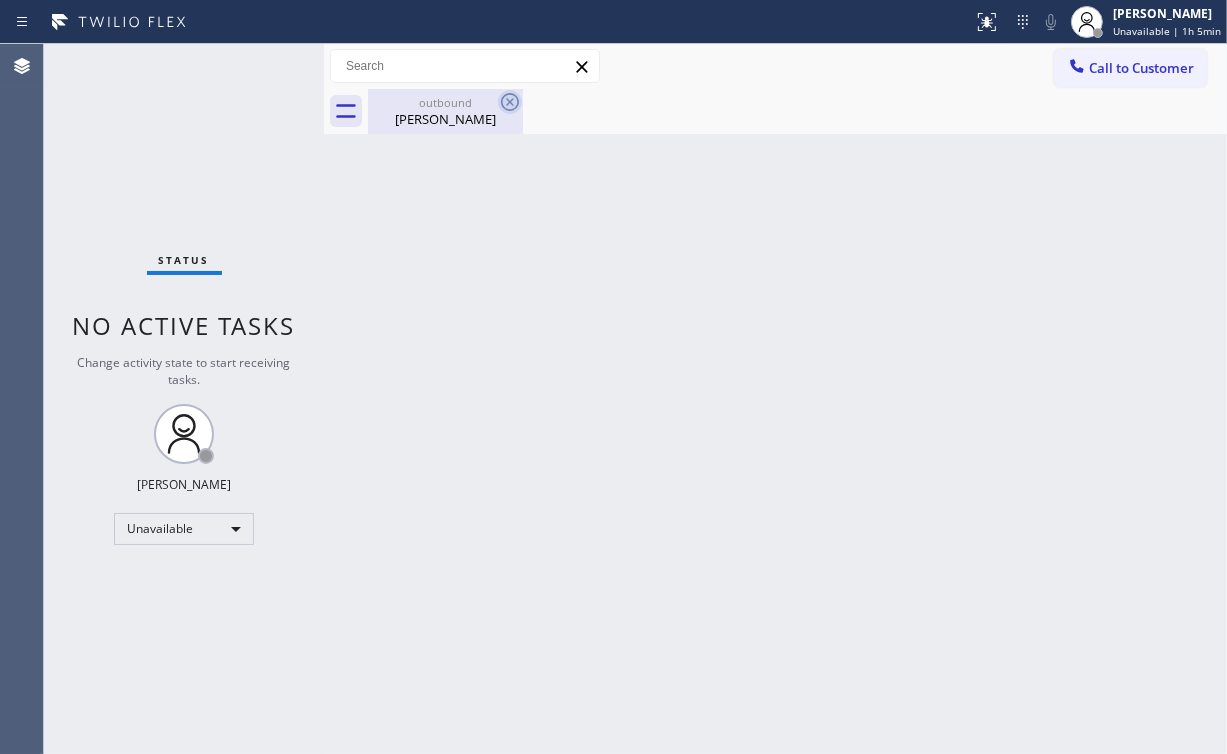 drag, startPoint x: 443, startPoint y: 116, endPoint x: 516, endPoint y: 93, distance: 76.537575 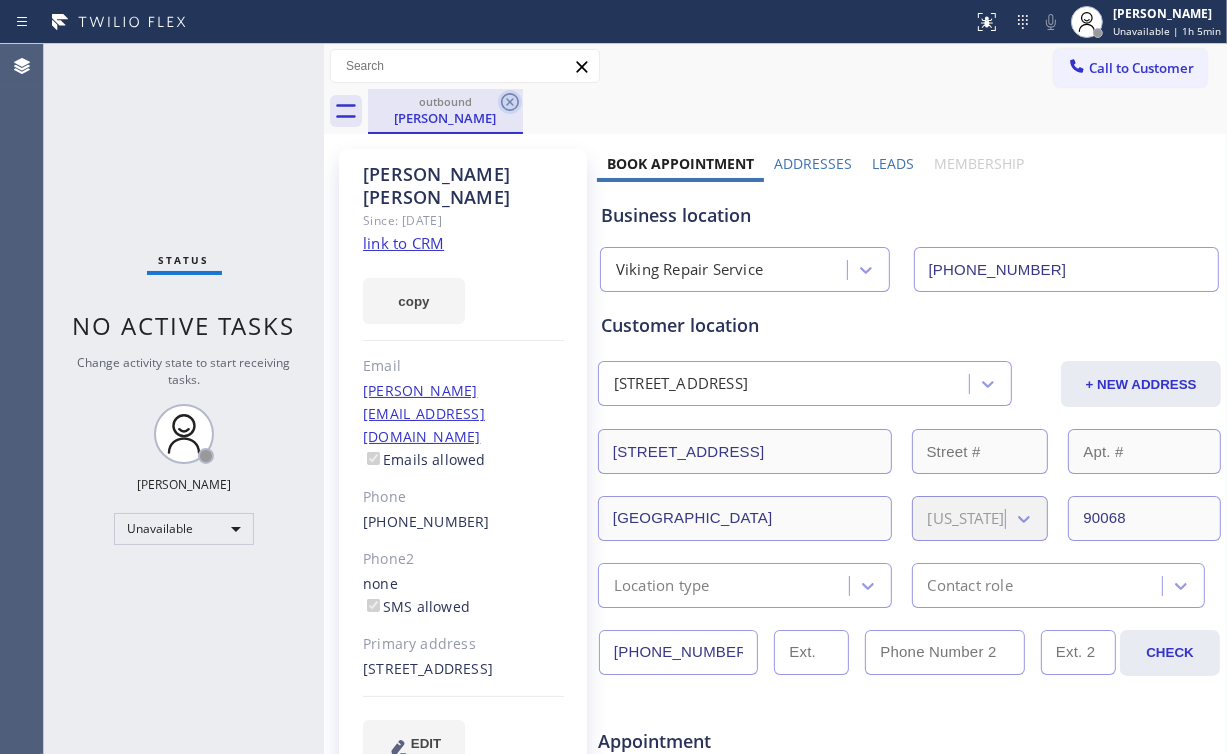 click 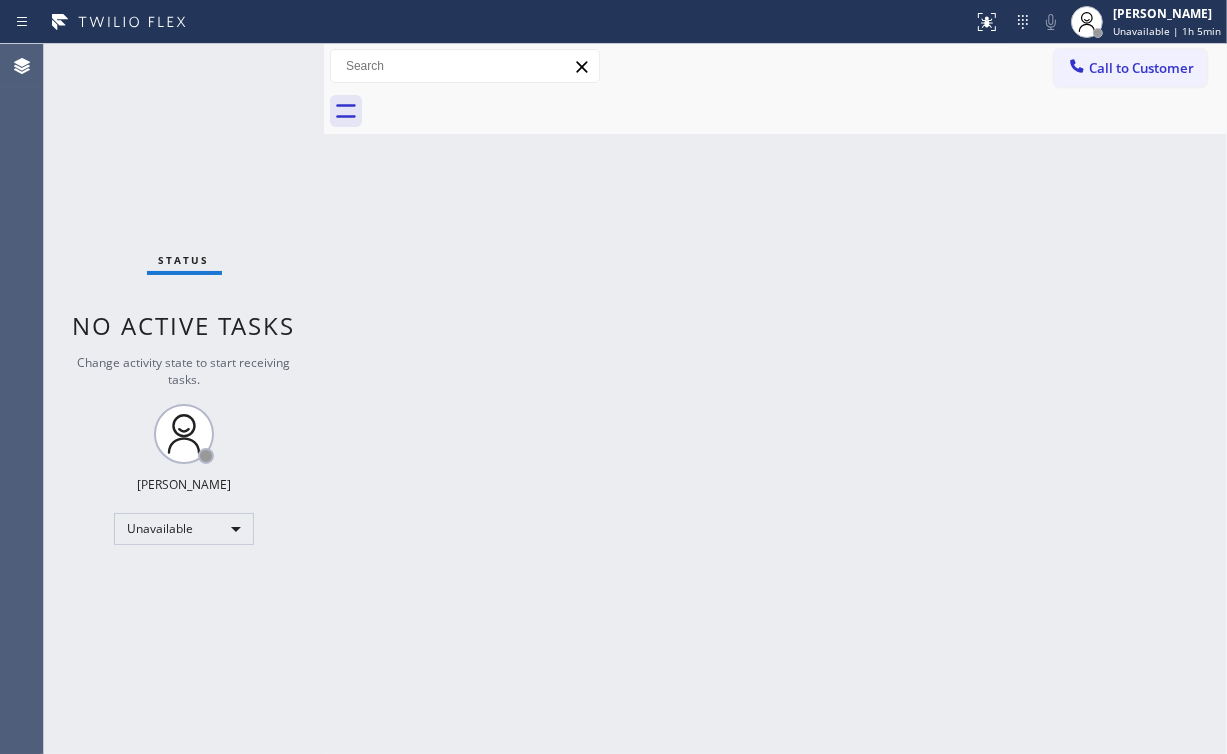 click on "Back to Dashboard Change Sender ID Customers Technicians Select a contact Outbound call Location Search location Your caller id phone number Customer number Call Customer info Name   Phone none Address none Change Sender ID HVAC +18559994417 5 Star Appliance +18557314952 Appliance Repair +18554611149 Plumbing +18889090120 Air Duct Cleaning +18006865038  Electricians +18005688664 Cancel Change Check personal SMS Reset Change No tabs Call to Customer Outbound call Location Viking Repair  Service Your caller id phone number (669) 201-8532 Customer number Call Outbound call Technician Search Technician Your caller id phone number Your caller id phone number Call" at bounding box center [775, 399] 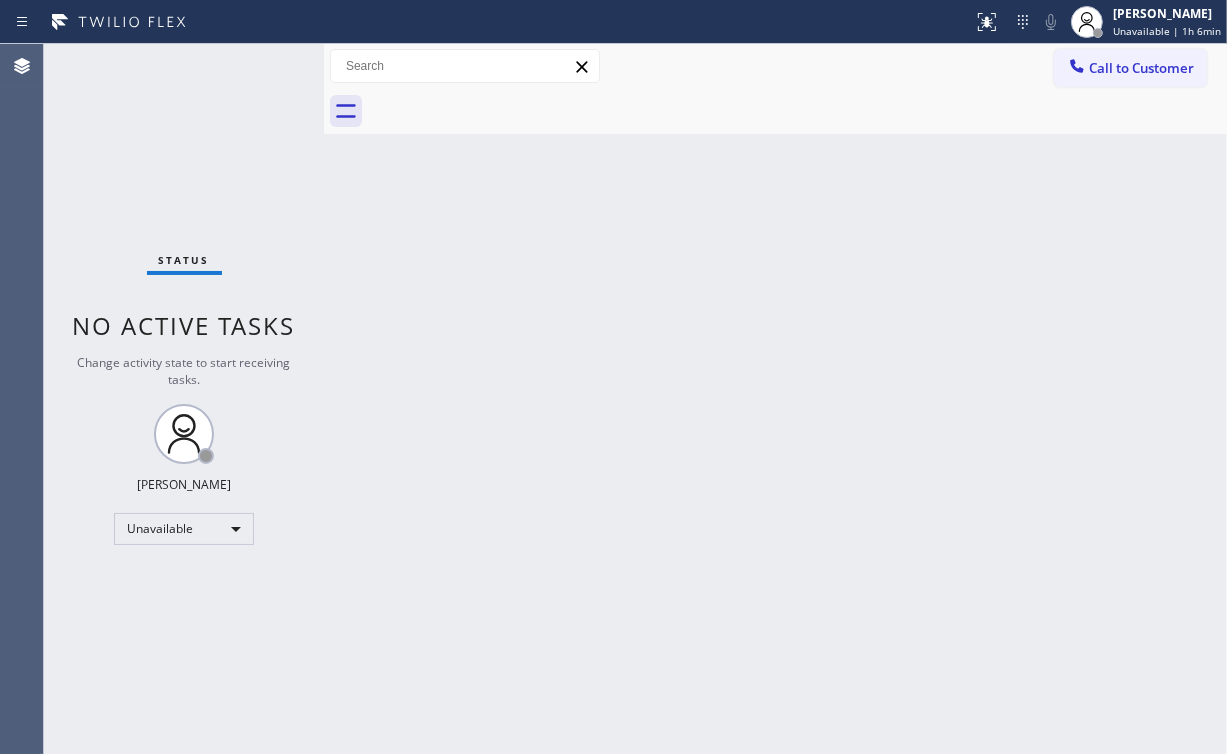 drag, startPoint x: 1133, startPoint y: 70, endPoint x: 716, endPoint y: 259, distance: 457.83185 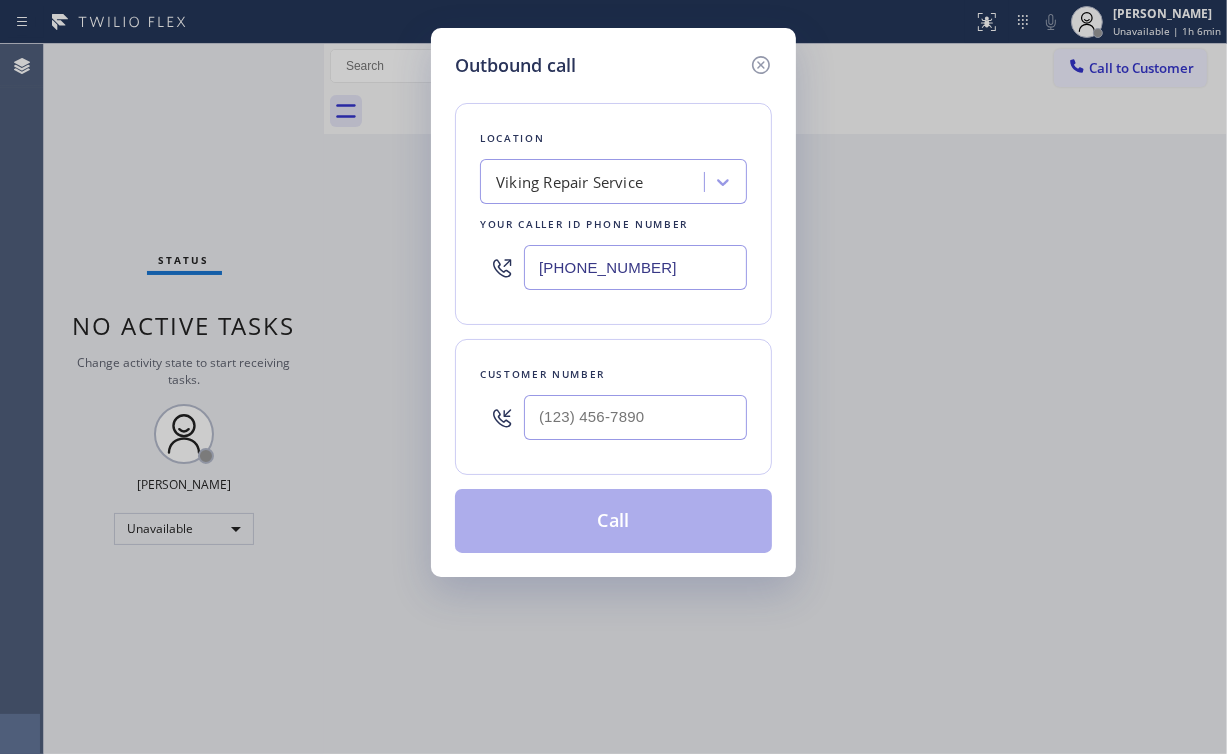 drag, startPoint x: 688, startPoint y: 262, endPoint x: 154, endPoint y: 301, distance: 535.42224 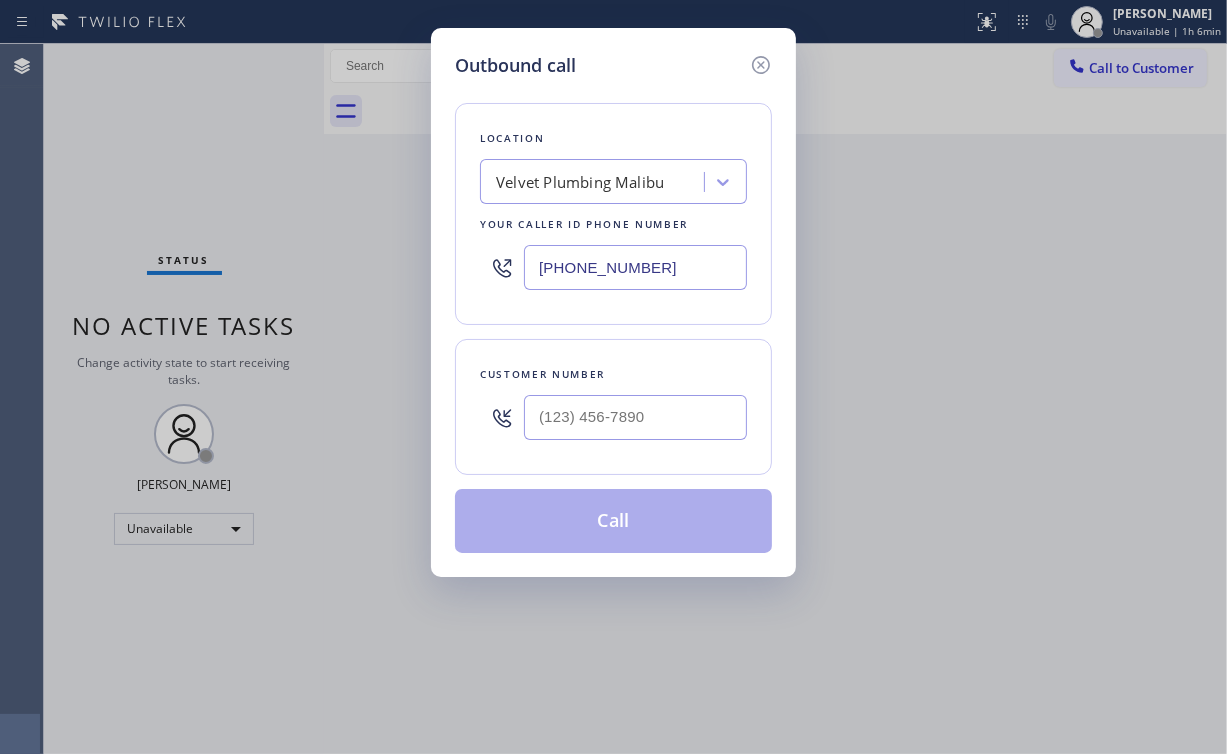 type on "(310) 388-3916" 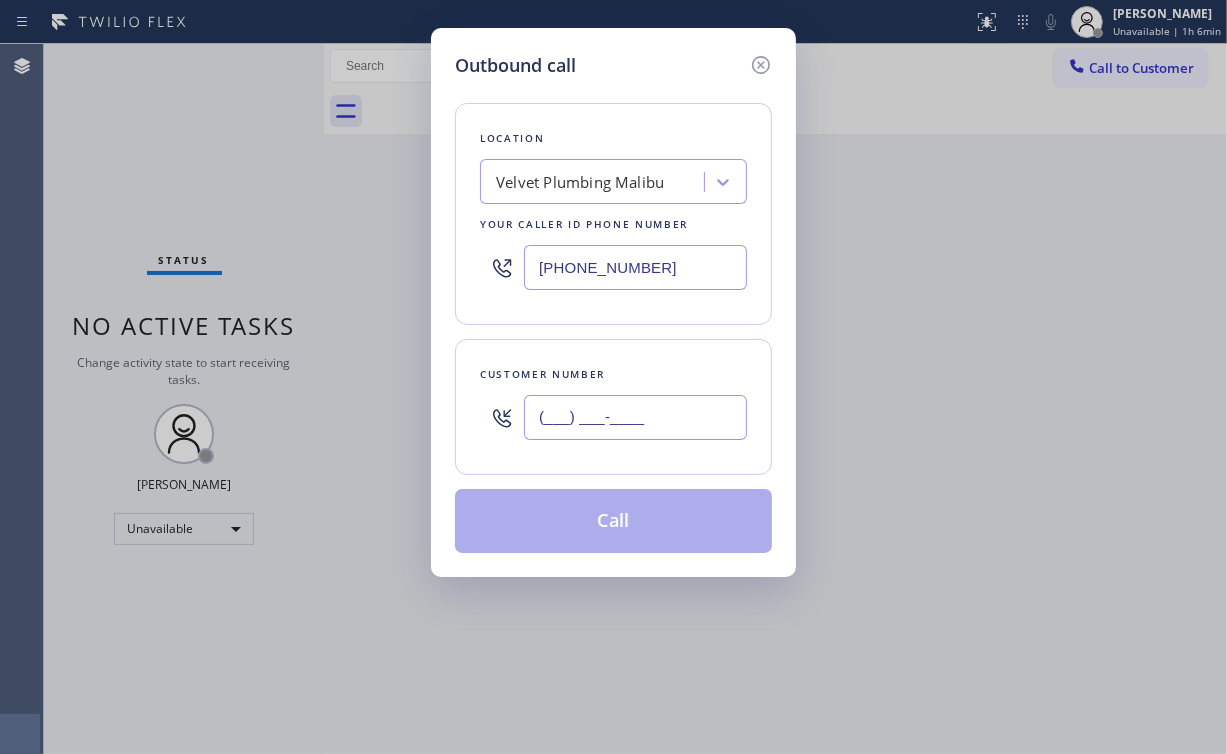 click on "(___) ___-____" at bounding box center (635, 417) 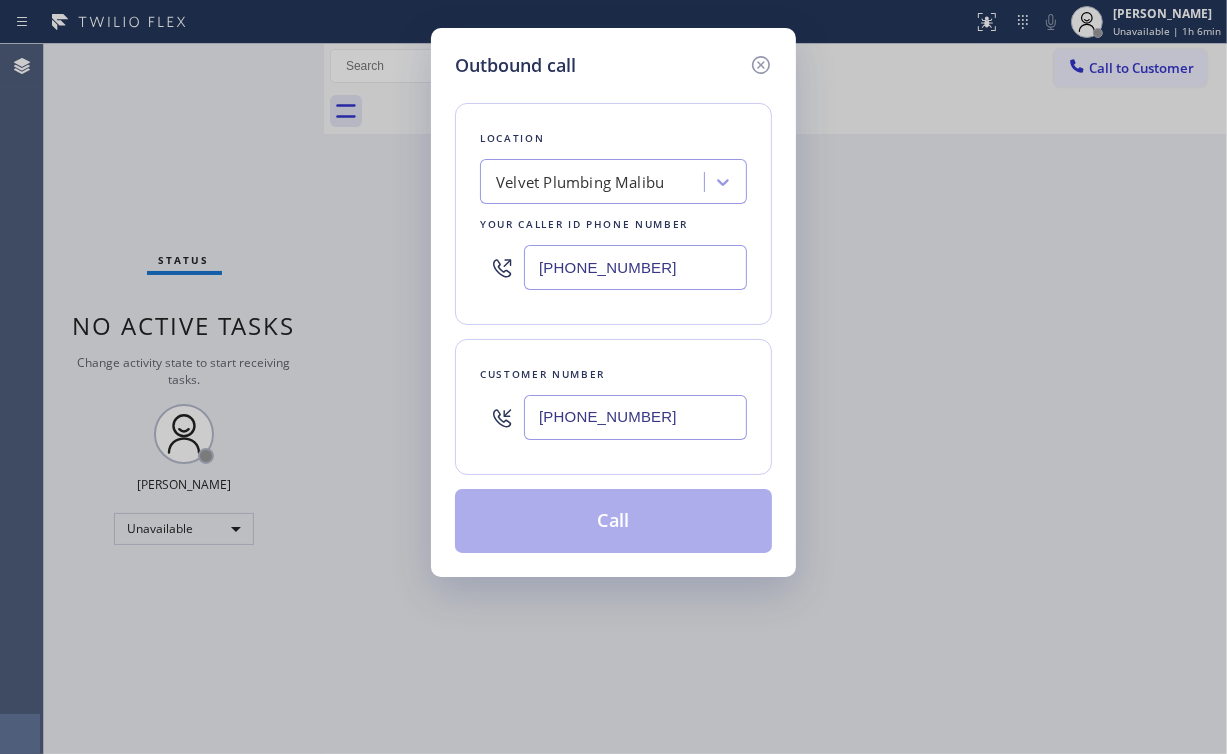 type on "(771) 224-9249" 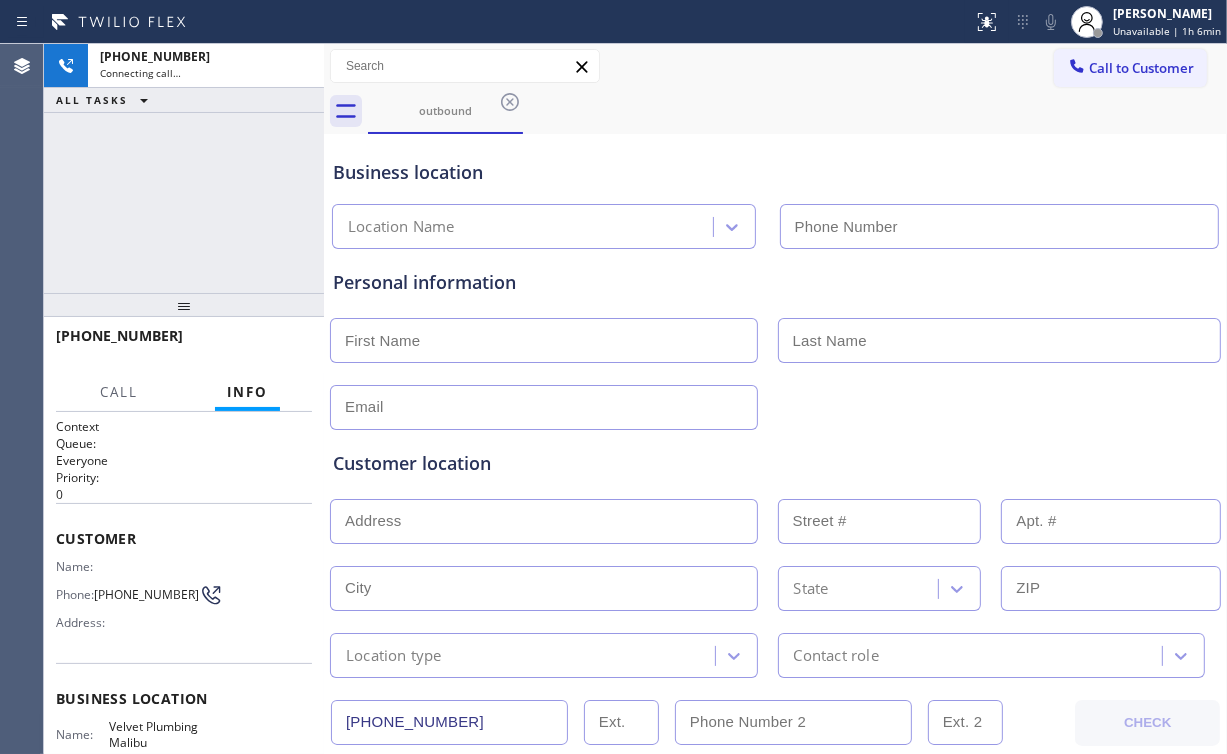 type on "(310) 388-3916" 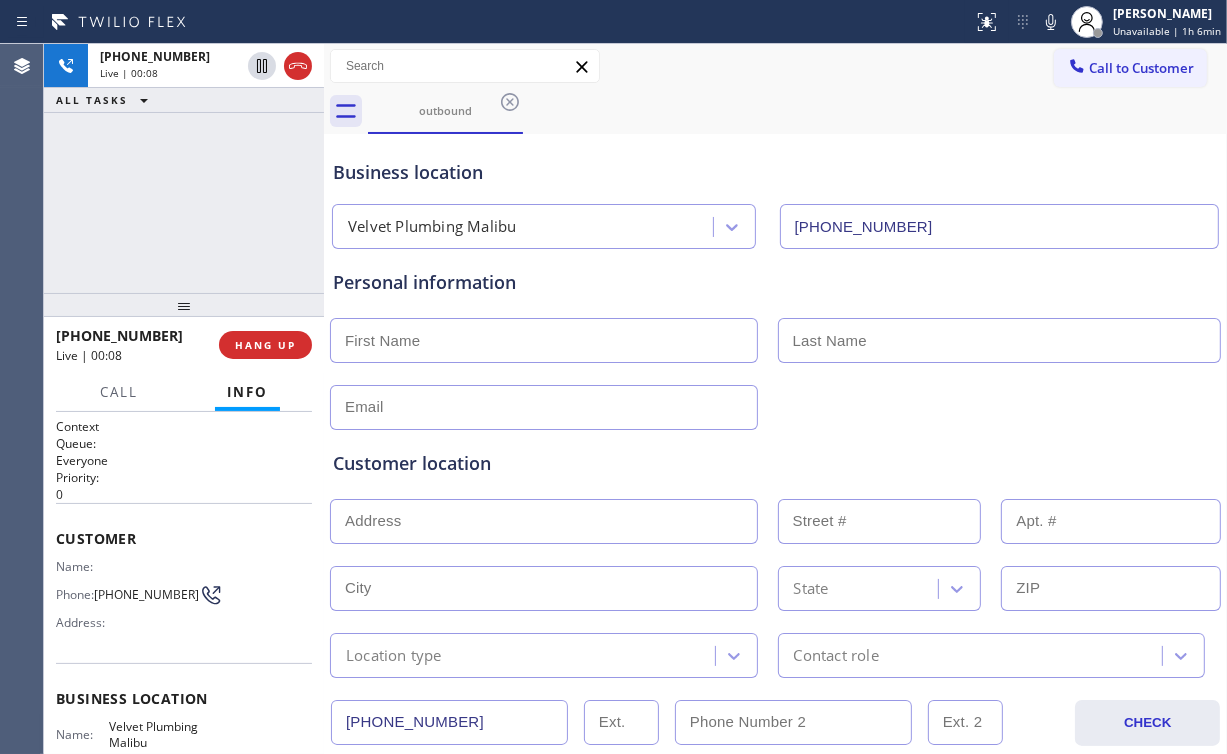 click on "+17712249249 Live | 00:08 ALL TASKS ALL TASKS ACTIVE TASKS TASKS IN WRAP UP" at bounding box center [184, 168] 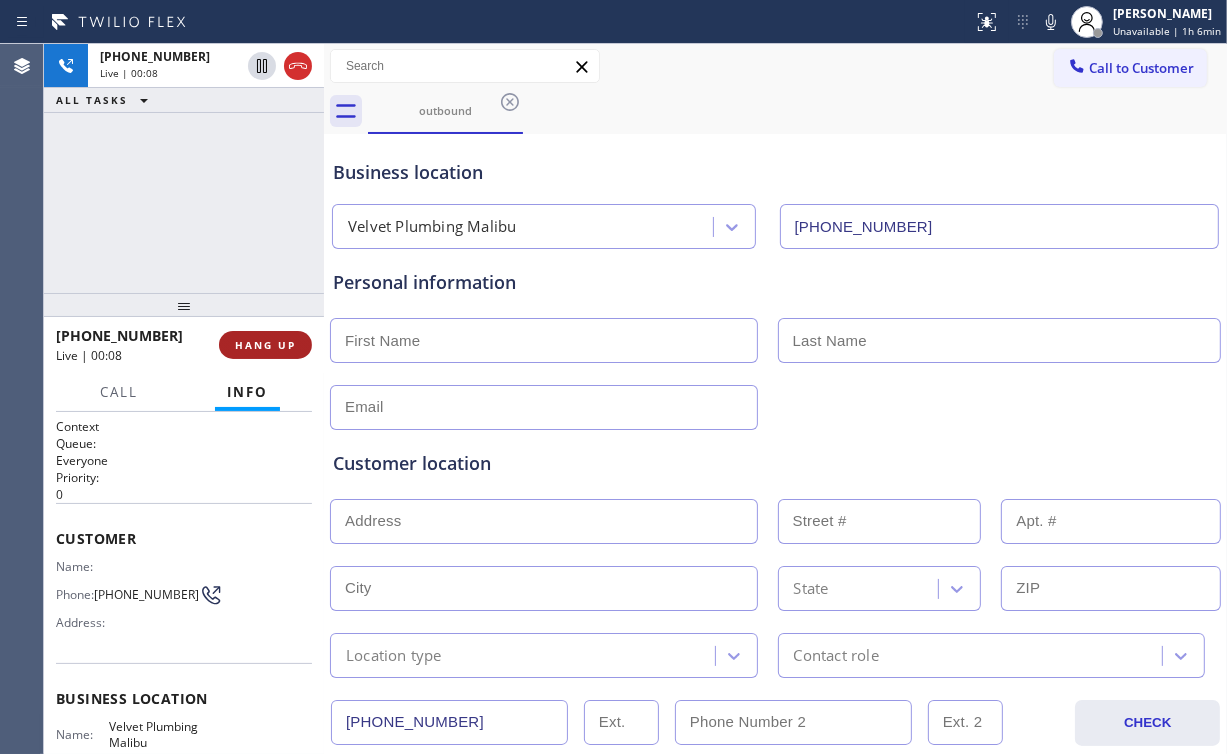 click on "HANG UP" at bounding box center (265, 345) 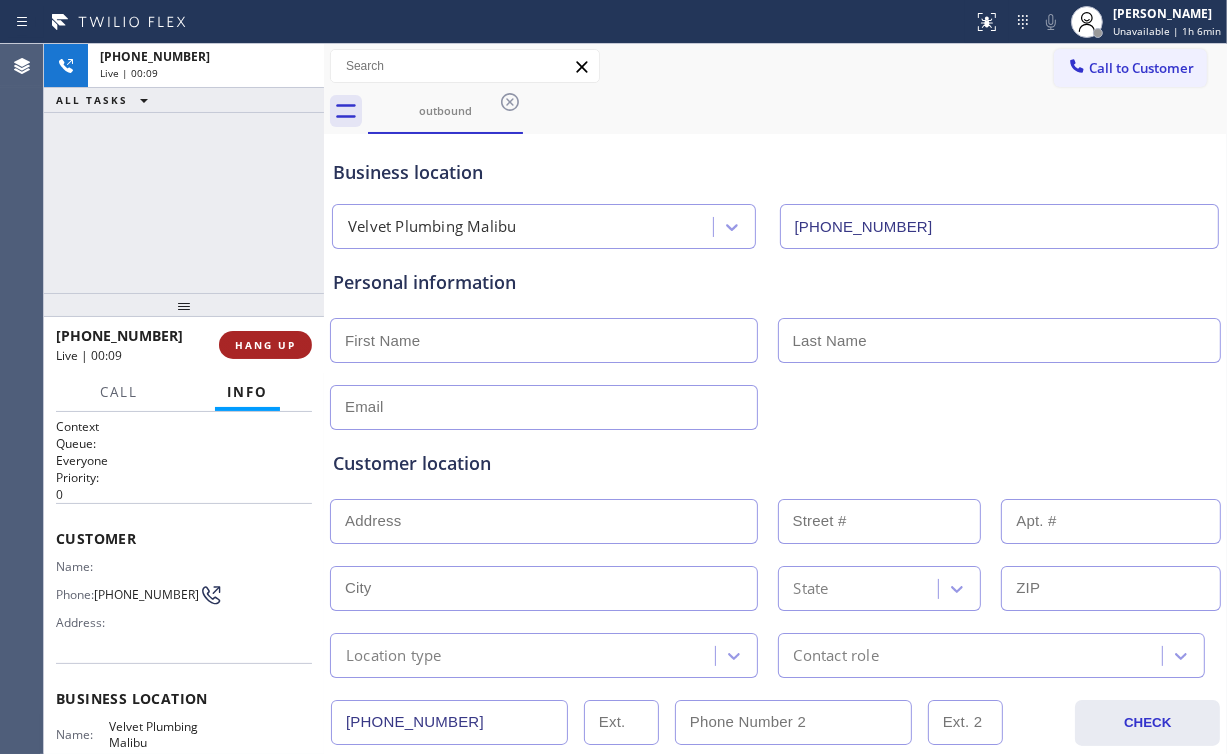 click on "HANG UP" at bounding box center [265, 345] 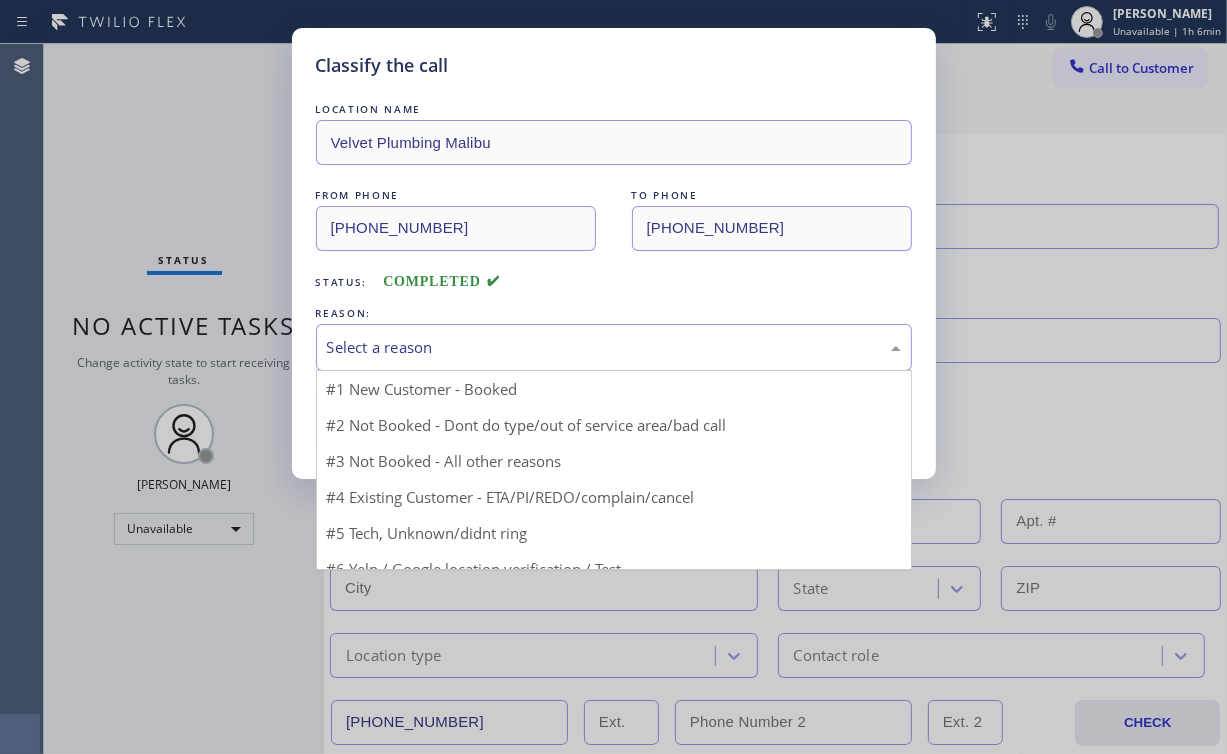 click on "Select a reason" at bounding box center [614, 347] 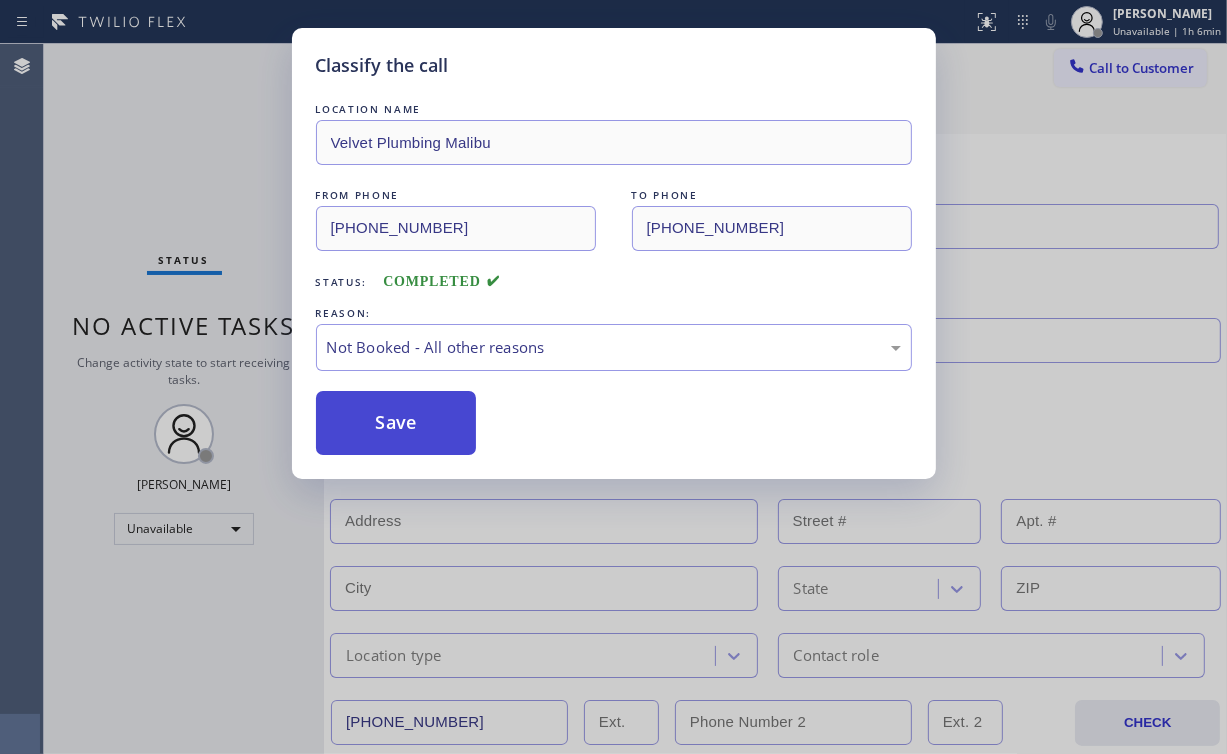drag, startPoint x: 395, startPoint y: 431, endPoint x: 372, endPoint y: 392, distance: 45.276924 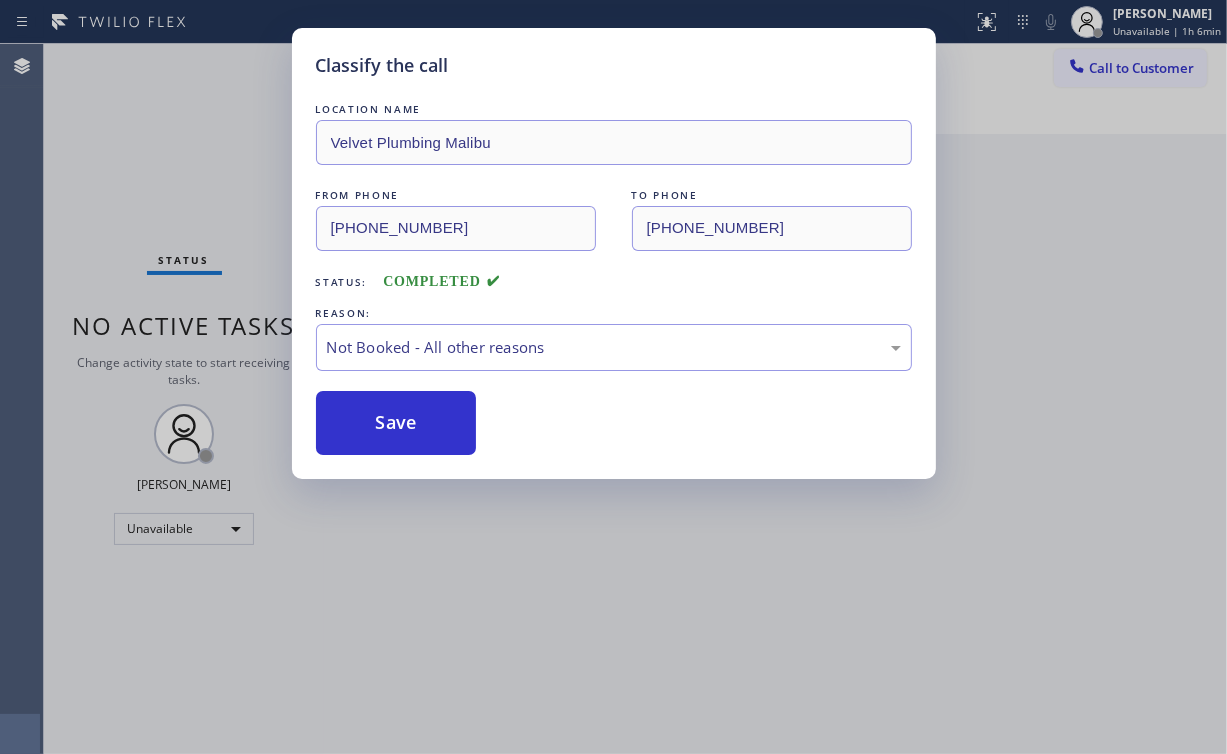 click on "Classify the call LOCATION NAME Velvet Plumbing Malibu FROM PHONE (310) 388-3916 TO PHONE (771) 224-9249 Status: COMPLETED REASON: Not Booked - All other reasons Save" at bounding box center [613, 377] 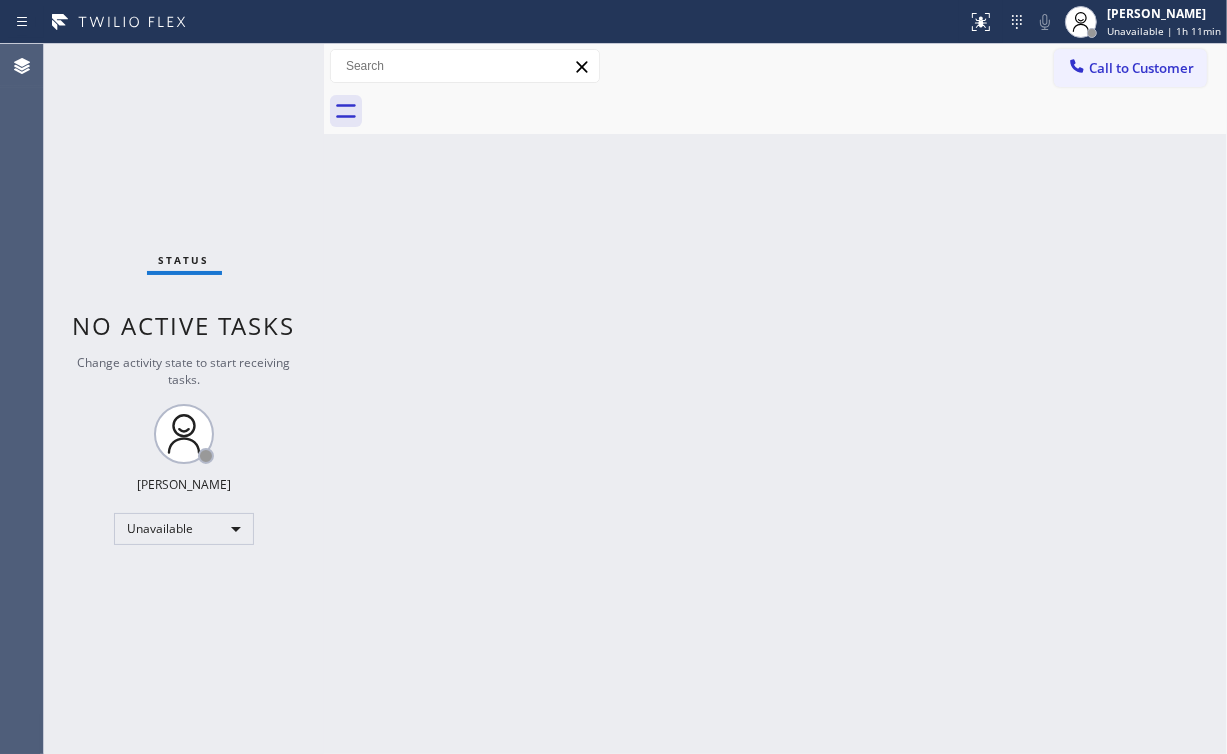 click on "Status   No active tasks     Change activity state to start receiving tasks.   [PERSON_NAME] Unavailable" at bounding box center [184, 399] 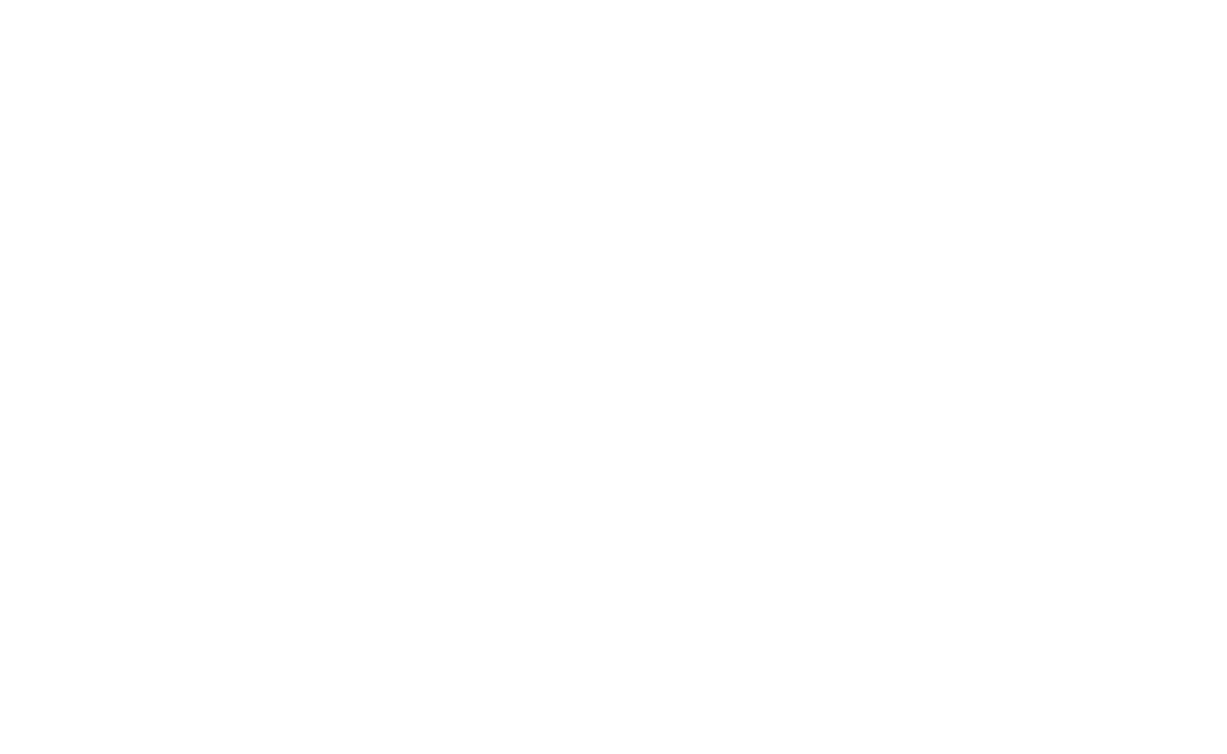 scroll, scrollTop: 0, scrollLeft: 0, axis: both 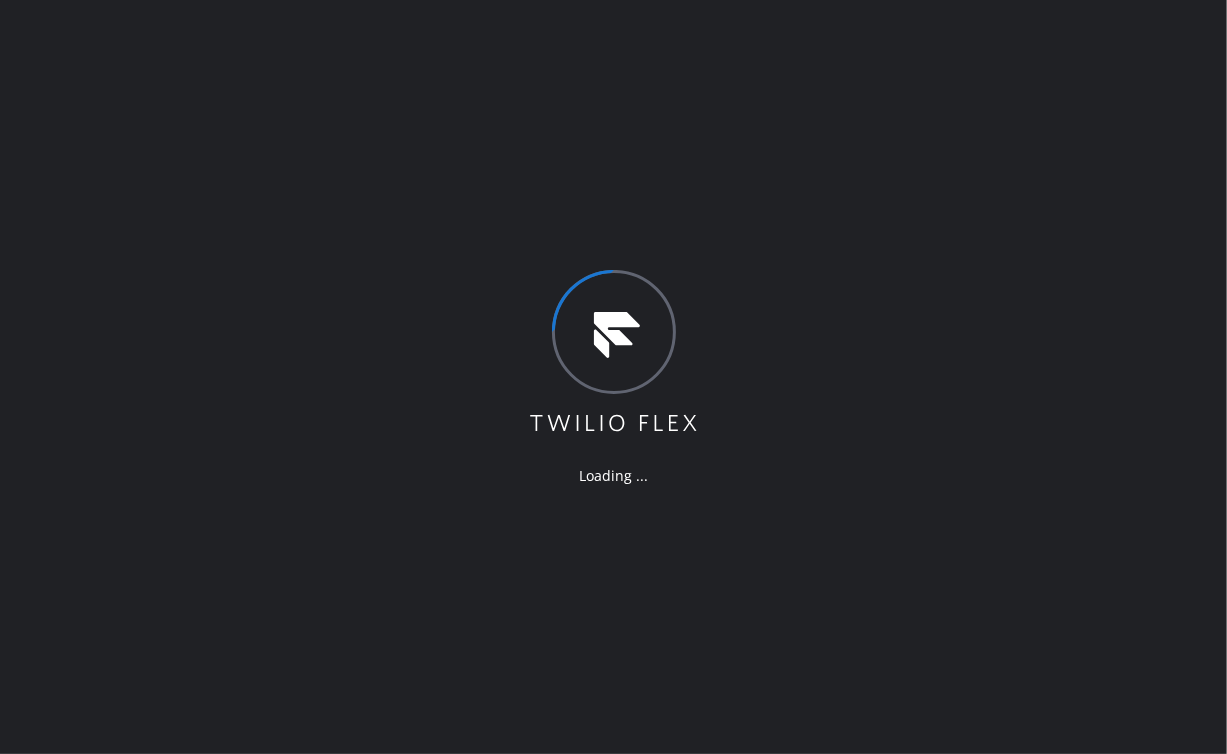 click on "Loading ..." at bounding box center (613, 377) 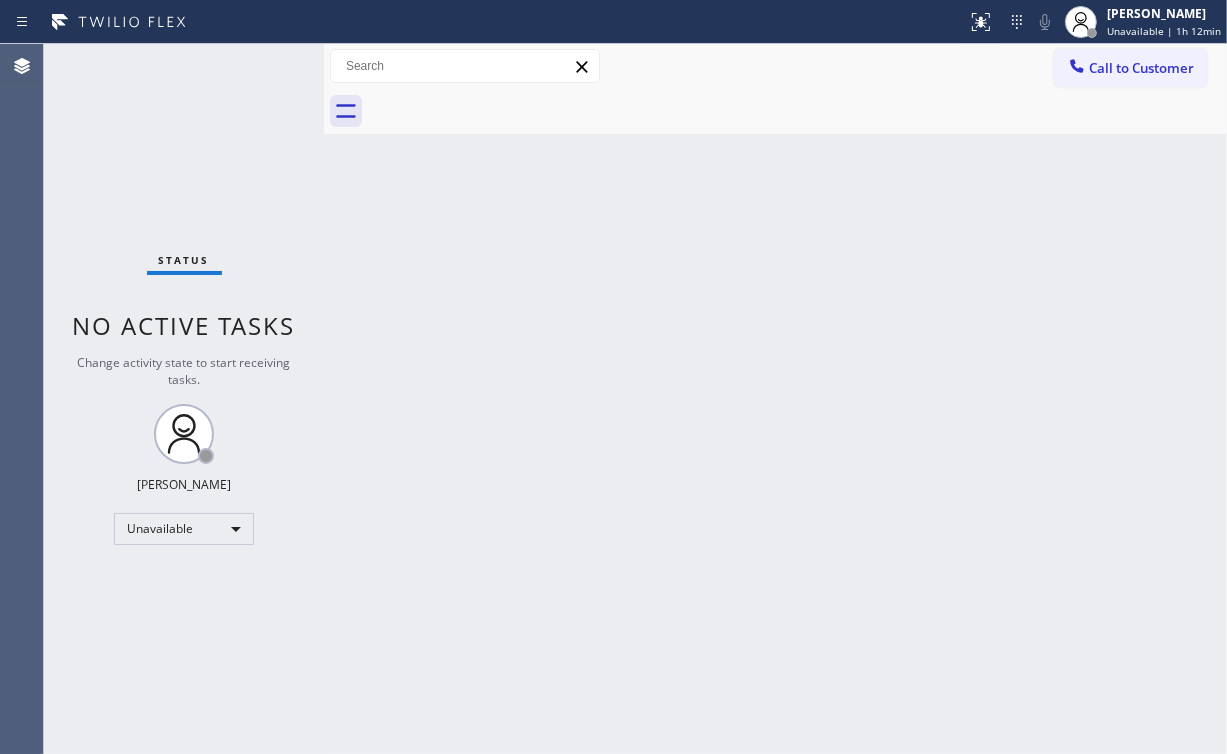 click on "Status   No active tasks     Change activity state to start receiving tasks.   [PERSON_NAME] Unavailable" at bounding box center [184, 399] 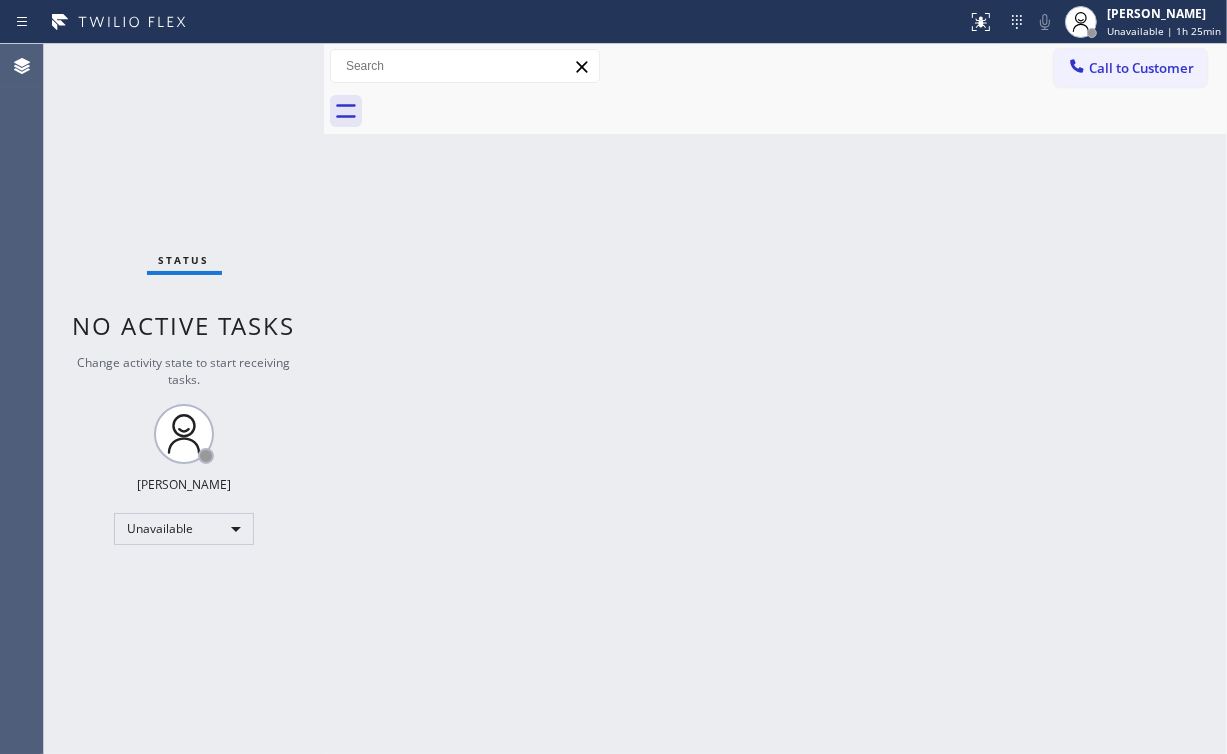 click on "Back to Dashboard Change Sender ID Customers Technicians Select a contact Outbound call Technician Search Technician Your caller id phone number Your caller id phone number Call Technician info Name   Phone none Address none Change Sender ID HVAC +18559994417 5 Star Appliance +18557314952 Appliance Repair +18554611149 Plumbing +18889090120 Air Duct Cleaning +18006865038  Electricians +18005688664 Cancel Change Check personal SMS Reset Change No tabs Call to Customer Outbound call Location Search location Your caller id phone number Customer number Call Outbound call Technician Search Technician Your caller id phone number Your caller id phone number Call" at bounding box center [775, 399] 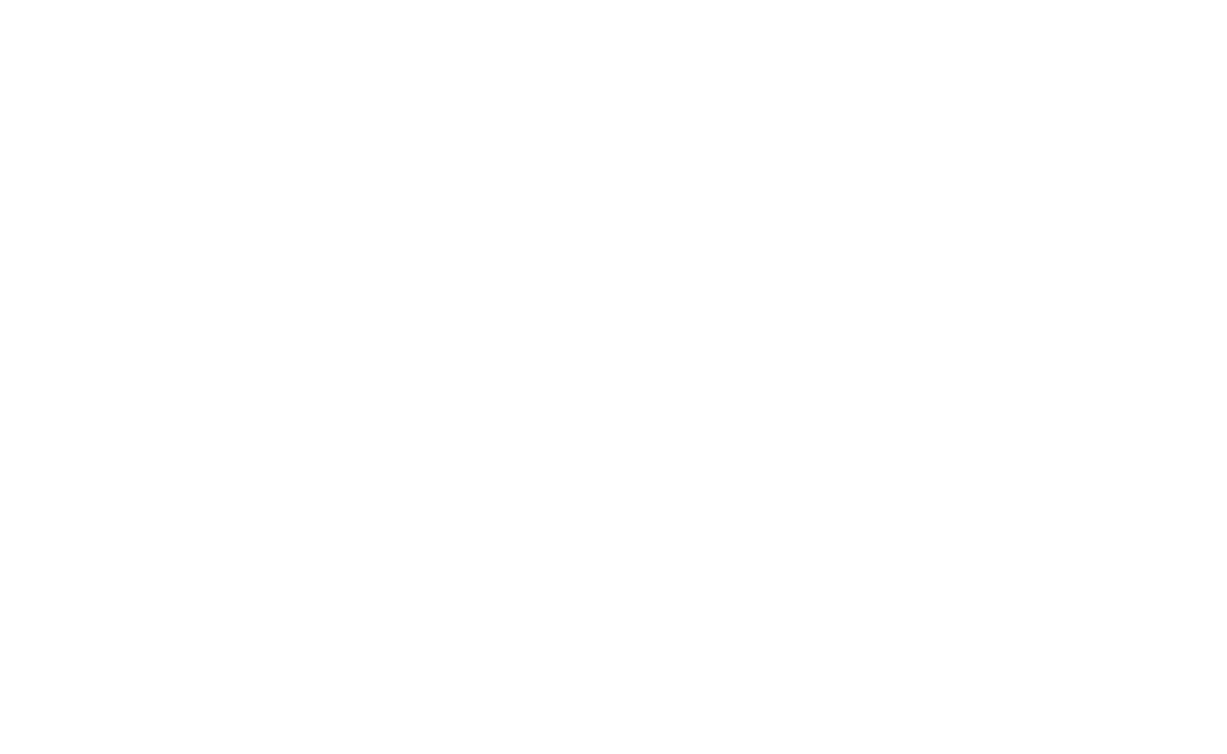 scroll, scrollTop: 0, scrollLeft: 0, axis: both 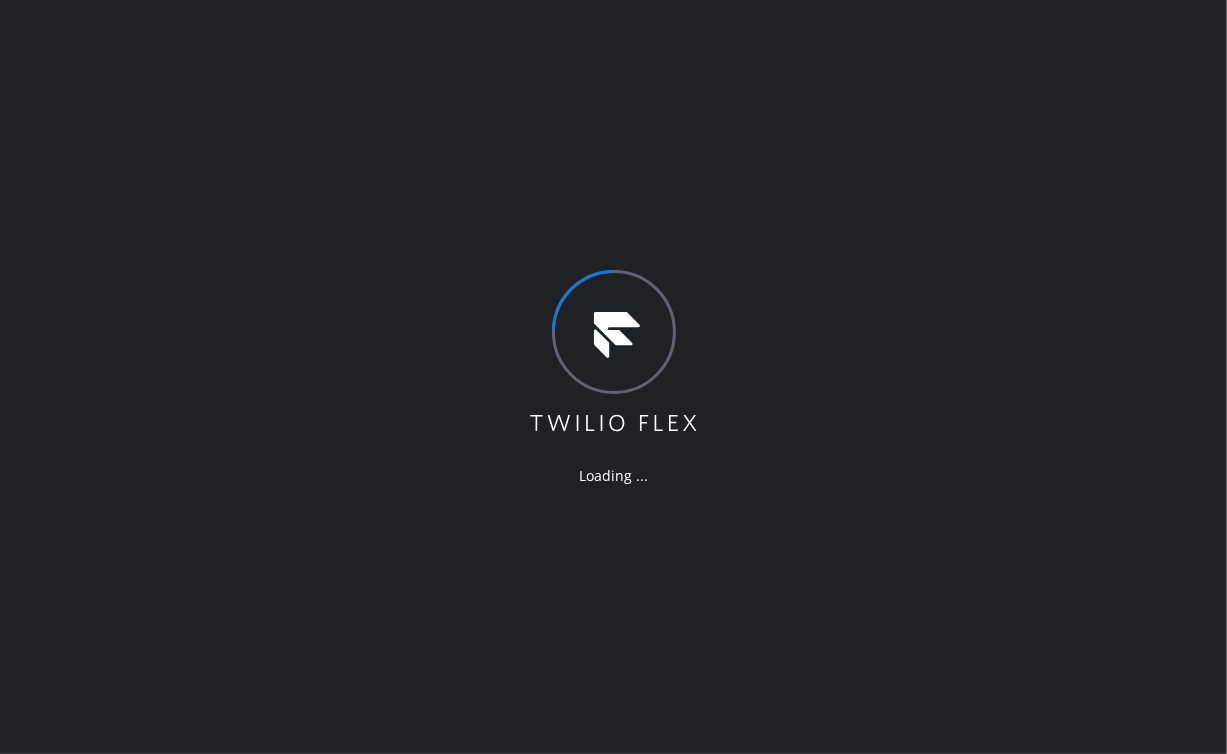 click on "Loading ..." at bounding box center [613, 377] 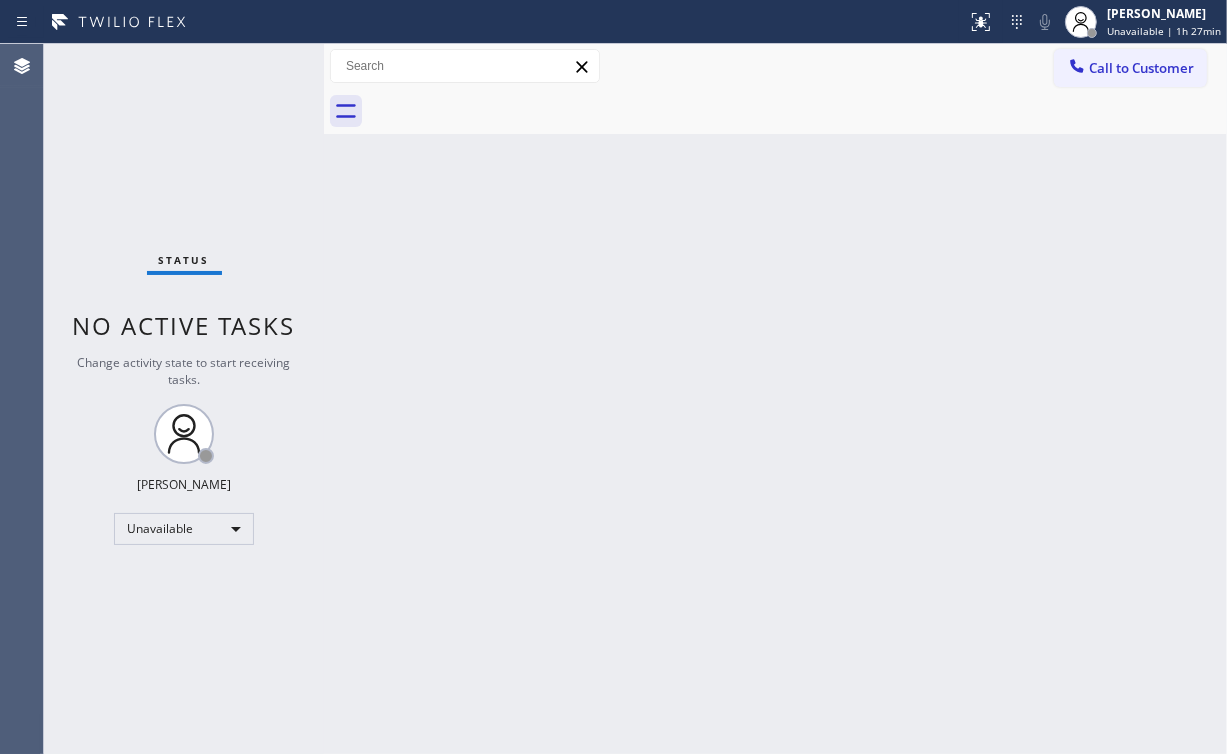 click on "Call to Customer" at bounding box center [1141, 68] 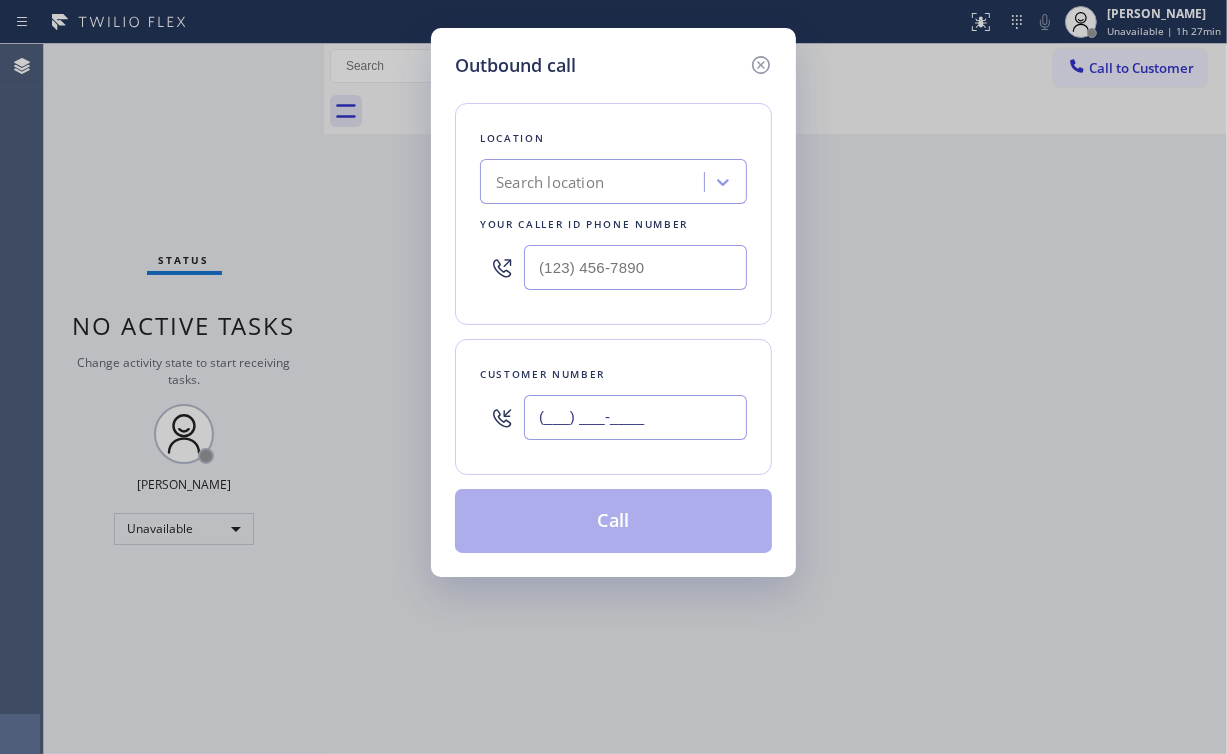 click on "(___) ___-____" at bounding box center (635, 417) 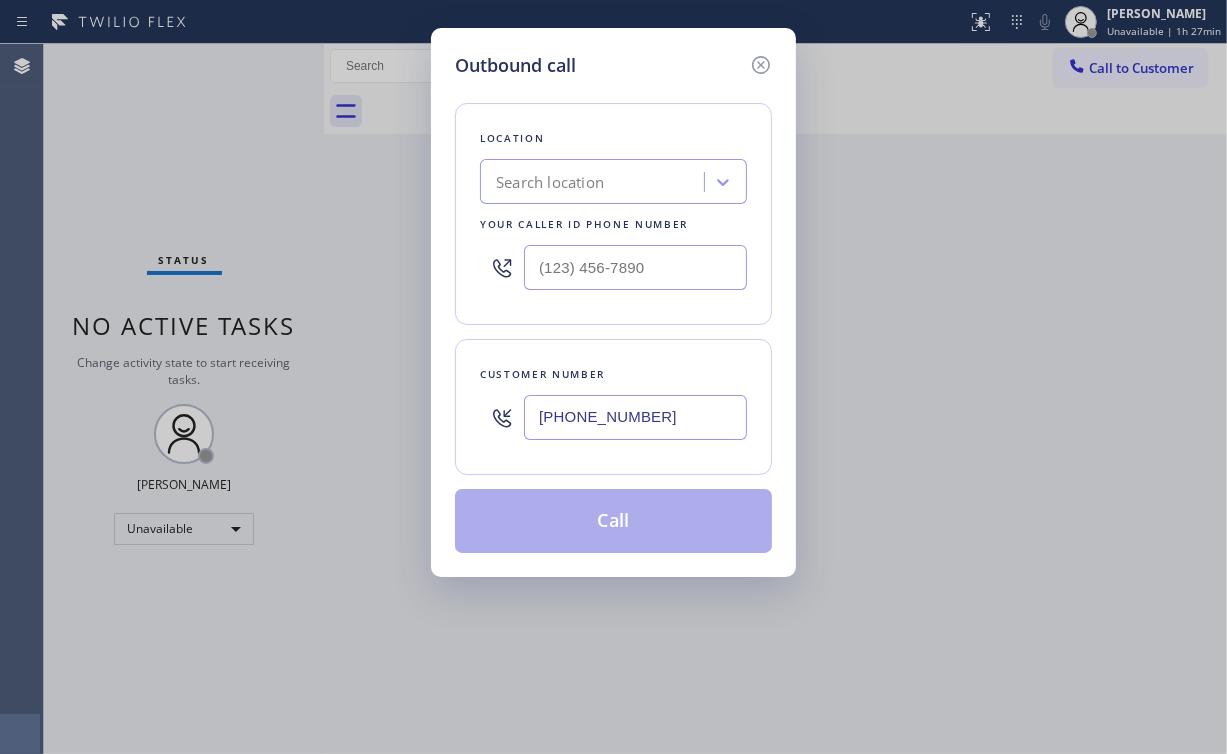 type on "(617) 230-9665" 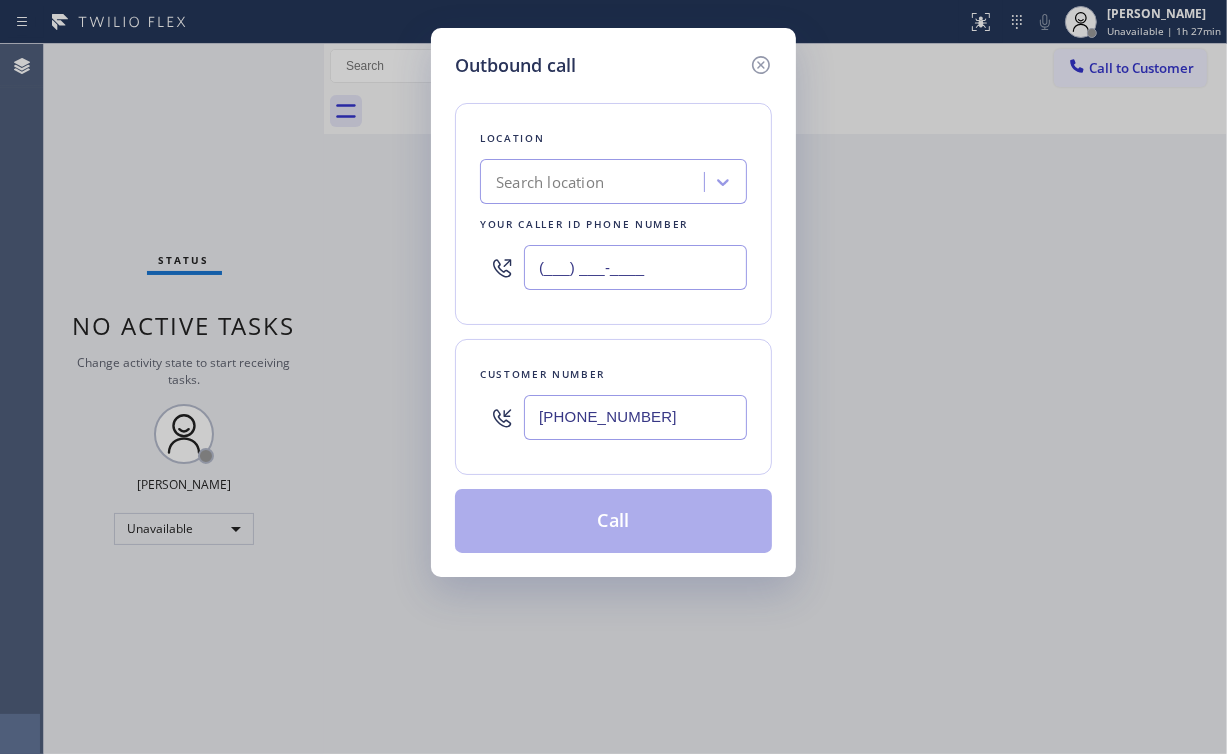 click on "(___) ___-____" at bounding box center (635, 267) 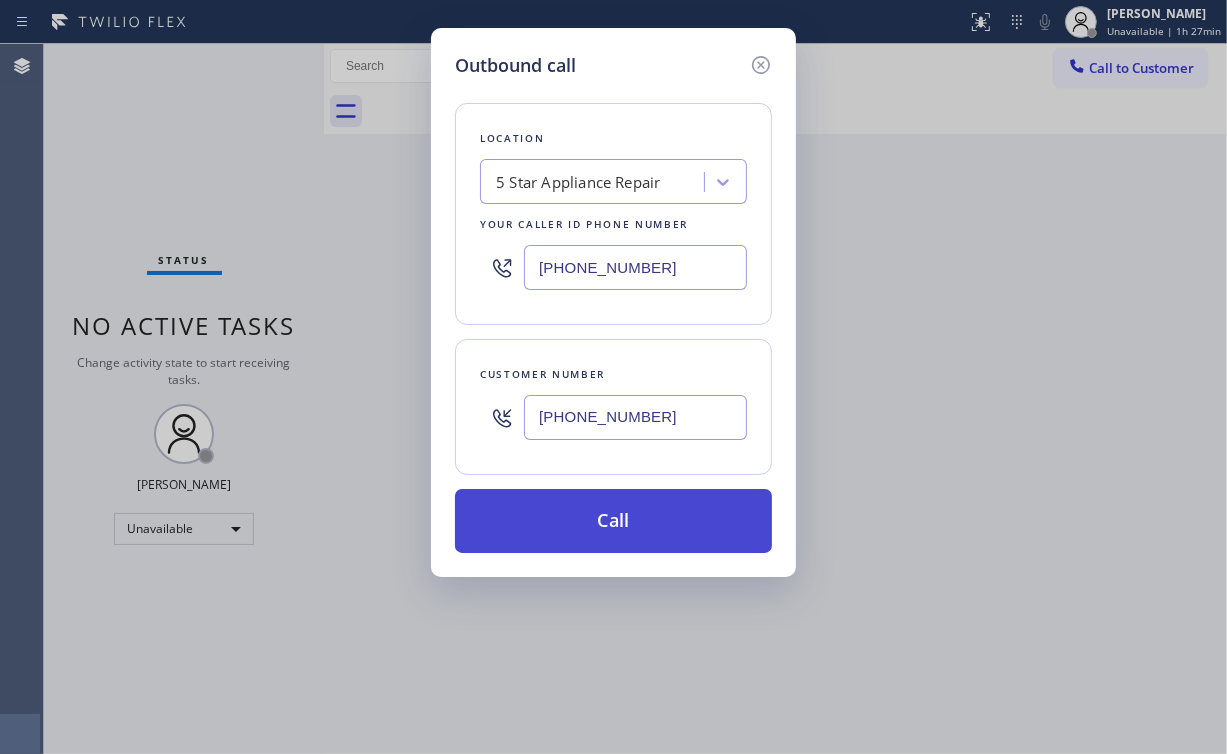 type on "(855) 731-4952" 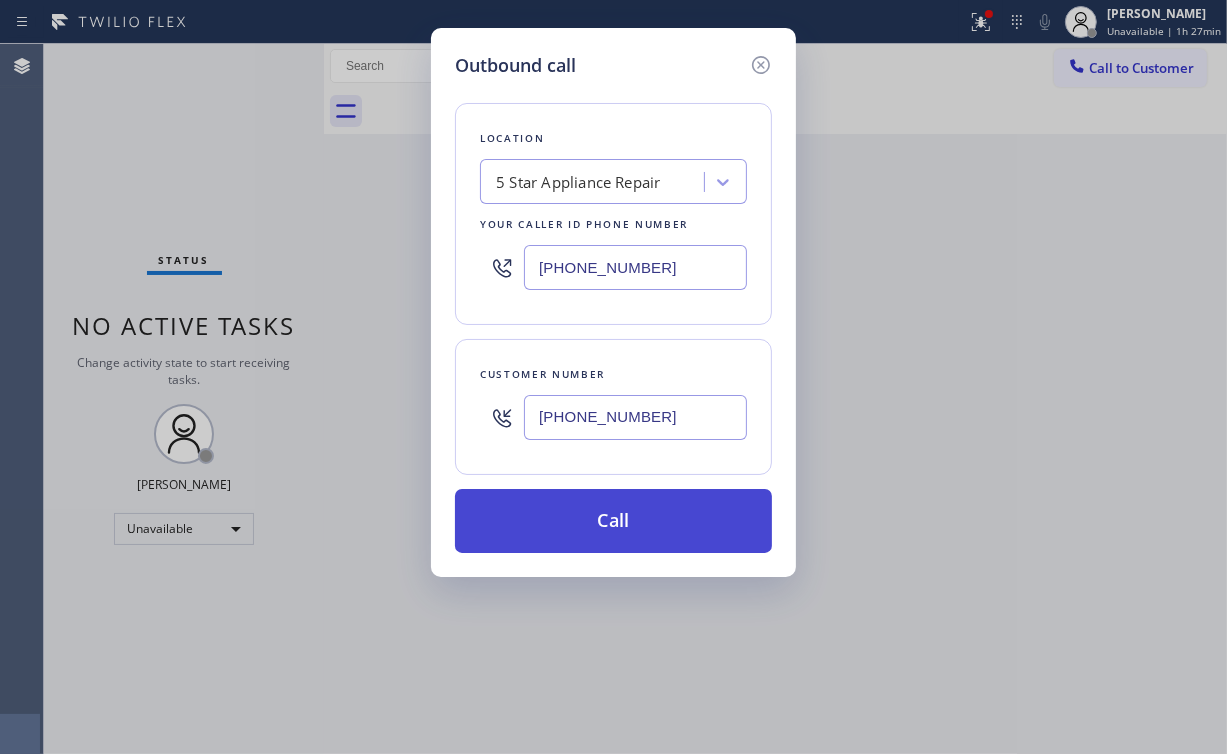 click on "Call" at bounding box center [613, 521] 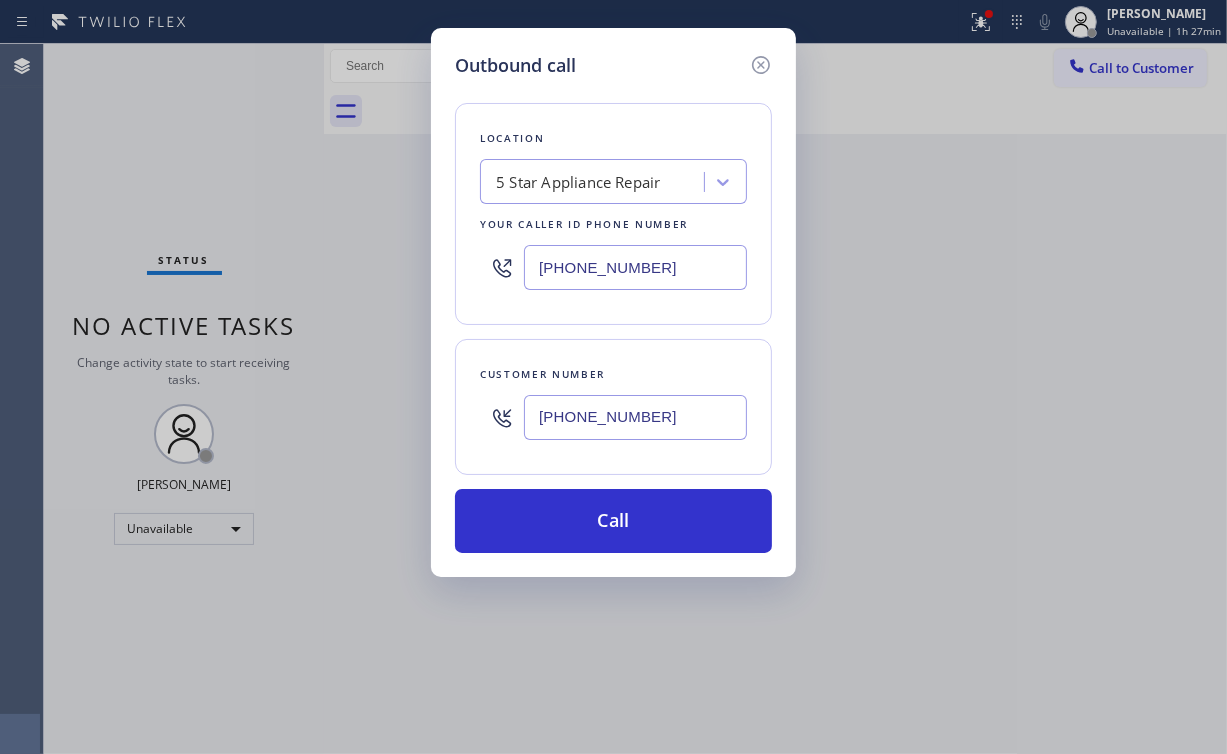 drag, startPoint x: 760, startPoint y: 68, endPoint x: 834, endPoint y: 67, distance: 74.00676 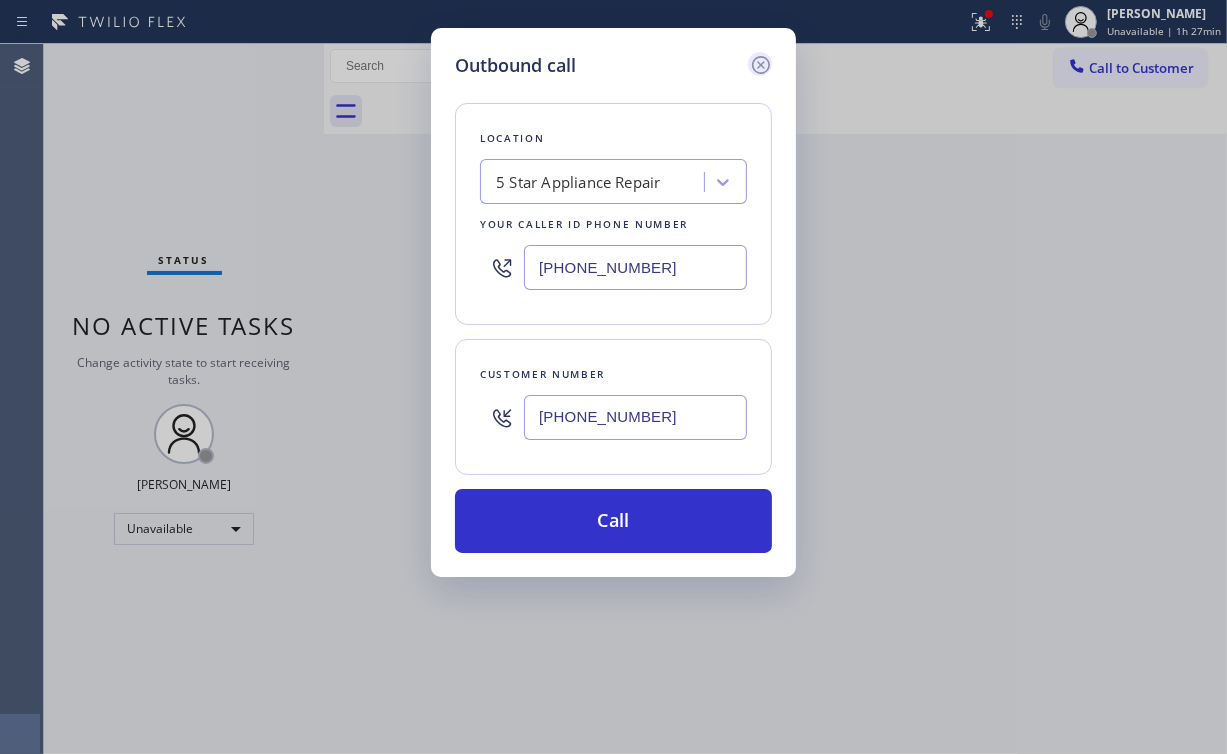 click 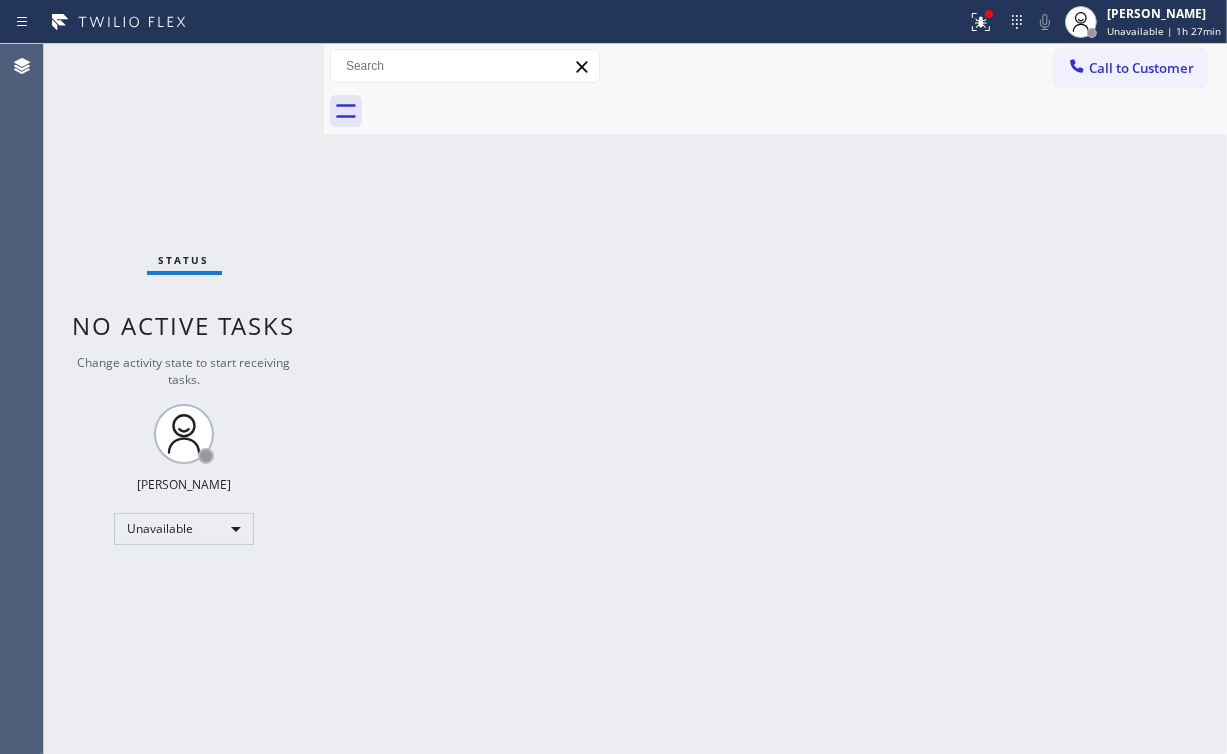 drag, startPoint x: 955, startPoint y: 95, endPoint x: 963, endPoint y: 72, distance: 24.351591 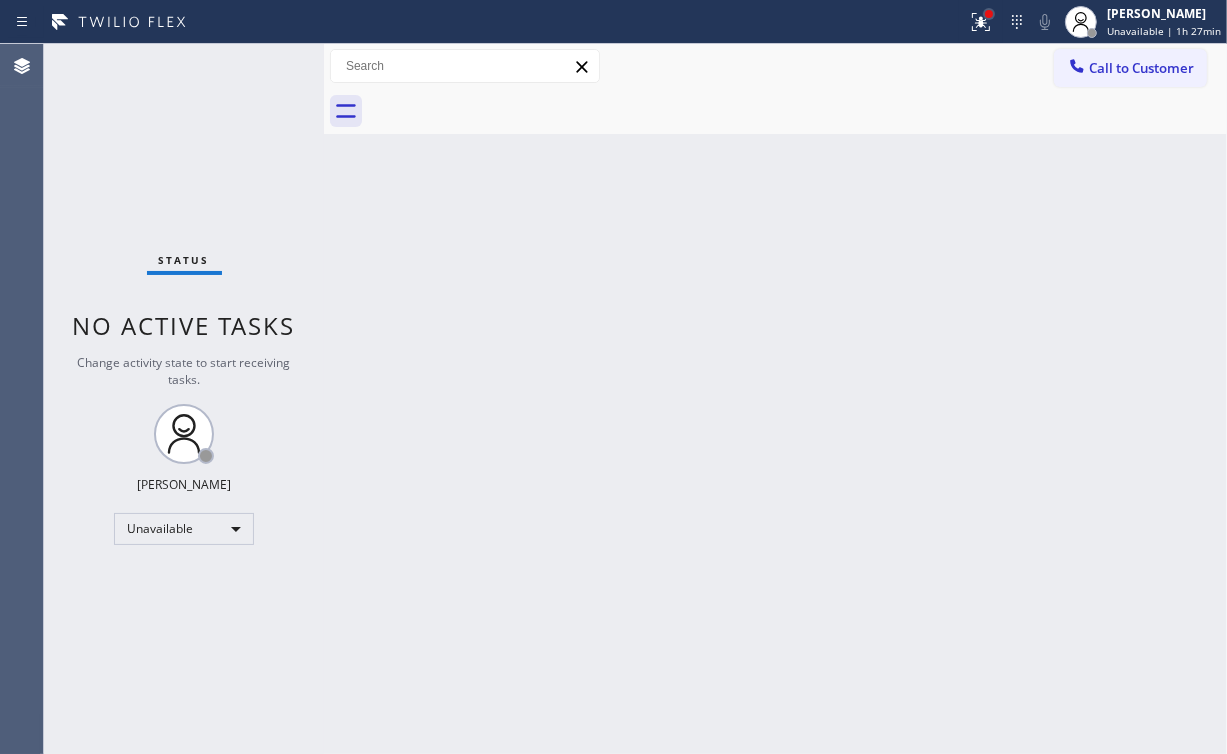 click at bounding box center (989, 14) 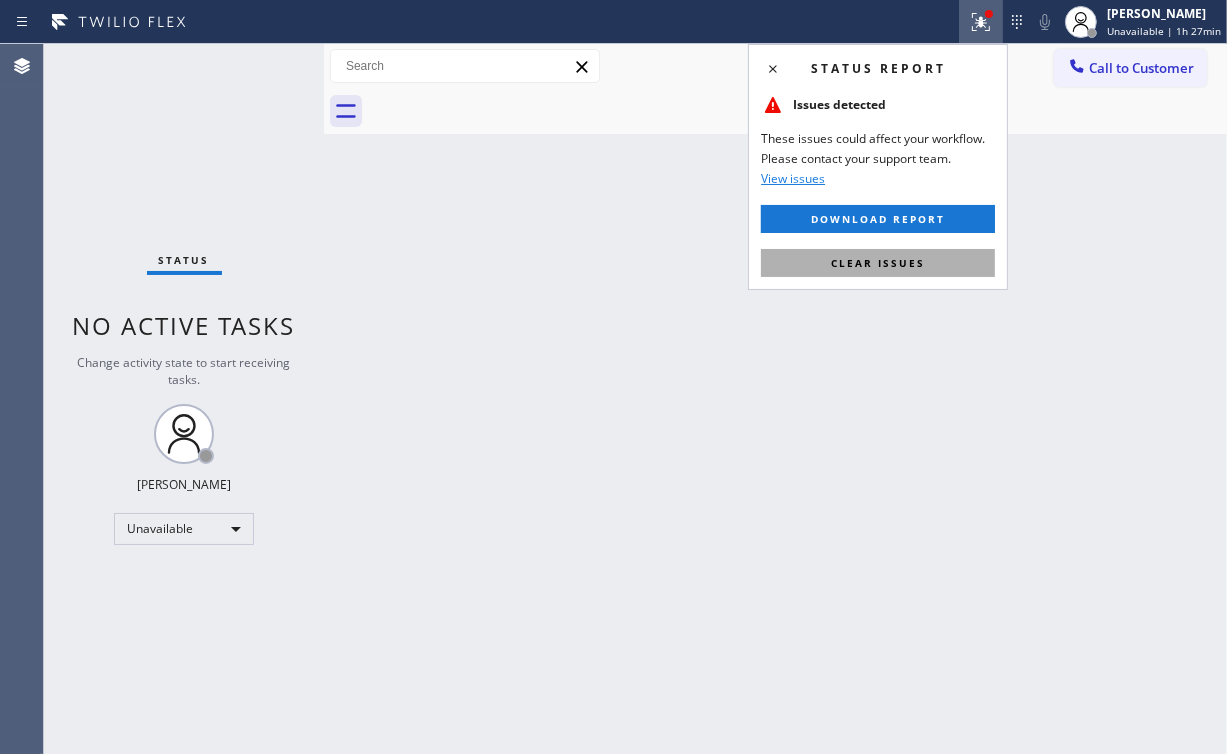 click on "Clear issues" at bounding box center [878, 263] 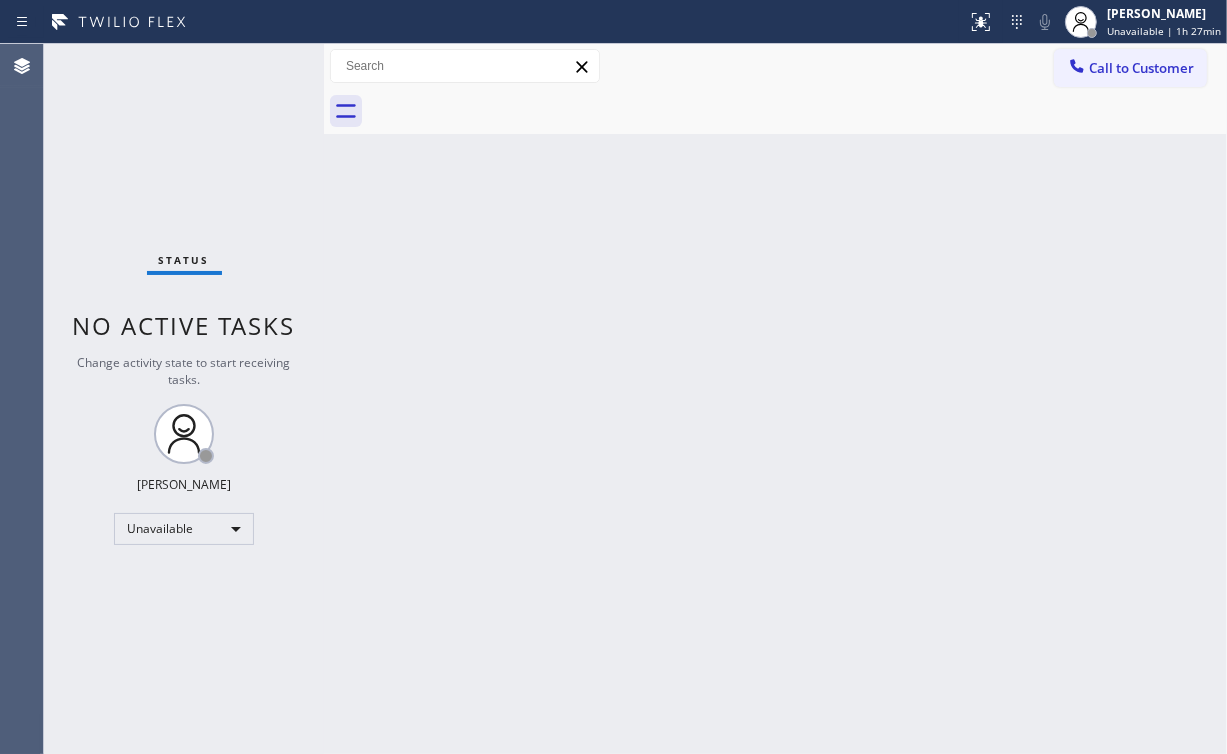 click on "Back to Dashboard Change Sender ID Customers Technicians Select a contact Outbound call Technician Search Technician Your caller id phone number Your caller id phone number Call Technician info Name   Phone none Address none Change Sender ID HVAC +18559994417 5 Star Appliance +18557314952 Appliance Repair +18554611149 Plumbing +18889090120 Air Duct Cleaning +18006865038  Electricians +18005688664 Cancel Change Check personal SMS Reset Change No tabs Call to Customer Outbound call Location 5 Star Appliance Repair Your caller id phone number (855) 731-4952 Customer number Call Outbound call Technician Search Technician Your caller id phone number Your caller id phone number Call" at bounding box center [775, 399] 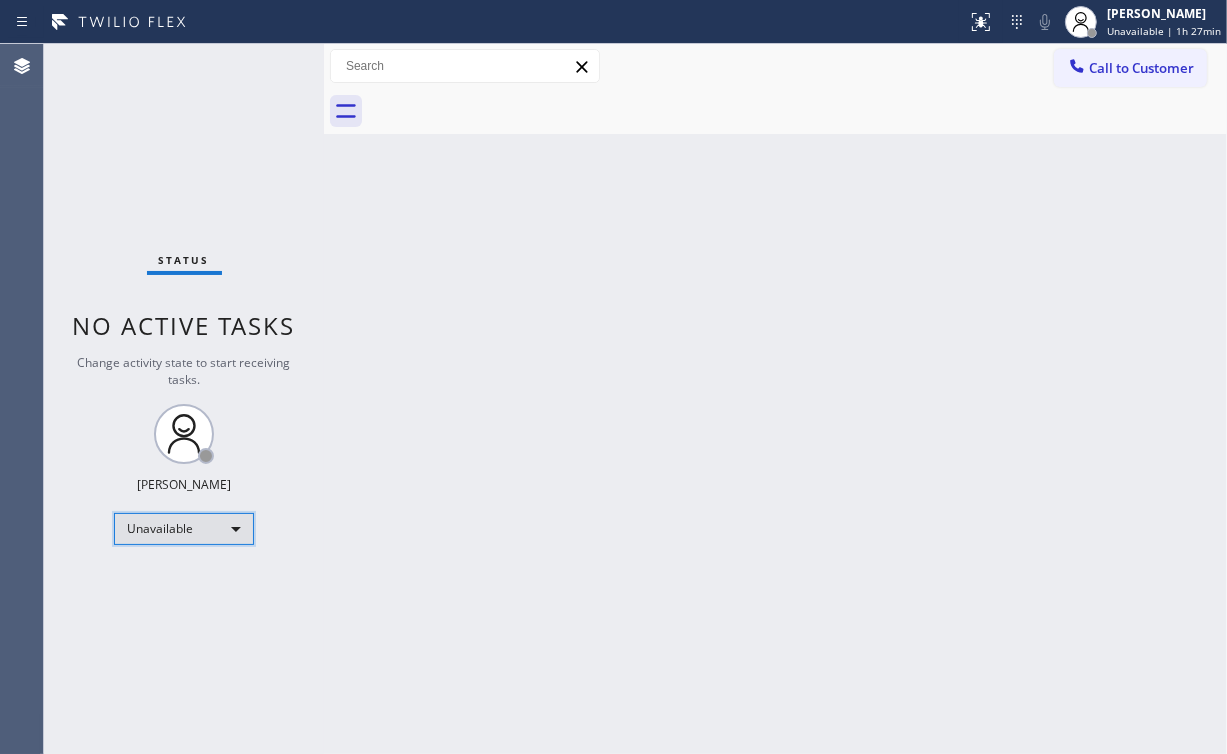 click on "Unavailable" at bounding box center (184, 529) 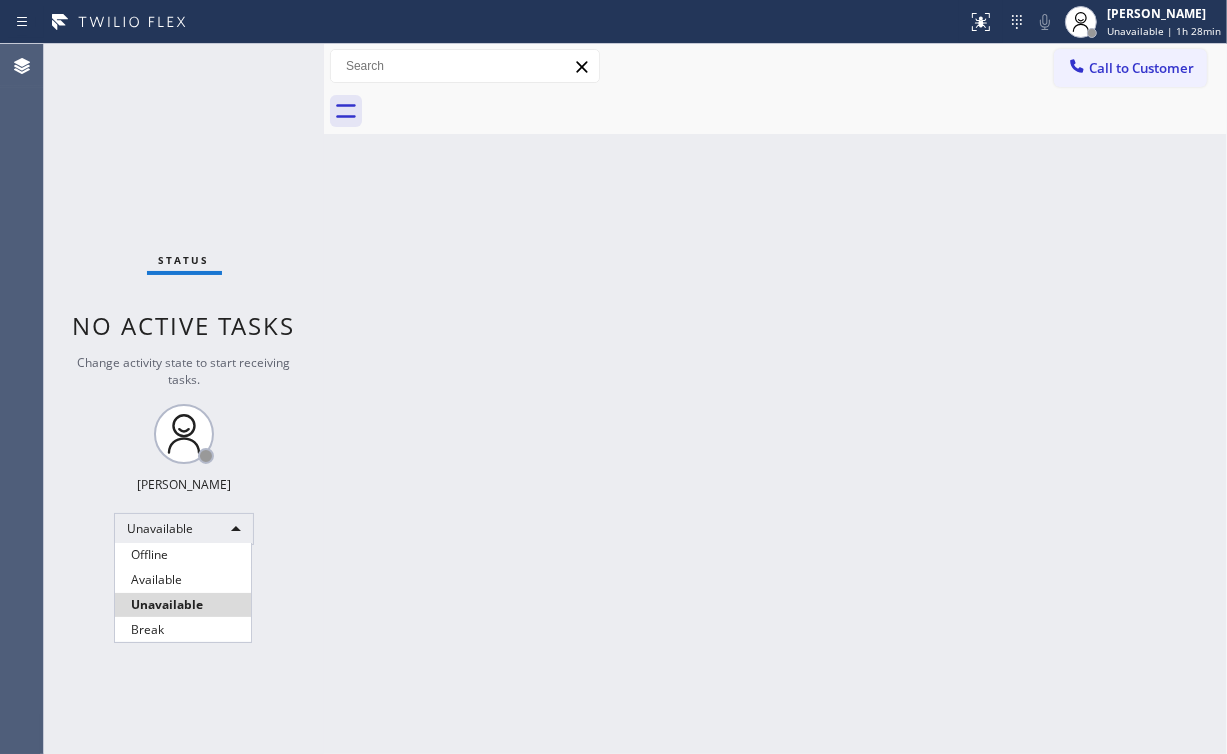 drag, startPoint x: 530, startPoint y: 479, endPoint x: 504, endPoint y: 315, distance: 166.04819 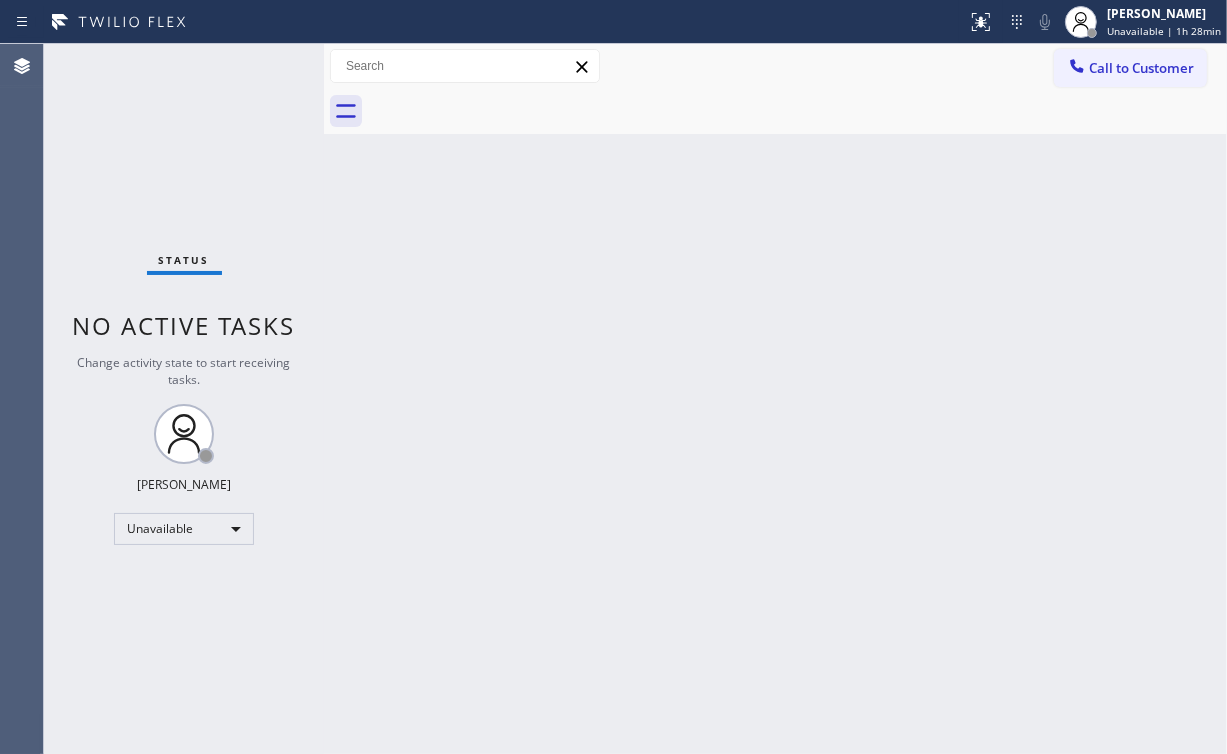 drag, startPoint x: 1164, startPoint y: 38, endPoint x: 1112, endPoint y: 60, distance: 56.462376 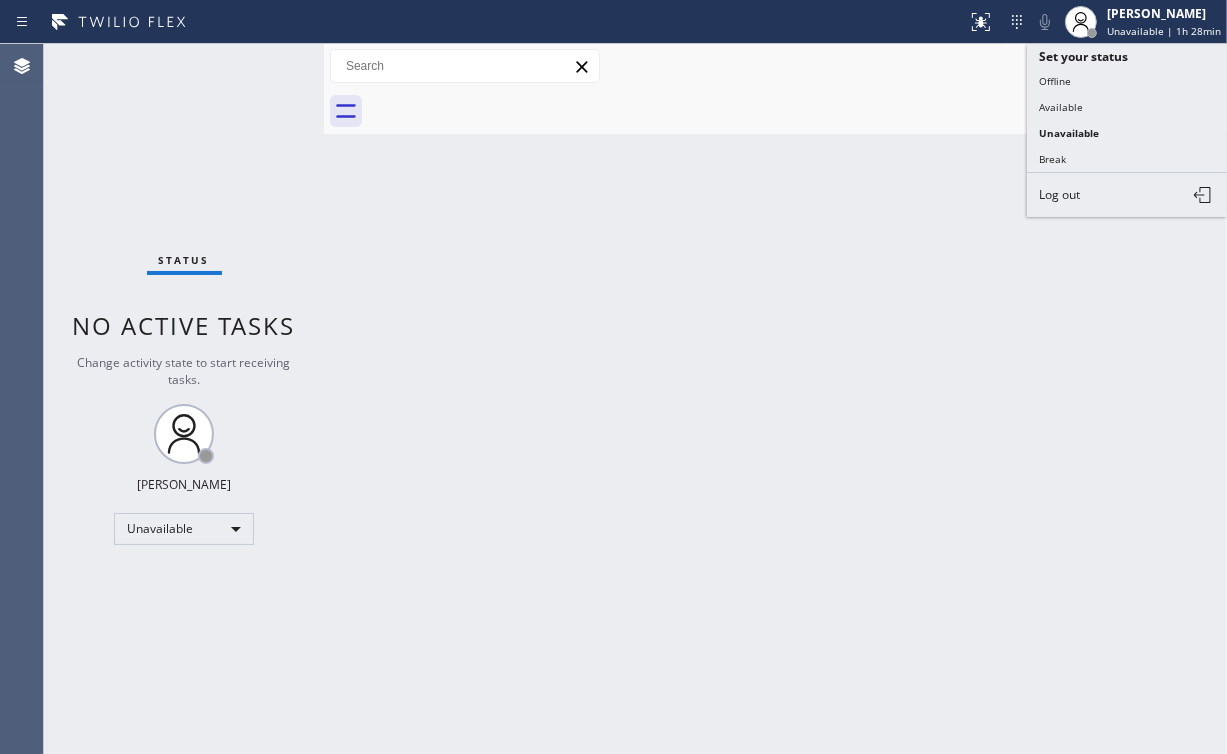 click on "Back to Dashboard Change Sender ID Customers Technicians Select a contact Outbound call Technician Search Technician Your caller id phone number Your caller id phone number Call Technician info Name   Phone none Address none Change Sender ID HVAC +18559994417 5 Star Appliance +18557314952 Appliance Repair +18554611149 Plumbing +18889090120 Air Duct Cleaning +18006865038  Electricians +18005688664 Cancel Change Check personal SMS Reset Change No tabs Call to Customer Outbound call Location 5 Star Appliance Repair Your caller id phone number (855) 731-4952 Customer number Call Outbound call Technician Search Technician Your caller id phone number Your caller id phone number Call" at bounding box center (775, 399) 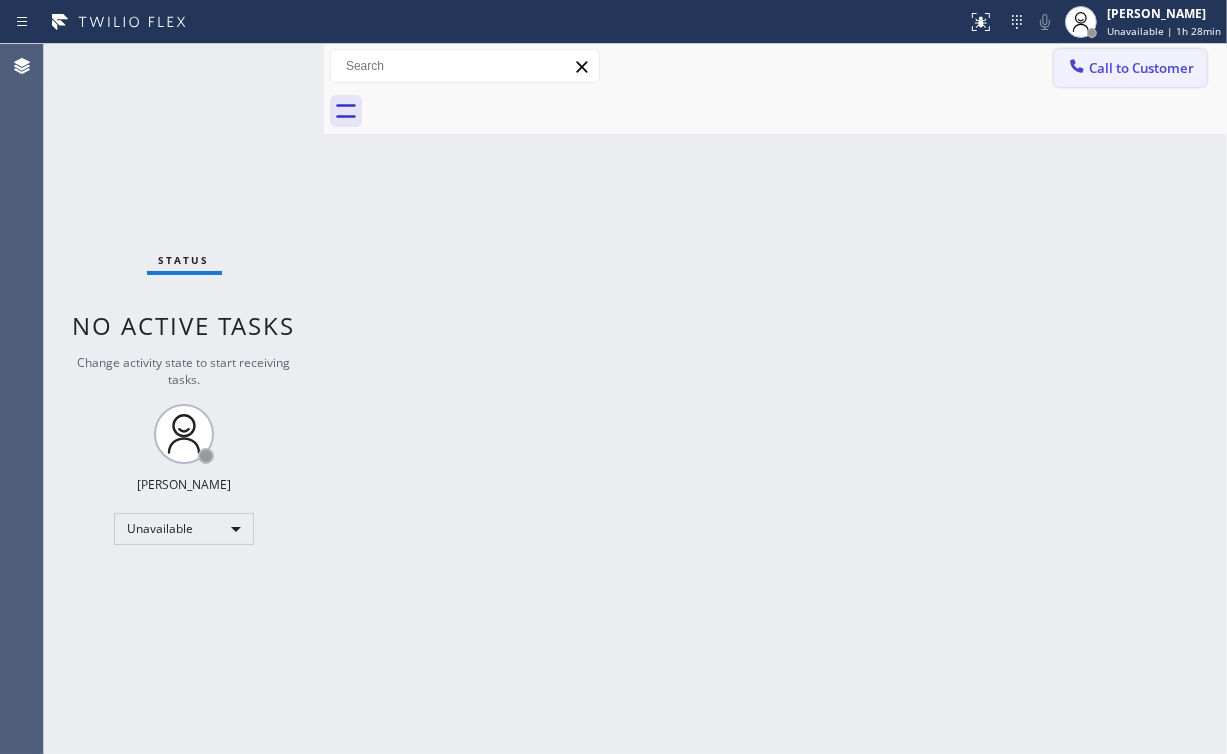 click on "Call to Customer" at bounding box center (1141, 68) 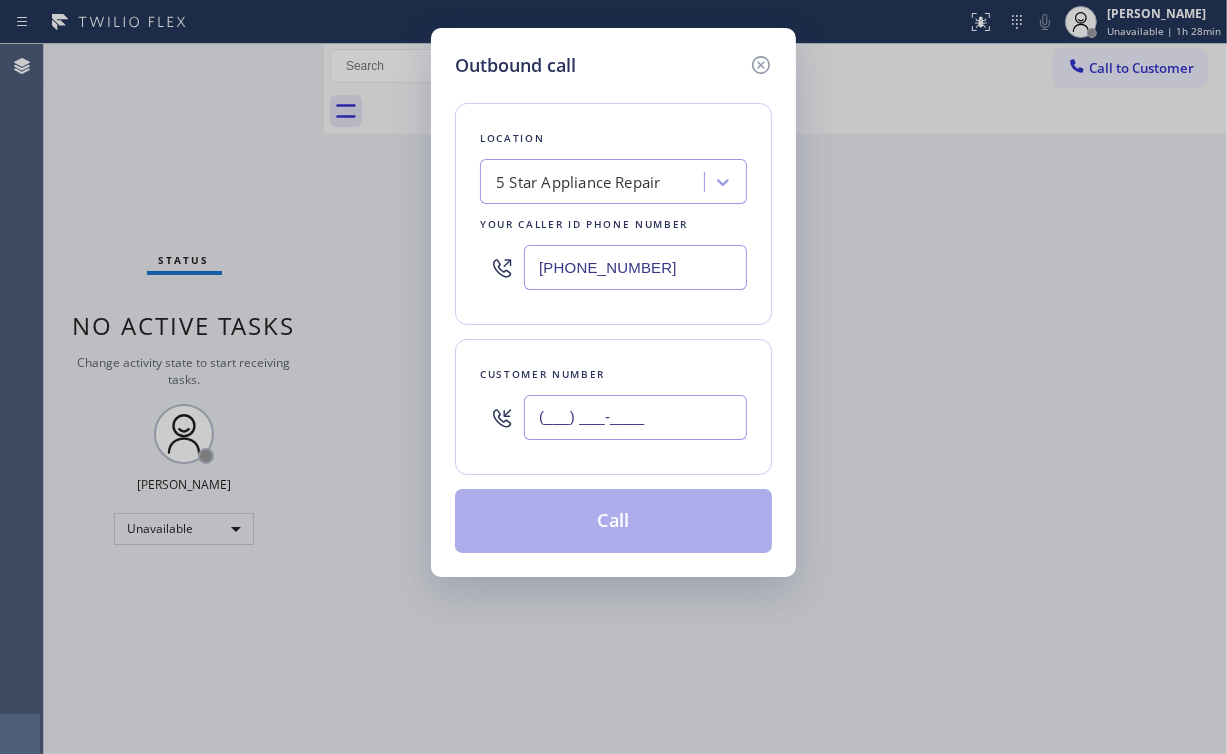 click on "(___) ___-____" at bounding box center [635, 417] 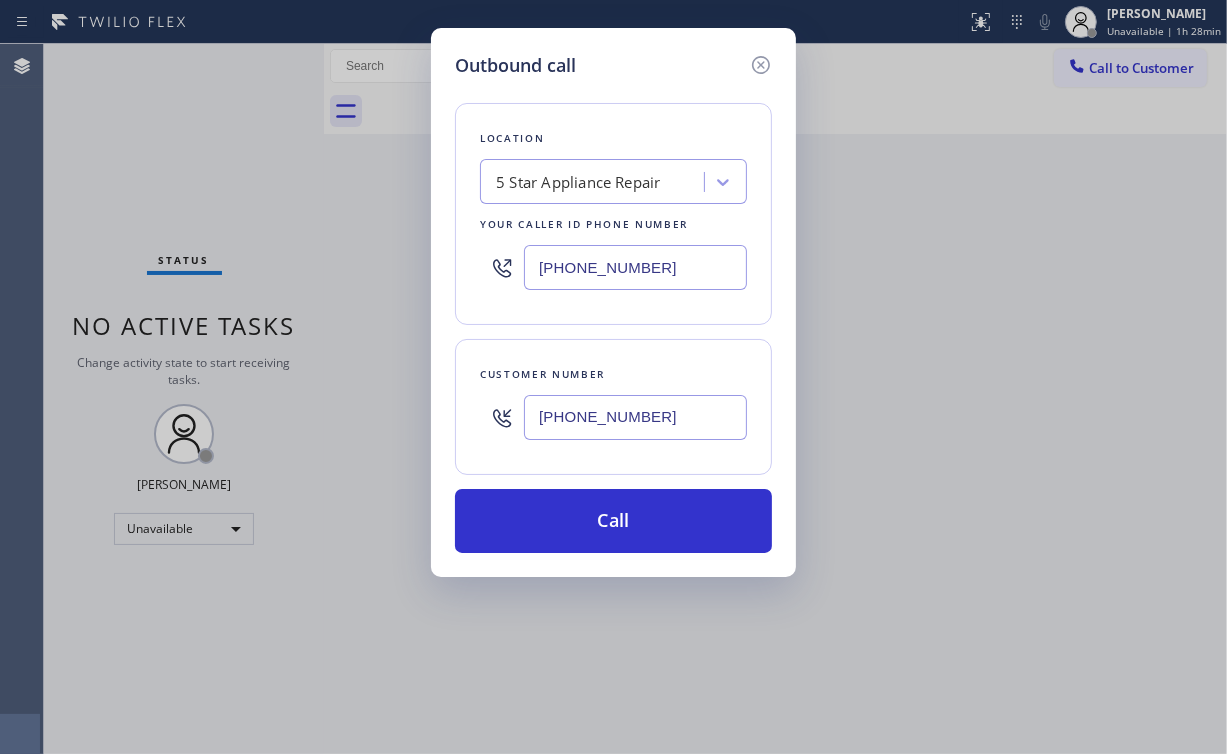 drag, startPoint x: 662, startPoint y: 397, endPoint x: 137, endPoint y: 420, distance: 525.50354 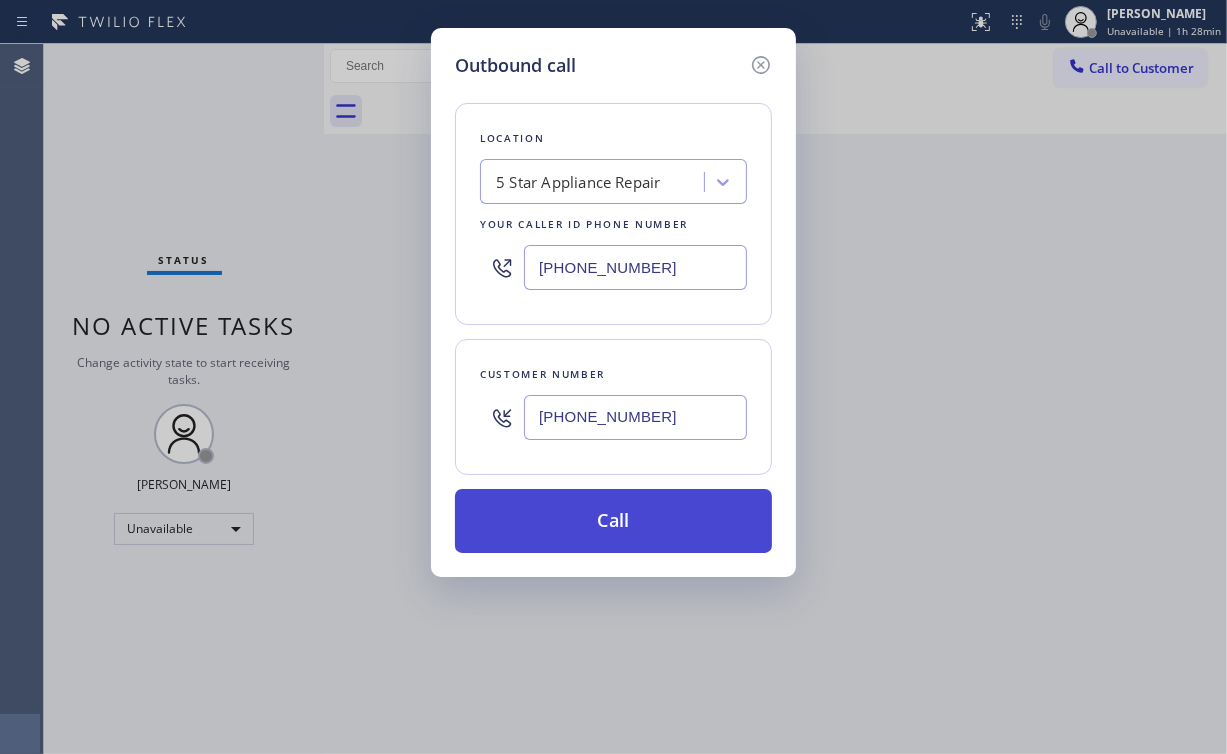 type on "(___) ___-____" 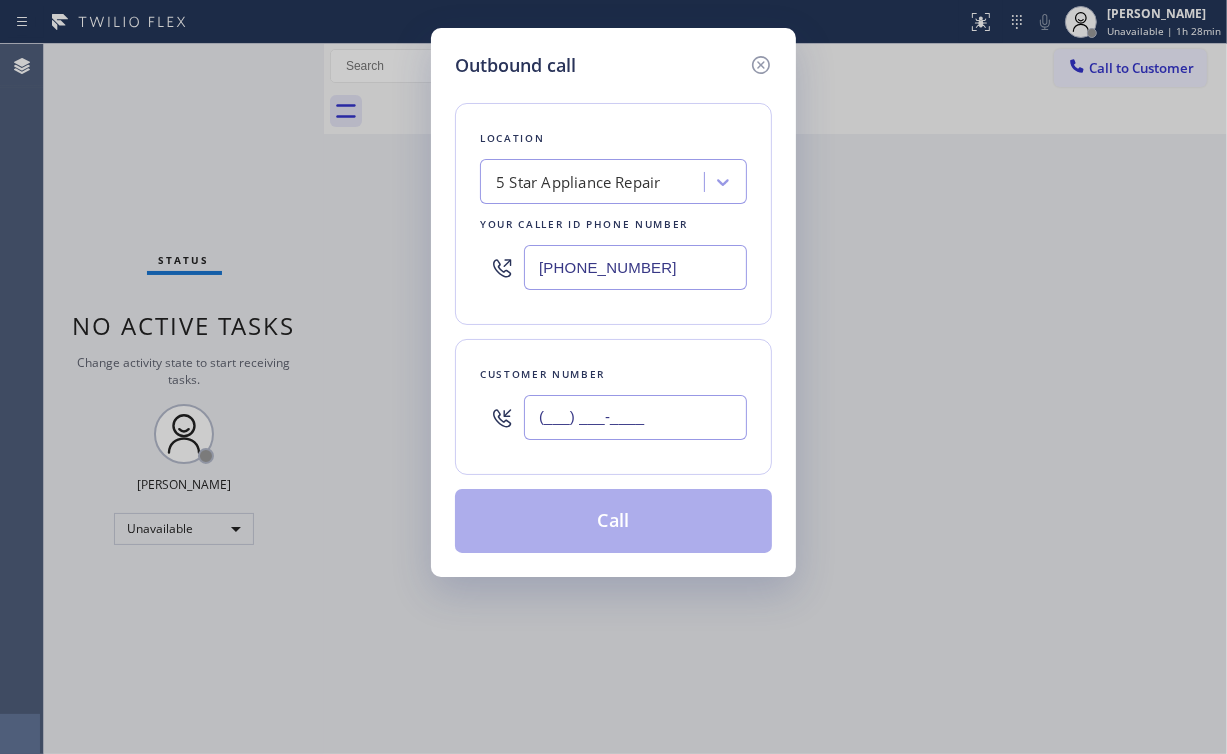 paste on "617) 230-9665" 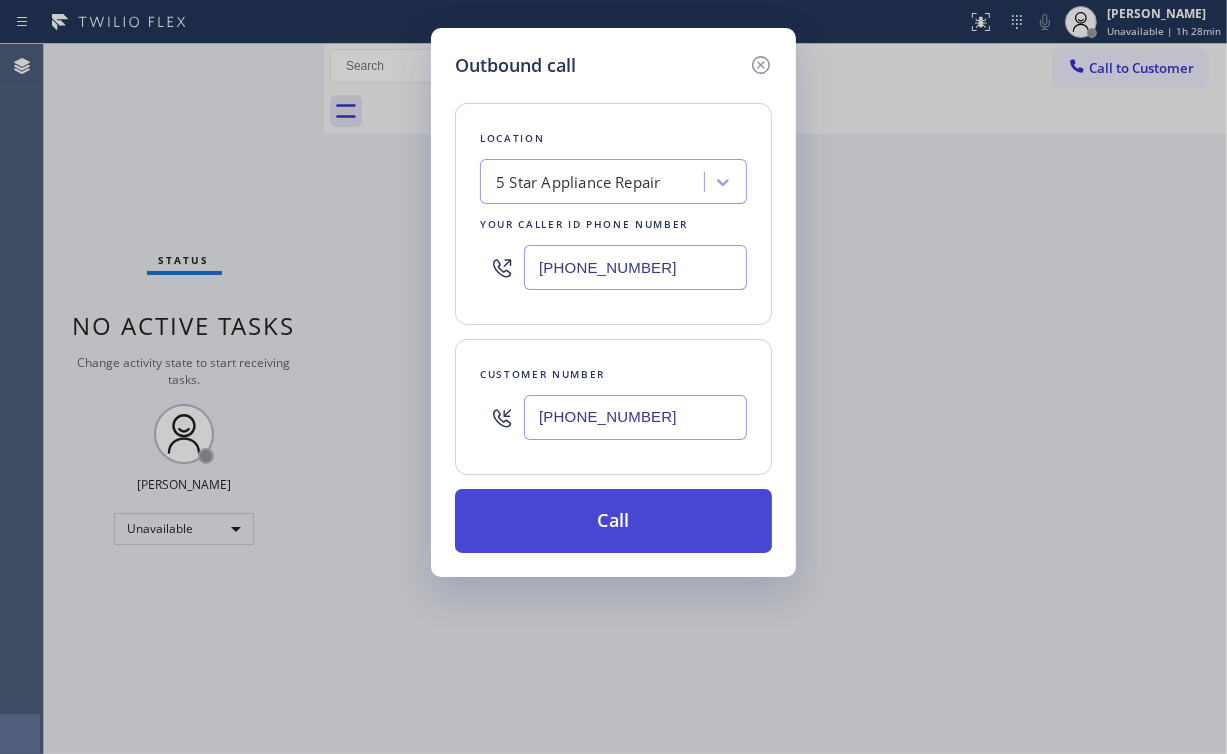 type on "(617) 230-9665" 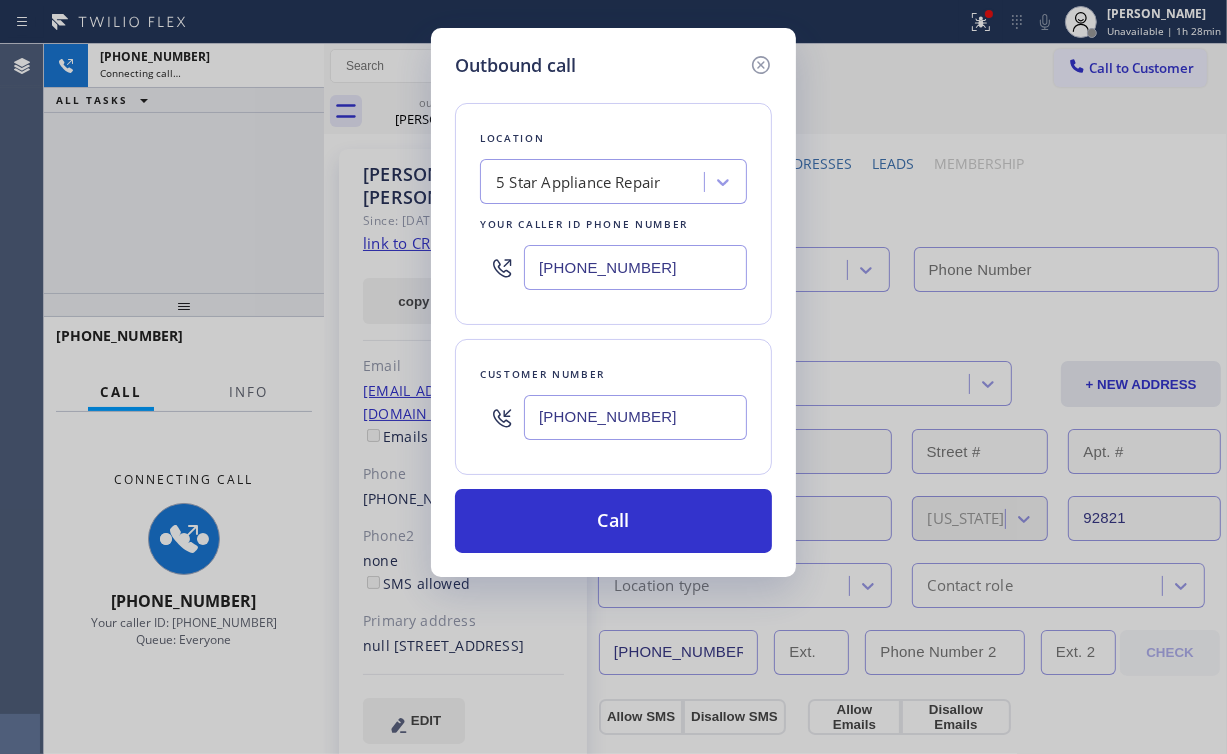 drag, startPoint x: 758, startPoint y: 66, endPoint x: 803, endPoint y: 59, distance: 45.54119 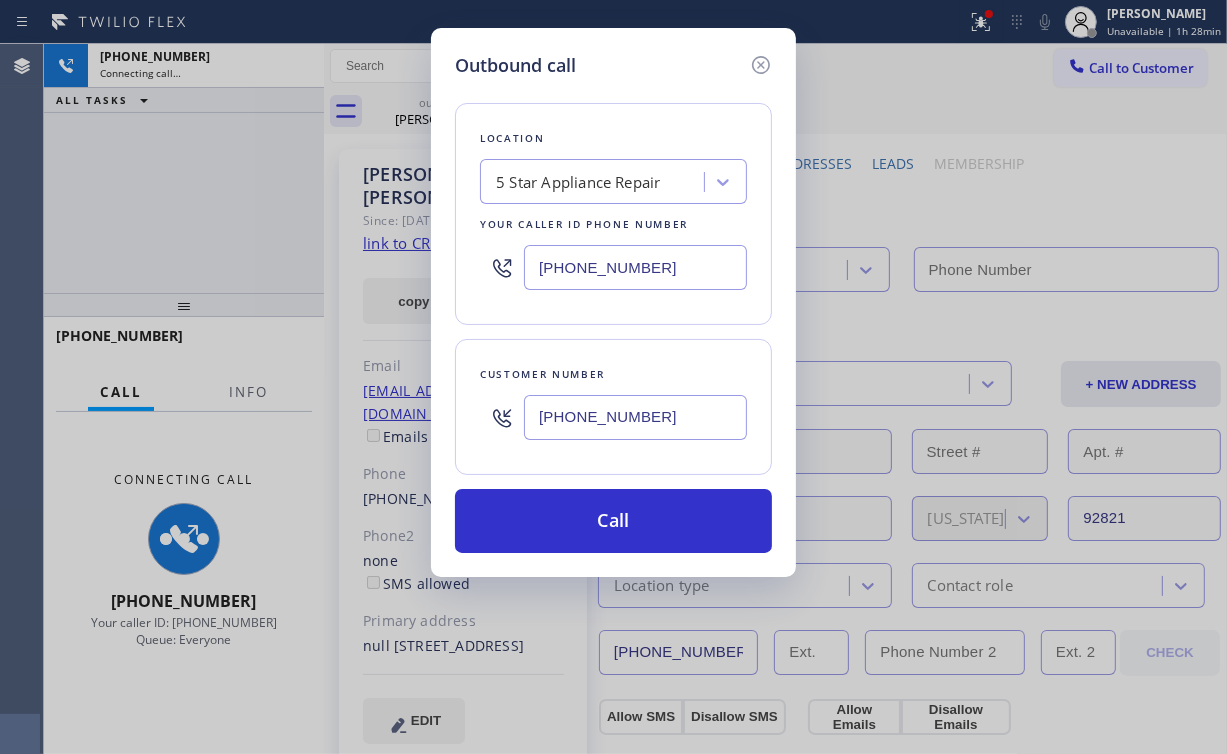 click 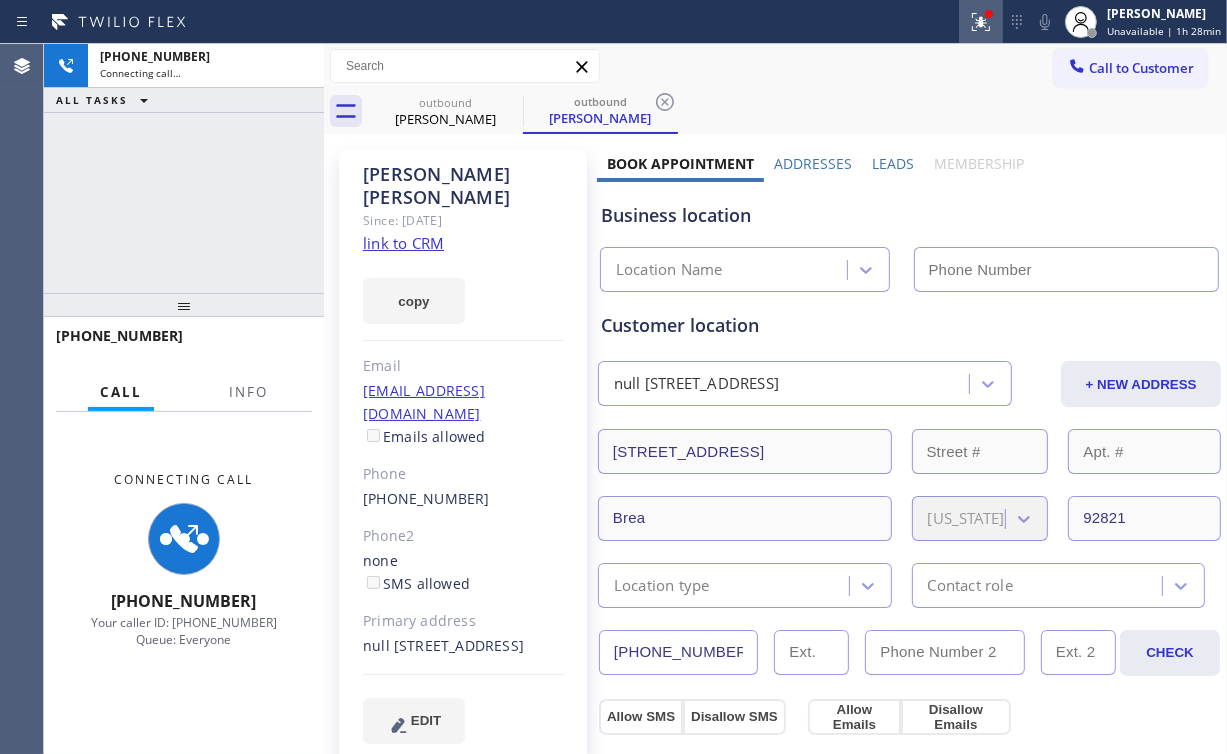 type on "(855) 731-4952" 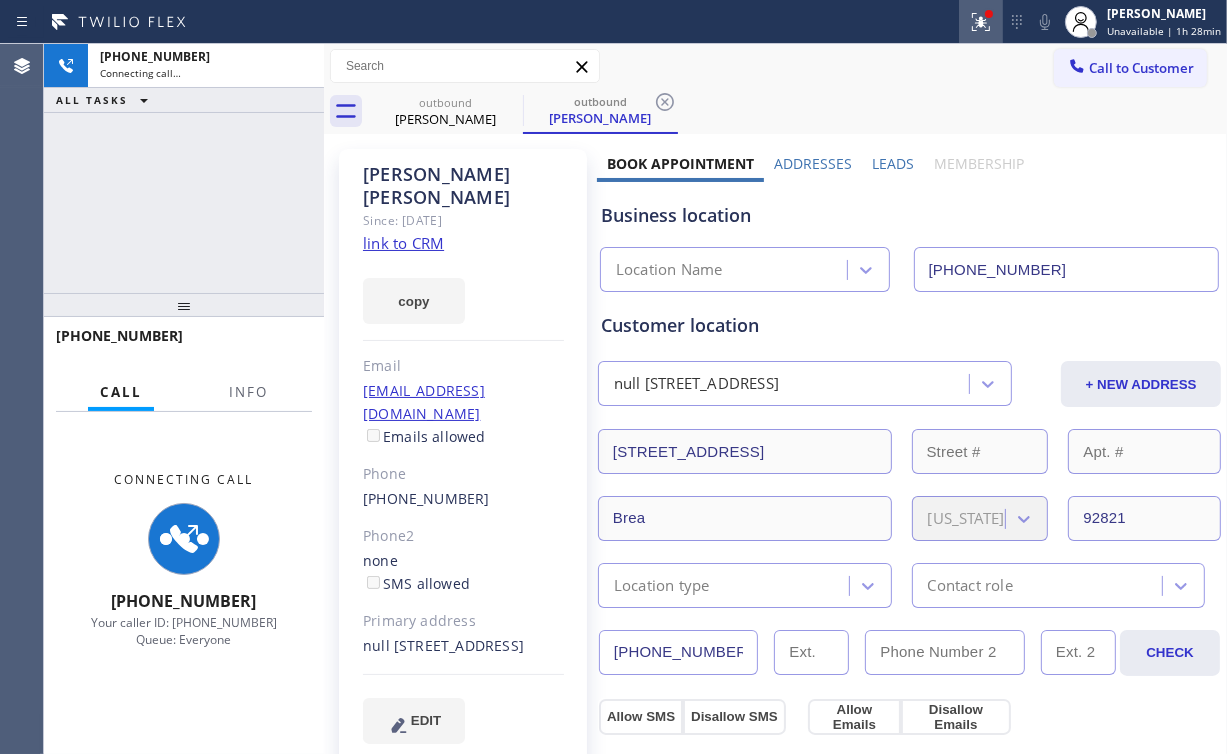 click 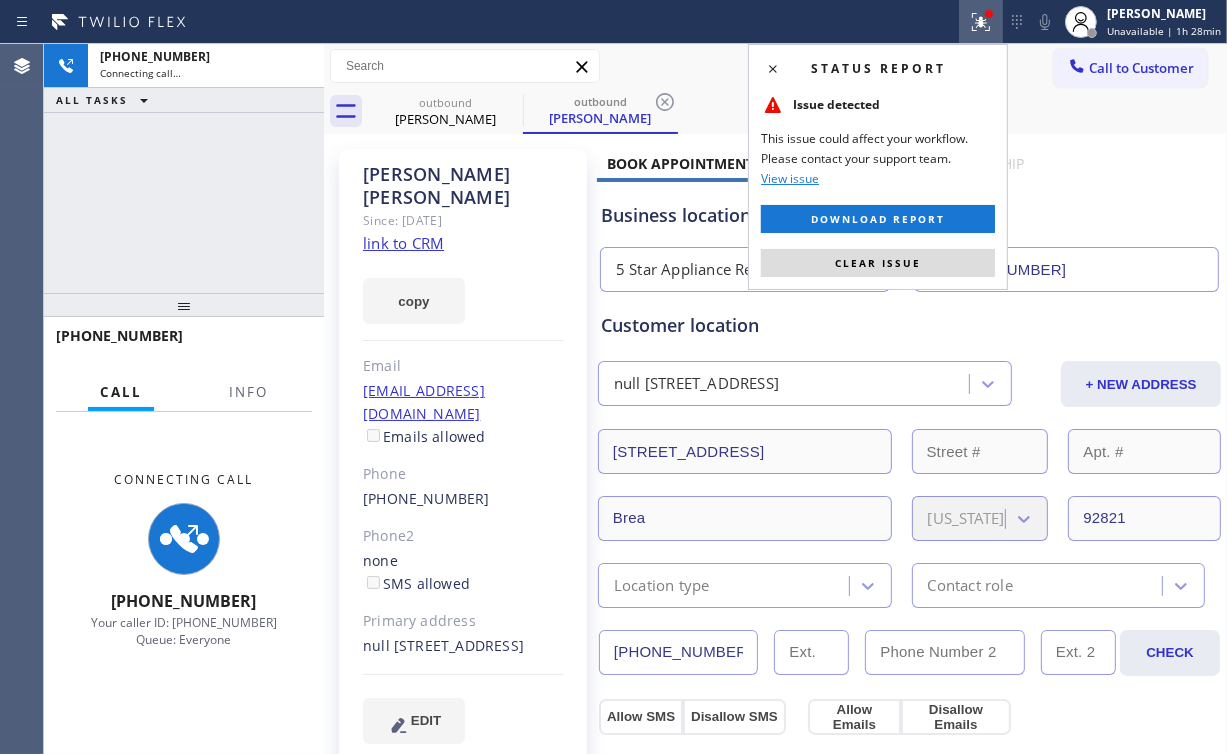 drag, startPoint x: 868, startPoint y: 262, endPoint x: 1052, endPoint y: 231, distance: 186.59314 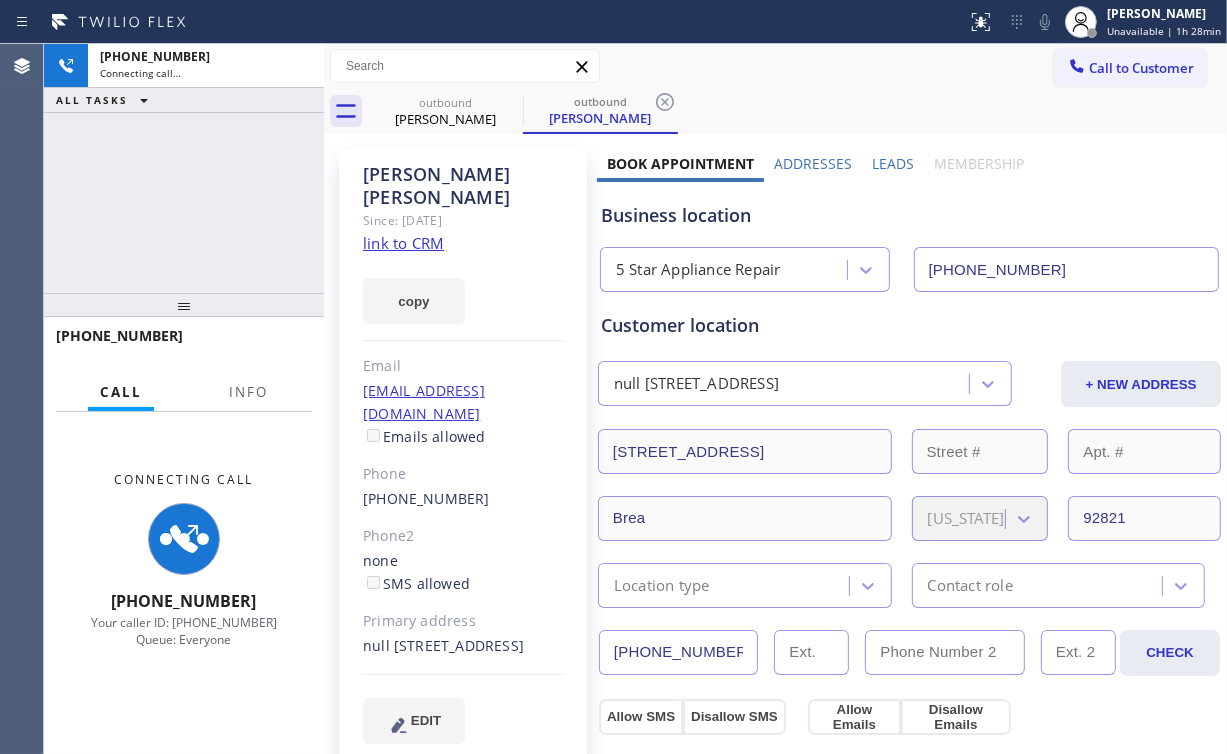 click on "Book Appointment Addresses Leads Membership Business location 5 Star Appliance Repair (855) 731-4952 Personal information Rachel Jin liujinusa@gmail.com Customer location null 2416 E Kern River Ln Brea, 92821 CA + NEW ADDRESS 2416 E Kern River Ln Brea California 92821 Location type Contact role (617) 230-9665 CHECK Allow SMS Disallow SMS Allow Emails Disallow Emails Appointment 5 Star Appliance - choose type of job - - choose brand - Age of Equipment - choose time - Credit card Select Credit Card + NEW CARD CANCEL SAVE Other Where did you find us? Call before tech arrives Save as Lost Create Lead Success! Booking Success! https://erp.apollosoft.co/customer/506733#portlet_lead close copy link Save lead as lost Type Reason Cancel Save as lost lead Not serviceable MON dd/mm TUE dd/mm WED dd/mm THU dd/mm FRI dd/mm SAT dd/mm SUN dd/mm 08:00 12:00 - - - - - - - 12:00 16:00 - - - - - - - 16:00 19:00 - - - - - - - Add New Location ADDRESS PHONE ZIP ACTIONS null 2416 E Kern River Ln Brea, 92821 CA  USA (617) 230-9665" at bounding box center (909, 814) 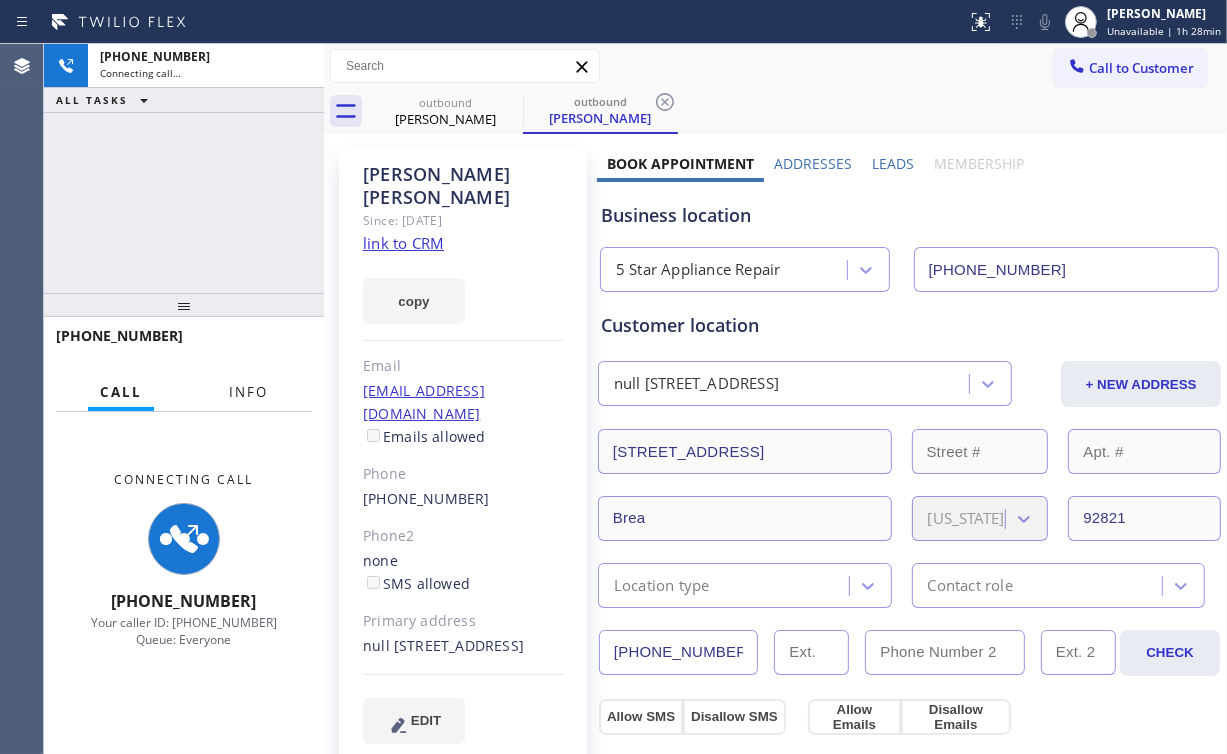 click on "Info" at bounding box center (248, 392) 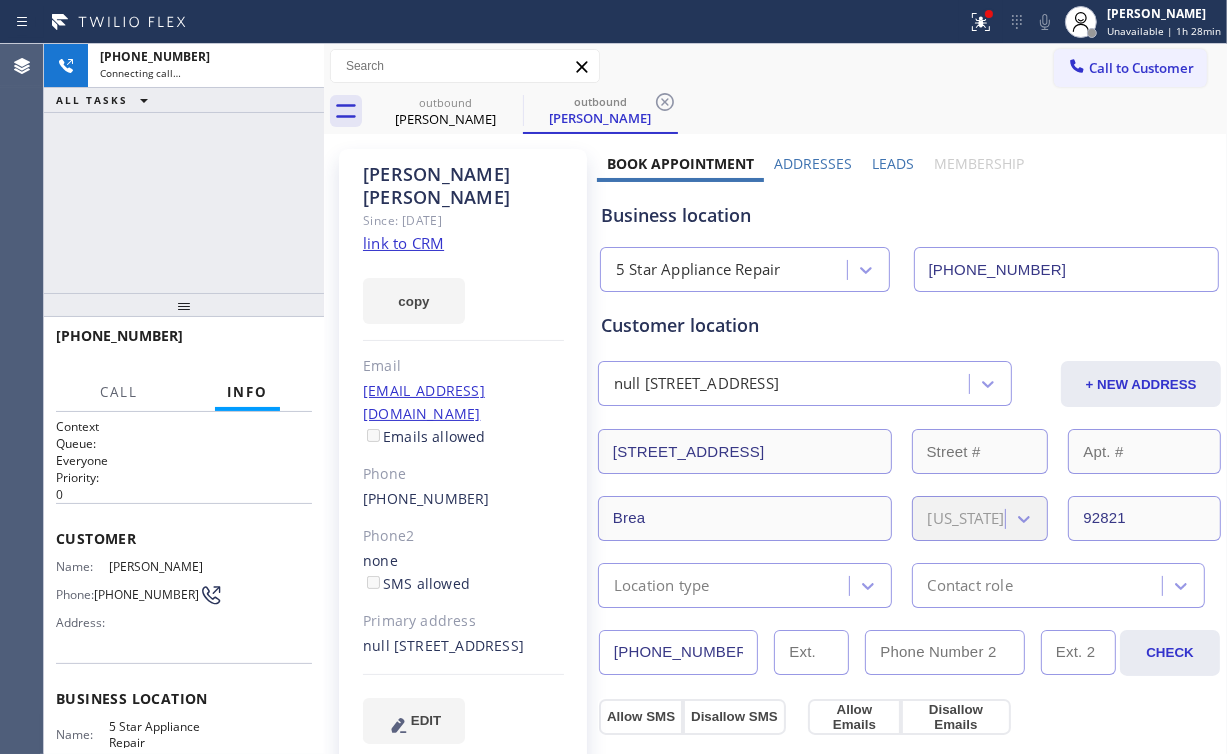 click on "[PHONE_NUMBER] Connecting call… ALL TASKS ALL TASKS ACTIVE TASKS TASKS IN WRAP UP" at bounding box center (184, 168) 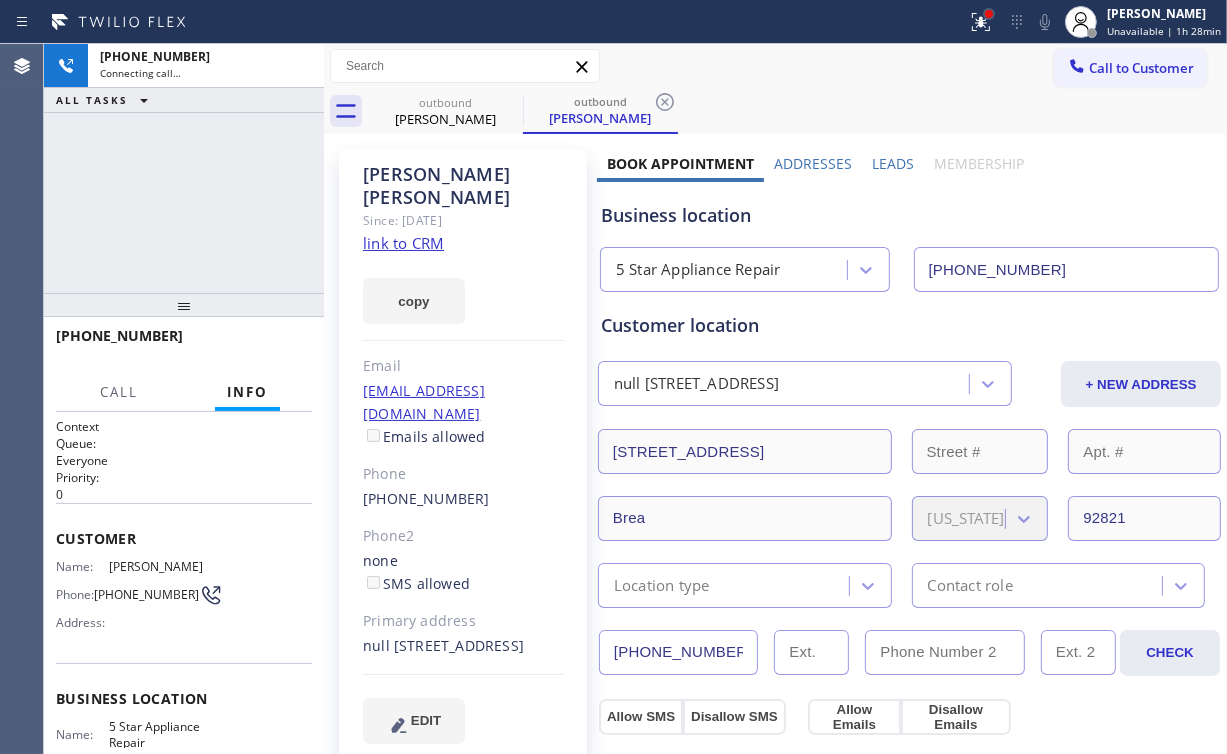 click at bounding box center (989, 14) 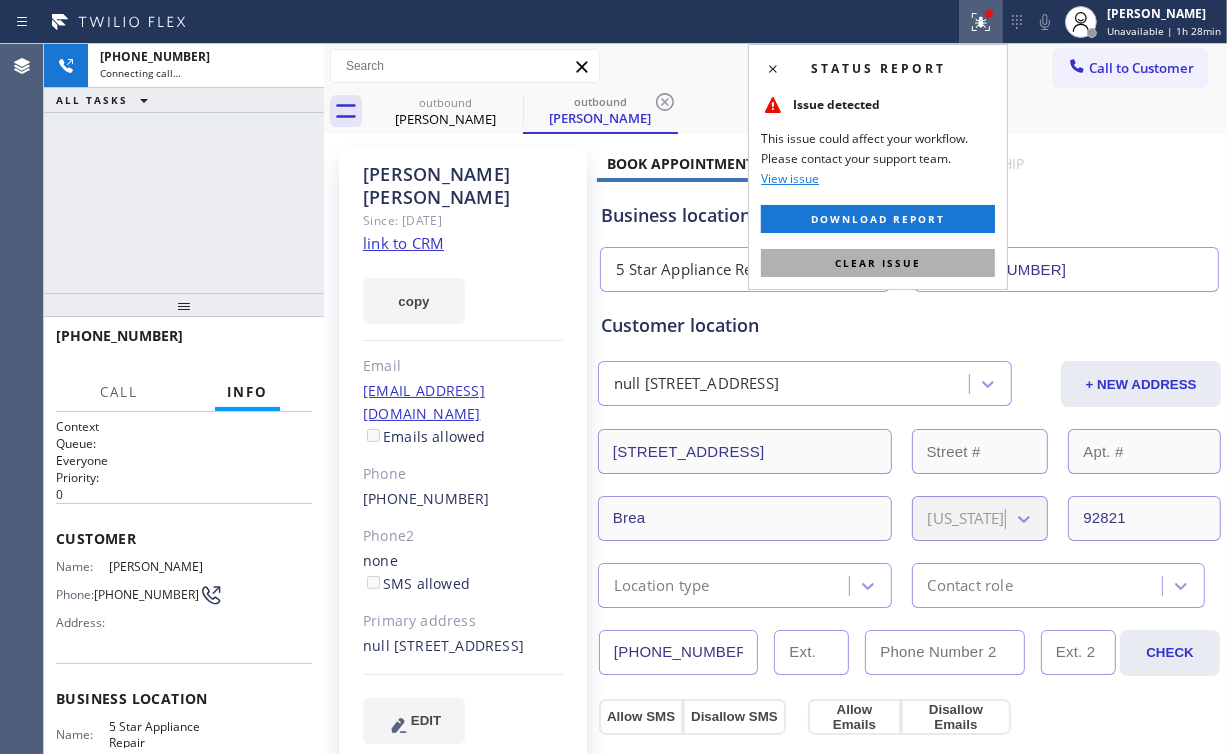 click on "Clear issue" at bounding box center (878, 263) 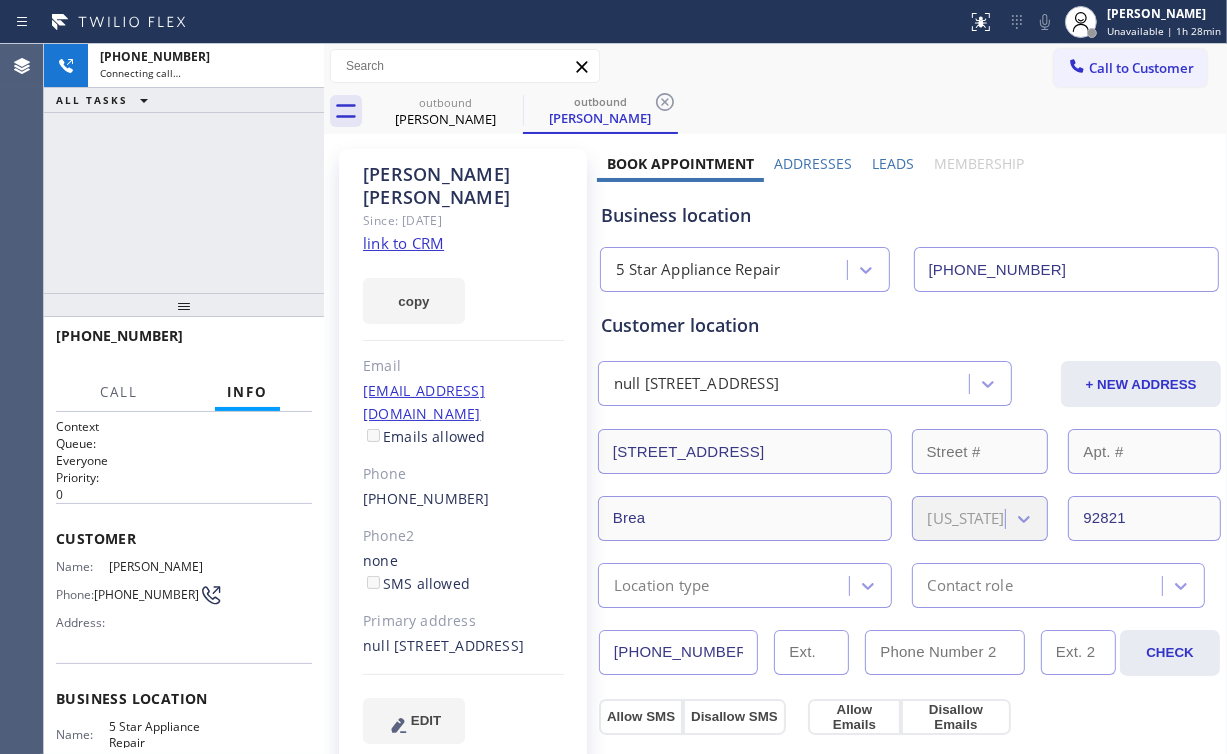 click on "Business location 5 Star Appliance Repair (855) 731-4952" at bounding box center [909, 237] 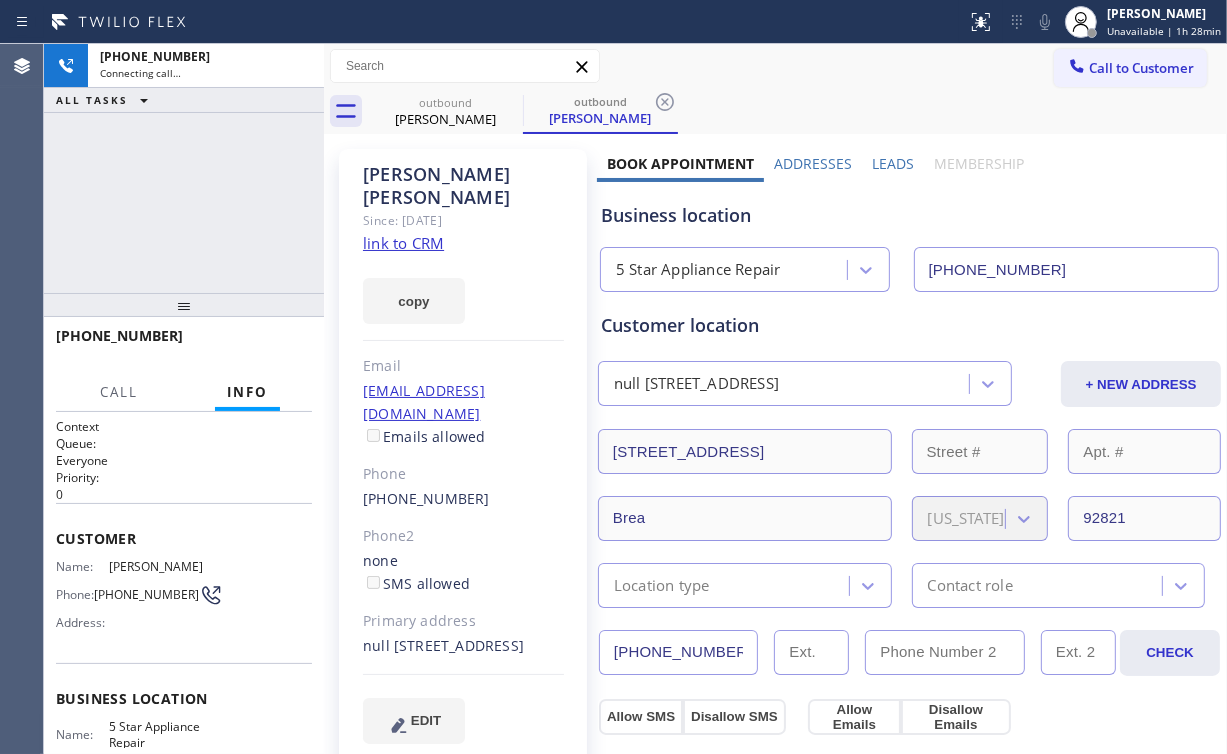 click on "[PHONE_NUMBER] Connecting call… ALL TASKS ALL TASKS ACTIVE TASKS TASKS IN WRAP UP" at bounding box center [184, 168] 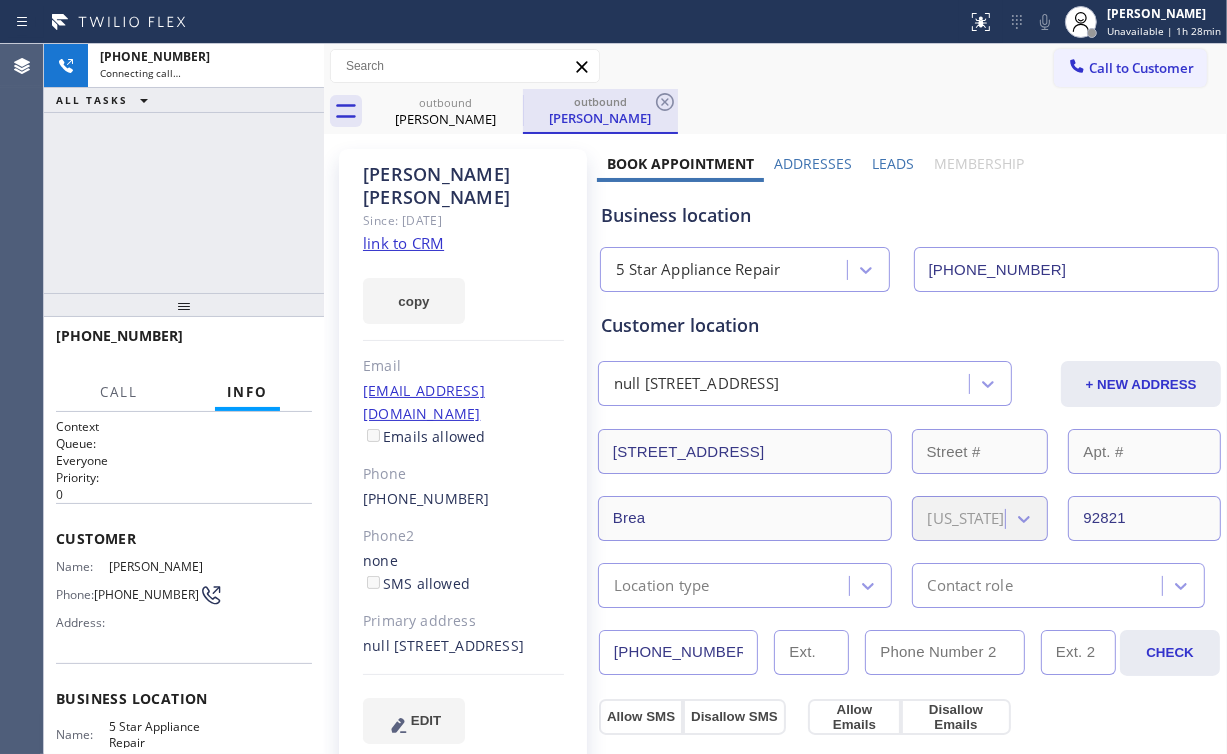 drag, startPoint x: 455, startPoint y: 121, endPoint x: 528, endPoint y: 106, distance: 74.52516 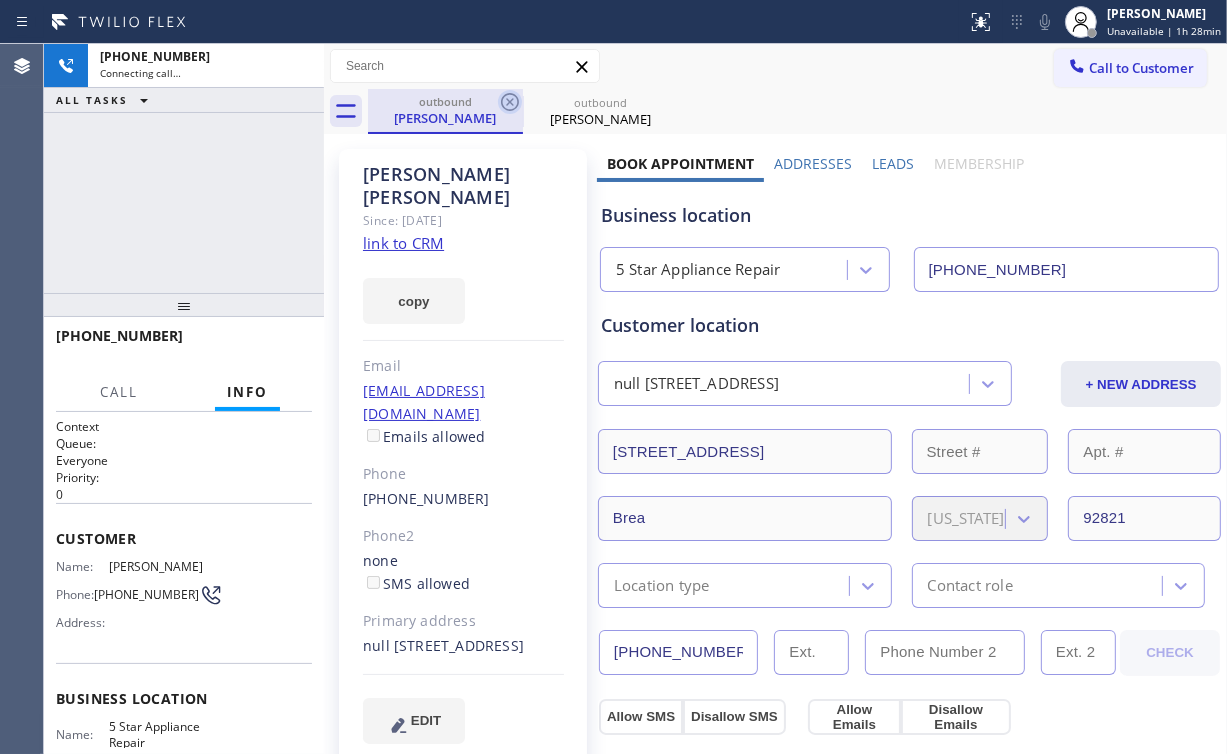 click 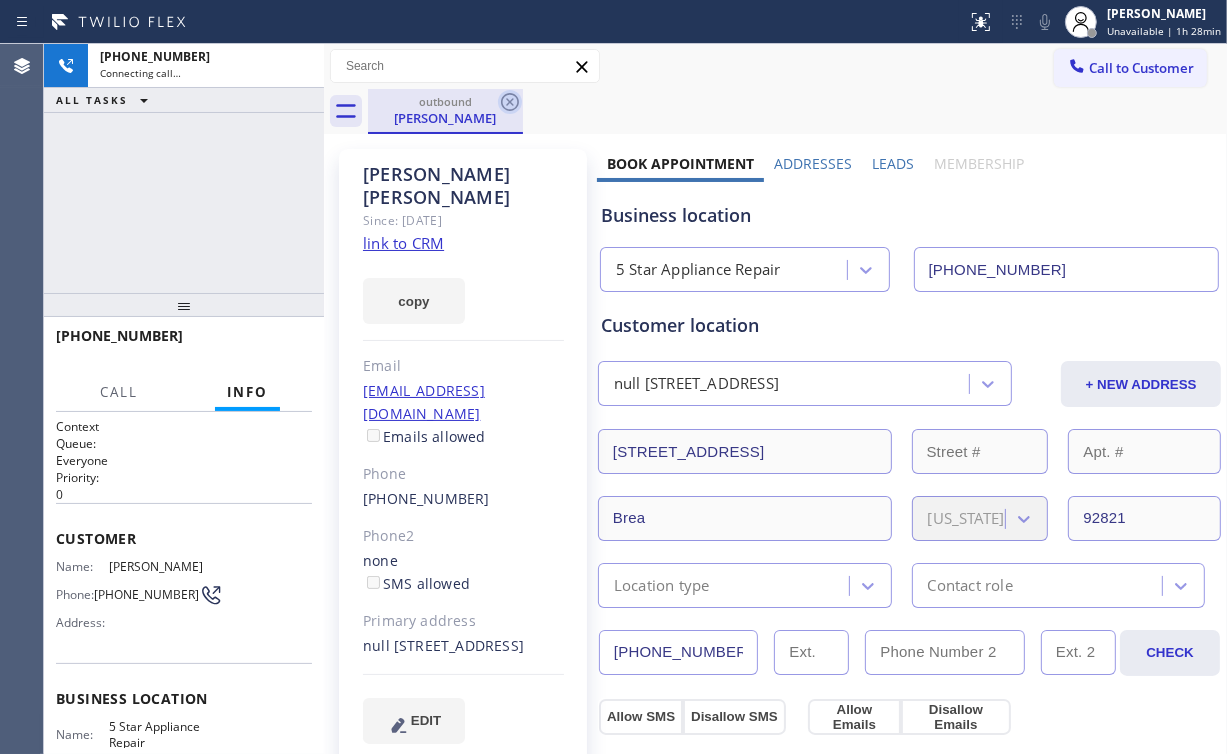 click 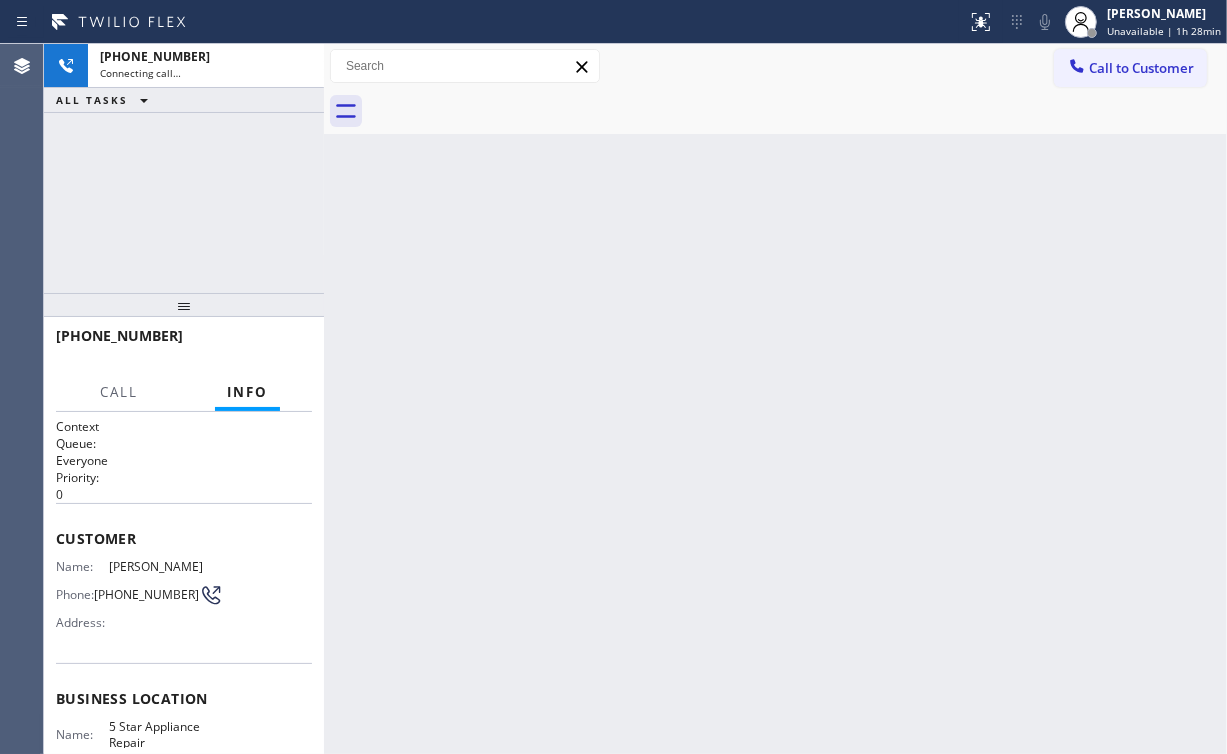 click on "[PHONE_NUMBER] Connecting call… ALL TASKS ALL TASKS ACTIVE TASKS TASKS IN WRAP UP" at bounding box center [184, 168] 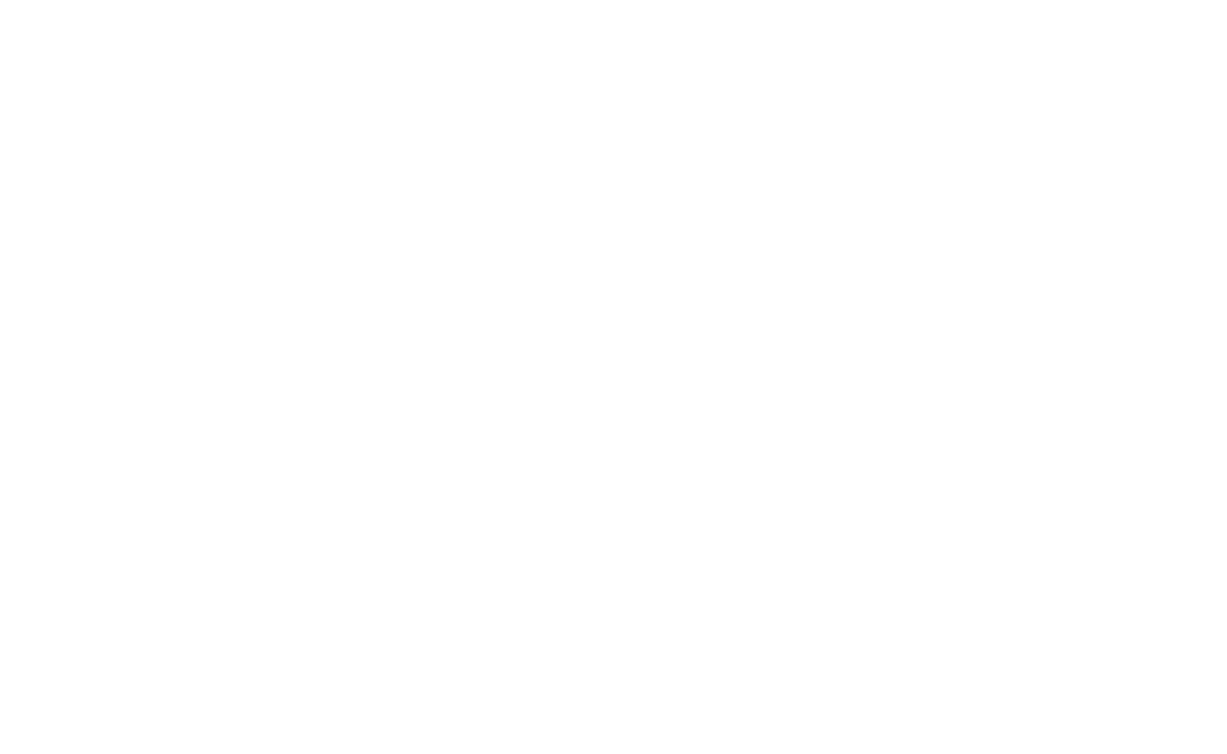 scroll, scrollTop: 0, scrollLeft: 0, axis: both 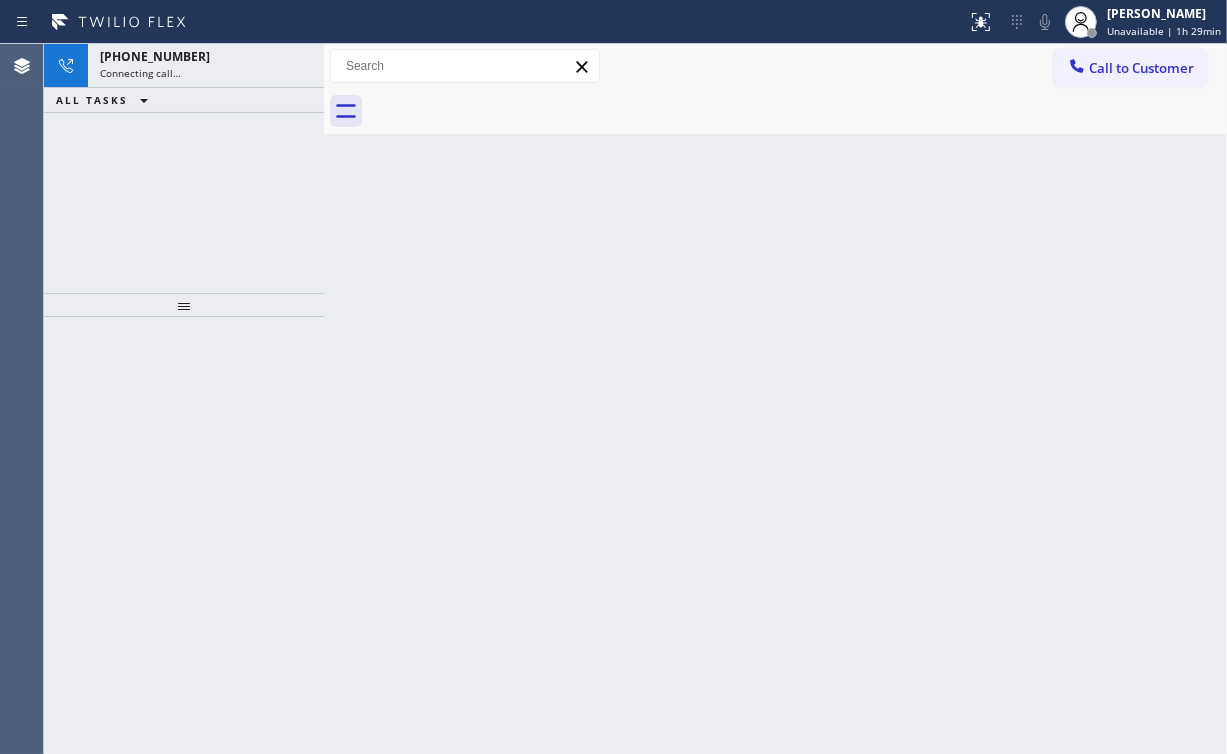click on "+16172309665 Connecting call… ALL TASKS ALL TASKS ACTIVE TASKS TASKS IN WRAP UP" at bounding box center [184, 168] 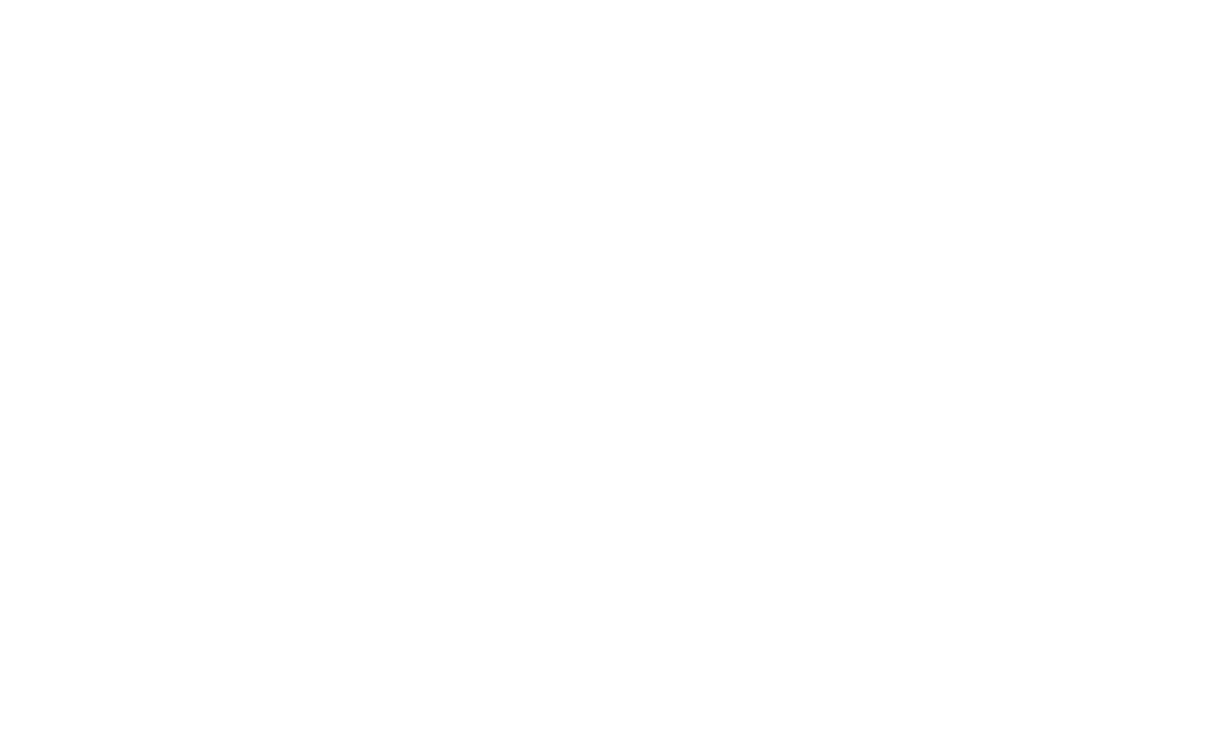 scroll, scrollTop: 0, scrollLeft: 0, axis: both 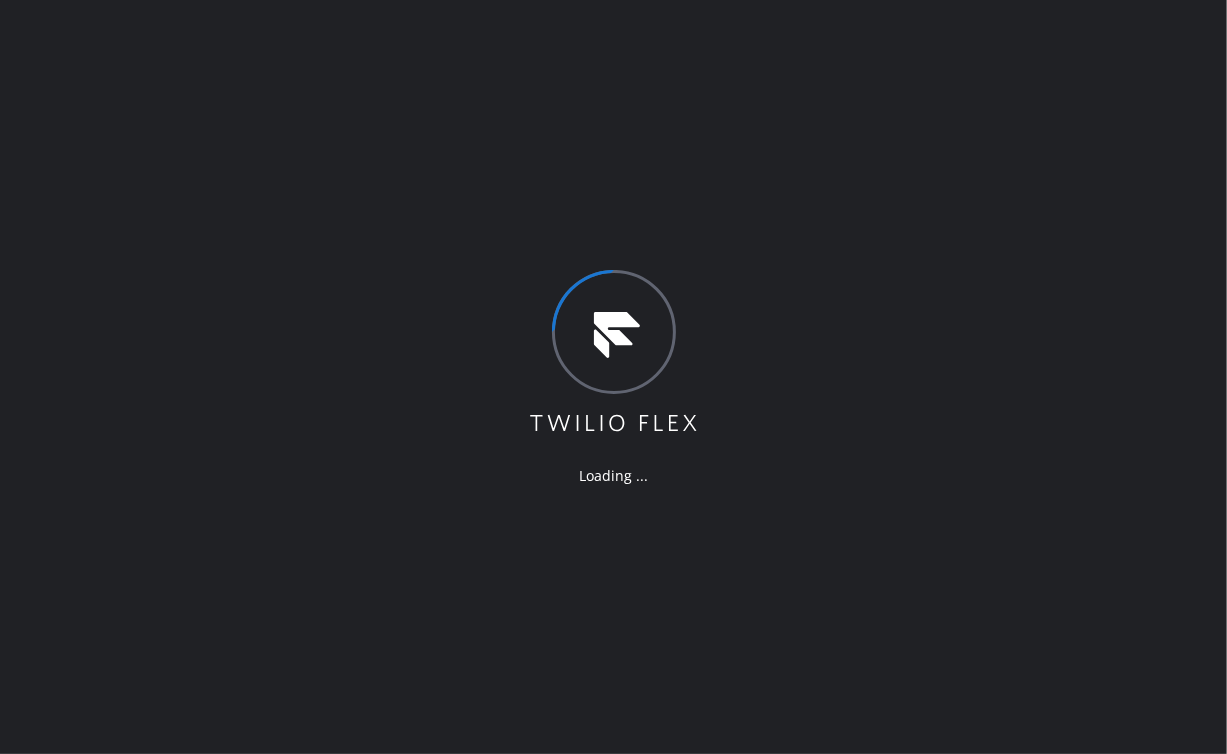 click on "Loading ..." at bounding box center [613, 377] 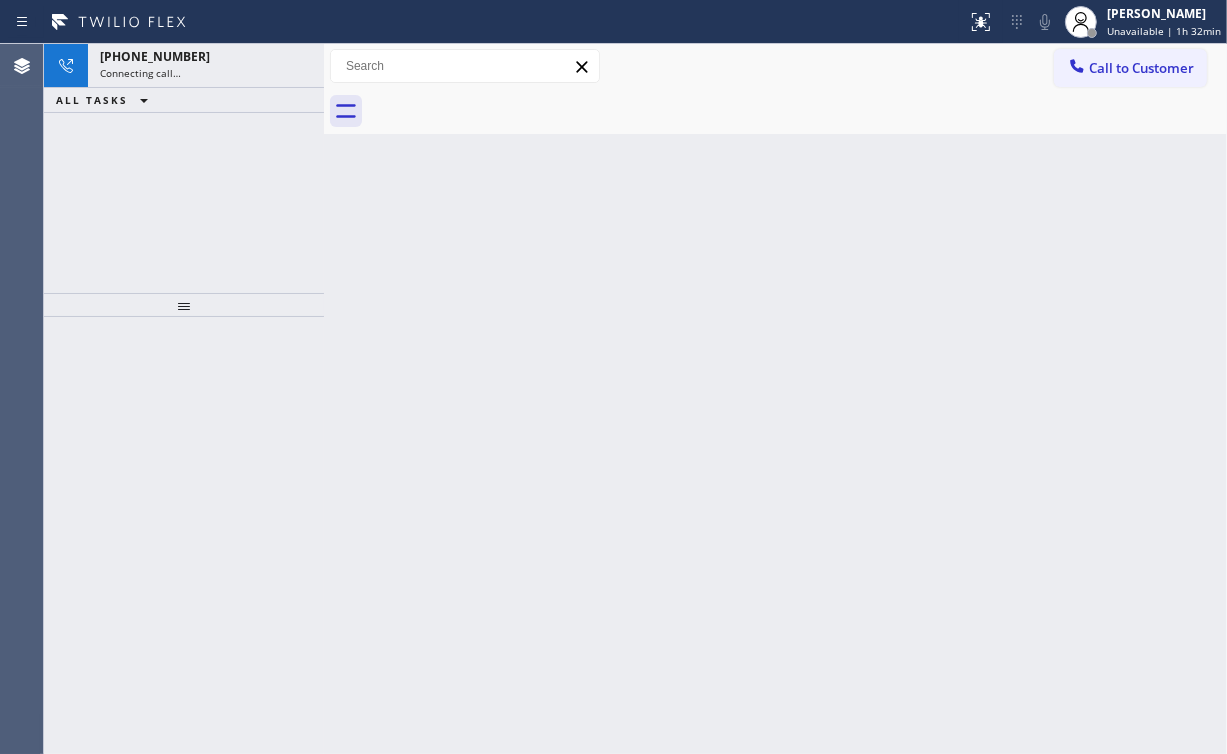 drag, startPoint x: 148, startPoint y: 220, endPoint x: 222, endPoint y: 189, distance: 80.23092 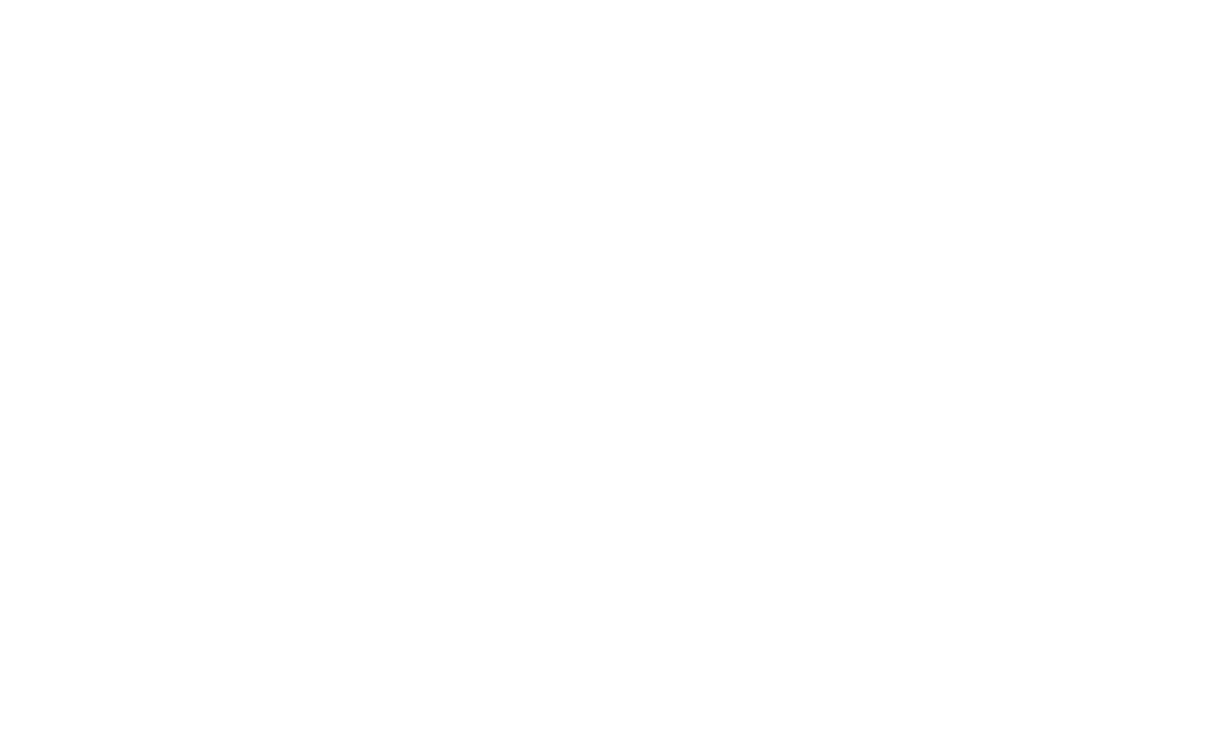 scroll, scrollTop: 0, scrollLeft: 0, axis: both 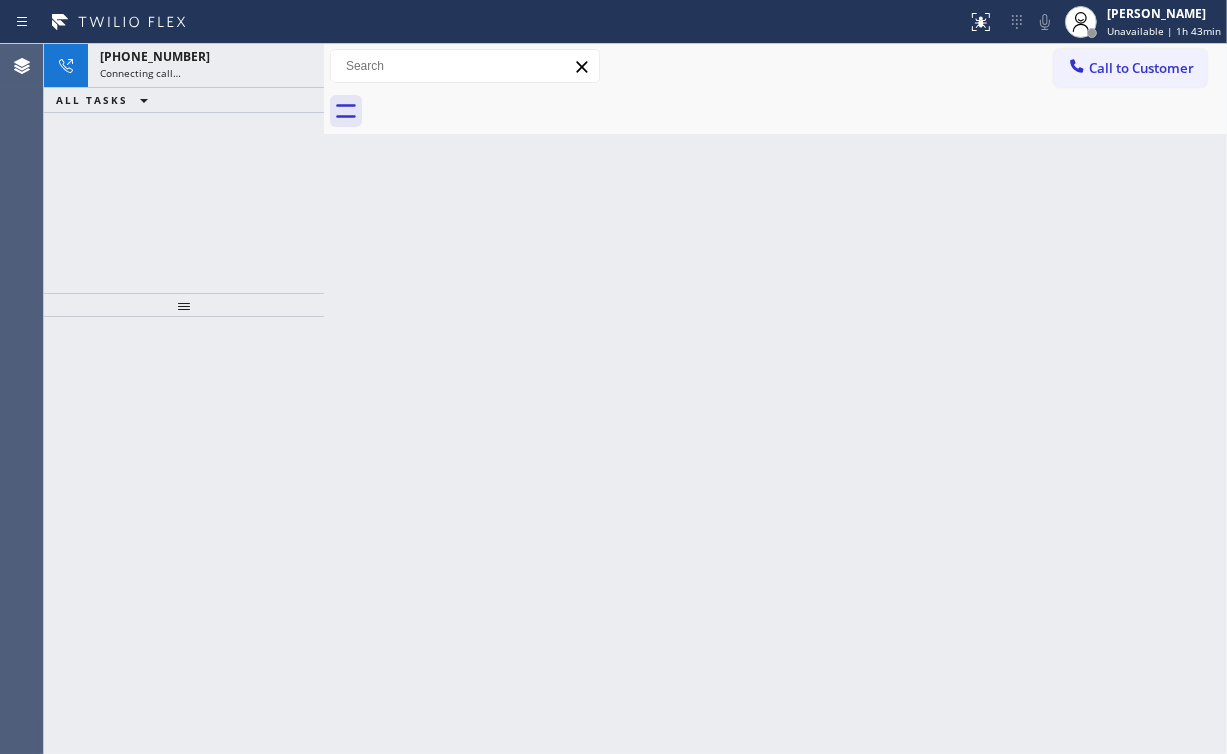 click on "[PHONE_NUMBER] Connecting call… ALL TASKS ALL TASKS ACTIVE TASKS TASKS IN WRAP UP" at bounding box center [184, 168] 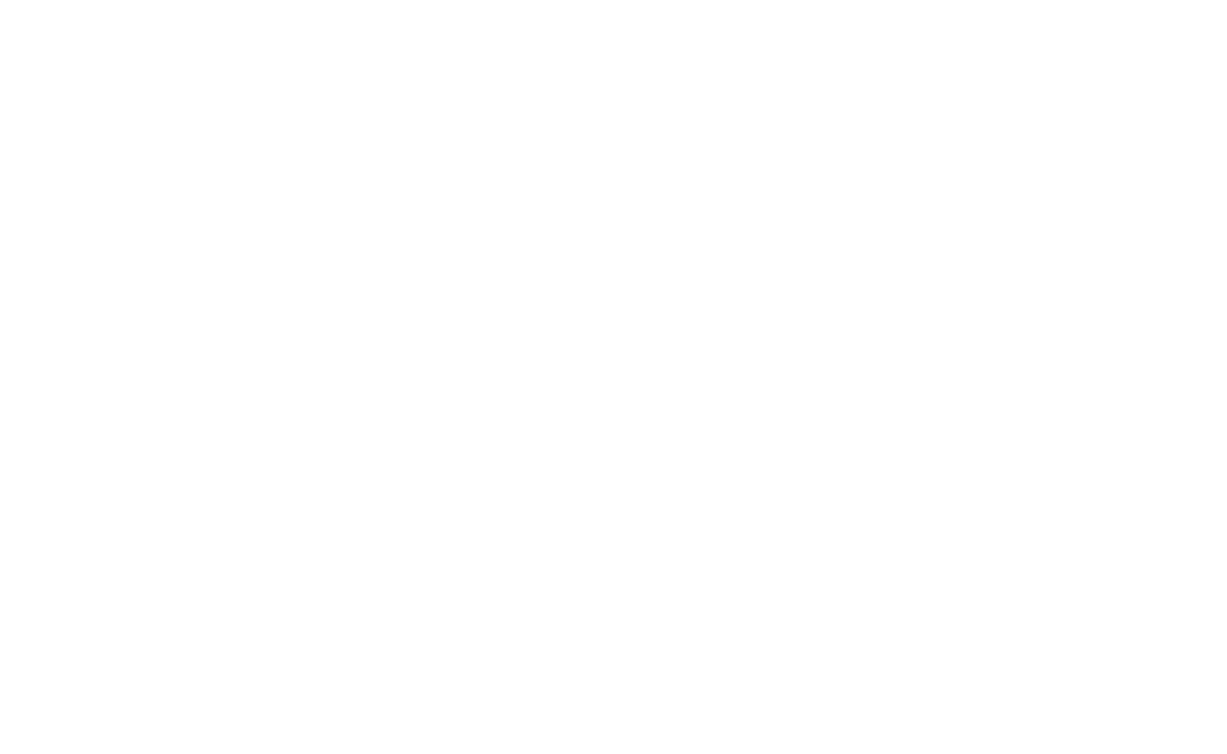 scroll, scrollTop: 0, scrollLeft: 0, axis: both 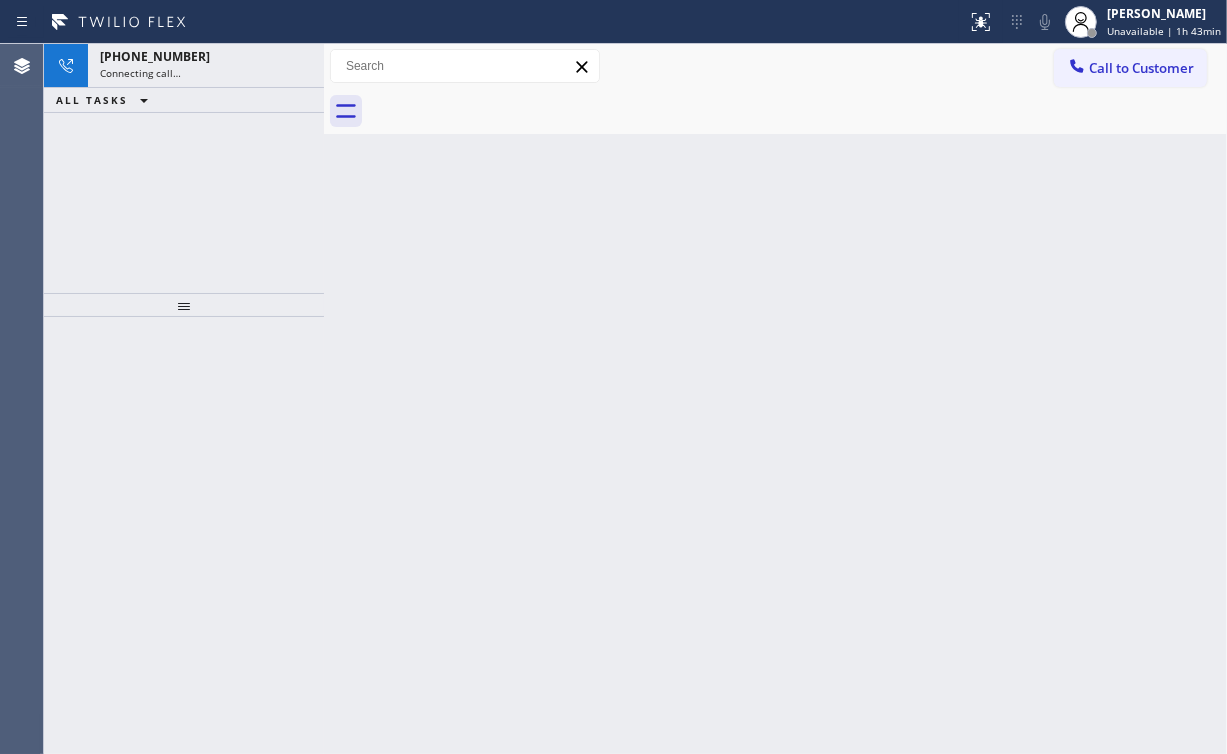 click on "[PHONE_NUMBER] Connecting call… ALL TASKS ALL TASKS ACTIVE TASKS TASKS IN WRAP UP" at bounding box center (184, 168) 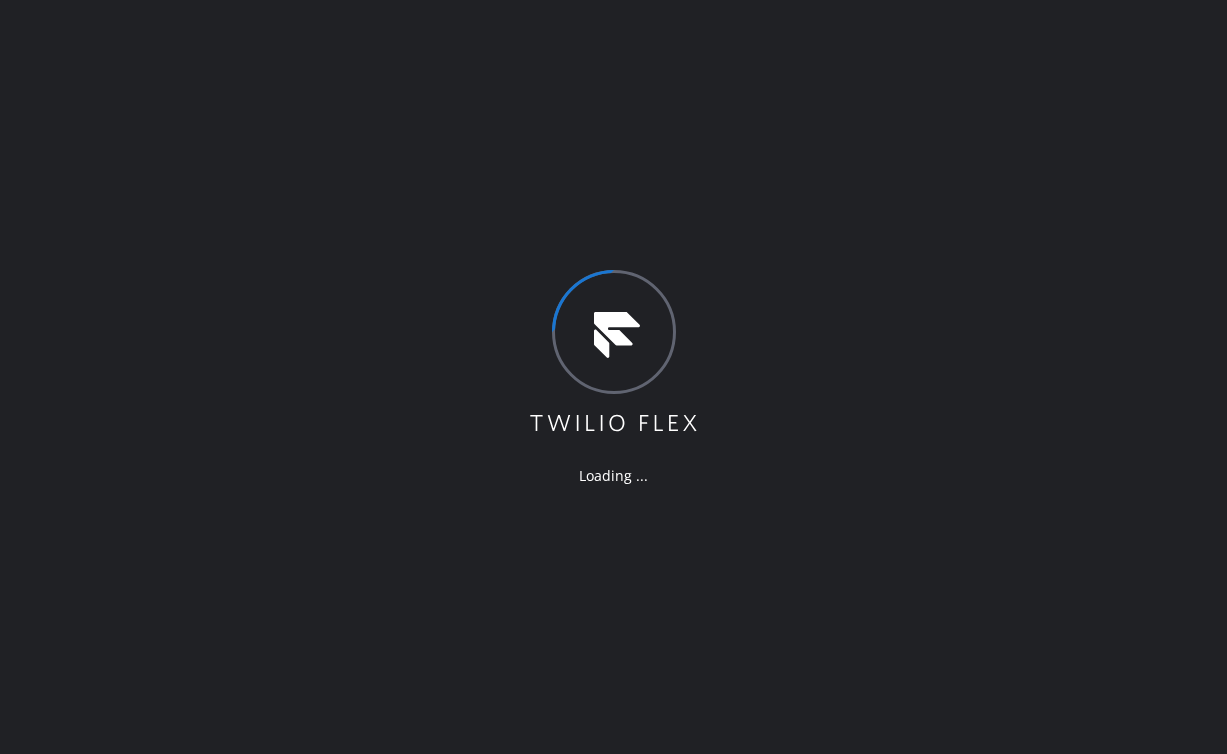 scroll, scrollTop: 0, scrollLeft: 0, axis: both 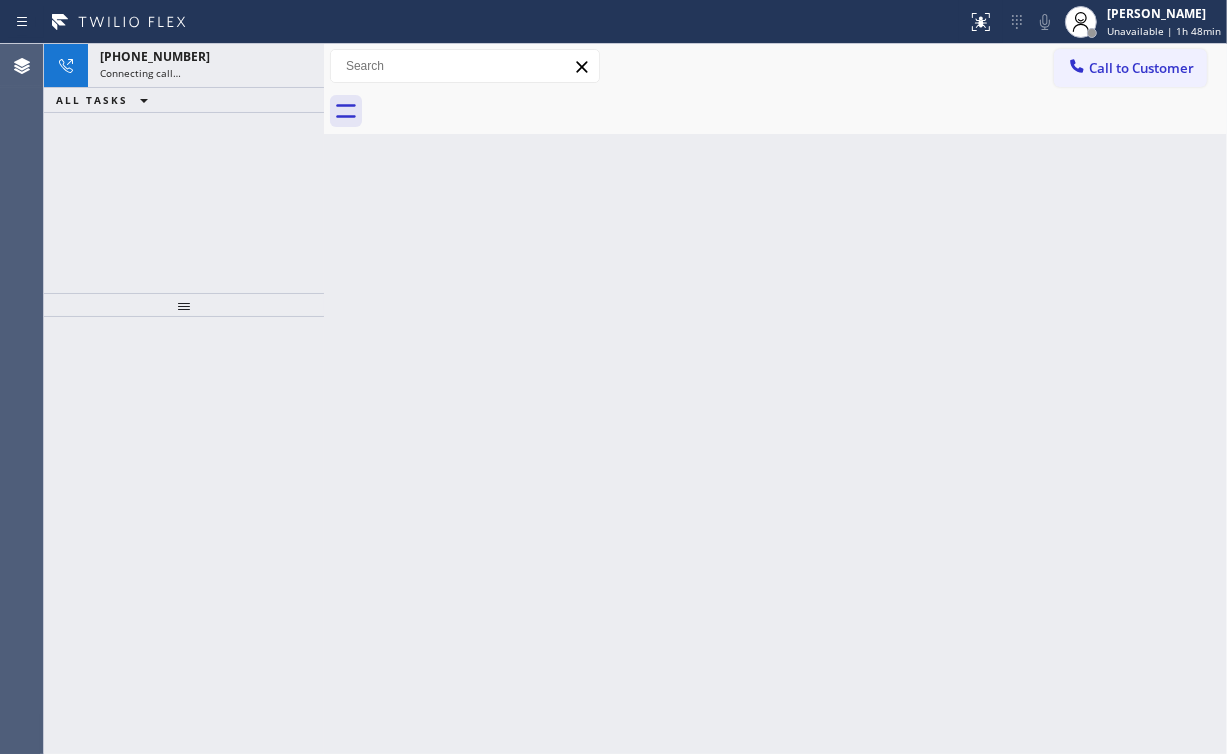 click on "[PHONE_NUMBER] Connecting call… ALL TASKS ALL TASKS ACTIVE TASKS TASKS IN WRAP UP" at bounding box center [184, 168] 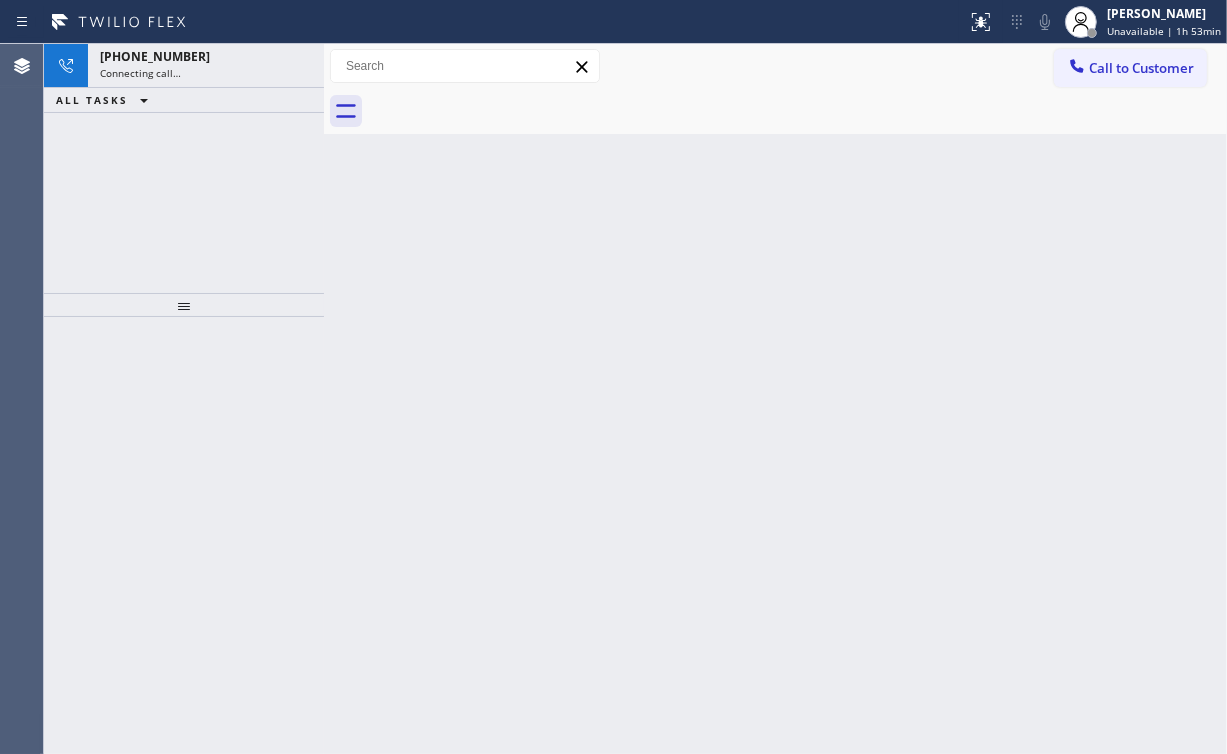 click on "Back to Dashboard Change Sender ID Customers Technicians Select a contact Outbound call Technician Search Technician Your caller id phone number Your caller id phone number Call Technician info Name   Phone none Address none Change Sender ID HVAC [PHONE_NUMBER] 5 Star Appliance [PHONE_NUMBER] Appliance Repair [PHONE_NUMBER] Plumbing [PHONE_NUMBER] Air Duct Cleaning [PHONE_NUMBER]  Electricians [PHONE_NUMBER] Cancel Change Check personal SMS Reset Change No tabs Call to Customer Outbound call Location Search location Your caller id phone number Customer number Call Outbound call Technician Search Technician Your caller id phone number Your caller id phone number Call" at bounding box center (775, 399) 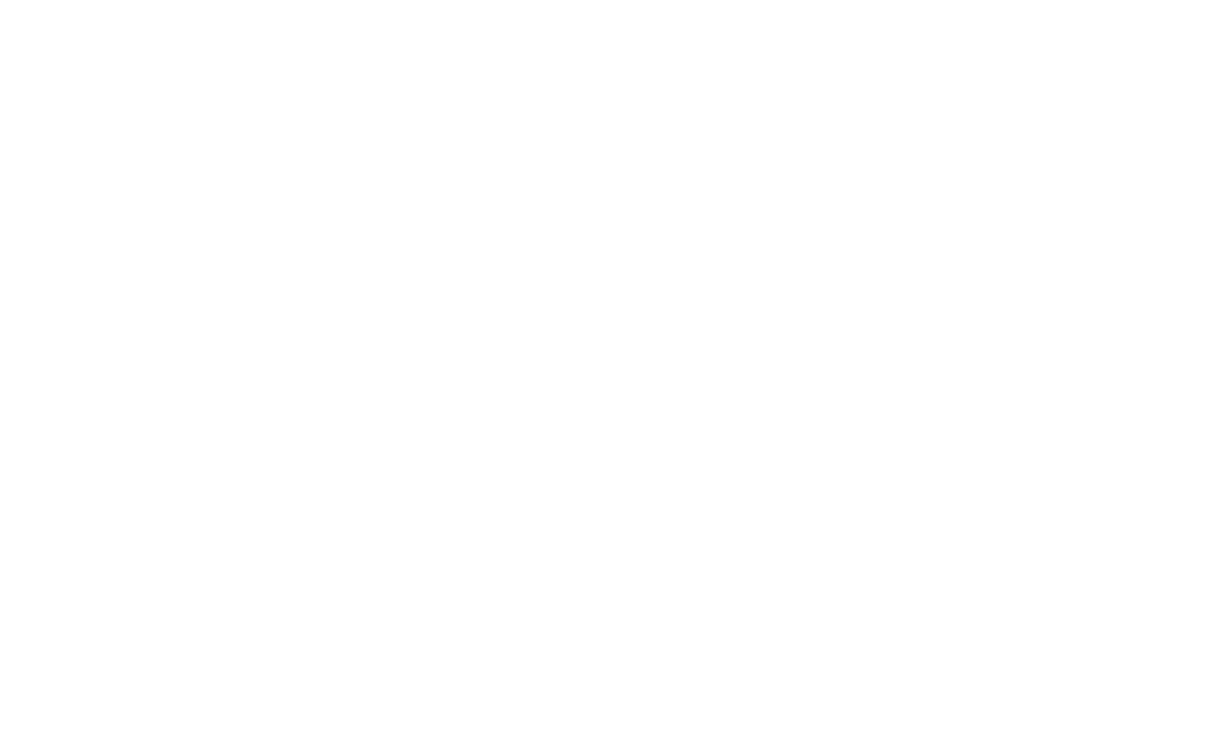scroll, scrollTop: 0, scrollLeft: 0, axis: both 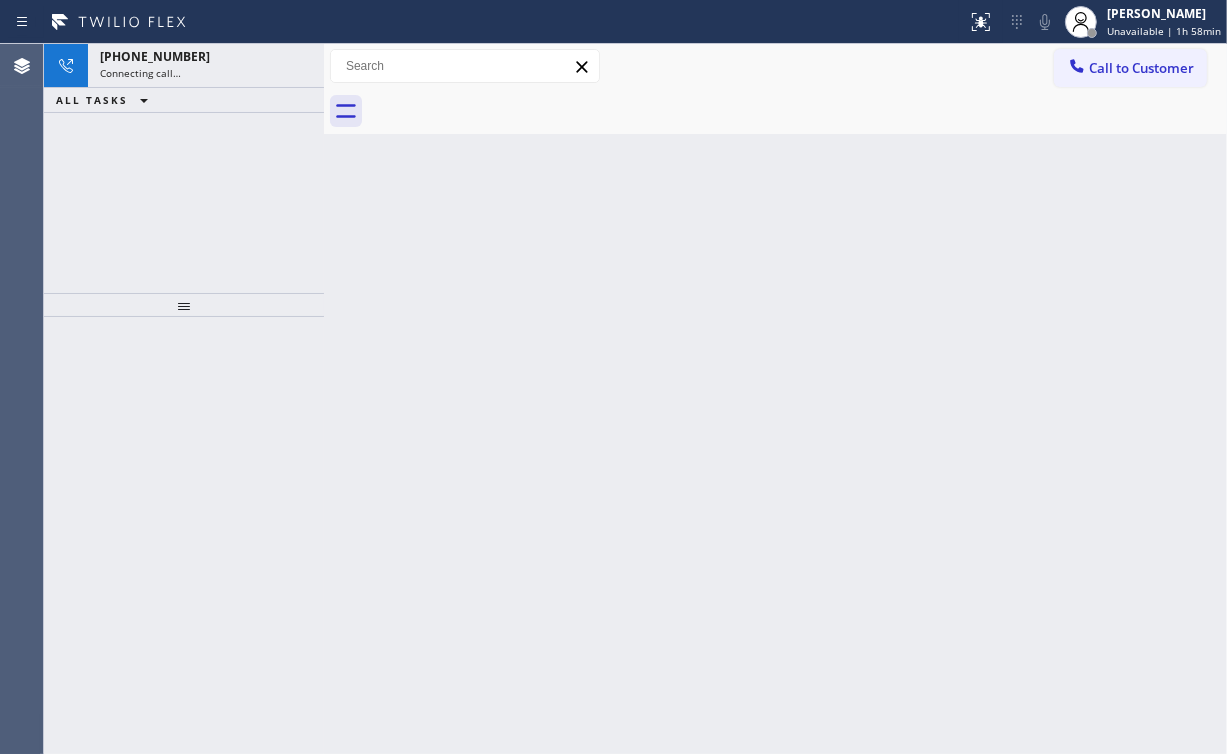 click on "[PHONE_NUMBER] Connecting call… ALL TASKS ALL TASKS ACTIVE TASKS TASKS IN WRAP UP" at bounding box center (184, 168) 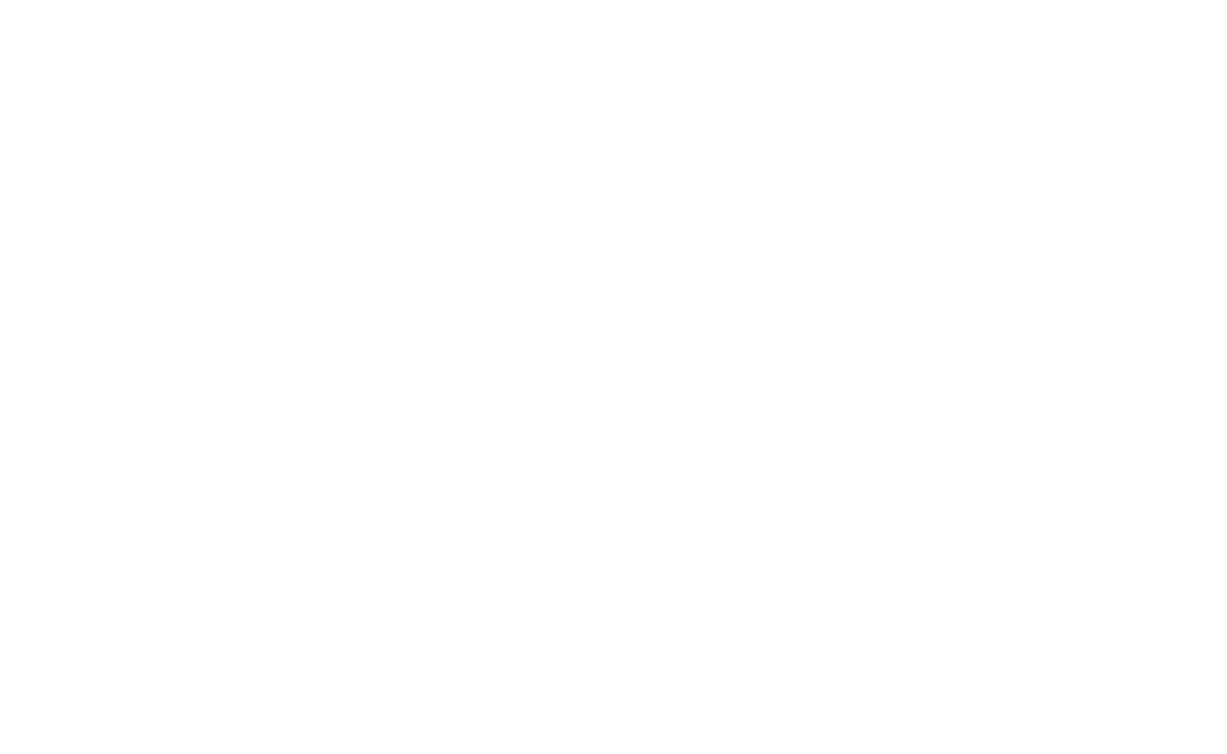scroll, scrollTop: 0, scrollLeft: 0, axis: both 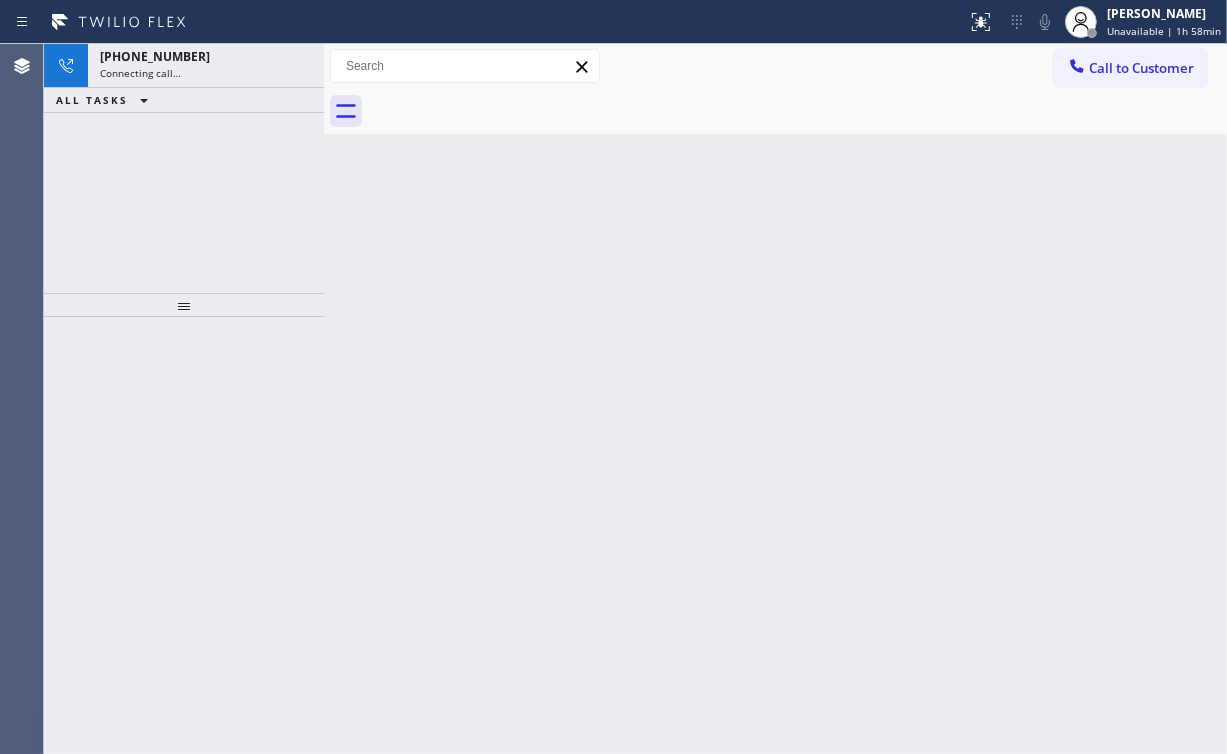 click on "[PHONE_NUMBER] Connecting call… ALL TASKS ALL TASKS ACTIVE TASKS TASKS IN WRAP UP" at bounding box center (184, 168) 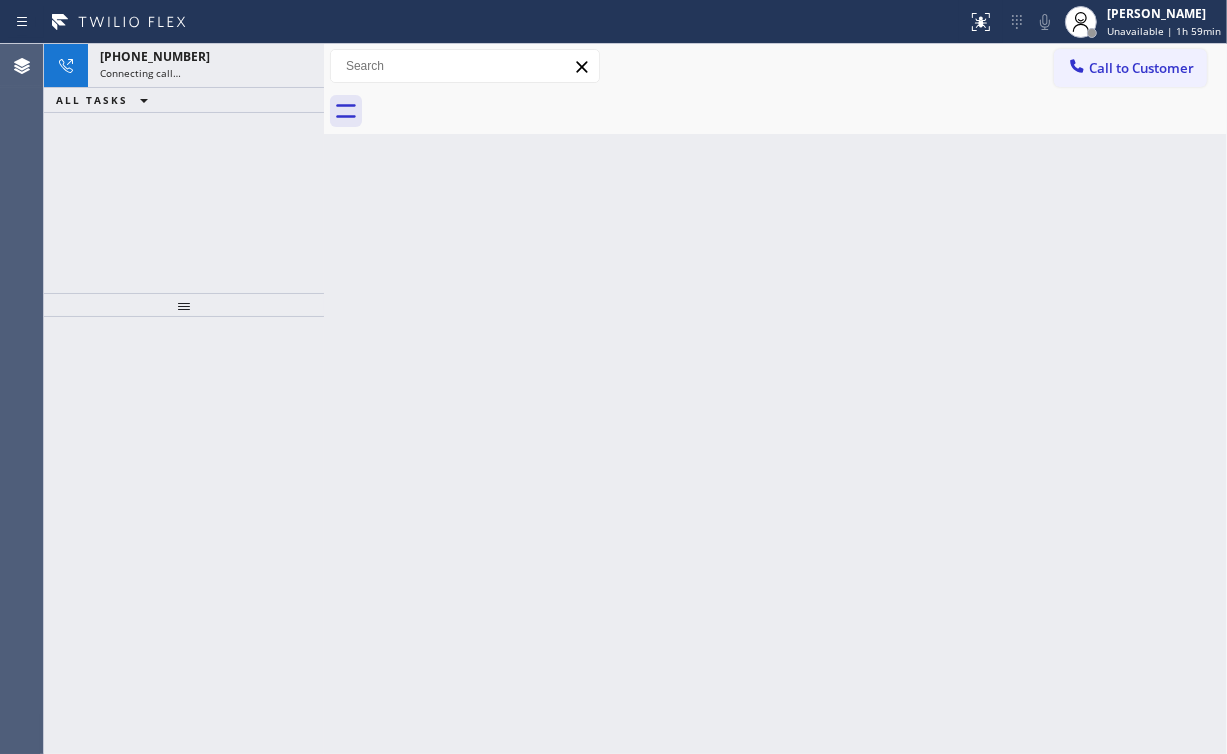 drag, startPoint x: 151, startPoint y: 194, endPoint x: 294, endPoint y: 120, distance: 161.01242 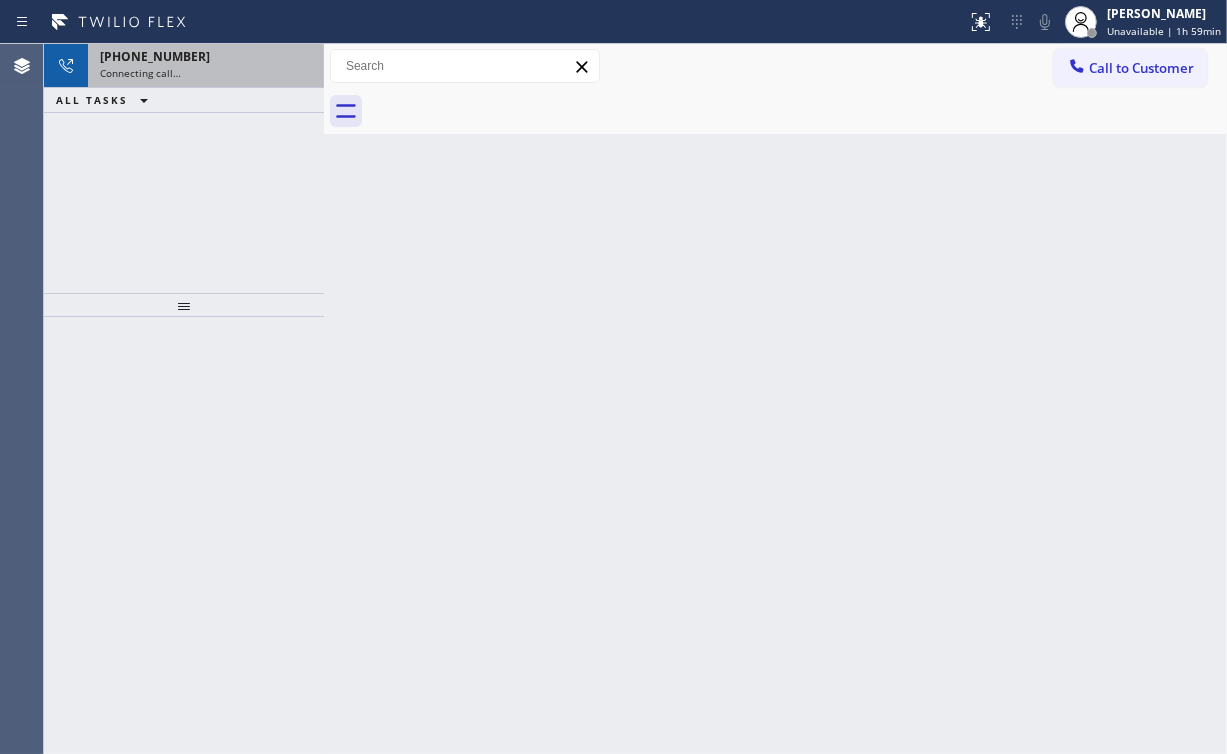 click on "[PHONE_NUMBER]" at bounding box center (206, 56) 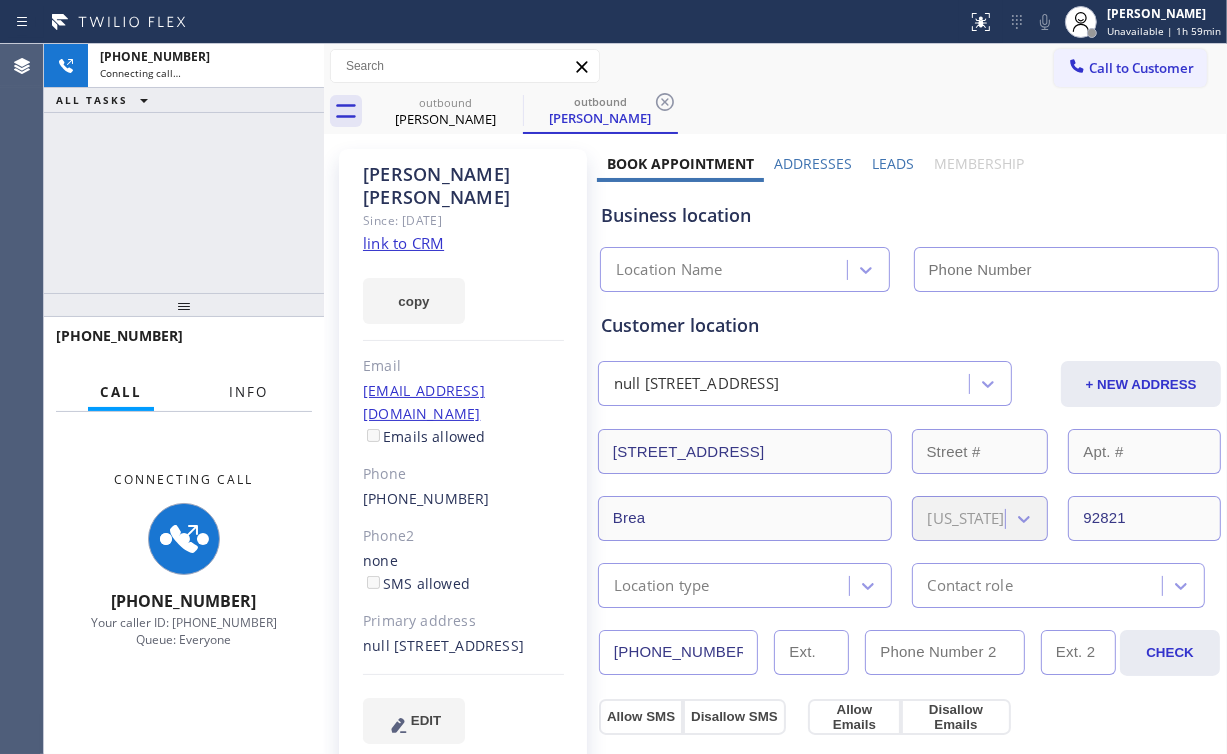 click on "Info" at bounding box center (248, 392) 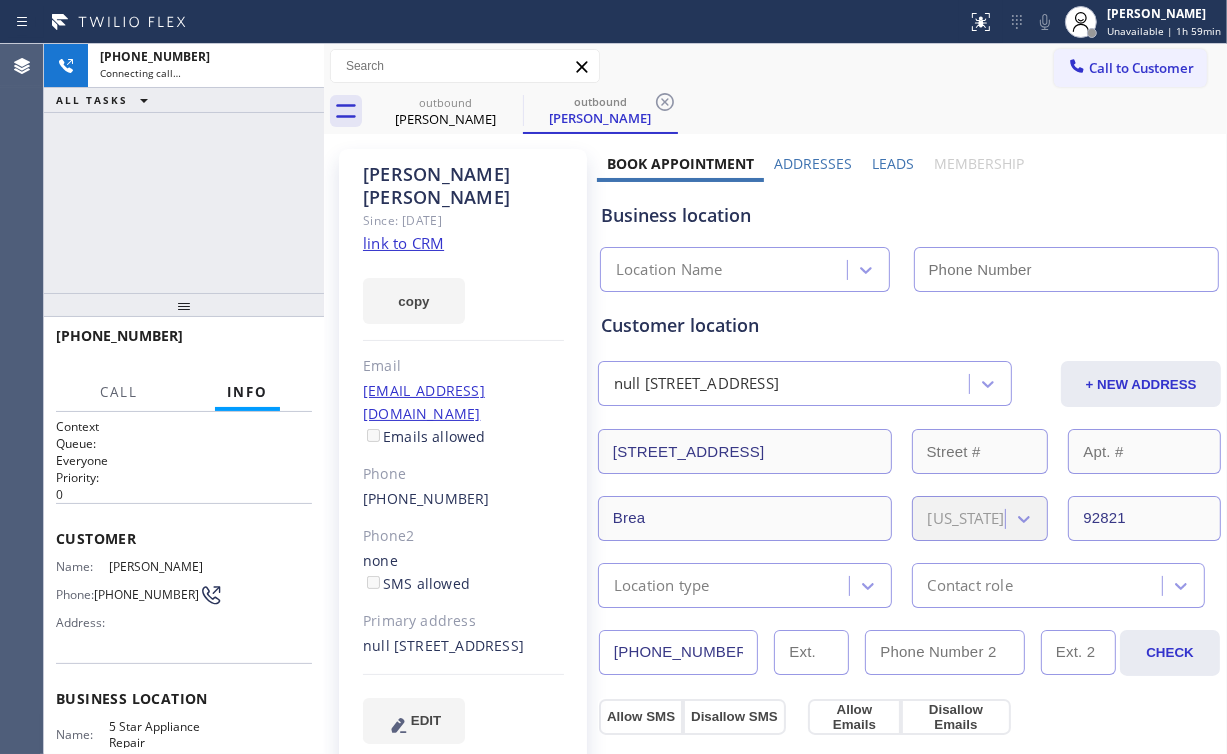 type on "[PHONE_NUMBER]" 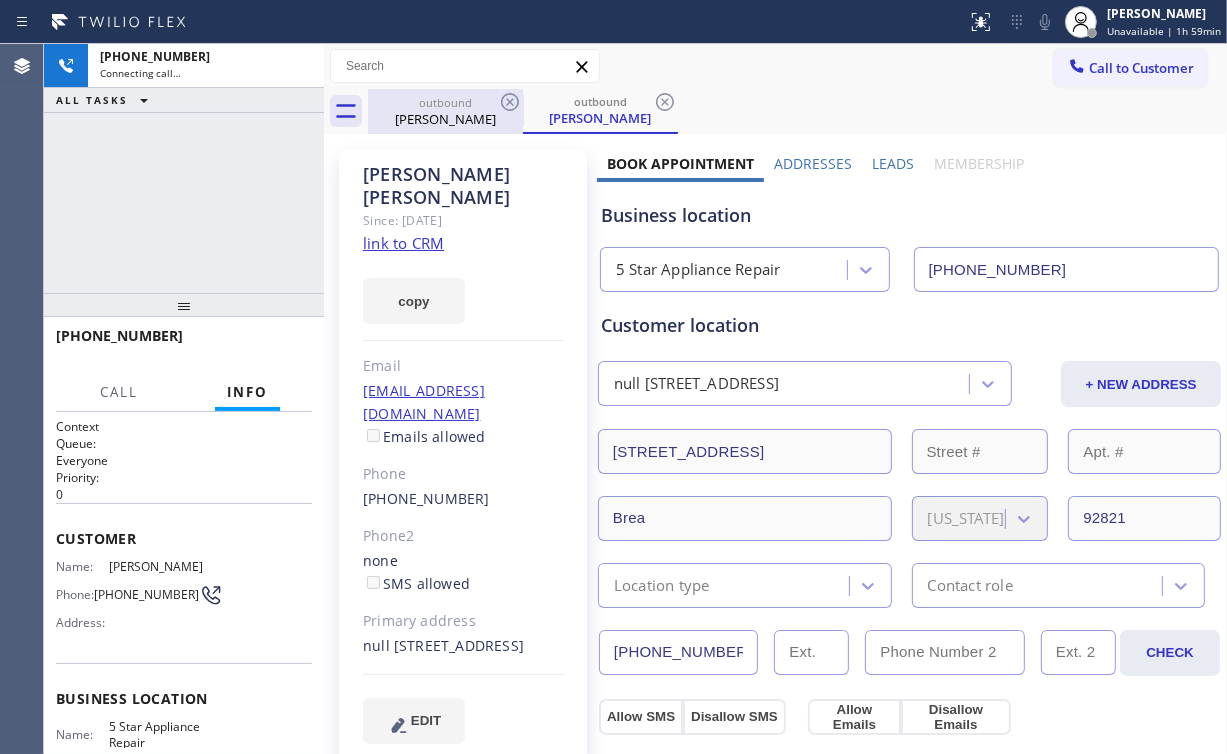 click on "outbound" at bounding box center [445, 102] 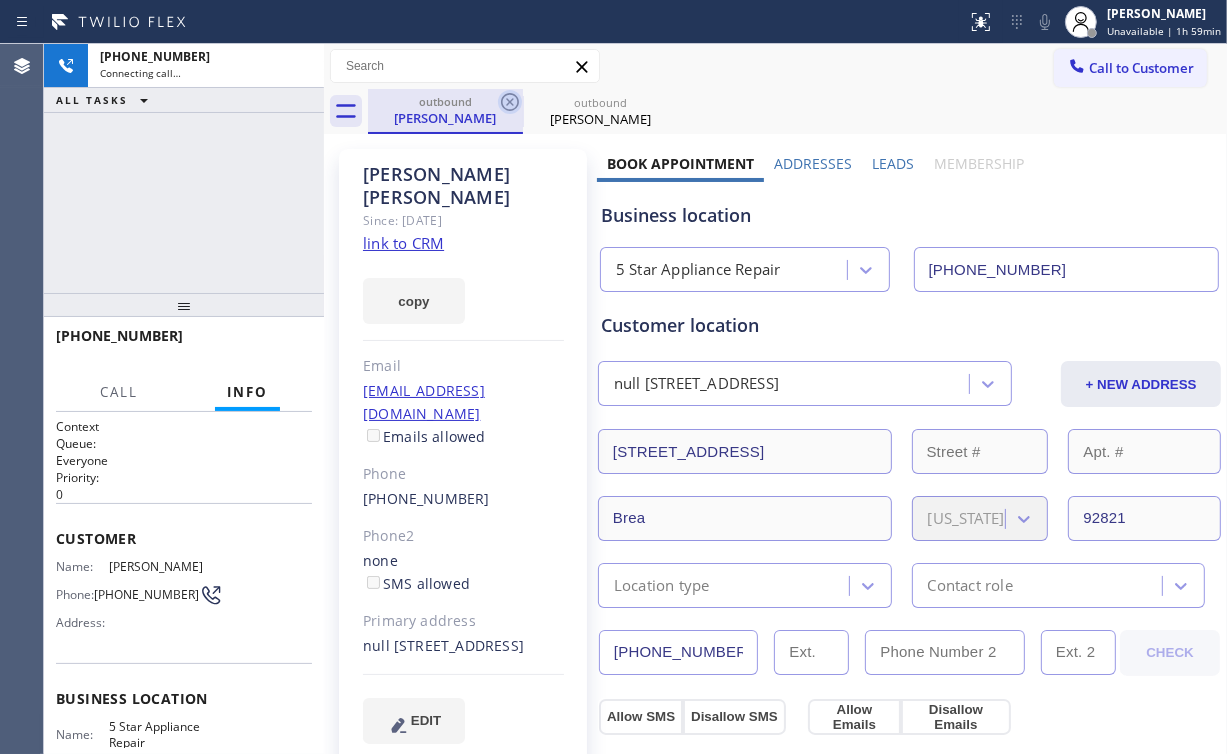 click 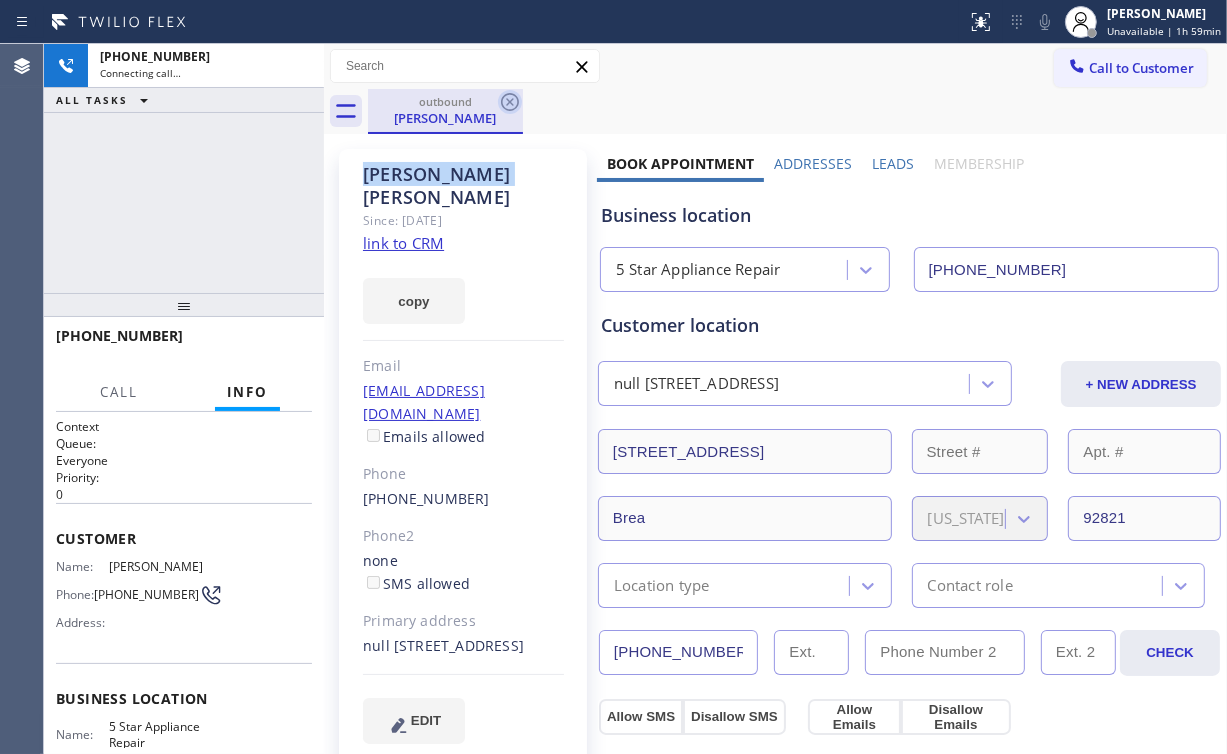 click 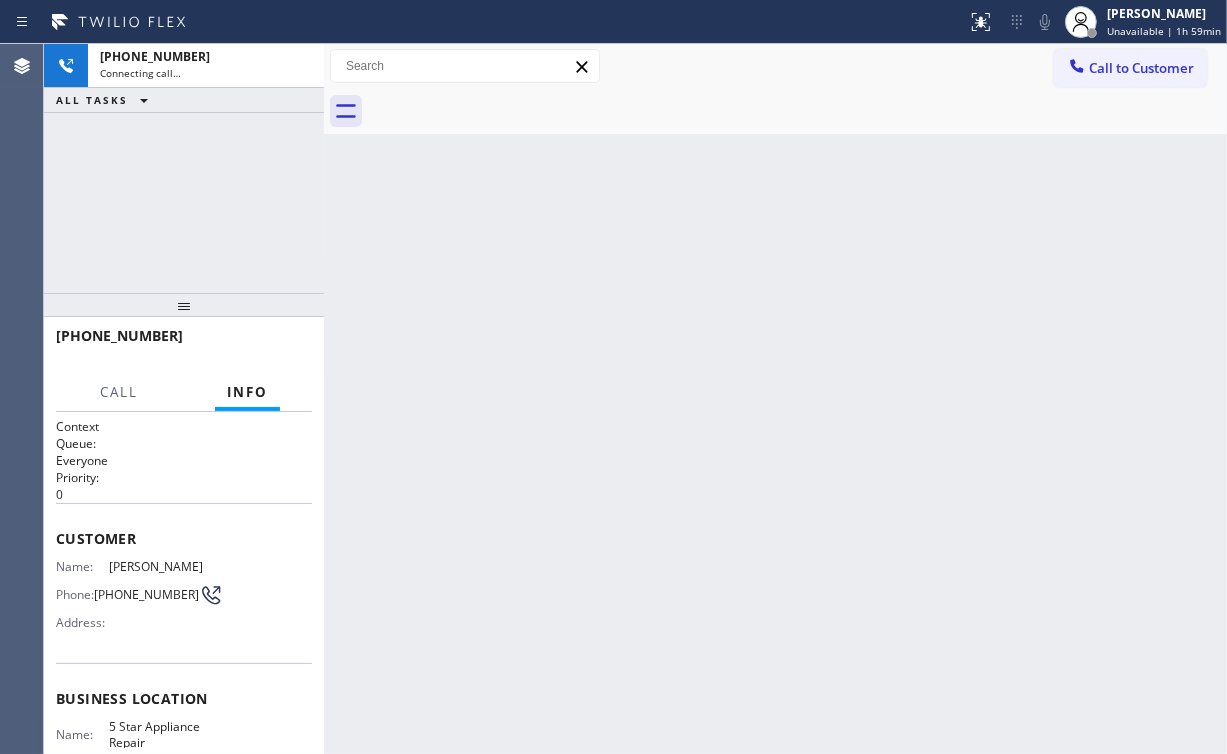 click on "[PHONE_NUMBER] Connecting call… ALL TASKS ALL TASKS ACTIVE TASKS TASKS IN WRAP UP" at bounding box center [184, 168] 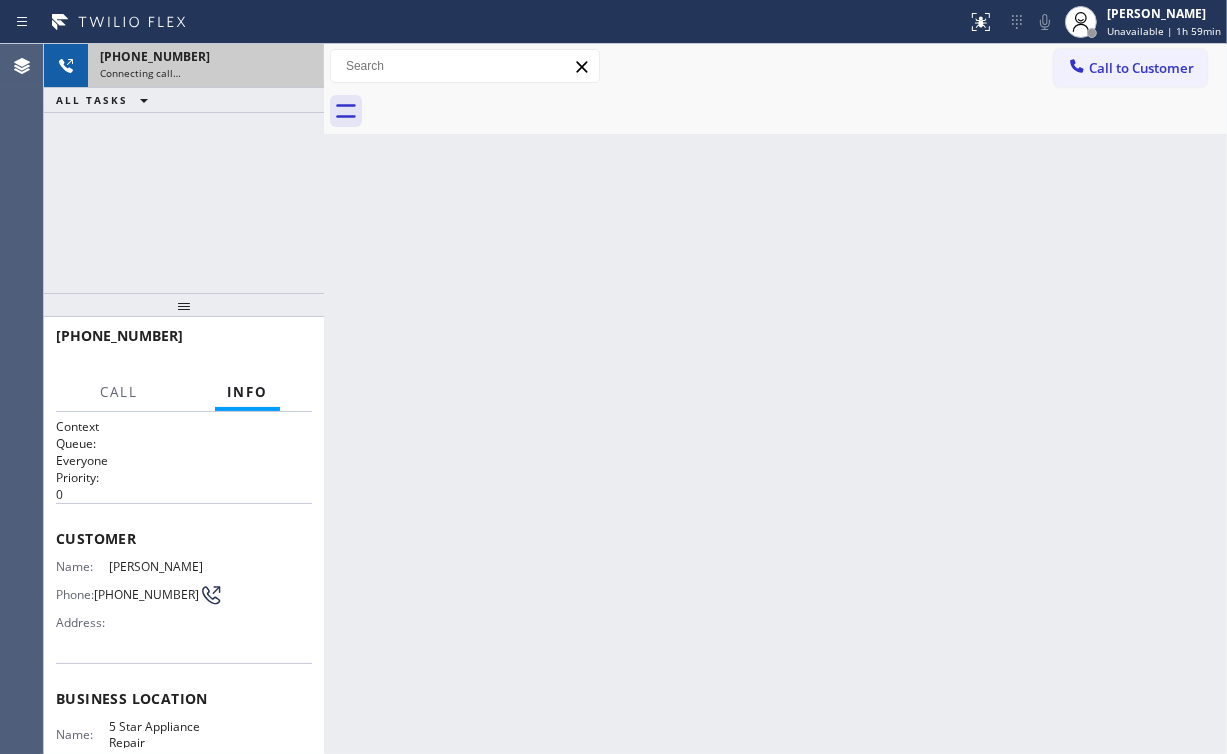 drag, startPoint x: 238, startPoint y: 403, endPoint x: 186, endPoint y: 80, distance: 327.159 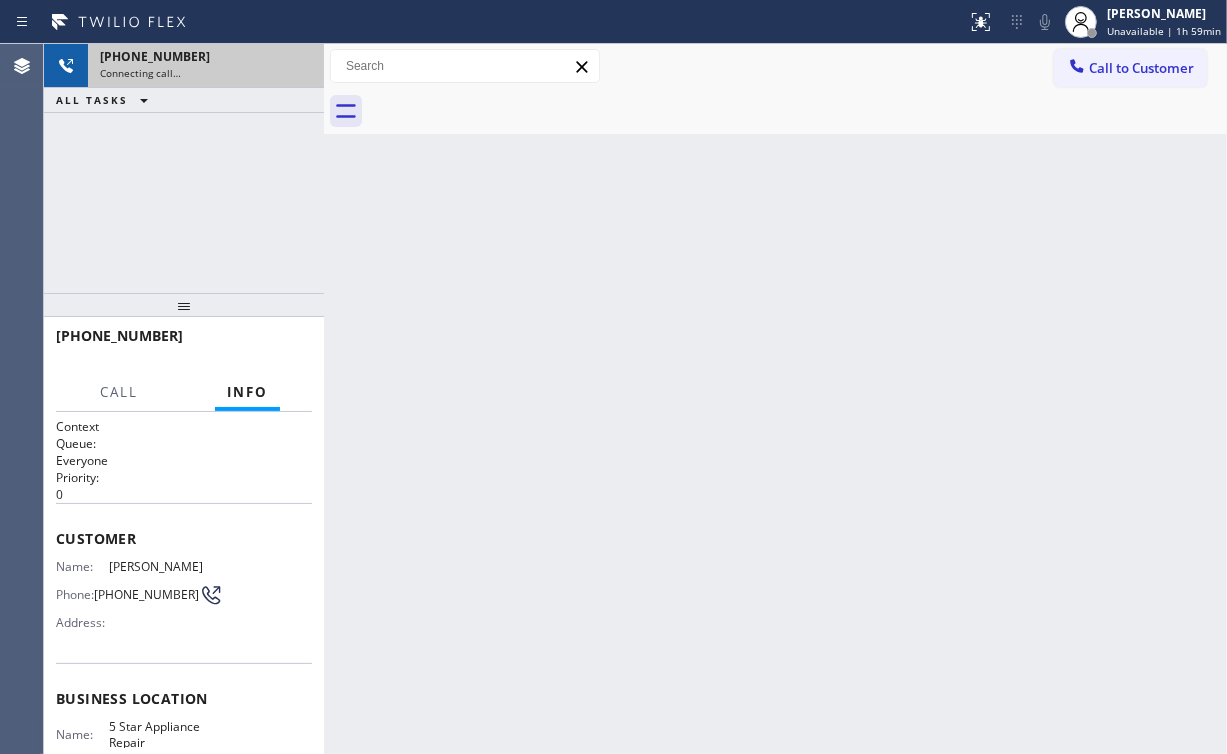 click on "Connecting call…" at bounding box center (206, 73) 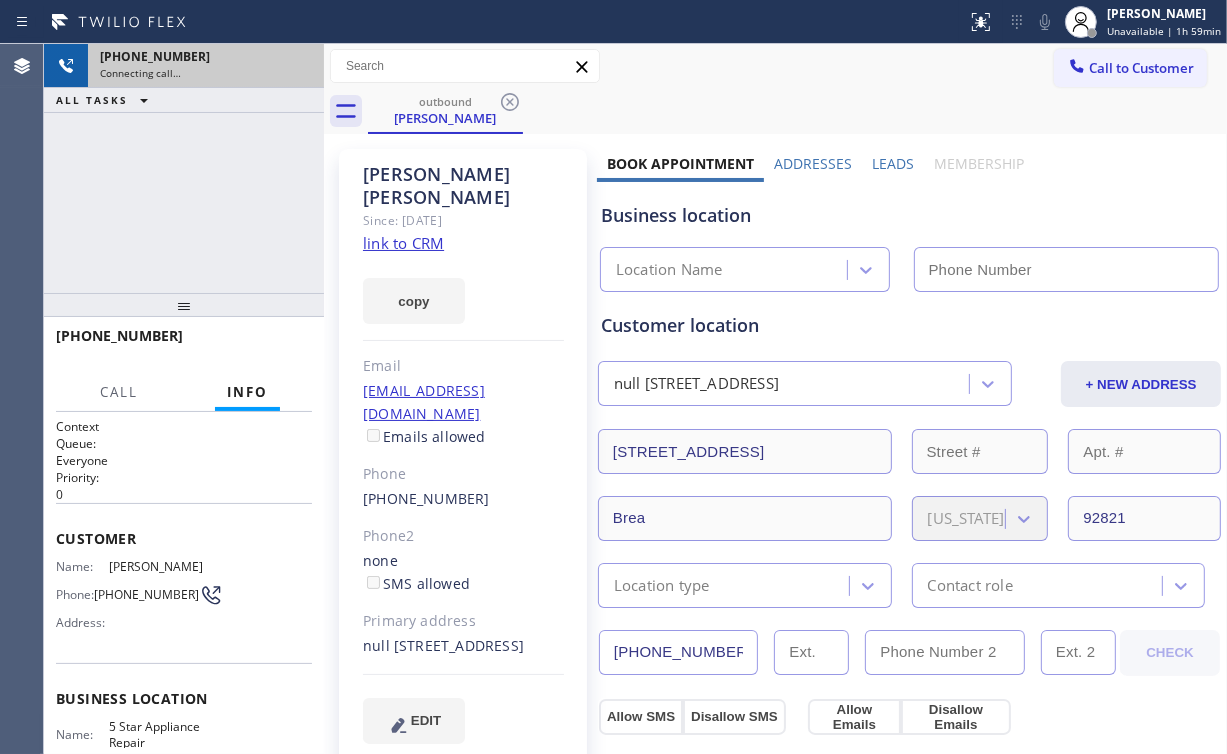 drag, startPoint x: 300, startPoint y: 60, endPoint x: 235, endPoint y: 288, distance: 237.08437 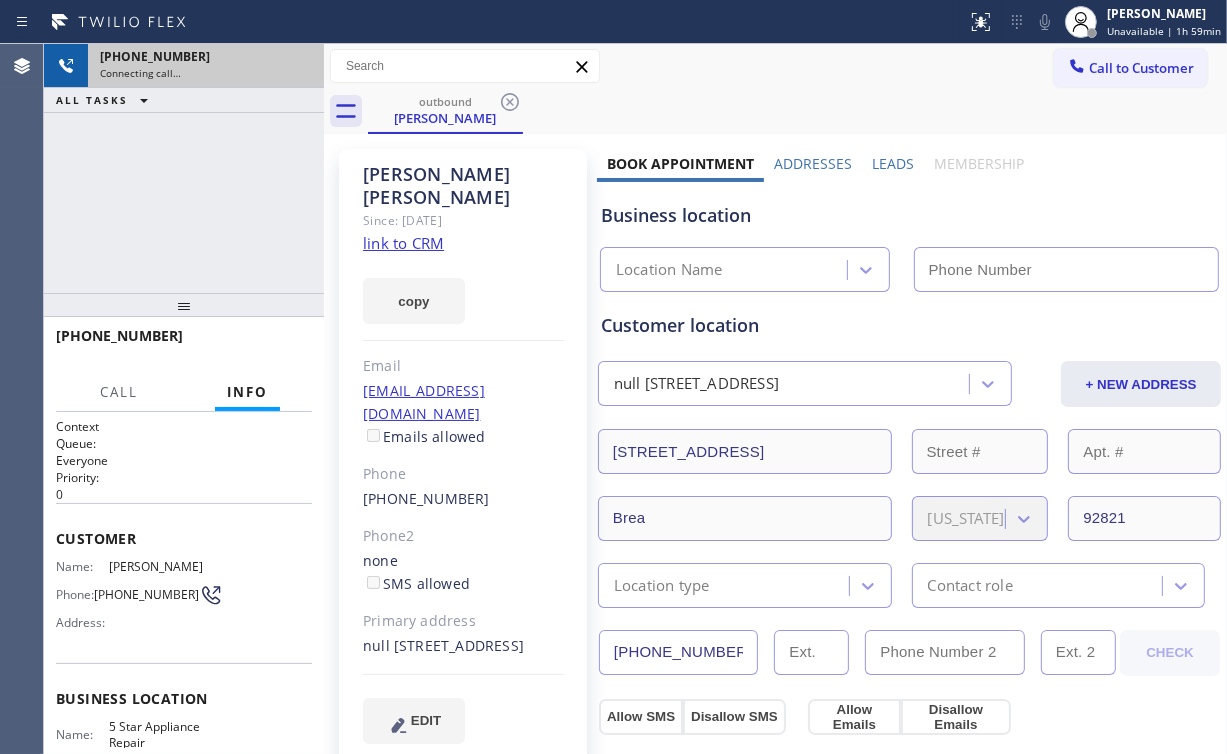 click on "[PHONE_NUMBER]" at bounding box center [206, 56] 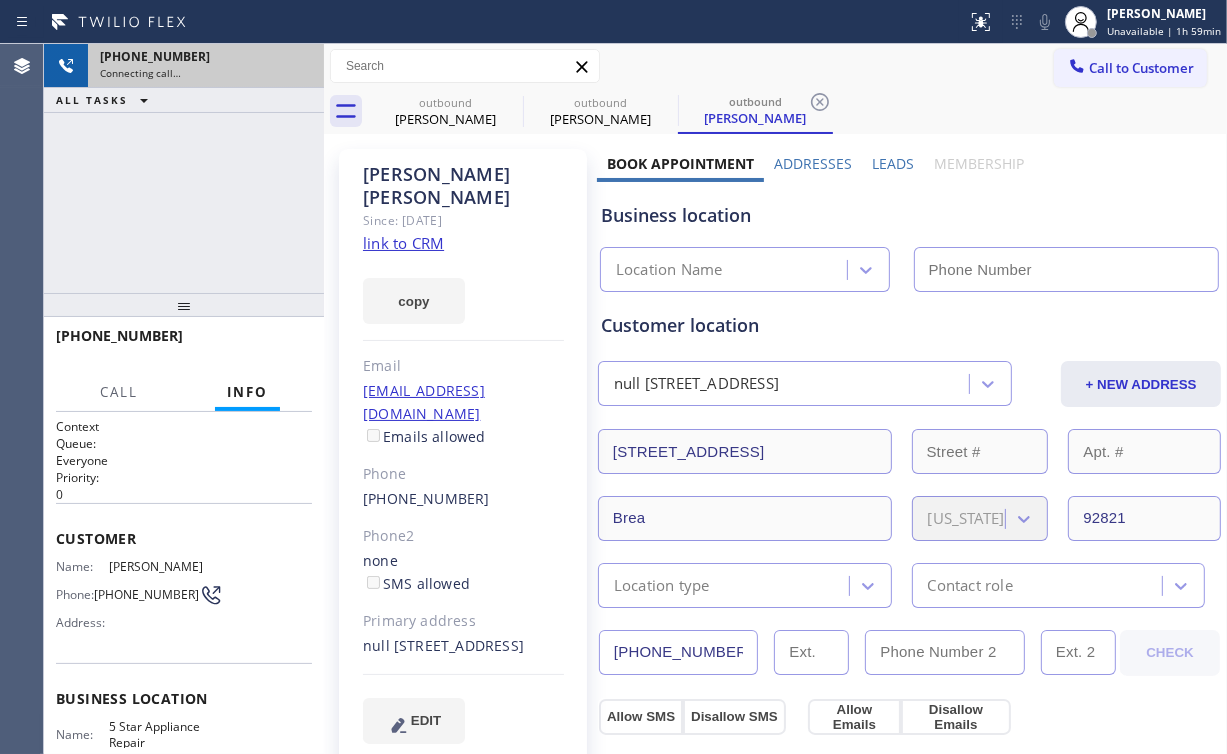 click on "+16172309665 Connecting call…" at bounding box center (202, 66) 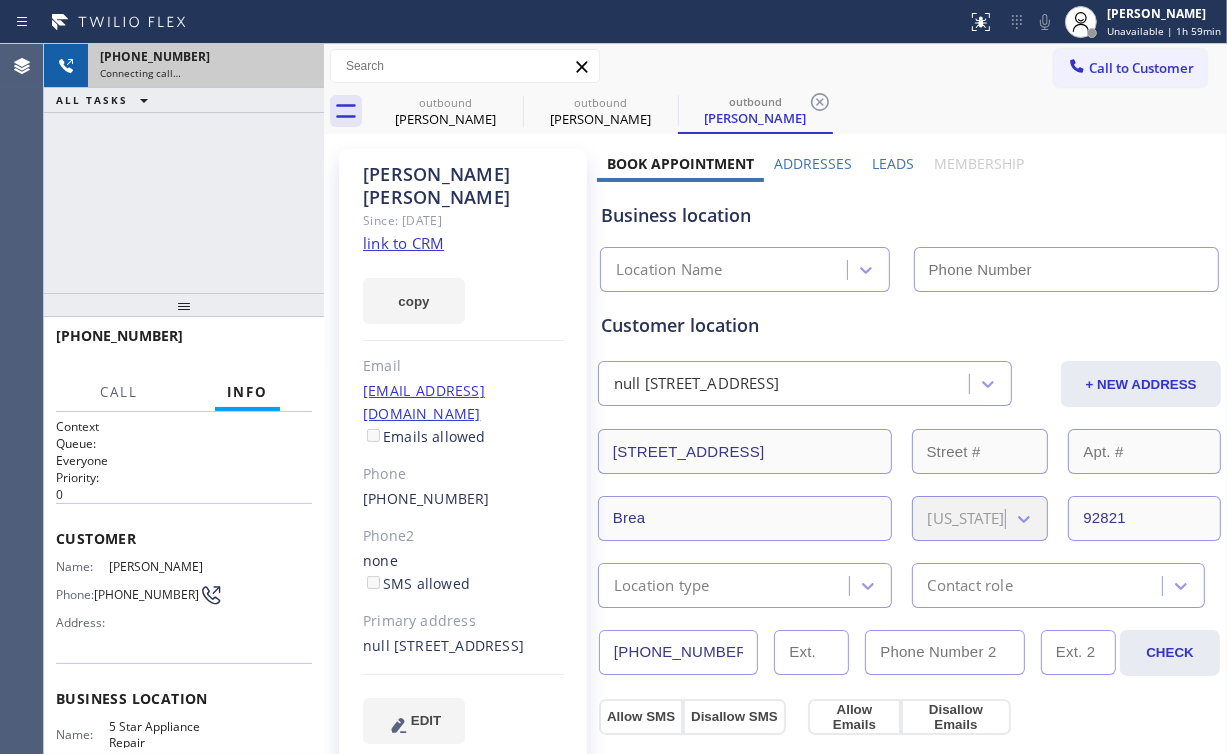 click on "+16172309665 Connecting call…" at bounding box center [202, 66] 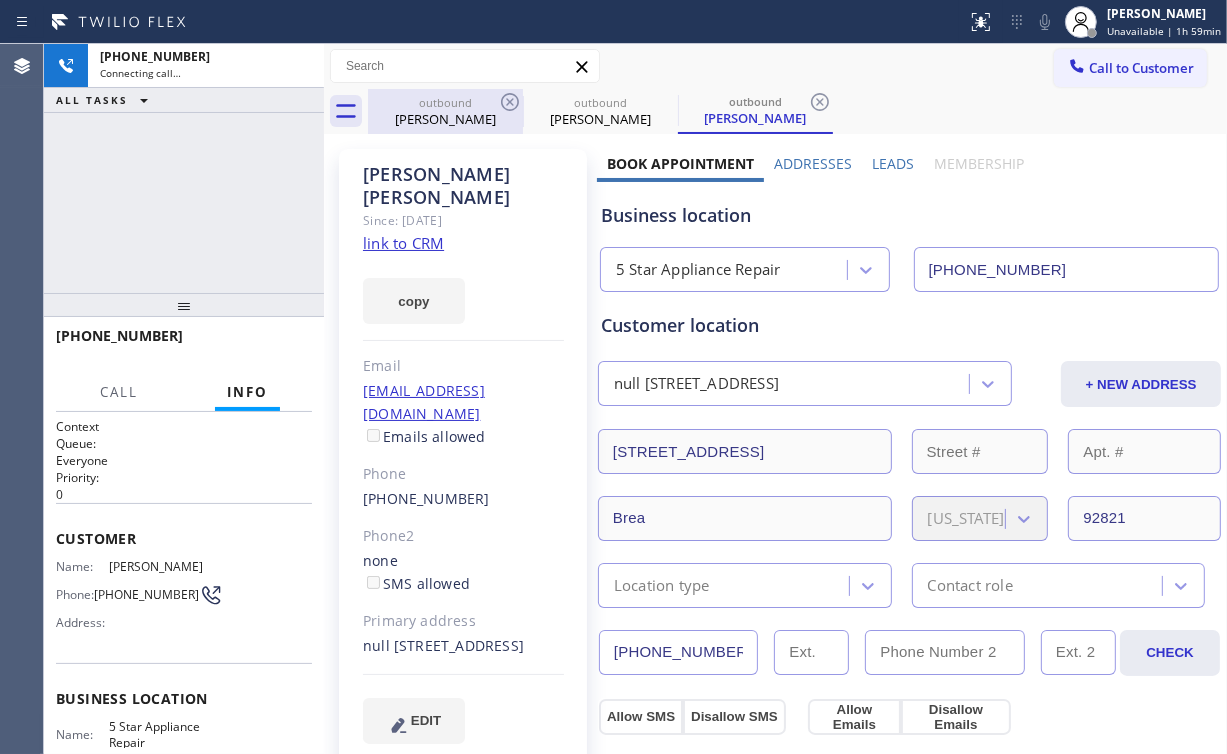 drag, startPoint x: 459, startPoint y: 104, endPoint x: 519, endPoint y: 104, distance: 60 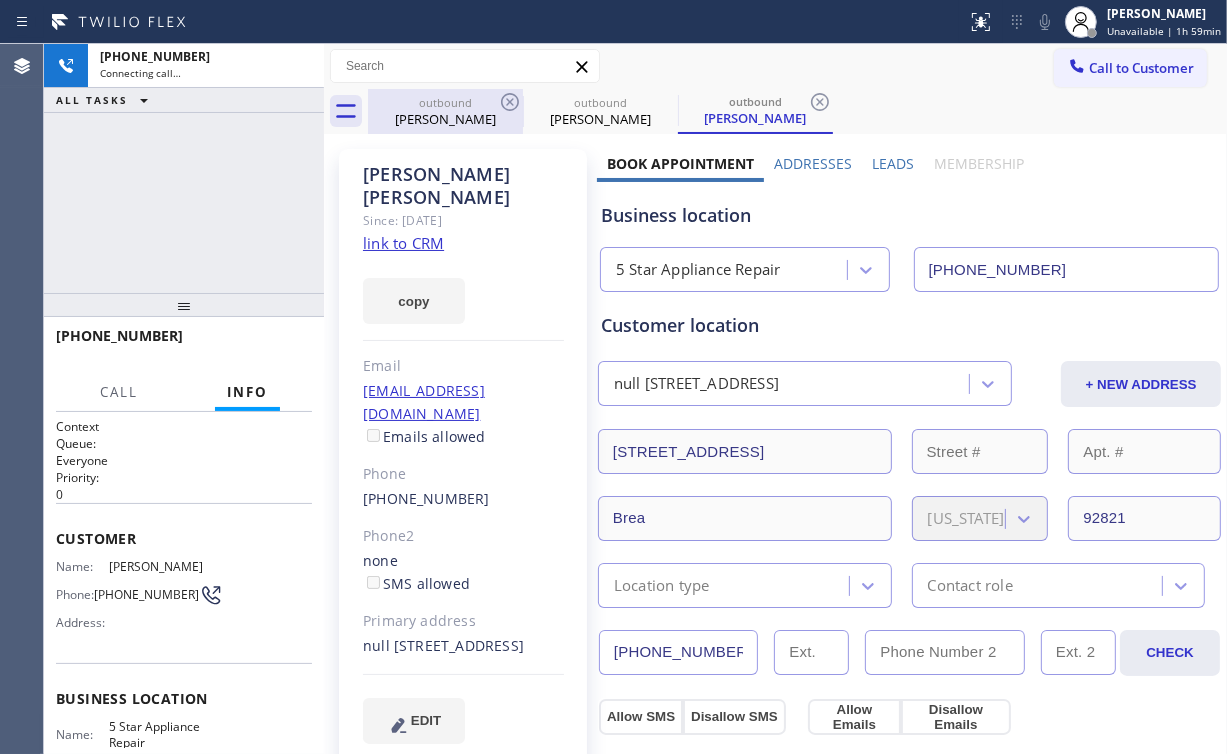 click on "outbound" at bounding box center [445, 102] 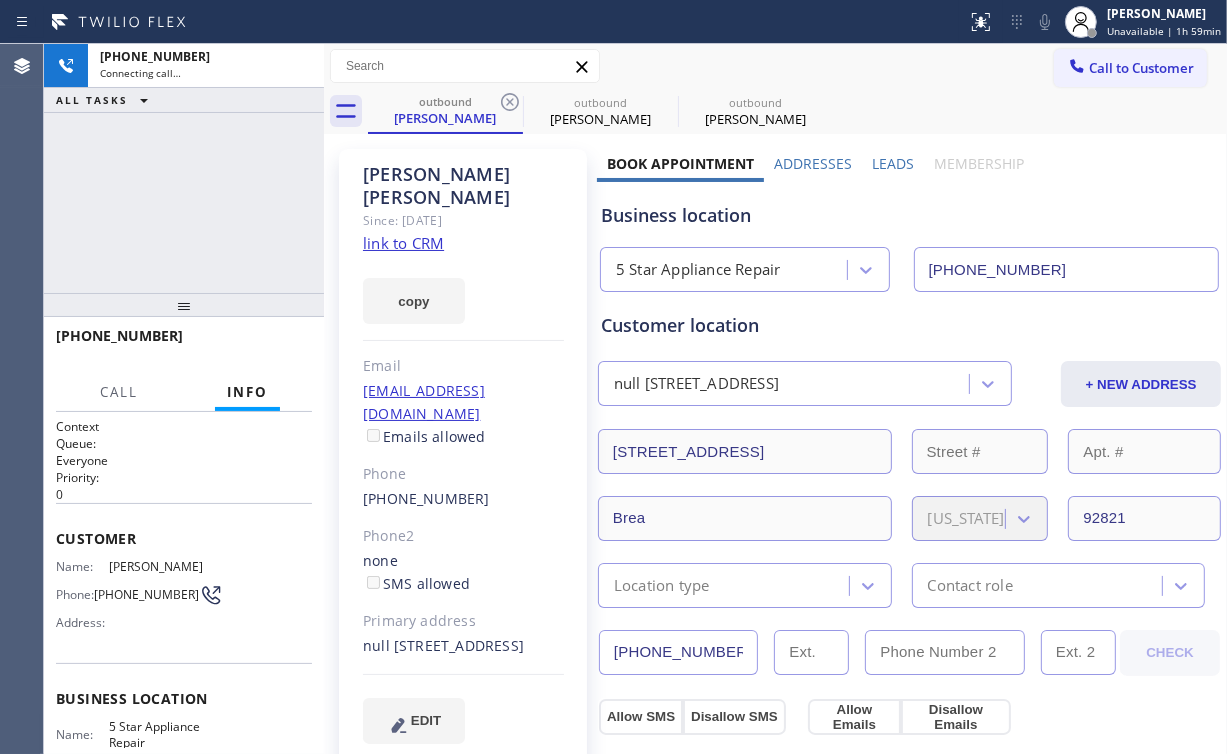 click on "[PHONE_NUMBER] Connecting call… ALL TASKS ALL TASKS ACTIVE TASKS TASKS IN WRAP UP" at bounding box center [184, 168] 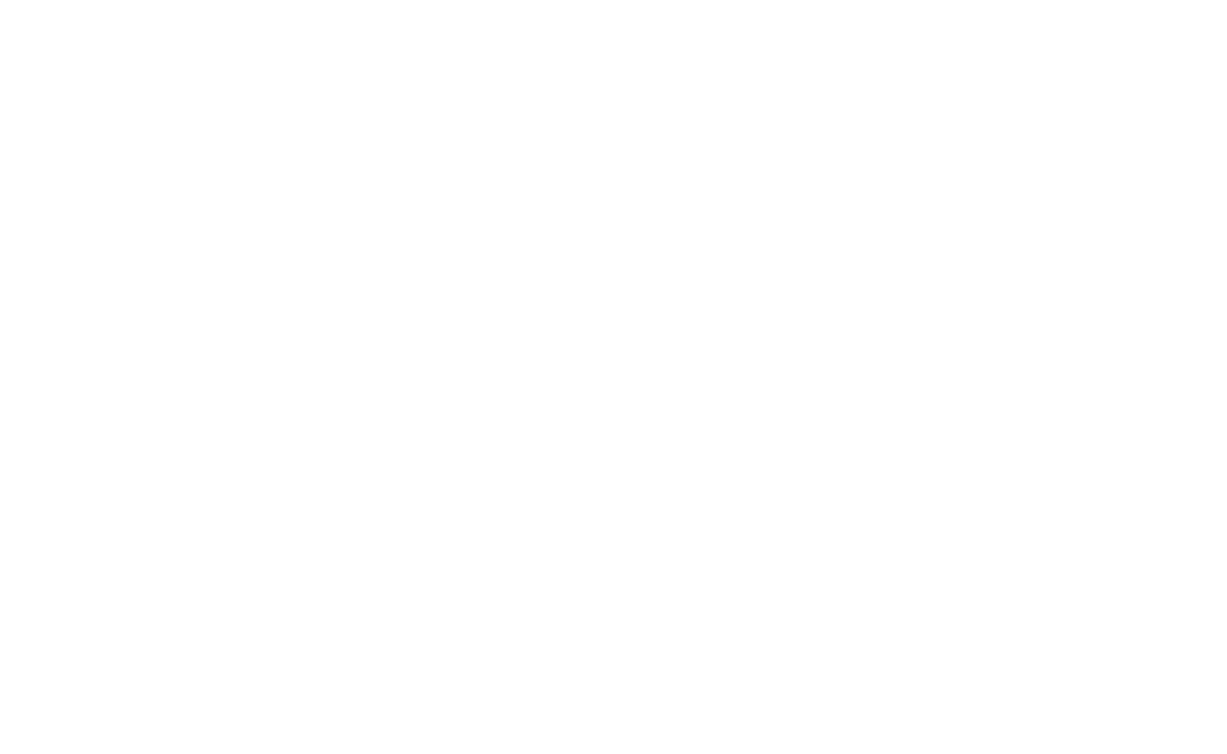 scroll, scrollTop: 0, scrollLeft: 0, axis: both 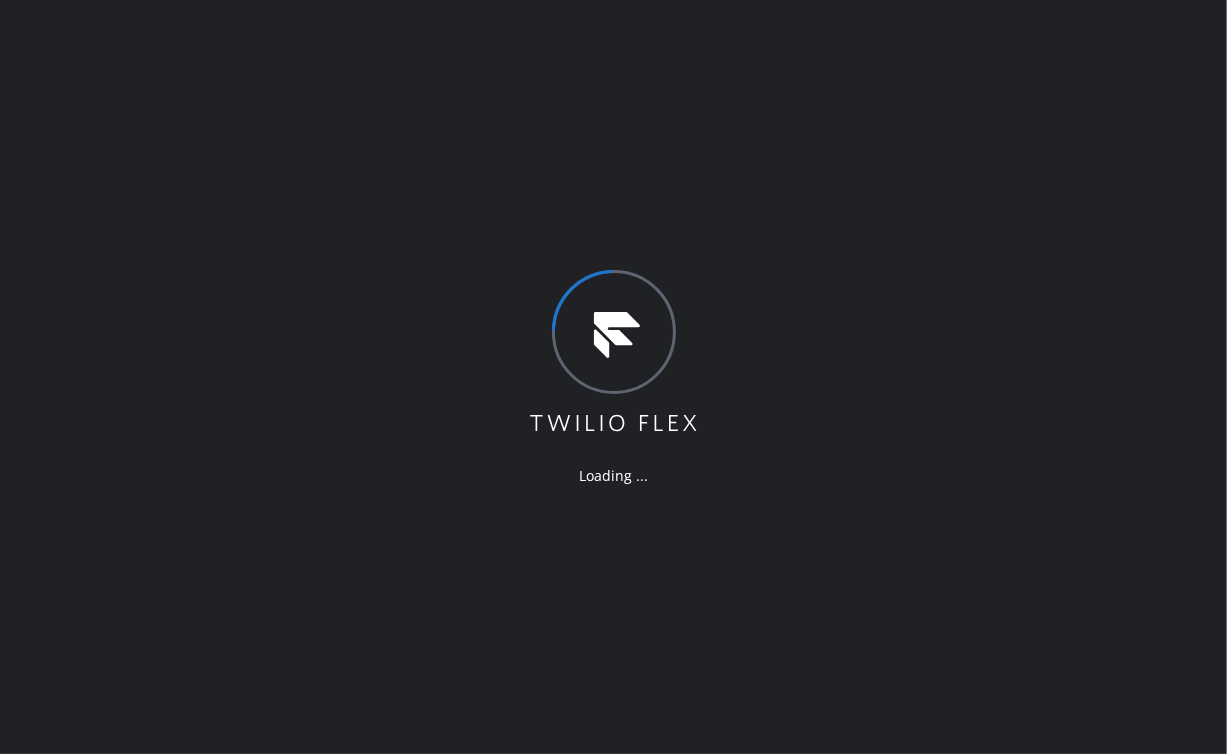 click on "Loading ..." at bounding box center (613, 377) 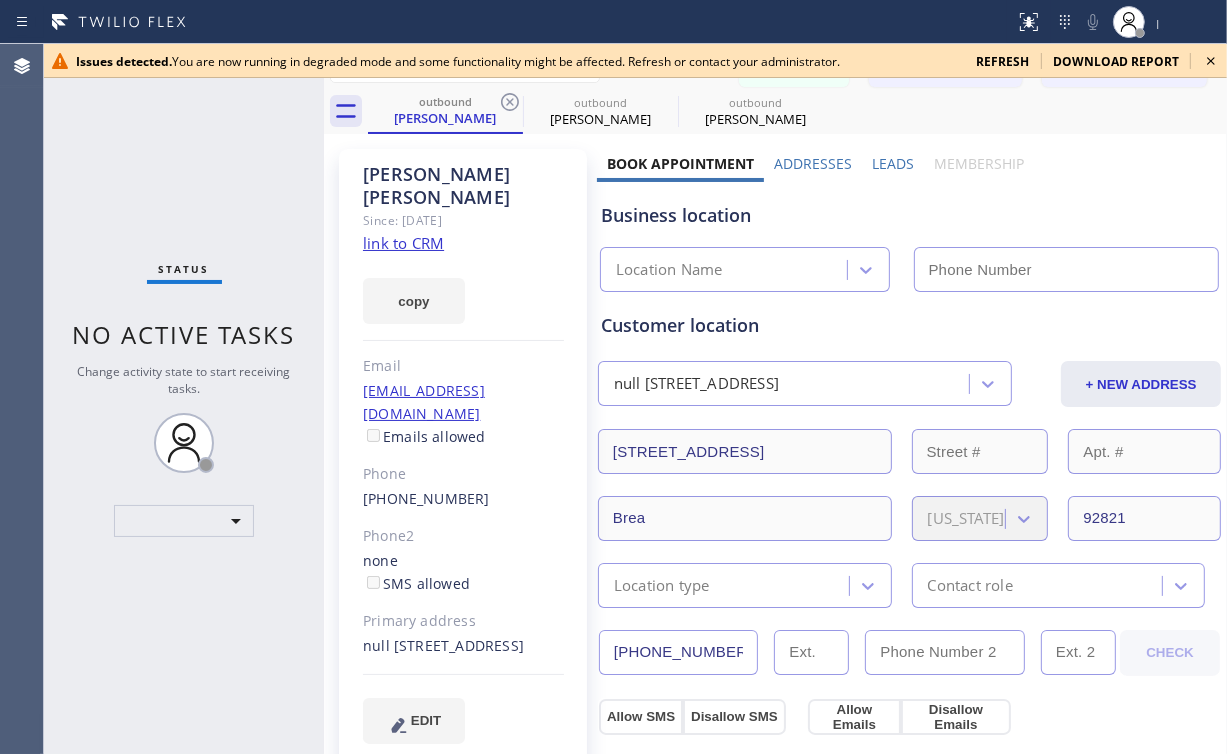 type on "[PHONE_NUMBER]" 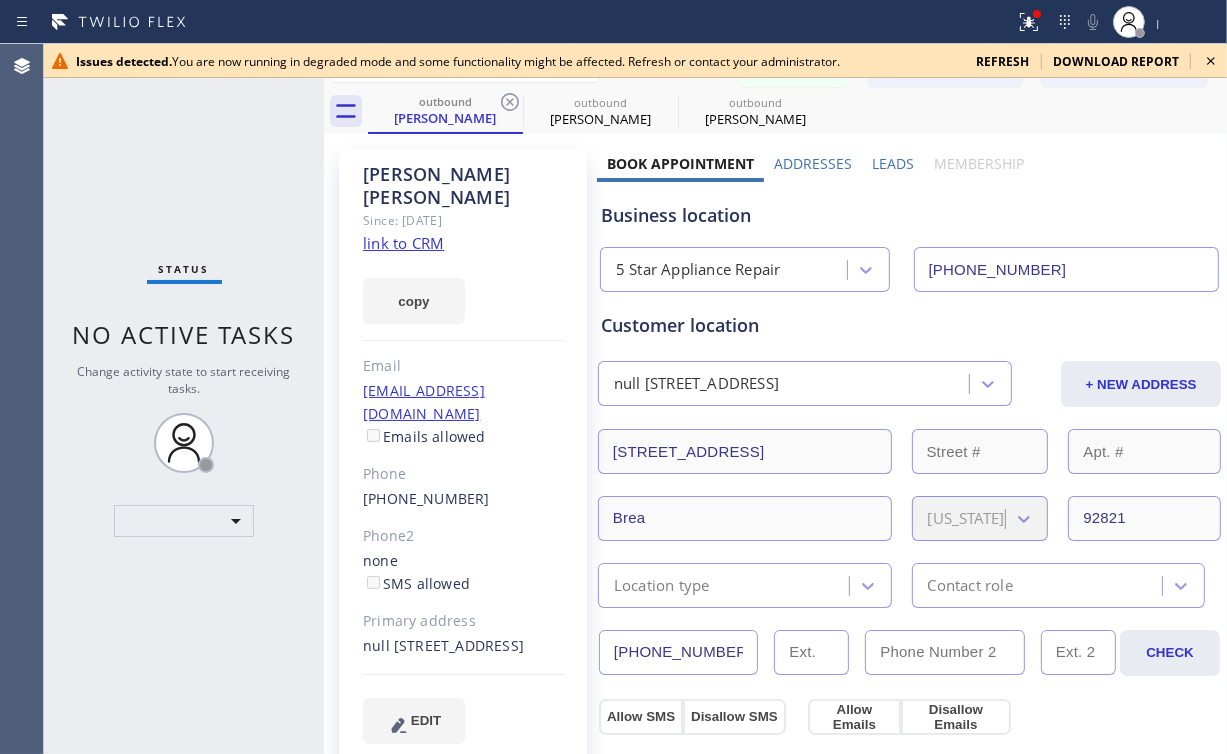 click on "Status   No active tasks     Change activity state to start receiving tasks.   ​" at bounding box center [184, 399] 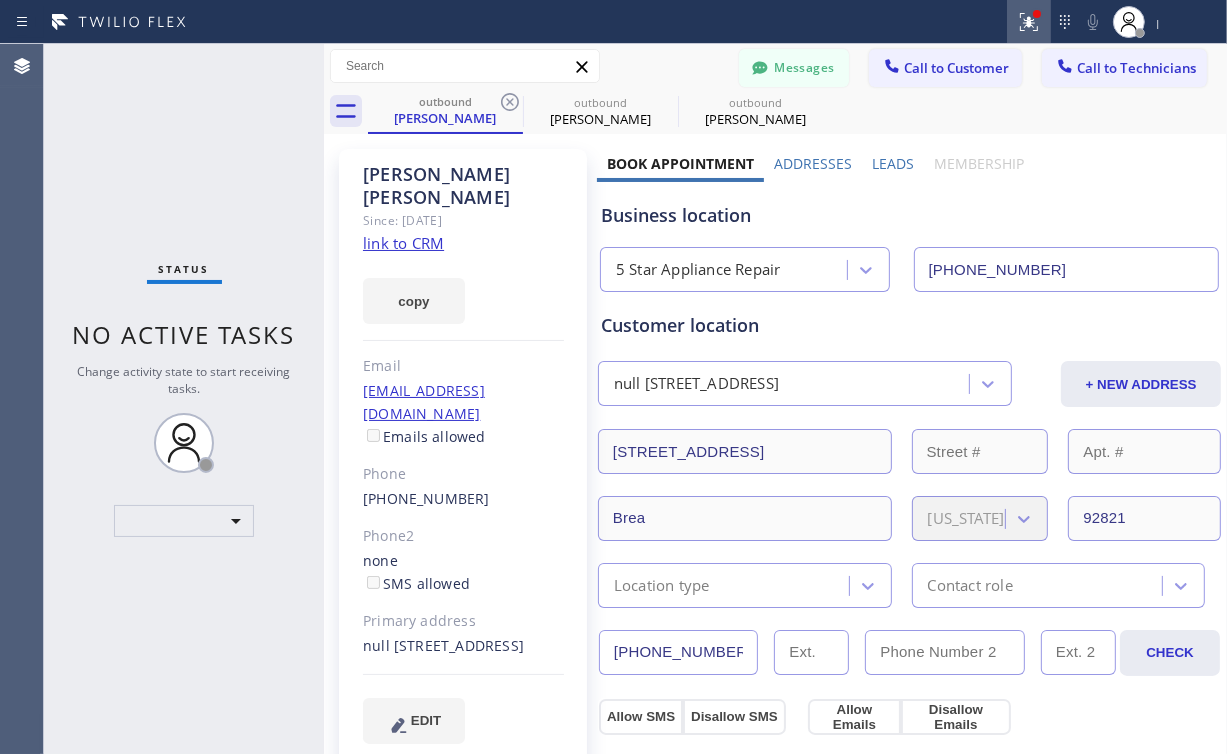 click 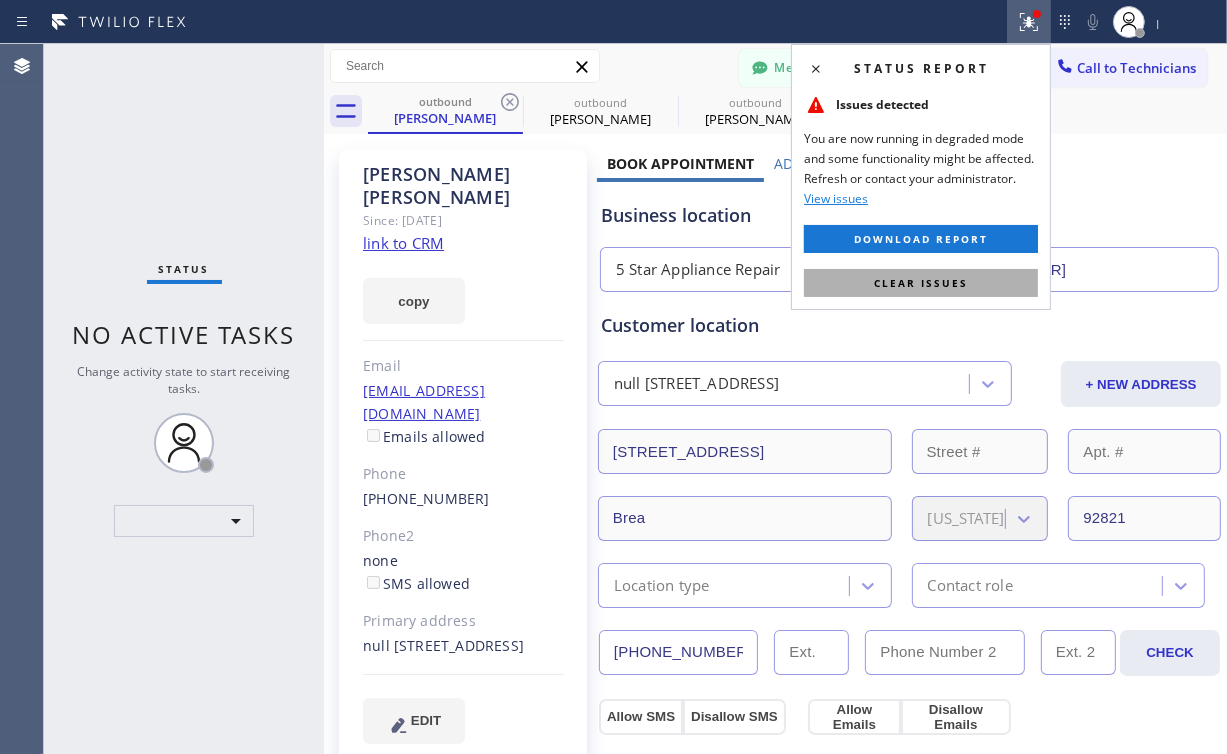 click on "Clear issues" at bounding box center [921, 283] 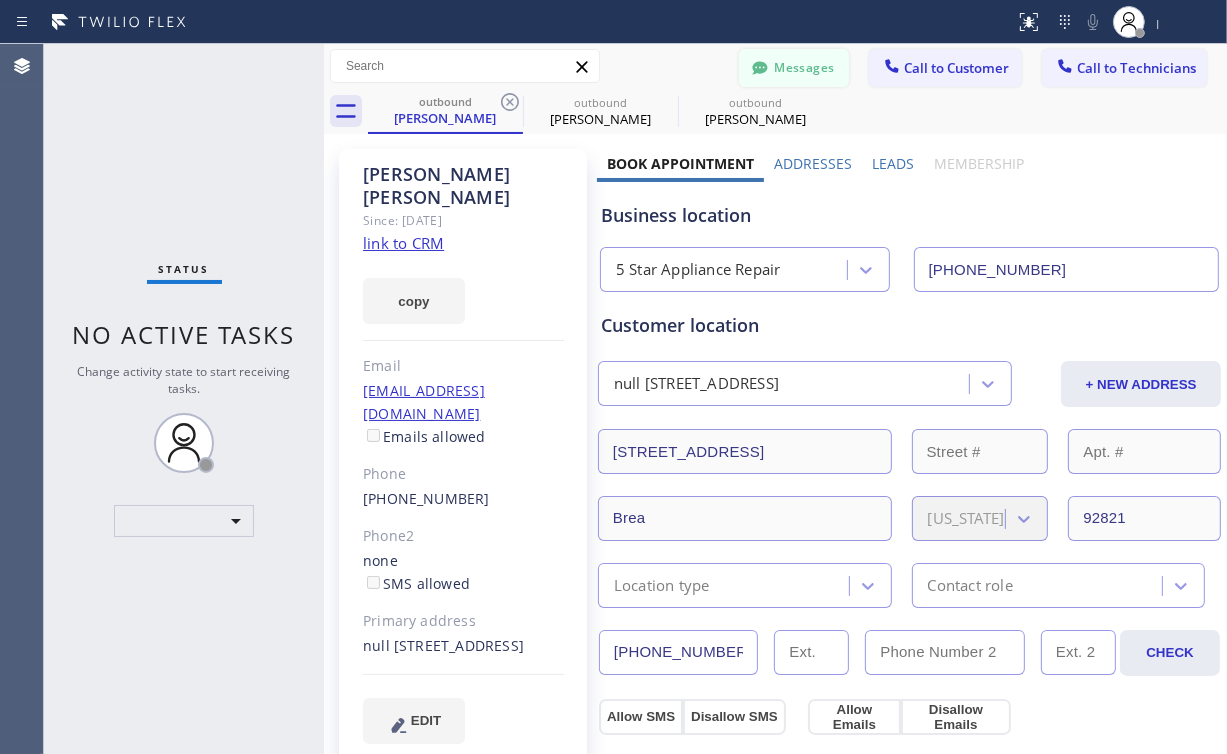 click on "Messages" at bounding box center (794, 68) 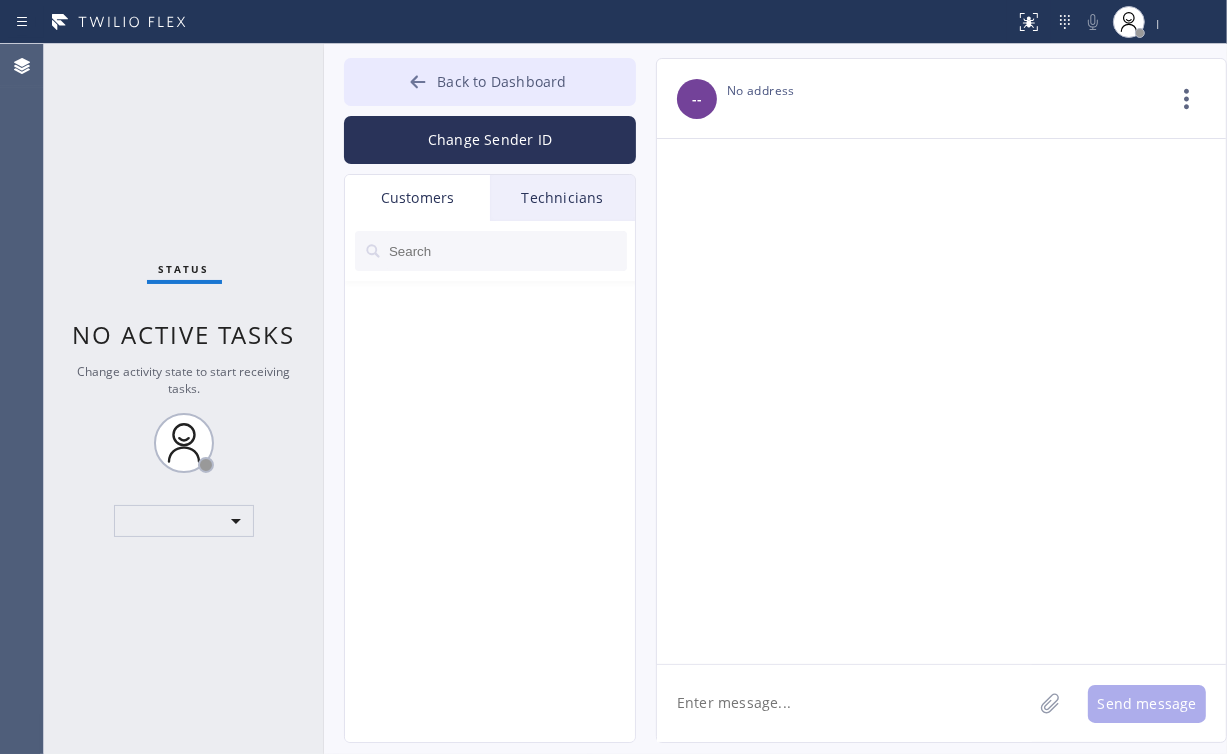click on "Back to Dashboard" at bounding box center [490, 82] 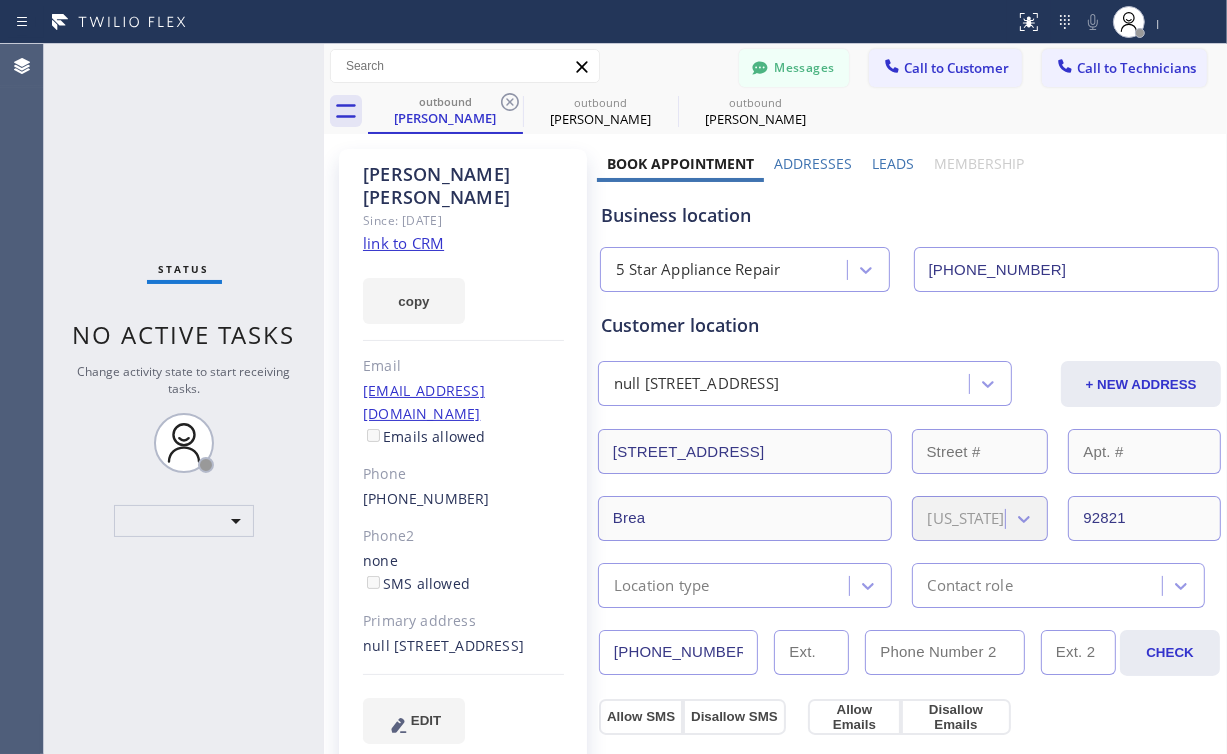 click on "Status   No active tasks     Change activity state to start receiving tasks.   ​" at bounding box center (184, 399) 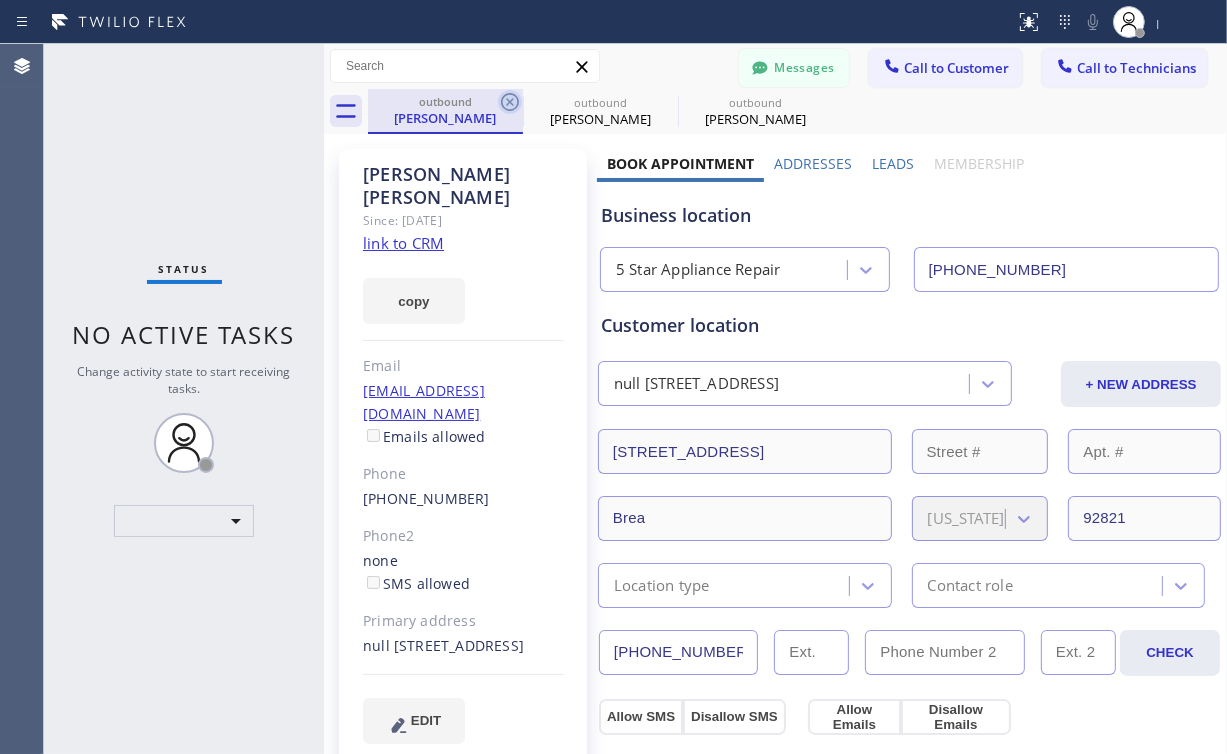click 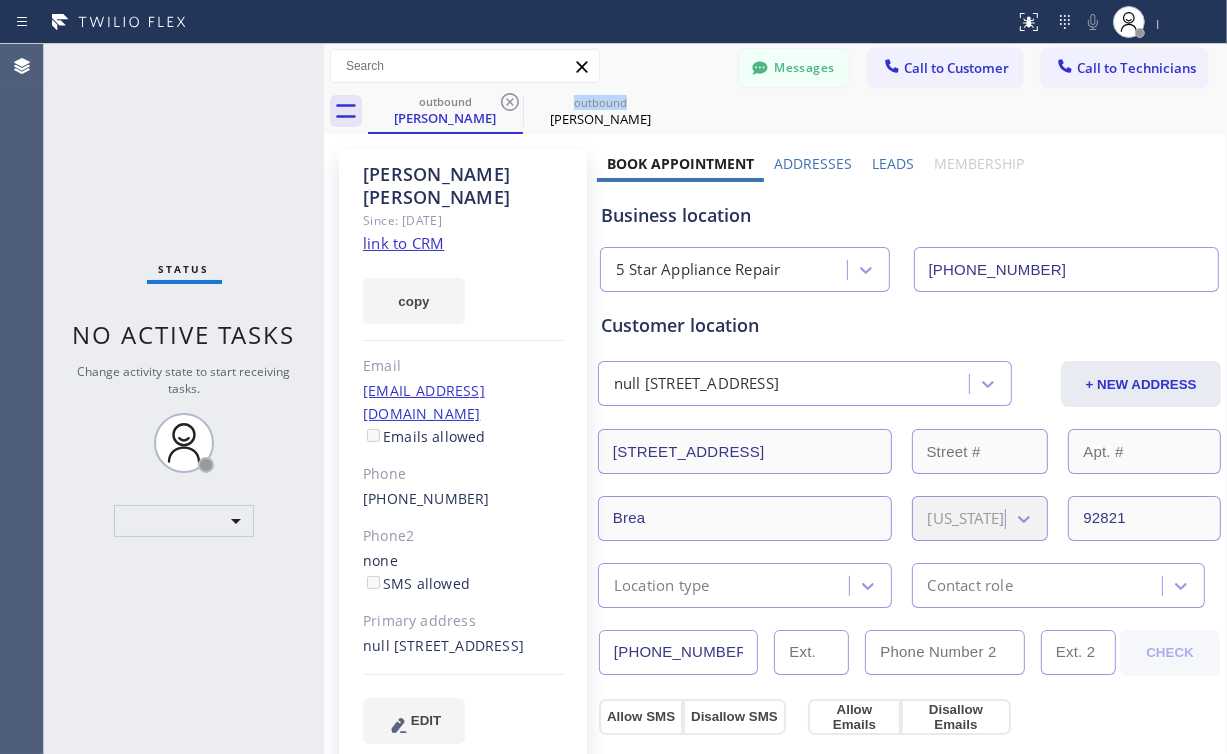 click 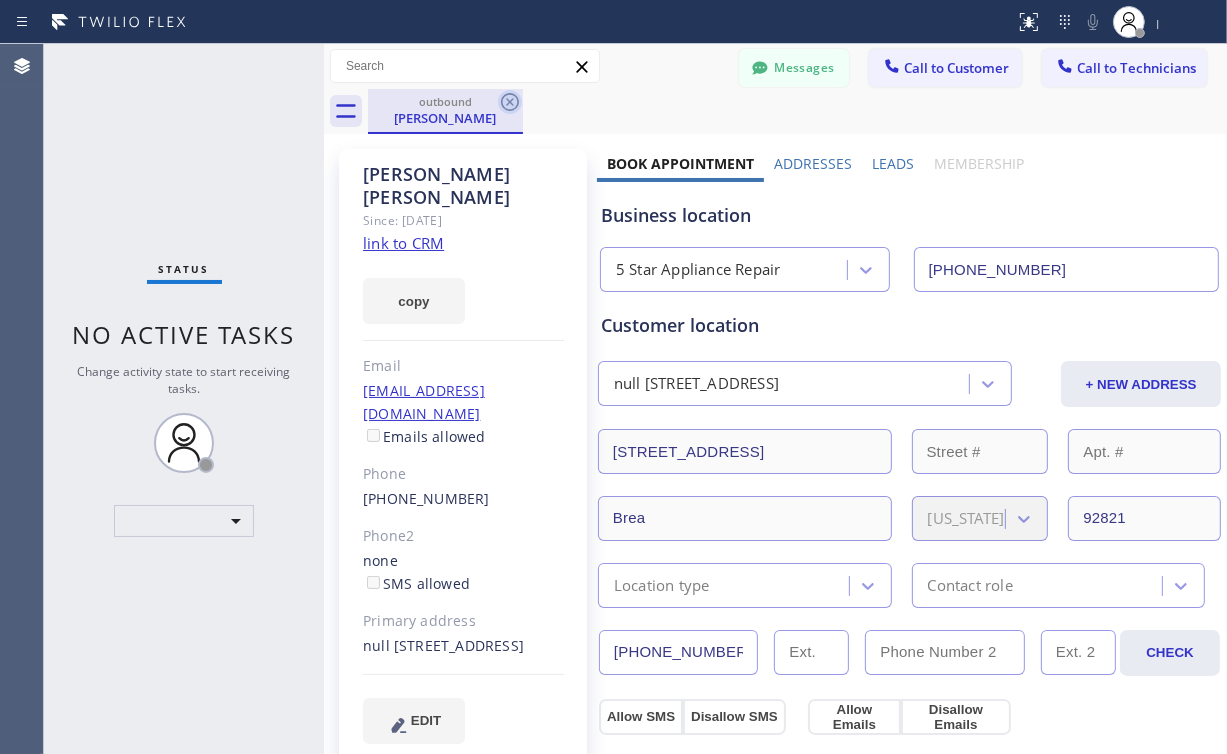 click 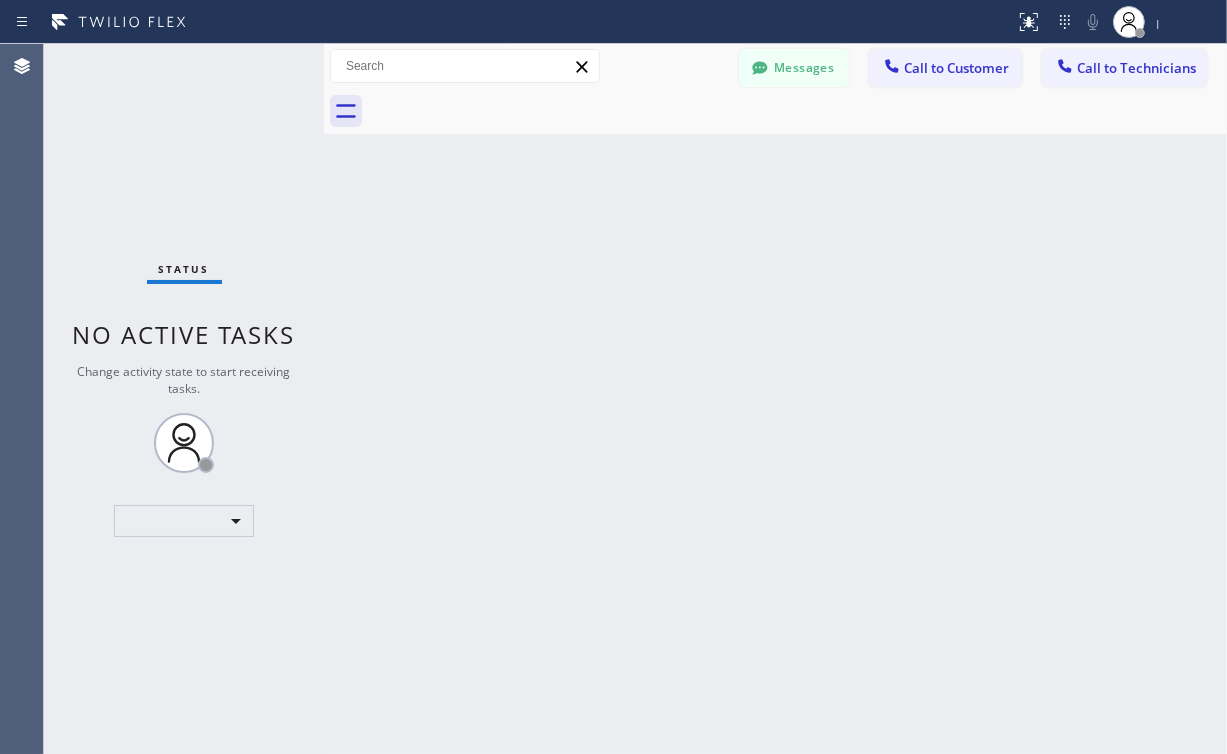 drag, startPoint x: 436, startPoint y: 211, endPoint x: 460, endPoint y: 218, distance: 25 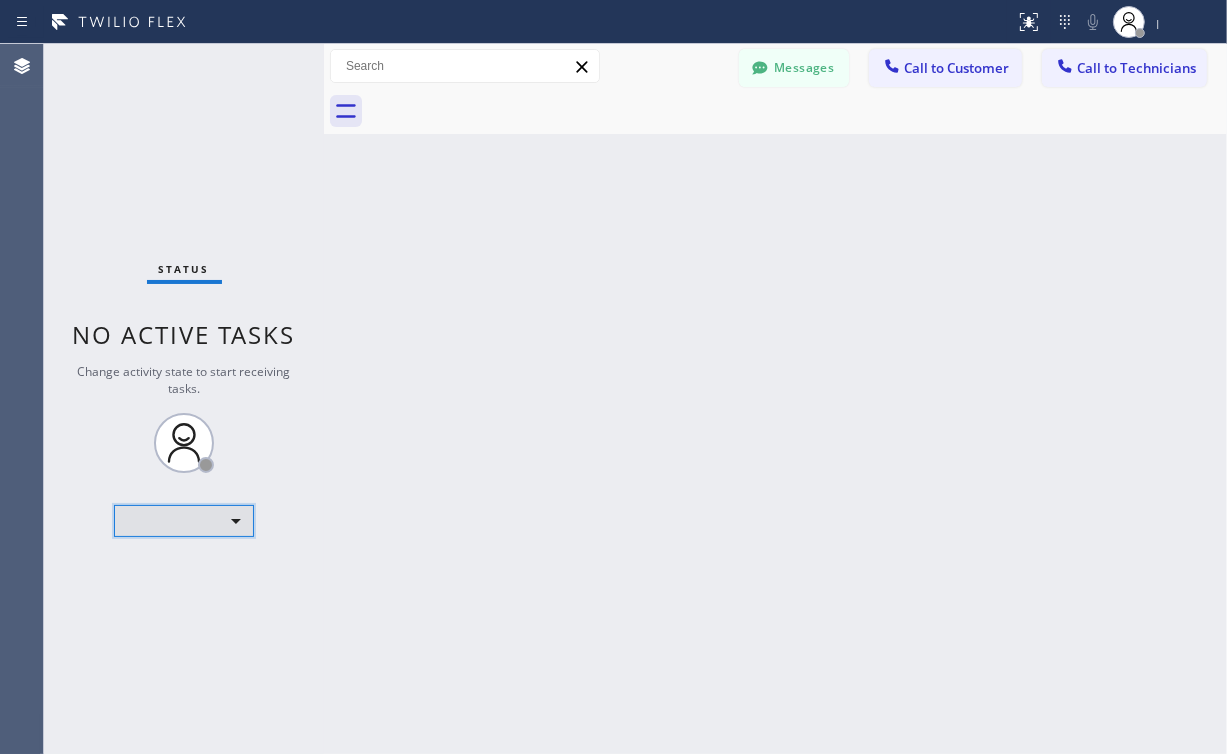 click on "​" at bounding box center [184, 521] 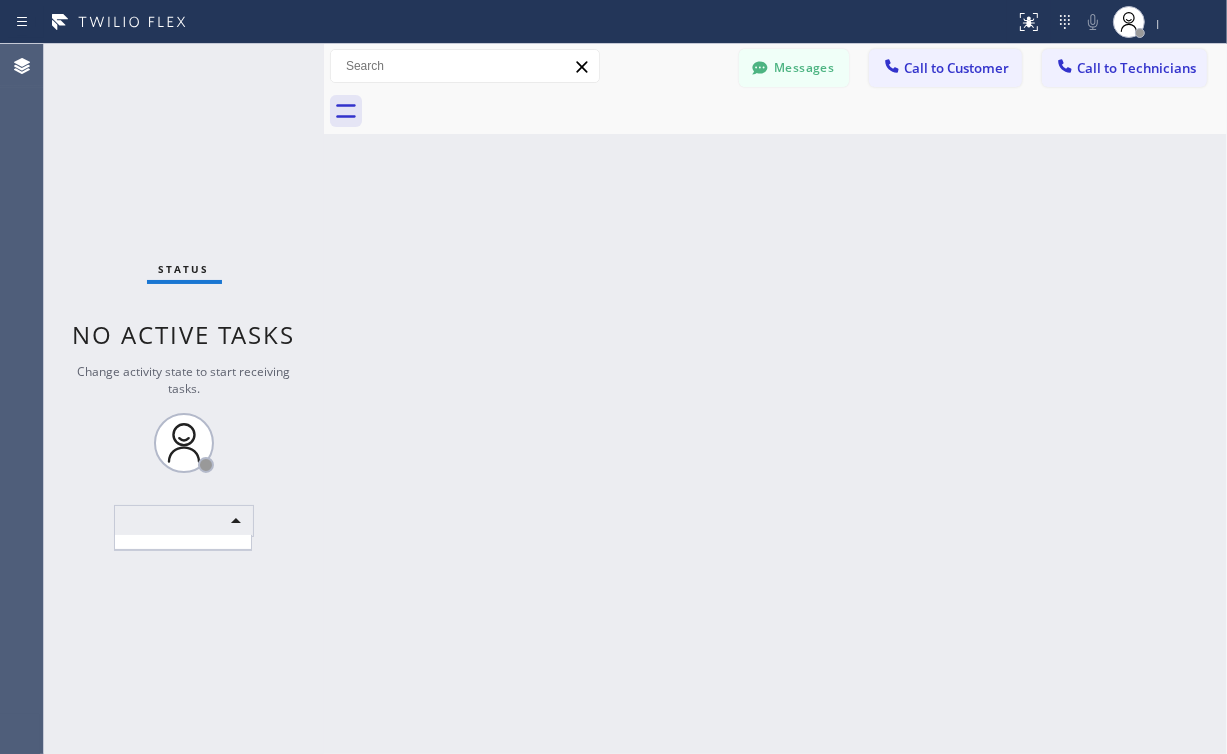 click at bounding box center [613, 377] 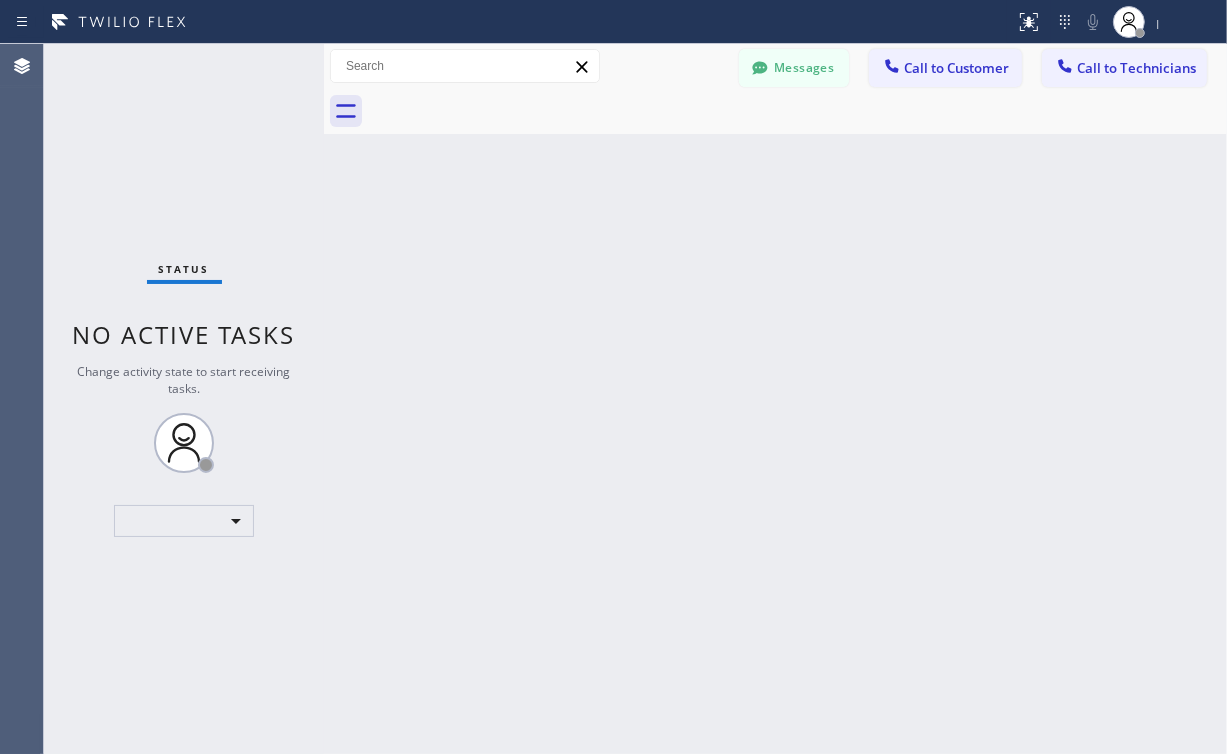 click on "Back to Dashboard Change Sender ID Customers Technicians -- Choose phone number No address Contact Full Information Call to Customer Send message Outbound call Location Search location Your caller id phone number Customer number Call Customer info Name   Phone none Address none Change Sender ID HVAC +18559994417 5 Star Appliance +18557314952 Appliance Repair +18554611149 Plumbing +18889090120 Air Duct Cleaning +18006865038  Electricians +18005688664 Cancel Change Check personal SMS Reset Change No tabs Messages Call to Customer Call to Technicians Outbound call Location Search location Your caller id phone number Customer number Call Outbound call Technician Search Technician Your caller id phone number Your caller id phone number Call" at bounding box center (775, 399) 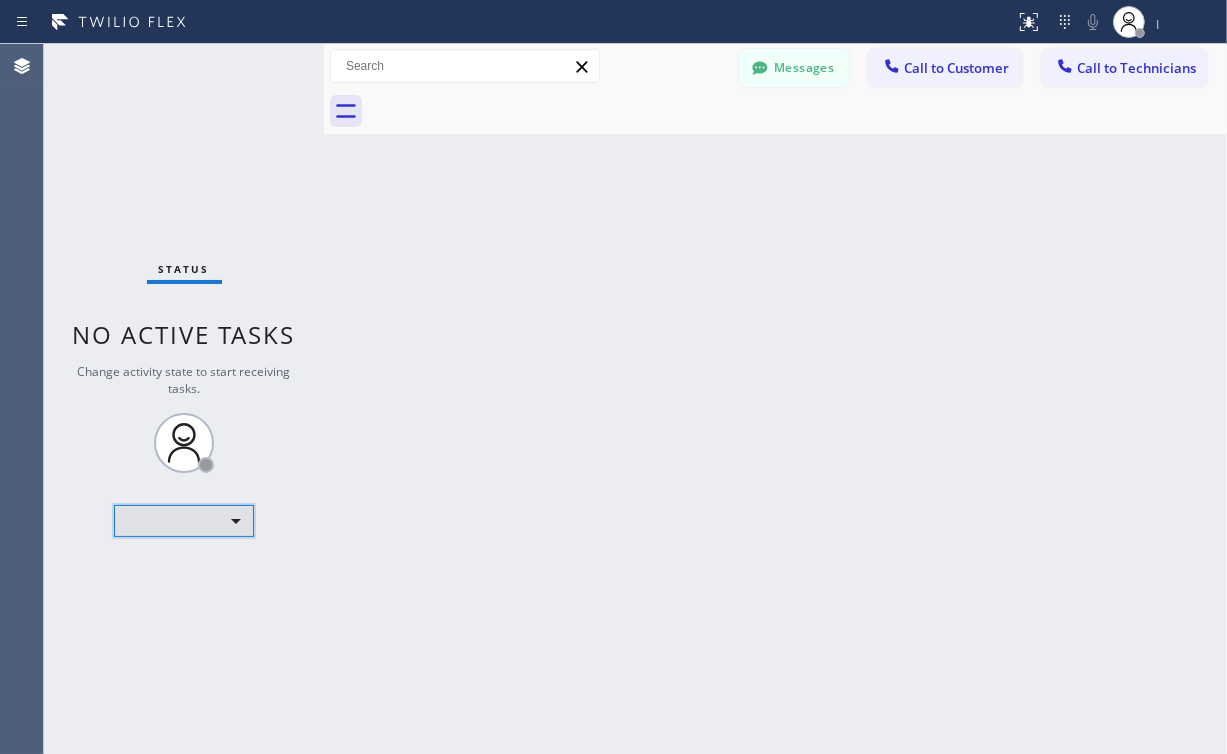click on "​" at bounding box center (184, 521) 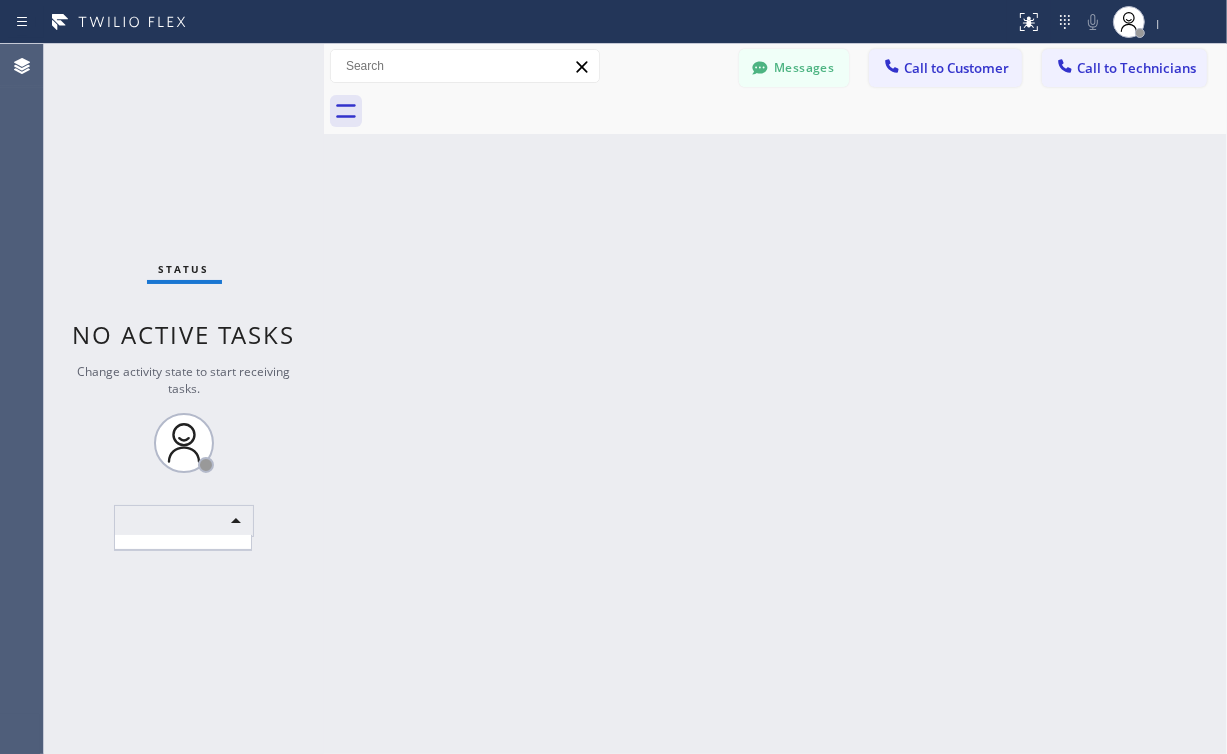 drag, startPoint x: 512, startPoint y: 265, endPoint x: 401, endPoint y: 141, distance: 166.42416 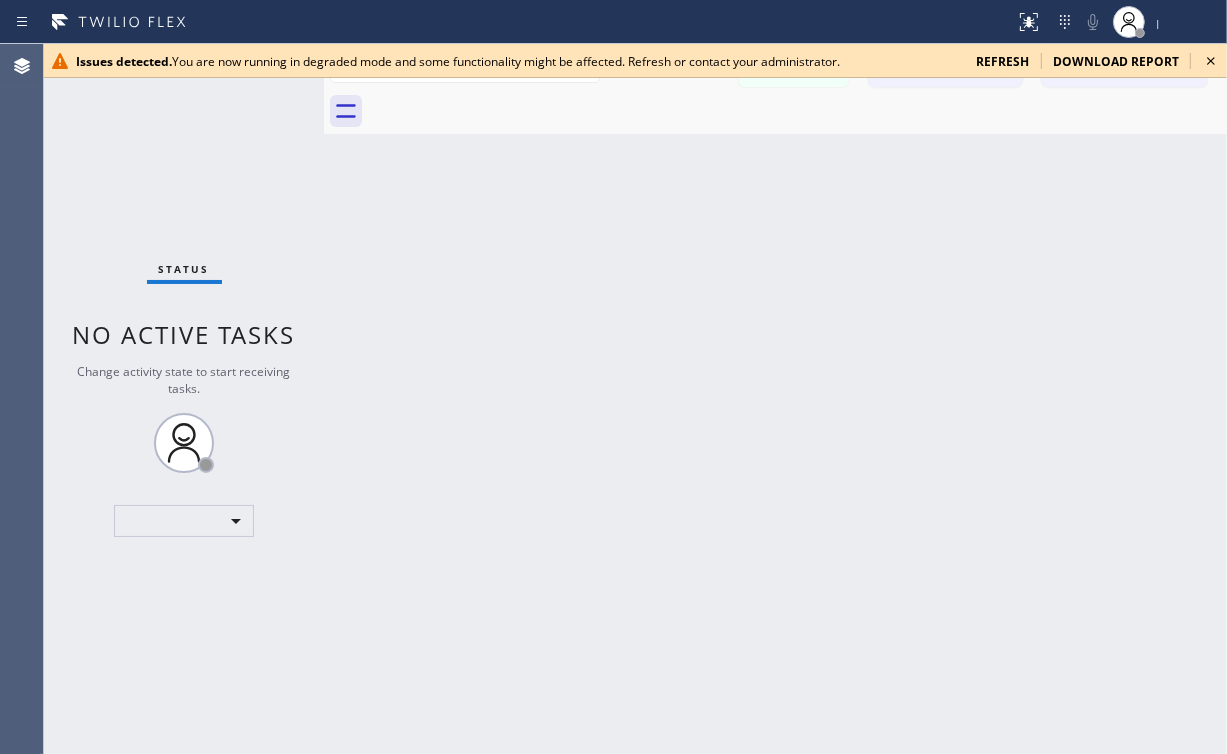 click 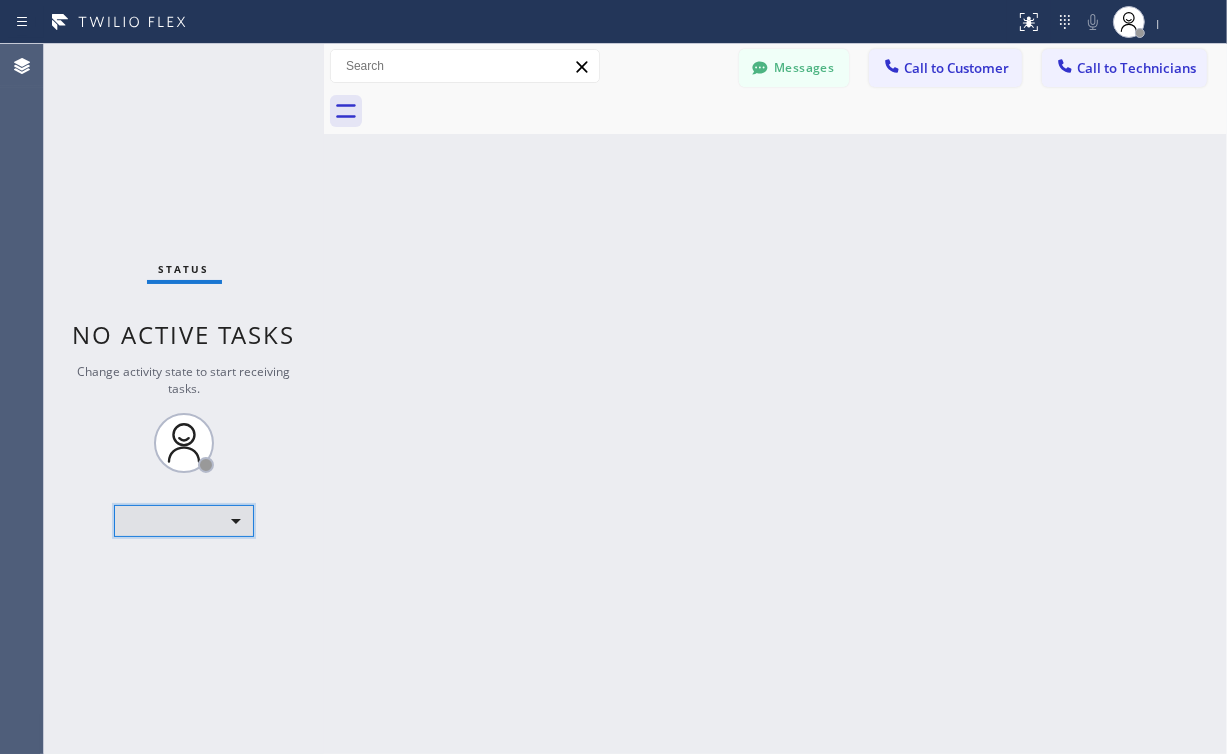 click on "​" at bounding box center [184, 521] 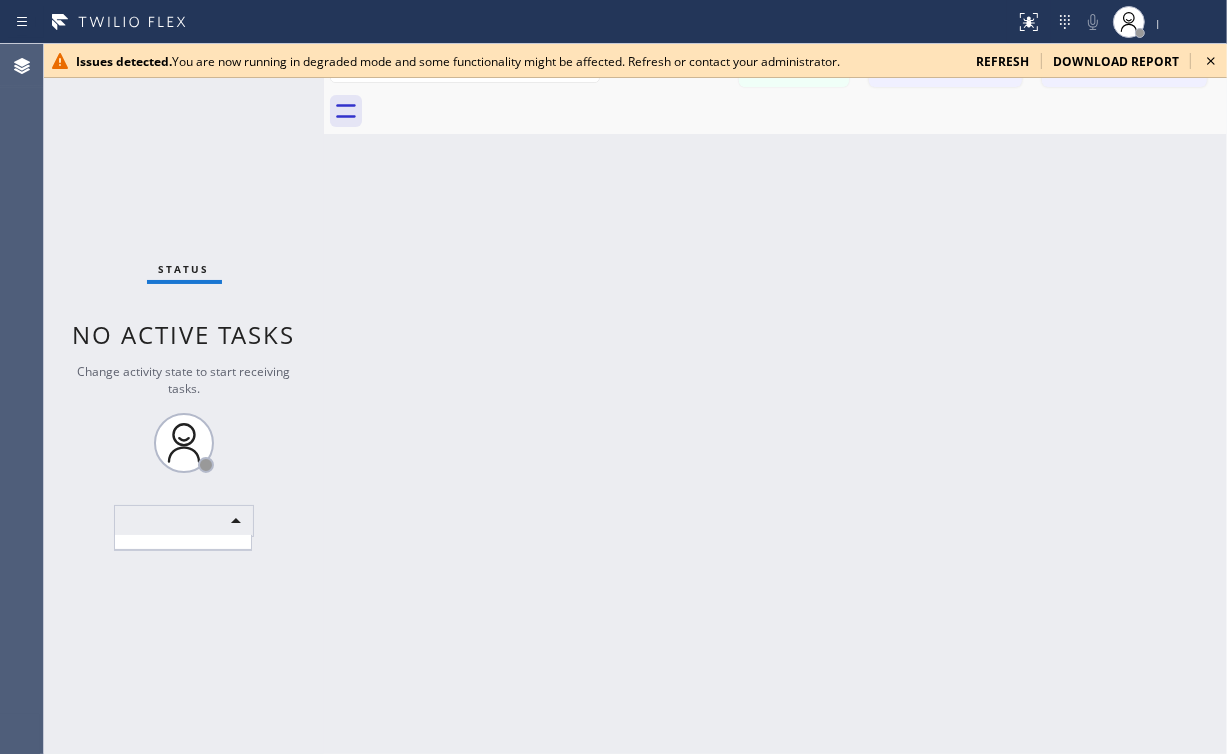 click at bounding box center (613, 377) 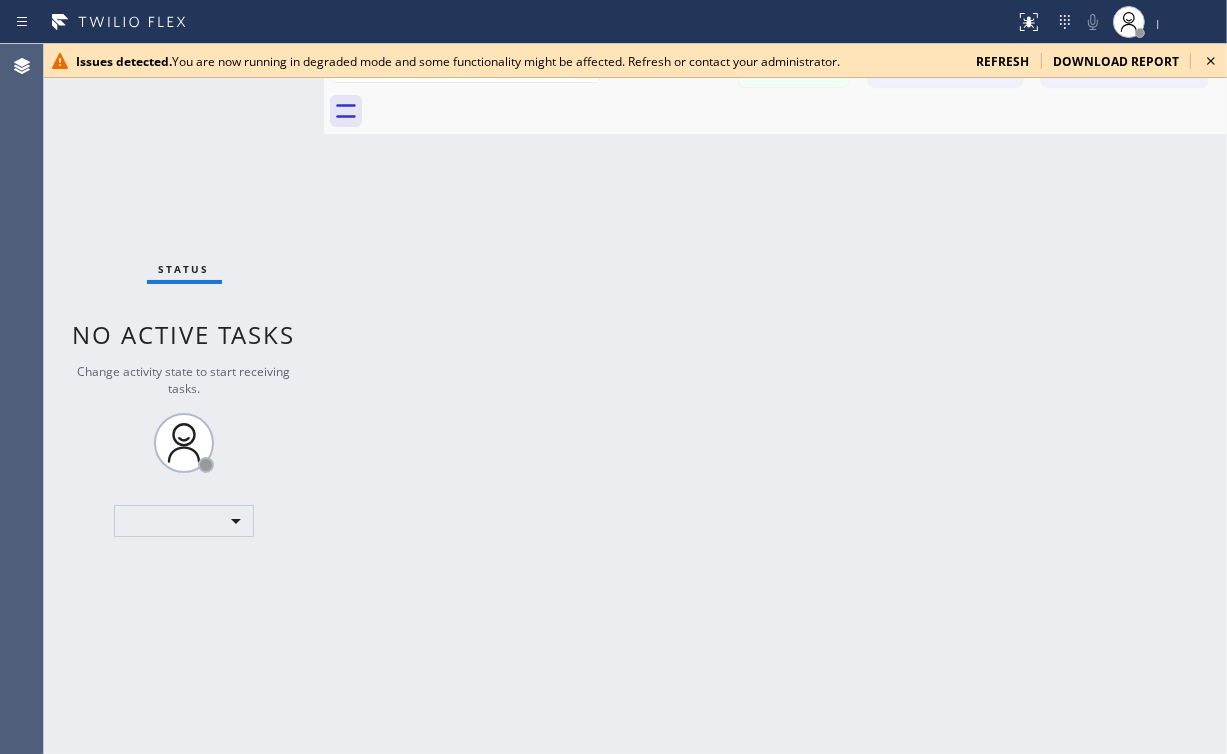 click 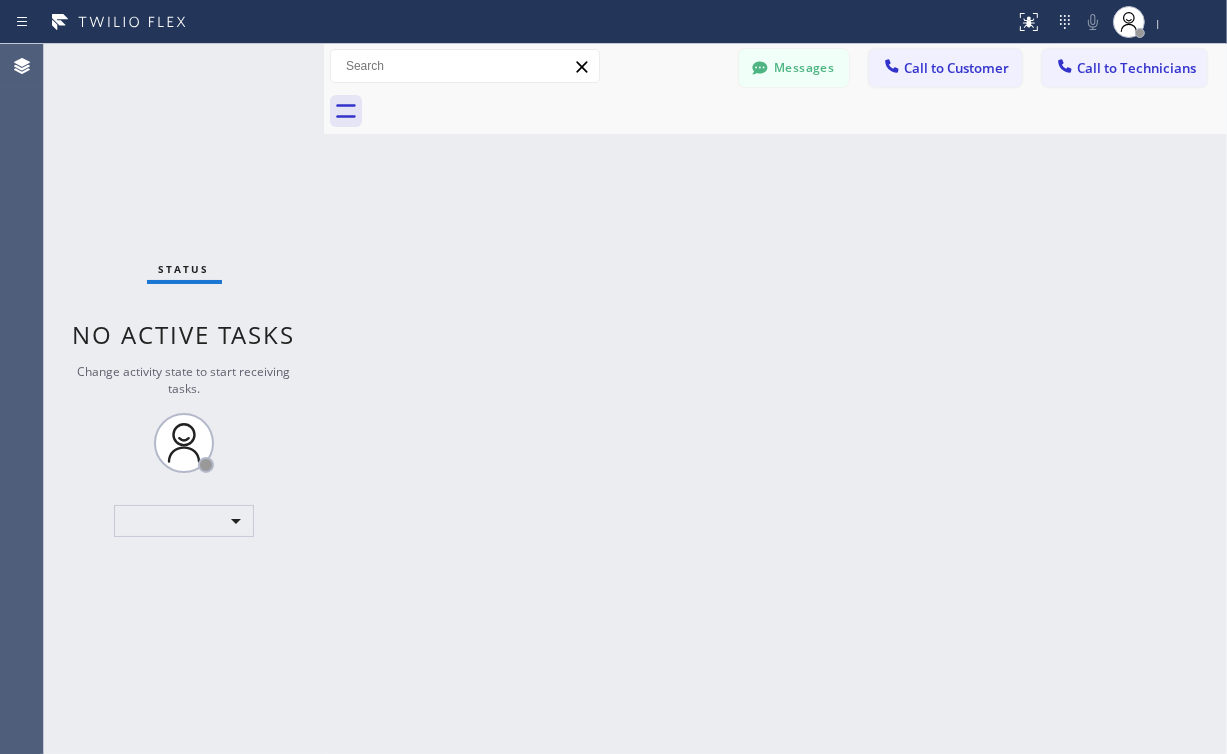 click on "Back to Dashboard Change Sender ID Customers Technicians -- Choose phone number No address Contact Full Information Call to Customer Send message Outbound call Location Search location Your caller id phone number Customer number Call Customer info Name   Phone none Address none Change Sender ID HVAC +18559994417 5 Star Appliance +18557314952 Appliance Repair +18554611149 Plumbing +18889090120 Air Duct Cleaning +18006865038  Electricians +18005688664 Cancel Change Check personal SMS Reset Change No tabs Messages Call to Customer Call to Technicians Outbound call Location Search location Your caller id phone number Customer number Call Outbound call Technician Search Technician Your caller id phone number Your caller id phone number Call" at bounding box center (775, 399) 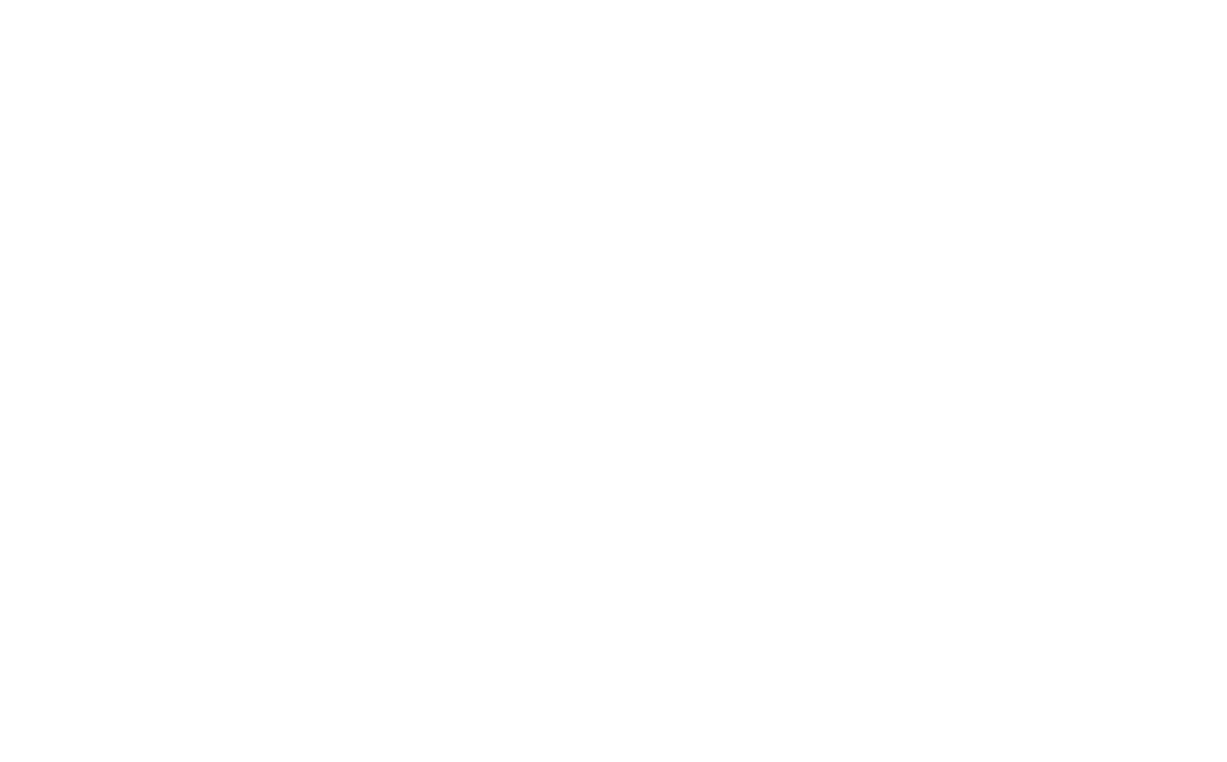 scroll, scrollTop: 0, scrollLeft: 0, axis: both 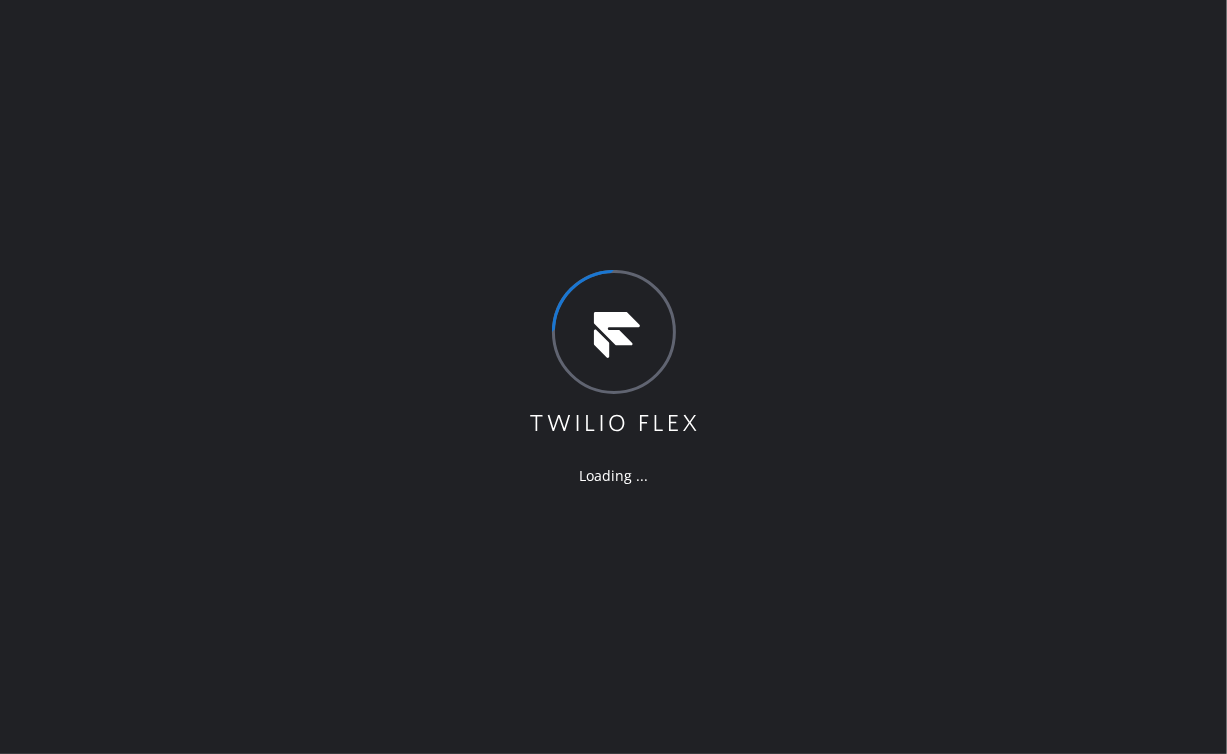 click on "Loading ..." at bounding box center [613, 377] 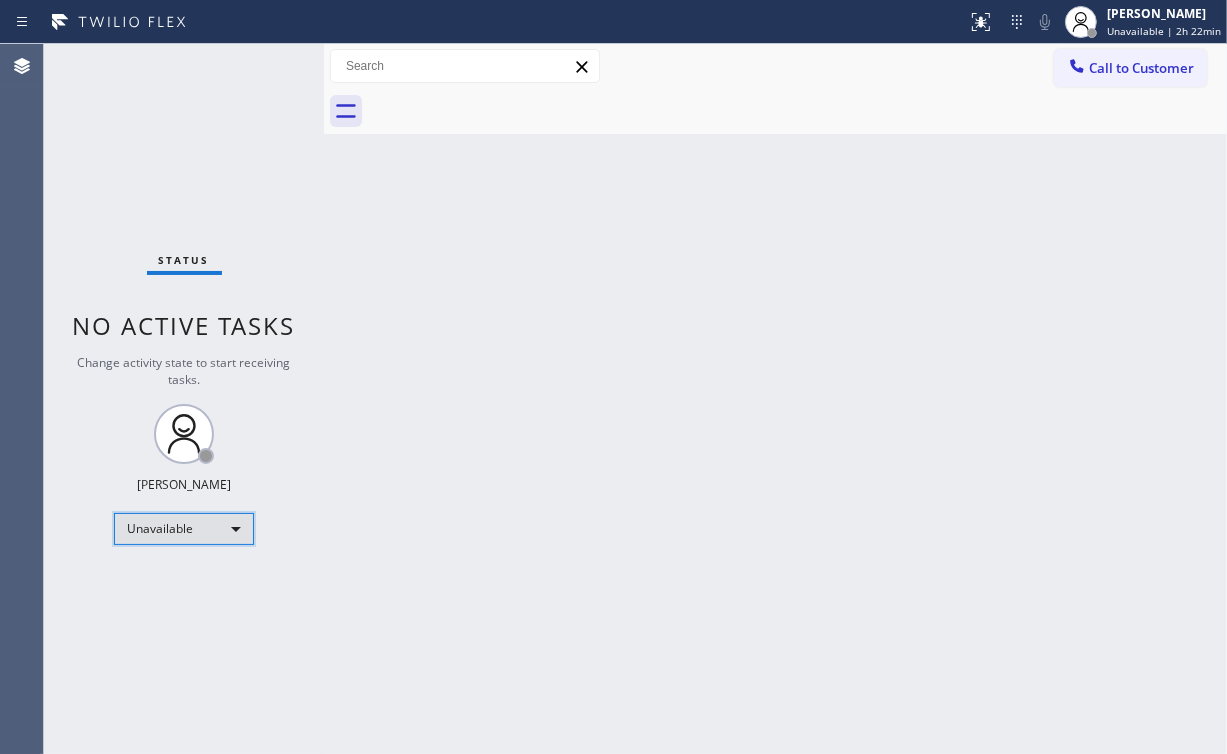 click on "Unavailable" at bounding box center (184, 529) 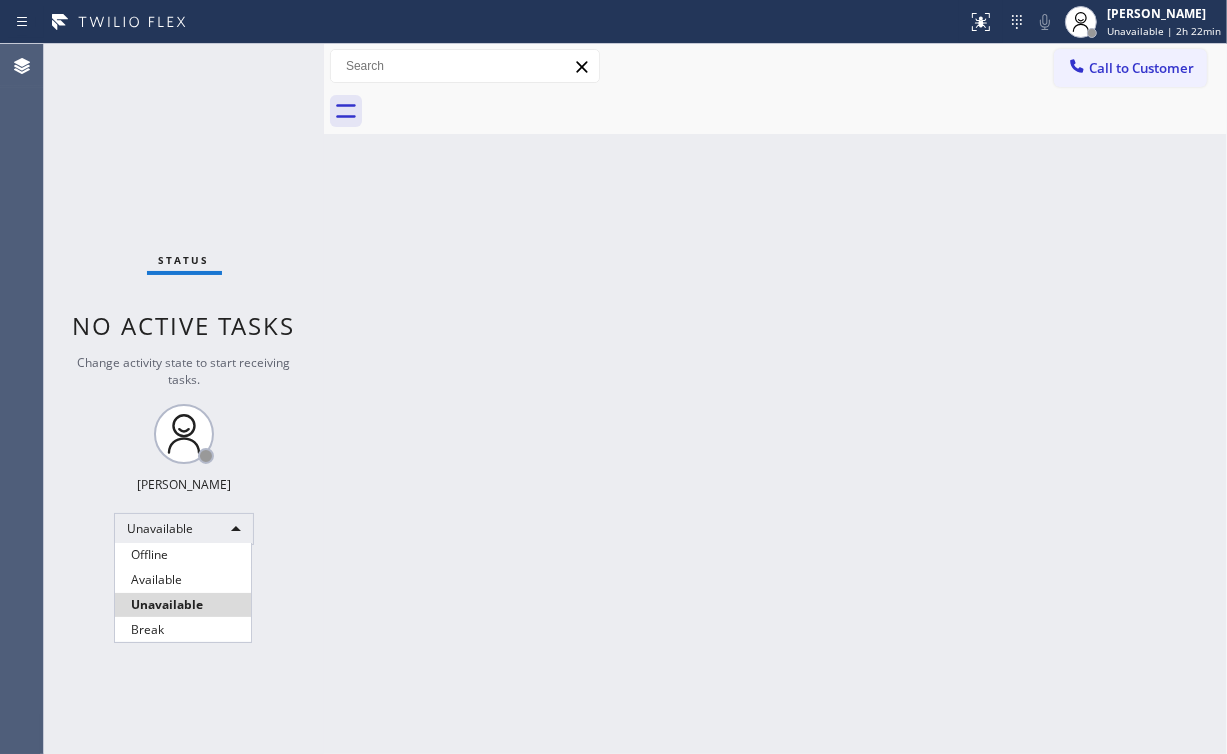 click at bounding box center [613, 377] 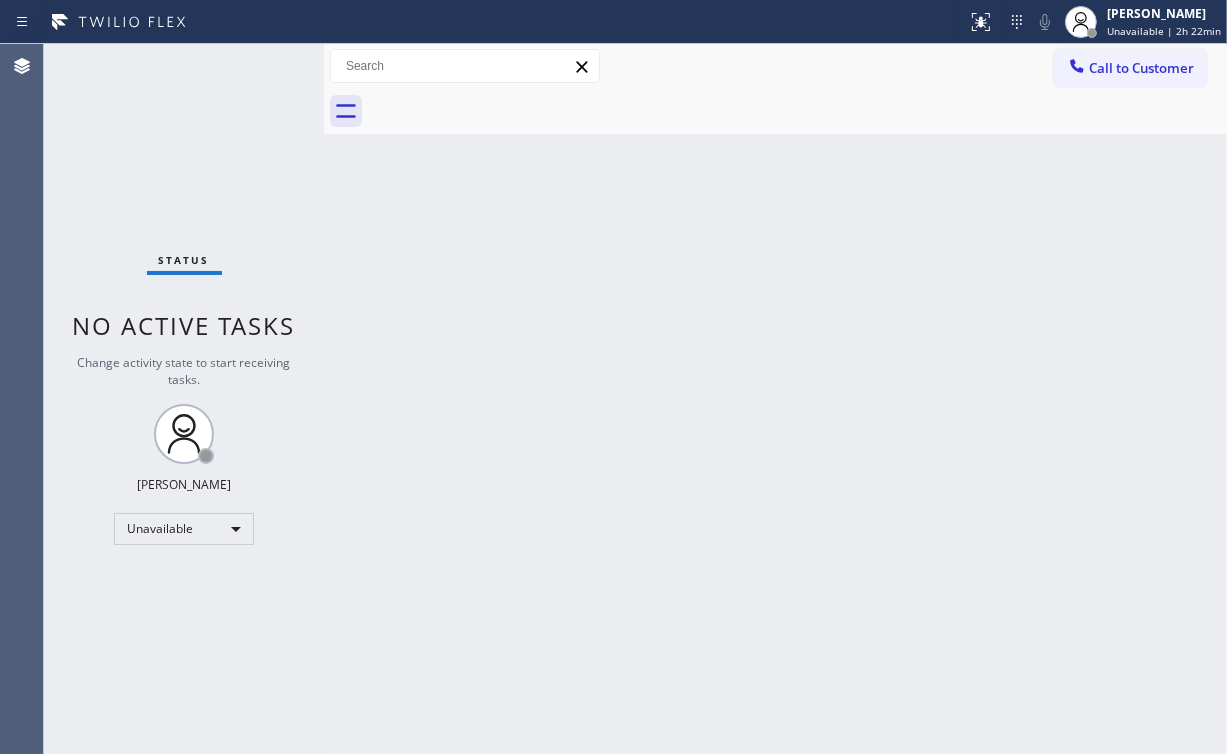 click on "Back to Dashboard Change Sender ID Customers Technicians Select a contact Outbound call Technician Search Technician Your caller id phone number Your caller id phone number Call Technician info Name   Phone none Address none Change Sender ID HVAC [PHONE_NUMBER] 5 Star Appliance [PHONE_NUMBER] Appliance Repair [PHONE_NUMBER] Plumbing [PHONE_NUMBER] Air Duct Cleaning [PHONE_NUMBER]  Electricians [PHONE_NUMBER] Cancel Change Check personal SMS Reset Change No tabs Call to Customer Outbound call Location Search location Your caller id phone number Customer number Call Outbound call Technician Search Technician Your caller id phone number Your caller id phone number Call" at bounding box center (775, 399) 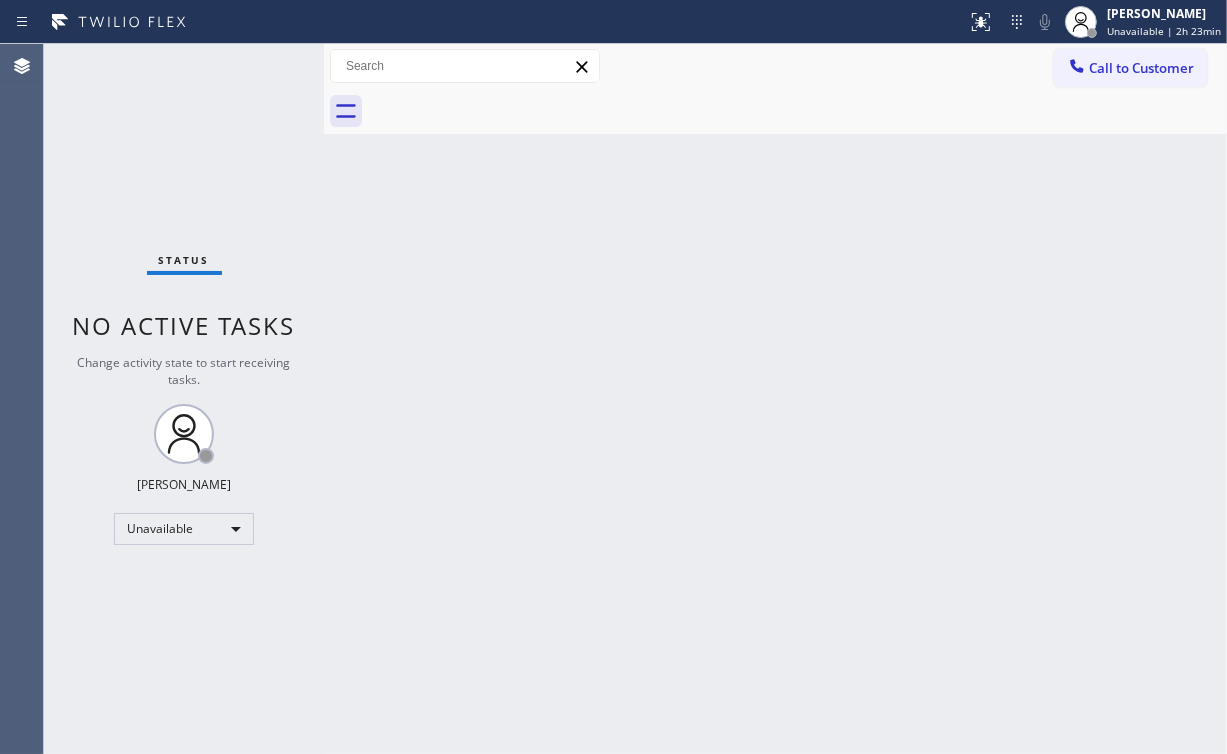 click on "Status   No active tasks     Change activity state to start receiving tasks.   [PERSON_NAME] Unavailable" at bounding box center (184, 399) 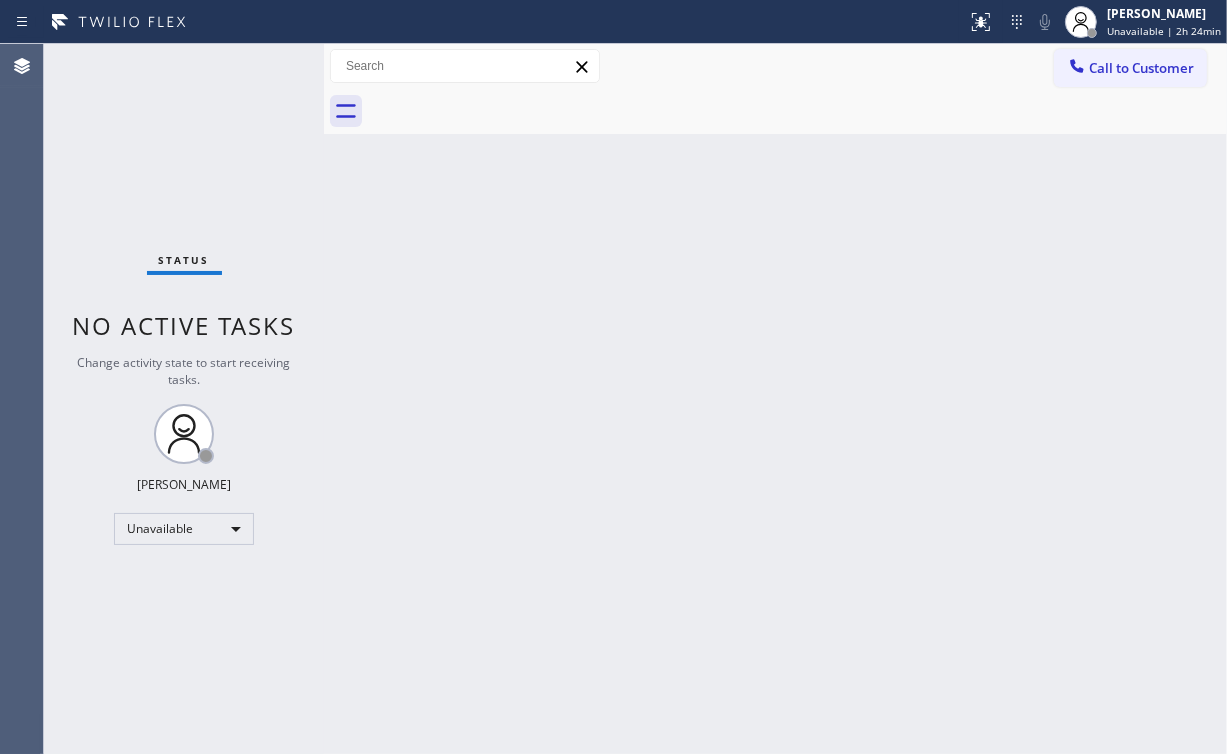 drag, startPoint x: 158, startPoint y: 104, endPoint x: 300, endPoint y: 112, distance: 142.22517 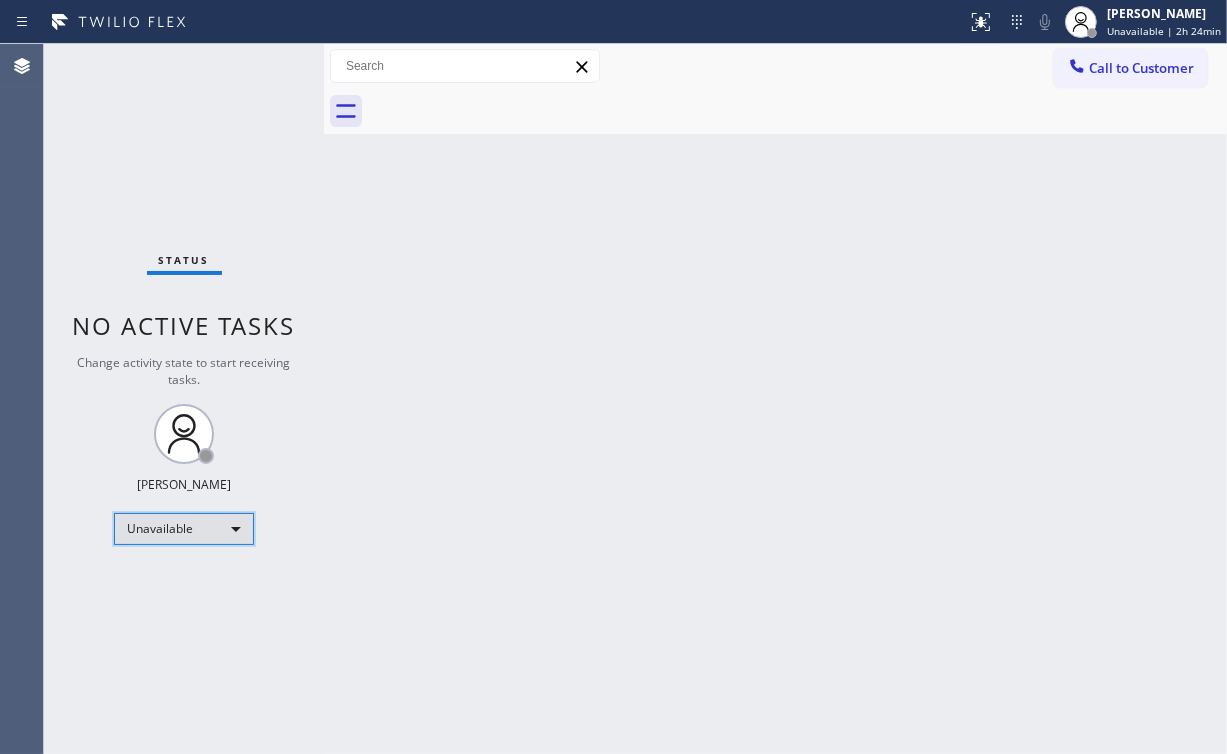 click on "Unavailable" at bounding box center [184, 529] 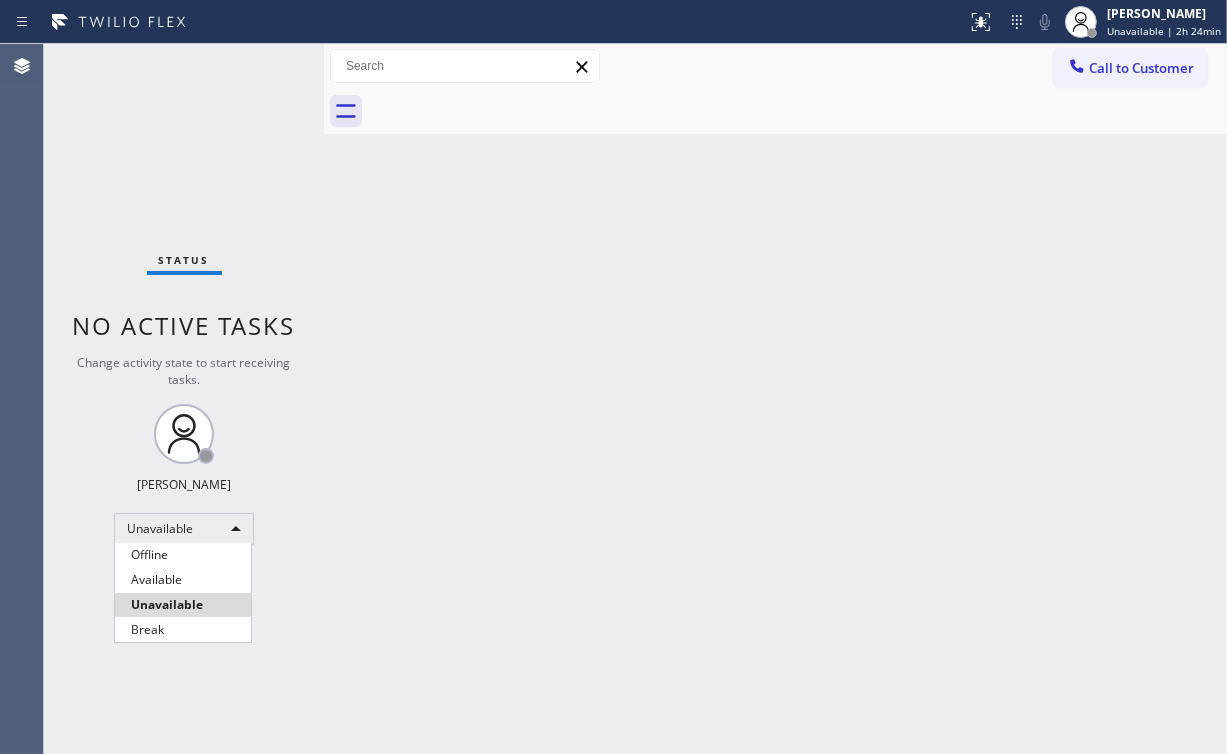 click at bounding box center [613, 377] 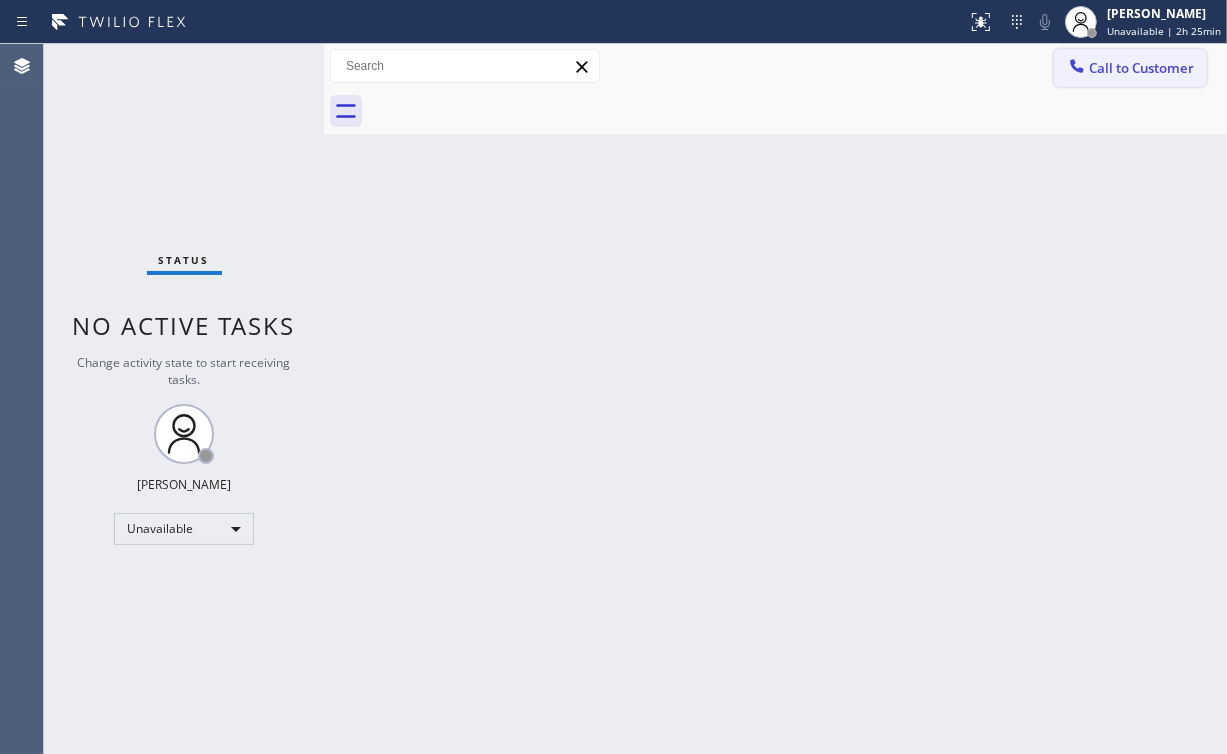 click 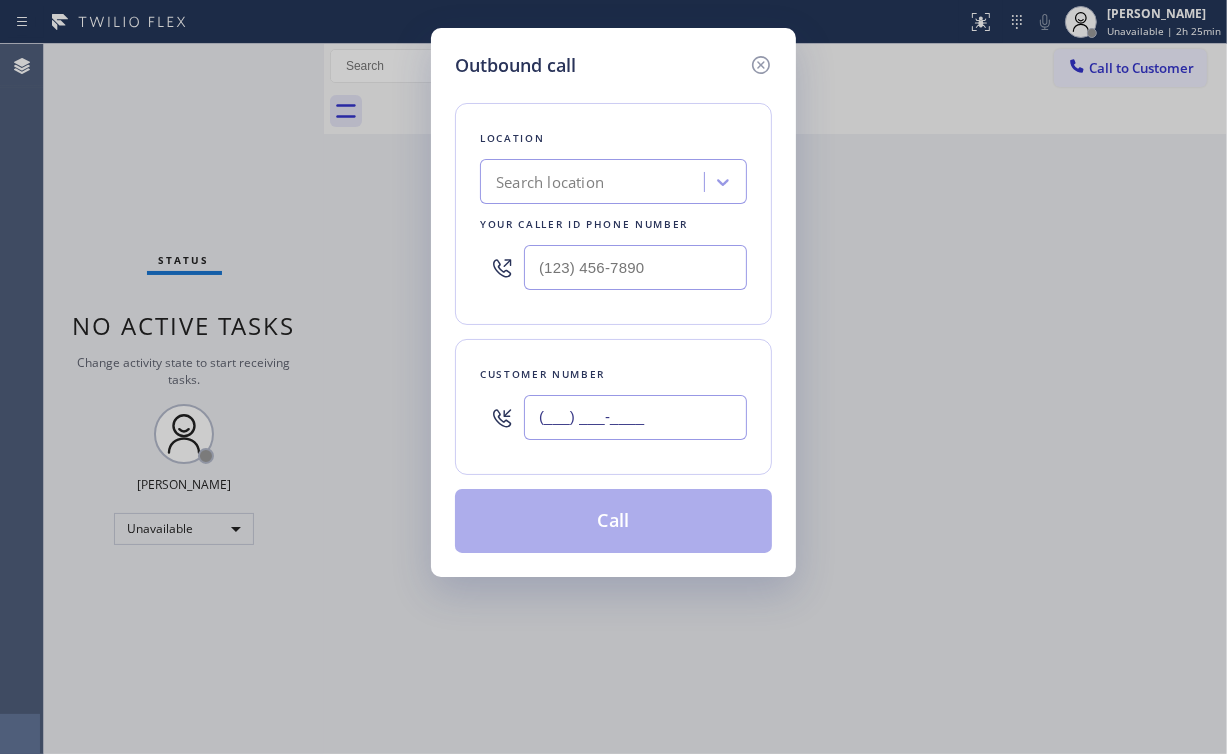 click on "(___) ___-____" at bounding box center [635, 417] 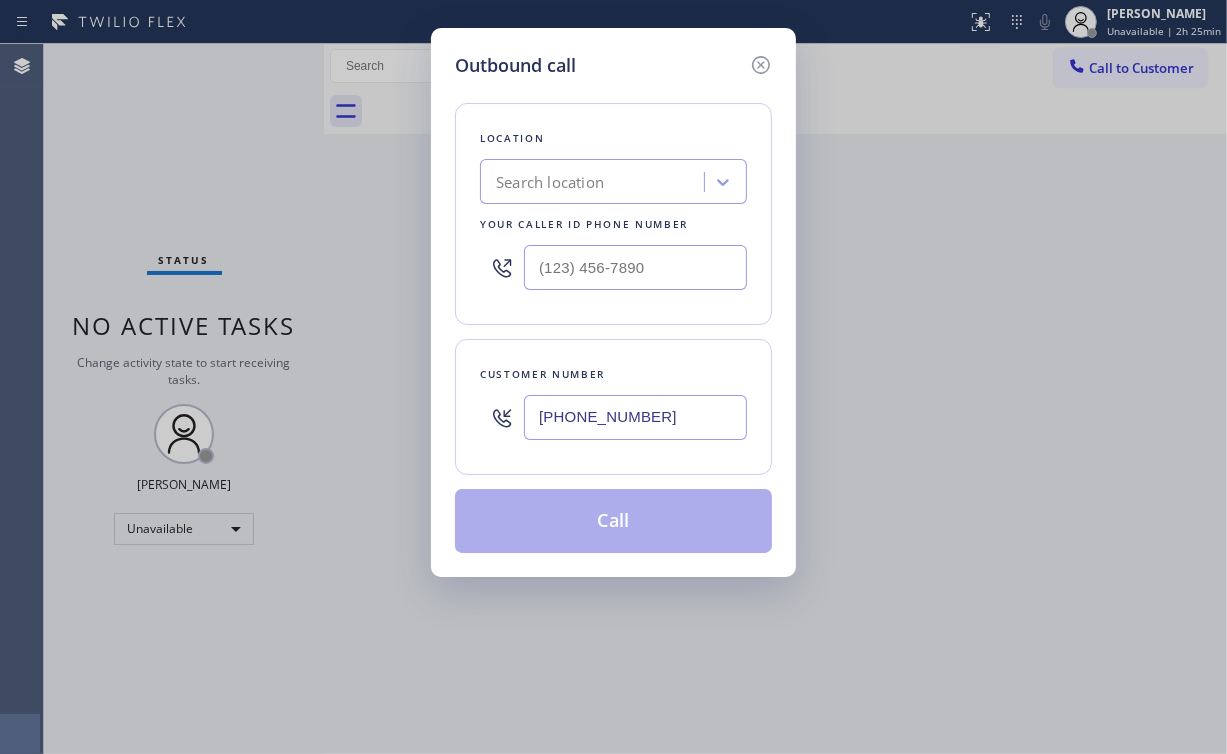 type on "[PHONE_NUMBER]" 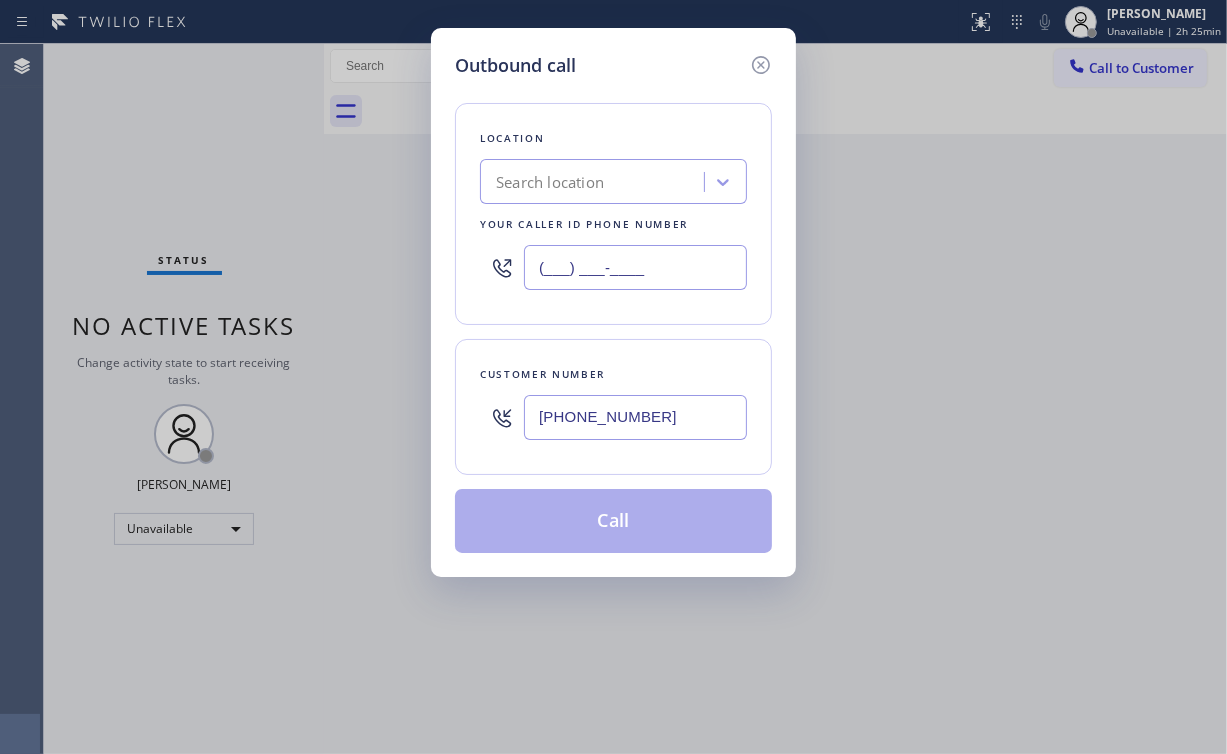 click on "(___) ___-____" at bounding box center [635, 267] 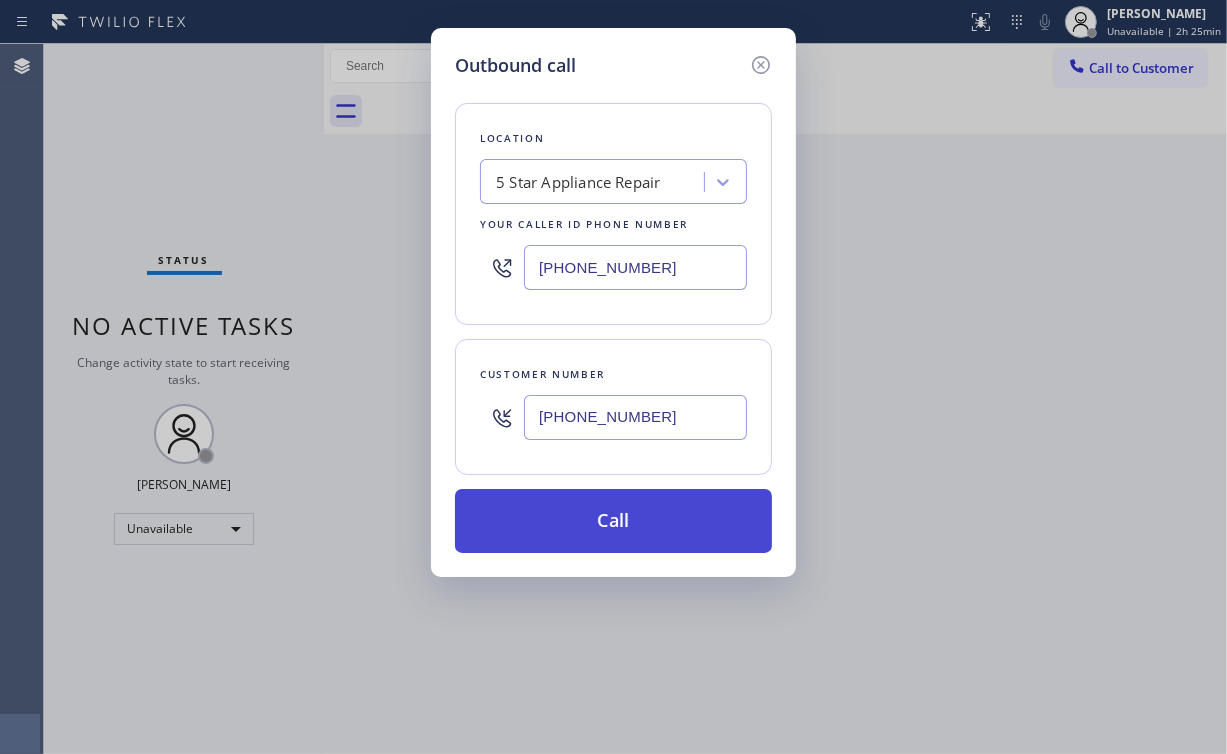 type on "[PHONE_NUMBER]" 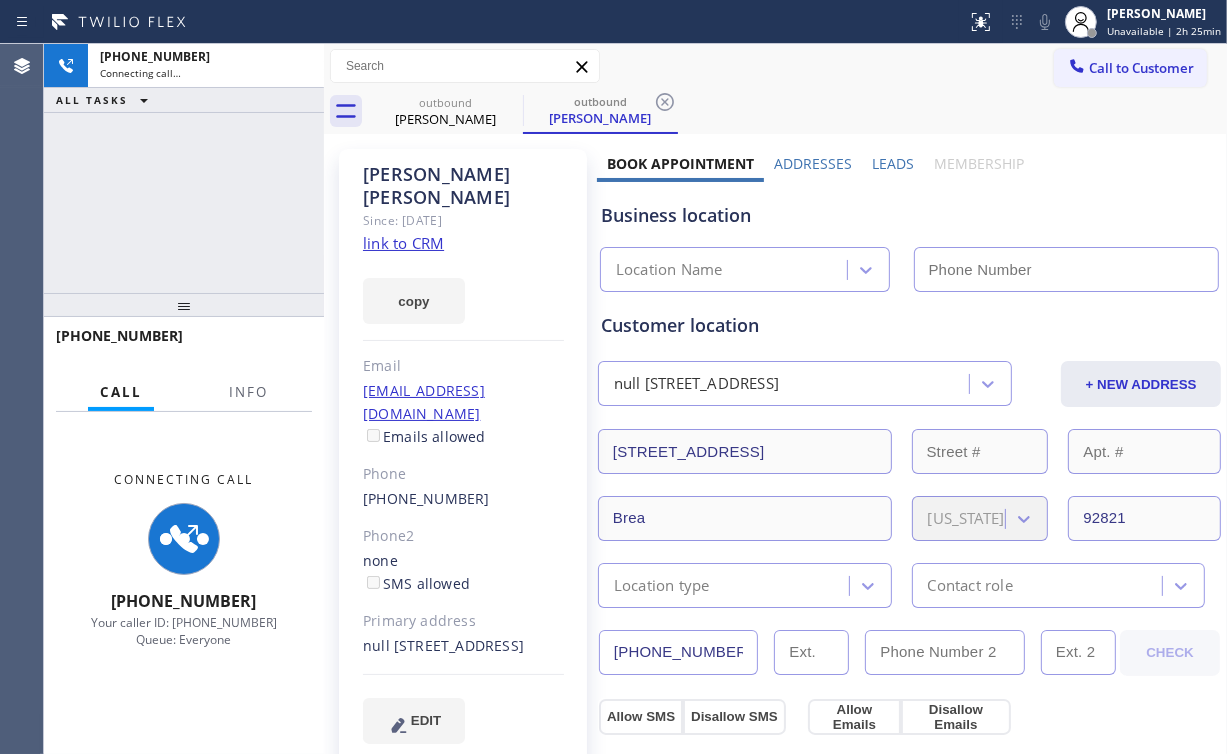 click on "[PHONE_NUMBER] Connecting call… ALL TASKS ALL TASKS ACTIVE TASKS TASKS IN WRAP UP" at bounding box center [184, 168] 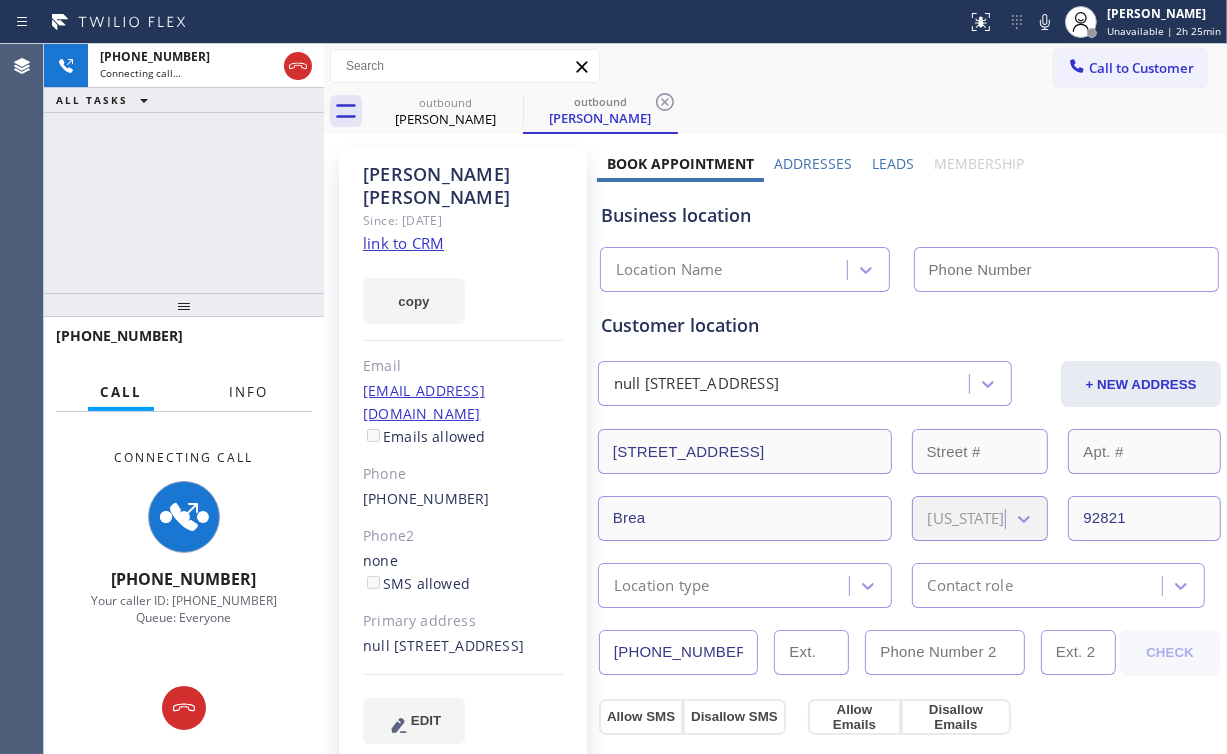 click on "Info" at bounding box center [248, 392] 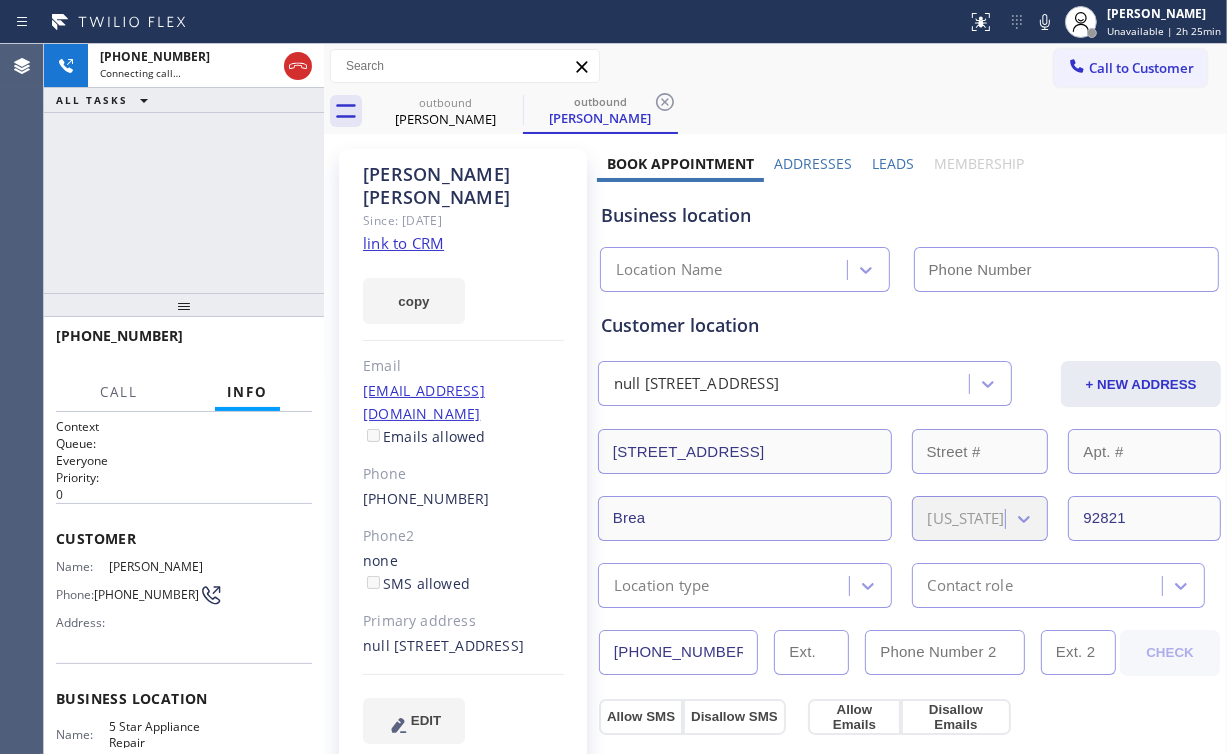 type on "[PHONE_NUMBER]" 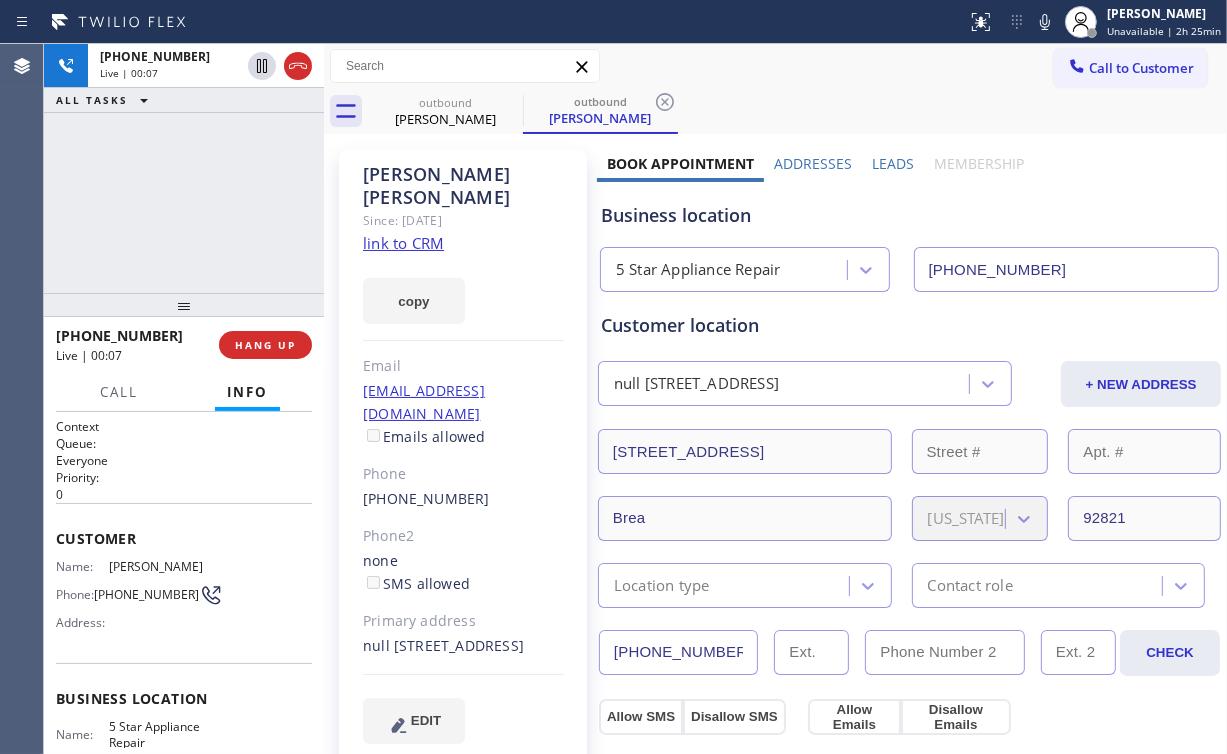 drag, startPoint x: 113, startPoint y: 208, endPoint x: 150, endPoint y: 93, distance: 120.805626 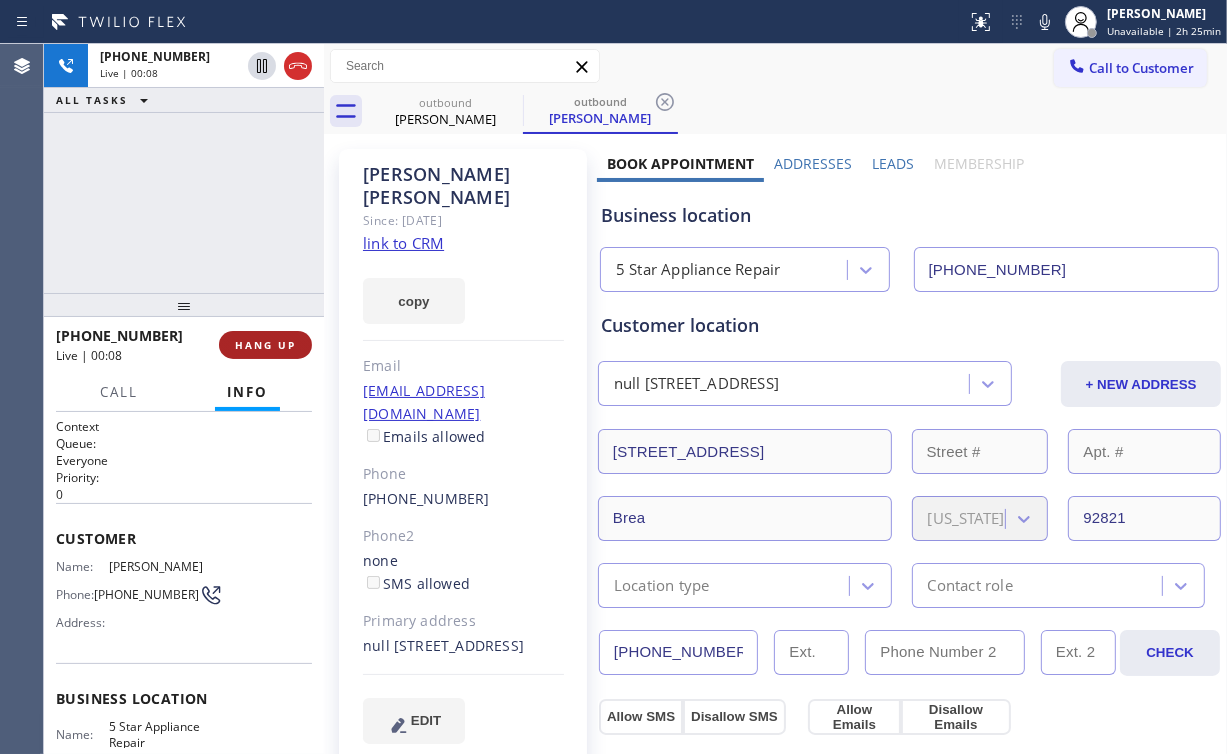 click on "HANG UP" at bounding box center (265, 345) 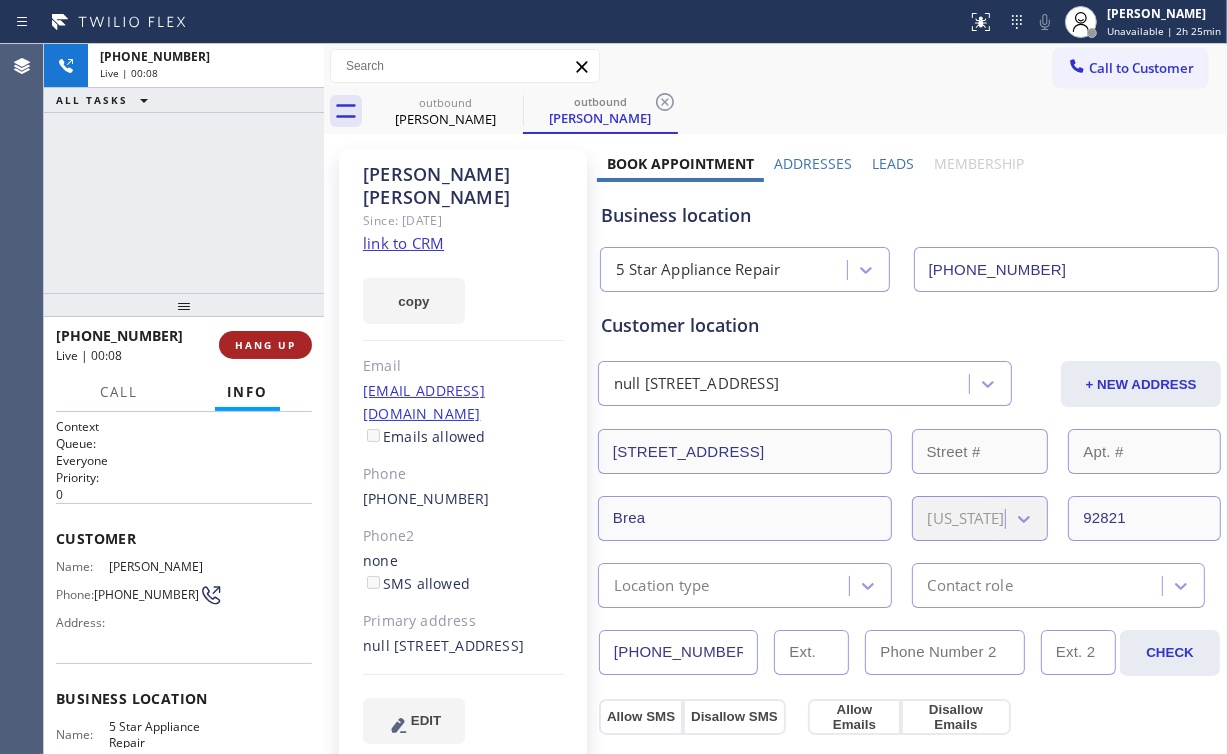 click on "HANG UP" at bounding box center (265, 345) 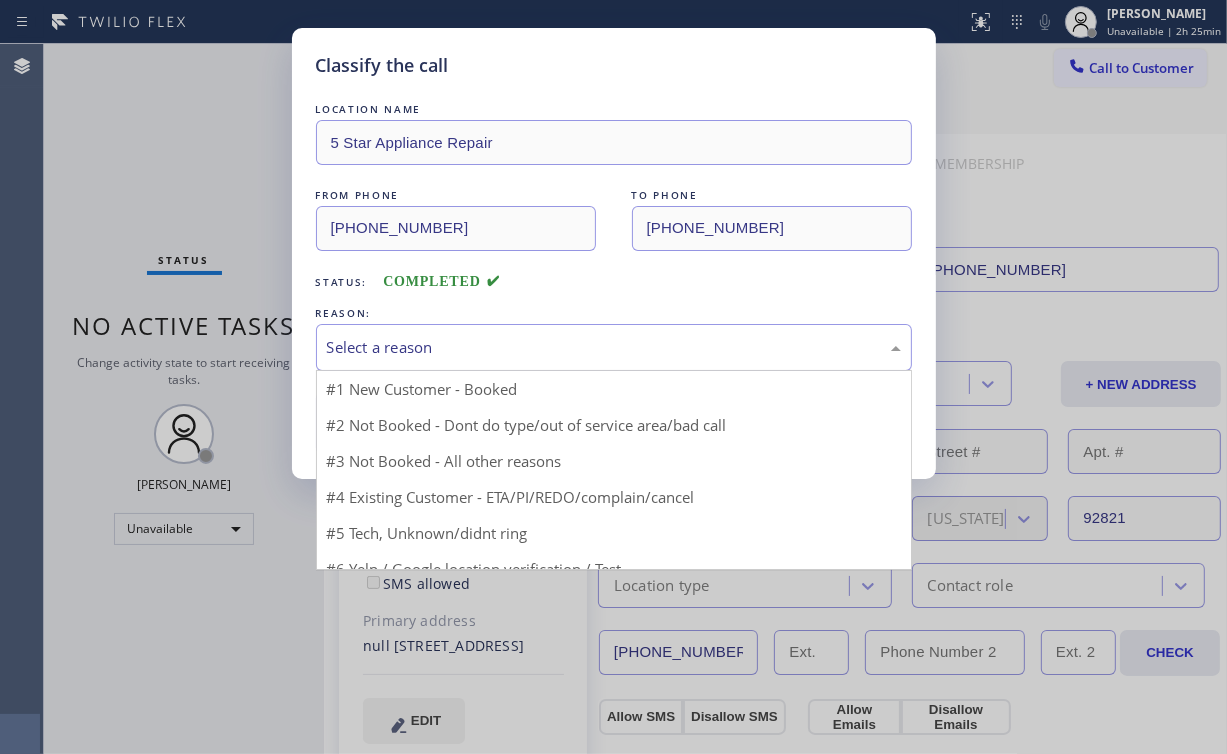 click on "Select a reason" at bounding box center (614, 347) 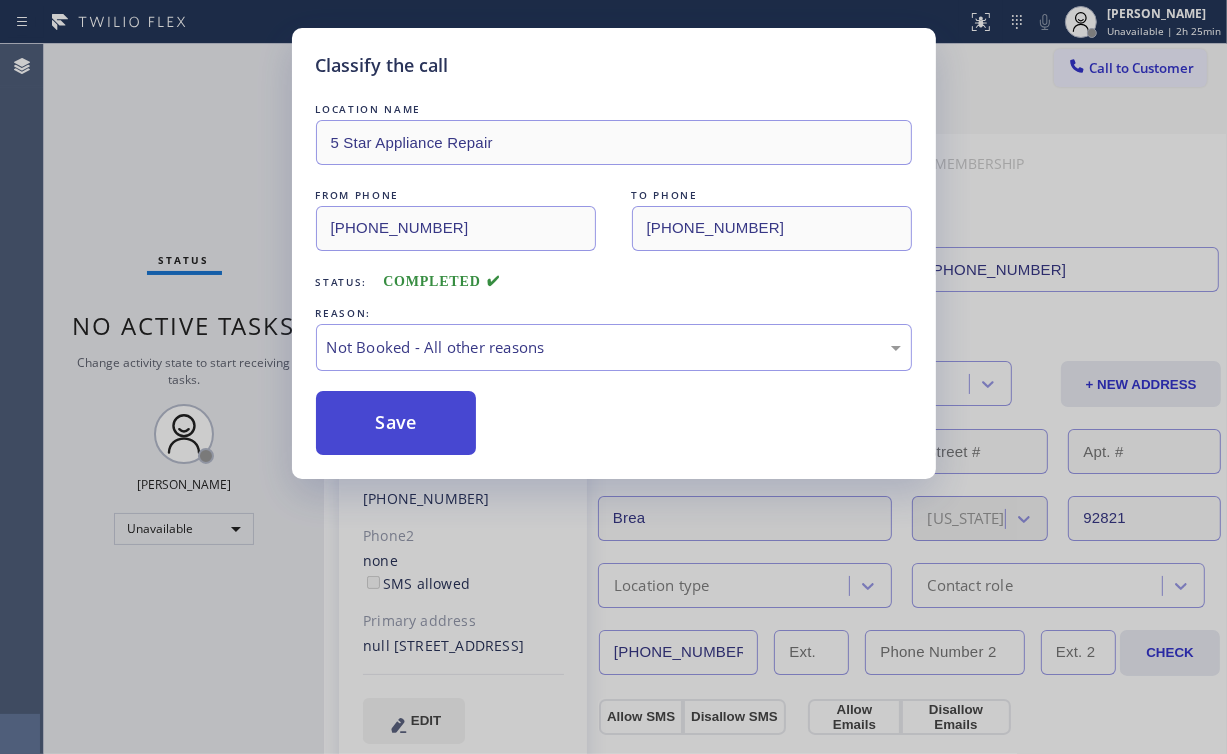 click on "Save" at bounding box center [396, 423] 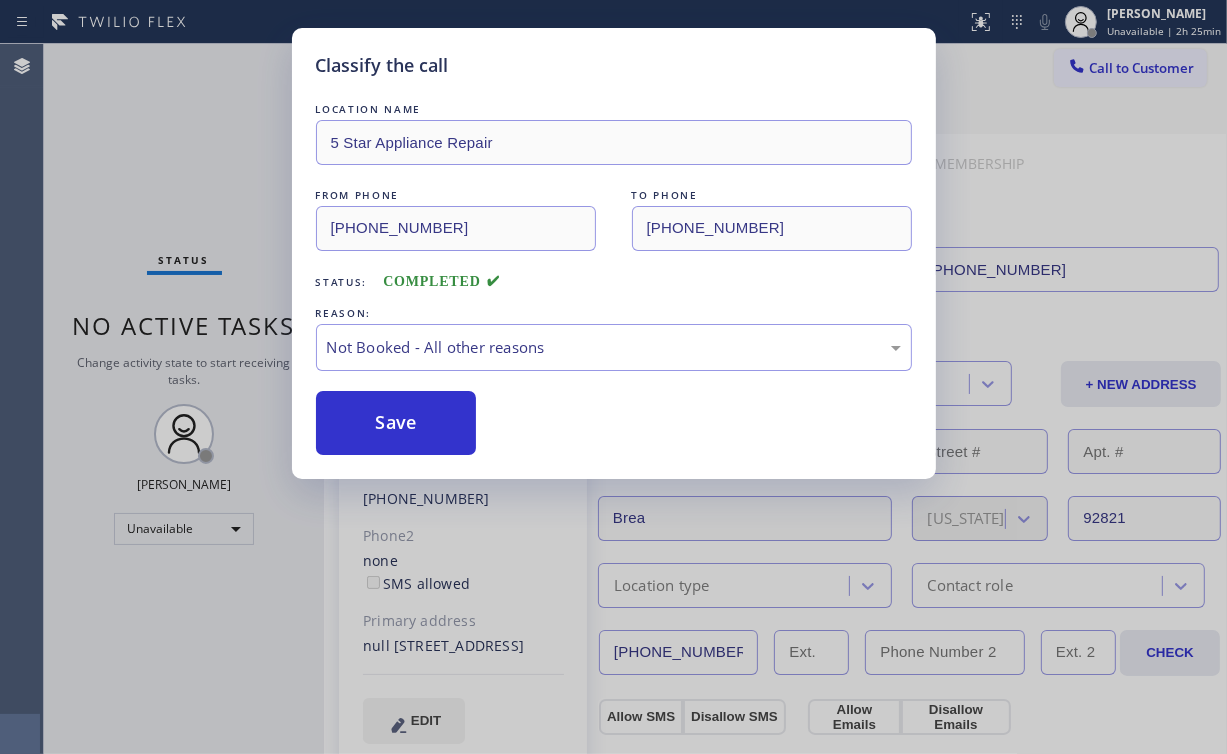 drag, startPoint x: 164, startPoint y: 186, endPoint x: 190, endPoint y: 238, distance: 58.137768 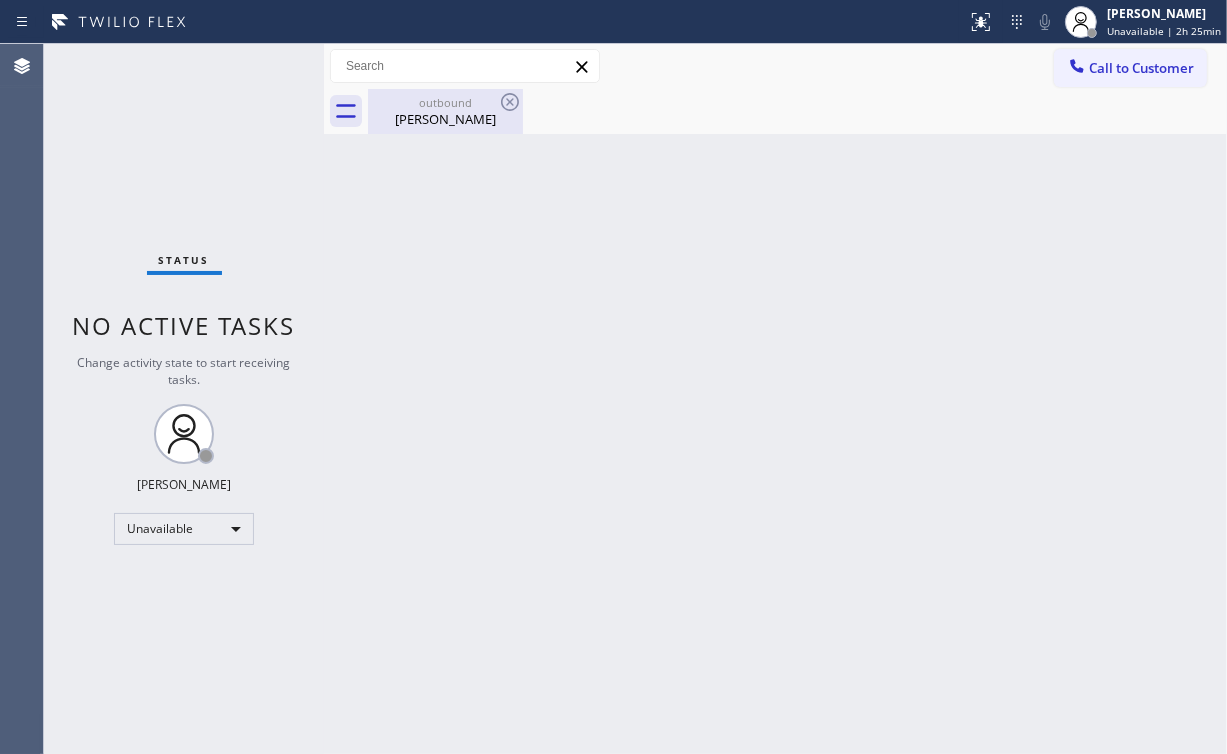 click on "Rachel Jin" at bounding box center [445, 119] 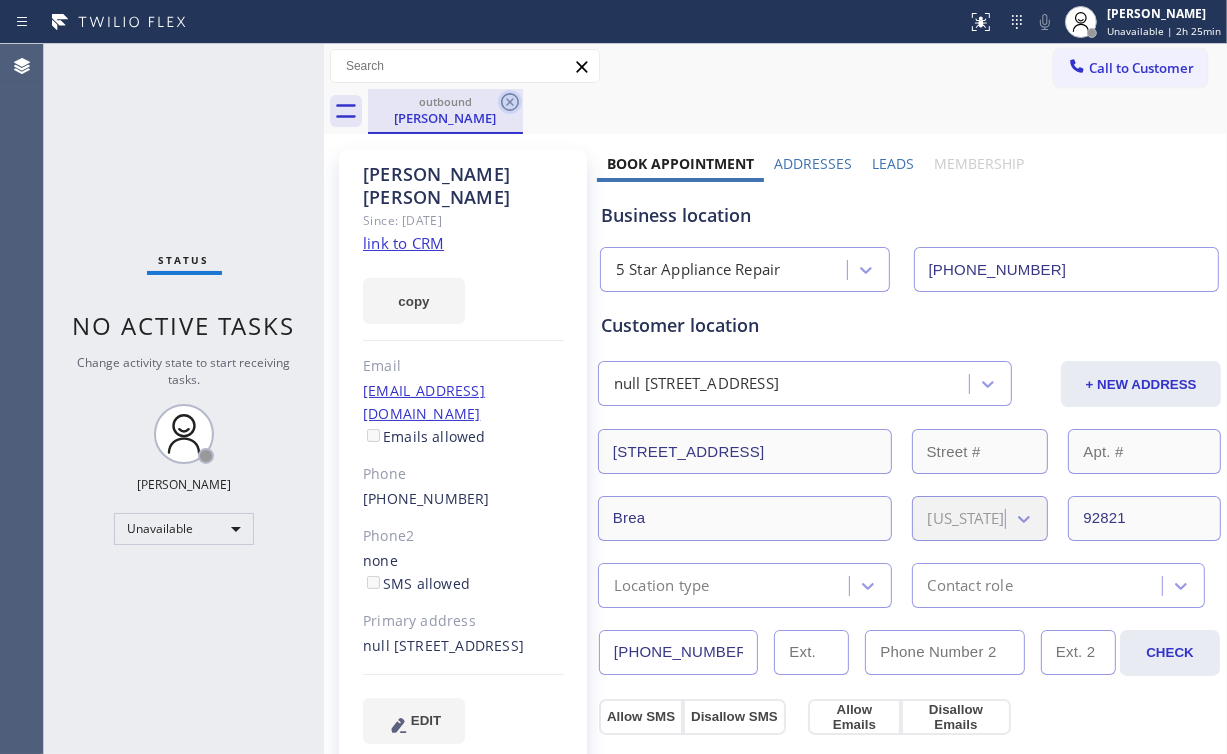 click 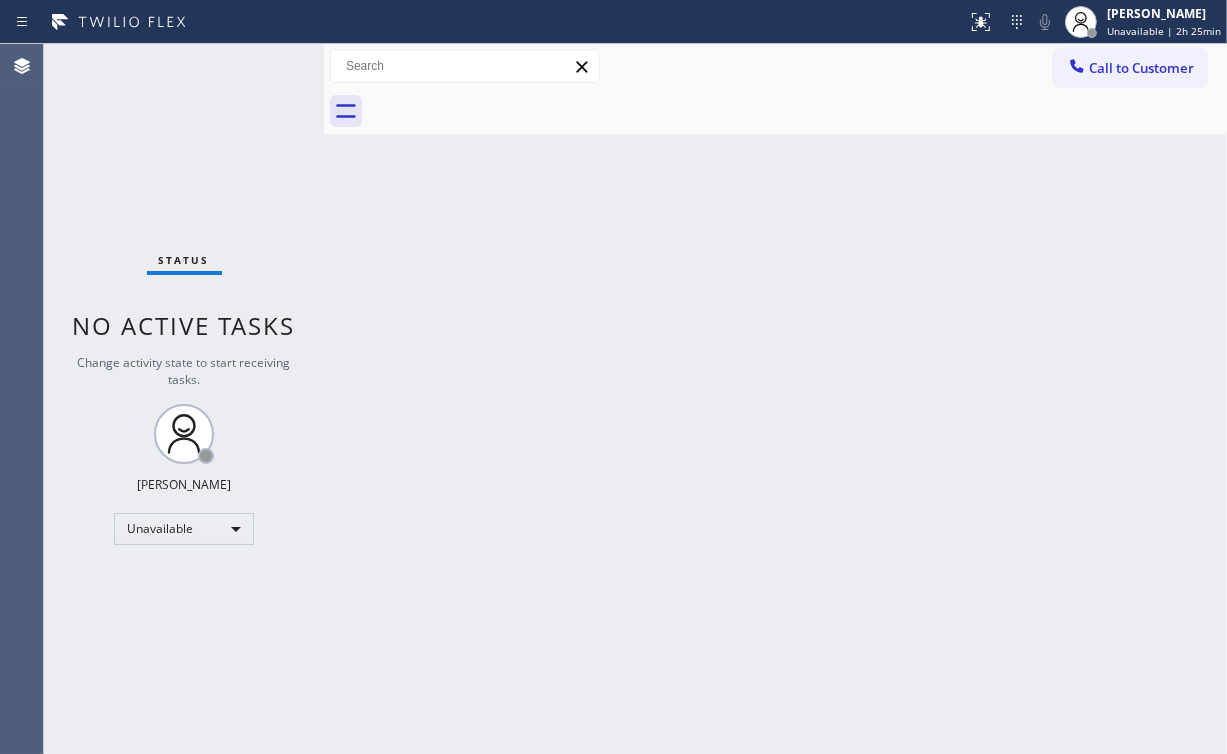 drag, startPoint x: 295, startPoint y: 124, endPoint x: 286, endPoint y: 92, distance: 33.24154 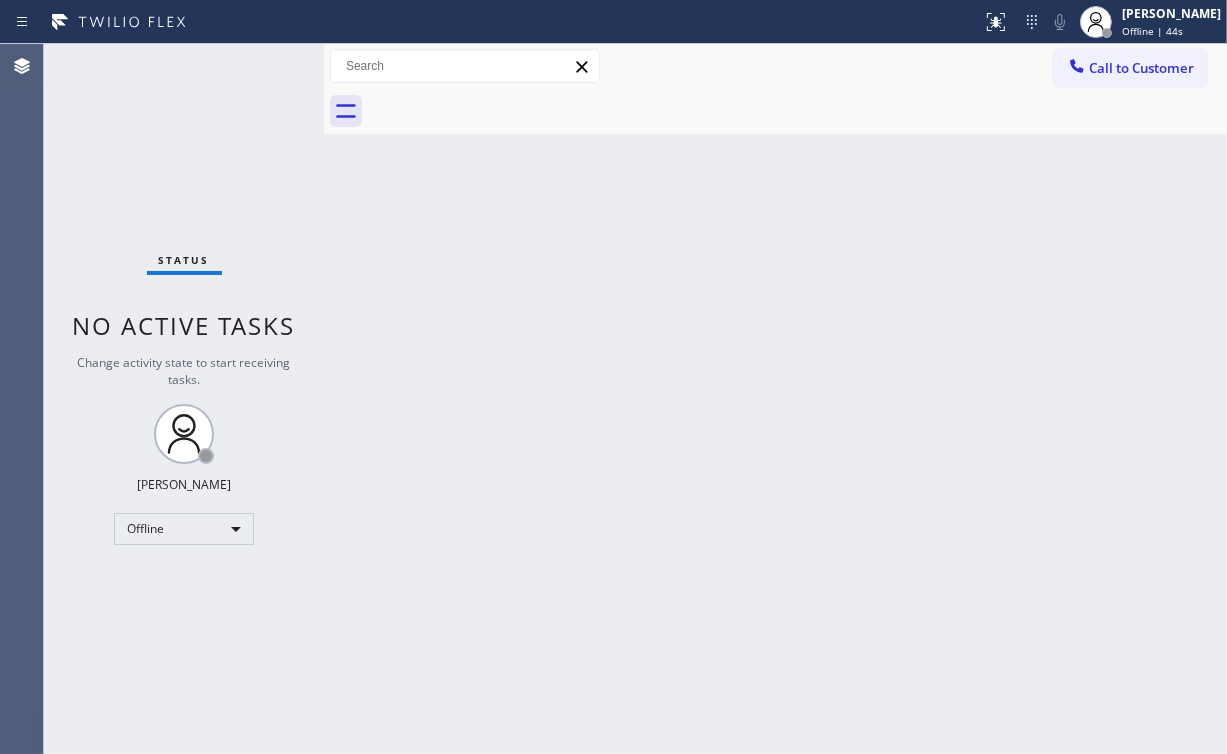 click on "Call to Customer" at bounding box center (1141, 68) 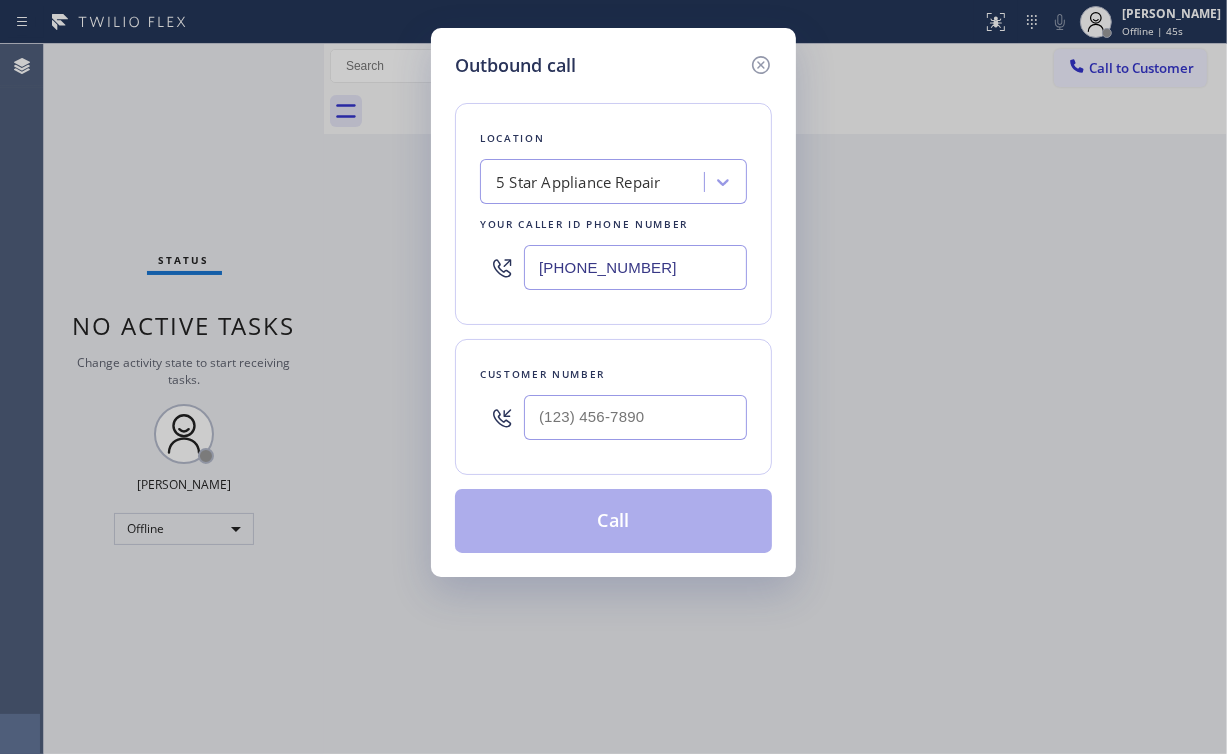 click at bounding box center (635, 417) 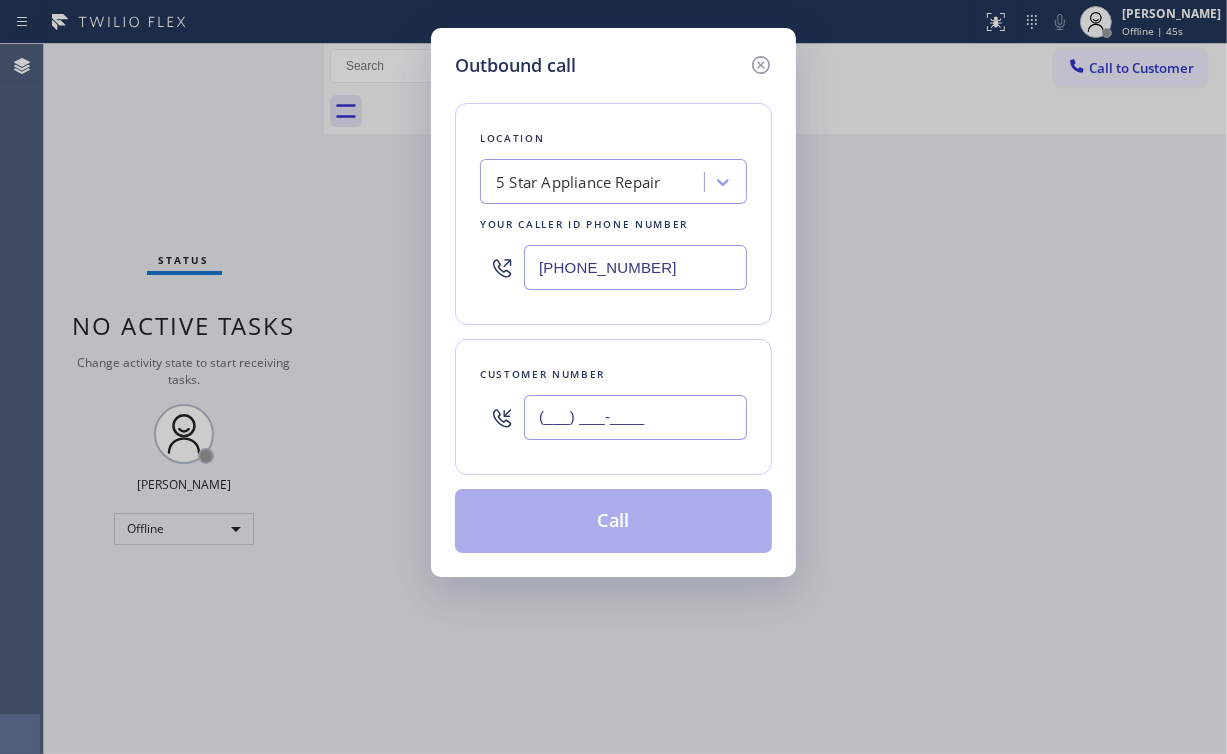 click on "(___) ___-____" at bounding box center (635, 417) 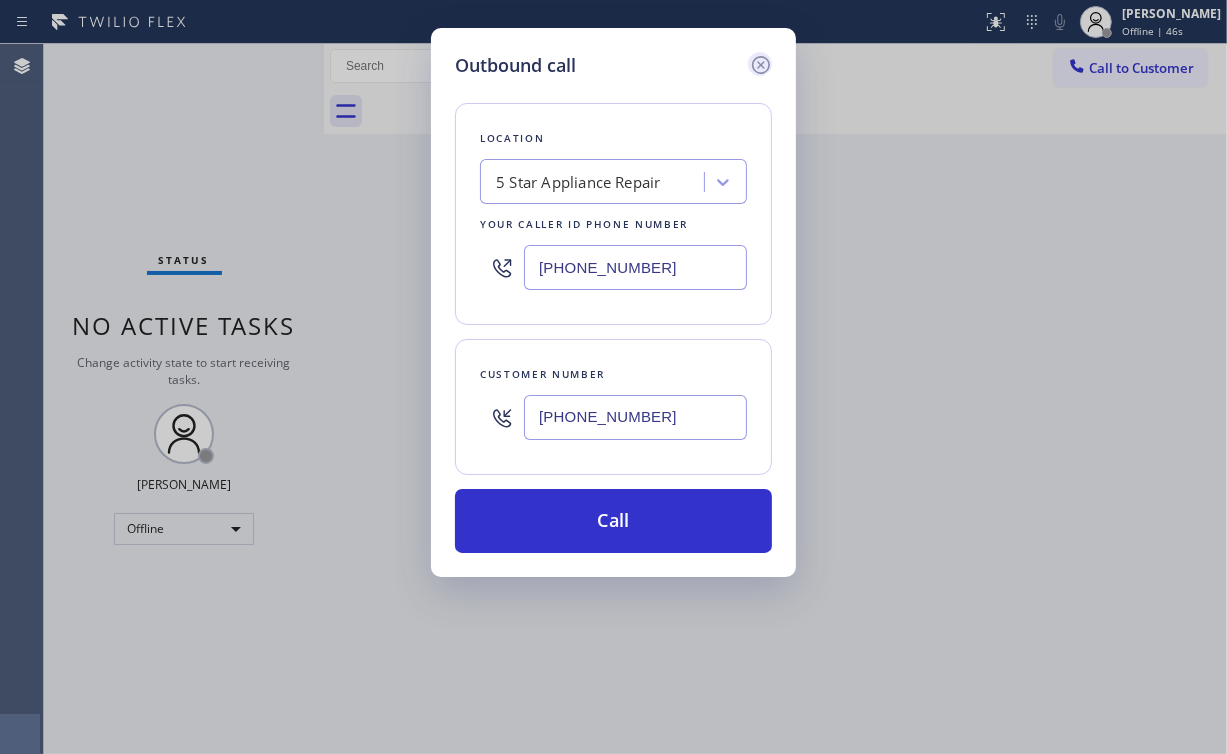 type on "(805) 208-1904" 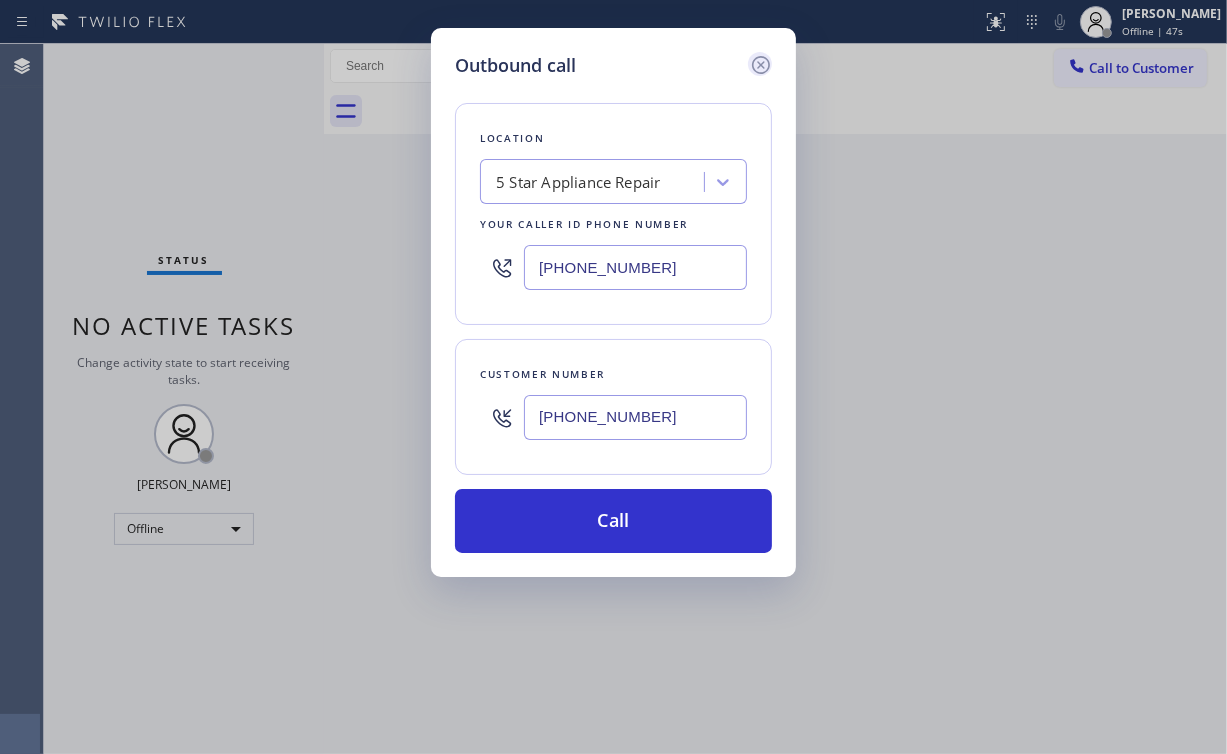 click 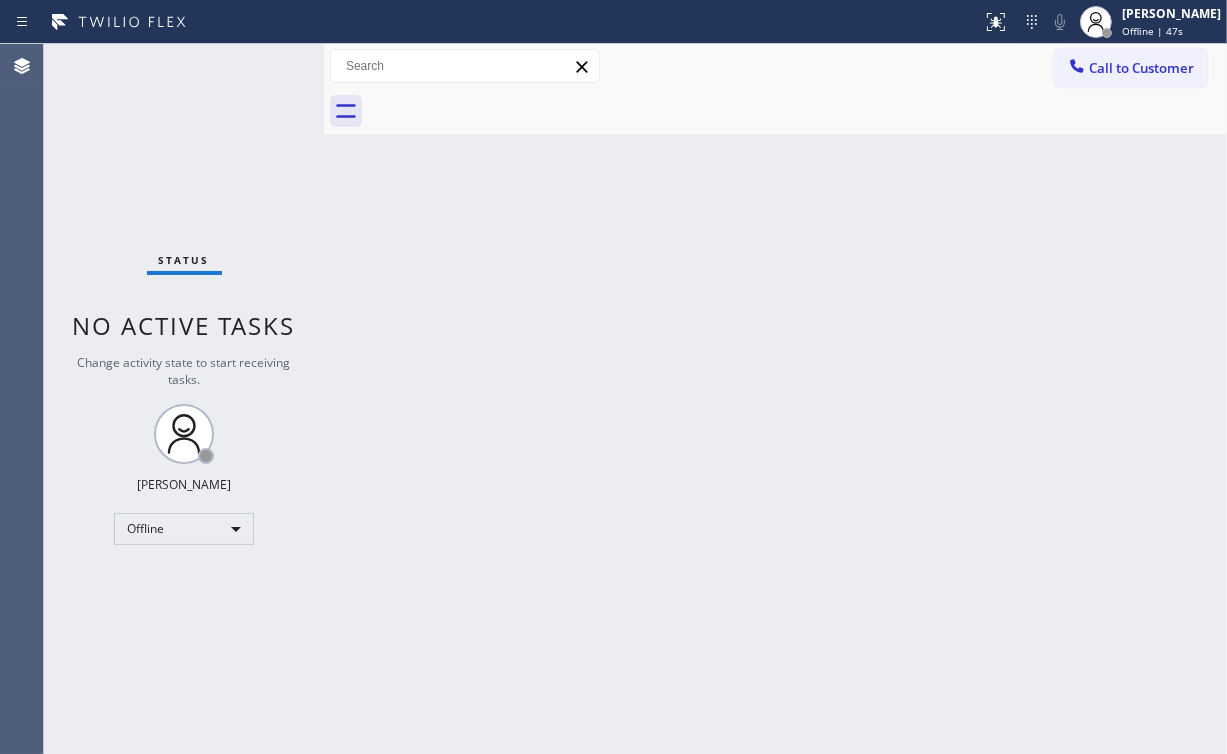 type on "(855) 731-4952" 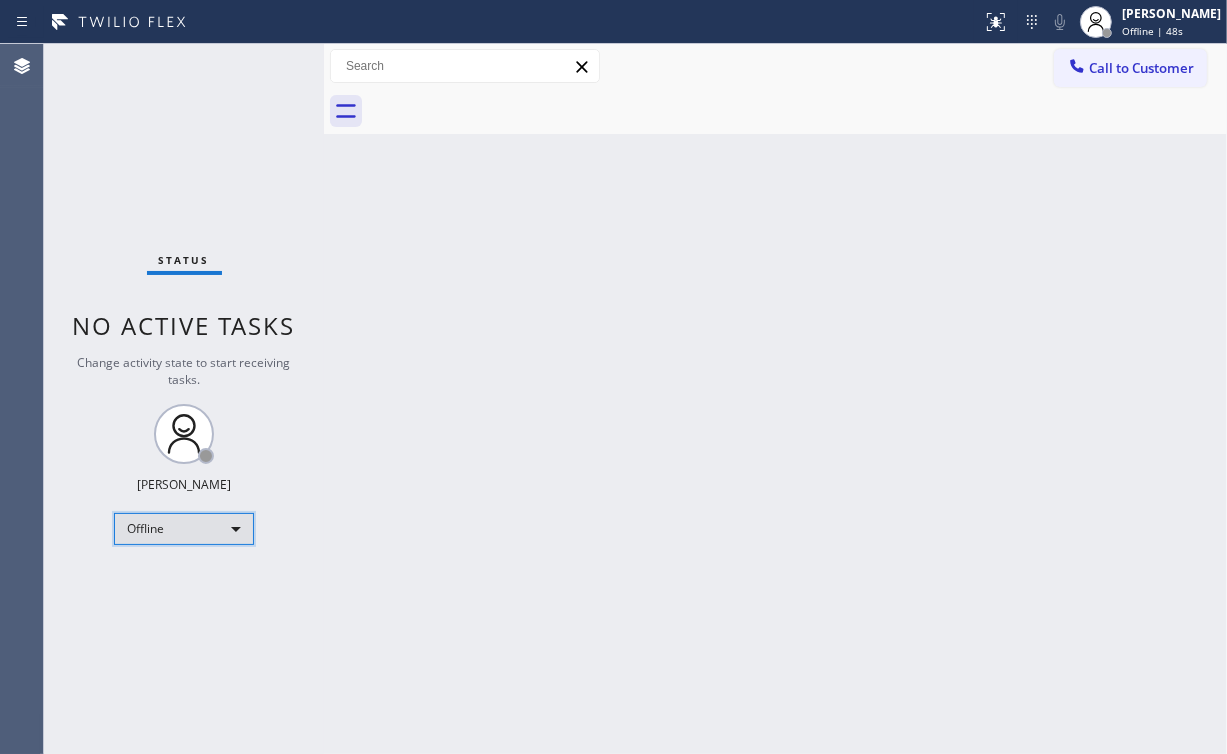click on "Offline" at bounding box center [184, 529] 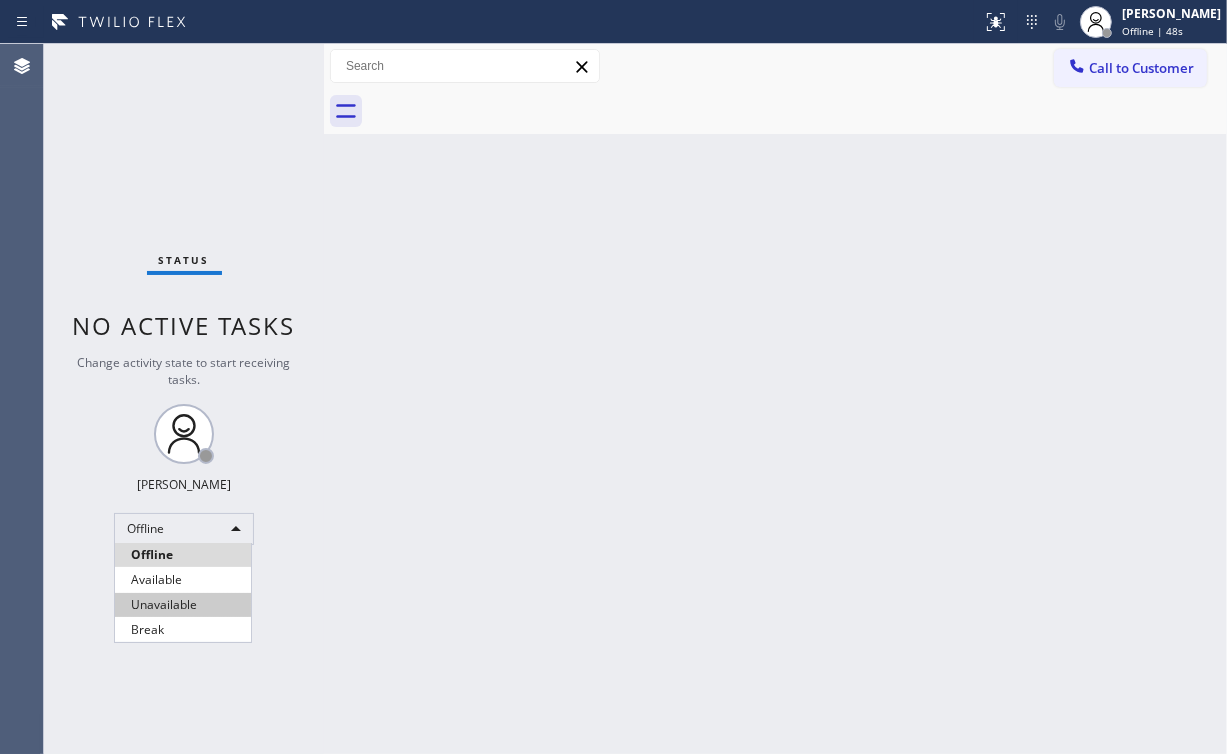 click on "Unavailable" at bounding box center (183, 605) 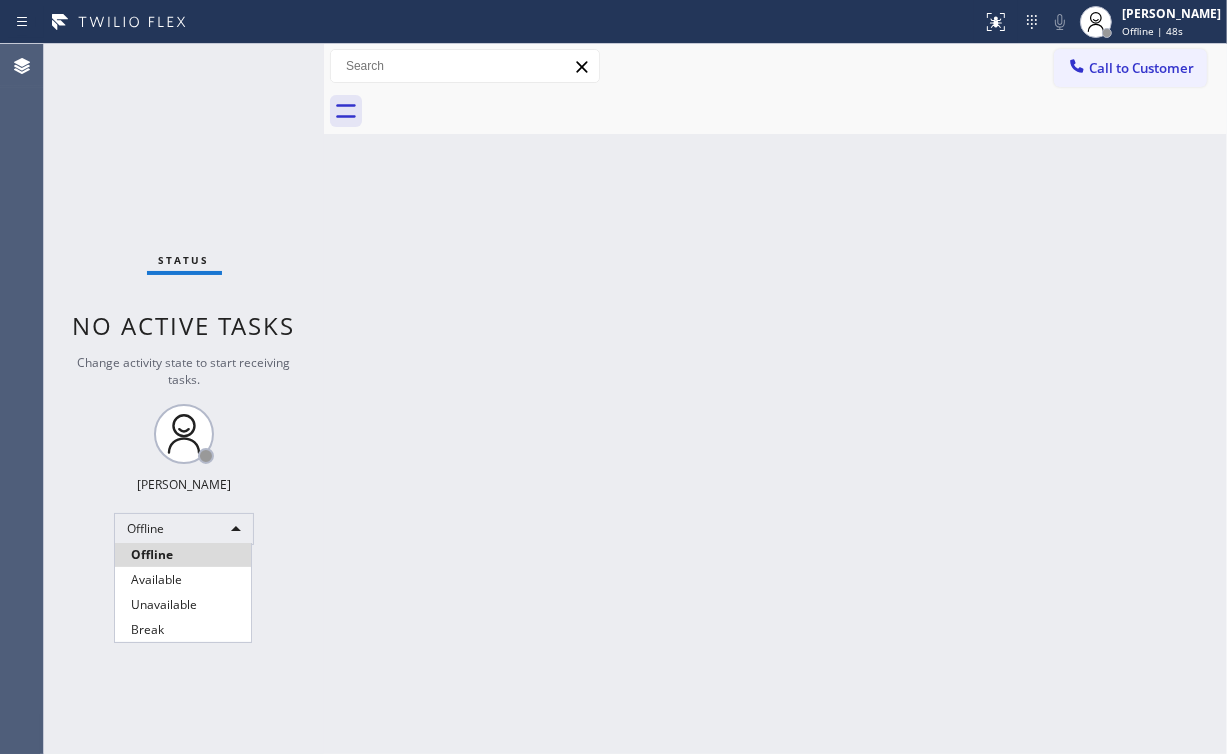 click on "Back to Dashboard Change Sender ID Customers Technicians Select a contact Outbound call Location Search location Your caller id phone number Customer number Call Customer info Name   Phone none Address none Change Sender ID HVAC +18559994417 5 Star Appliance +18557314952 Appliance Repair +18554611149 Plumbing +18889090120 Air Duct Cleaning +18006865038  Electricians +18005688664 Cancel Change Check personal SMS Reset Change No tabs Call to Customer Outbound call Location 5 Star Appliance Repair Your caller id phone number (855) 731-4952 Customer number Call Outbound call Technician Search Technician Your caller id phone number Your caller id phone number Call" at bounding box center (775, 399) 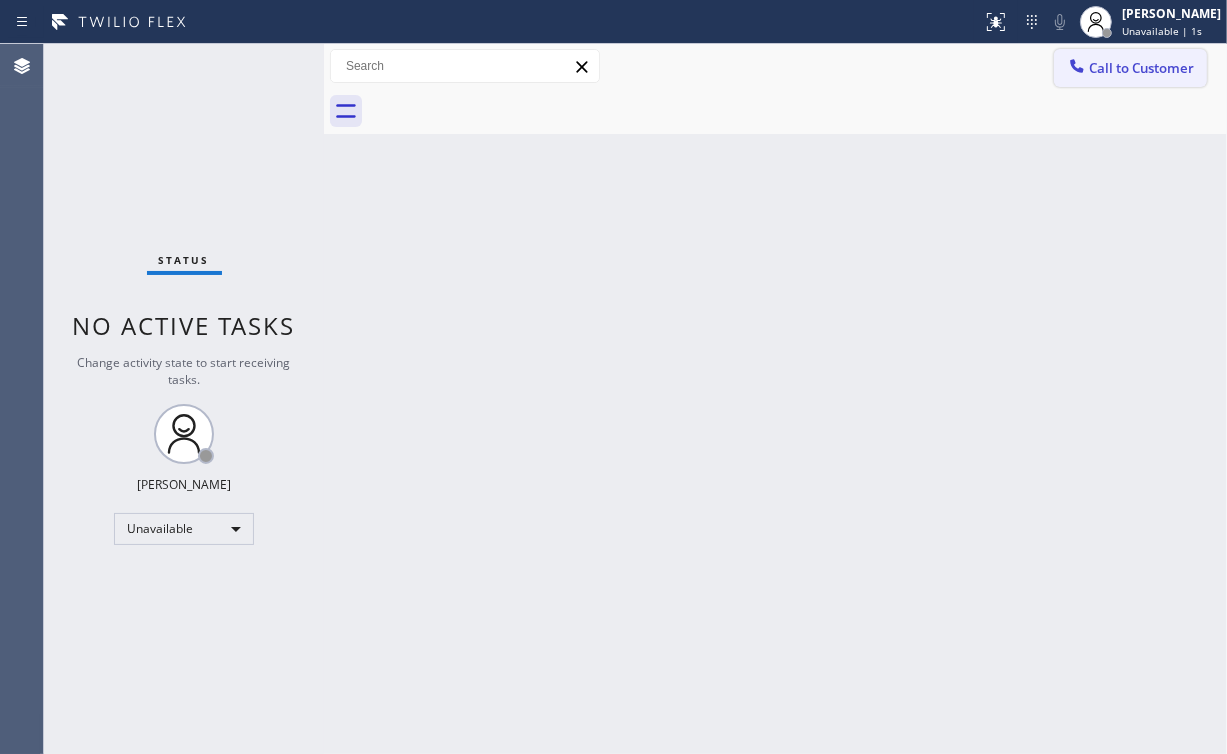 click on "Call to Customer" at bounding box center (1141, 68) 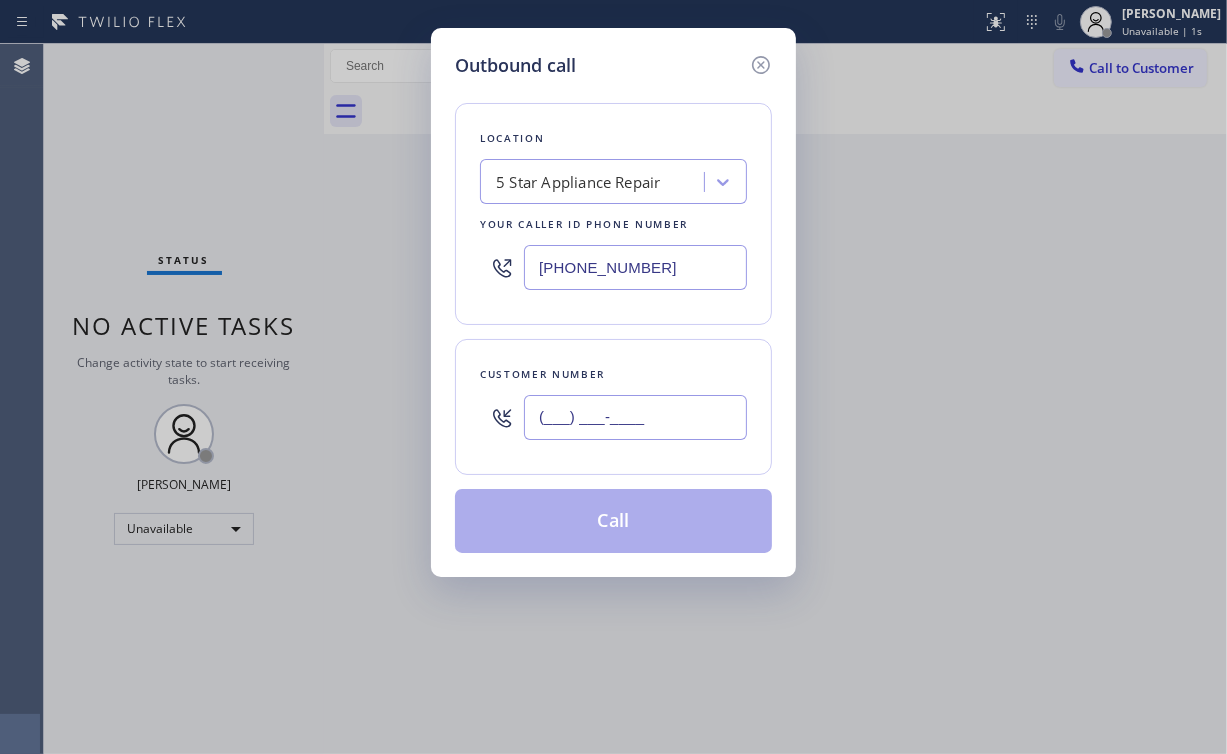 click on "(___) ___-____" at bounding box center (635, 417) 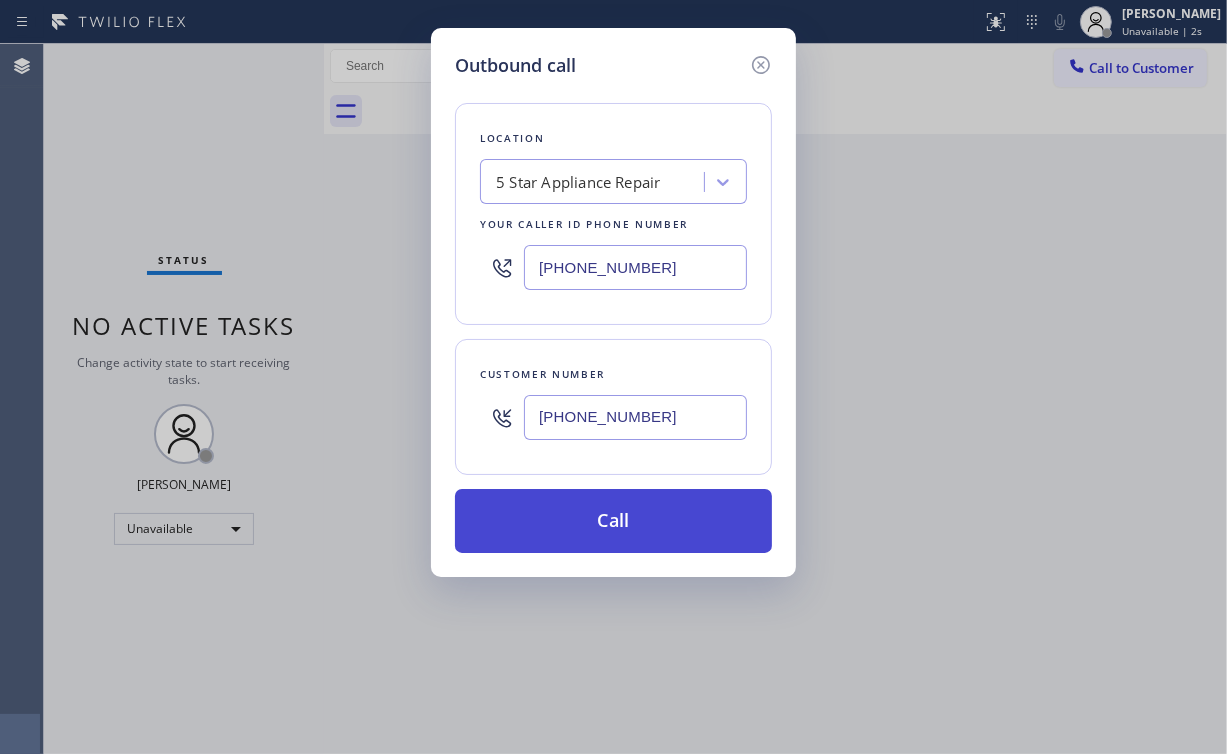 type on "(805) 208-1904" 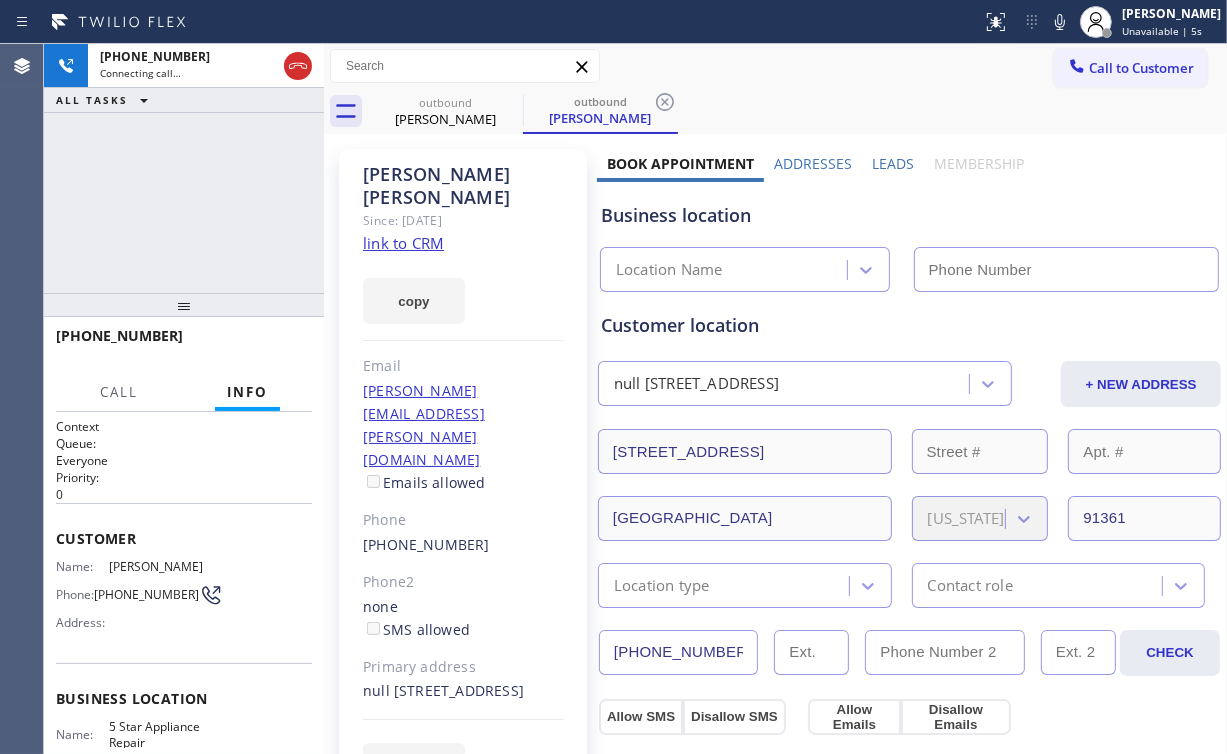 type on "(855) 731-4952" 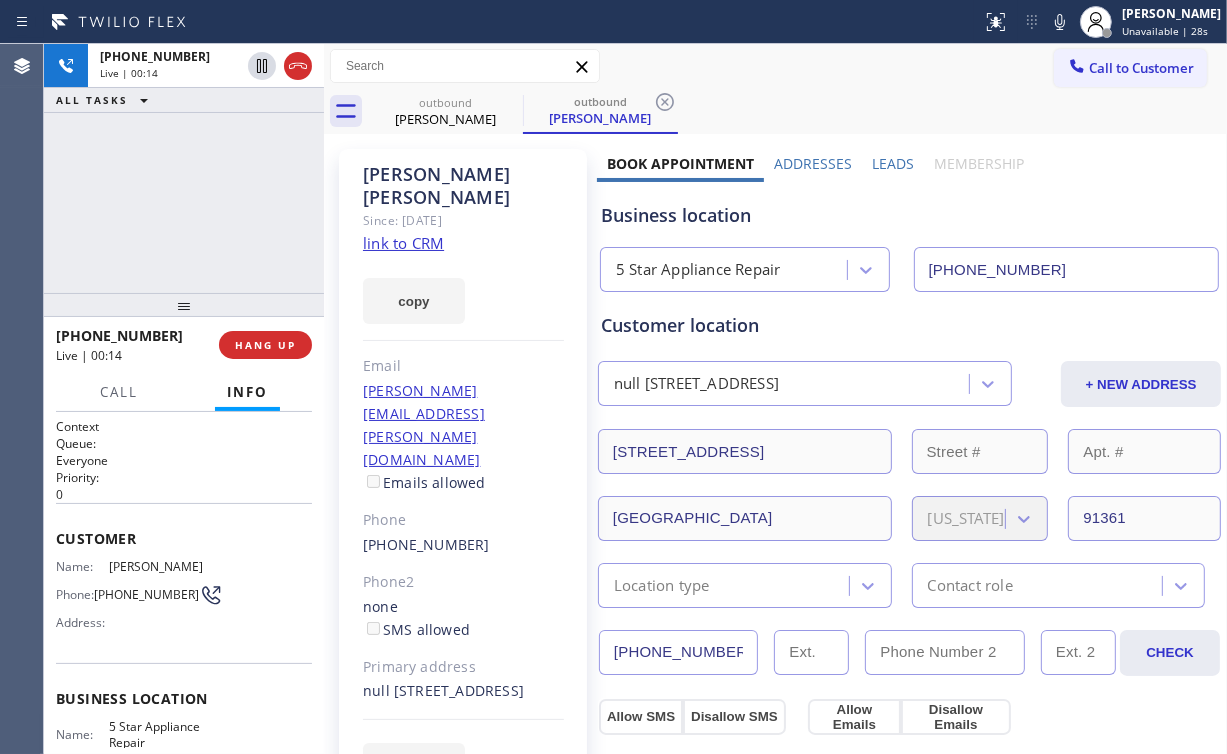 click on "+18052081904 Live | 00:14 ALL TASKS ALL TASKS ACTIVE TASKS TASKS IN WRAP UP" at bounding box center (184, 168) 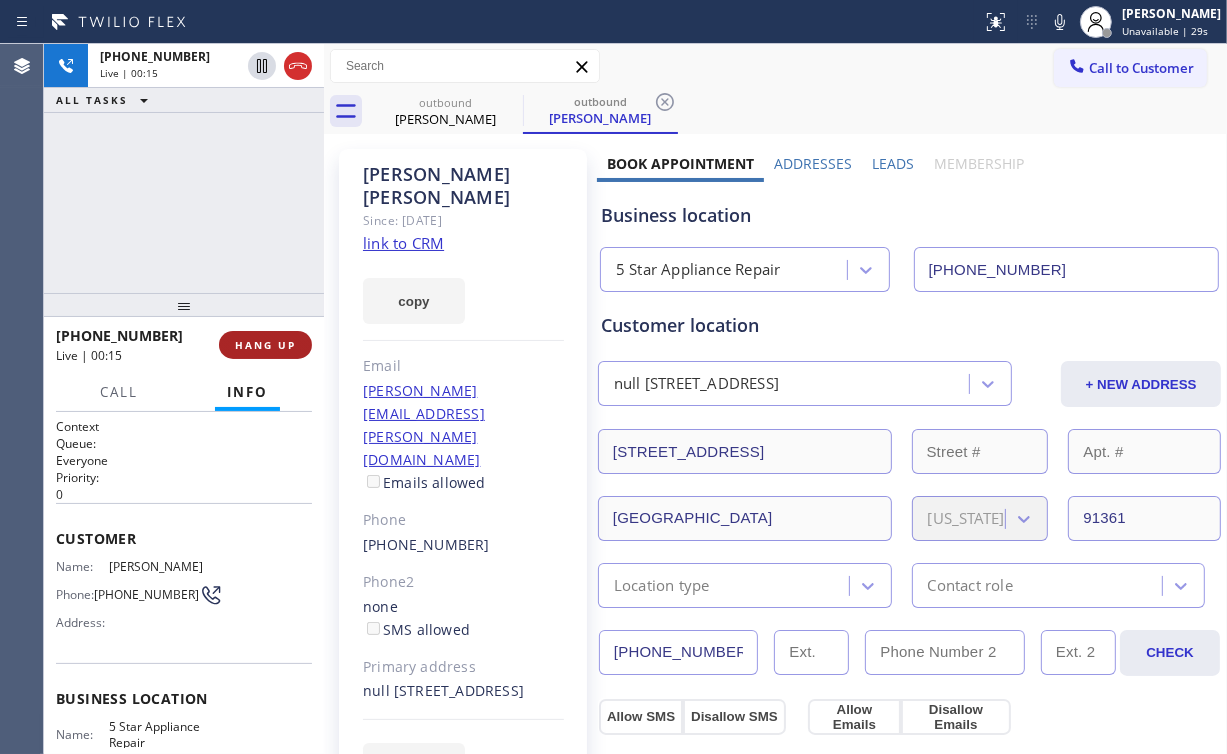 drag, startPoint x: 240, startPoint y: 321, endPoint x: 236, endPoint y: 365, distance: 44.181442 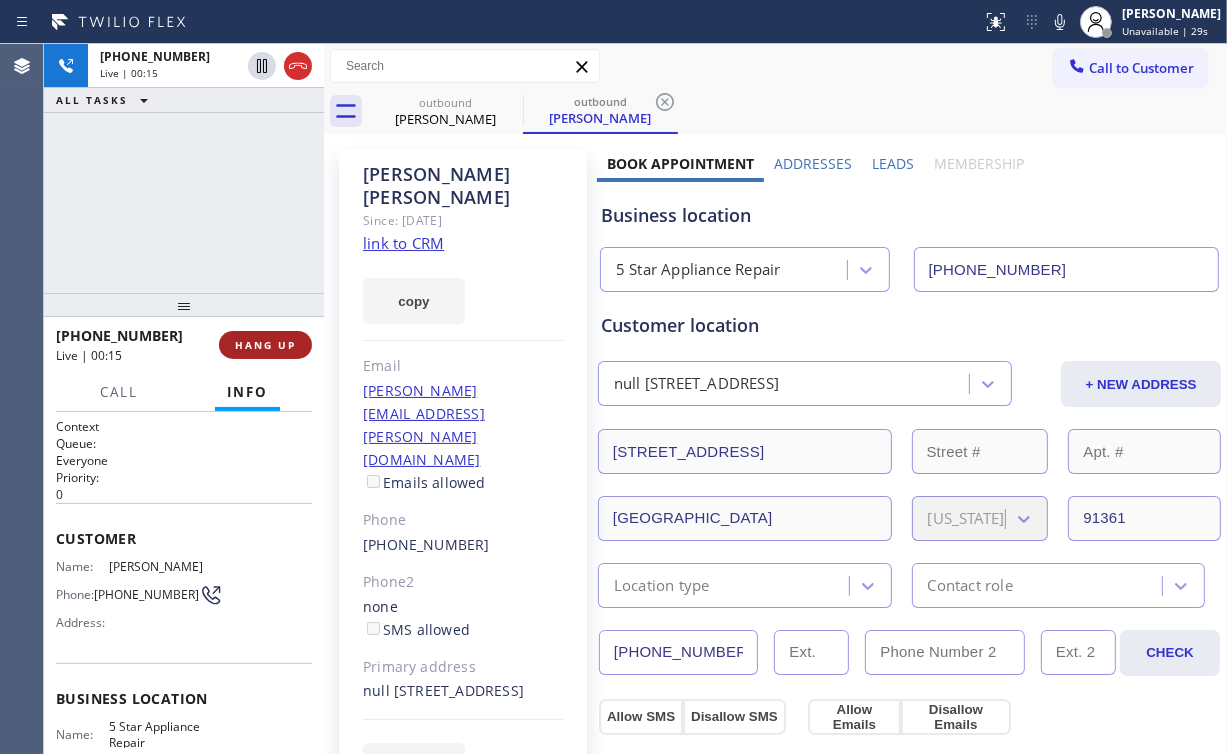 click at bounding box center (184, 305) 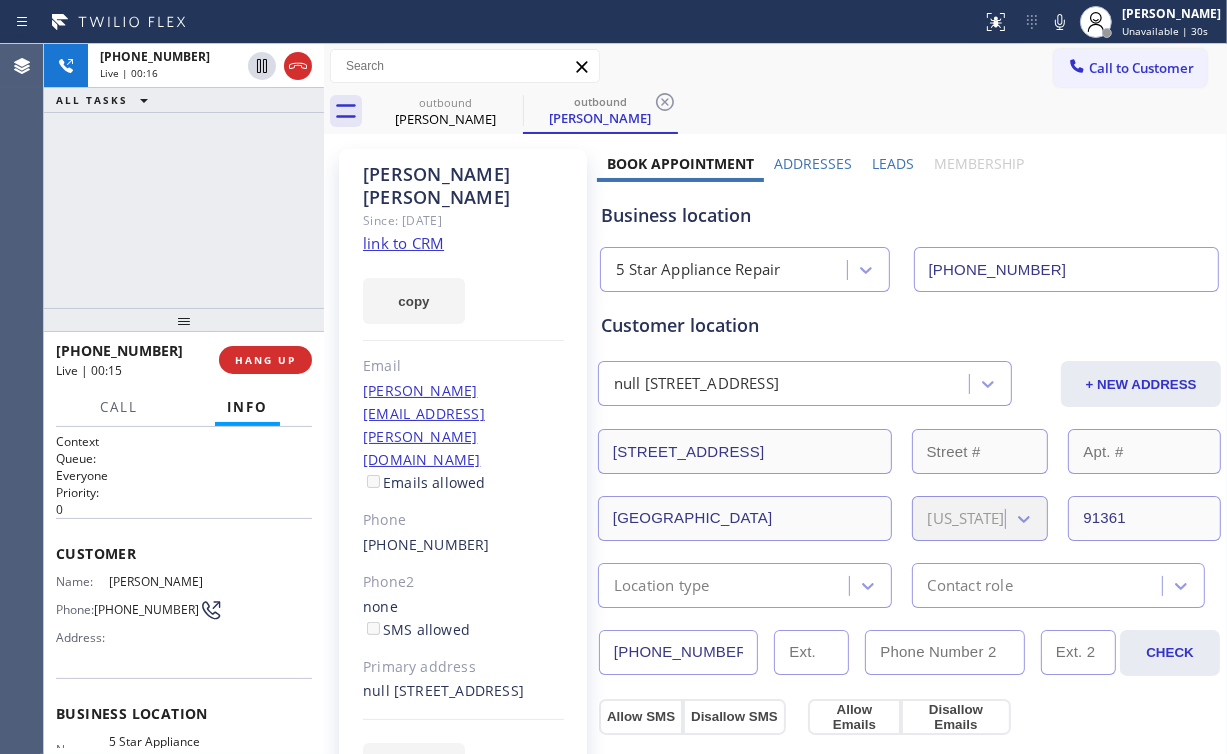 click on "+18052081904 Live | 00:15 HANG UP" at bounding box center [184, 360] 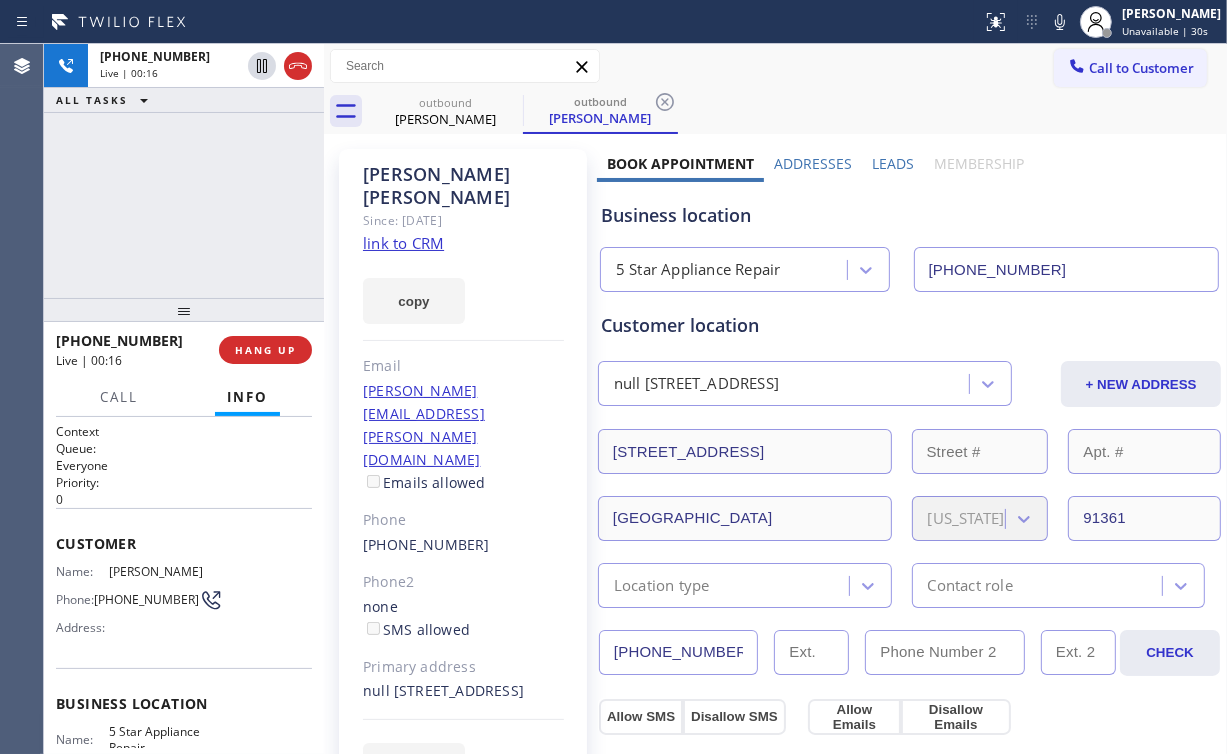 drag, startPoint x: 189, startPoint y: 320, endPoint x: 193, endPoint y: 292, distance: 28.284271 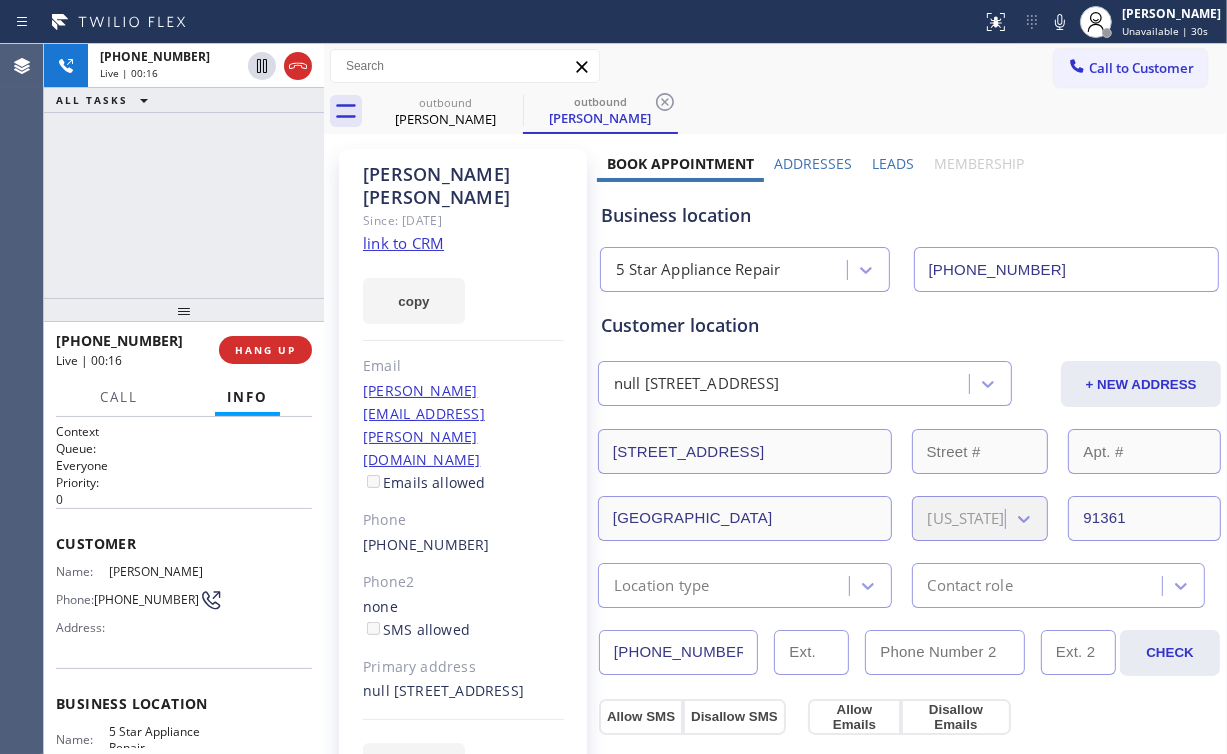 click at bounding box center (184, 310) 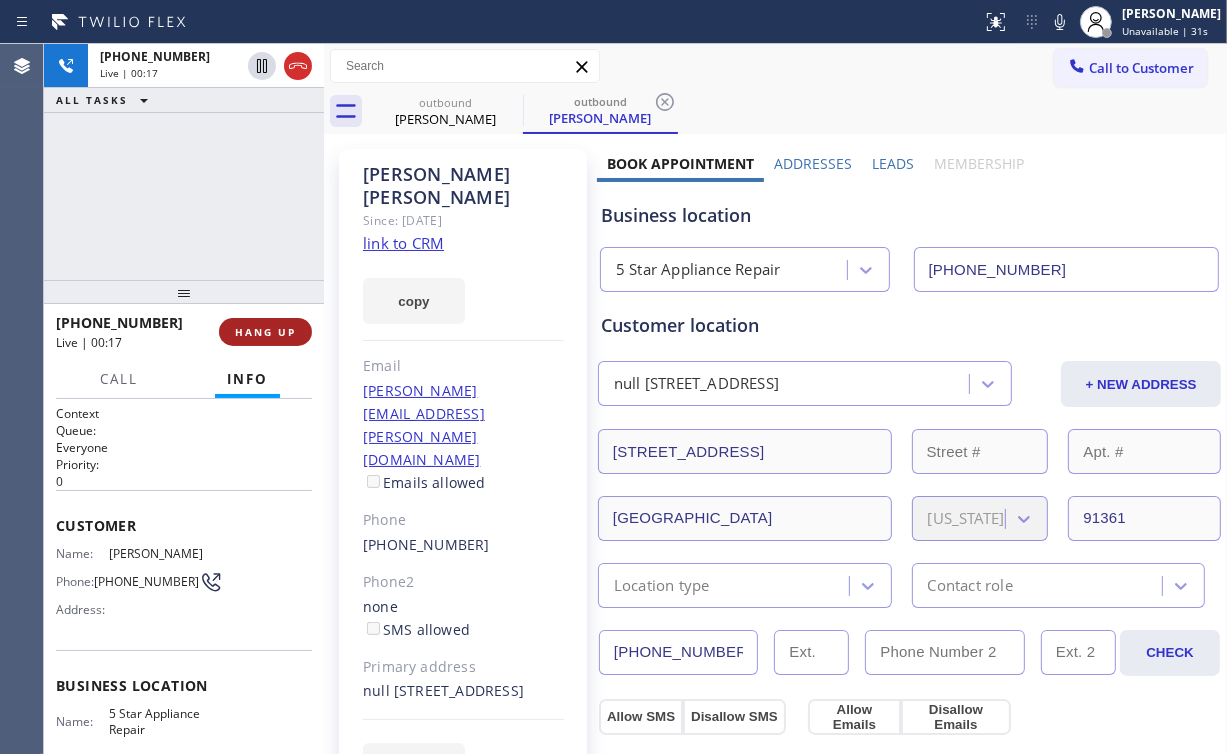 click on "HANG UP" at bounding box center (265, 332) 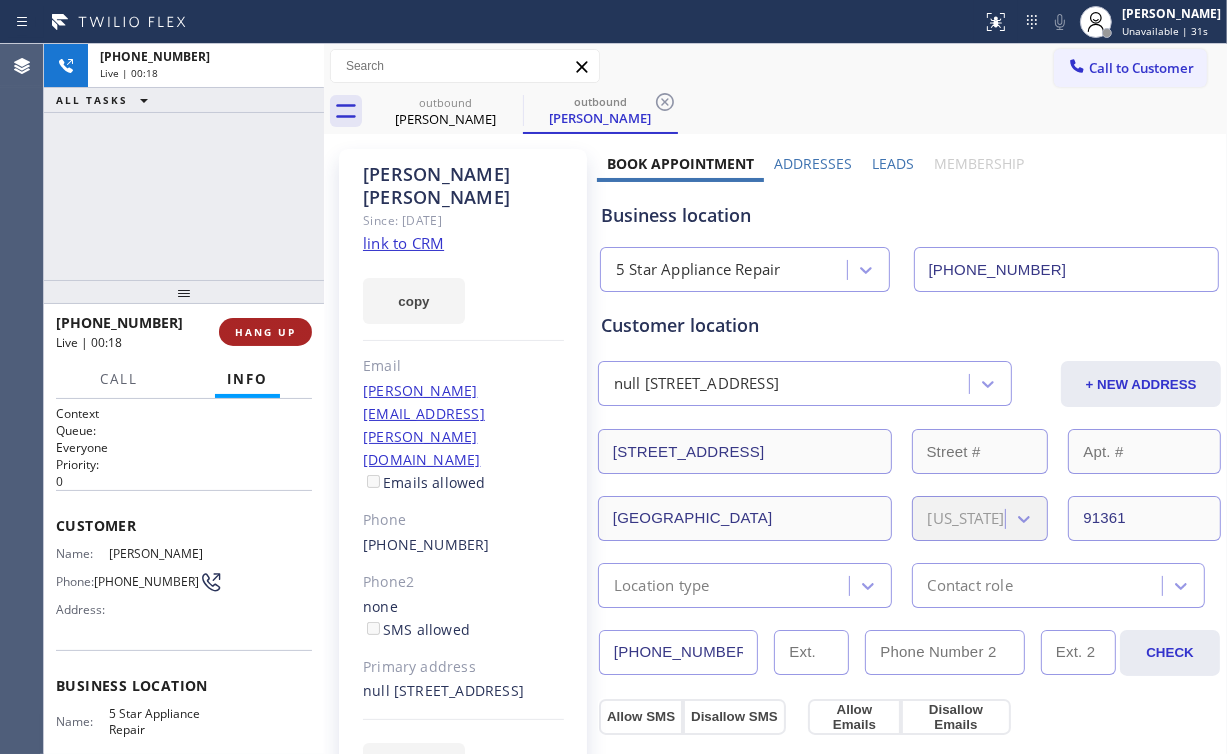click on "HANG UP" at bounding box center [265, 332] 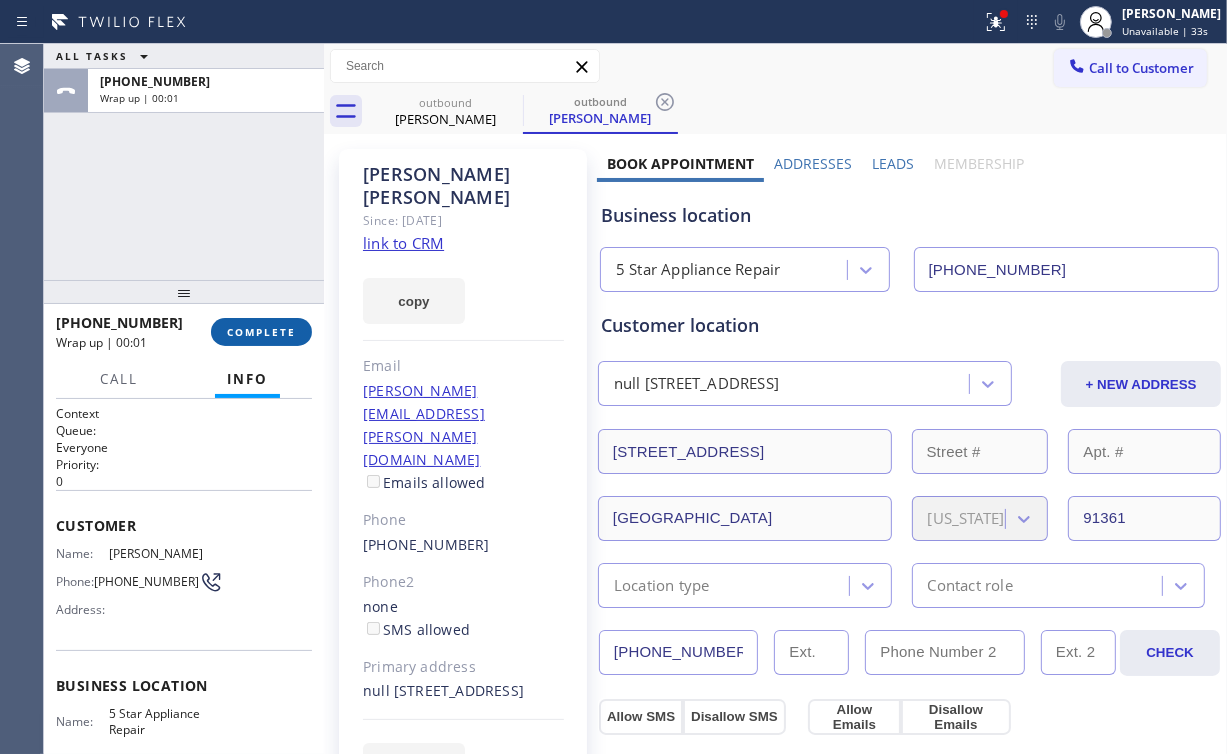 click on "COMPLETE" at bounding box center (261, 332) 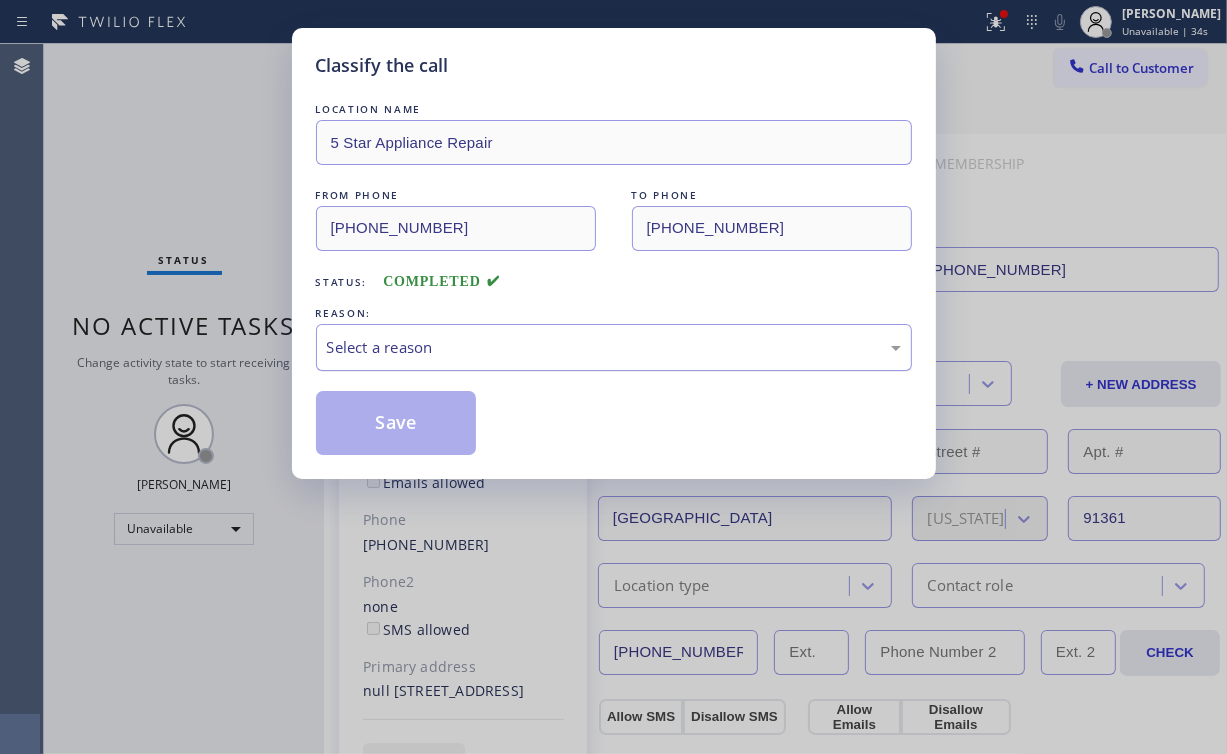 click on "Select a reason" at bounding box center [614, 347] 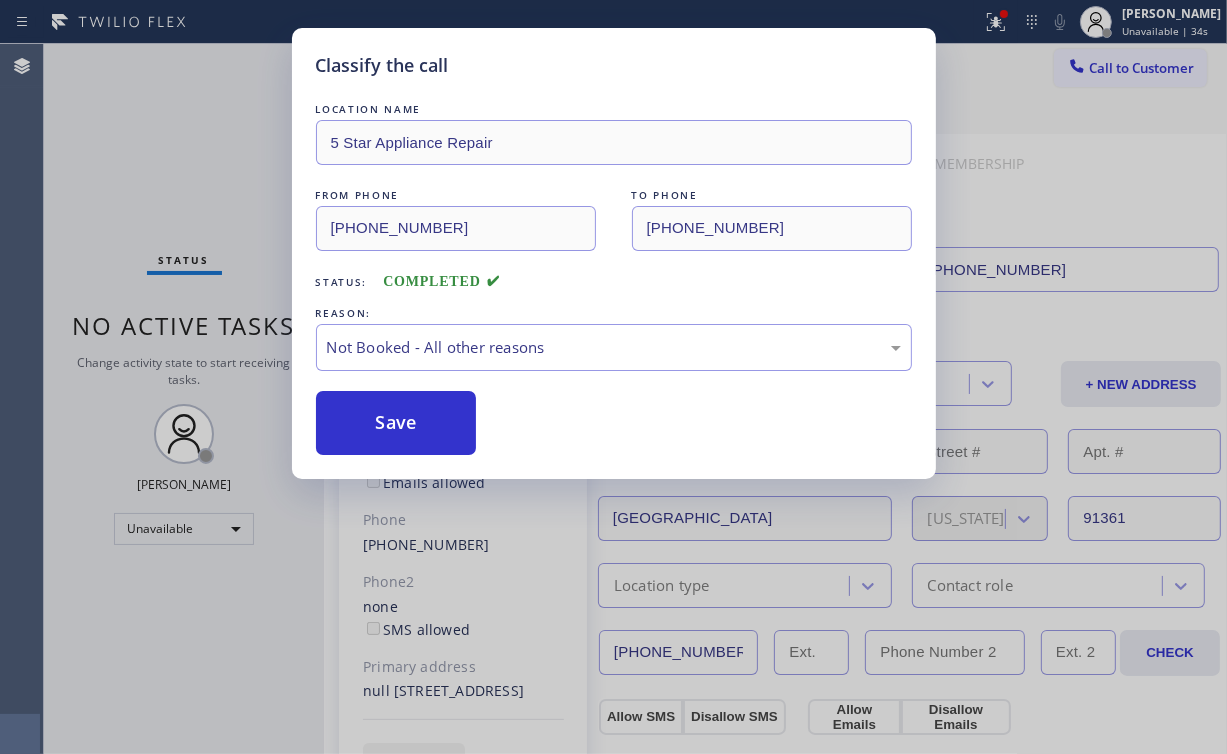 drag, startPoint x: 423, startPoint y: 408, endPoint x: 309, endPoint y: 297, distance: 159.11317 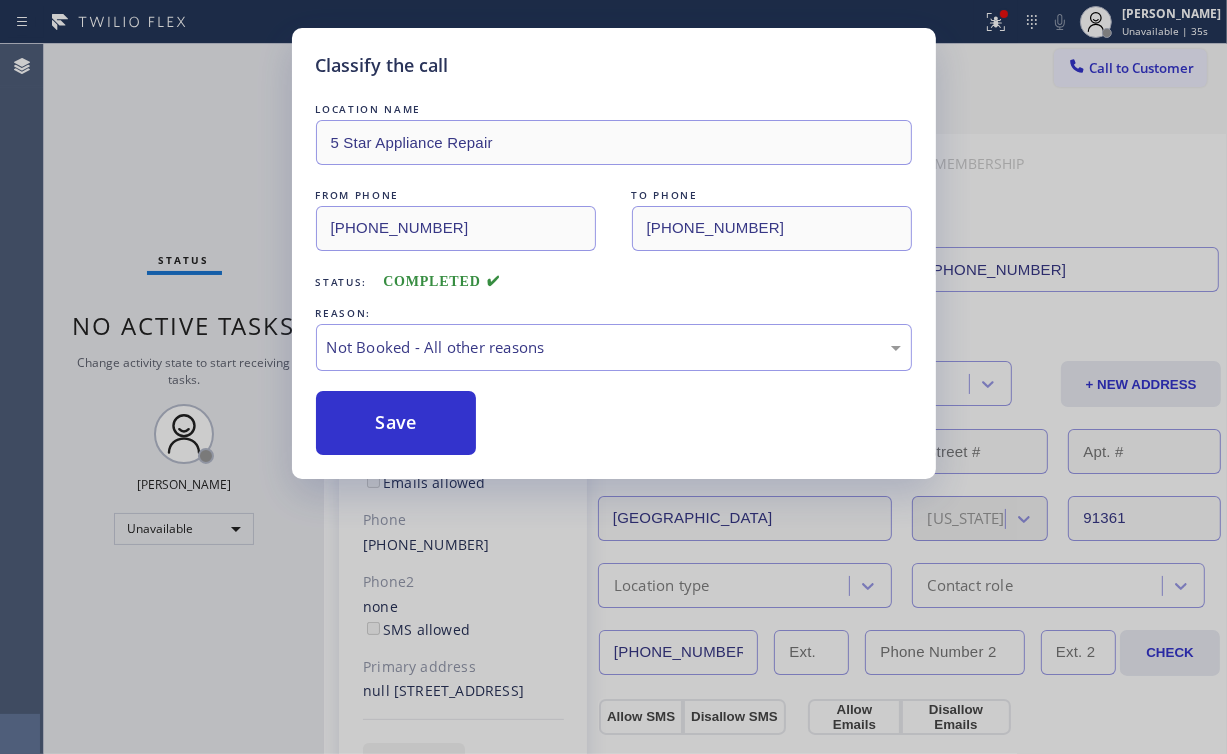 click on "Classify the call LOCATION NAME 5 Star Appliance Repair FROM PHONE (855) 731-4952 TO PHONE (805) 208-1904 Status: COMPLETED REASON: Not Booked - All other reasons Save" at bounding box center (613, 377) 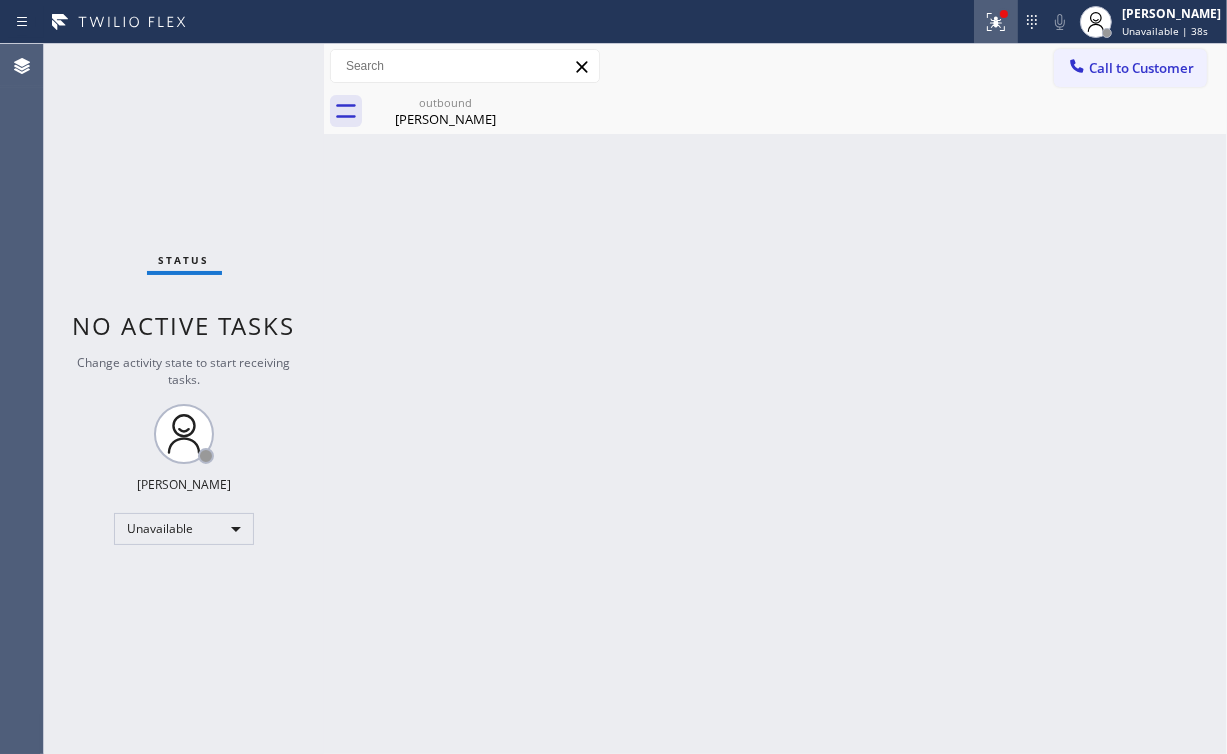 click 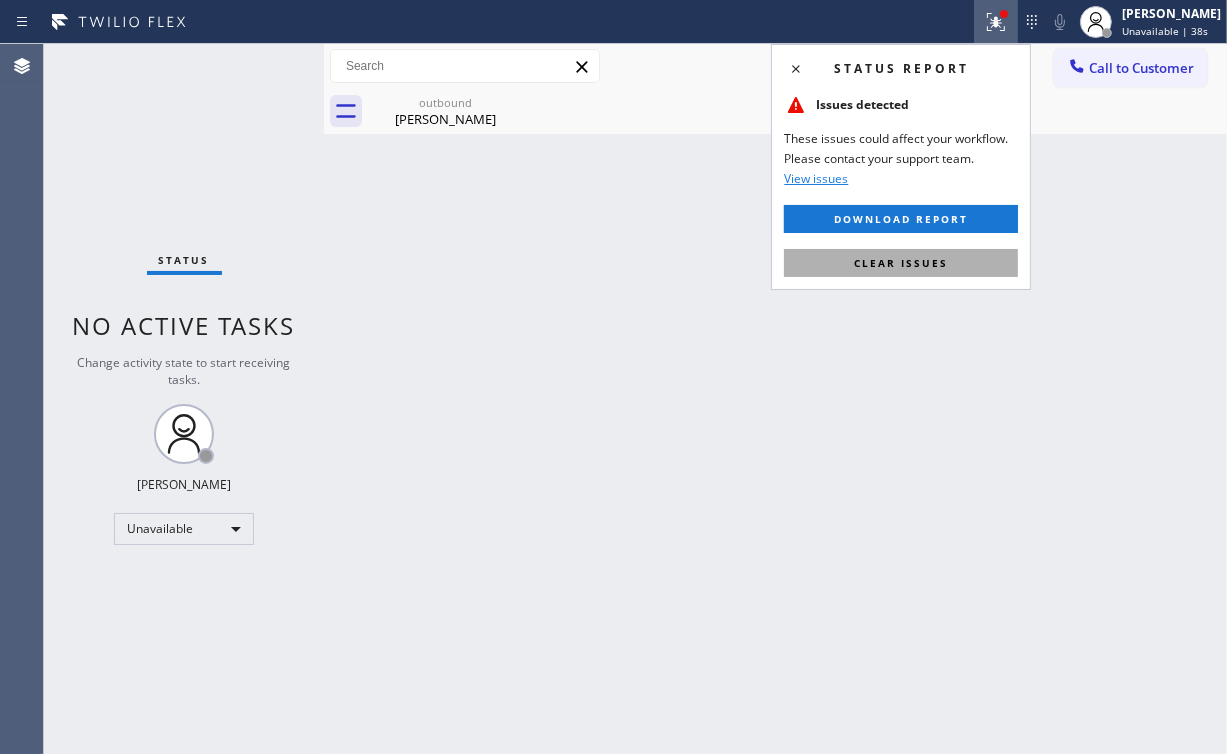 click on "Clear issues" at bounding box center (901, 263) 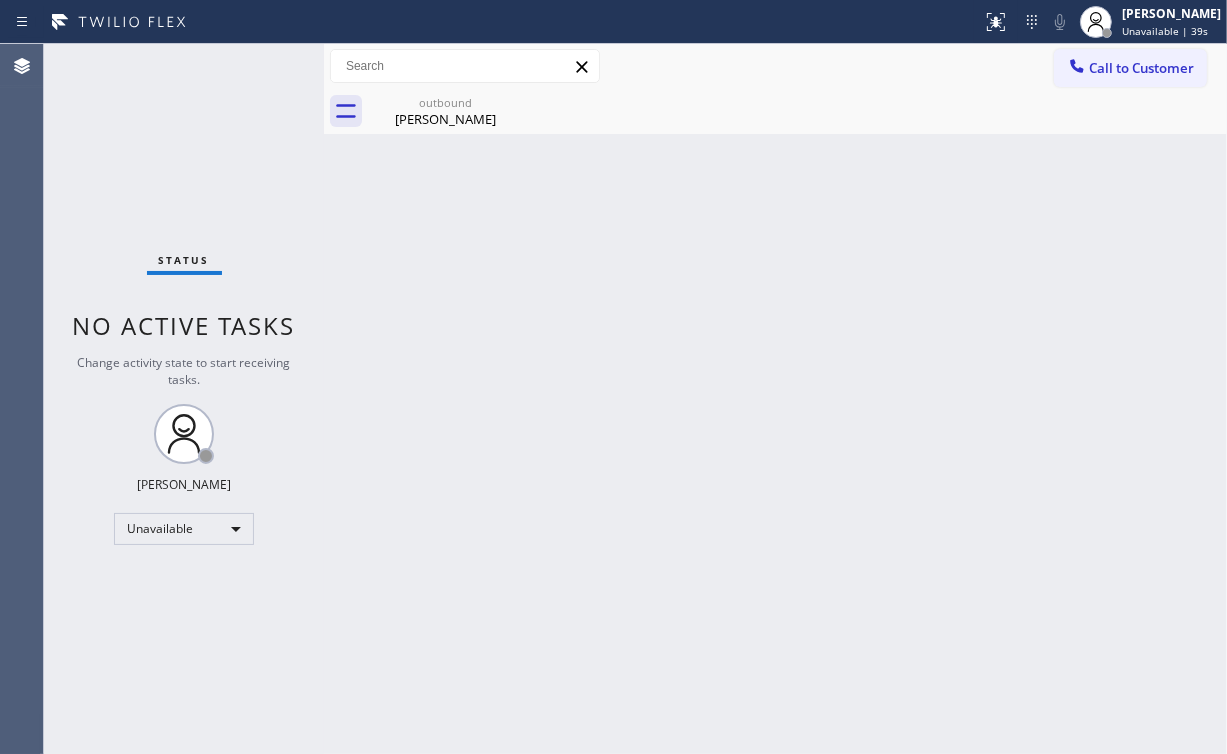 drag, startPoint x: 664, startPoint y: 231, endPoint x: 505, endPoint y: 116, distance: 196.22946 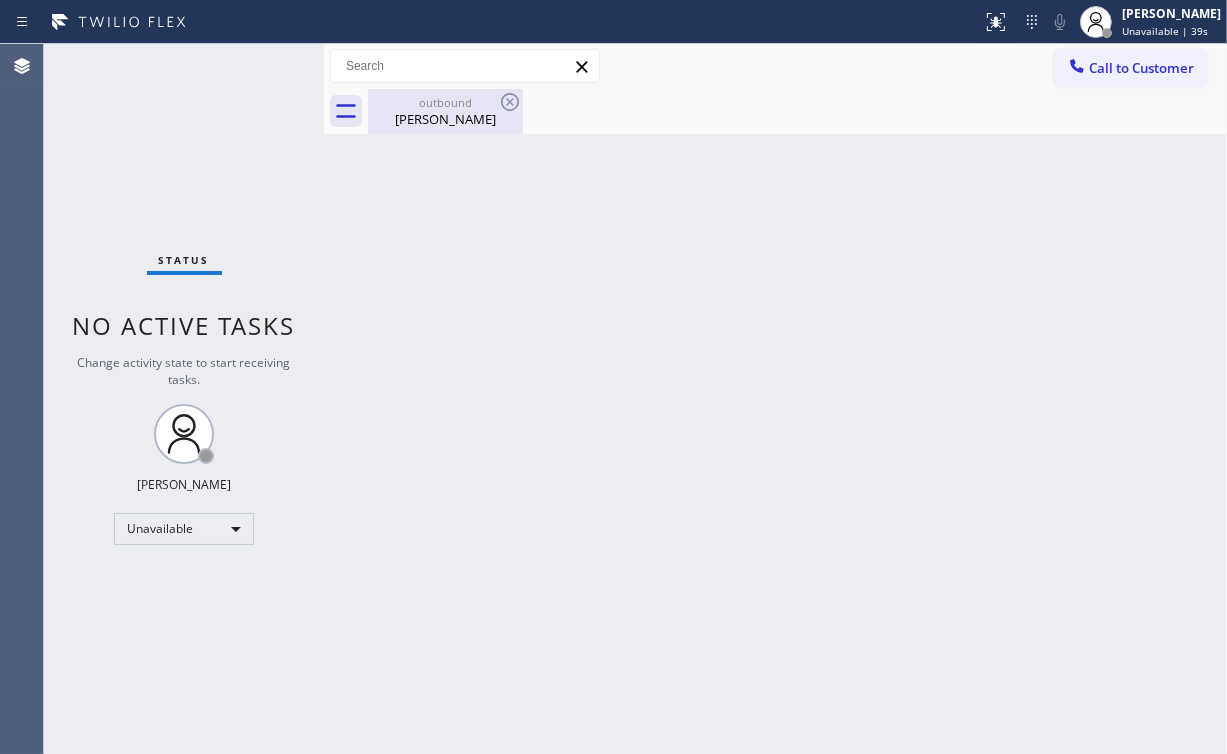click on "outbound Tony Defranco" at bounding box center (445, 111) 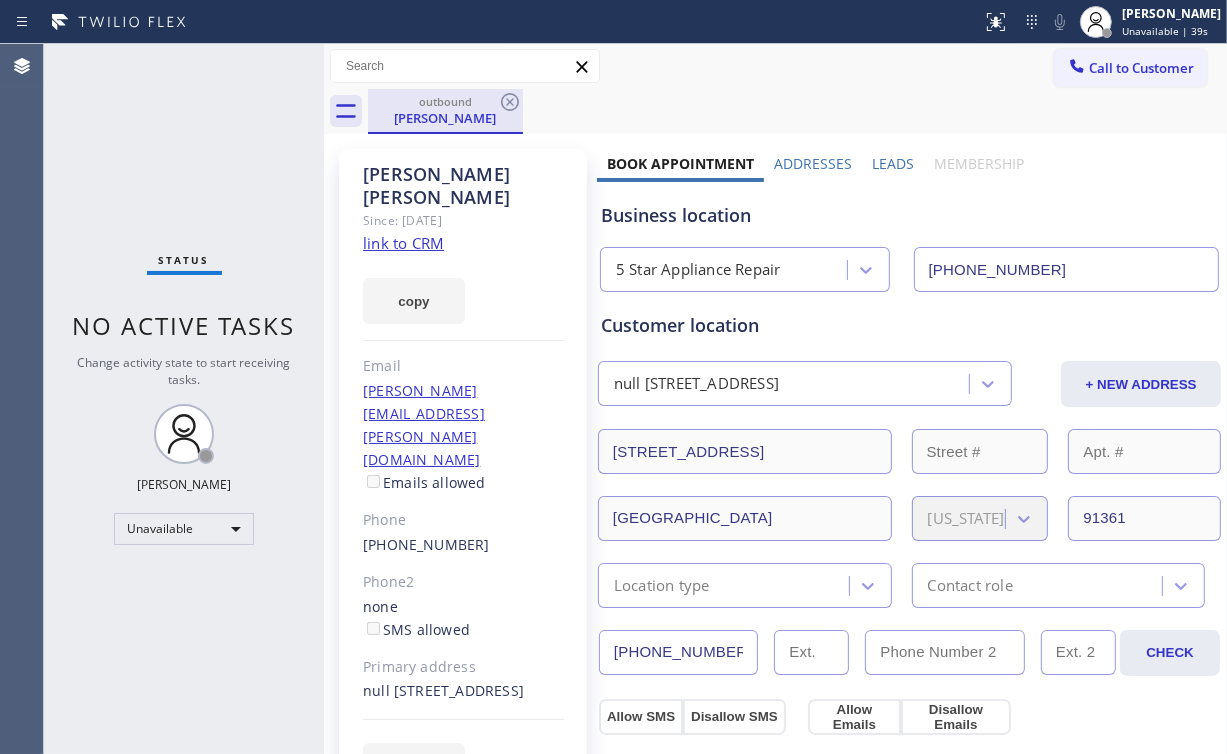 drag, startPoint x: 454, startPoint y: 100, endPoint x: 488, endPoint y: 101, distance: 34.0147 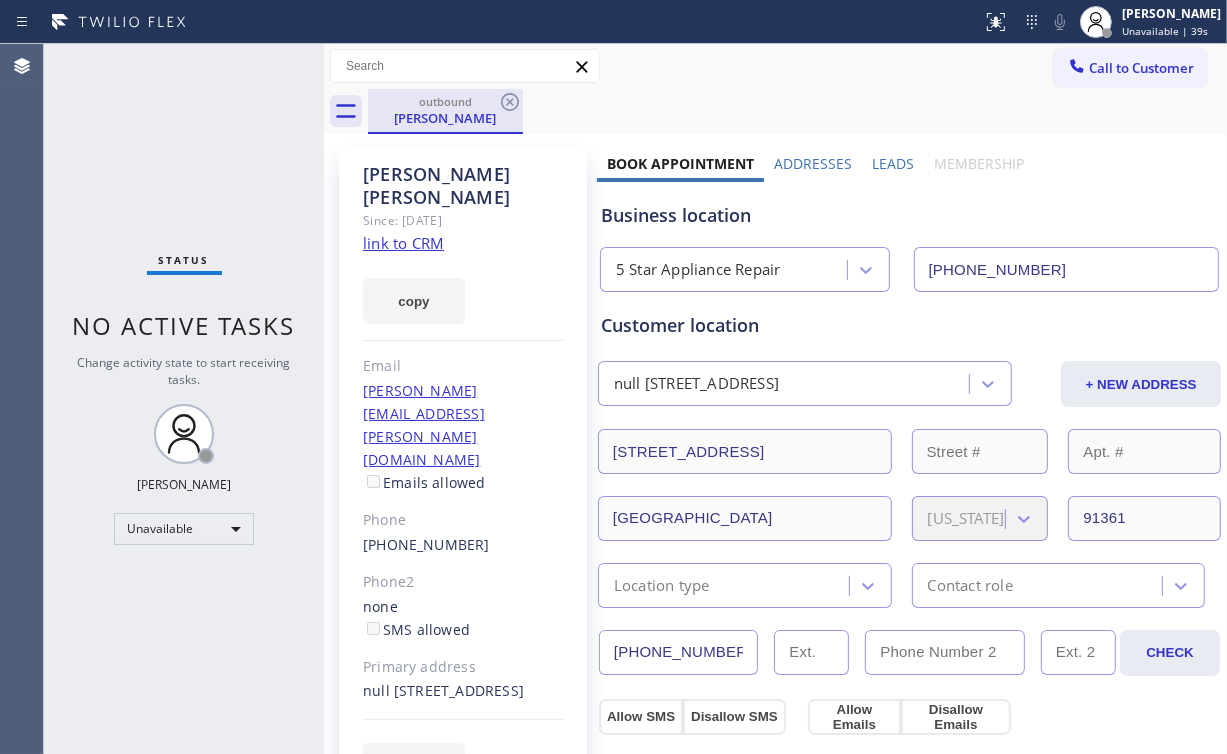click on "outbound" at bounding box center (445, 101) 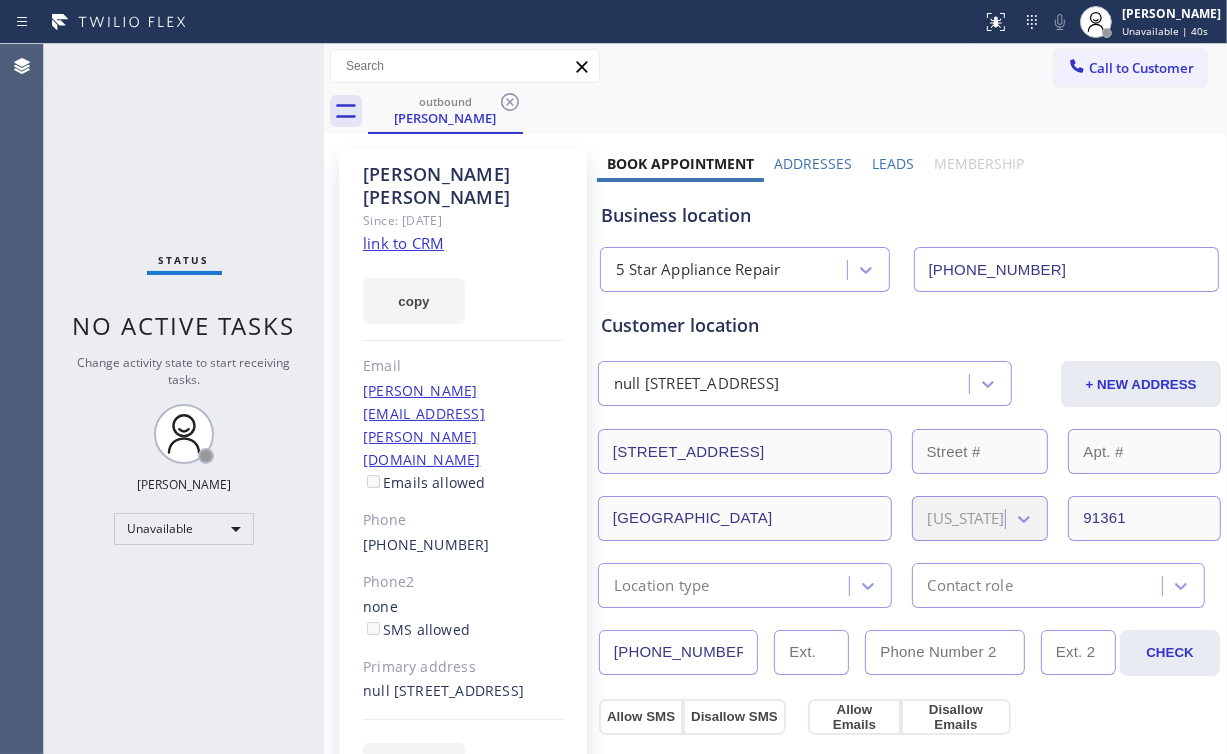 click 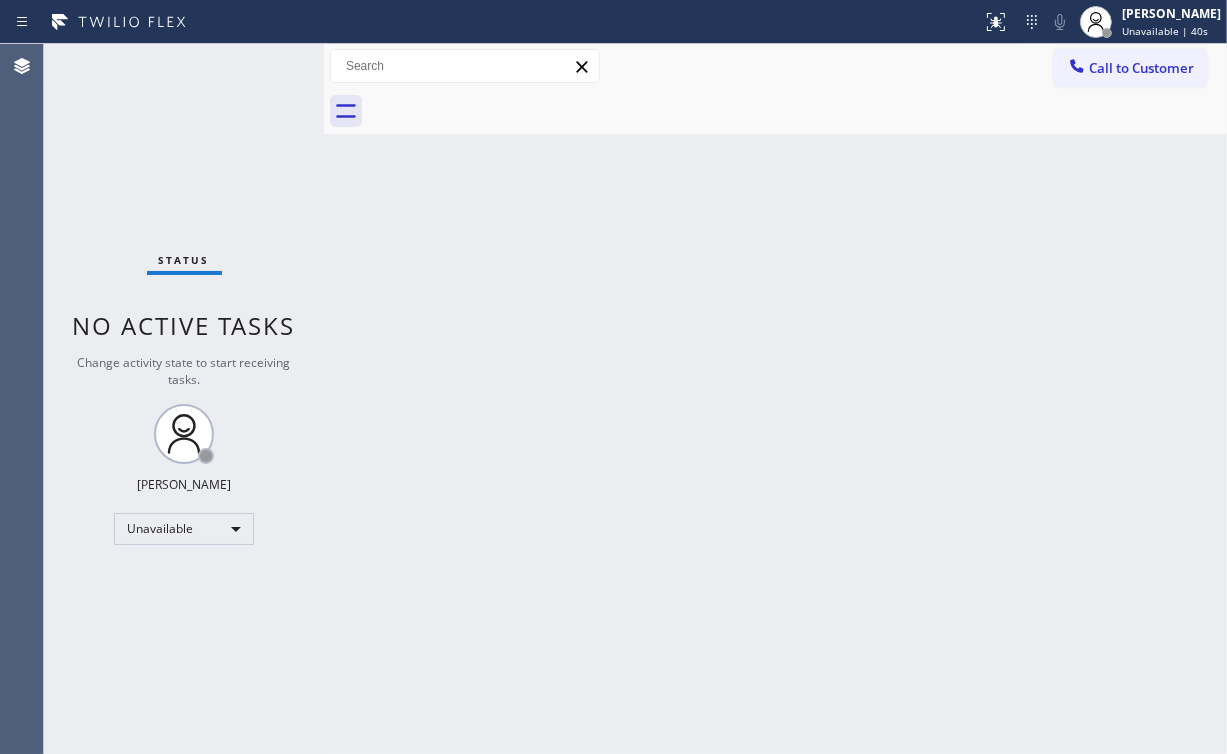 drag, startPoint x: 967, startPoint y: 224, endPoint x: 1117, endPoint y: 109, distance: 189.01057 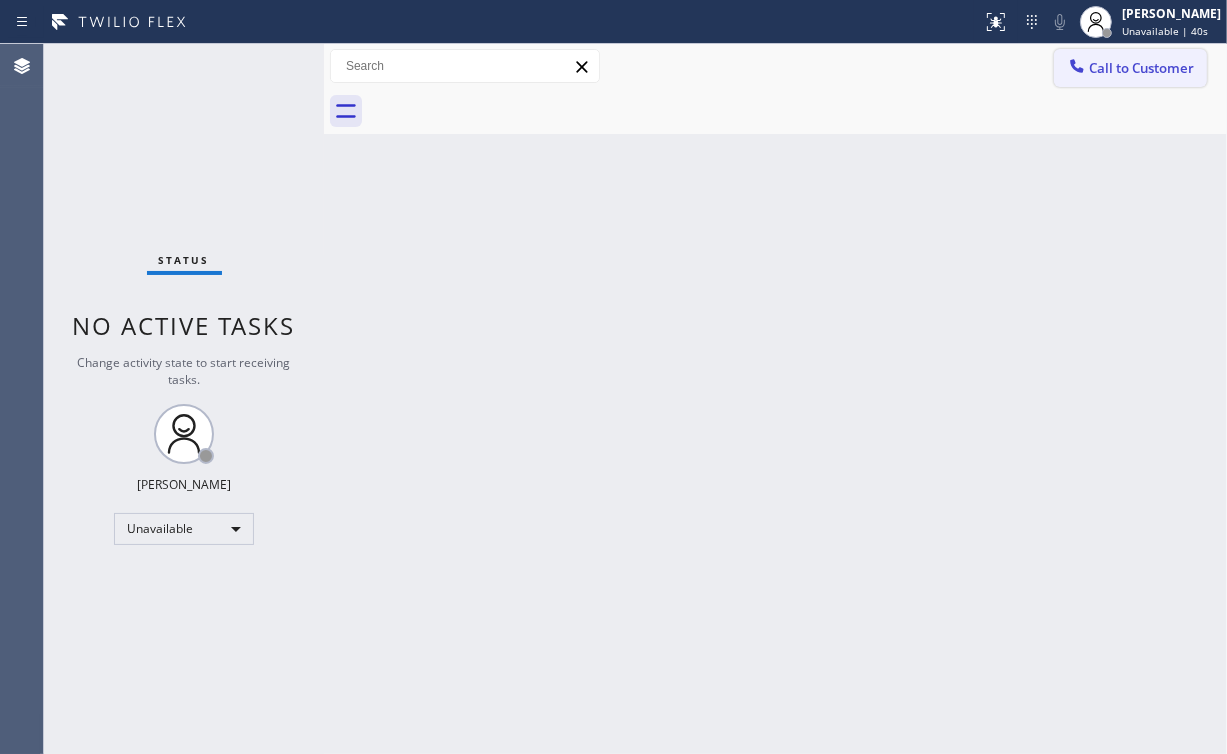click on "Call to Customer" at bounding box center [1130, 68] 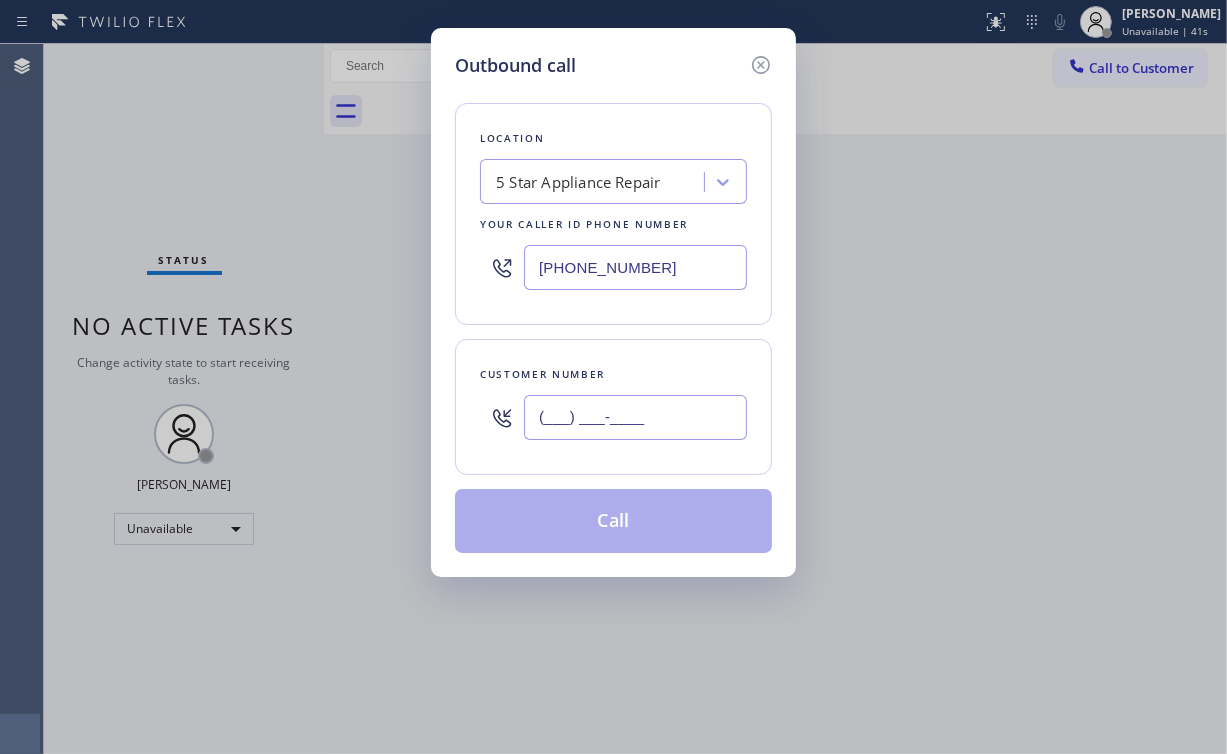 click on "(___) ___-____" at bounding box center (635, 417) 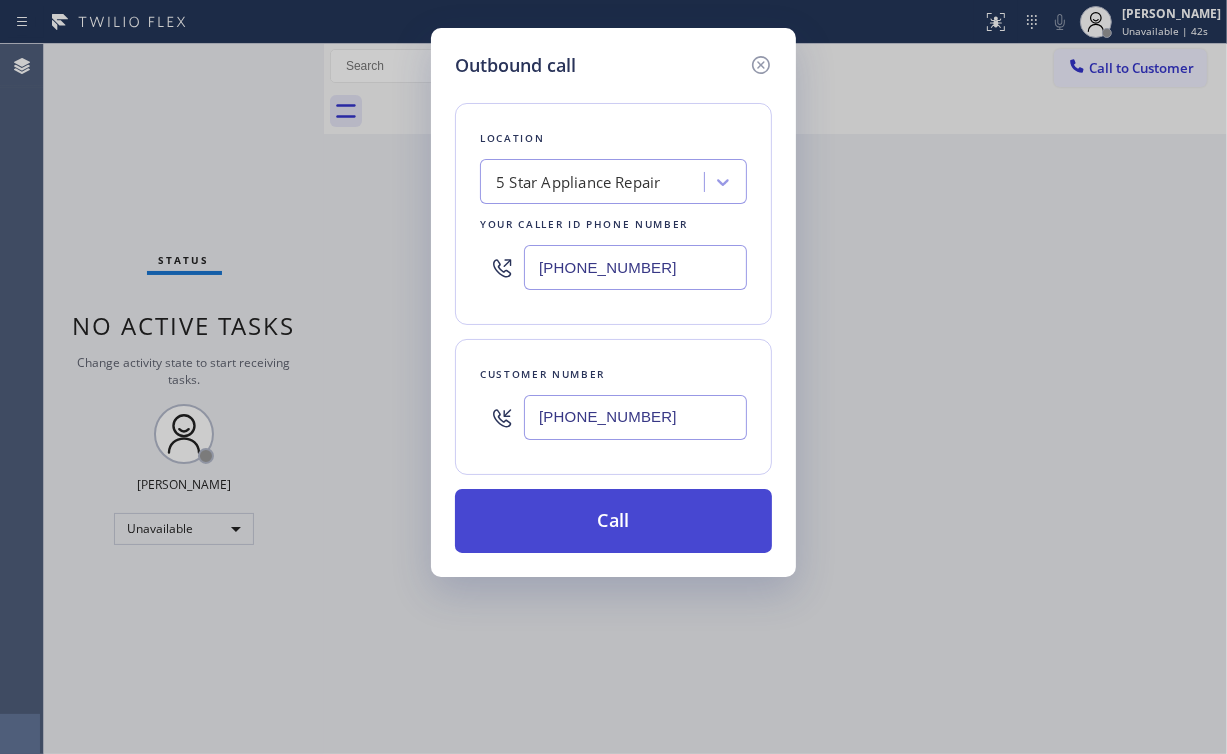 type on "(713) 653-4533" 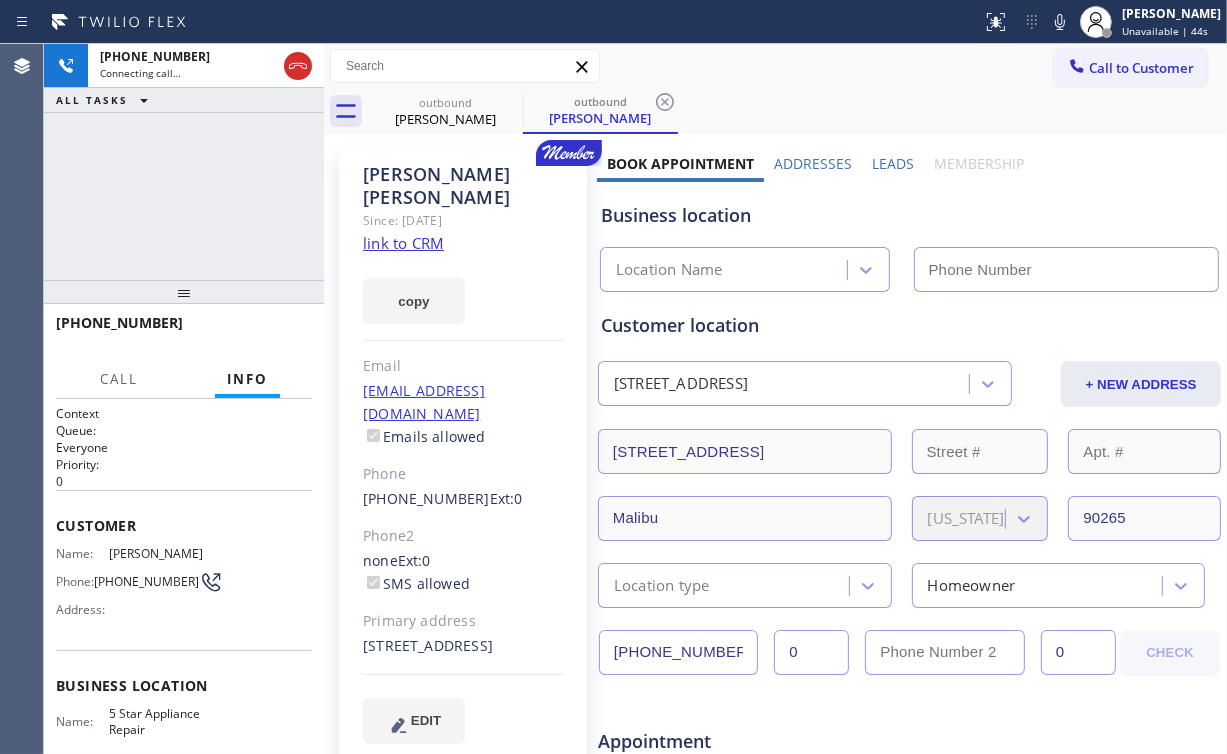 click on "+17136534533 Connecting call… ALL TASKS ALL TASKS ACTIVE TASKS TASKS IN WRAP UP" at bounding box center (184, 162) 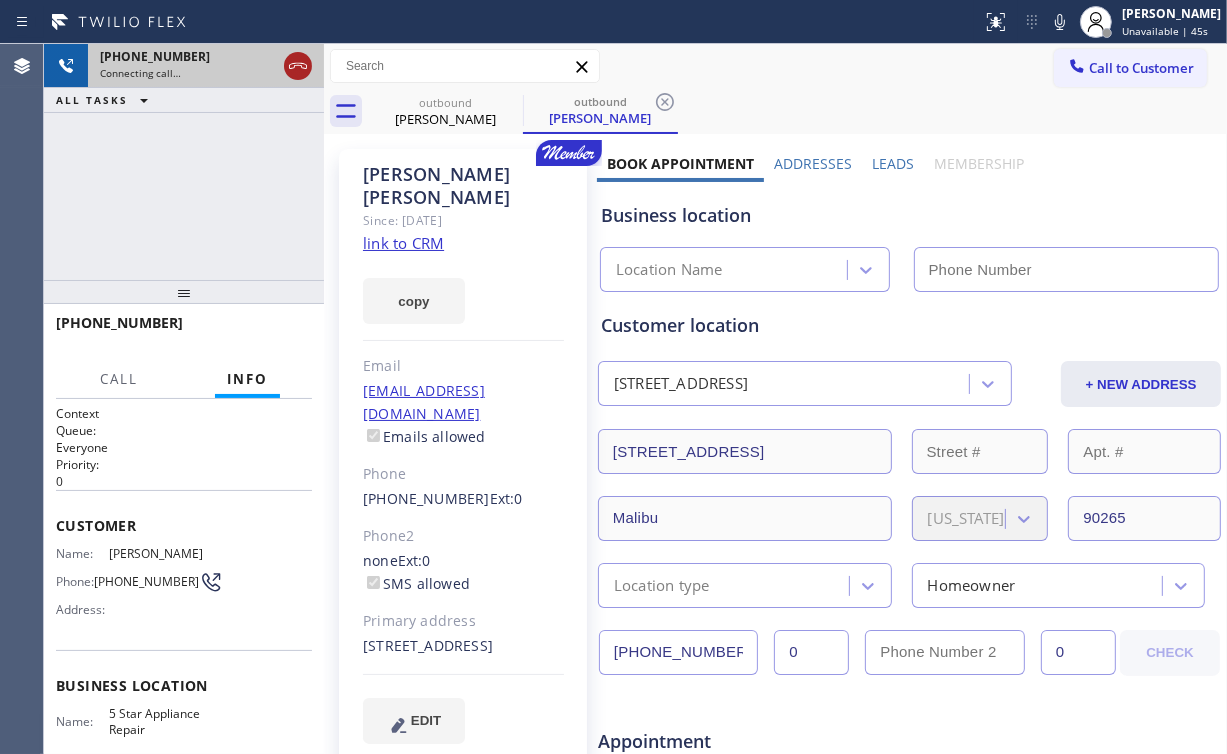 click 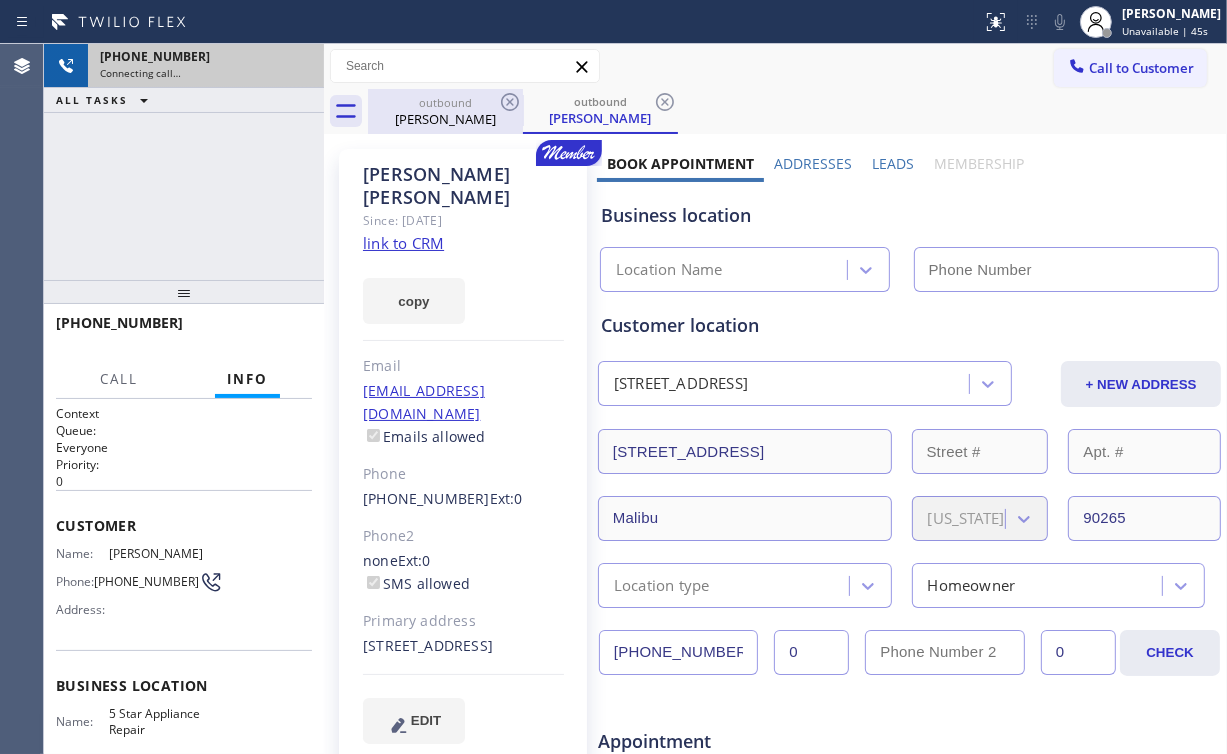 click on "outbound" at bounding box center [445, 102] 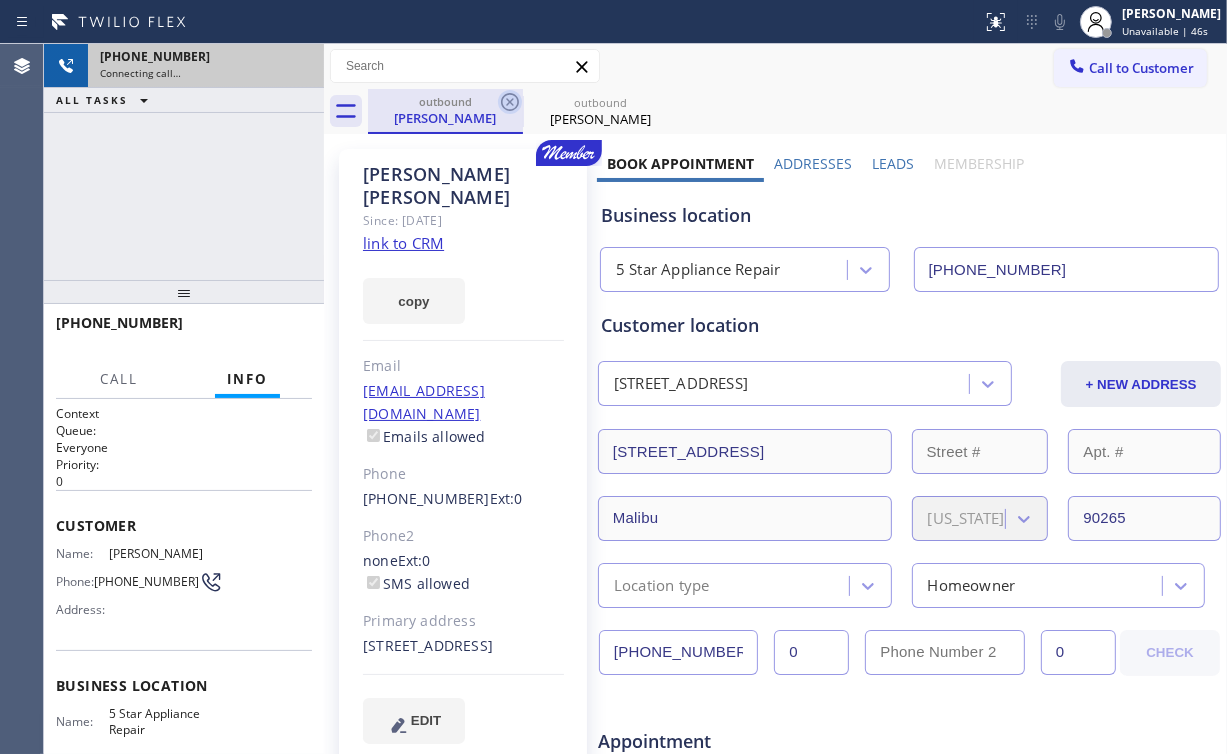 type on "(855) 731-4952" 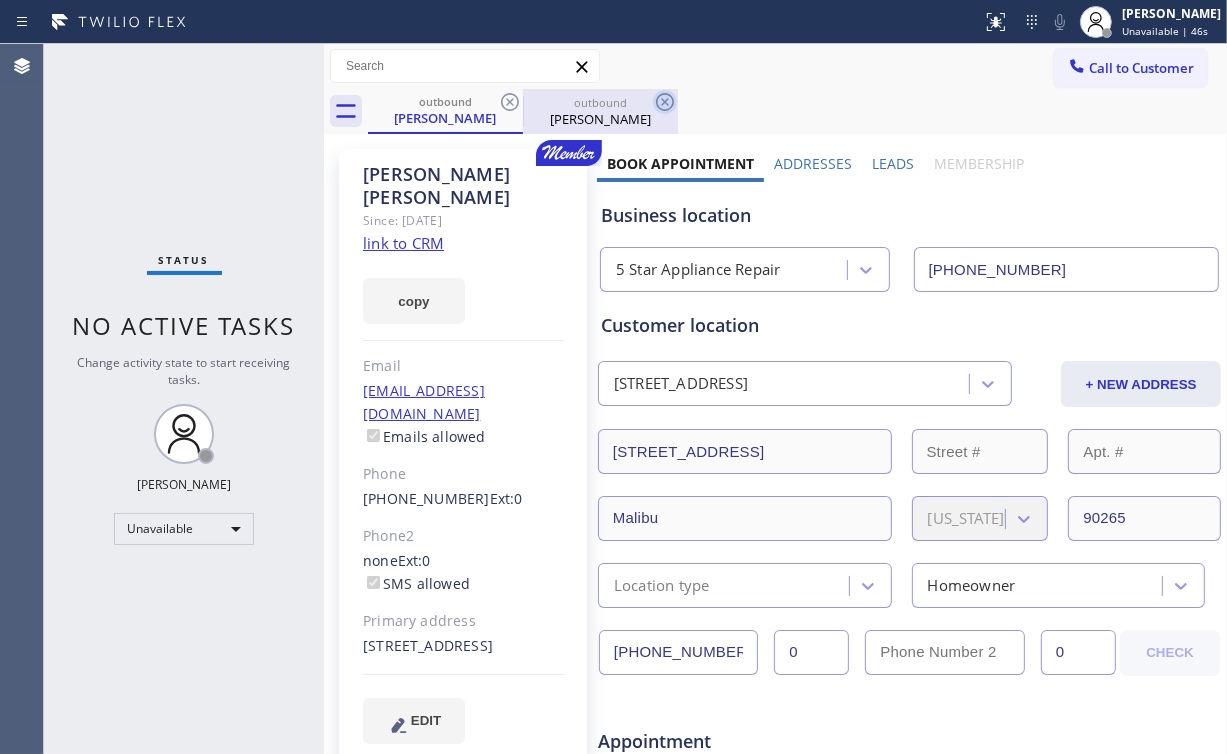 click 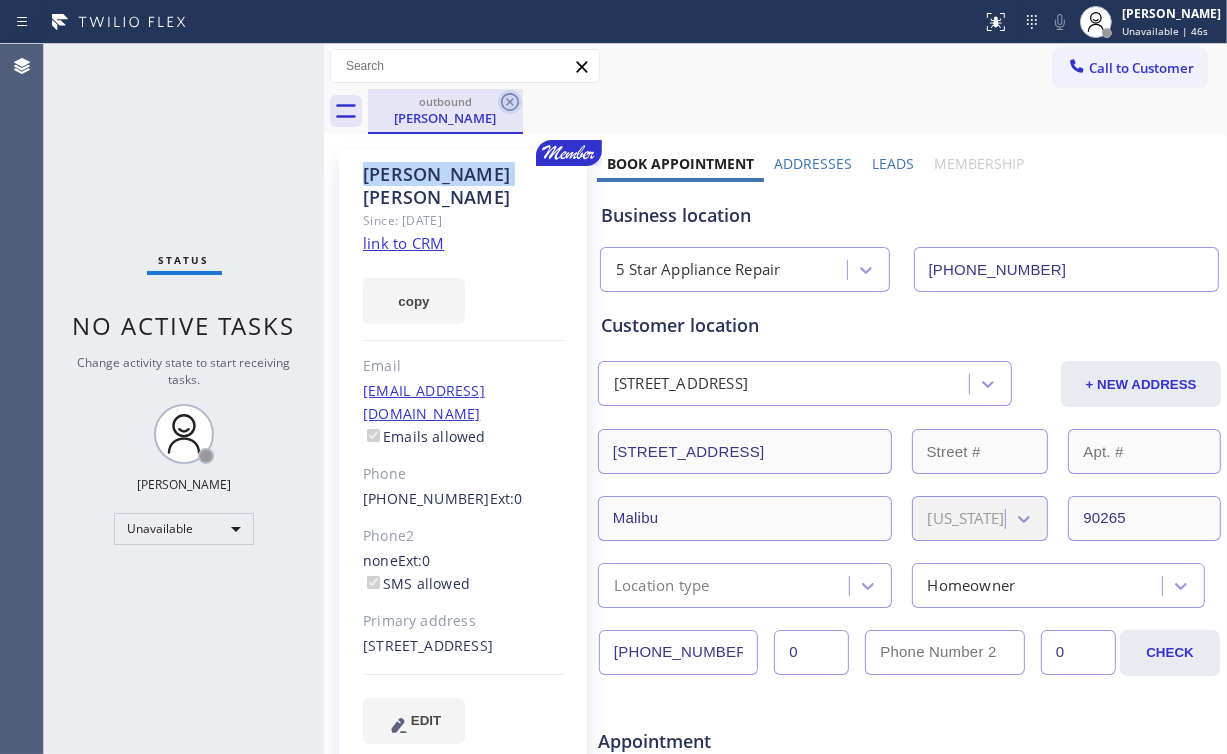 click 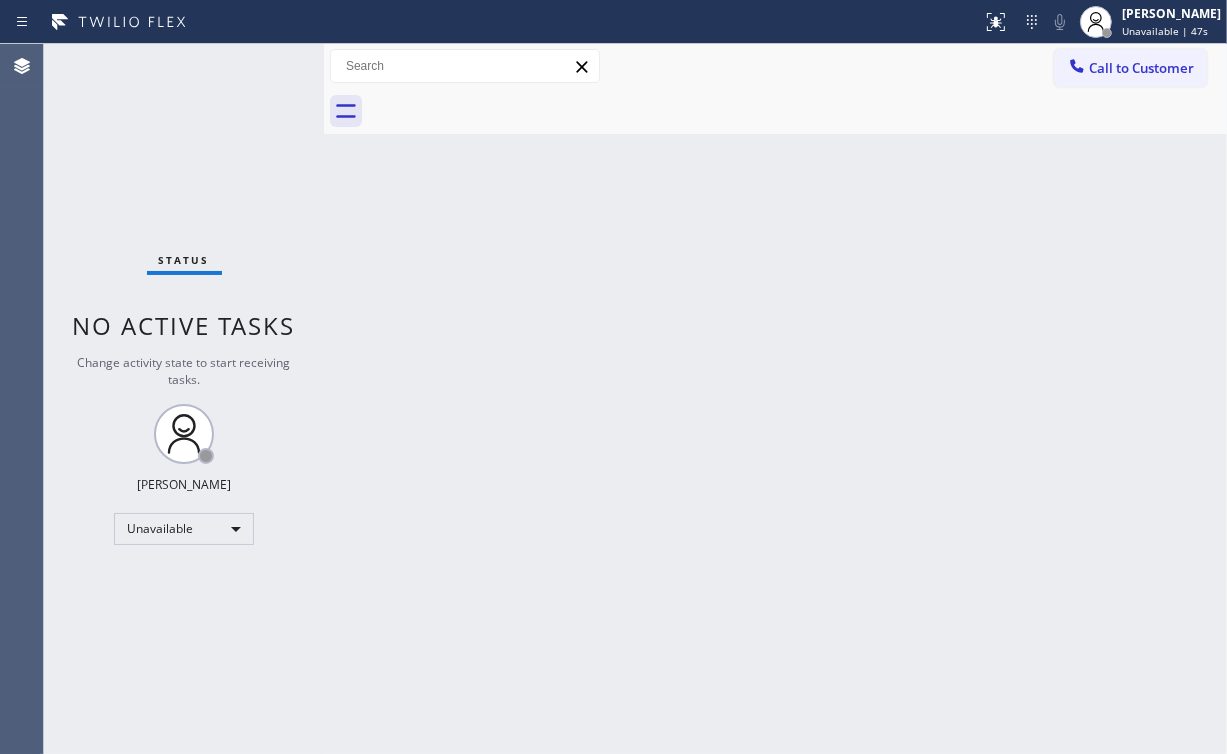 click on "Status   No active tasks     Change activity state to start receiving tasks.   [PERSON_NAME] Unavailable" at bounding box center (184, 399) 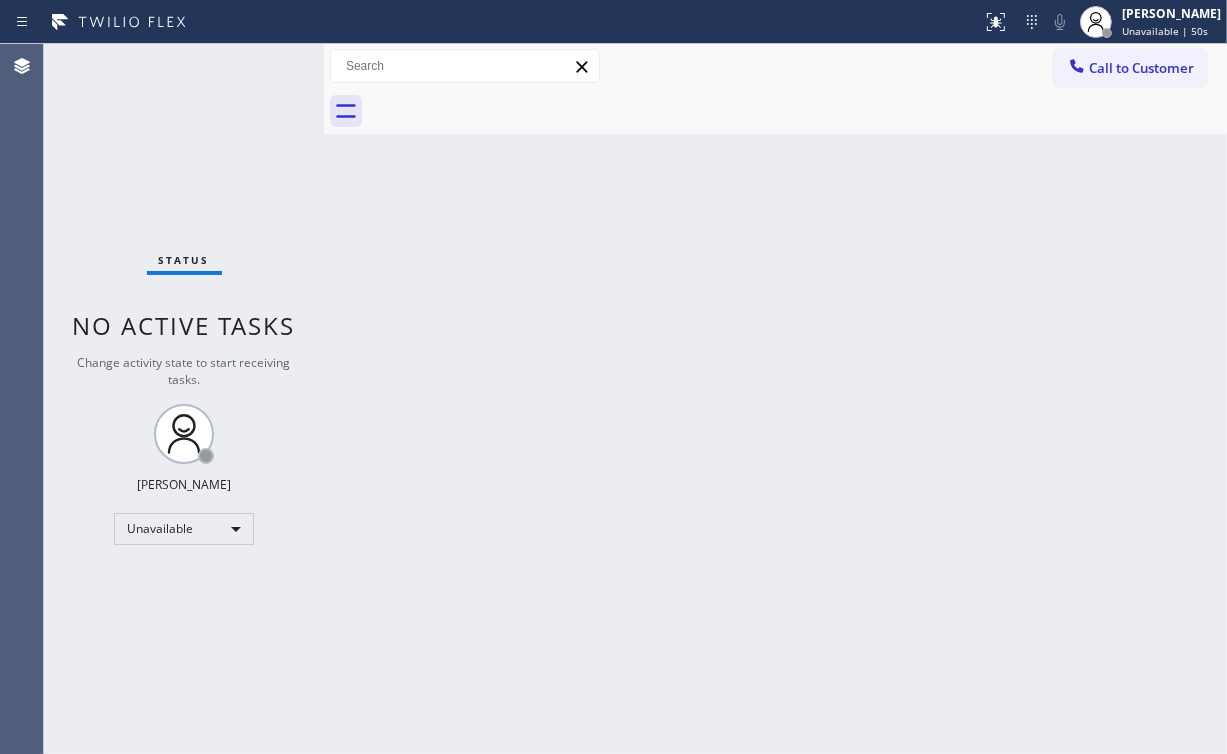click on "Call to Customer" at bounding box center (1141, 68) 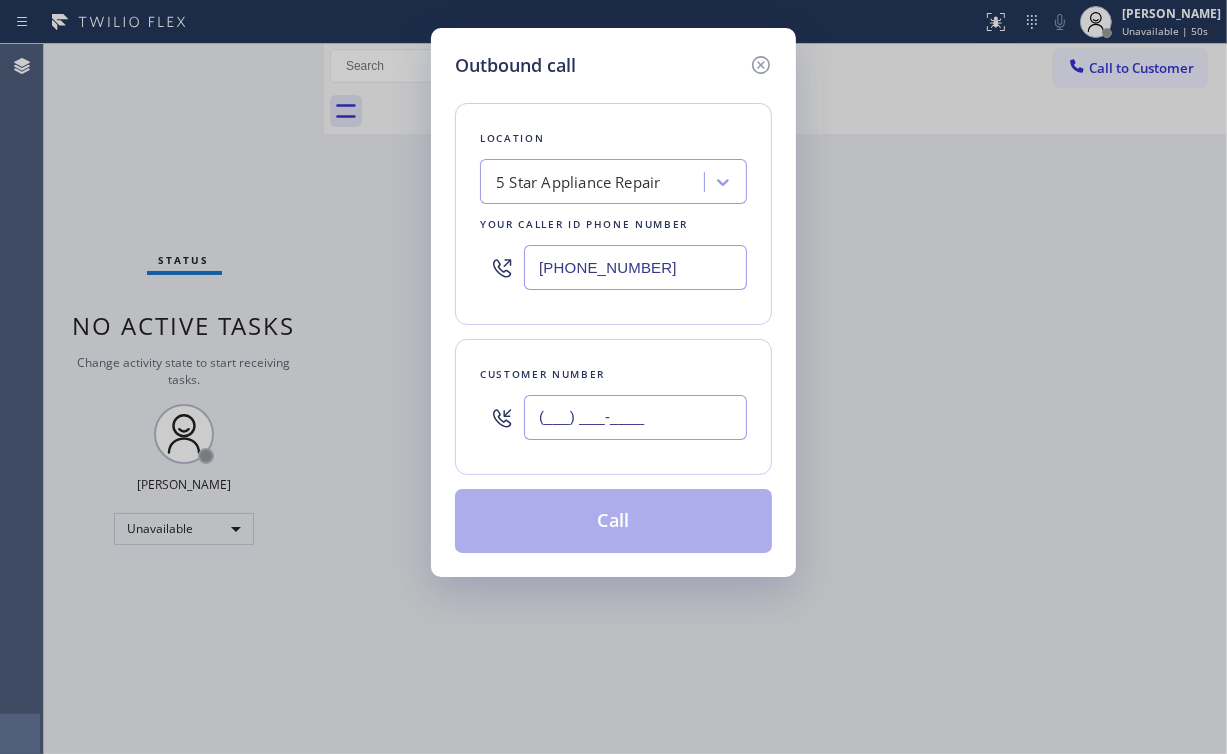 click on "(___) ___-____" at bounding box center (635, 417) 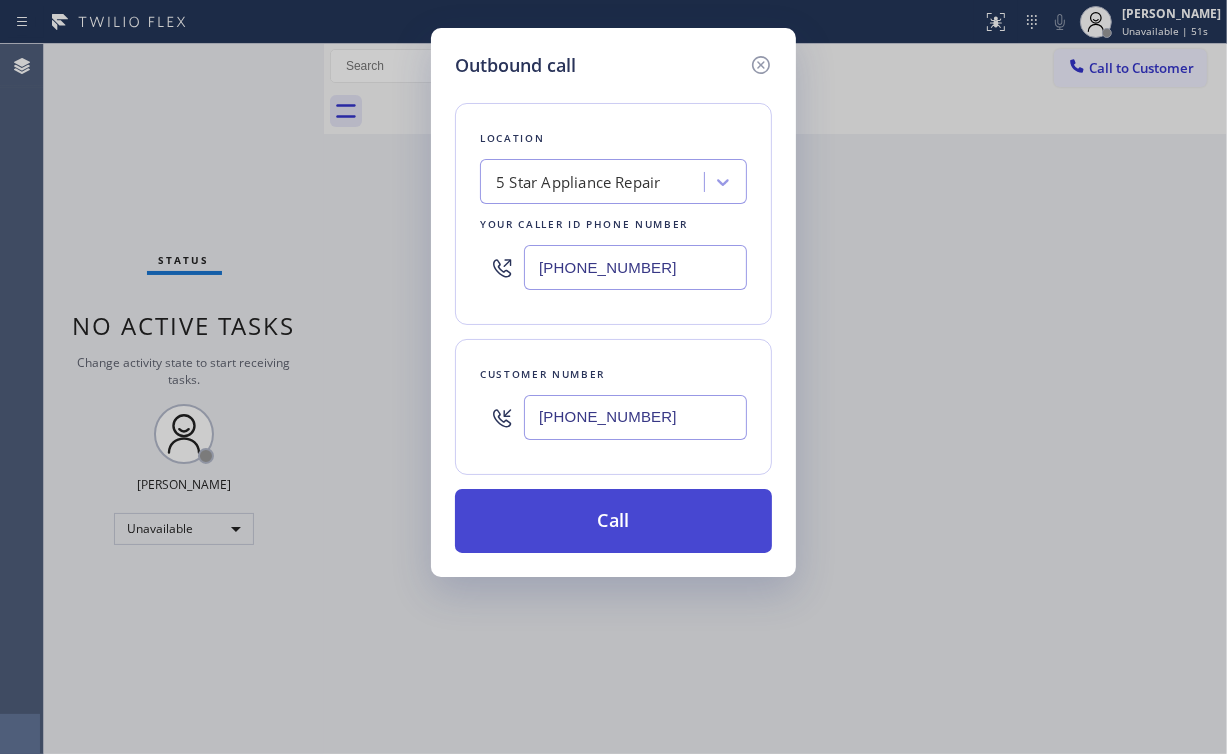 type on "(661) 703-0579" 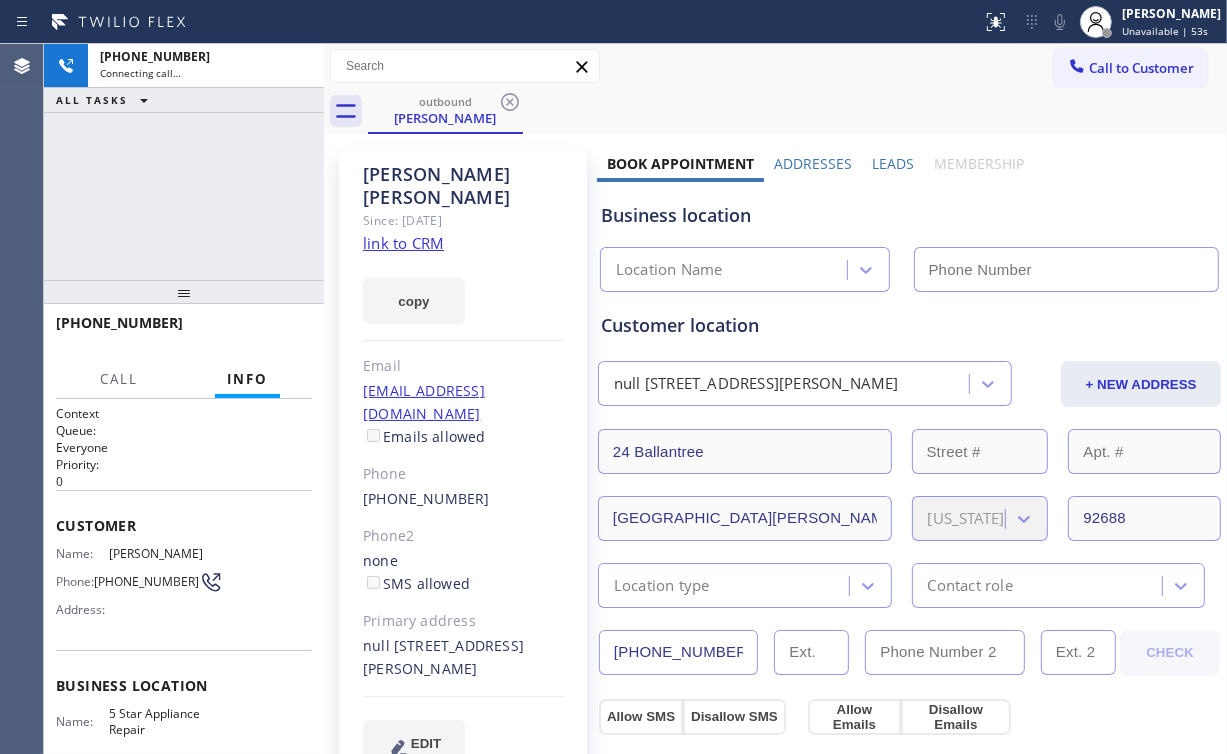 click on "+16617030579 Connecting call… ALL TASKS ALL TASKS ACTIVE TASKS TASKS IN WRAP UP" at bounding box center (184, 162) 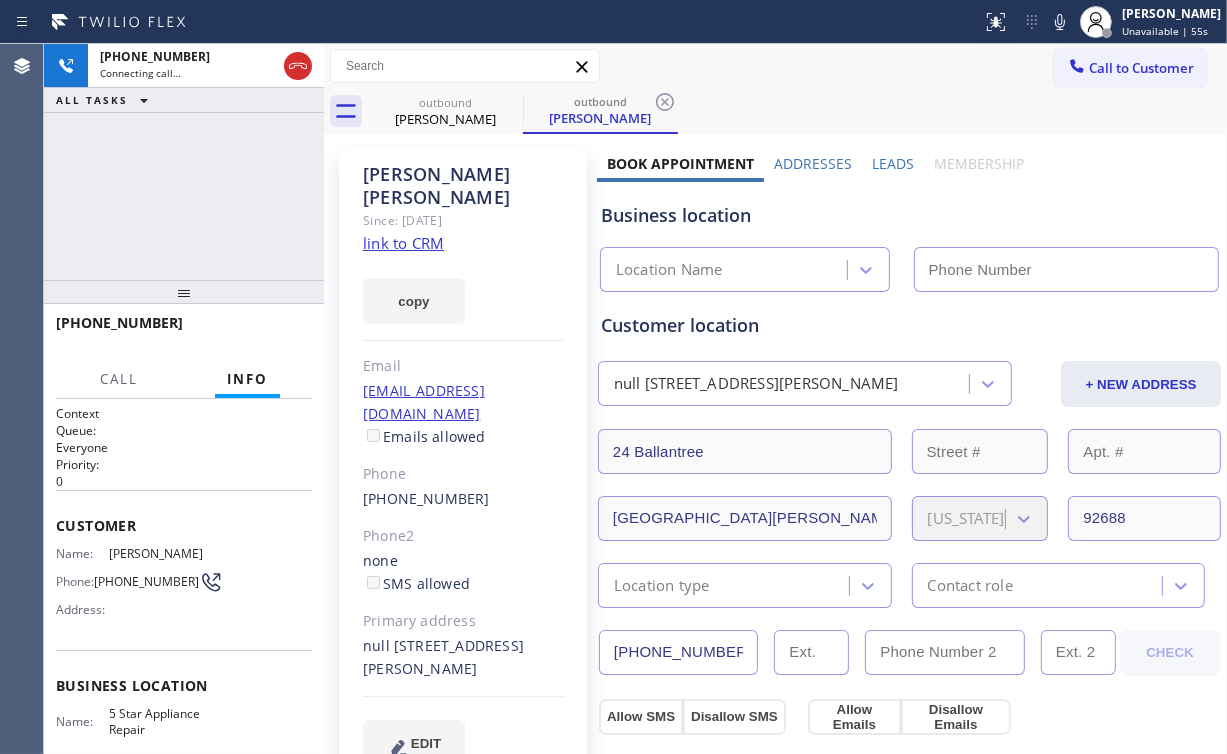 type on "(855) 731-4952" 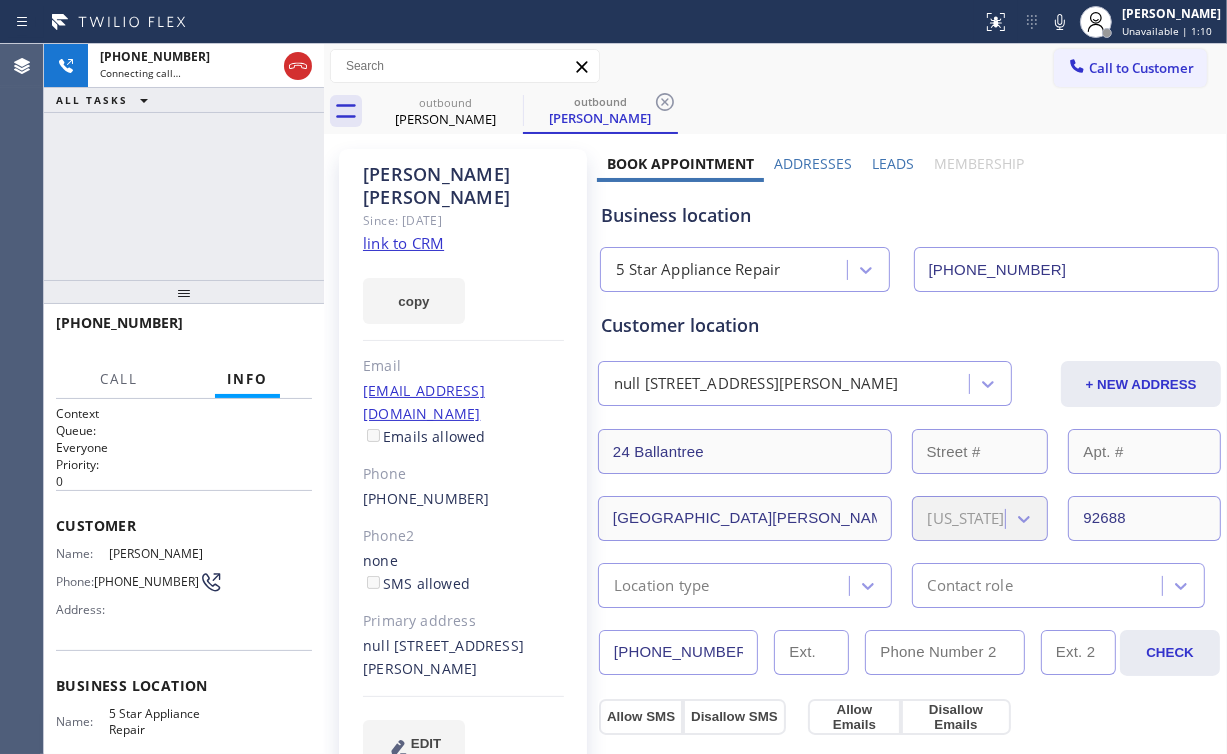 drag, startPoint x: 204, startPoint y: 239, endPoint x: 191, endPoint y: 204, distance: 37.336308 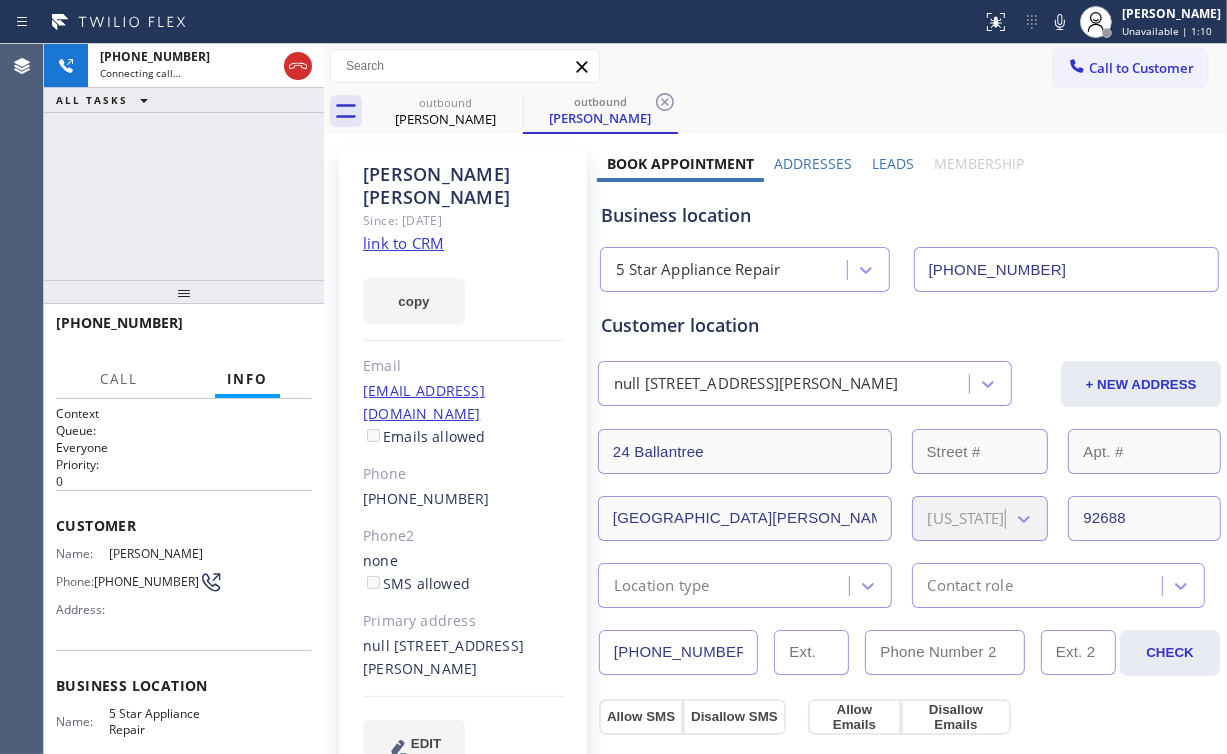 click on "+16617030579 Connecting call… ALL TASKS ALL TASKS ACTIVE TASKS TASKS IN WRAP UP" at bounding box center (184, 162) 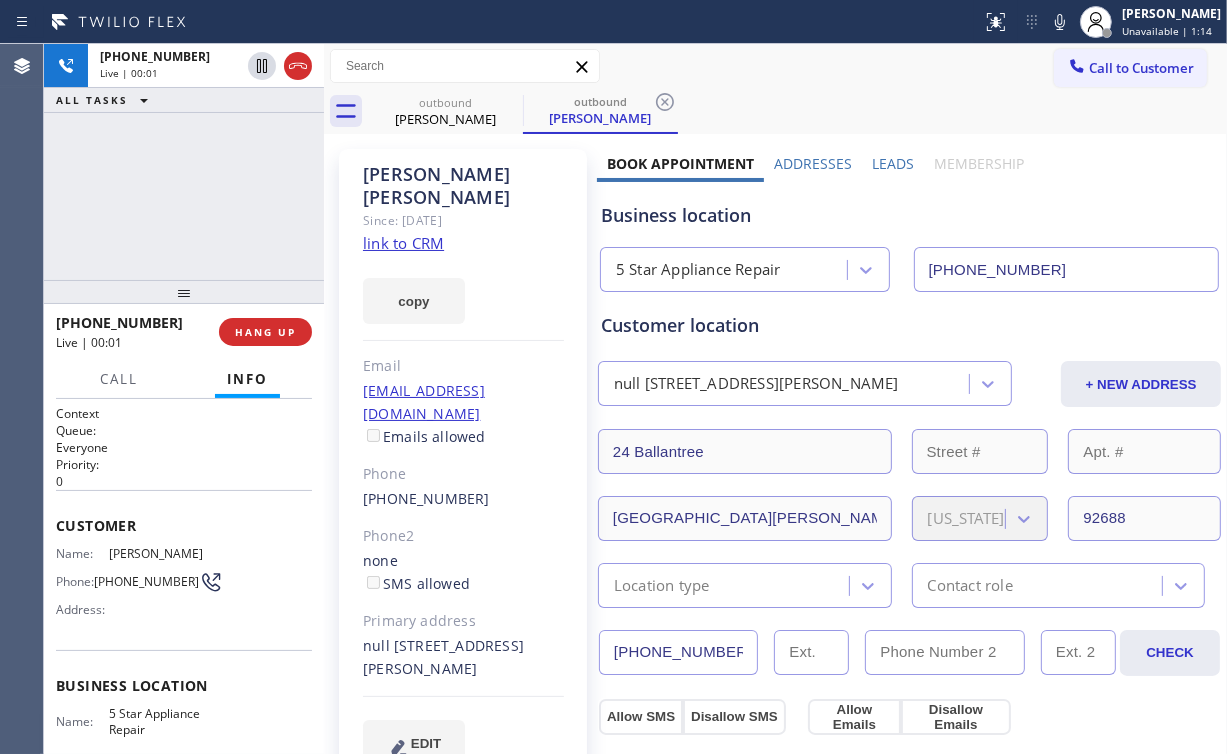 click on "+16617030579 Live | 00:01 HANG UP" at bounding box center (184, 332) 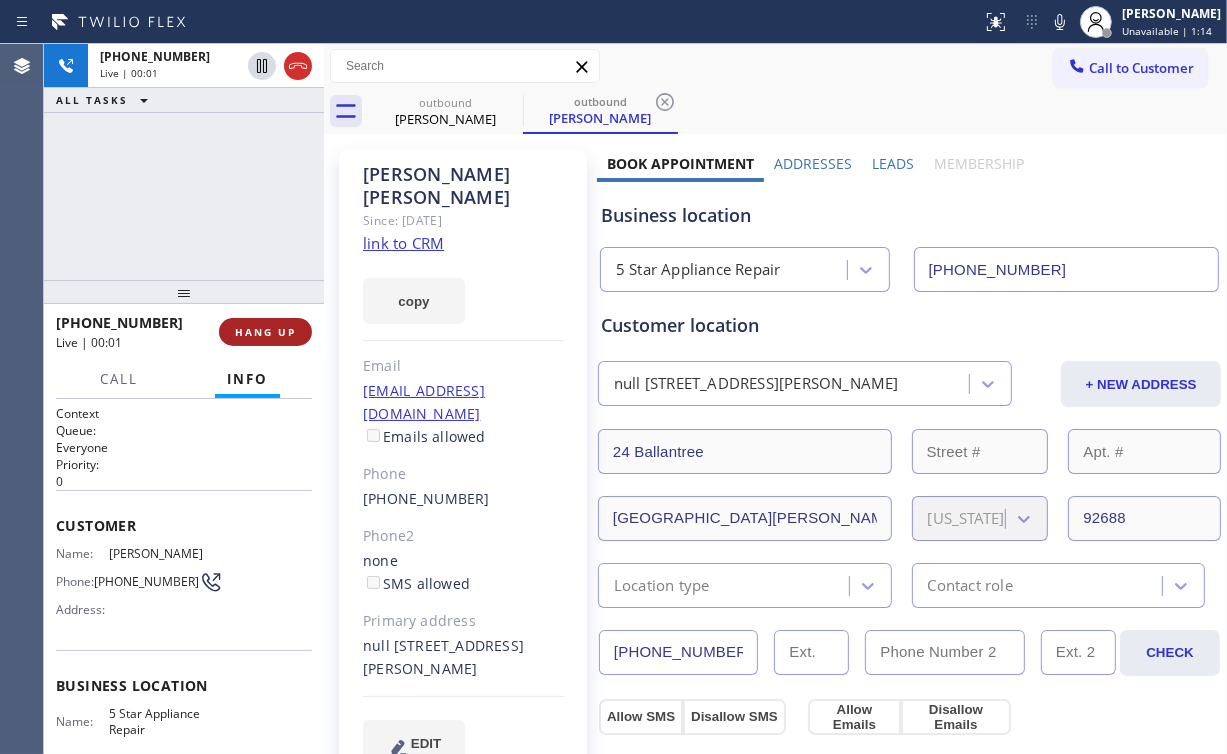 click on "HANG UP" at bounding box center (265, 332) 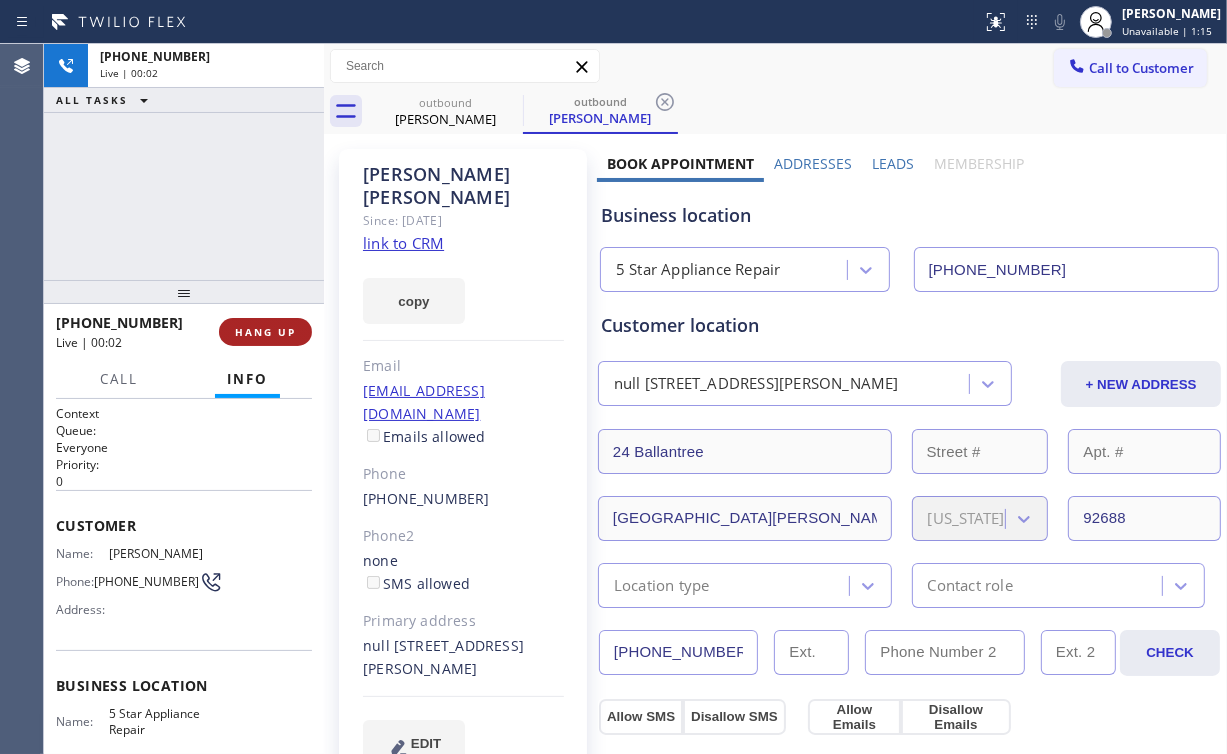 click on "HANG UP" at bounding box center (265, 332) 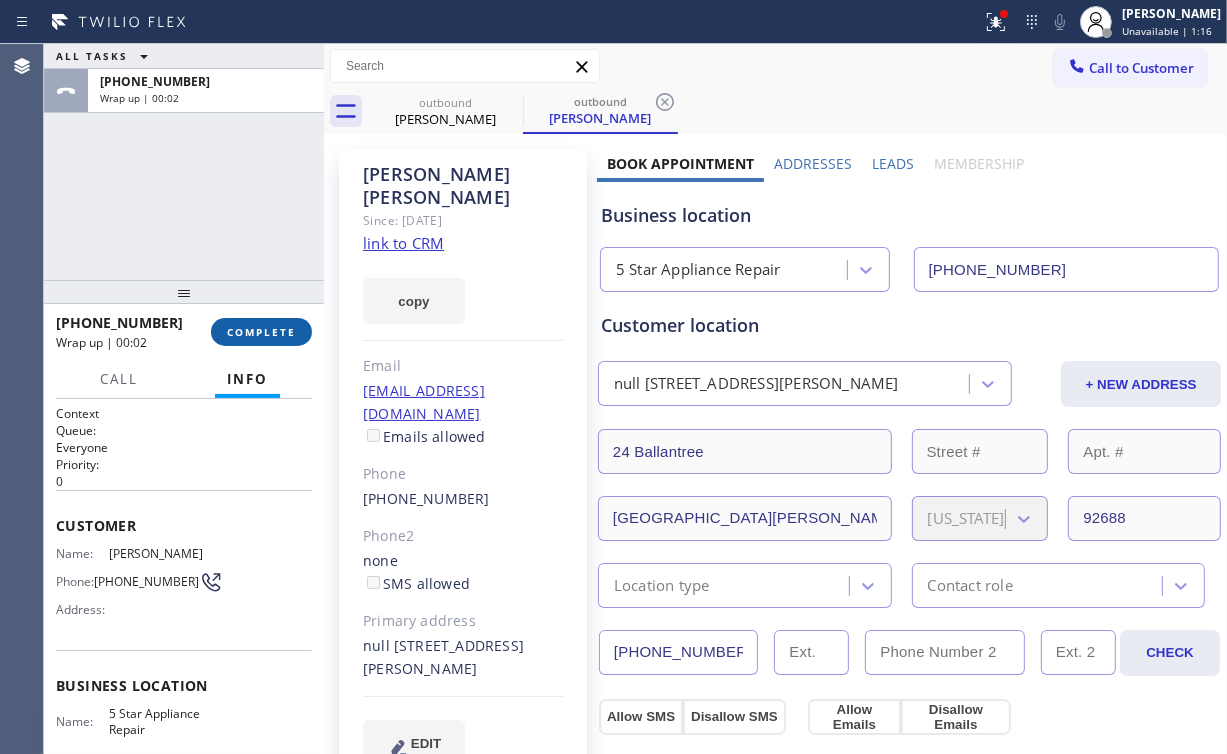 click on "COMPLETE" at bounding box center [261, 332] 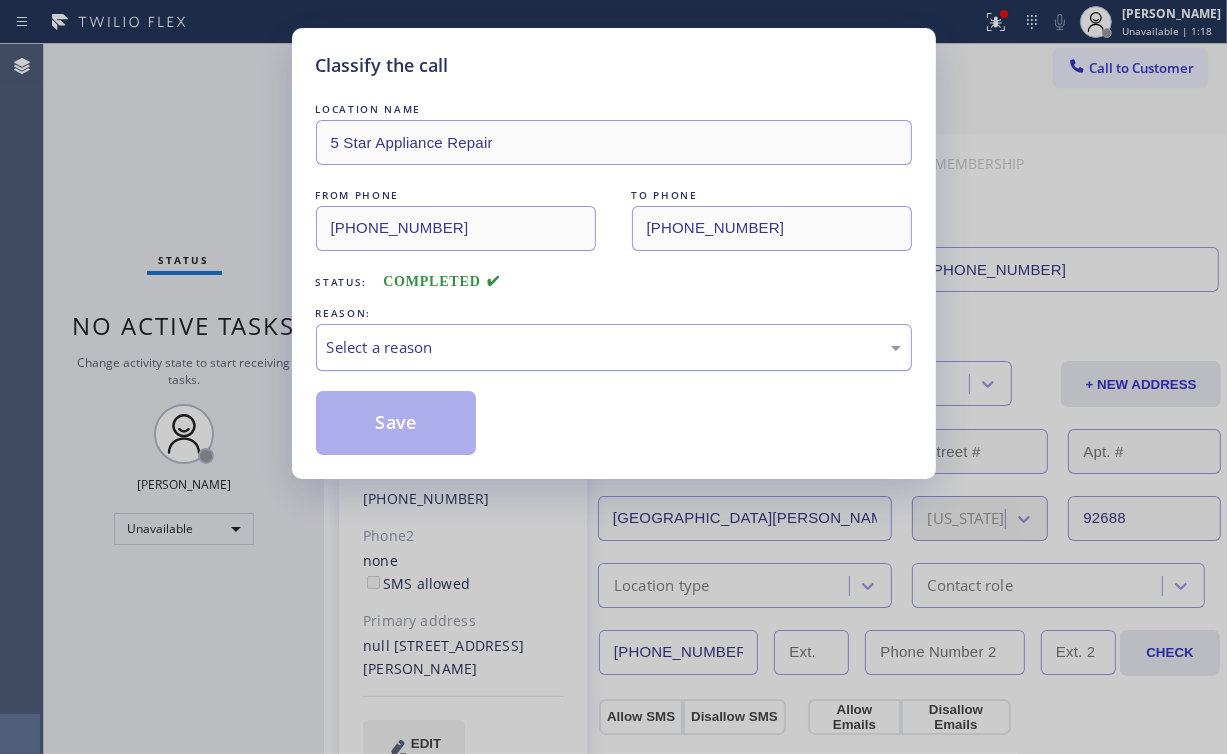 click on "Select a reason" at bounding box center [614, 347] 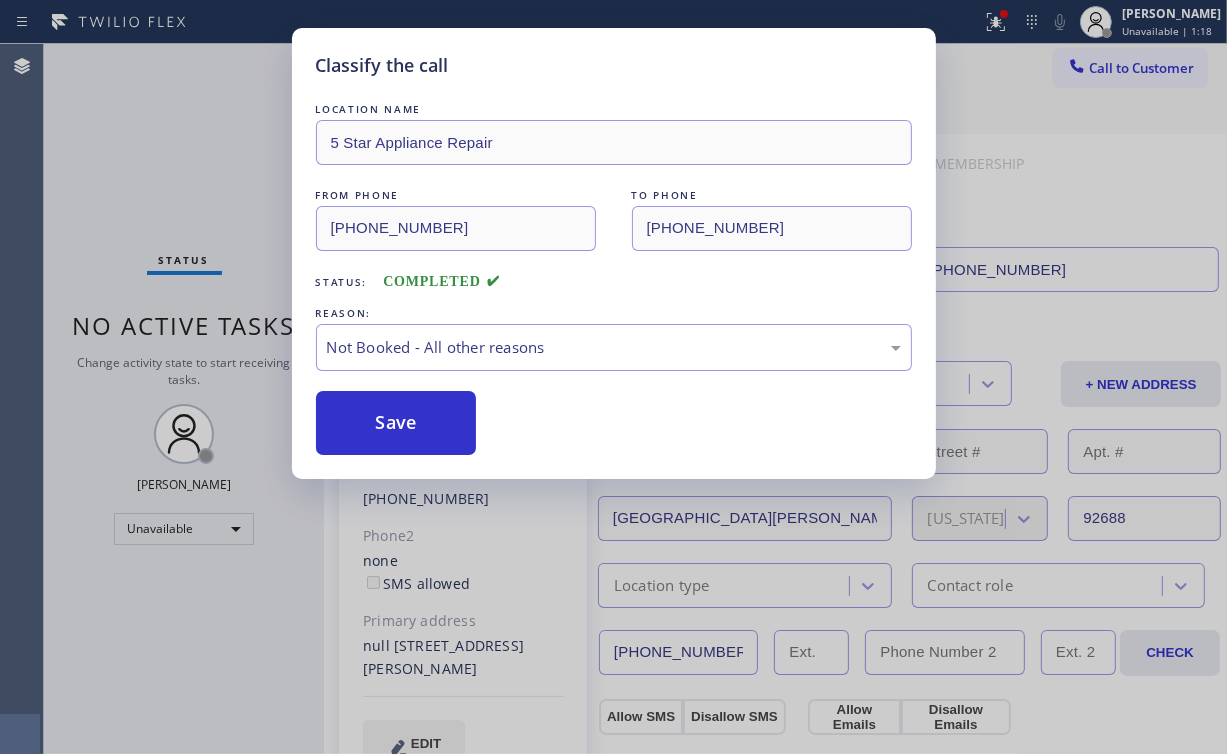 drag, startPoint x: 408, startPoint y: 424, endPoint x: 386, endPoint y: 387, distance: 43.046486 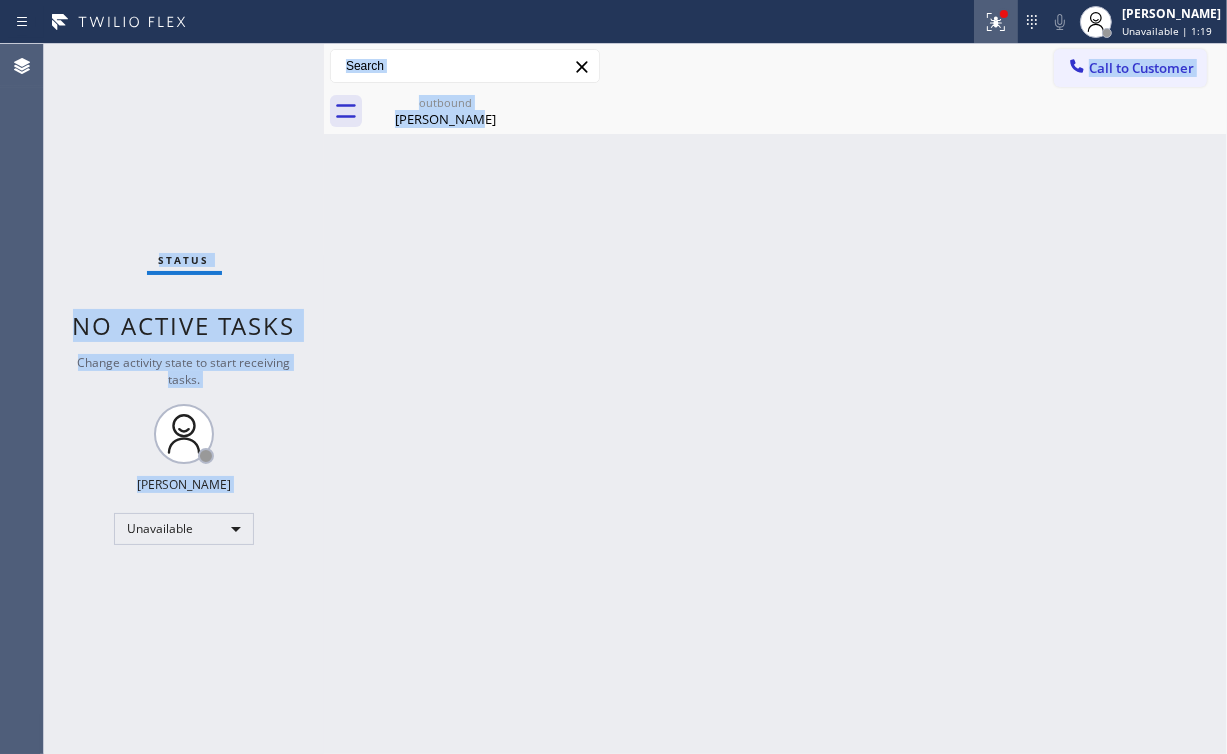 click 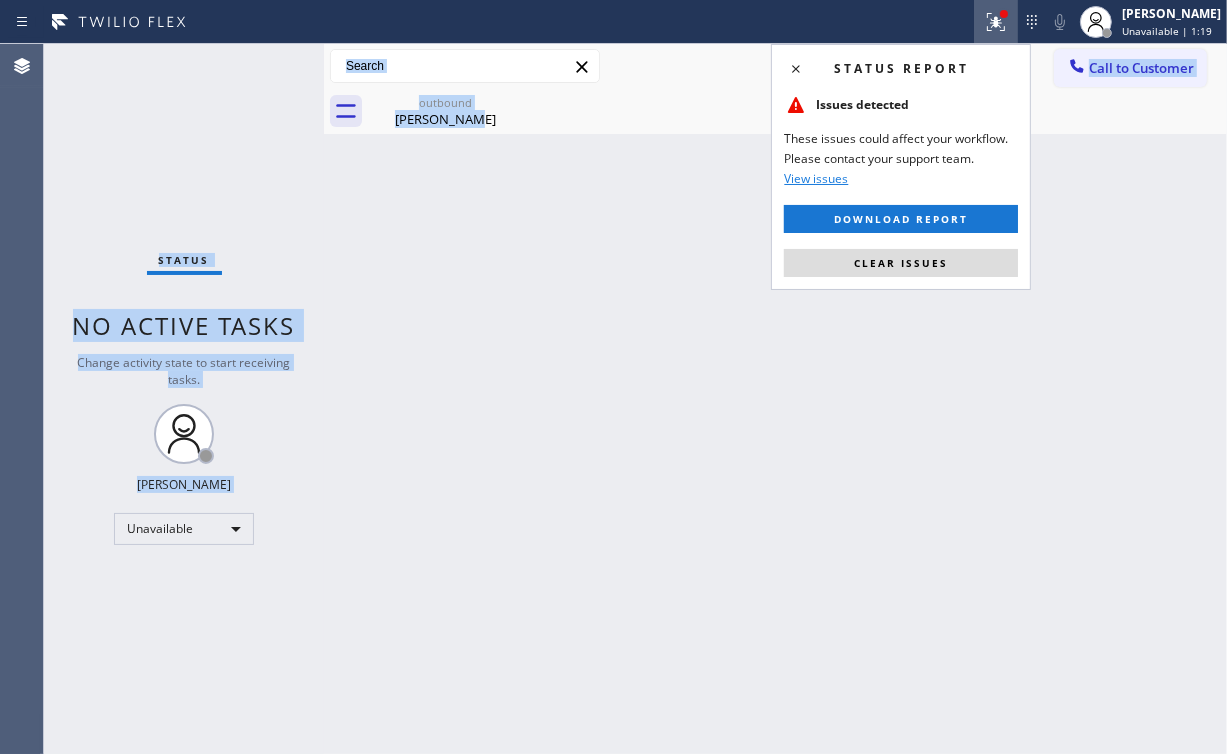 drag, startPoint x: 964, startPoint y: 268, endPoint x: 808, endPoint y: 264, distance: 156.05127 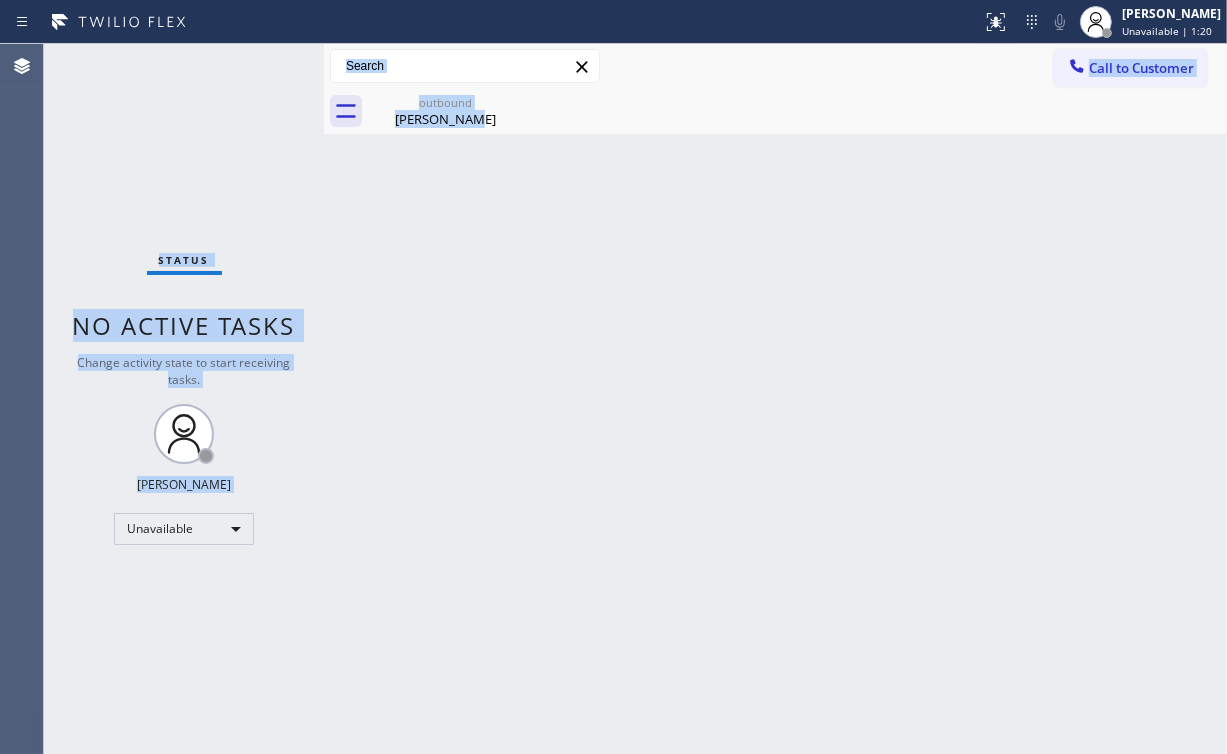 click on "Back to Dashboard Change Sender ID Customers Technicians Select a contact Outbound call Location Search location Your caller id phone number Customer number Call Customer info Name   Phone none Address none Change Sender ID HVAC +18559994417 5 Star Appliance +18557314952 Appliance Repair +18554611149 Plumbing +18889090120 Air Duct Cleaning +18006865038  Electricians +18005688664 Cancel Change Check personal SMS Reset Change outbound Cris Mendes Call to Customer Outbound call Location 5 Star Appliance Repair Your caller id phone number (855) 731-4952 Customer number Call Outbound call Technician Search Technician Your caller id phone number Your caller id phone number Call outbound Cris Mendes Cris   Mendes Since: 20 may 2020 link to CRM copy Email tmendes@live.com  Emails allowed Phone (661) 703-0579 Phone2 none  SMS allowed Primary address null 24 Ballantree Rancho Santa Margarita, 92688 CA EDIT Outbound call Location 5 Star Appliance Repair Your caller id phone number (855) 731-4952 Customer number Call MON" at bounding box center [775, 399] 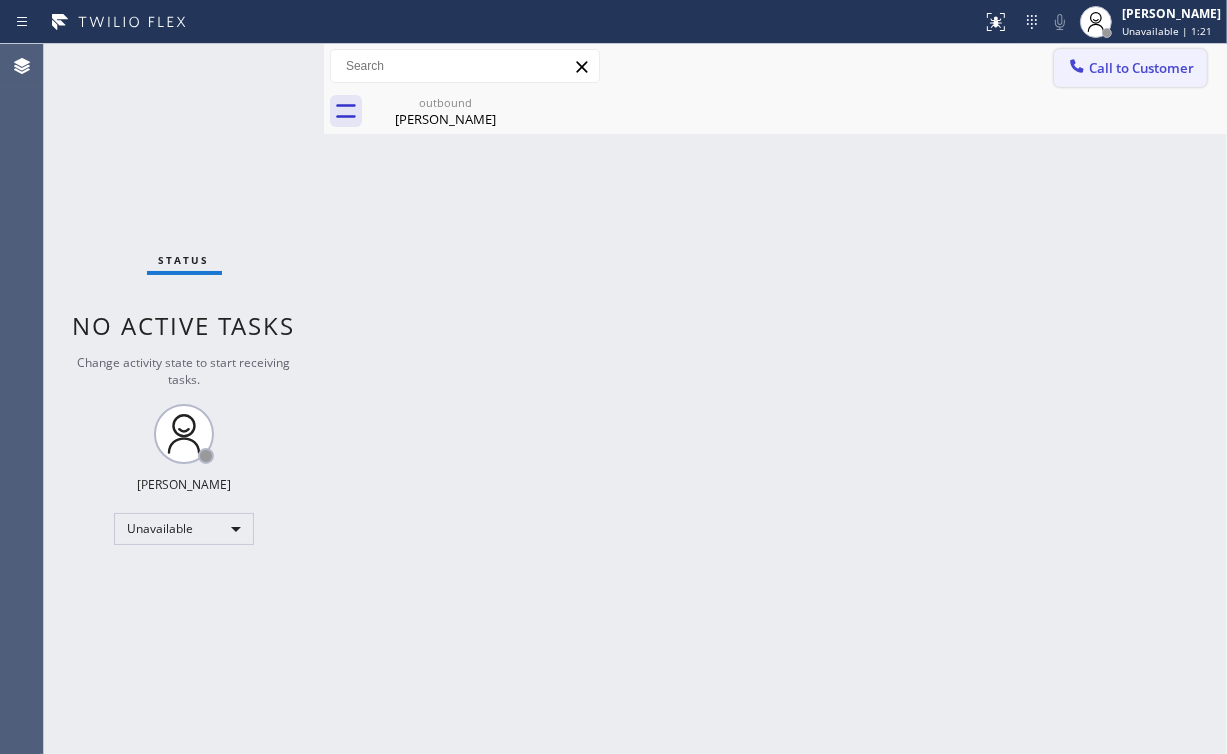 click on "Call to Customer" at bounding box center [1141, 68] 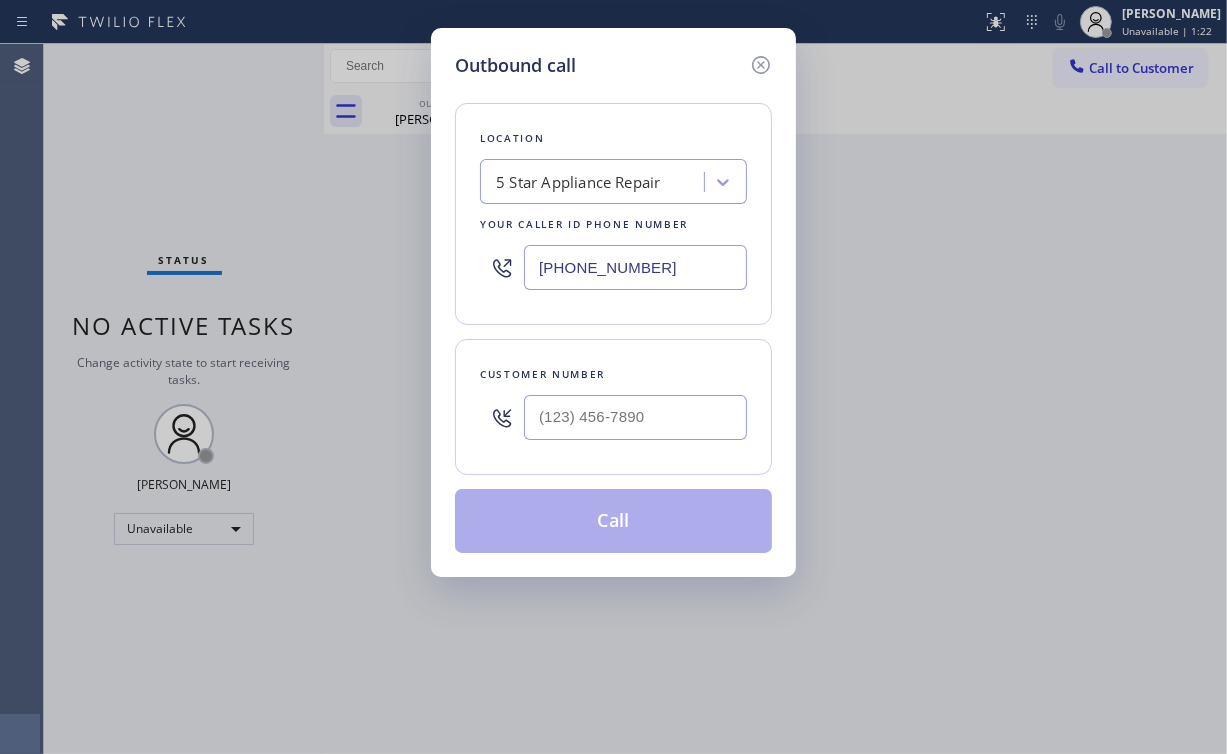 drag, startPoint x: 698, startPoint y: 259, endPoint x: 113, endPoint y: 313, distance: 587.487 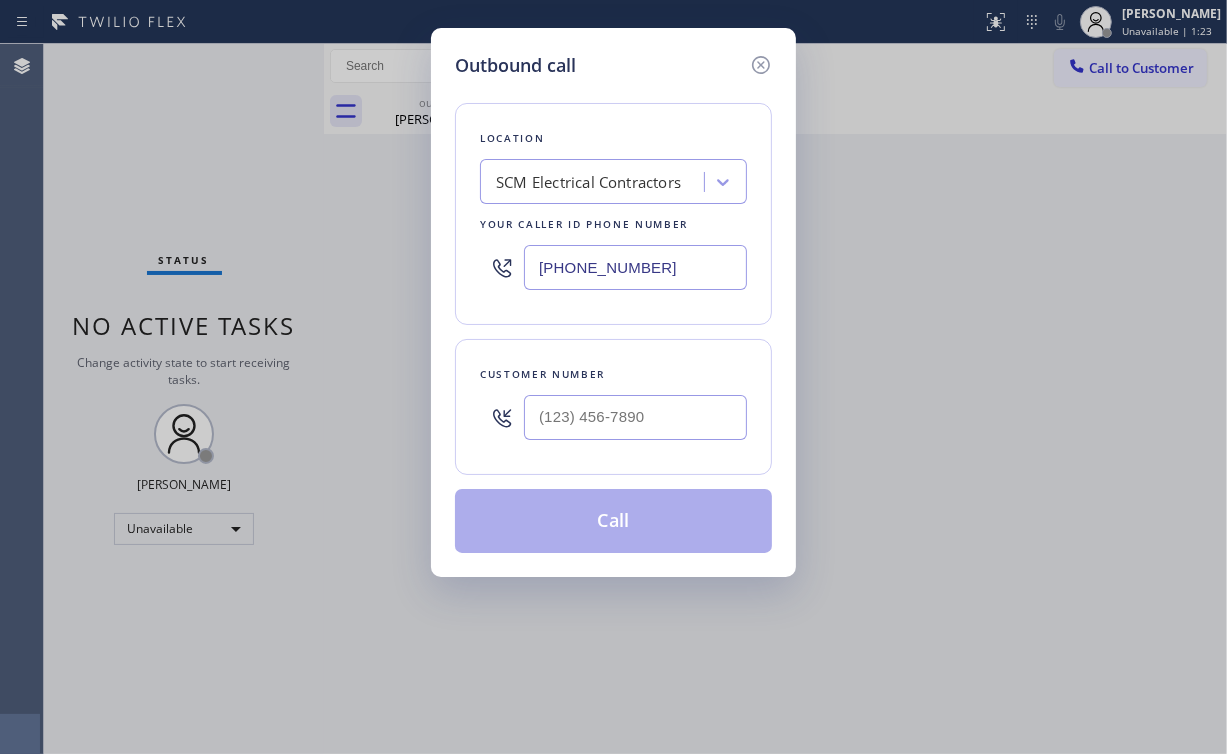 type on "(856) 502-1317" 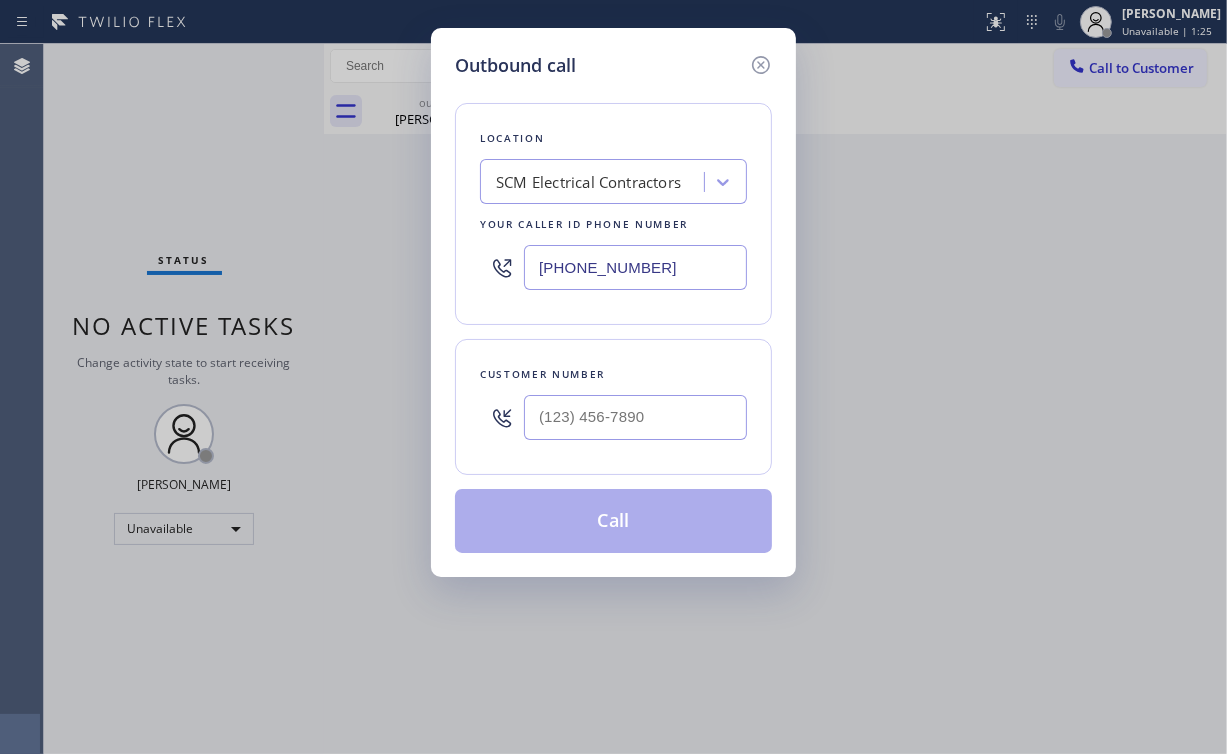 drag, startPoint x: 638, startPoint y: 446, endPoint x: 632, endPoint y: 426, distance: 20.880613 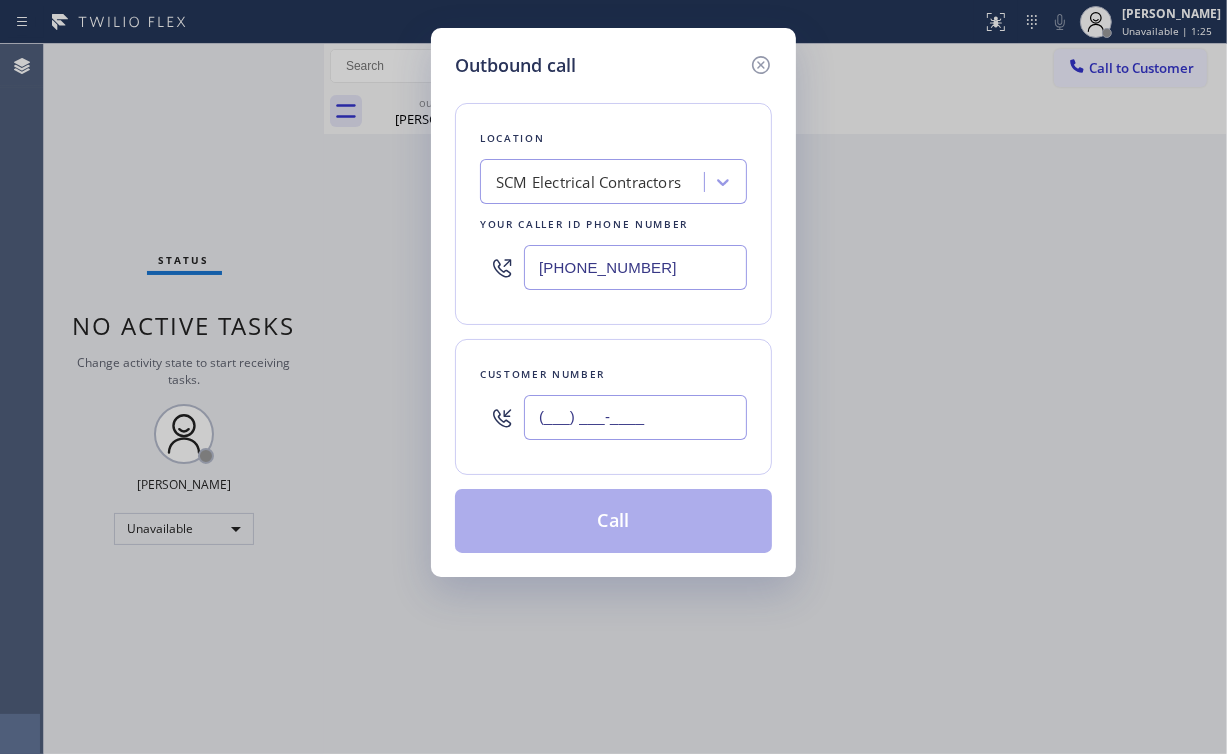 click on "(___) ___-____" at bounding box center (635, 417) 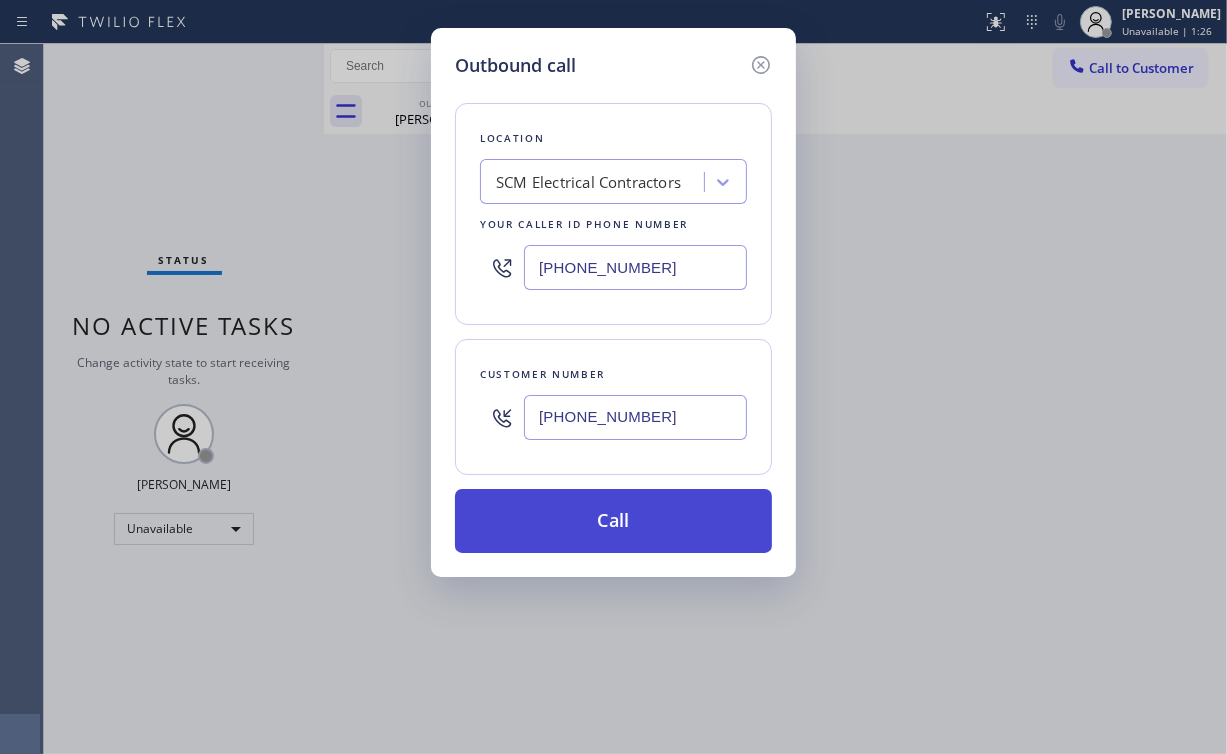 type on "(774) 223-0370" 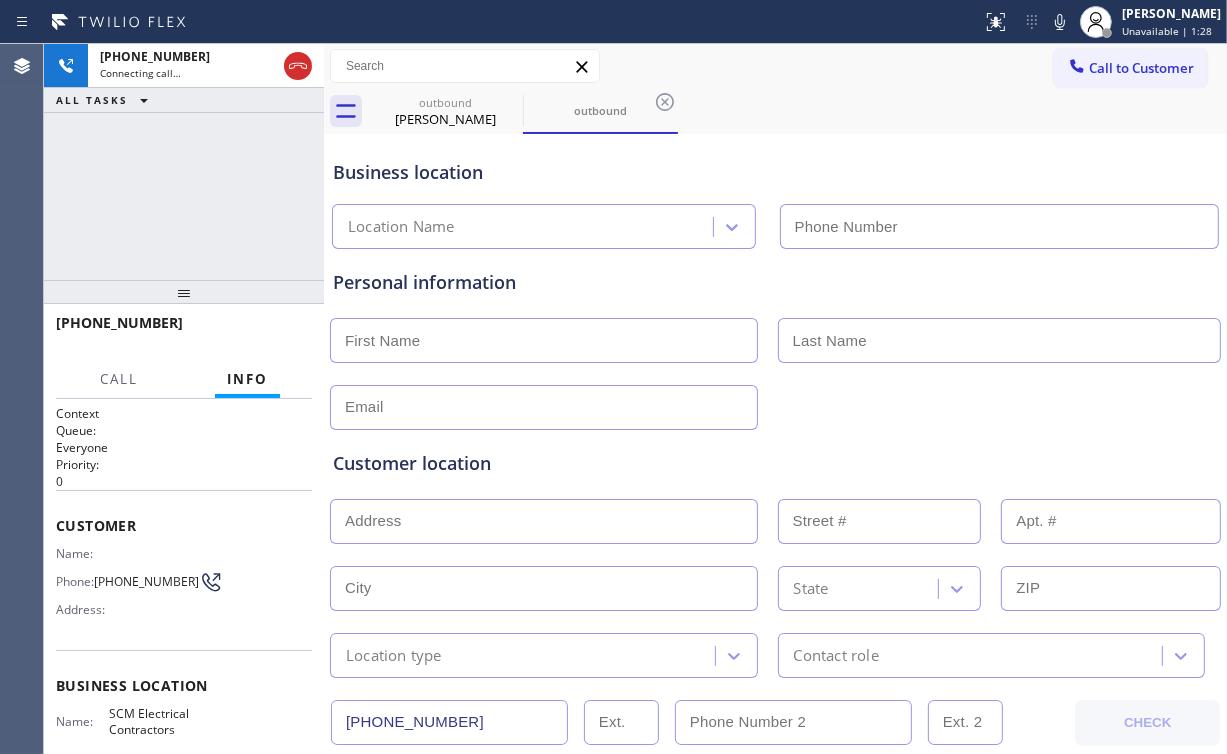 type on "(856) 502-1317" 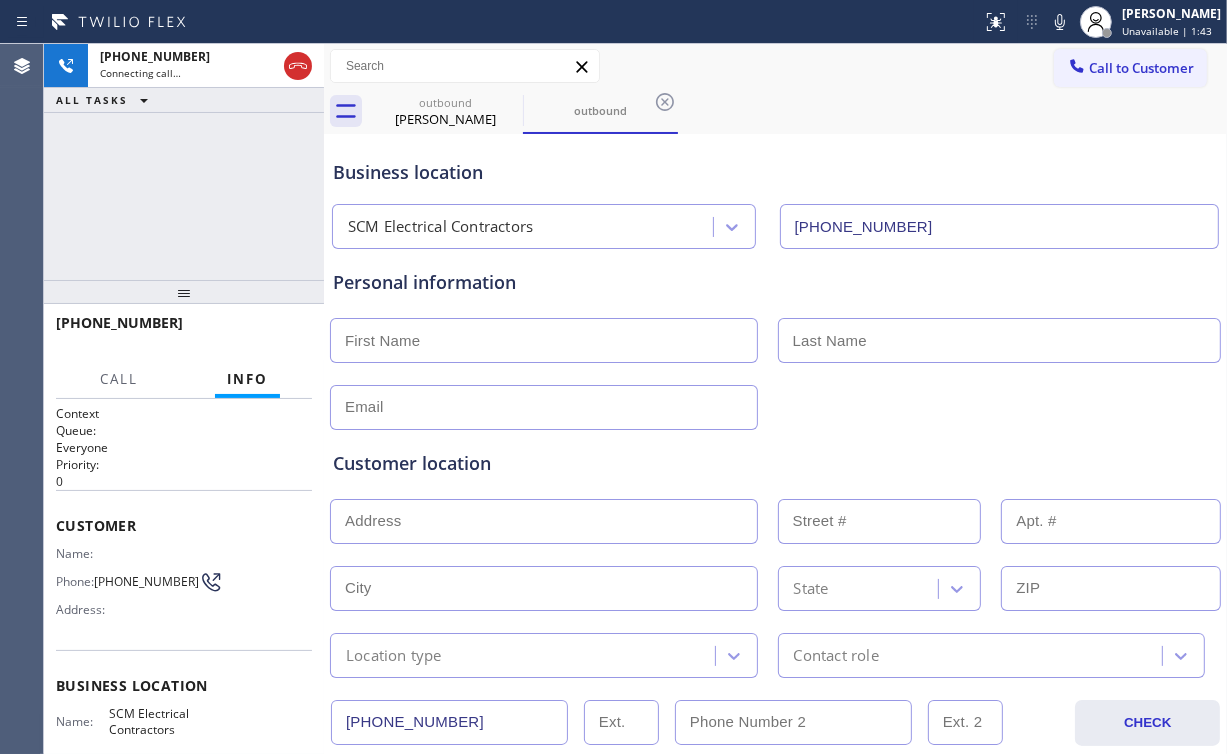 click on "+17742230370 Connecting call… ALL TASKS ALL TASKS ACTIVE TASKS TASKS IN WRAP UP" at bounding box center [184, 162] 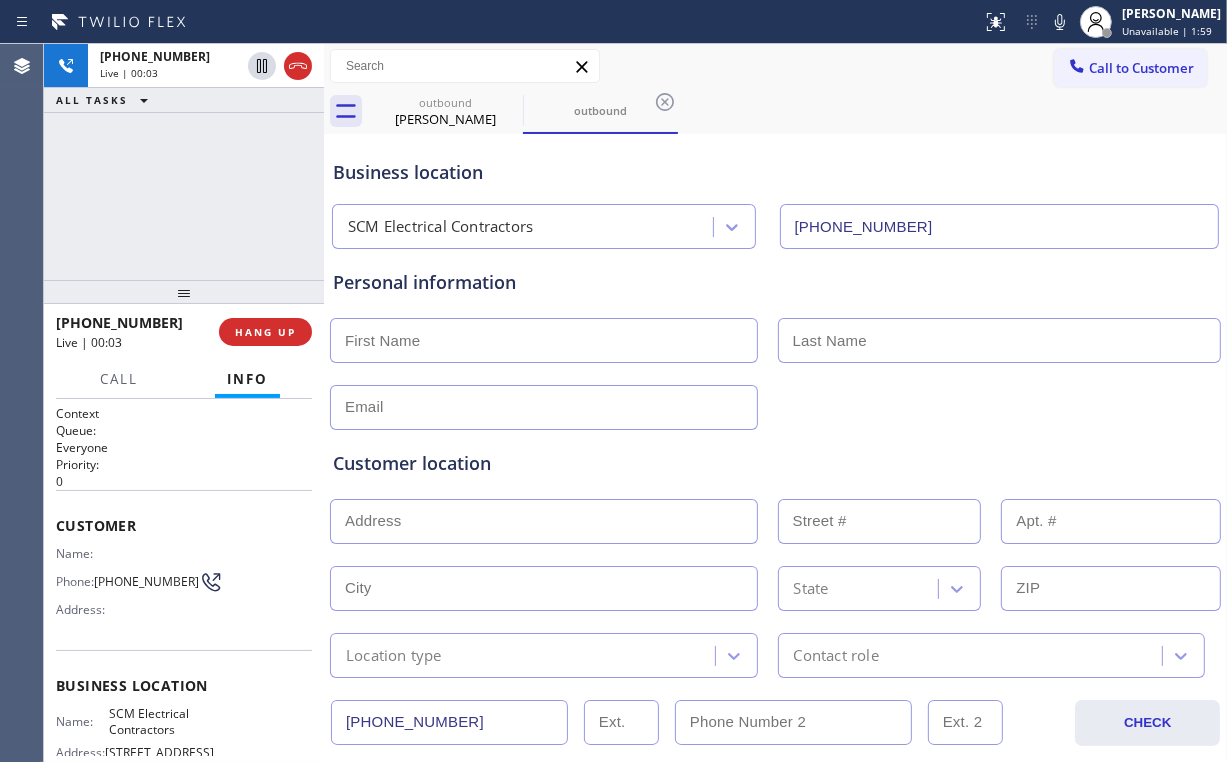click on "+17742230370 Live | 00:03 ALL TASKS ALL TASKS ACTIVE TASKS TASKS IN WRAP UP" at bounding box center (184, 162) 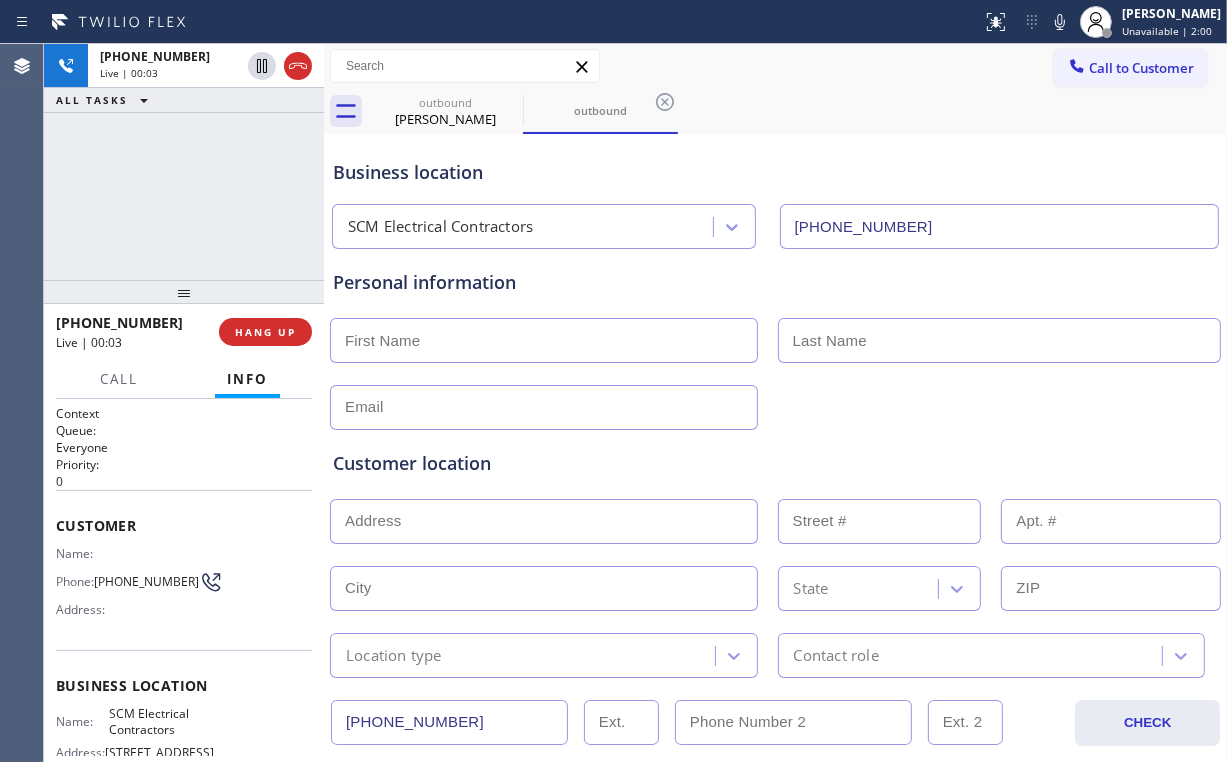 click on "+17742230370 Live | 00:03 ALL TASKS ALL TASKS ACTIVE TASKS TASKS IN WRAP UP" at bounding box center [184, 162] 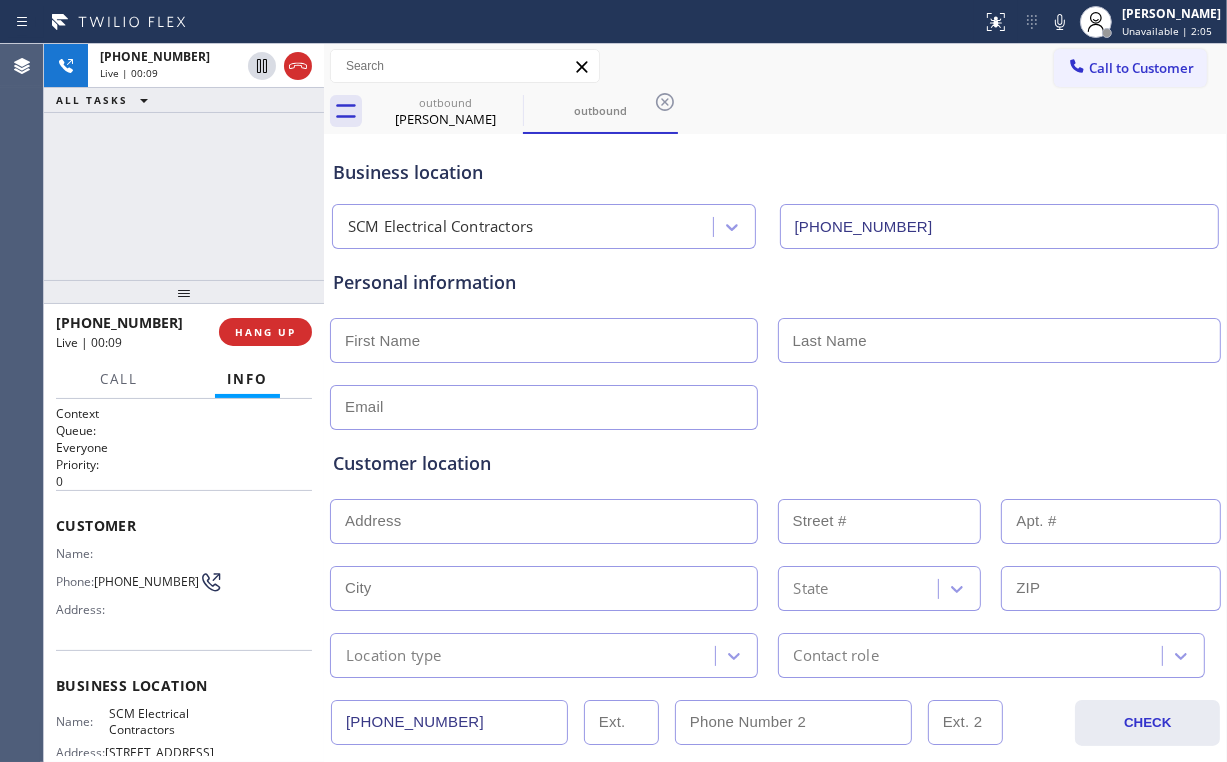 click on "+17742230370 Live | 00:09 ALL TASKS ALL TASKS ACTIVE TASKS TASKS IN WRAP UP" at bounding box center [184, 162] 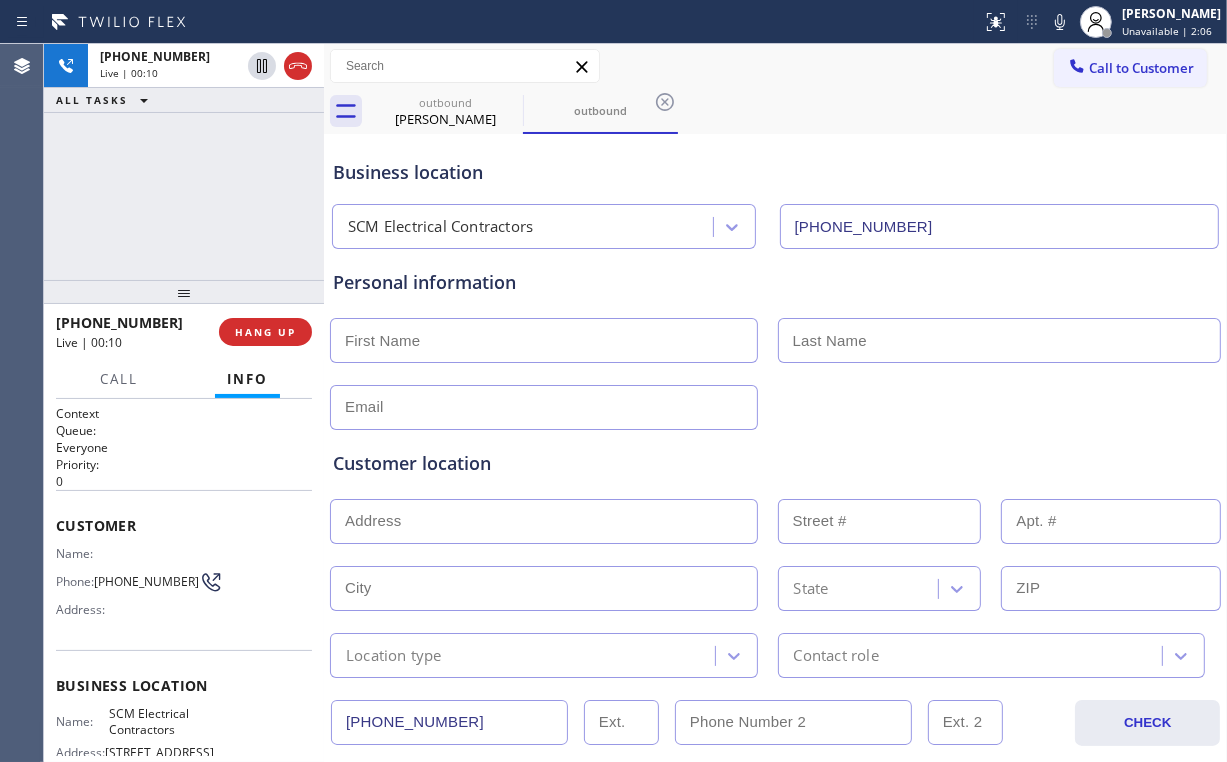 click on "+17742230370 Live | 00:10 ALL TASKS ALL TASKS ACTIVE TASKS TASKS IN WRAP UP" at bounding box center (184, 162) 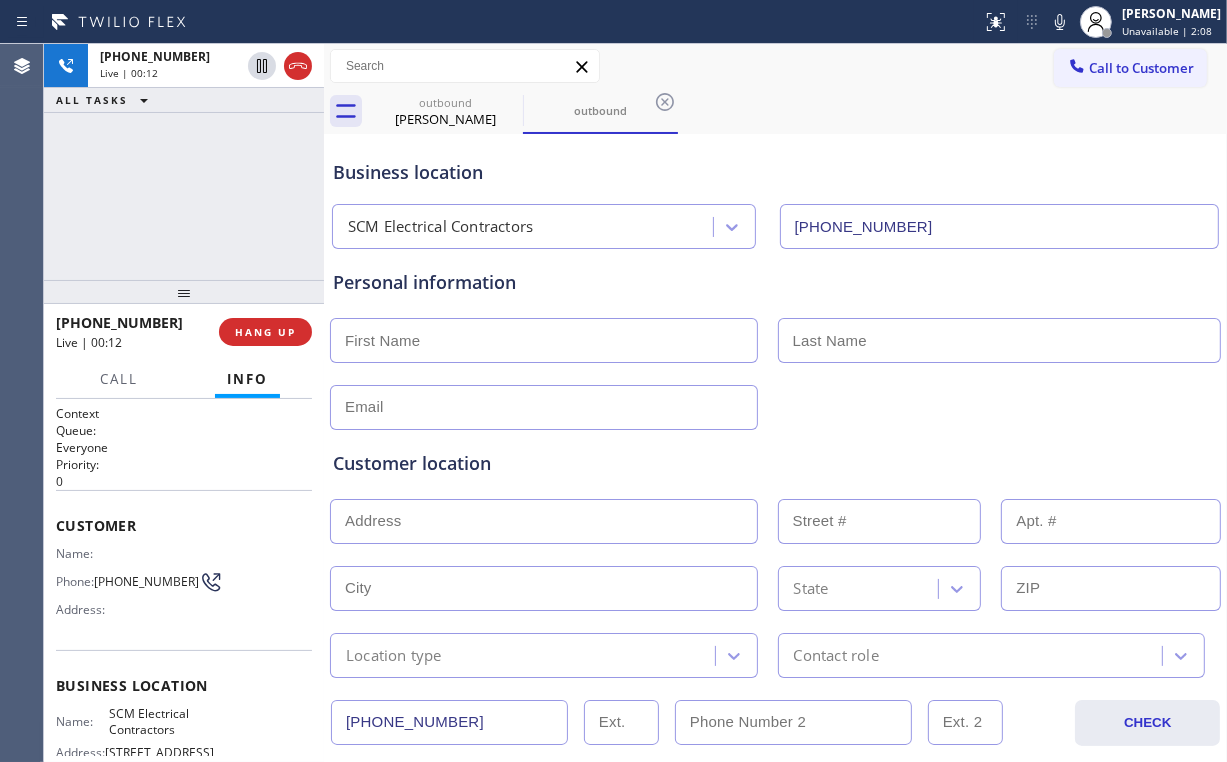 click on "+17742230370 Live | 00:12 ALL TASKS ALL TASKS ACTIVE TASKS TASKS IN WRAP UP" at bounding box center (184, 162) 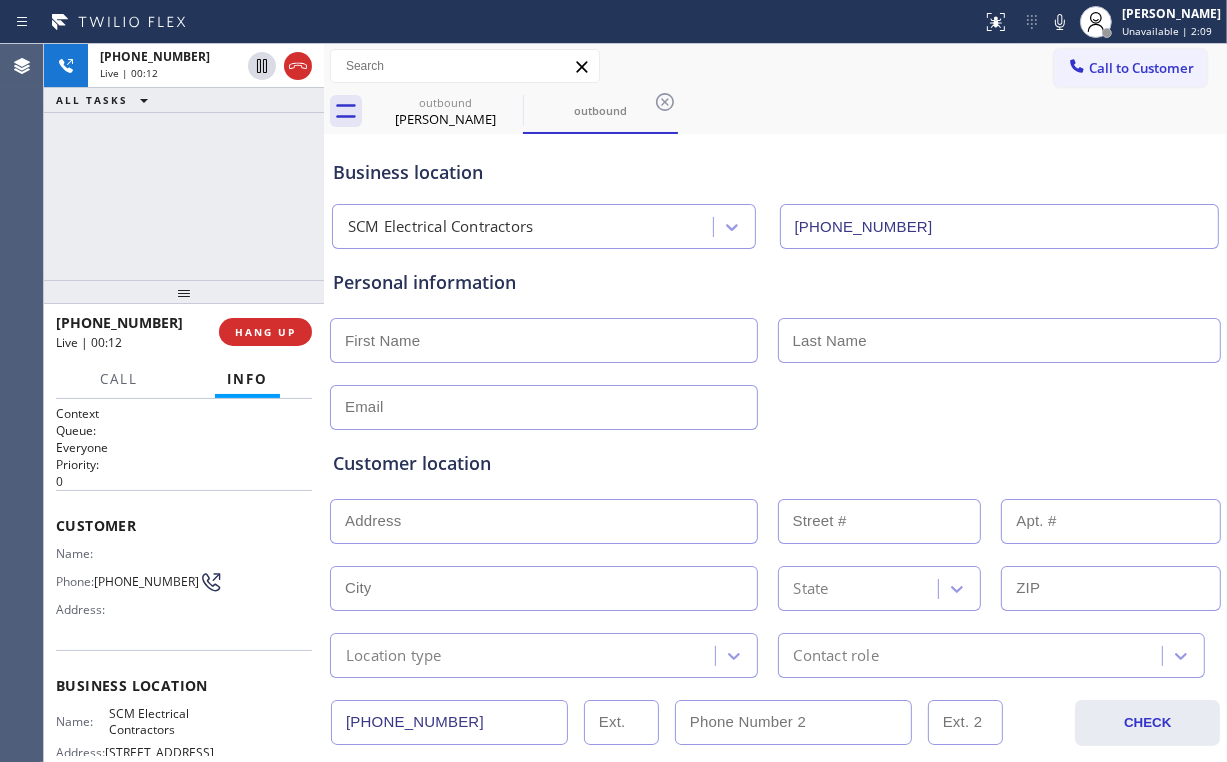 click on "+17742230370 Live | 00:12 ALL TASKS ALL TASKS ACTIVE TASKS TASKS IN WRAP UP" at bounding box center [184, 162] 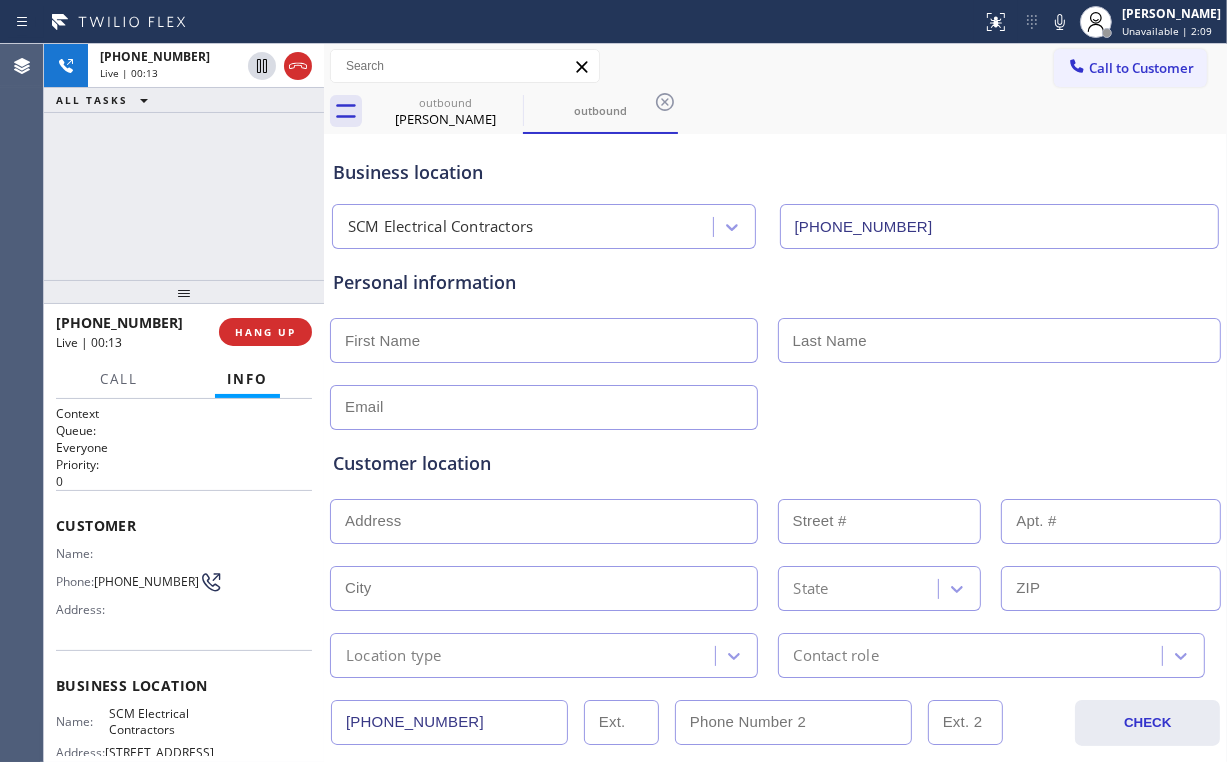 click on "+17742230370 Live | 00:13 ALL TASKS ALL TASKS ACTIVE TASKS TASKS IN WRAP UP" at bounding box center (184, 162) 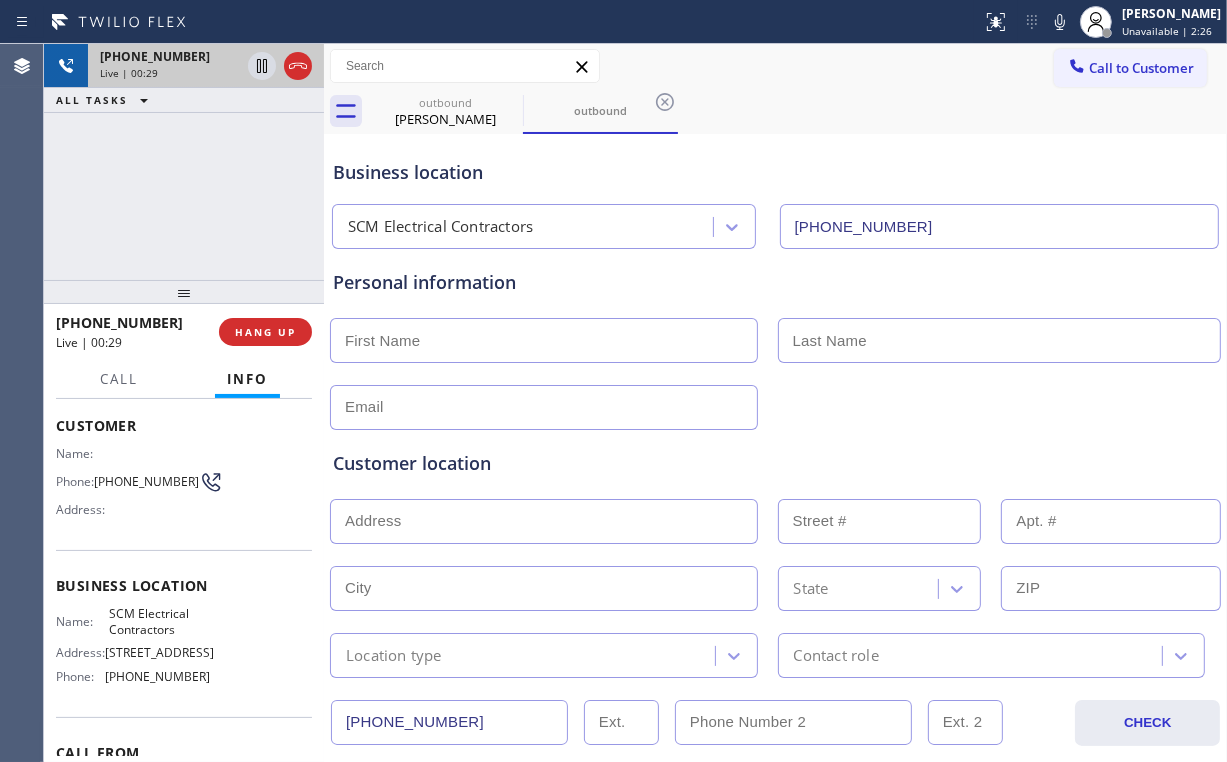 scroll, scrollTop: 62, scrollLeft: 0, axis: vertical 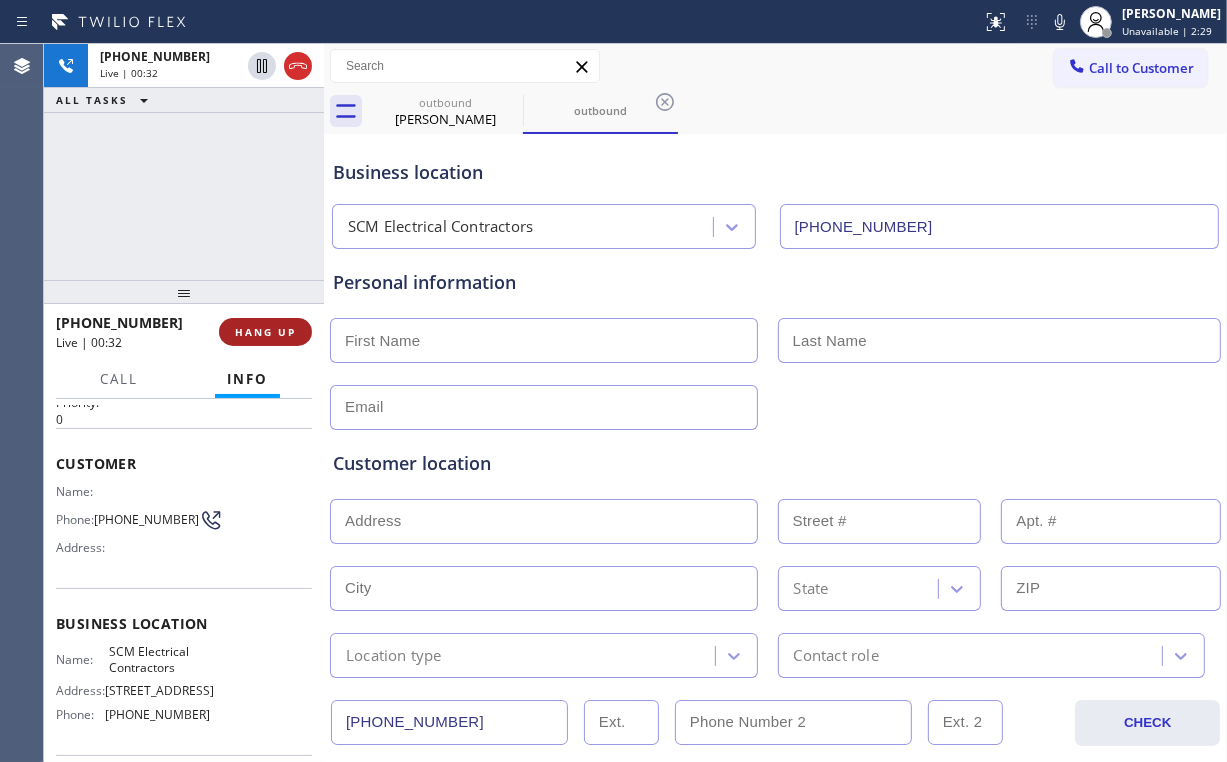 click on "HANG UP" at bounding box center (265, 332) 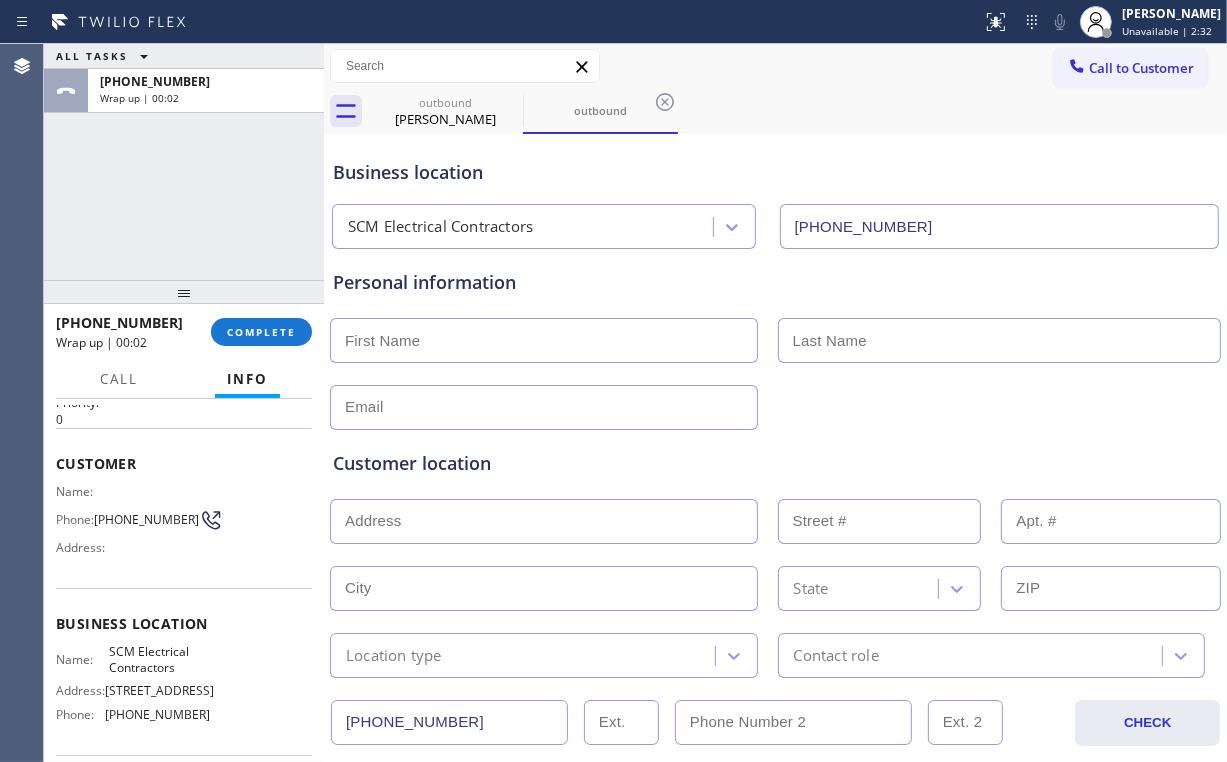 click on "ALL TASKS ALL TASKS ACTIVE TASKS TASKS IN WRAP UP +17742230370 Wrap up | 00:02" at bounding box center [184, 162] 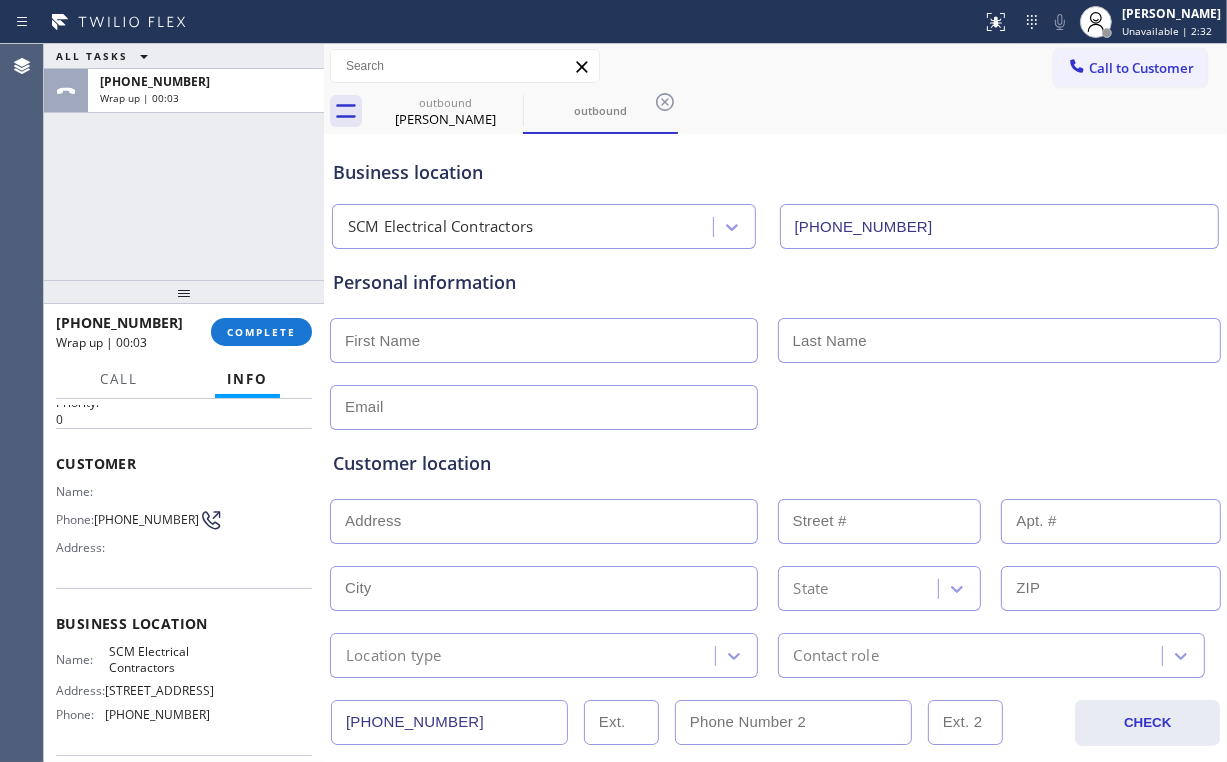 click on "+17742230370 Wrap up | 00:03 COMPLETE" at bounding box center [184, 332] 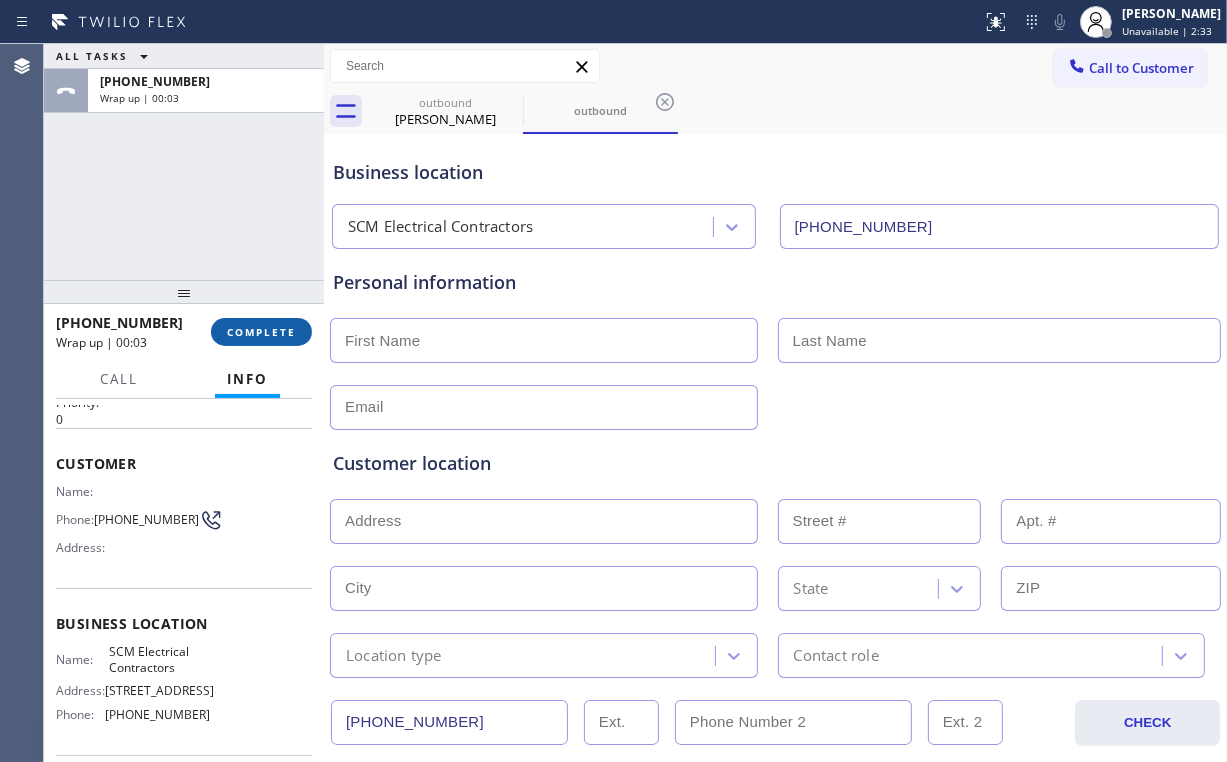 drag, startPoint x: 275, startPoint y: 327, endPoint x: 285, endPoint y: 330, distance: 10.440307 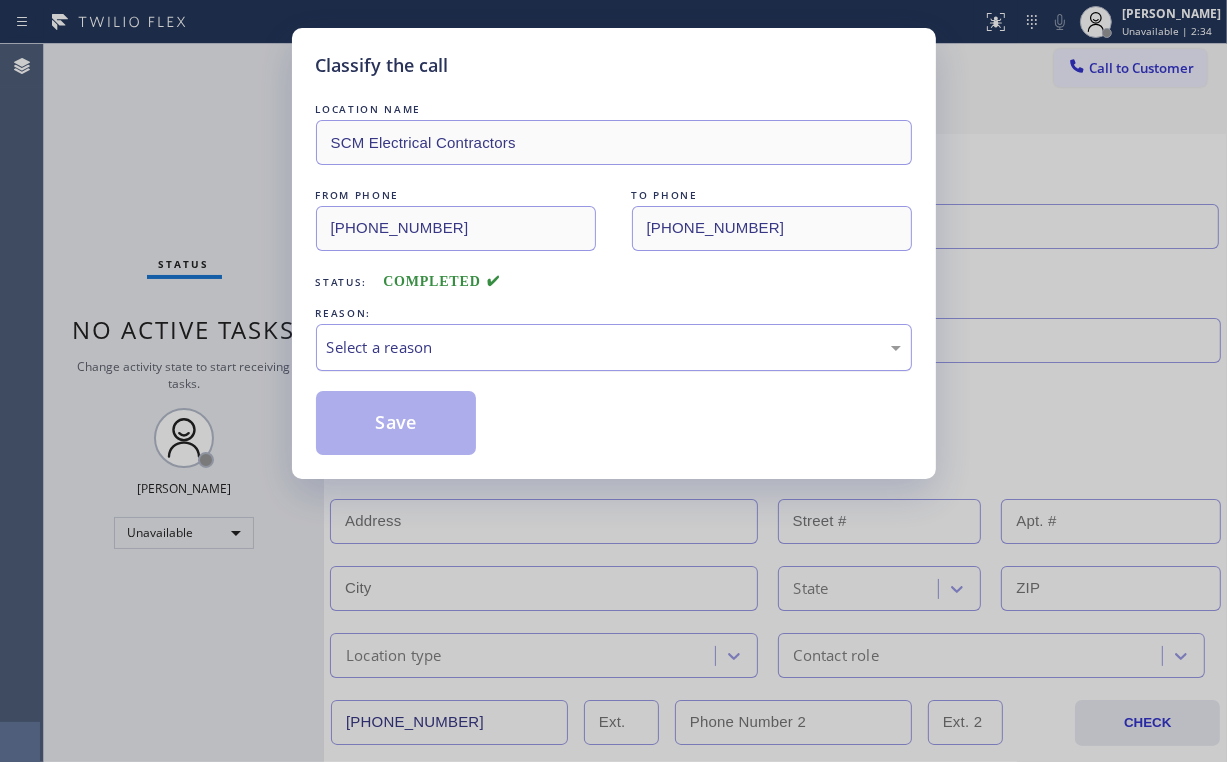 click on "Select a reason" at bounding box center [614, 347] 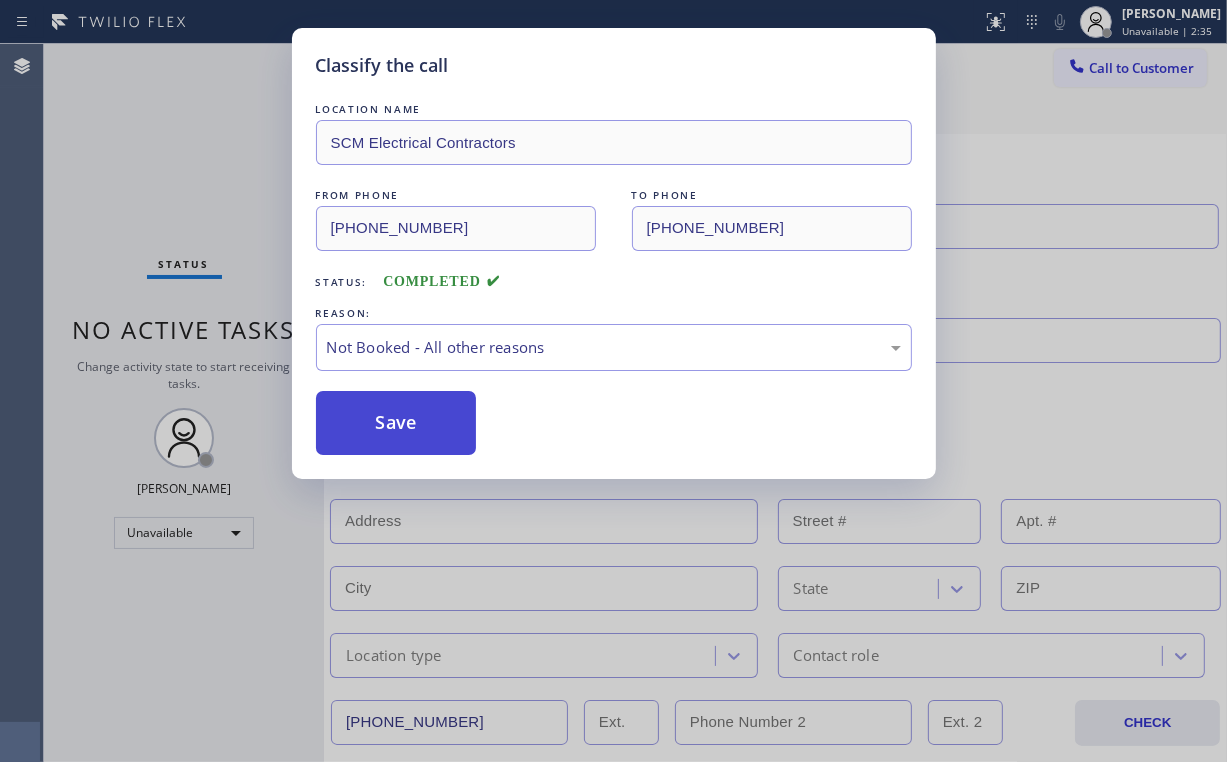 click on "Save" at bounding box center (396, 423) 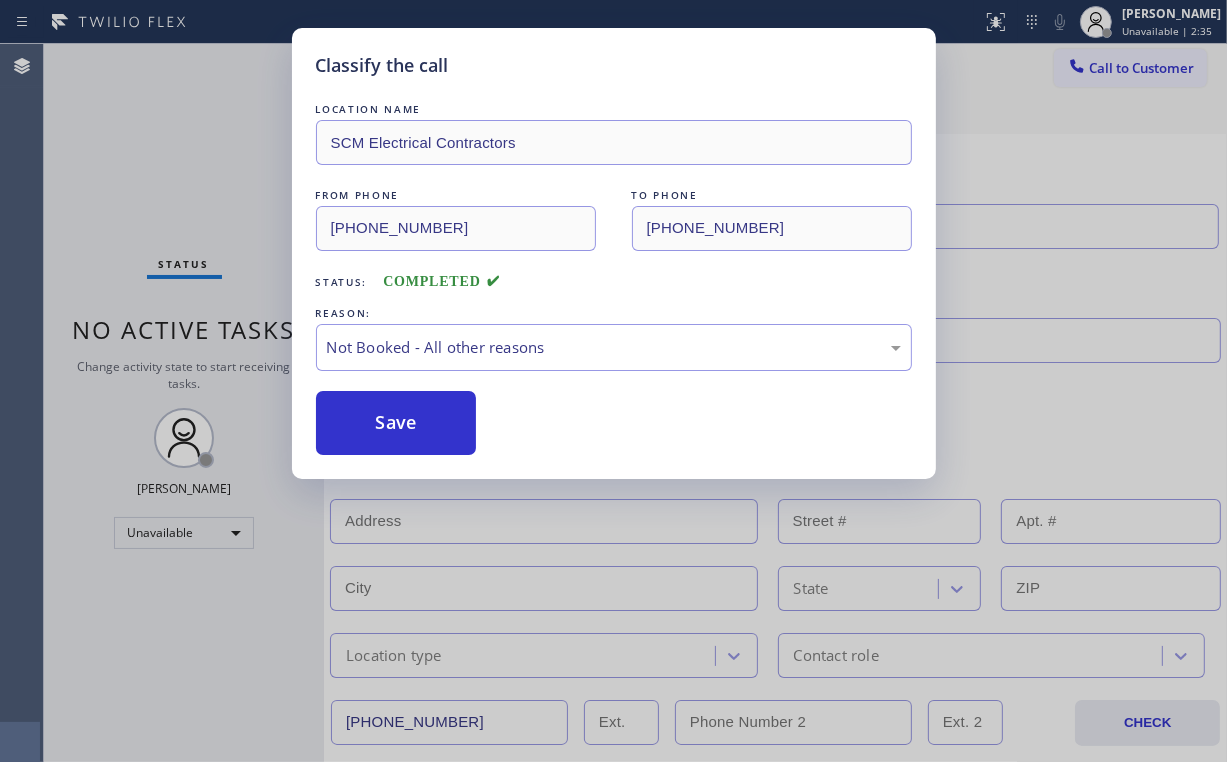 type on "(855) 731-4952" 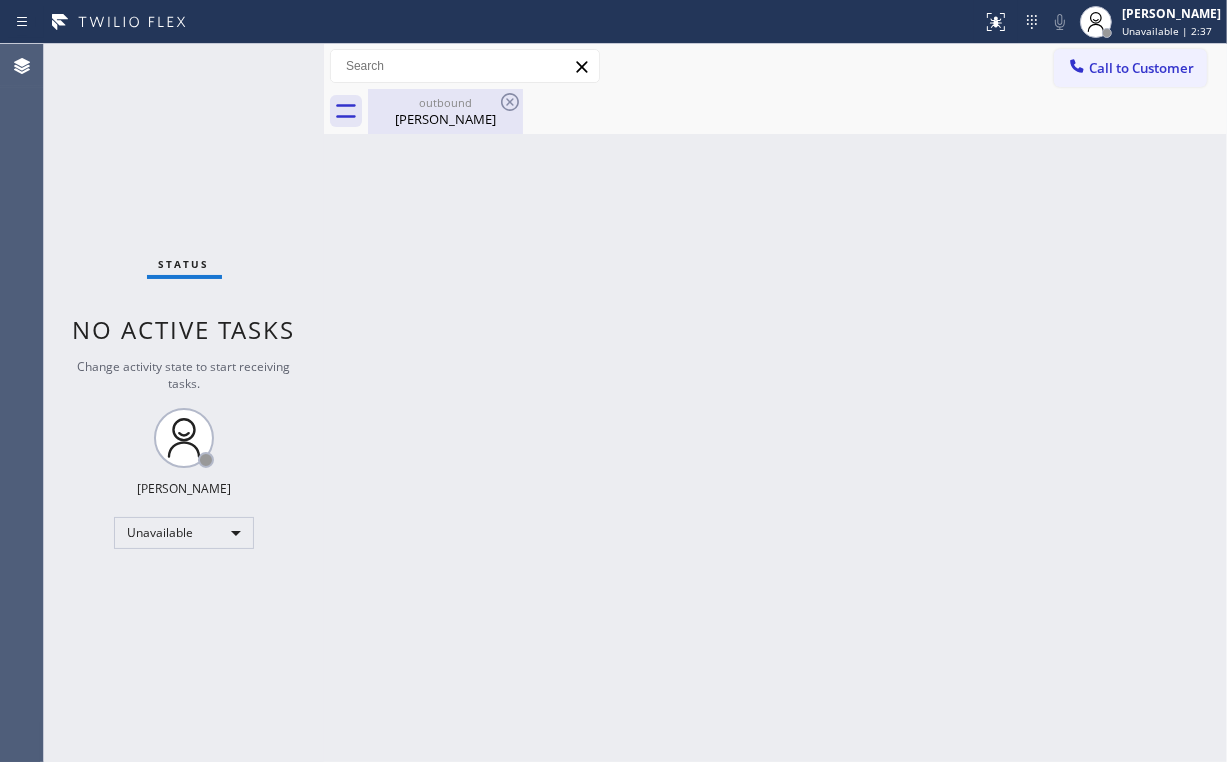 click on "Cris Mendes" at bounding box center [445, 119] 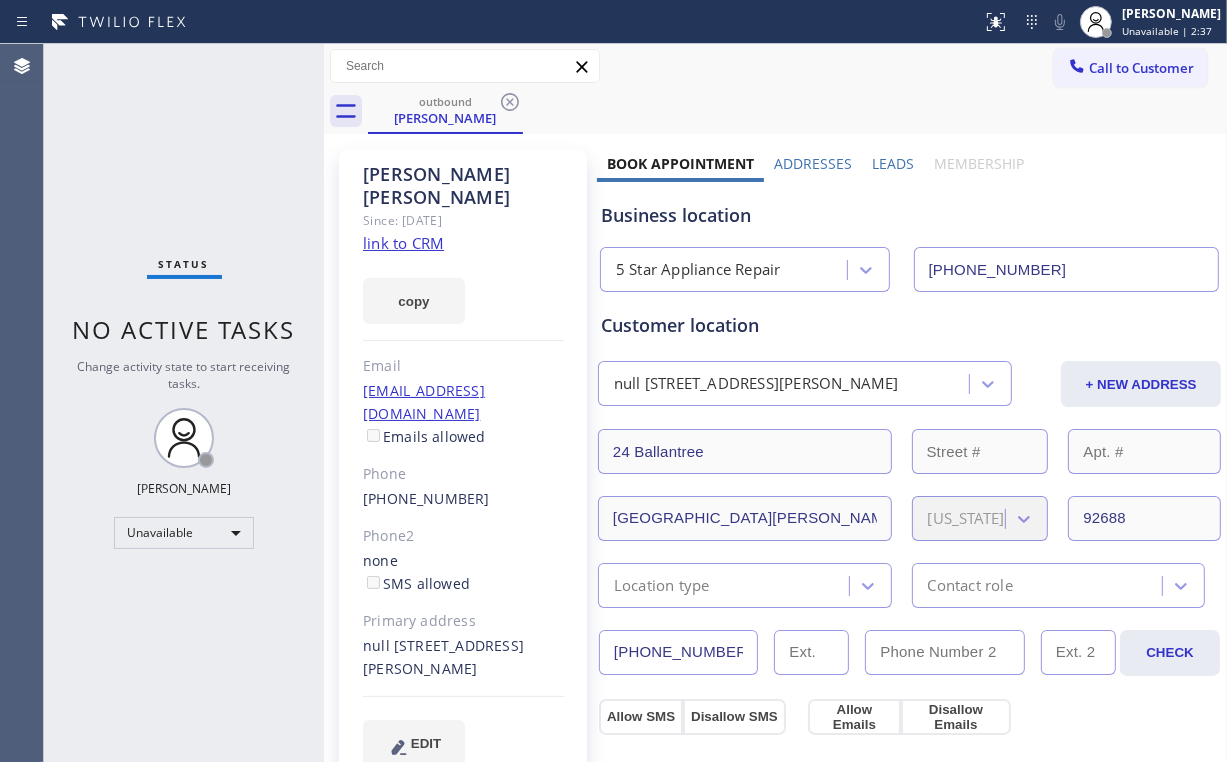 drag, startPoint x: 498, startPoint y: 101, endPoint x: 516, endPoint y: 100, distance: 18.027756 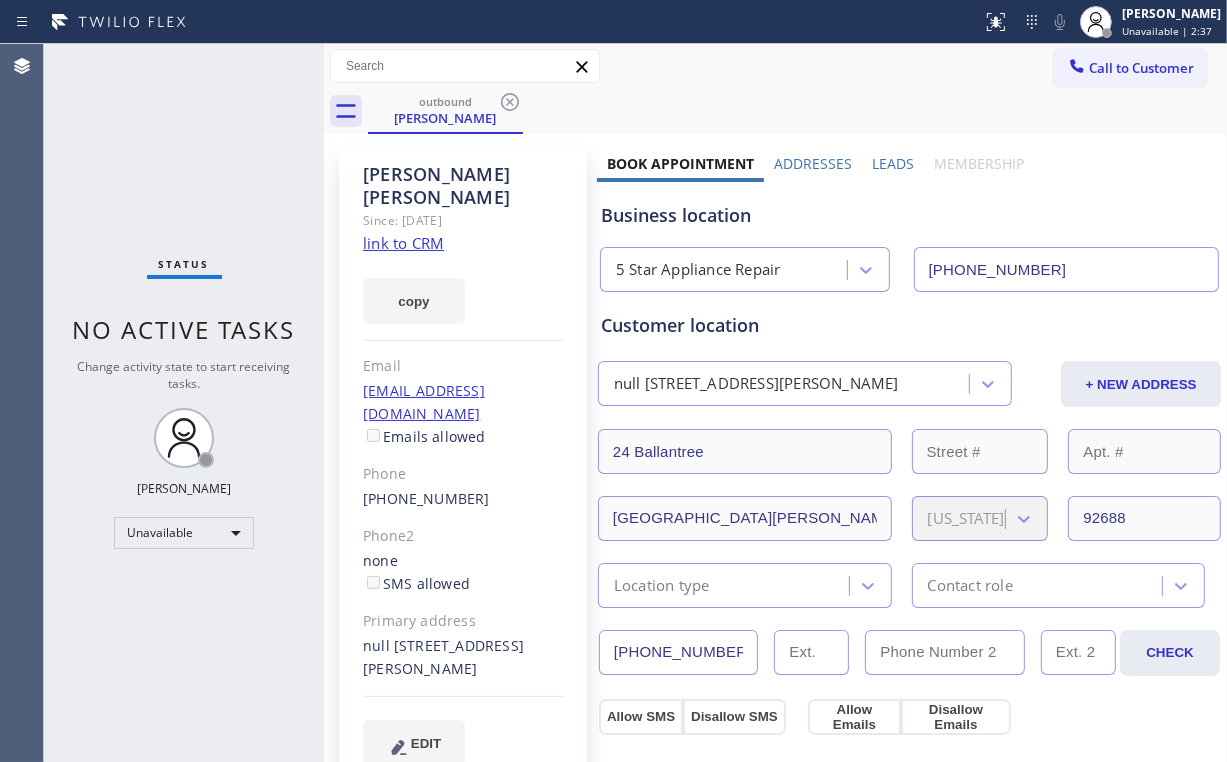 click 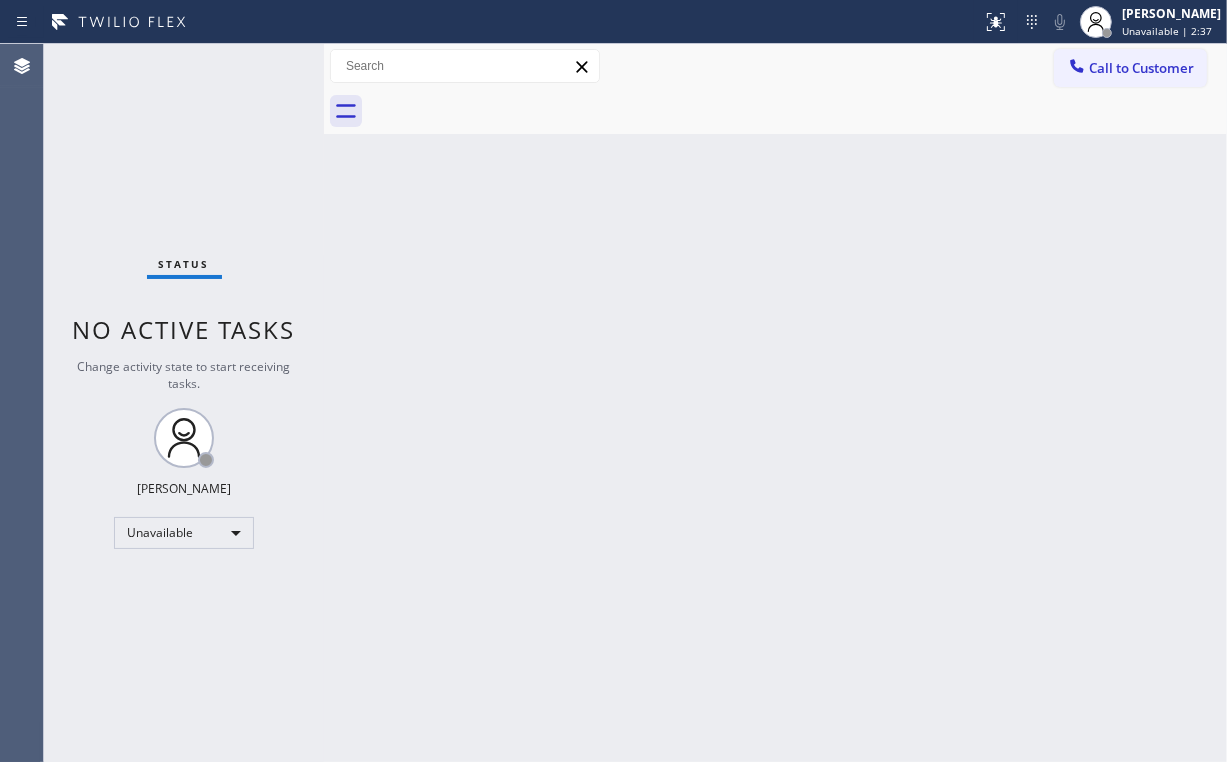 click at bounding box center [797, 111] 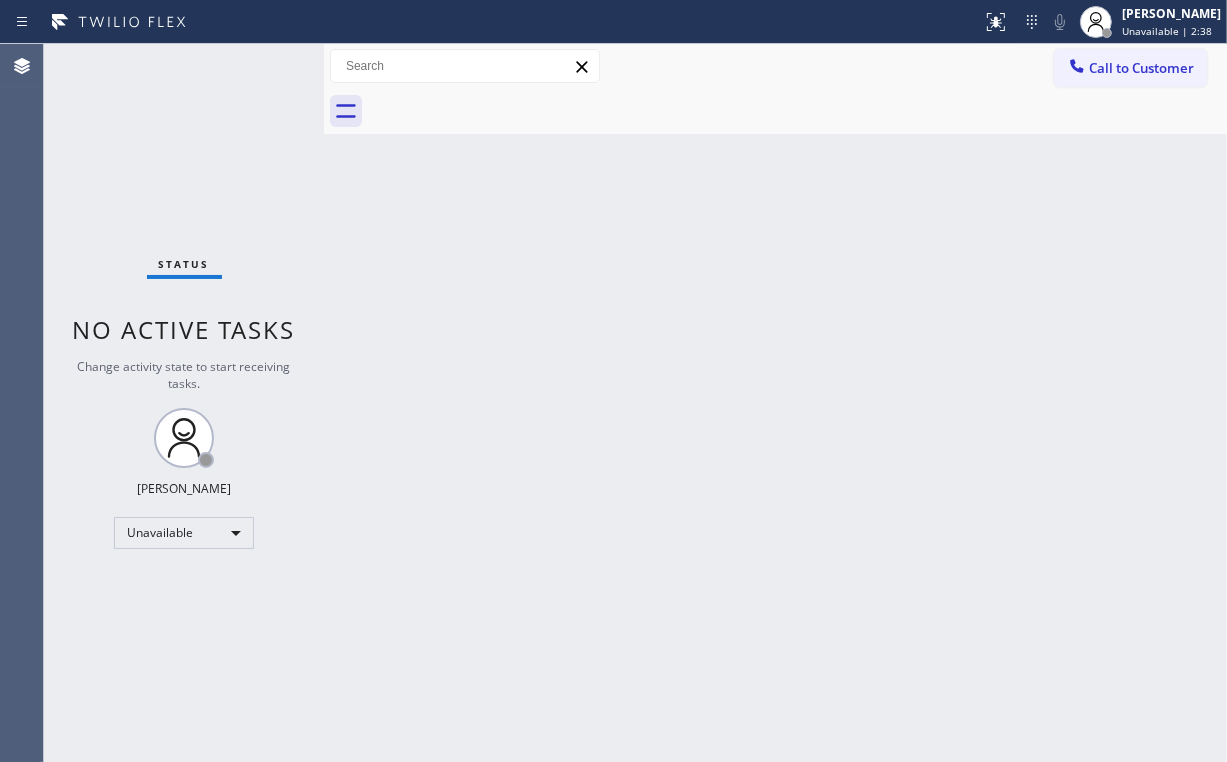 click on "Back to Dashboard Change Sender ID Customers Technicians Select a contact Outbound call Location Search location Your caller id phone number Customer number Call Customer info Name   Phone none Address none Change Sender ID HVAC +18559994417 5 Star Appliance +18557314952 Appliance Repair +18554611149 Plumbing +18889090120 Air Duct Cleaning +18006865038  Electricians +18005688664 Cancel Change Check personal SMS Reset Change No tabs Call to Customer Outbound call Location SCM Electrical Contractors Your caller id phone number (856) 502-1317 Customer number Call Outbound call Technician Search Technician Your caller id phone number Your caller id phone number Call" at bounding box center (775, 403) 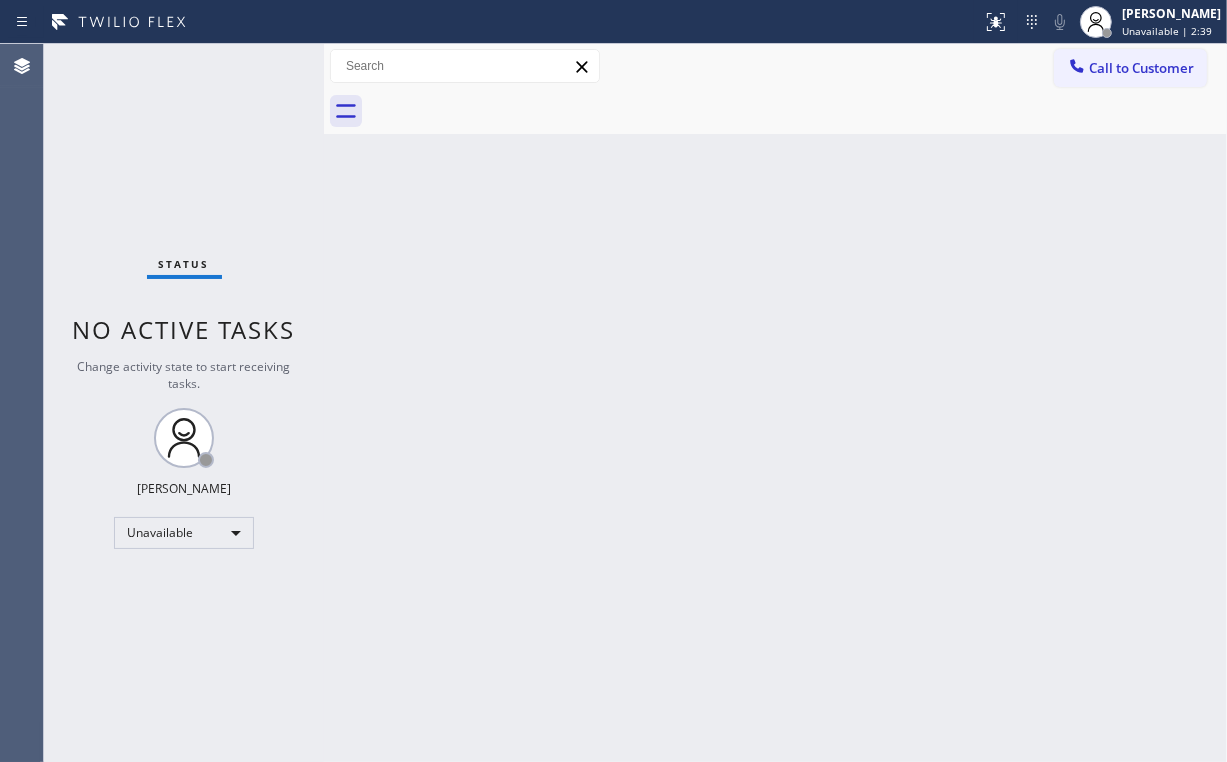 drag, startPoint x: 502, startPoint y: 292, endPoint x: 281, endPoint y: 0, distance: 366.2035 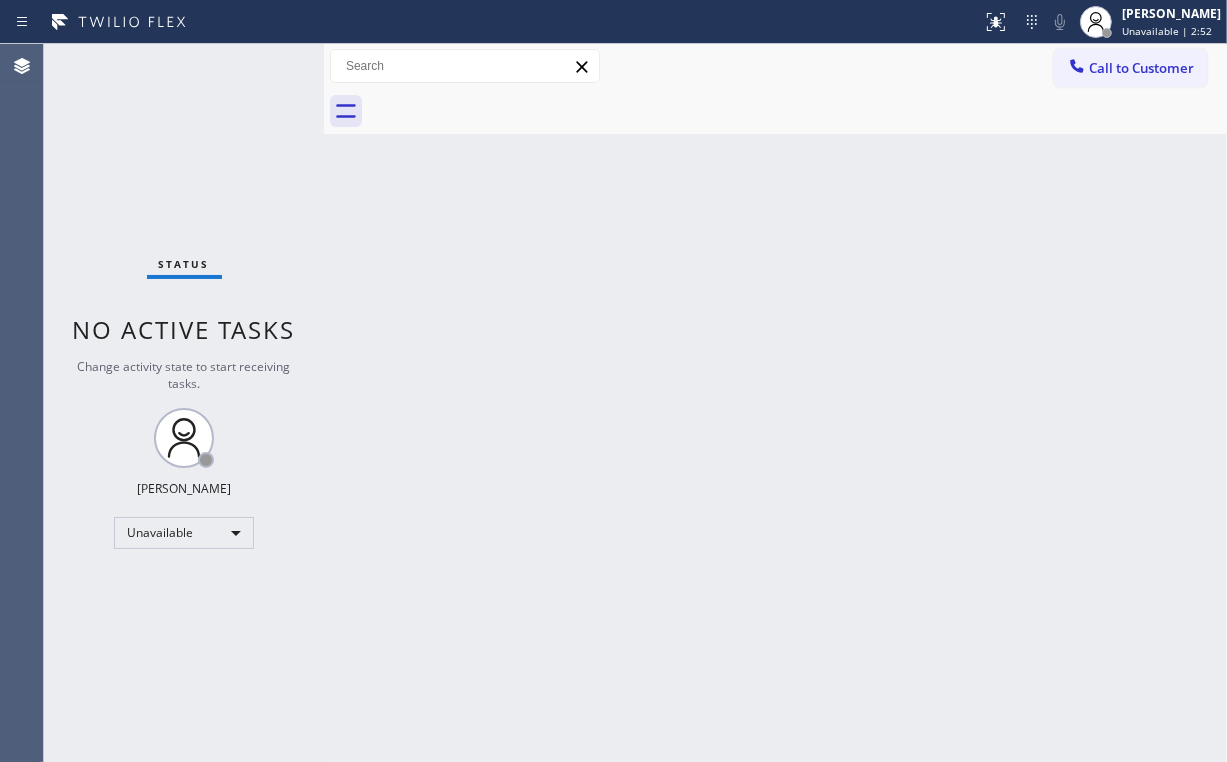 drag, startPoint x: 103, startPoint y: 132, endPoint x: 96, endPoint y: 100, distance: 32.75668 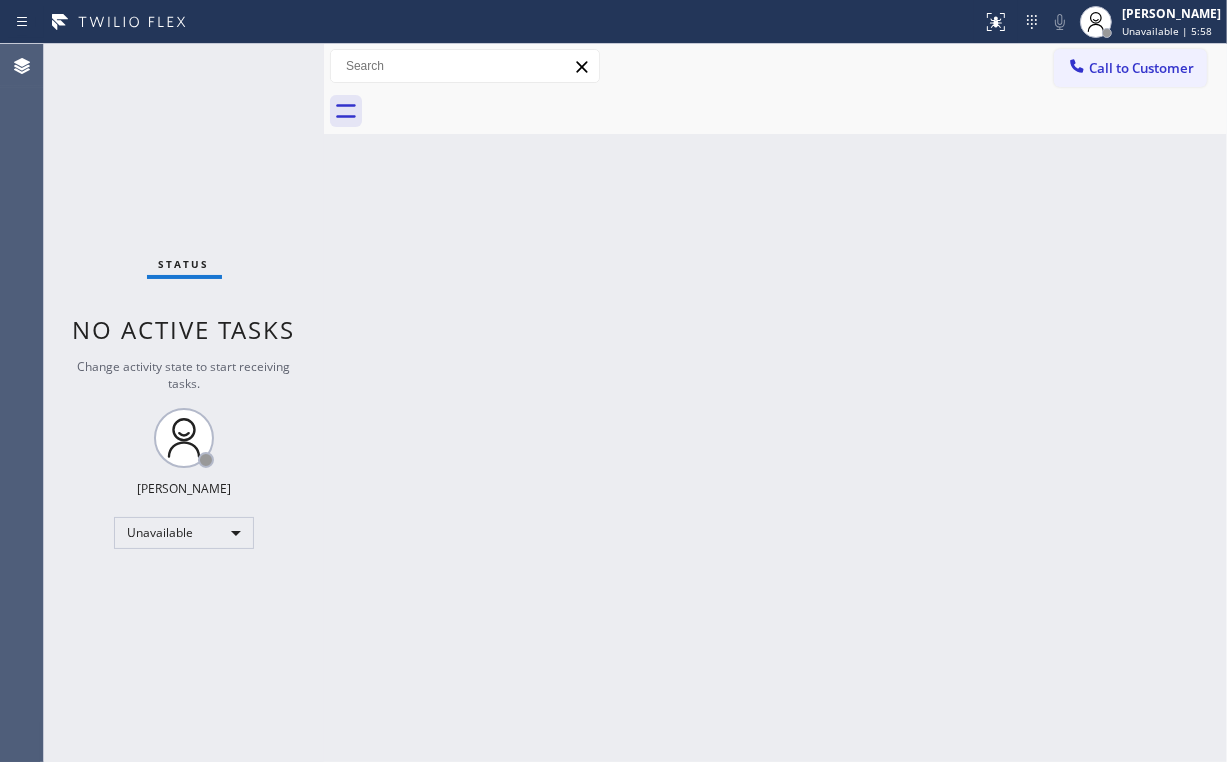 drag, startPoint x: 637, startPoint y: 520, endPoint x: 526, endPoint y: 686, distance: 199.69226 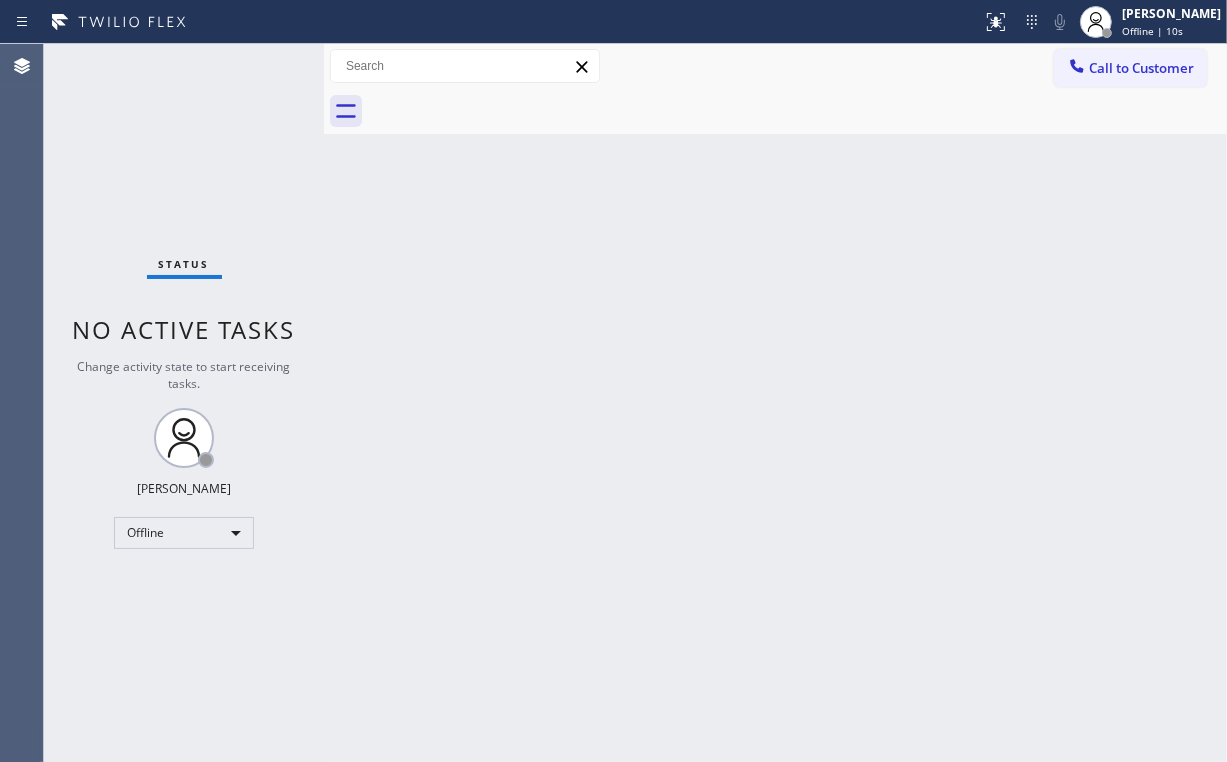 drag, startPoint x: 154, startPoint y: 143, endPoint x: 194, endPoint y: 219, distance: 85.883644 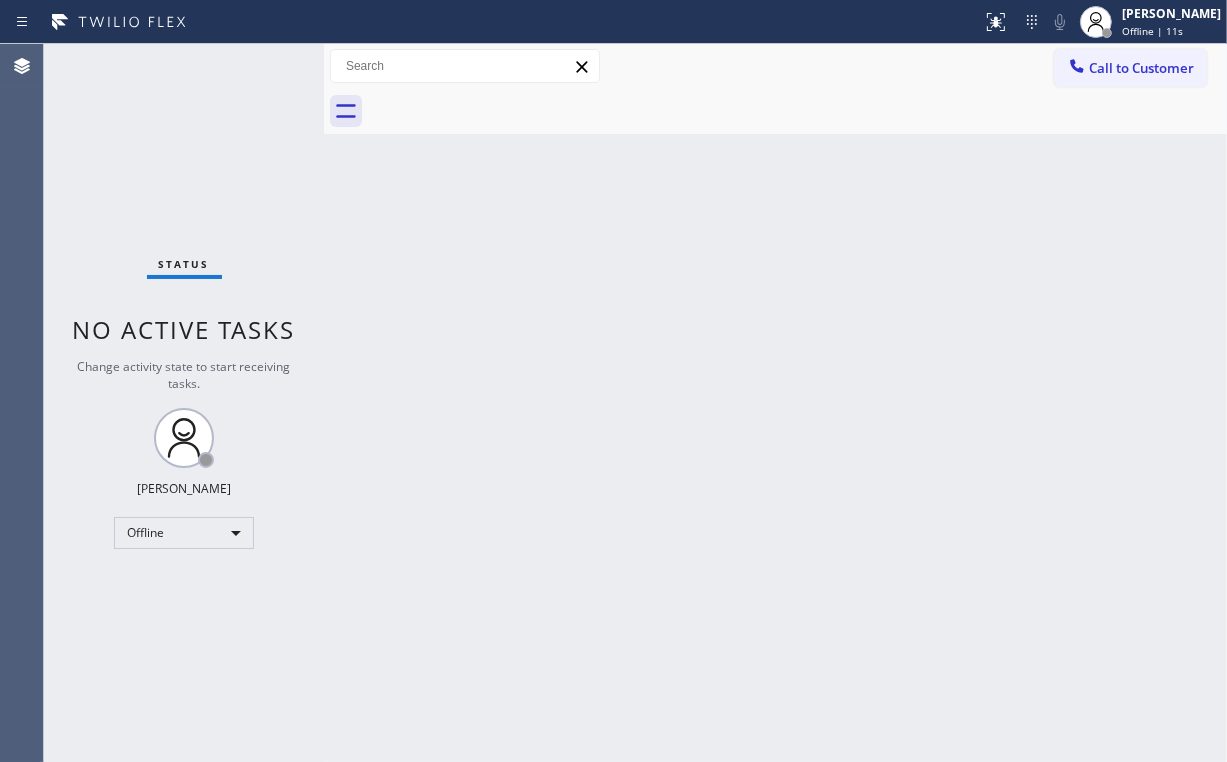 click on "Status   No active tasks     Change activity state to start receiving tasks.   [PERSON_NAME] Offline" at bounding box center (184, 403) 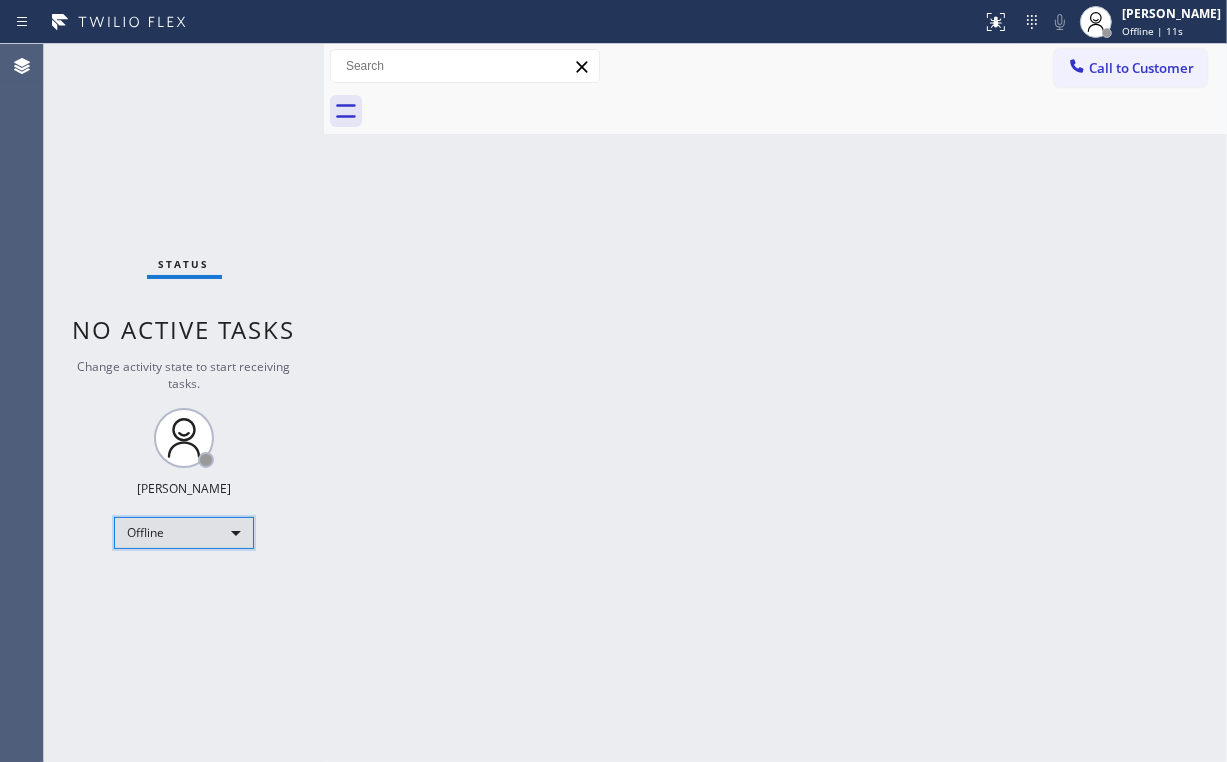 click on "Offline" at bounding box center [184, 533] 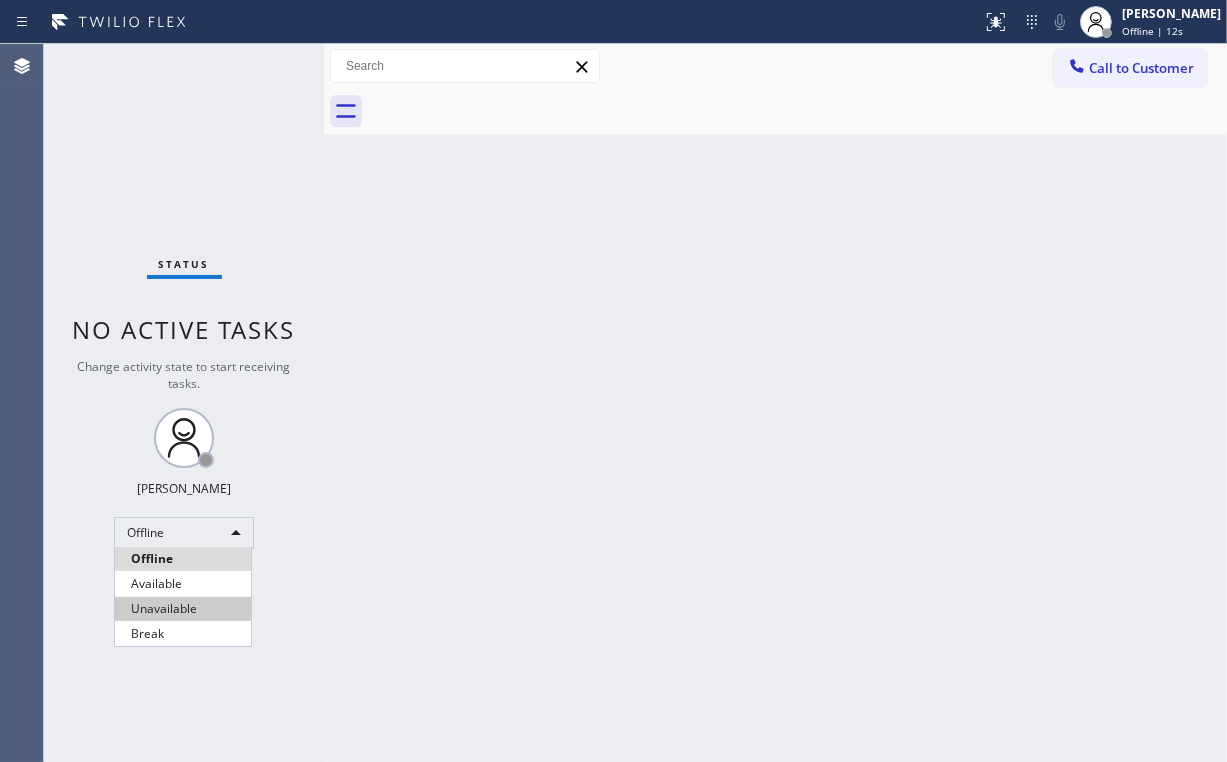click on "Unavailable" at bounding box center [183, 609] 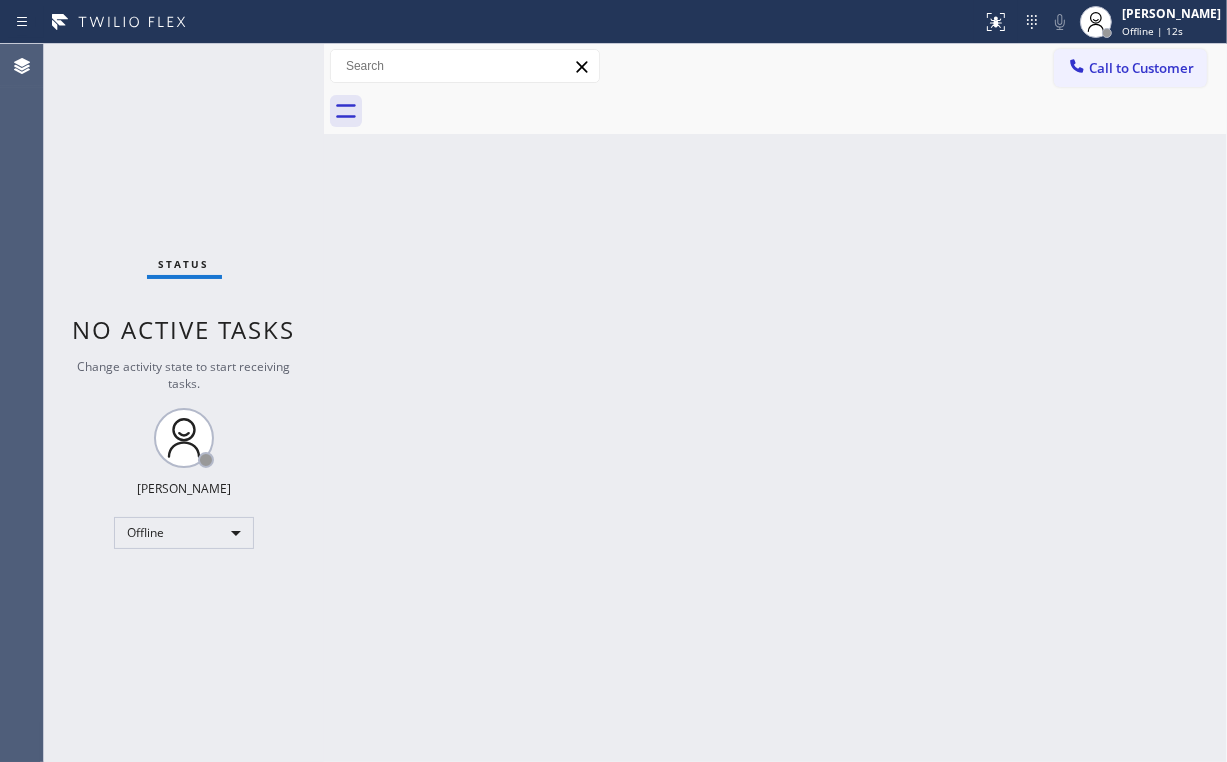 click on "Back to Dashboard Change Sender ID Customers Technicians Select a contact Outbound call Location Search location Your caller id phone number Customer number Call Customer info Name   Phone none Address none Change Sender ID HVAC +18559994417 5 Star Appliance +18557314952 Appliance Repair +18554611149 Plumbing +18889090120 Air Duct Cleaning +18006865038  Electricians +18005688664 Cancel Change Check personal SMS Reset Change No tabs Call to Customer Outbound call Location SCM Electrical Contractors Your caller id phone number (856) 502-1317 Customer number Call Outbound call Technician Search Technician Your caller id phone number Your caller id phone number Call" at bounding box center (775, 403) 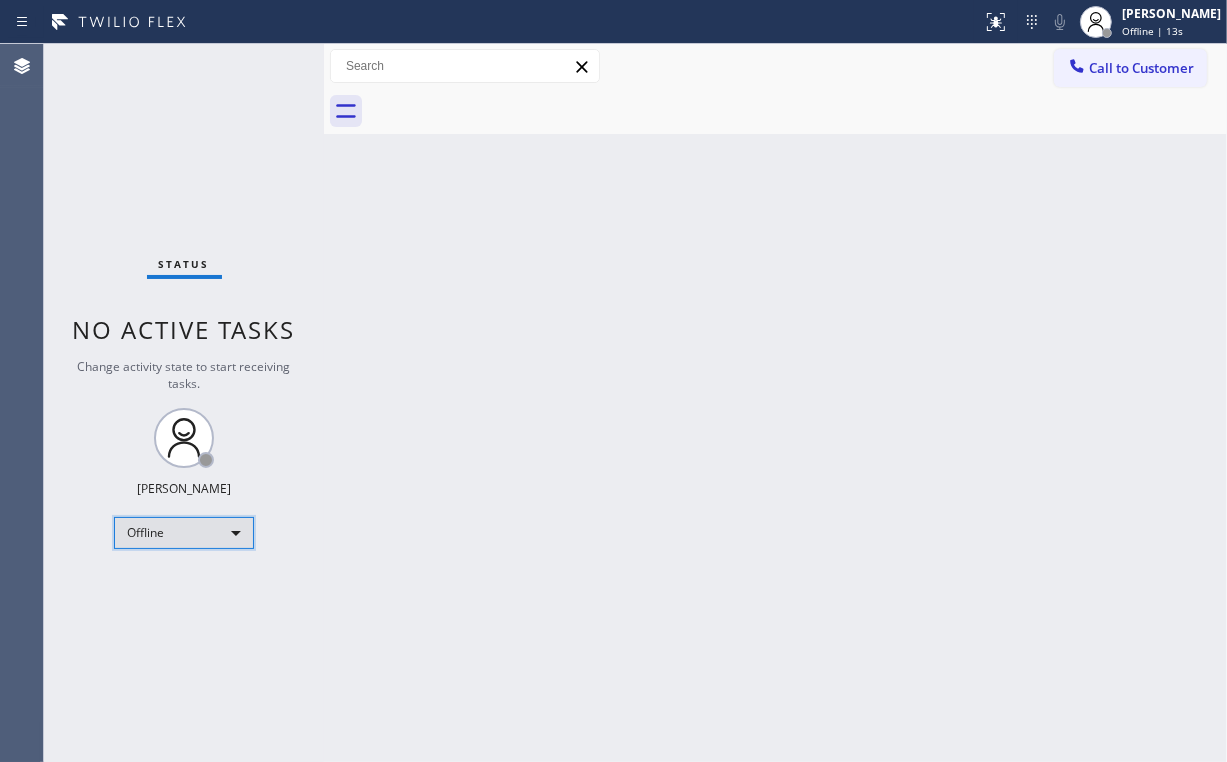 click on "Offline" at bounding box center [184, 533] 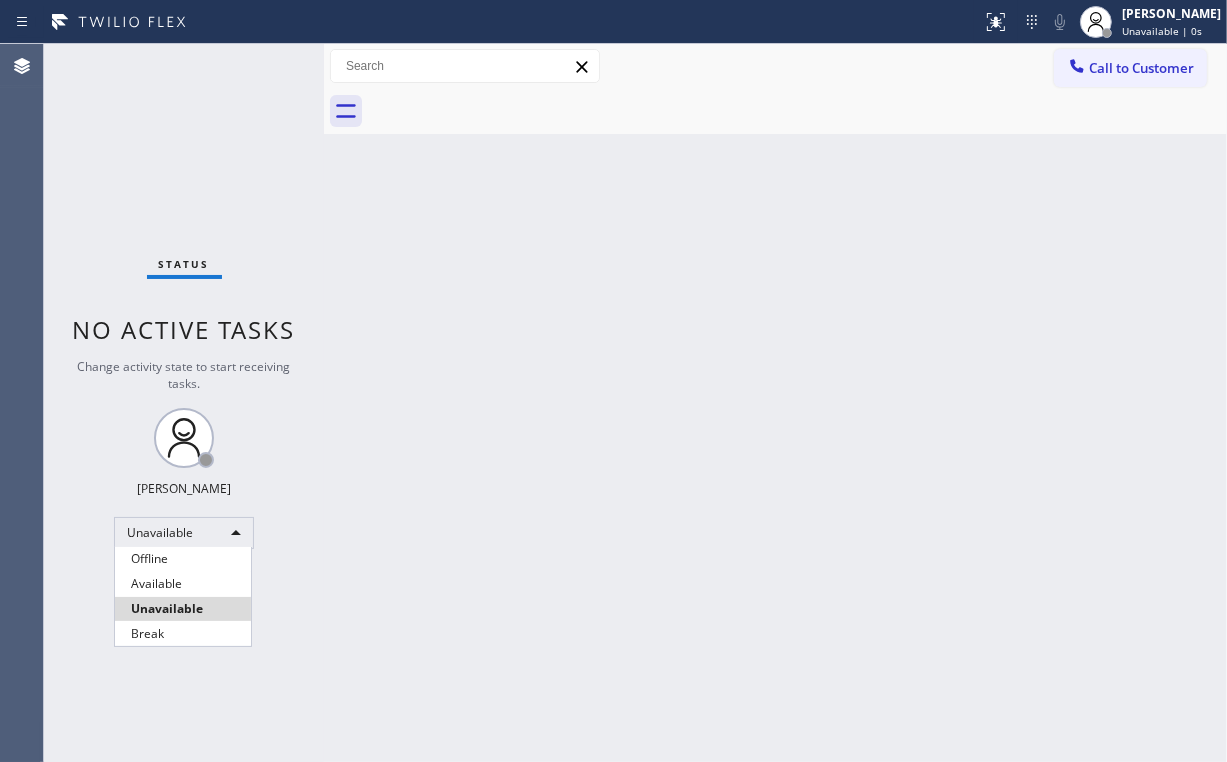 click on "Unavailable" at bounding box center (183, 609) 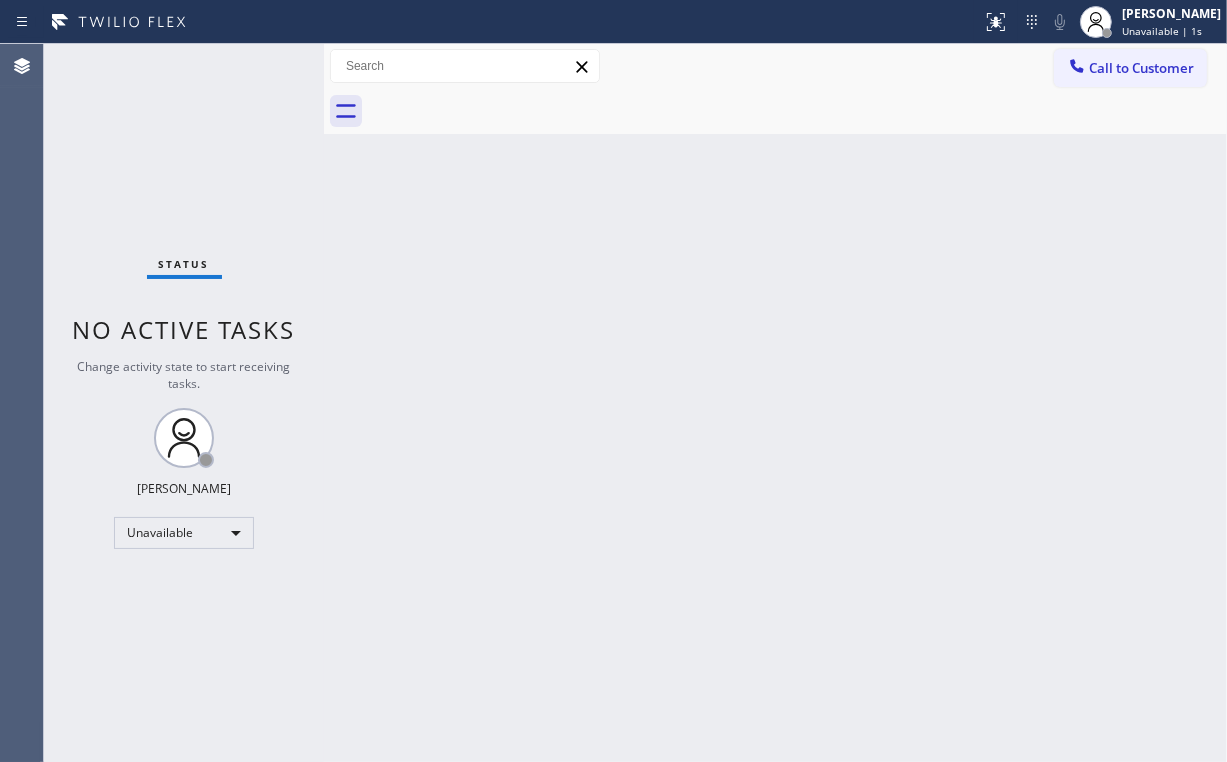 click on "Back to Dashboard Change Sender ID Customers Technicians Select a contact Outbound call Location Search location Your caller id phone number Customer number Call Customer info Name   Phone none Address none Change Sender ID HVAC +18559994417 5 Star Appliance +18557314952 Appliance Repair +18554611149 Plumbing +18889090120 Air Duct Cleaning +18006865038  Electricians +18005688664 Cancel Change Check personal SMS Reset Change No tabs Call to Customer Outbound call Location SCM Electrical Contractors Your caller id phone number (856) 502-1317 Customer number Call Outbound call Technician Search Technician Your caller id phone number Your caller id phone number Call" at bounding box center [775, 403] 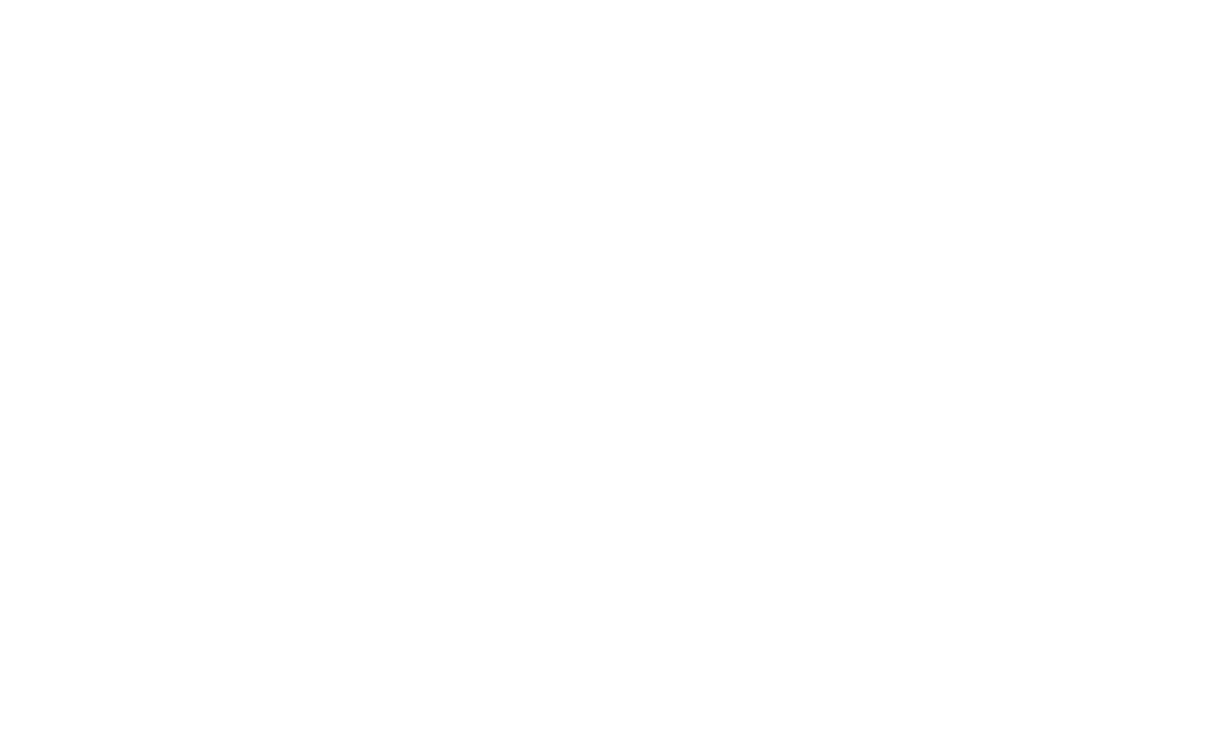 scroll, scrollTop: 0, scrollLeft: 0, axis: both 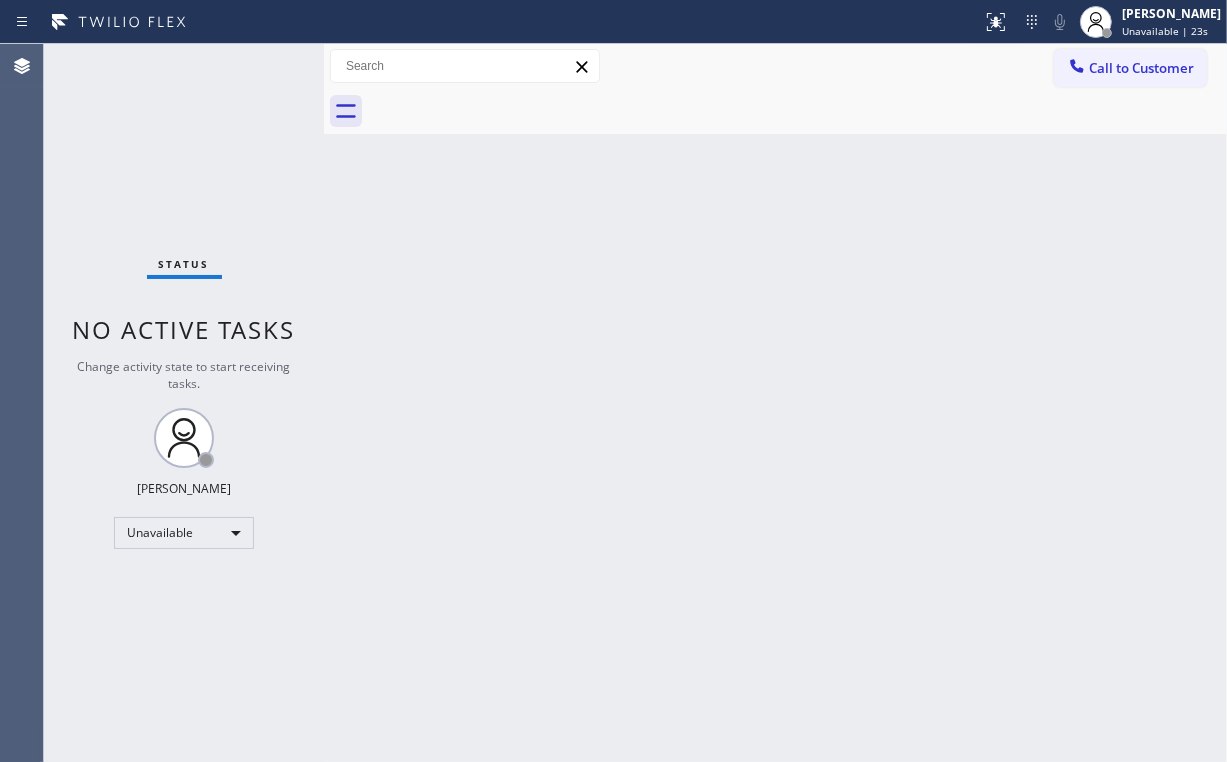 click on "Status   No active tasks     Change activity state to start receiving tasks.   [PERSON_NAME] Unavailable" at bounding box center [184, 403] 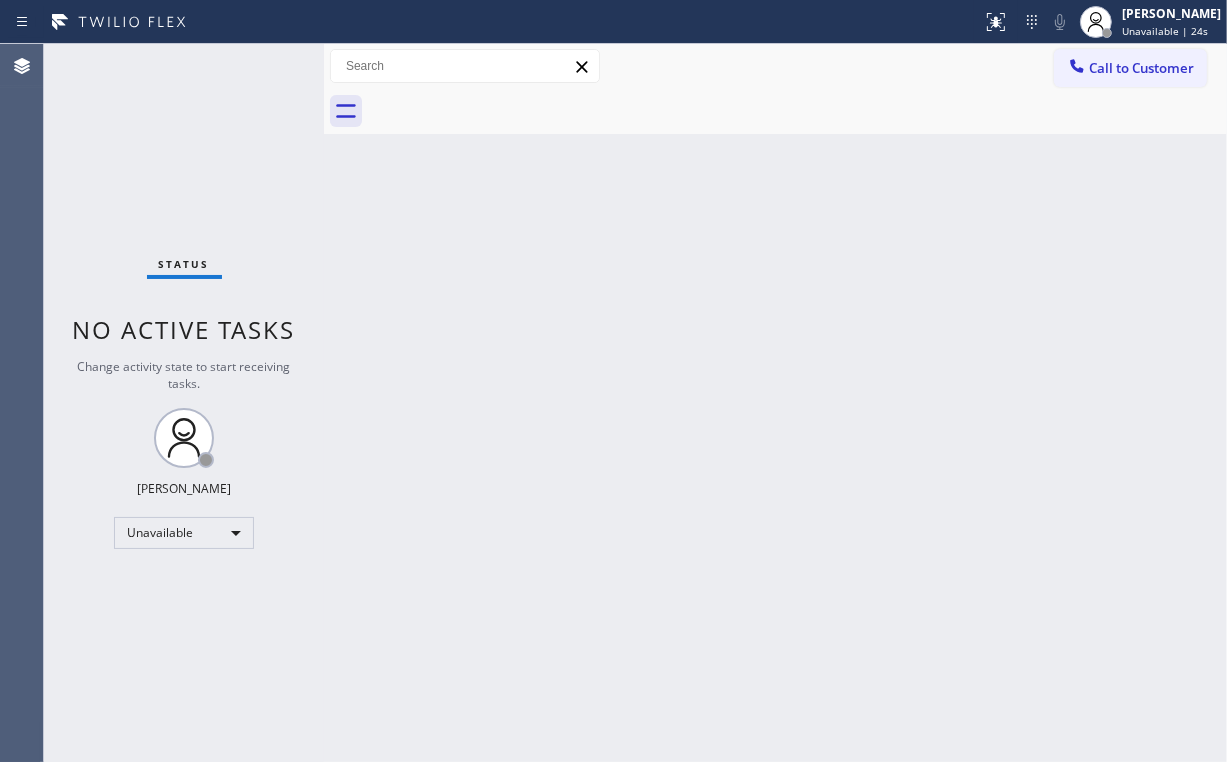 click on "Back to Dashboard Change Sender ID Customers Technicians Select a contact Outbound call Technician Search Technician Your caller id phone number Your caller id phone number Call Technician info Name   Phone none Address none Change Sender ID HVAC [PHONE_NUMBER] 5 Star Appliance [PHONE_NUMBER] Appliance Repair [PHONE_NUMBER] Plumbing [PHONE_NUMBER] Air Duct Cleaning [PHONE_NUMBER]  Electricians [PHONE_NUMBER] Cancel Change Check personal SMS Reset Change No tabs Call to Customer Outbound call Location Search location Your caller id phone number Customer number Call Outbound call Technician Search Technician Your caller id phone number Your caller id phone number Call" at bounding box center [775, 403] 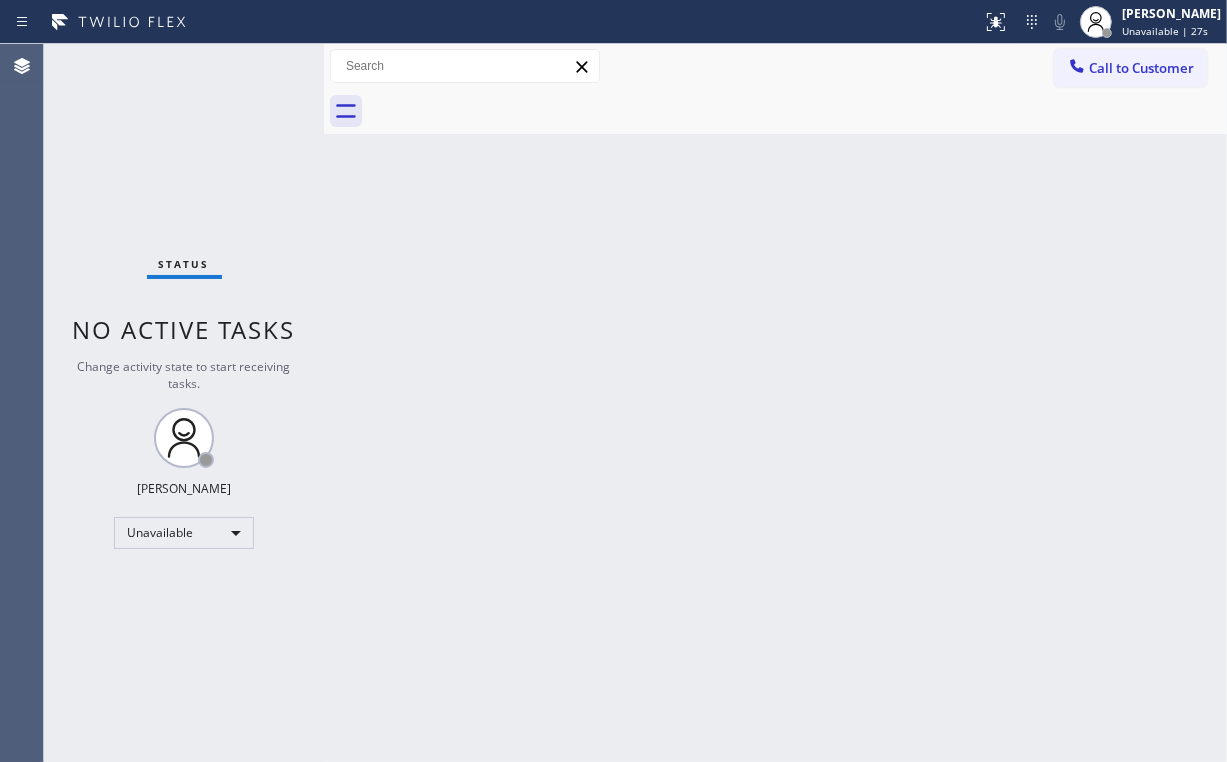 click on "Back to Dashboard Change Sender ID Customers Technicians Select a contact Outbound call Technician Search Technician Your caller id phone number Your caller id phone number Call Technician info Name   Phone none Address none Change Sender ID HVAC [PHONE_NUMBER] 5 Star Appliance [PHONE_NUMBER] Appliance Repair [PHONE_NUMBER] Plumbing [PHONE_NUMBER] Air Duct Cleaning [PHONE_NUMBER]  Electricians [PHONE_NUMBER] Cancel Change Check personal SMS Reset Change No tabs Call to Customer Outbound call Location Search location Your caller id phone number Customer number Call Outbound call Technician Search Technician Your caller id phone number Your caller id phone number Call" at bounding box center (775, 403) 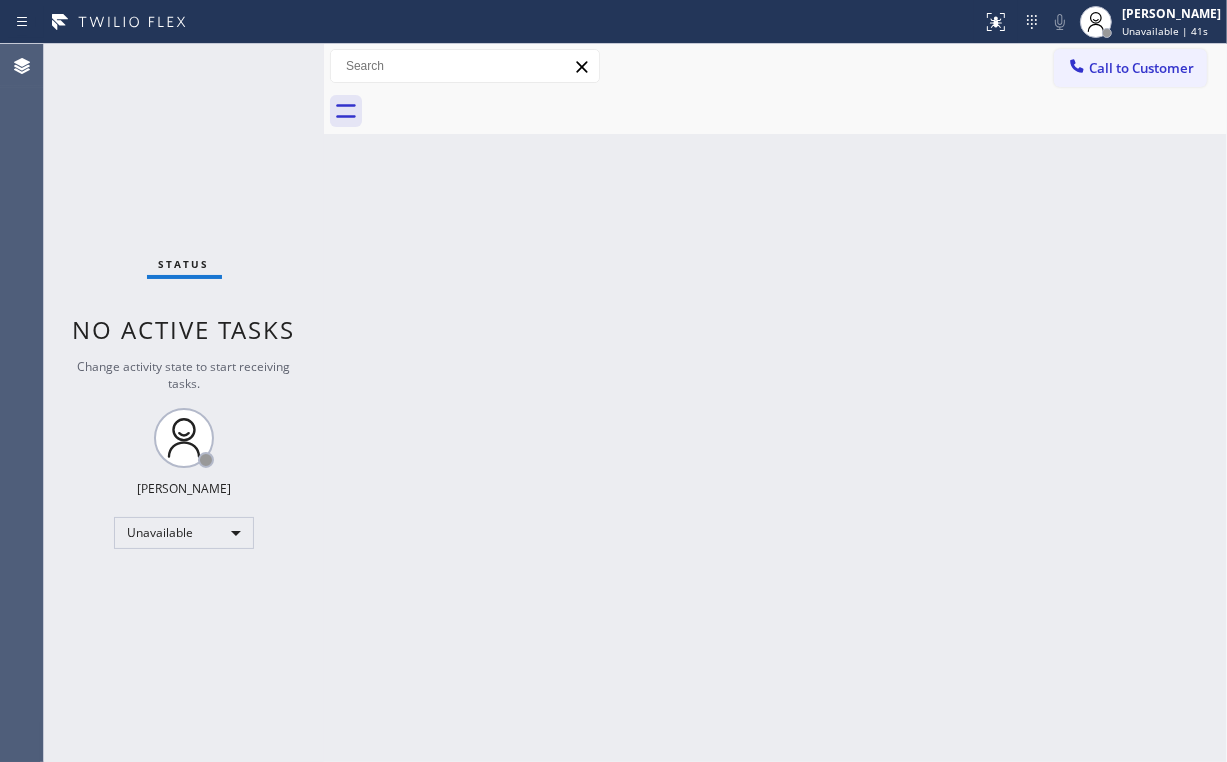 drag, startPoint x: 648, startPoint y: 314, endPoint x: 575, endPoint y: 447, distance: 151.71684 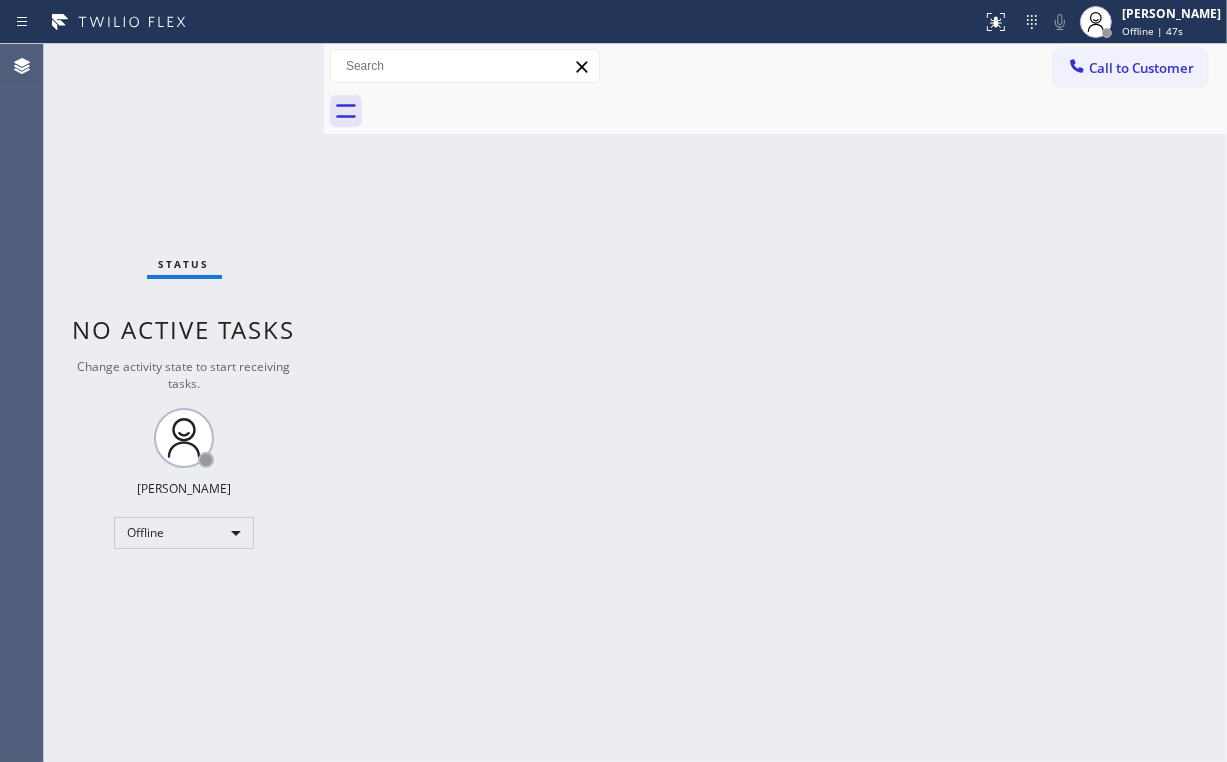 click on "Status   No active tasks     Change activity state to start receiving tasks.   [PERSON_NAME] Offline" at bounding box center (184, 403) 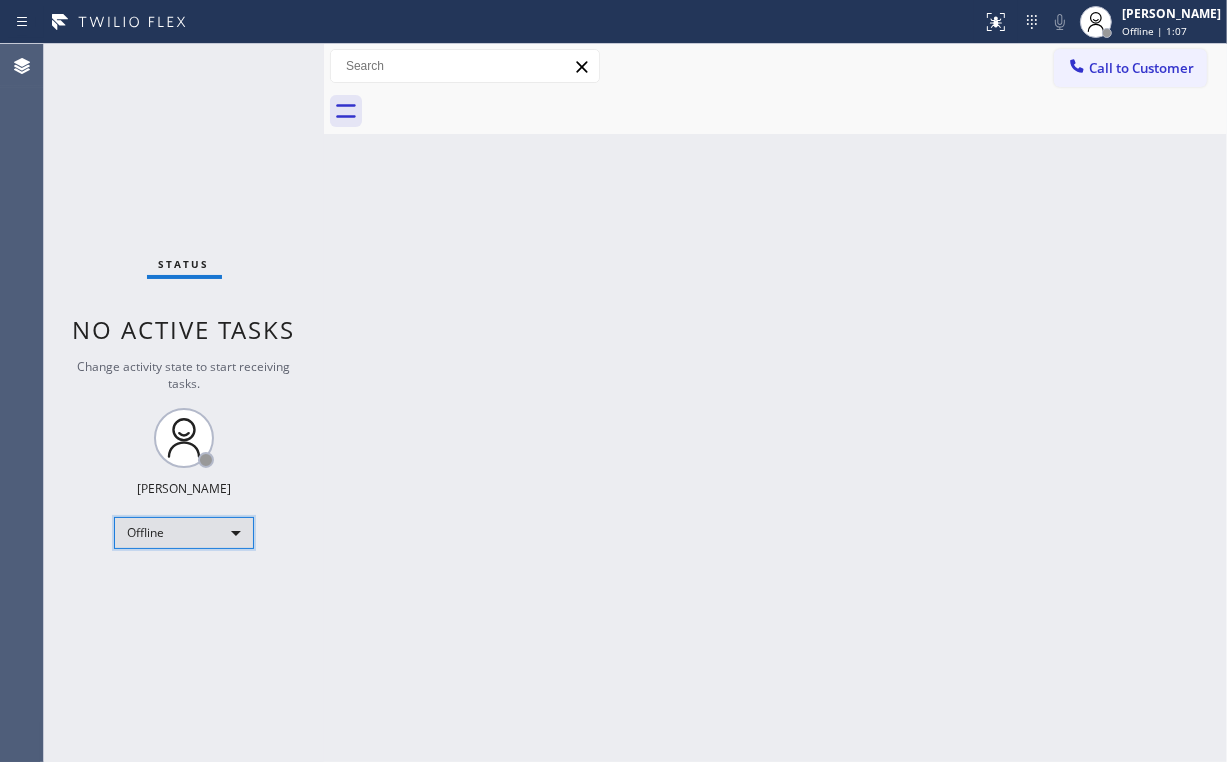 click on "Offline" at bounding box center [184, 533] 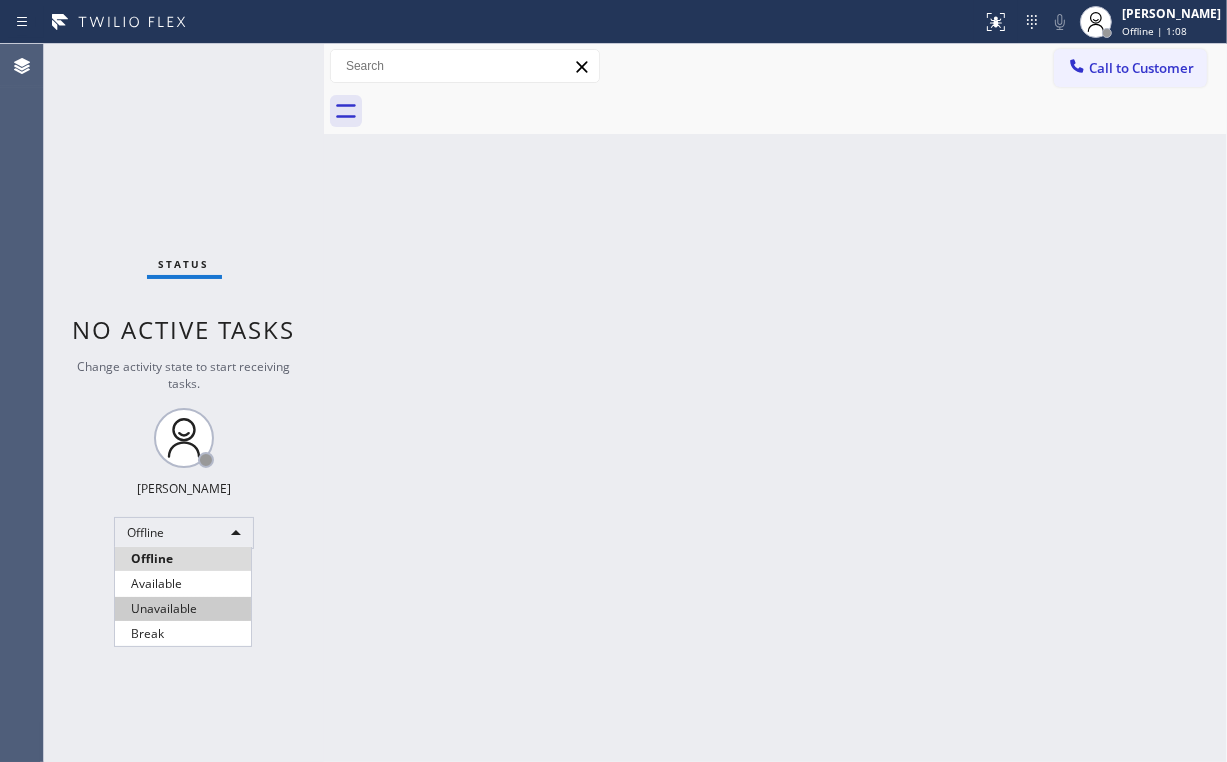 click on "Unavailable" at bounding box center [183, 609] 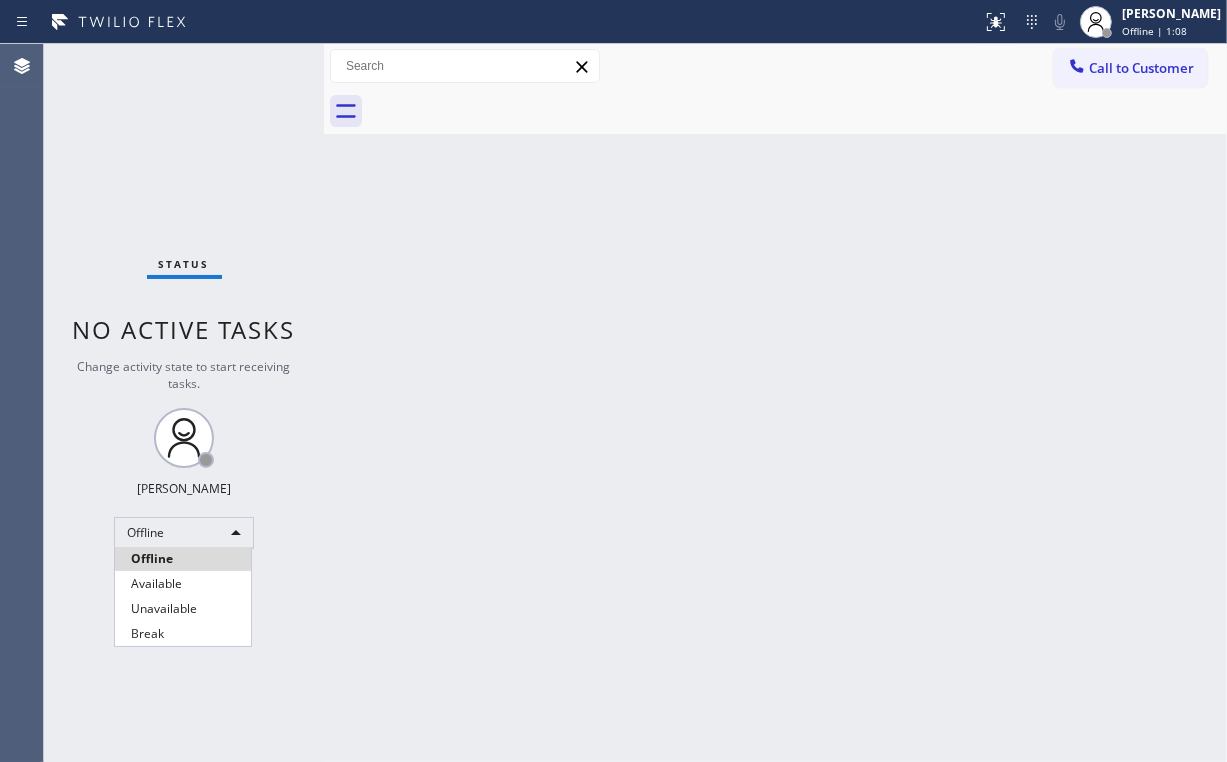 click on "Back to Dashboard Change Sender ID Customers Technicians Select a contact Outbound call Technician Search Technician Your caller id phone number Your caller id phone number Call Technician info Name   Phone none Address none Change Sender ID HVAC [PHONE_NUMBER] 5 Star Appliance [PHONE_NUMBER] Appliance Repair [PHONE_NUMBER] Plumbing [PHONE_NUMBER] Air Duct Cleaning [PHONE_NUMBER]  Electricians [PHONE_NUMBER] Cancel Change Check personal SMS Reset Change No tabs Call to Customer Outbound call Location Search location Your caller id phone number Customer number Call Outbound call Technician Search Technician Your caller id phone number Your caller id phone number Call" at bounding box center (775, 403) 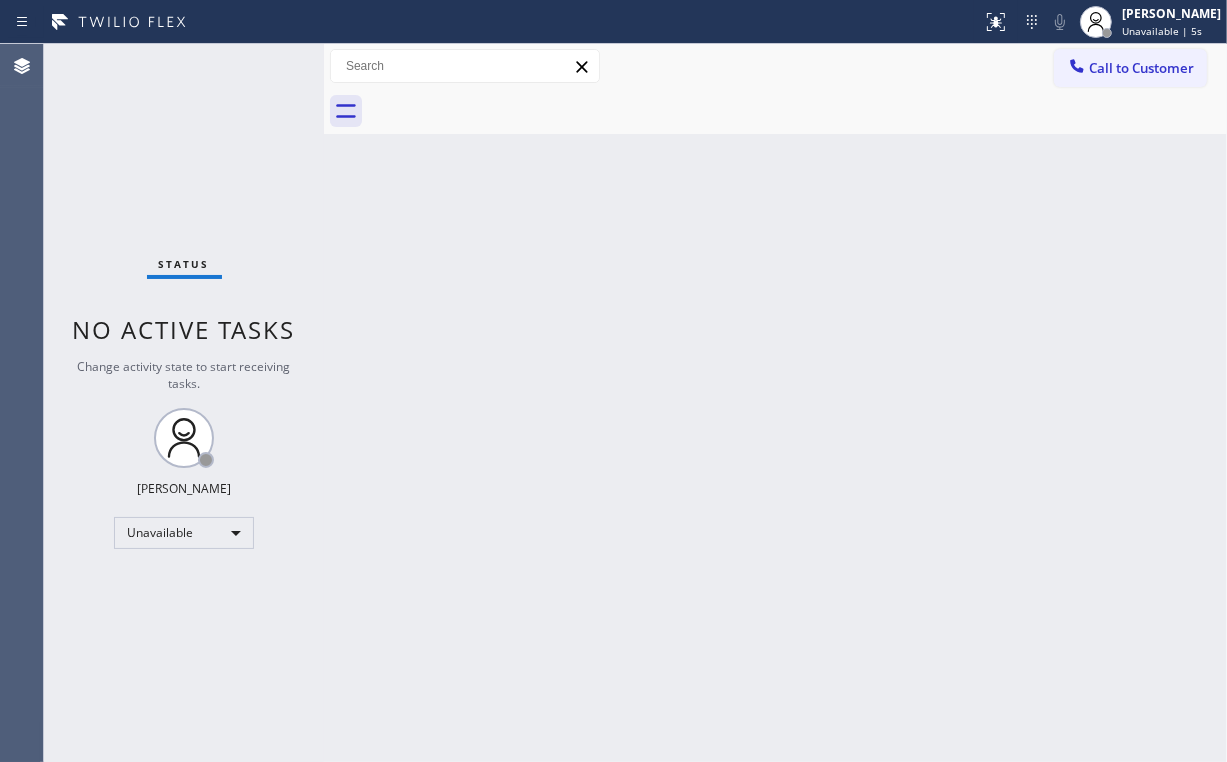 click on "Status   No active tasks     Change activity state to start receiving tasks.   [PERSON_NAME] Unavailable" at bounding box center (184, 403) 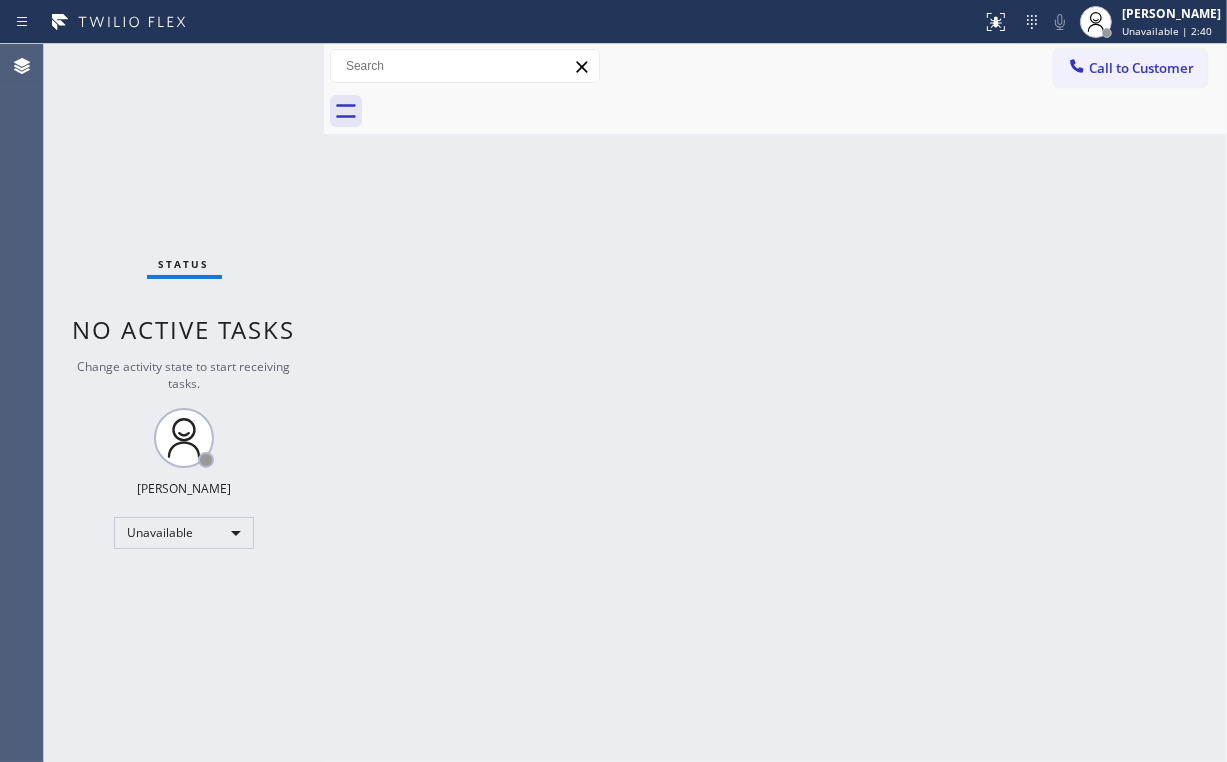 click on "Status   No active tasks     Change activity state to start receiving tasks.   [PERSON_NAME] Unavailable" at bounding box center [184, 403] 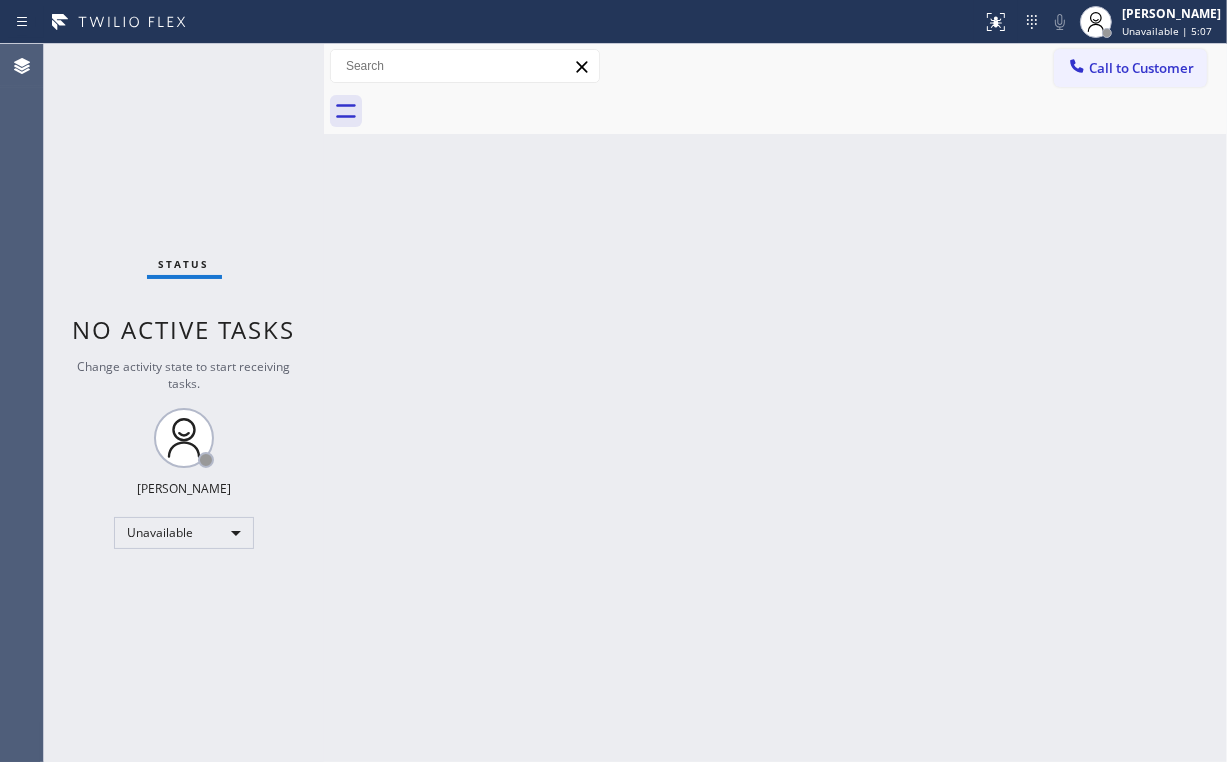 drag, startPoint x: 168, startPoint y: 112, endPoint x: 136, endPoint y: 80, distance: 45.254833 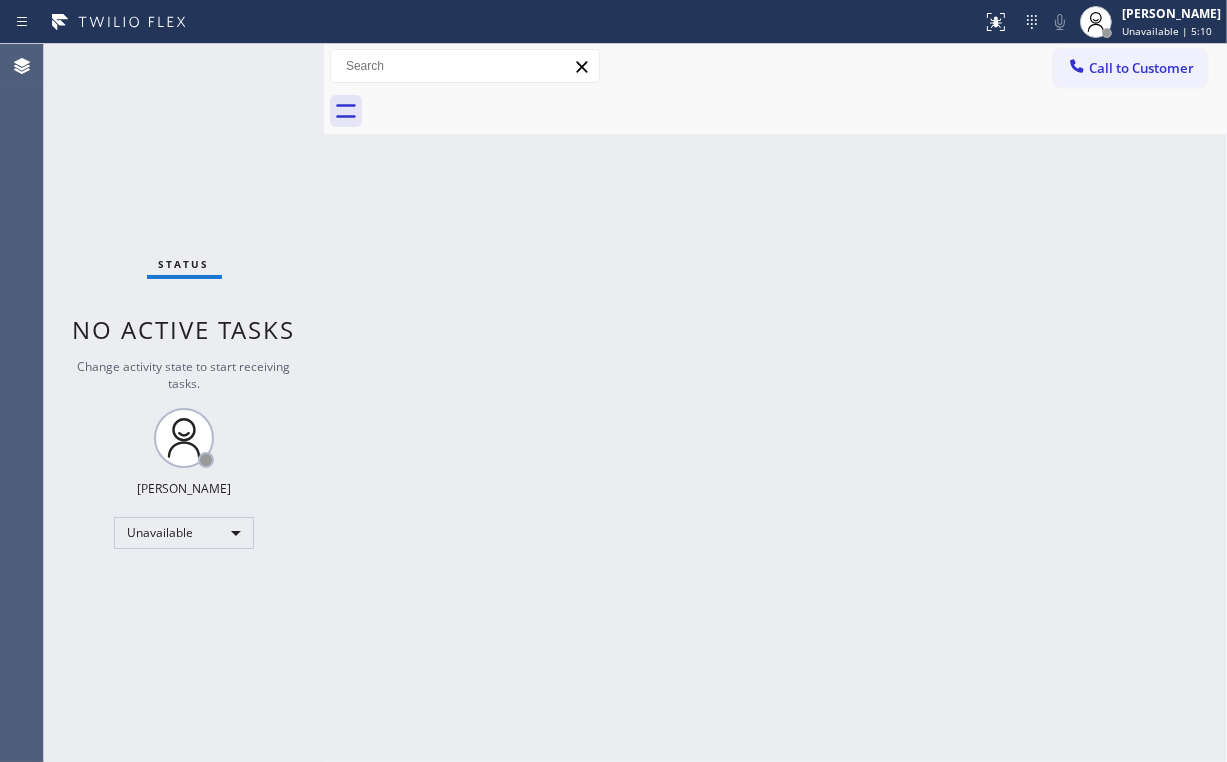 drag, startPoint x: 628, startPoint y: 450, endPoint x: 560, endPoint y: 564, distance: 132.74034 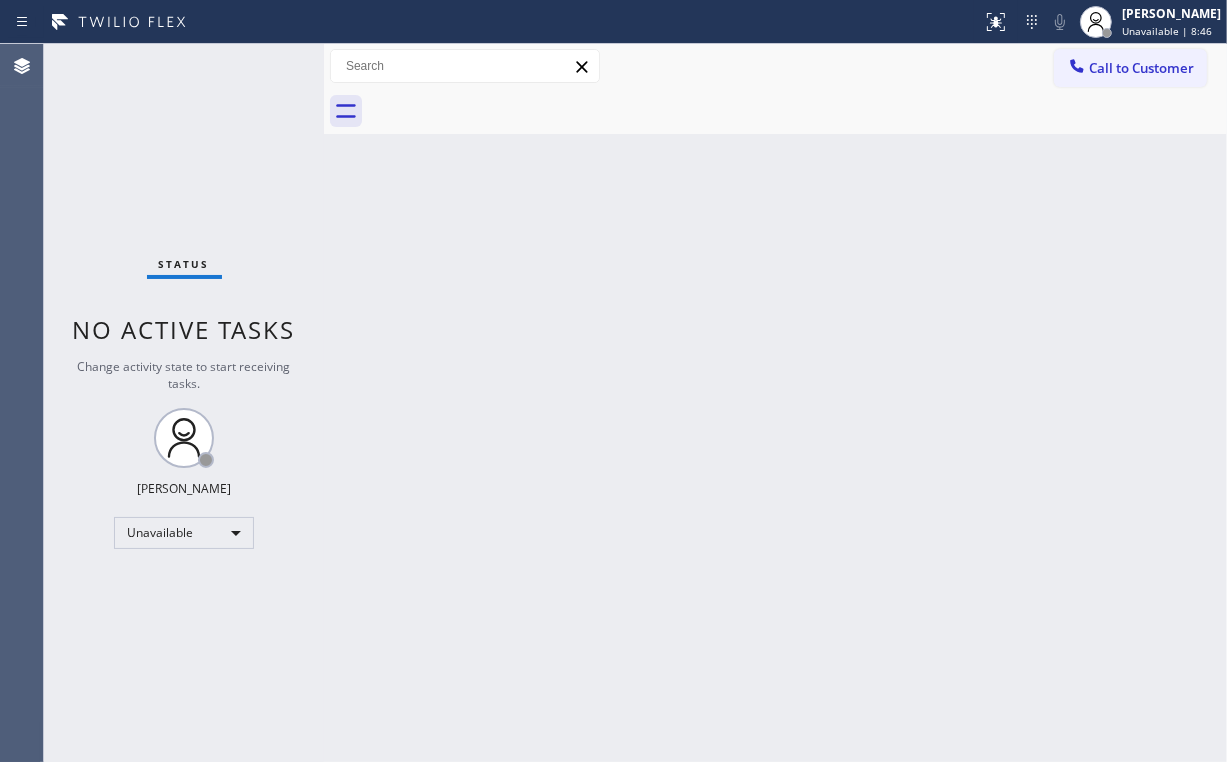 drag, startPoint x: 68, startPoint y: 153, endPoint x: 48, endPoint y: 15, distance: 139.44174 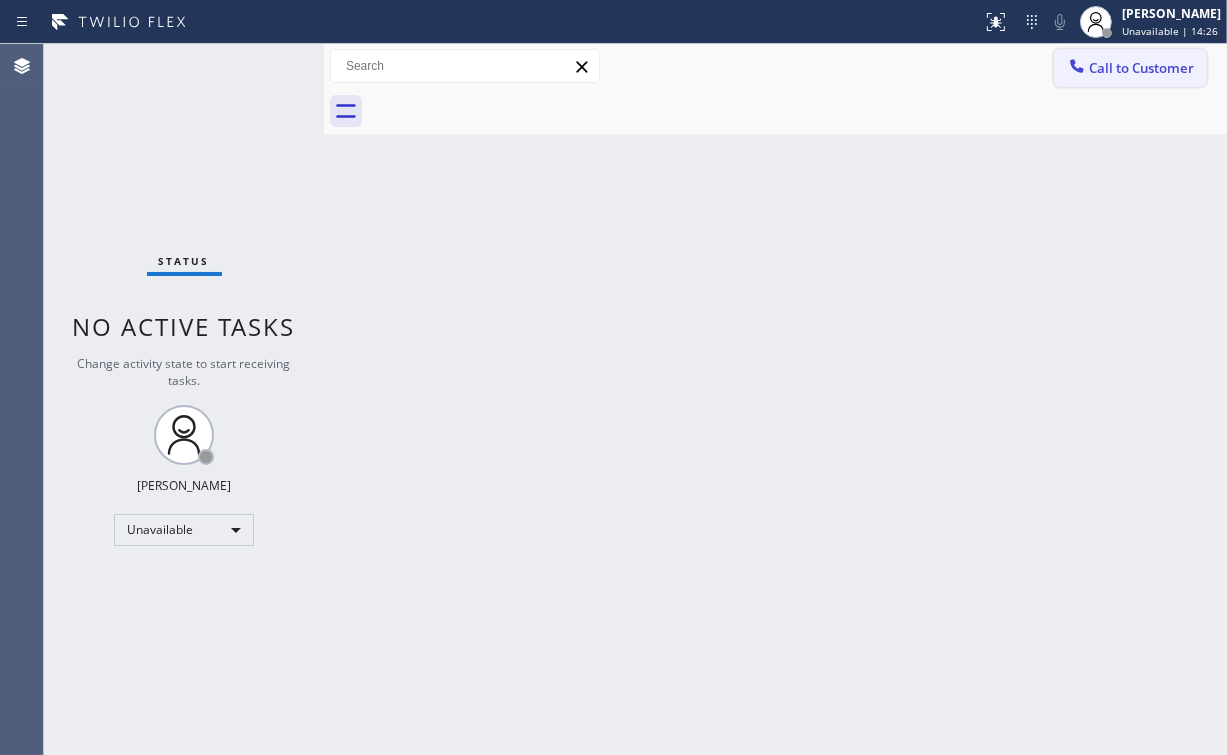 click on "Call to Customer" at bounding box center [1141, 68] 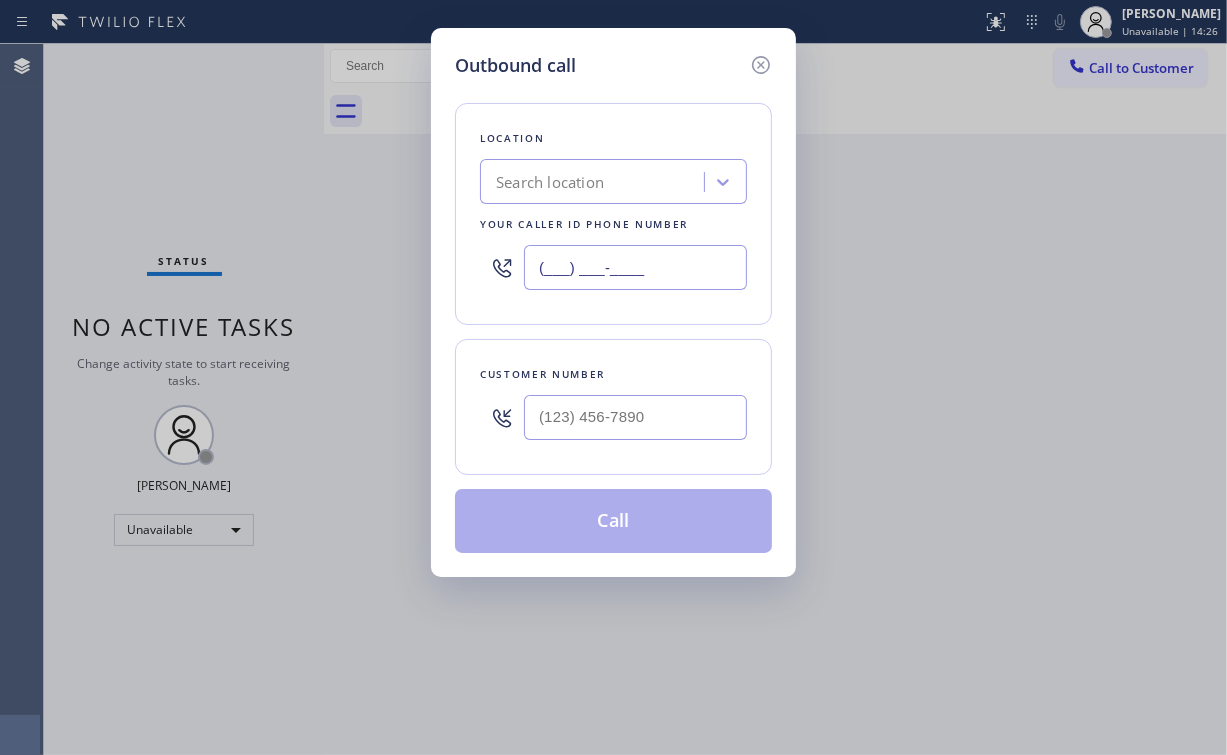 drag, startPoint x: 647, startPoint y: 268, endPoint x: 422, endPoint y: 266, distance: 225.0089 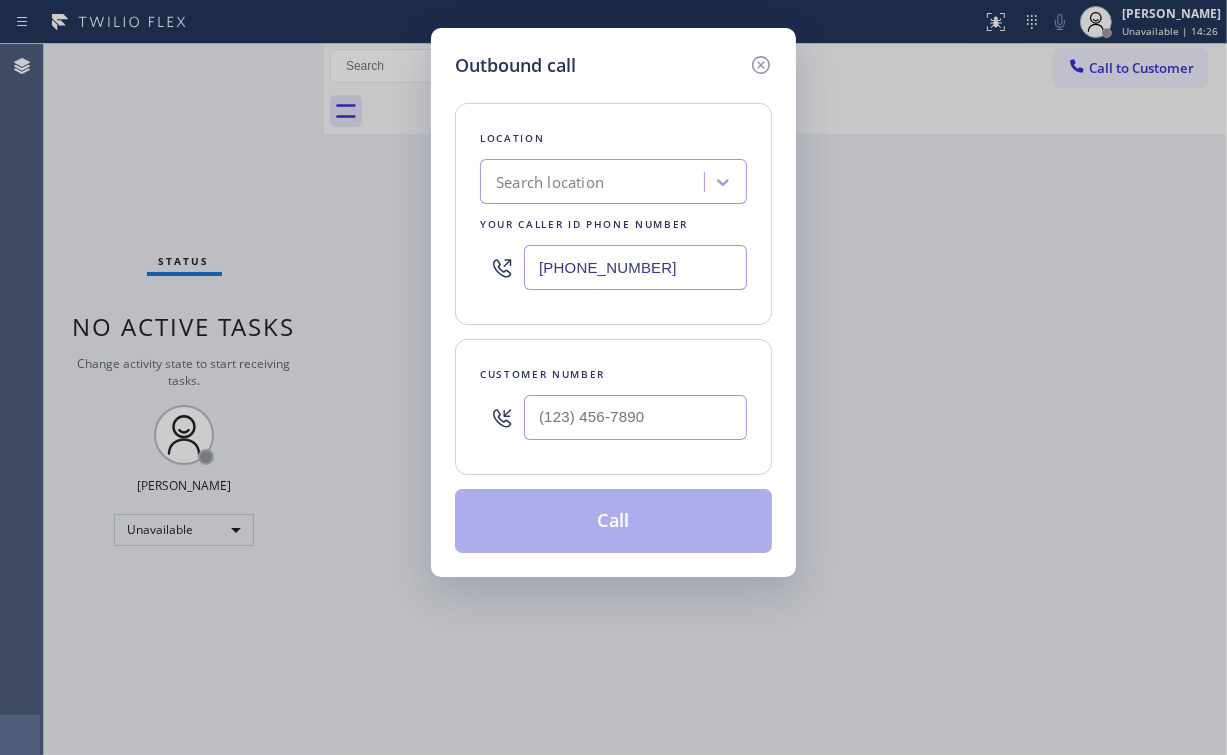 type on "[PHONE_NUMBER]" 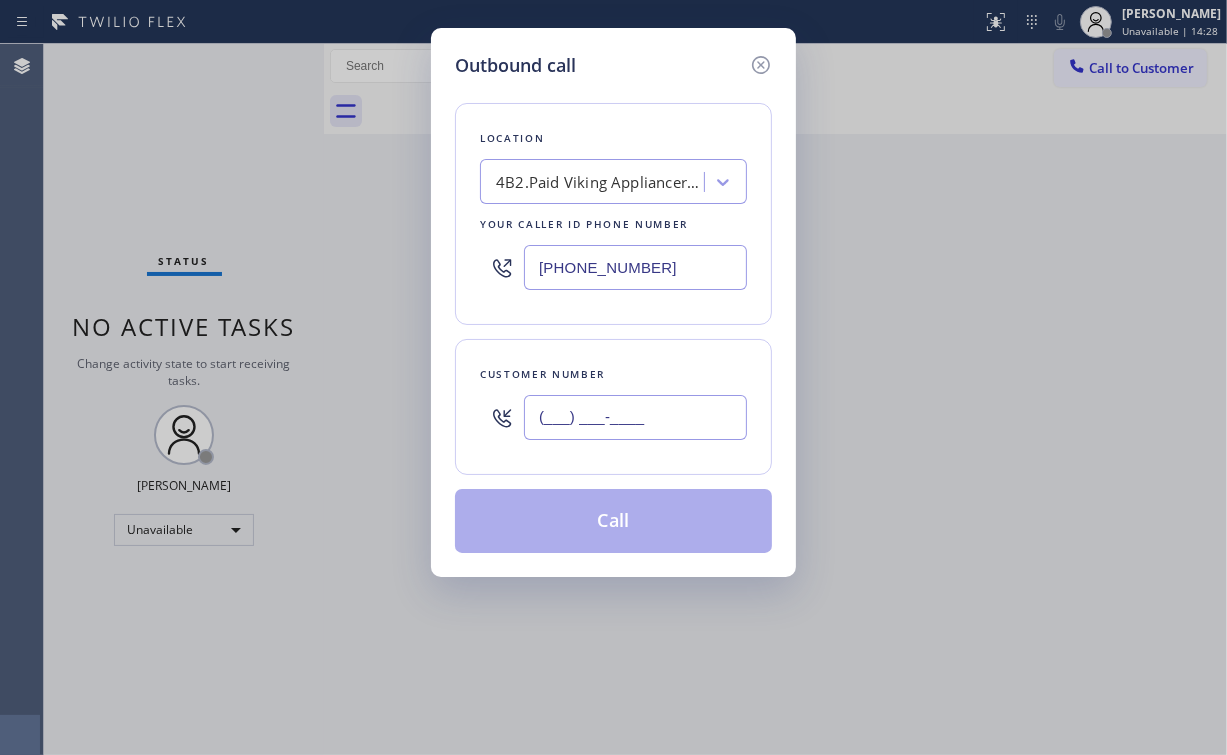 click on "(___) ___-____" at bounding box center [635, 417] 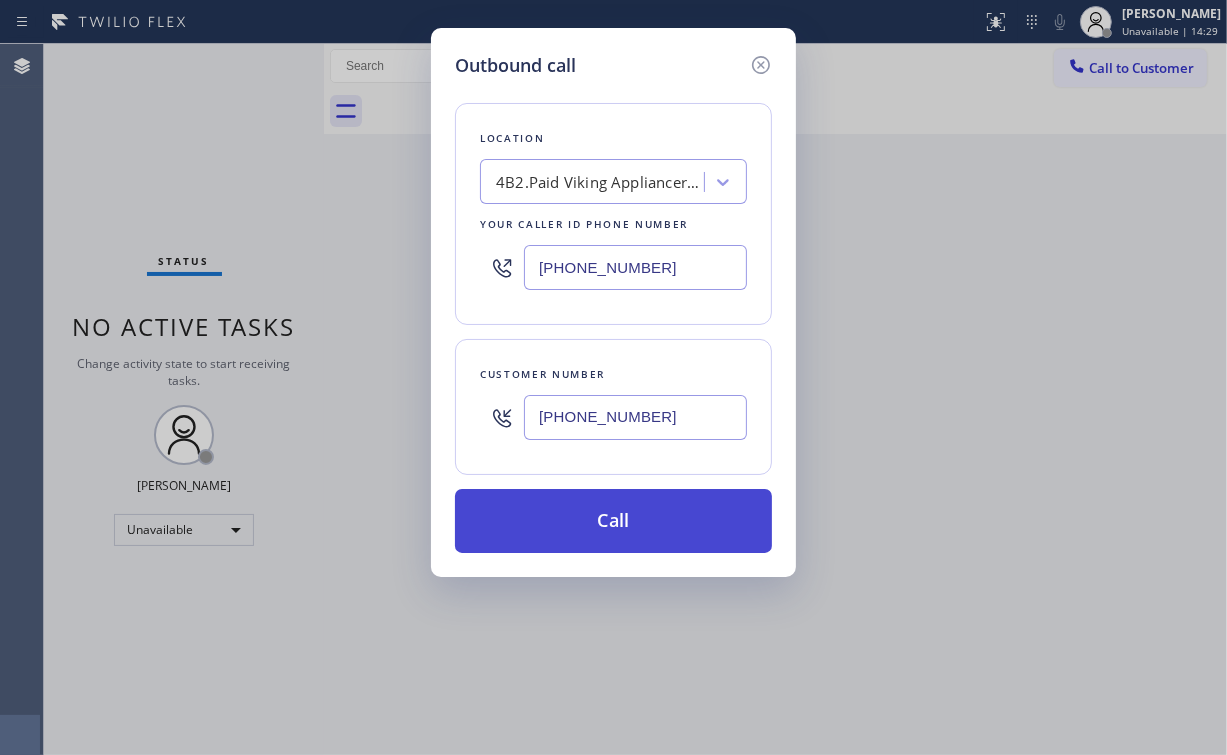 type on "[PHONE_NUMBER]" 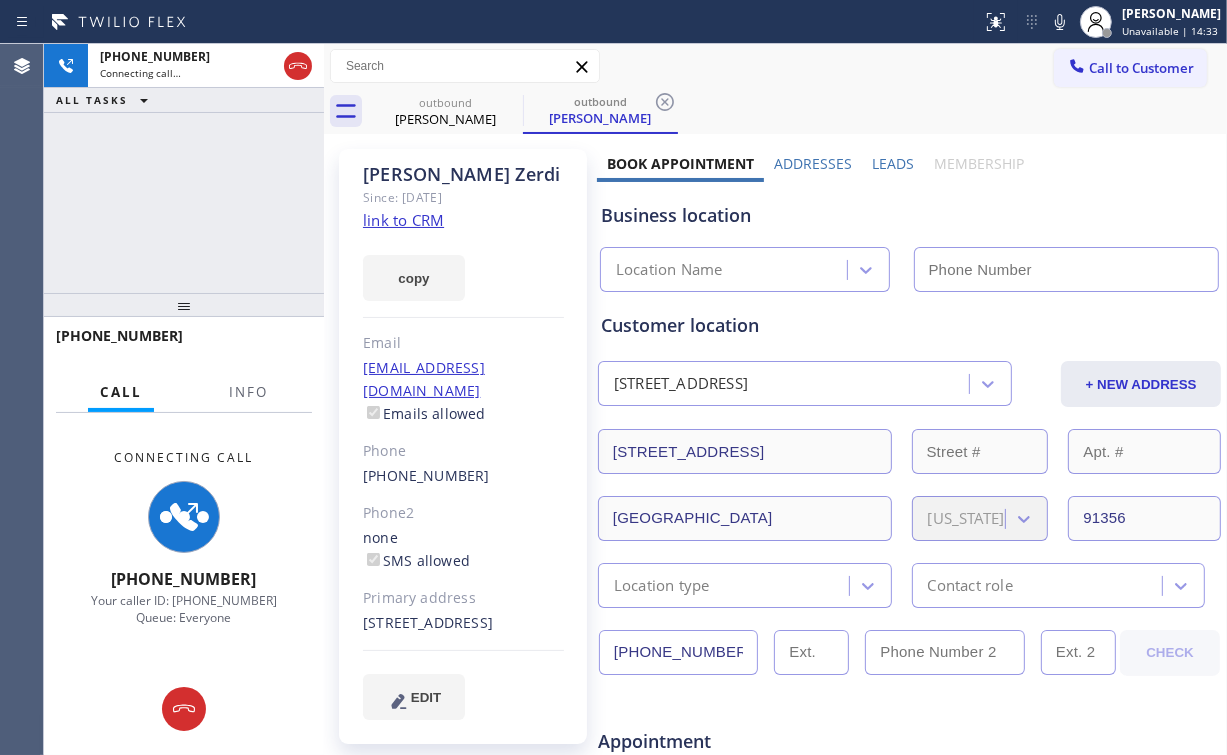 type on "[PHONE_NUMBER]" 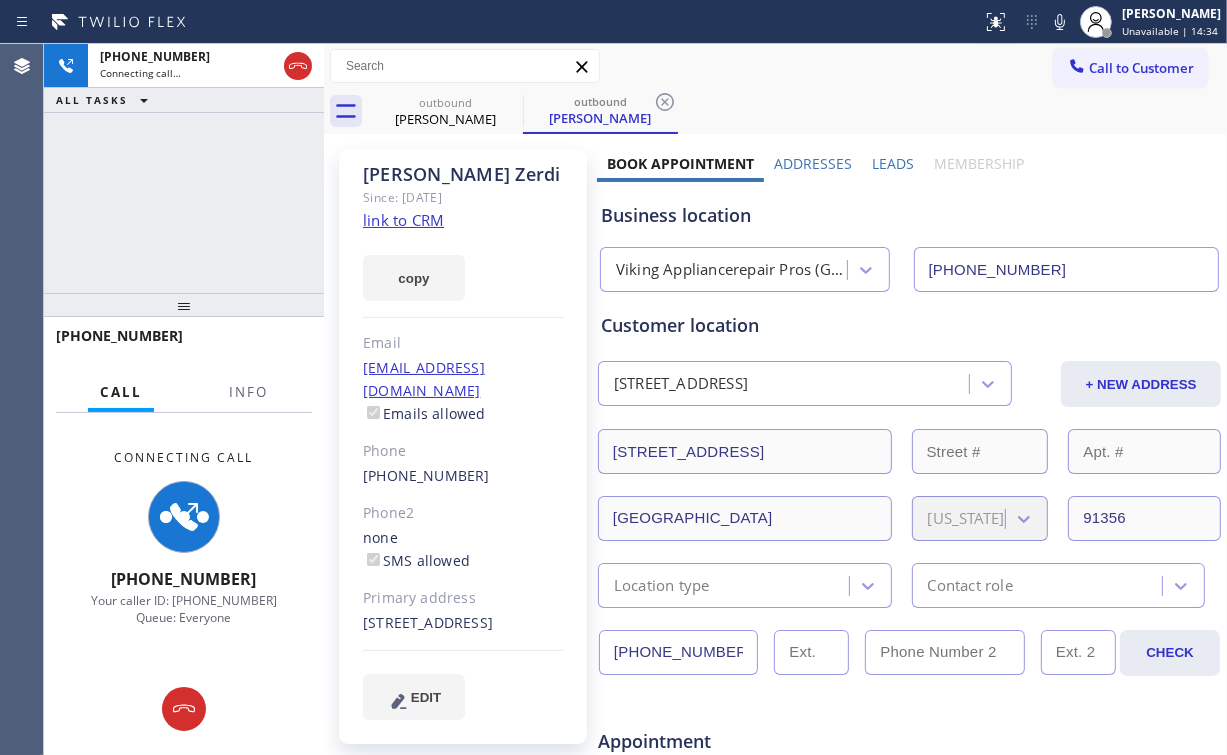 click on "link to CRM" 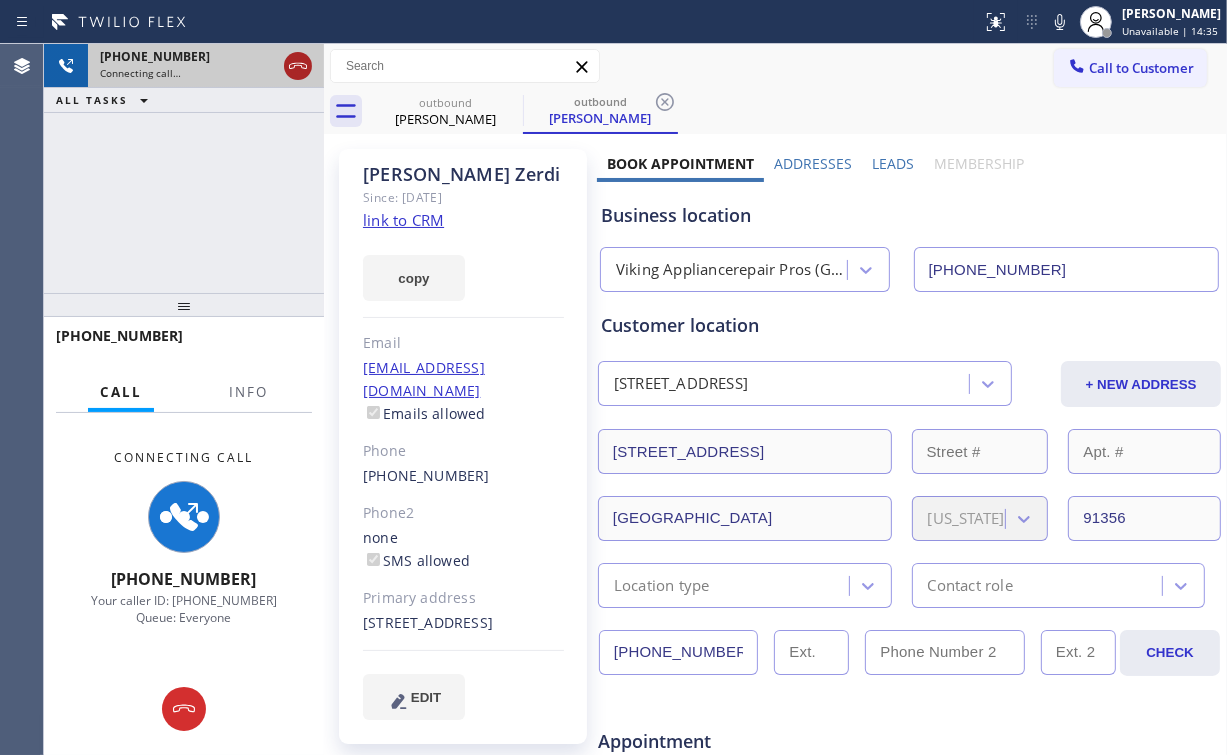 click 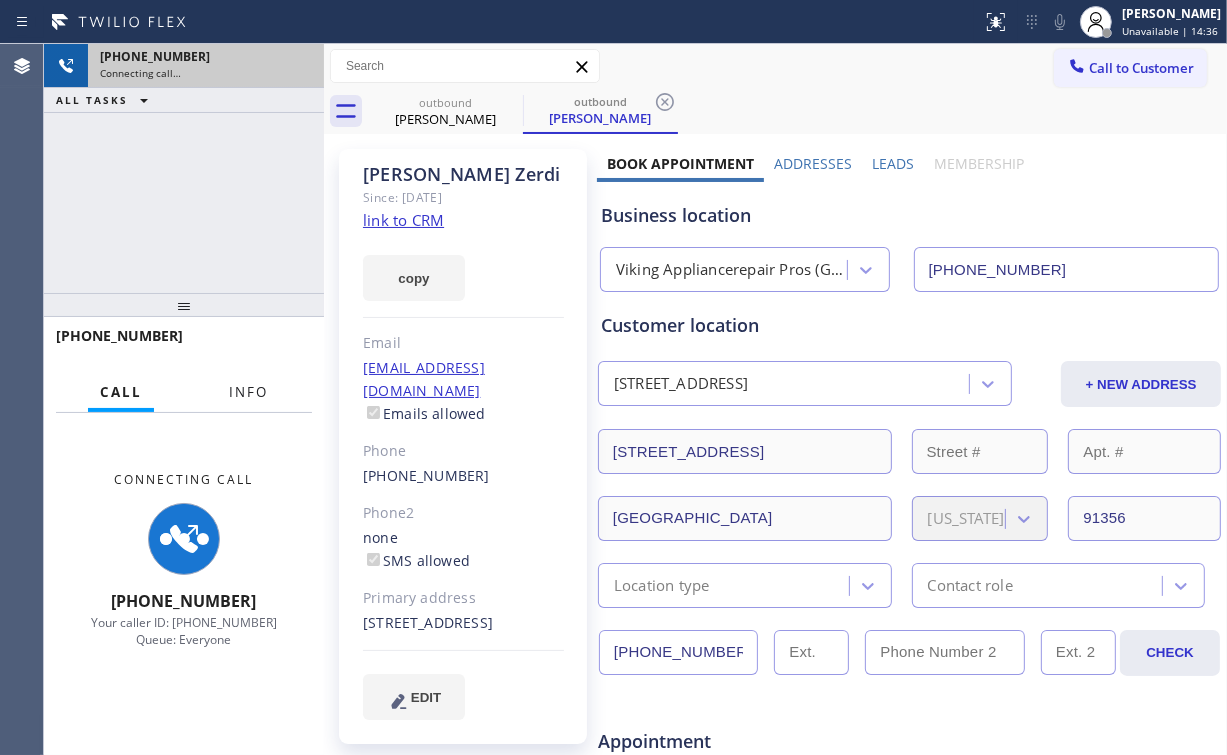 click on "Info" at bounding box center (248, 392) 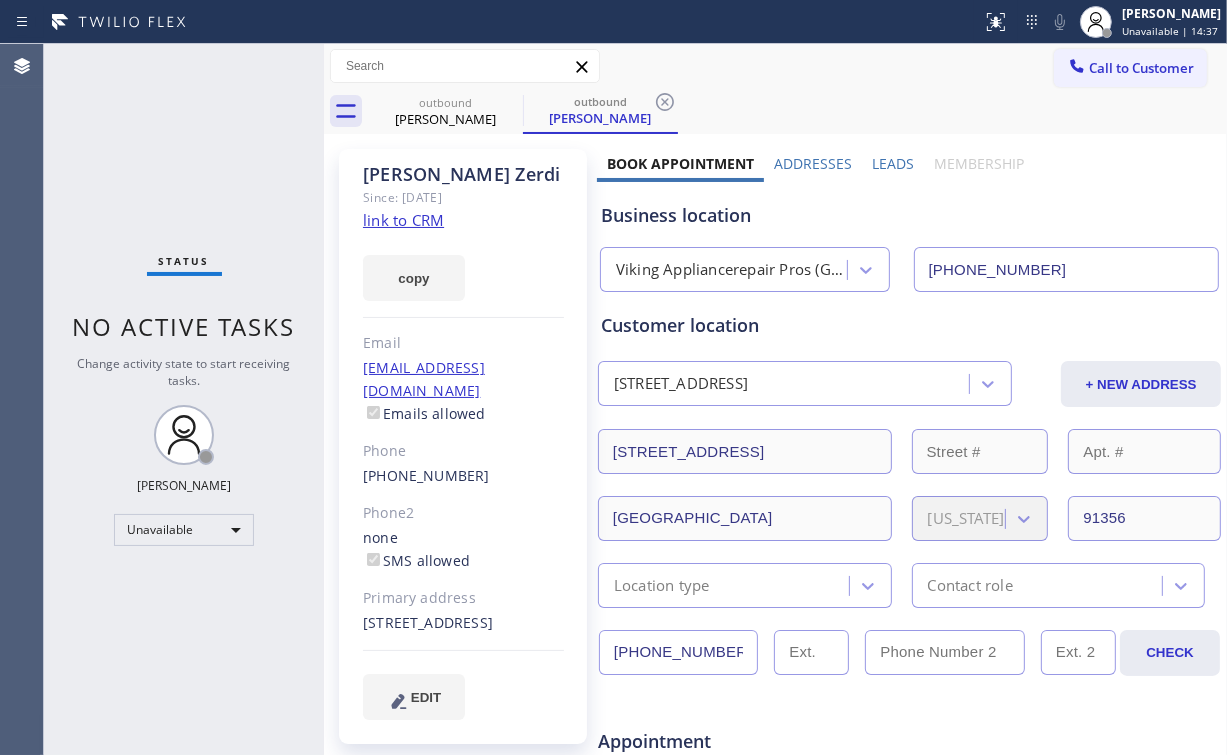 click on "Status   No active tasks     Change activity state to start receiving tasks.   [PERSON_NAME] Unavailable" at bounding box center (184, 399) 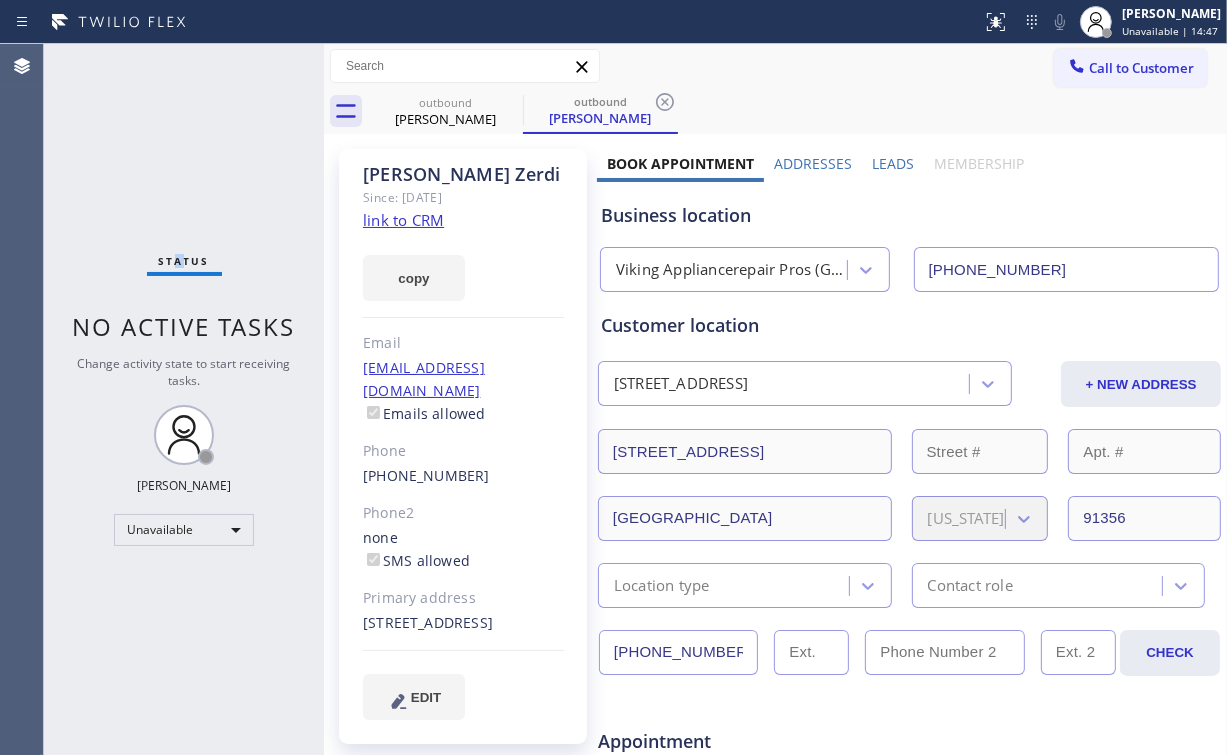 click on "Call to Customer" at bounding box center [1130, 68] 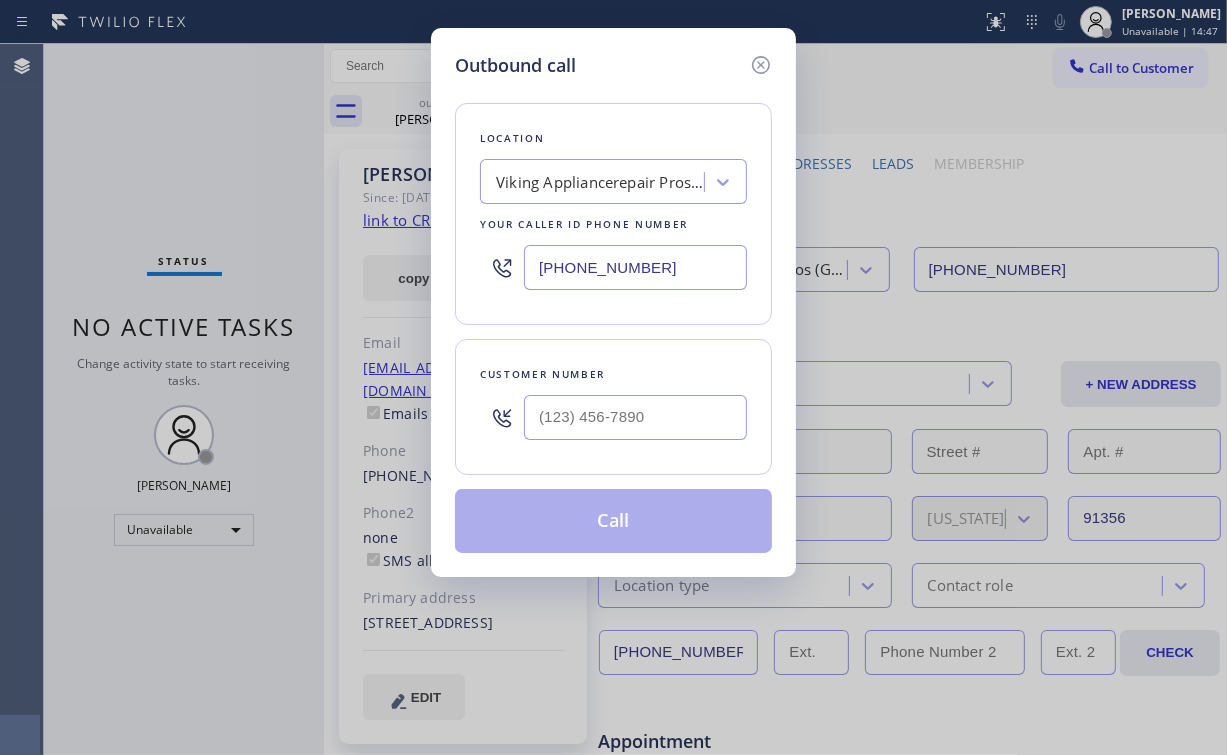 click on "Outbound call Location Viking Appliancerepair Pros (Google Ads, [GEOGRAPHIC_DATA]) Your caller id phone number [PHONE_NUMBER] Customer number Call" at bounding box center [613, 302] 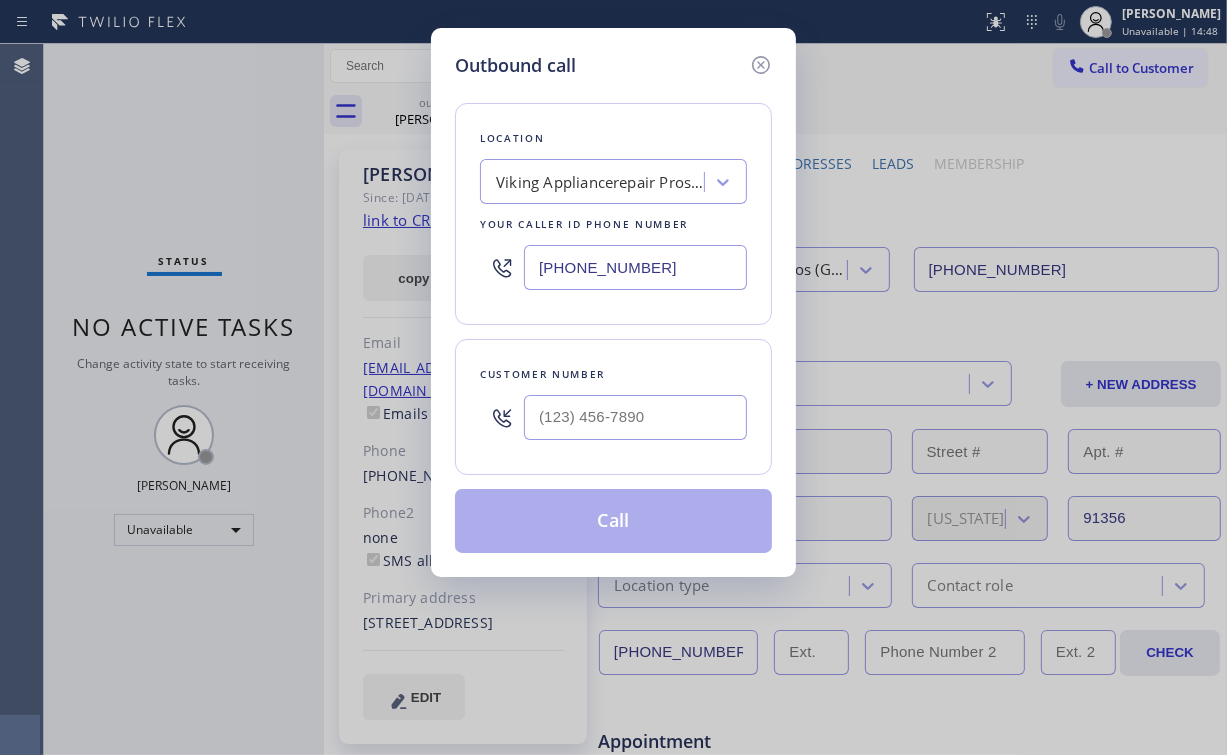 paste on "310) 929-6469" 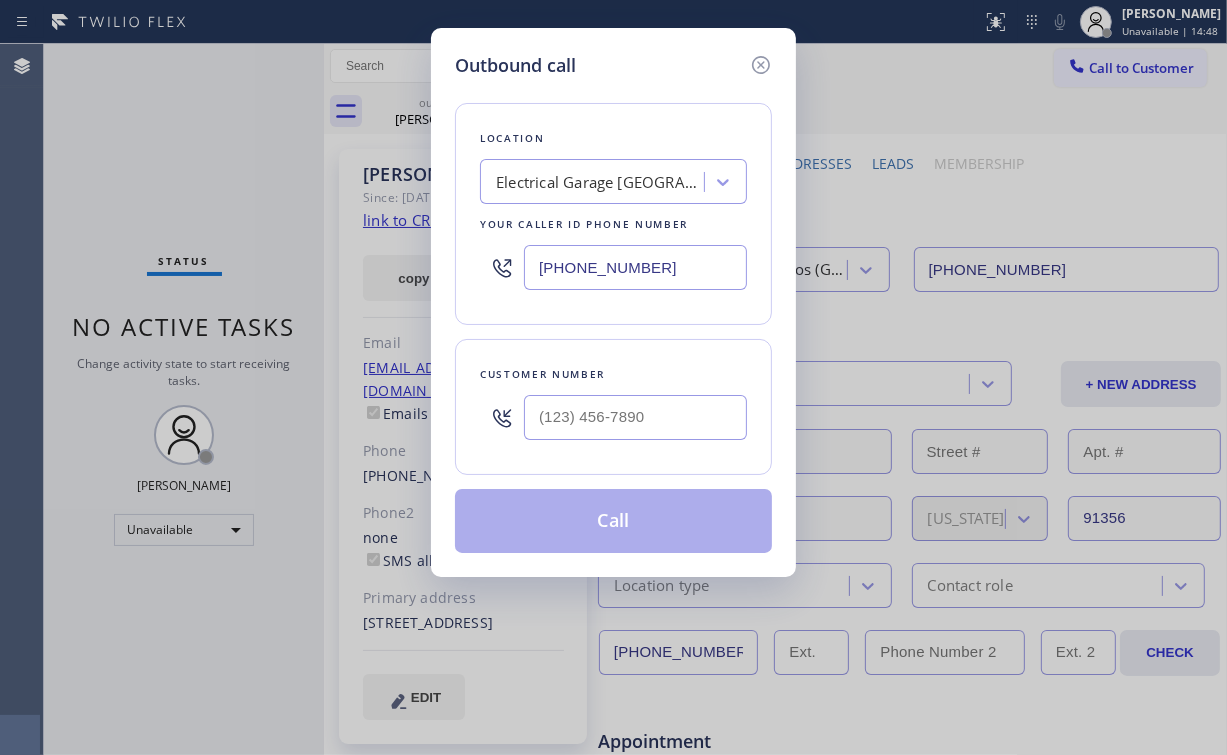 type on "[PHONE_NUMBER]" 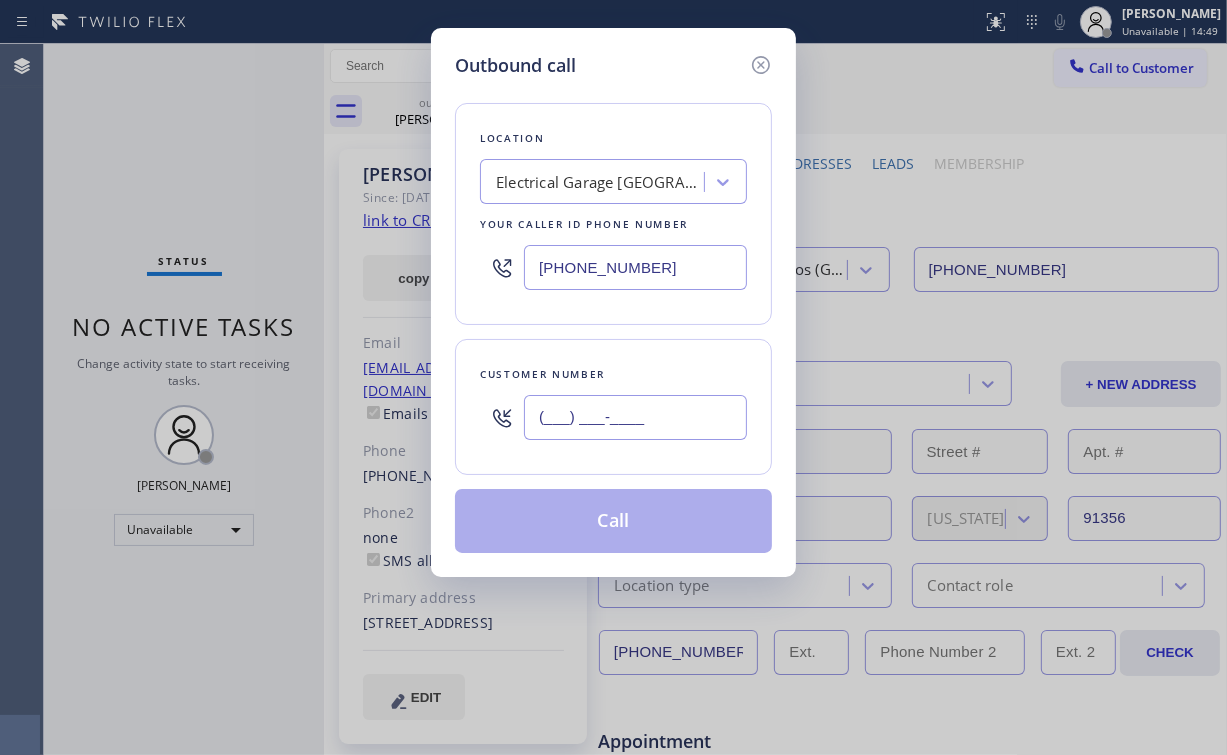 click on "(___) ___-____" at bounding box center [635, 417] 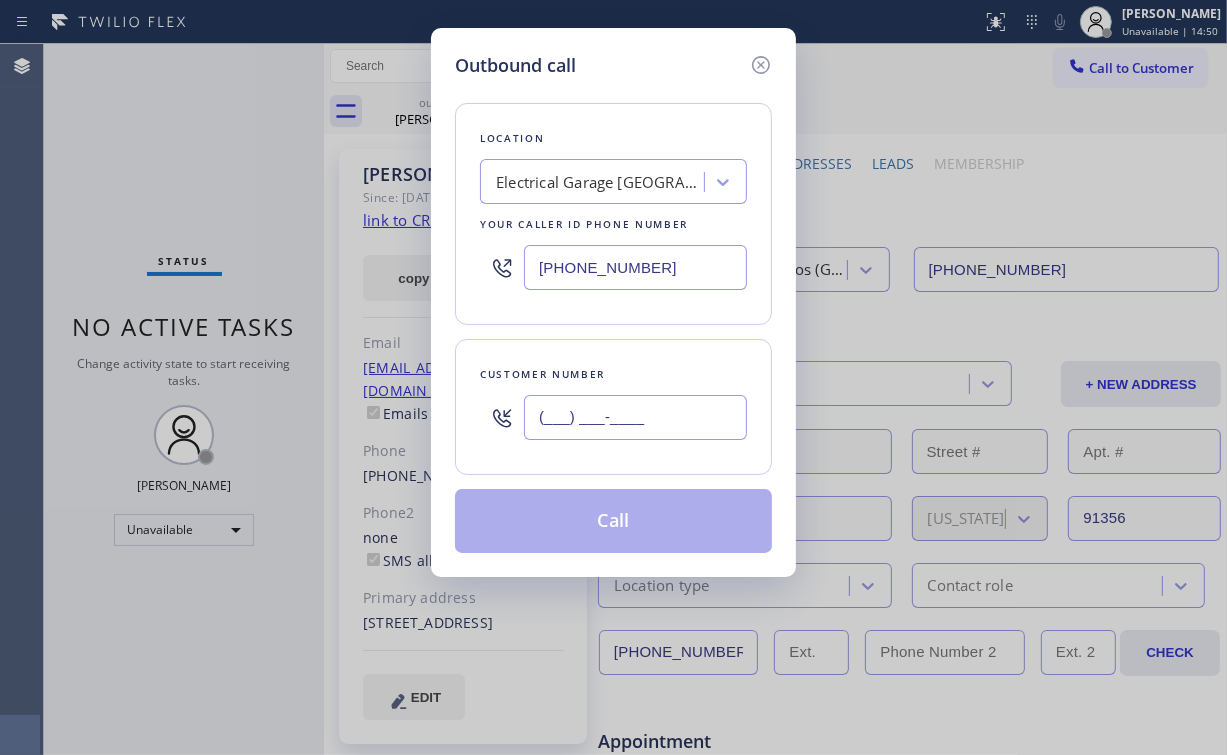 paste on "562) 889-3658" 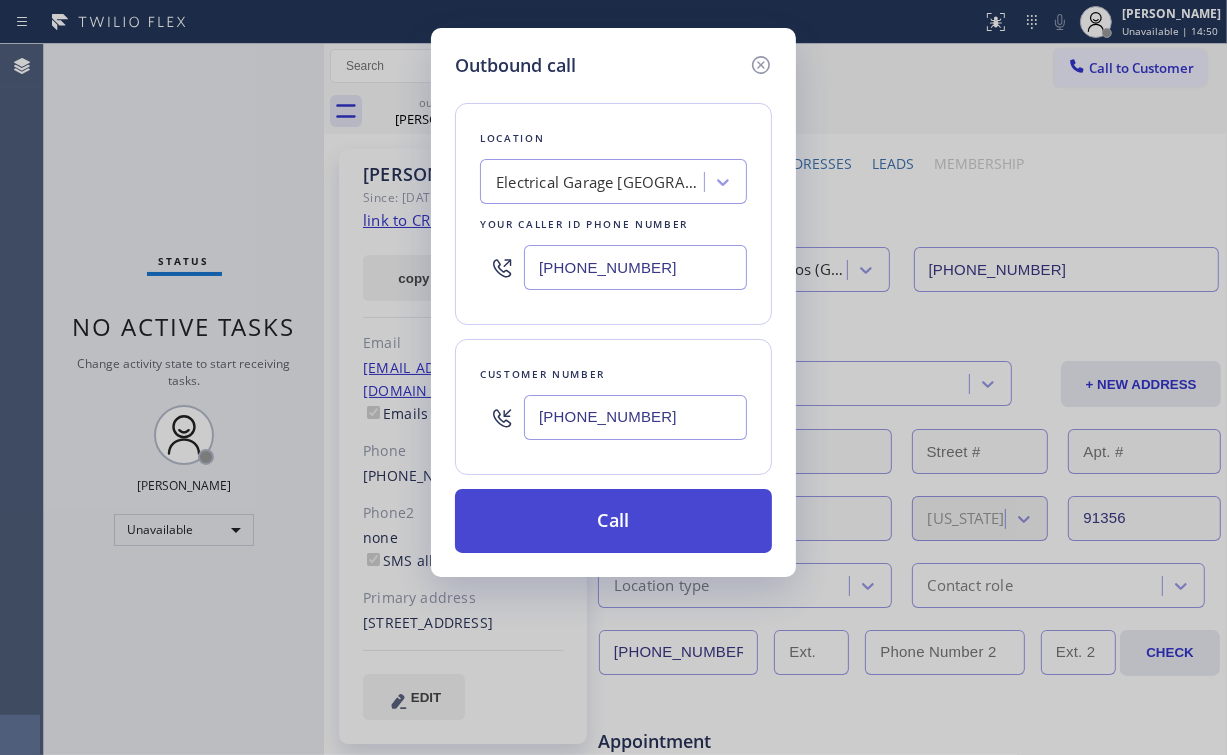 type on "[PHONE_NUMBER]" 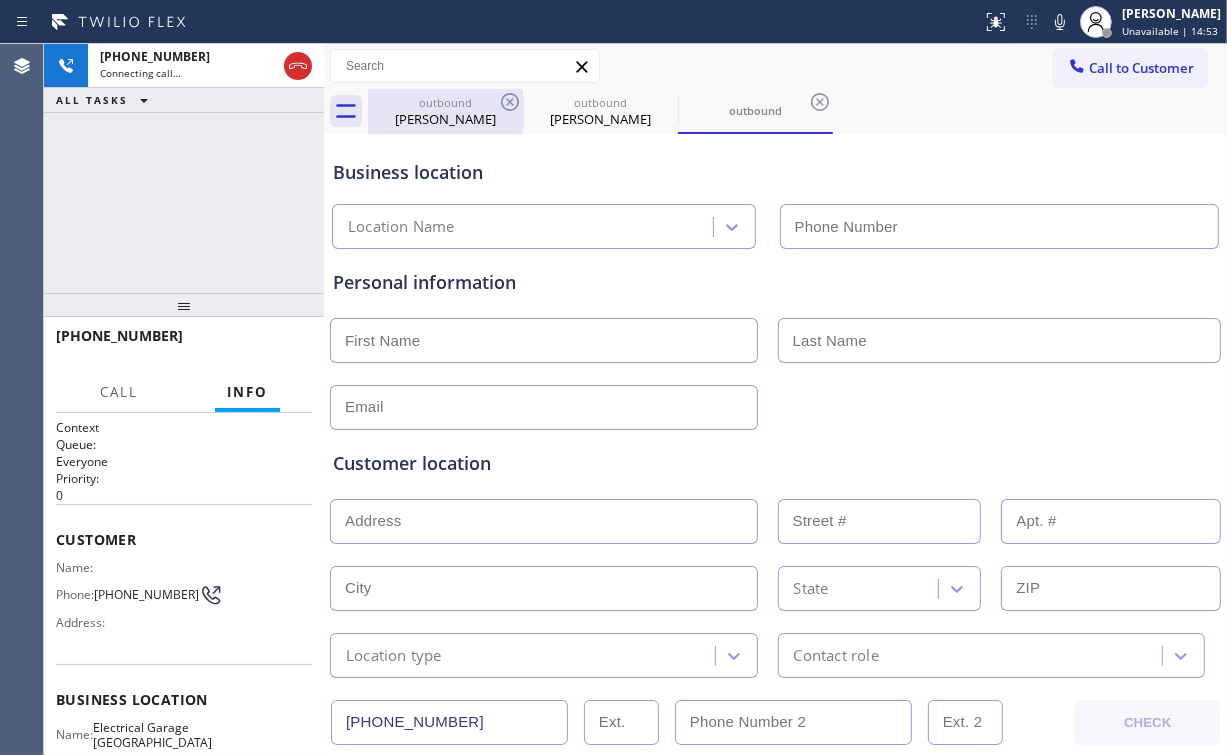 type on "[PHONE_NUMBER]" 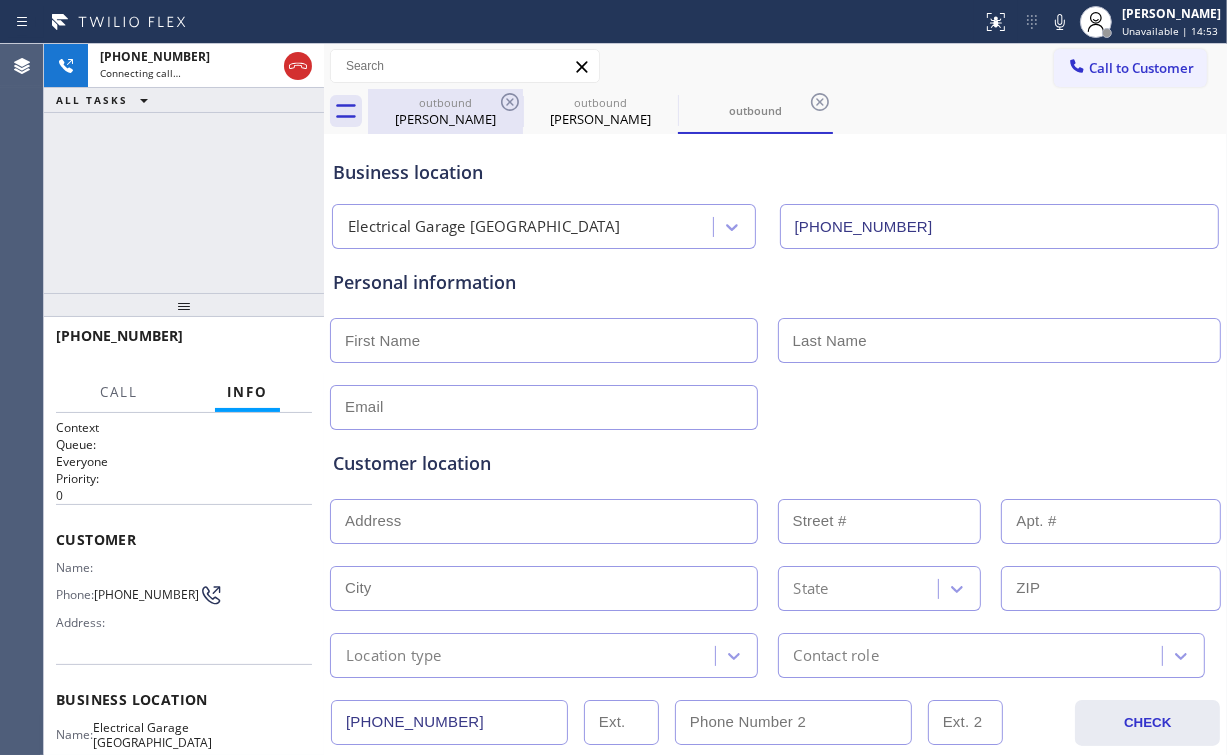 drag, startPoint x: 436, startPoint y: 119, endPoint x: 500, endPoint y: 116, distance: 64.070274 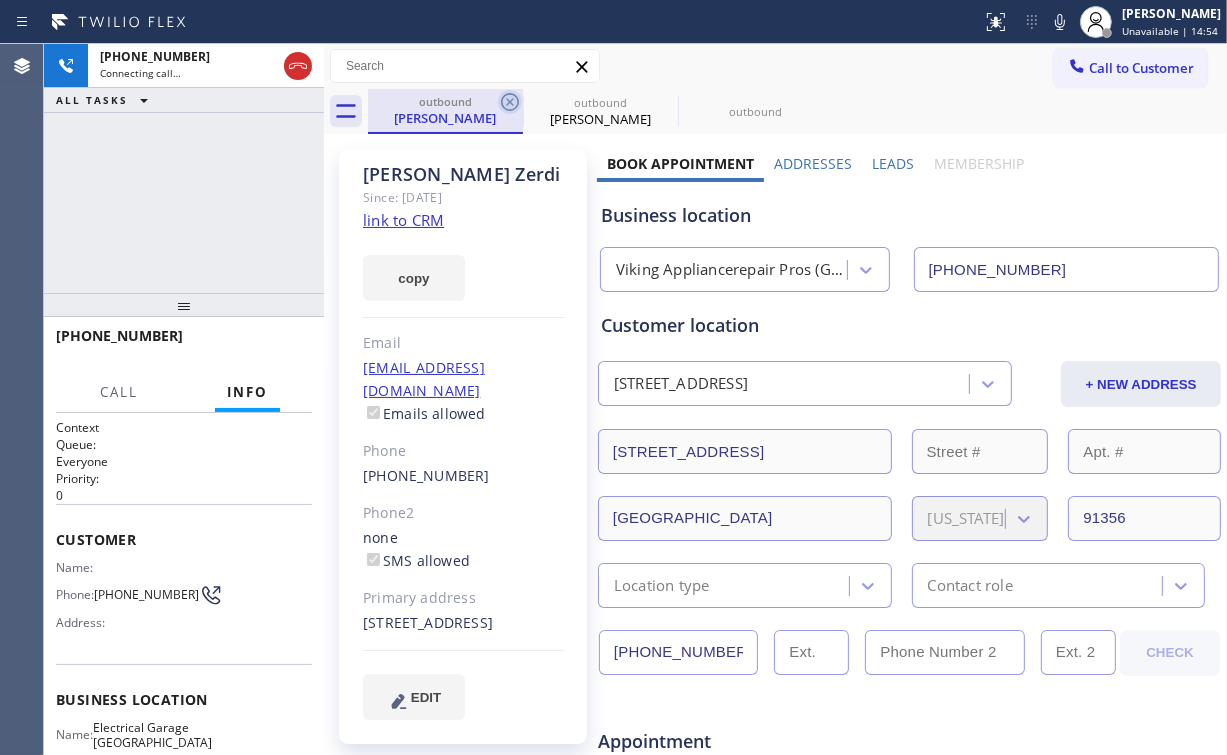 click 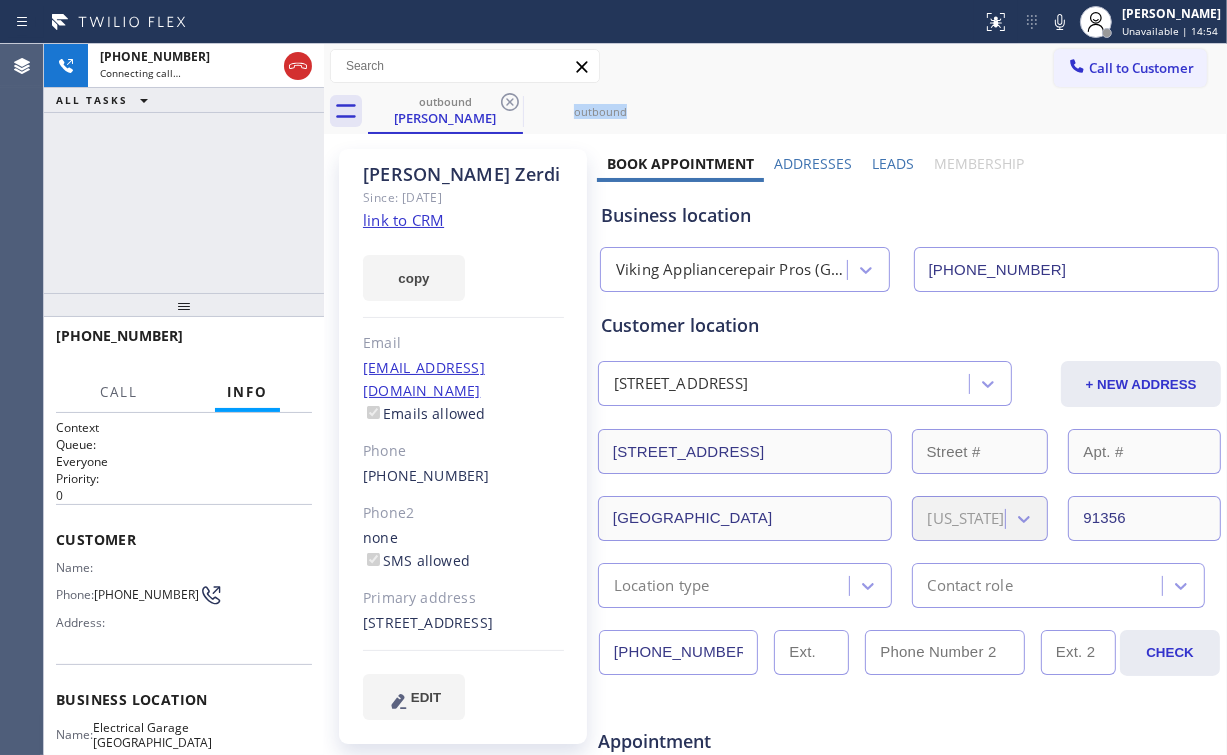 click 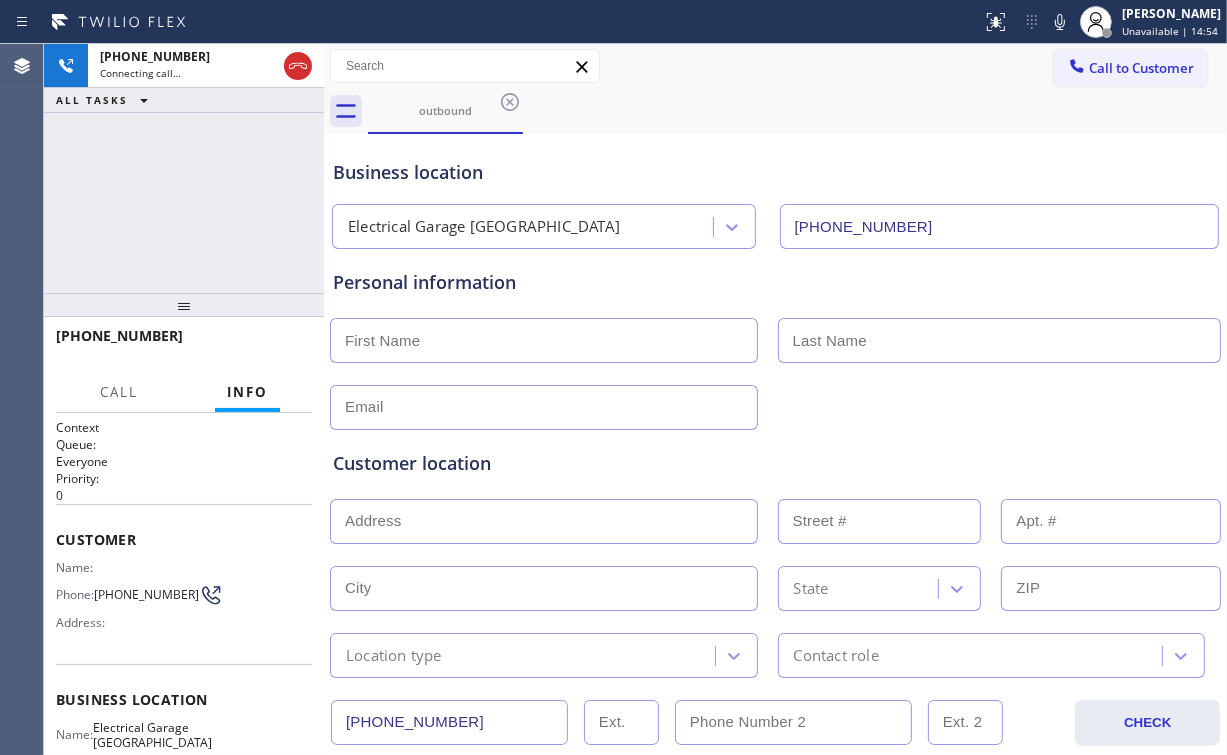 click on "[PHONE_NUMBER] Connecting call… ALL TASKS ALL TASKS ACTIVE TASKS TASKS IN WRAP UP" at bounding box center (184, 168) 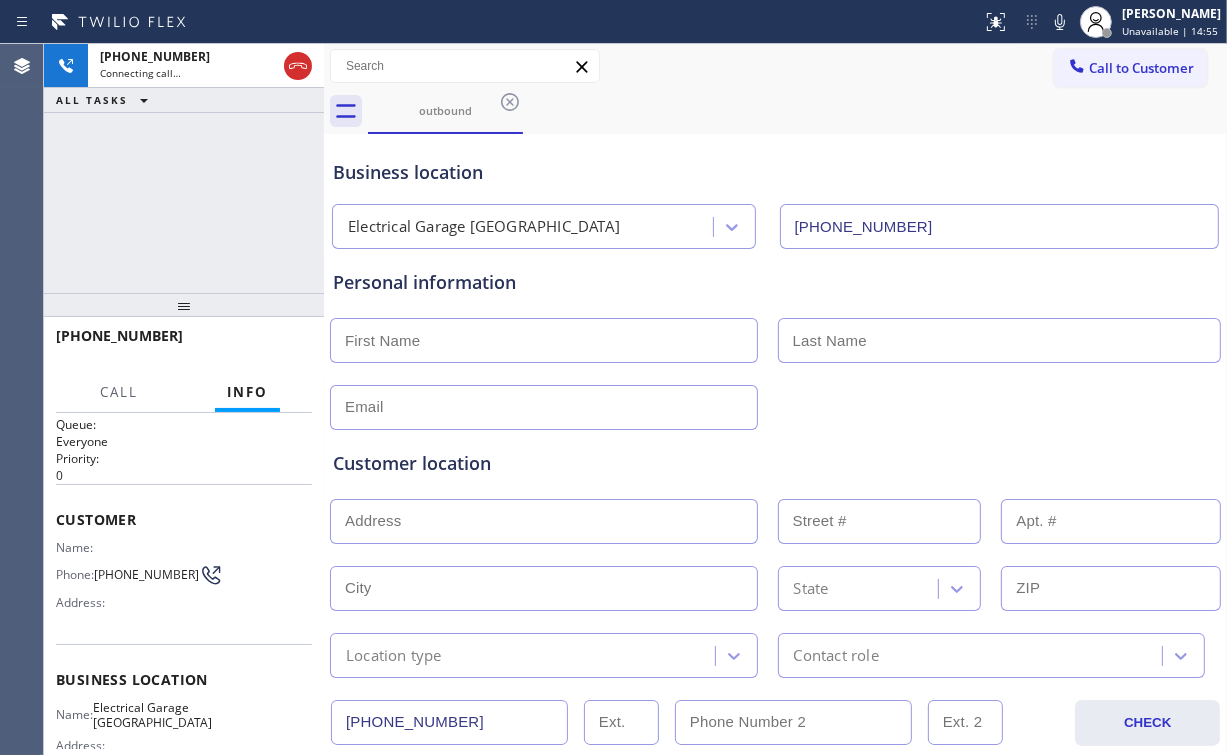 scroll, scrollTop: 160, scrollLeft: 0, axis: vertical 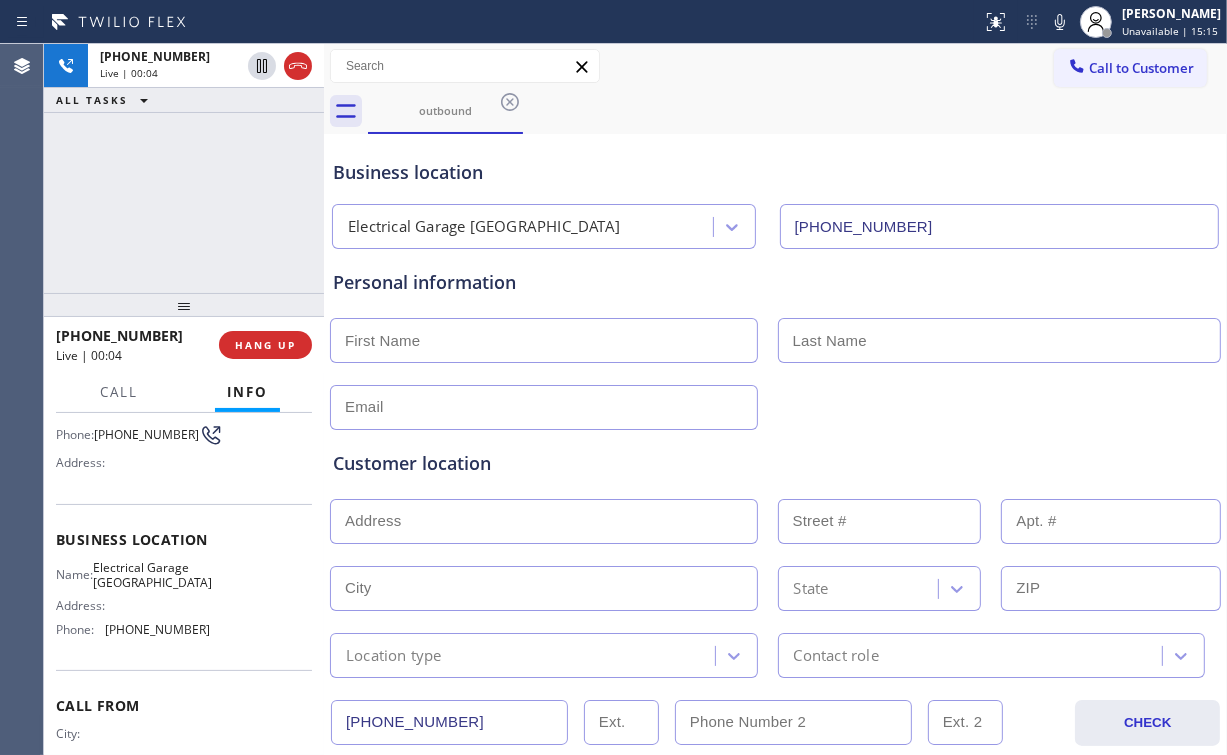 drag, startPoint x: 531, startPoint y: 231, endPoint x: 542, endPoint y: 199, distance: 33.83785 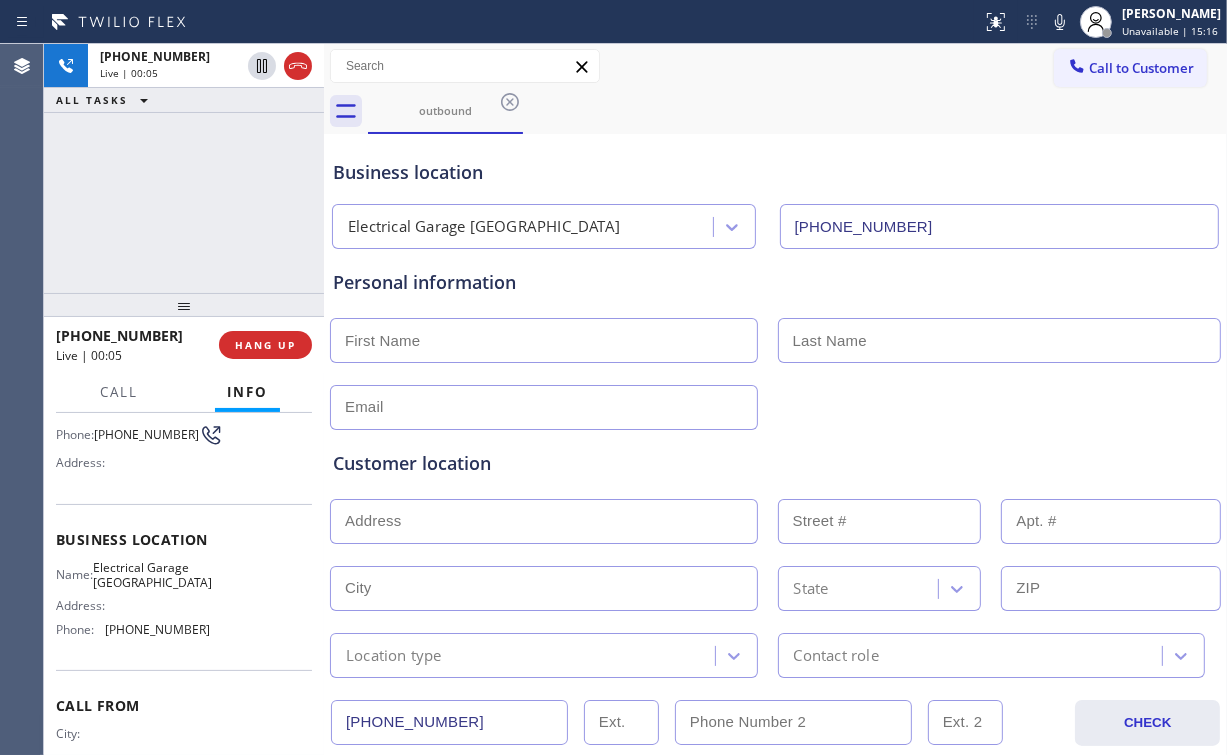 click on "[PHONE_NUMBER] Live | 00:05 ALL TASKS ALL TASKS ACTIVE TASKS TASKS IN WRAP UP" at bounding box center (184, 168) 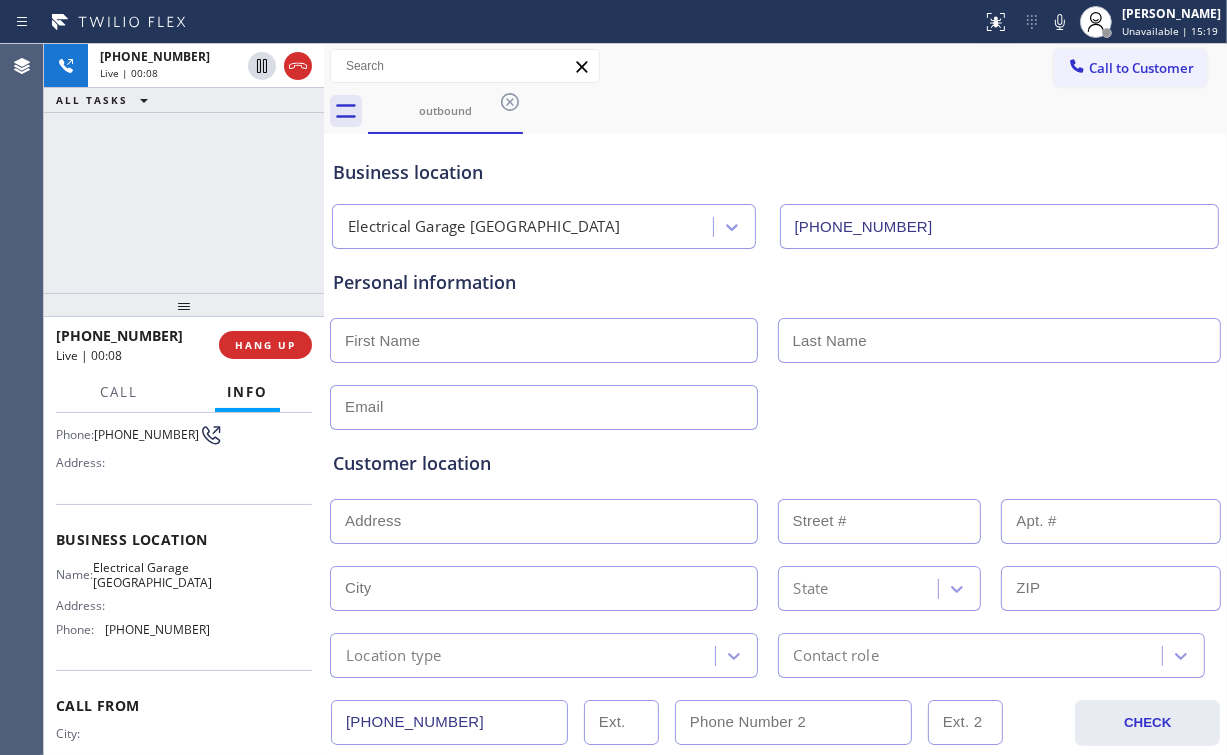 click on "[PHONE_NUMBER] Live | 00:08 ALL TASKS ALL TASKS ACTIVE TASKS TASKS IN WRAP UP" at bounding box center [184, 168] 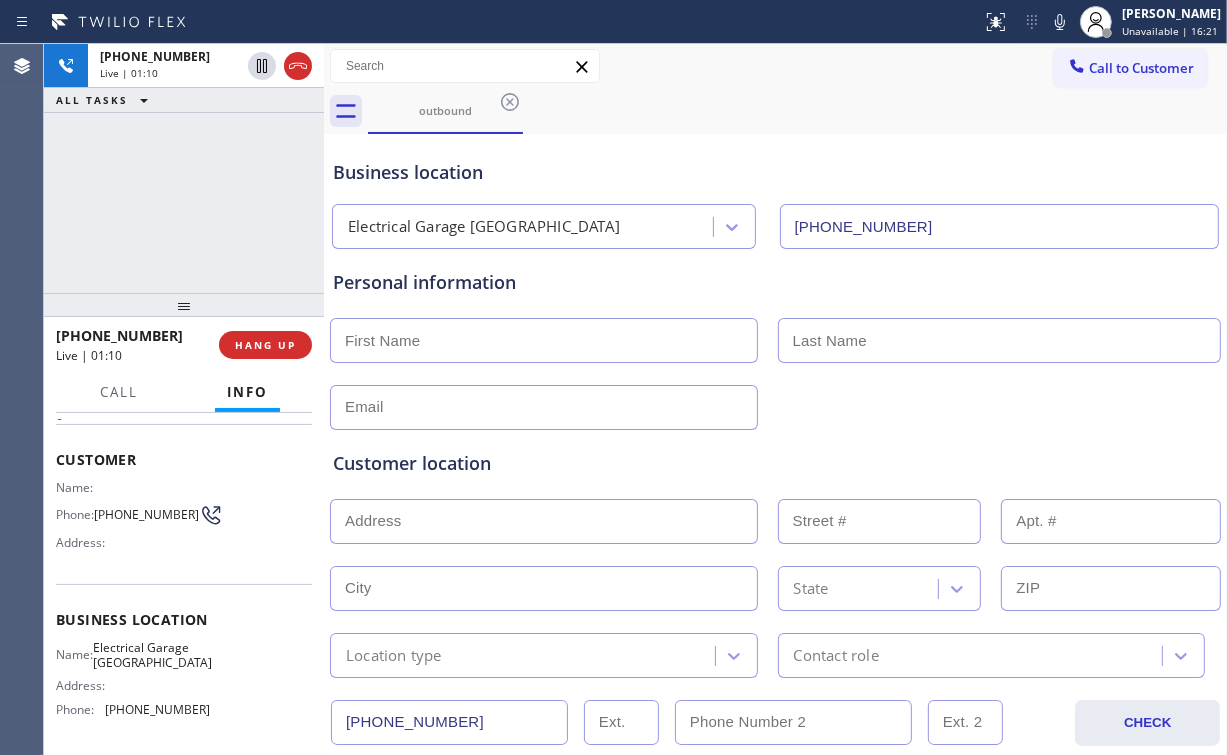 scroll, scrollTop: 160, scrollLeft: 0, axis: vertical 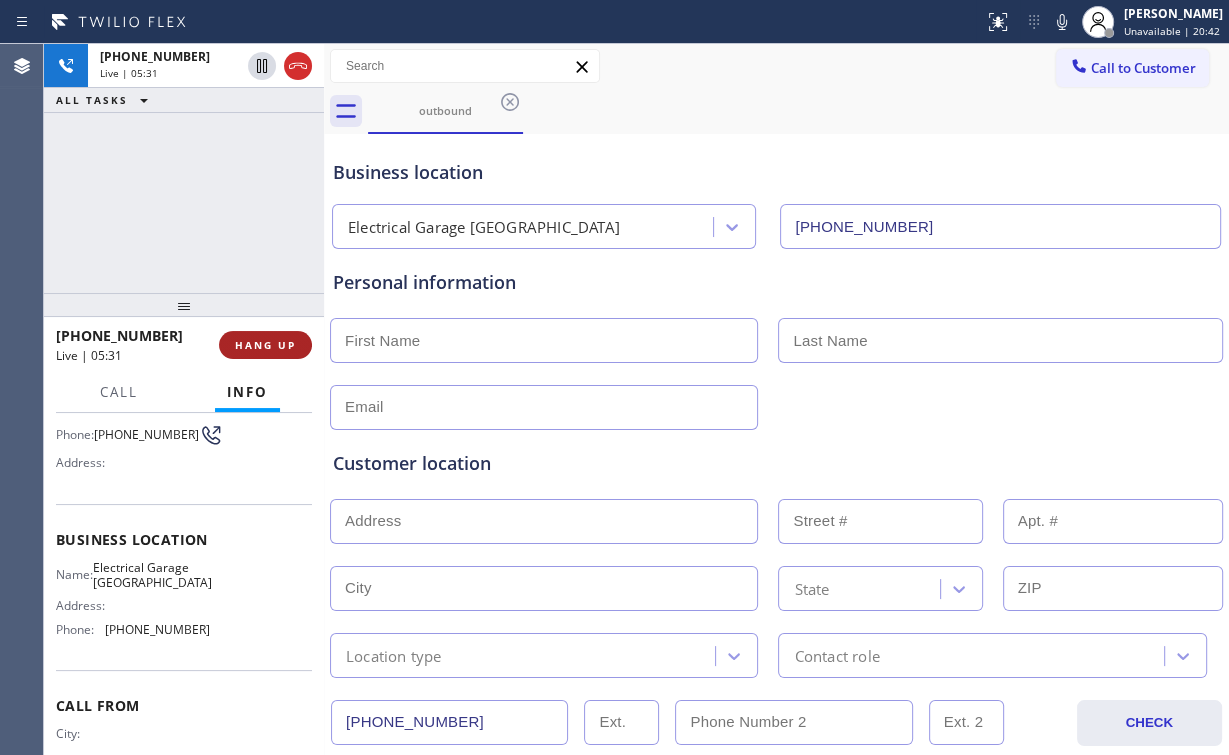 click on "HANG UP" at bounding box center [265, 345] 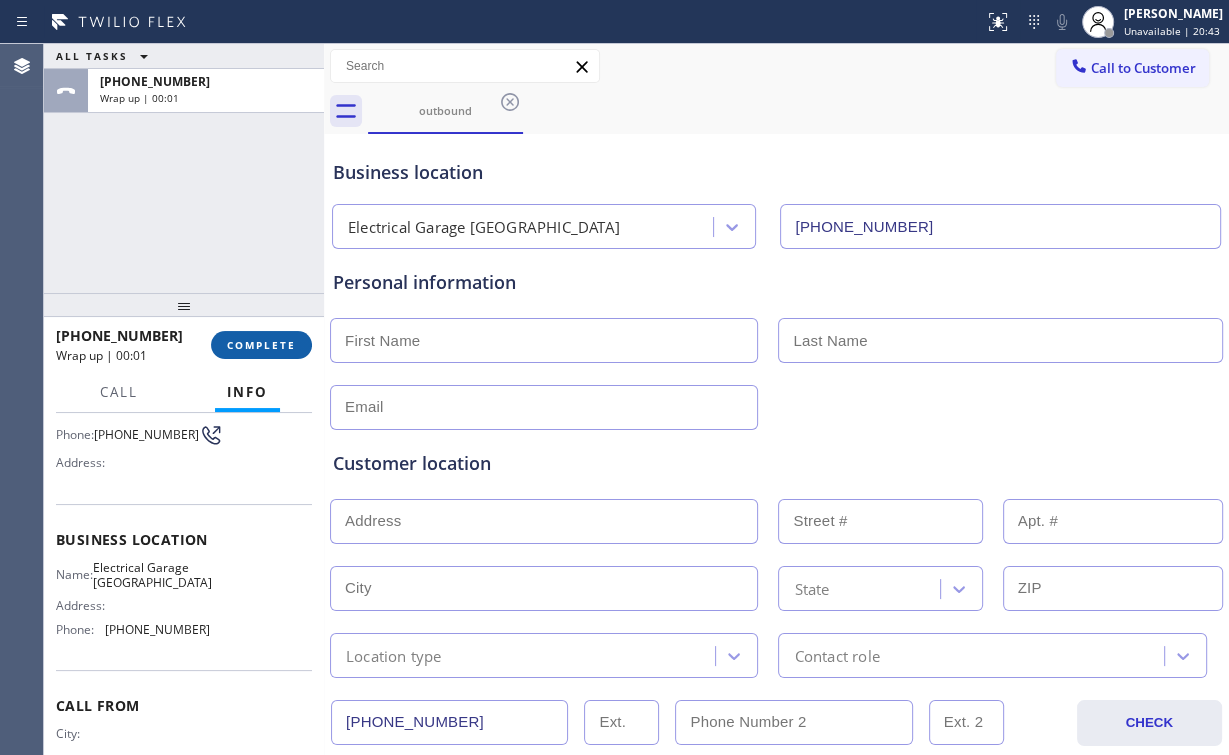 click on "COMPLETE" at bounding box center [261, 345] 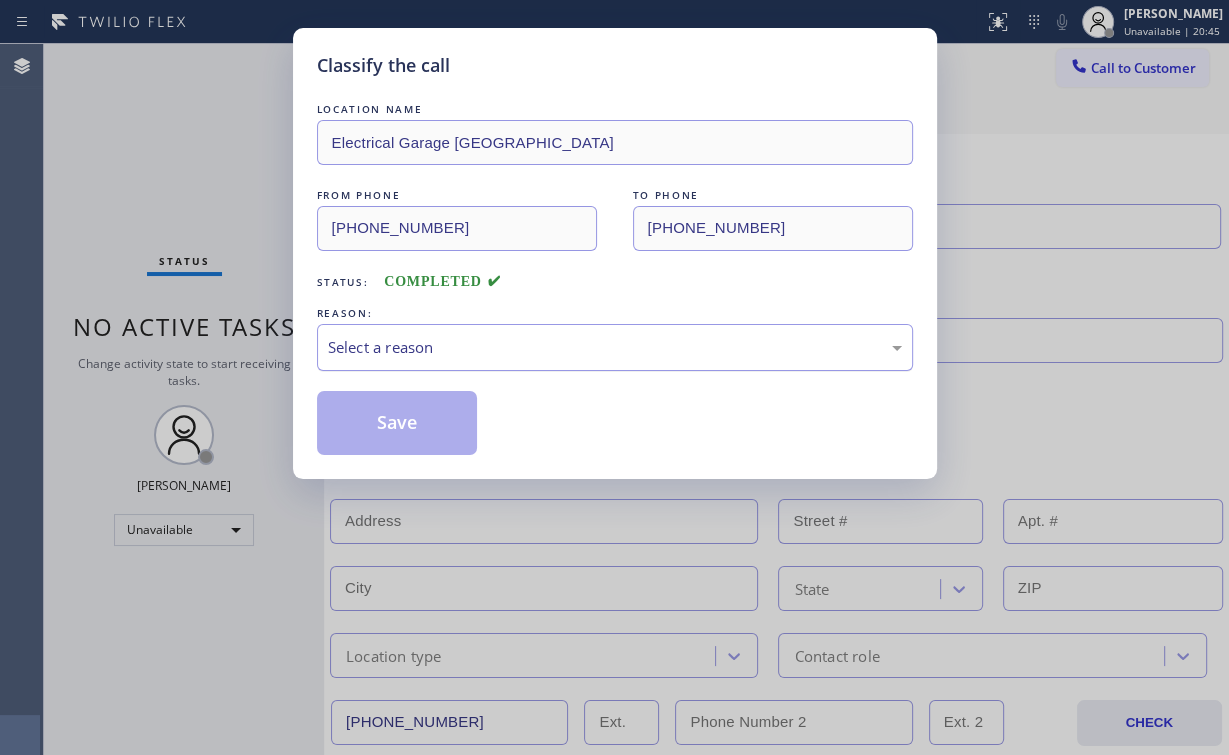 click on "Select a reason" at bounding box center [615, 347] 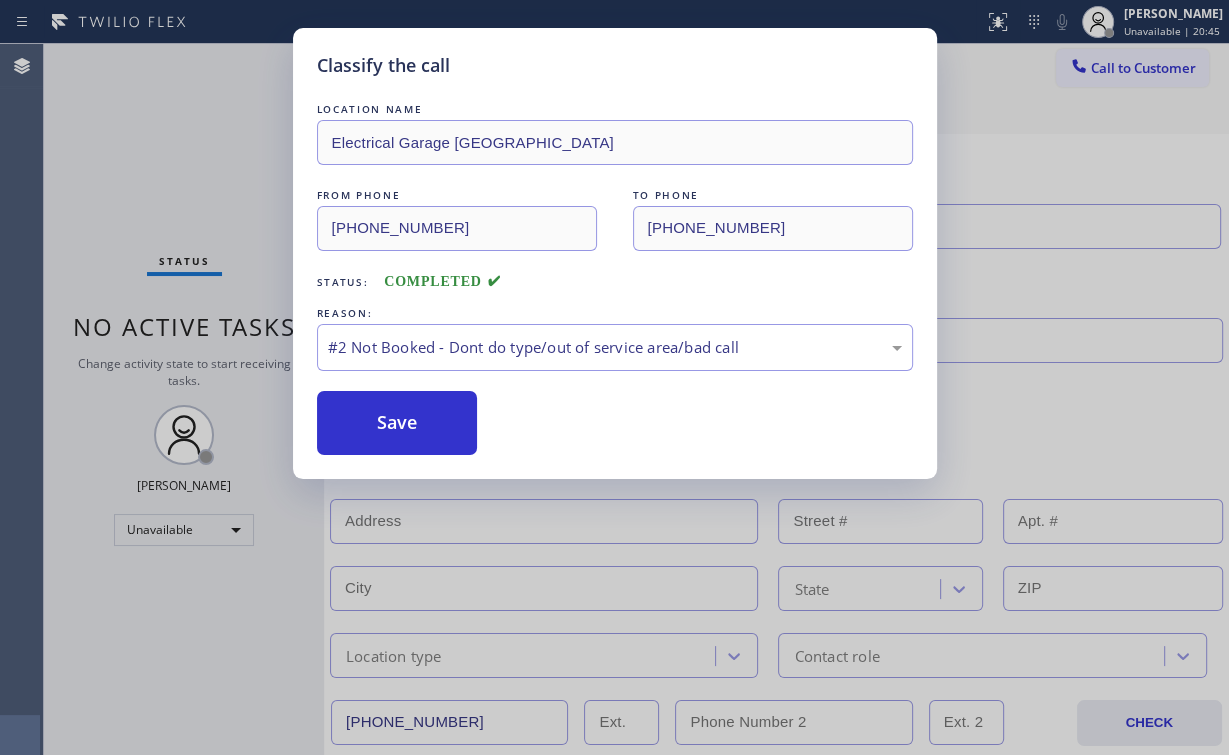 drag, startPoint x: 412, startPoint y: 423, endPoint x: 178, endPoint y: 182, distance: 335.9122 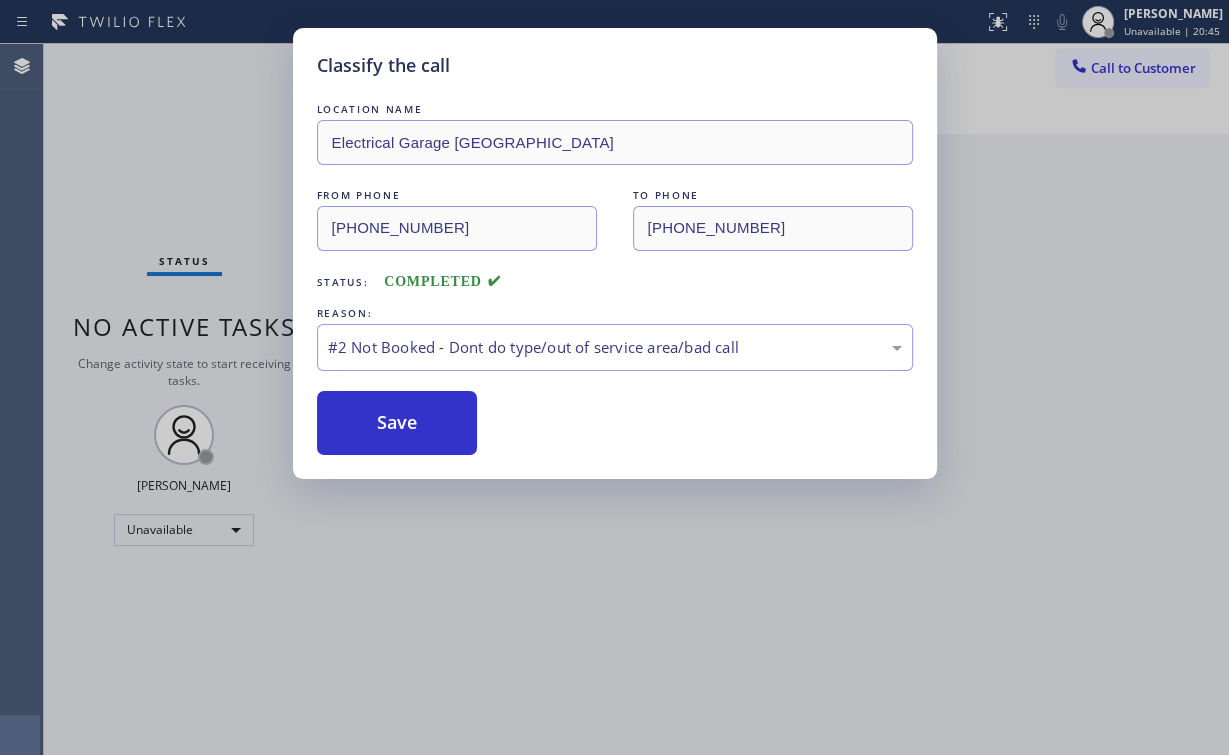 drag, startPoint x: 161, startPoint y: 159, endPoint x: 217, endPoint y: 237, distance: 96.02083 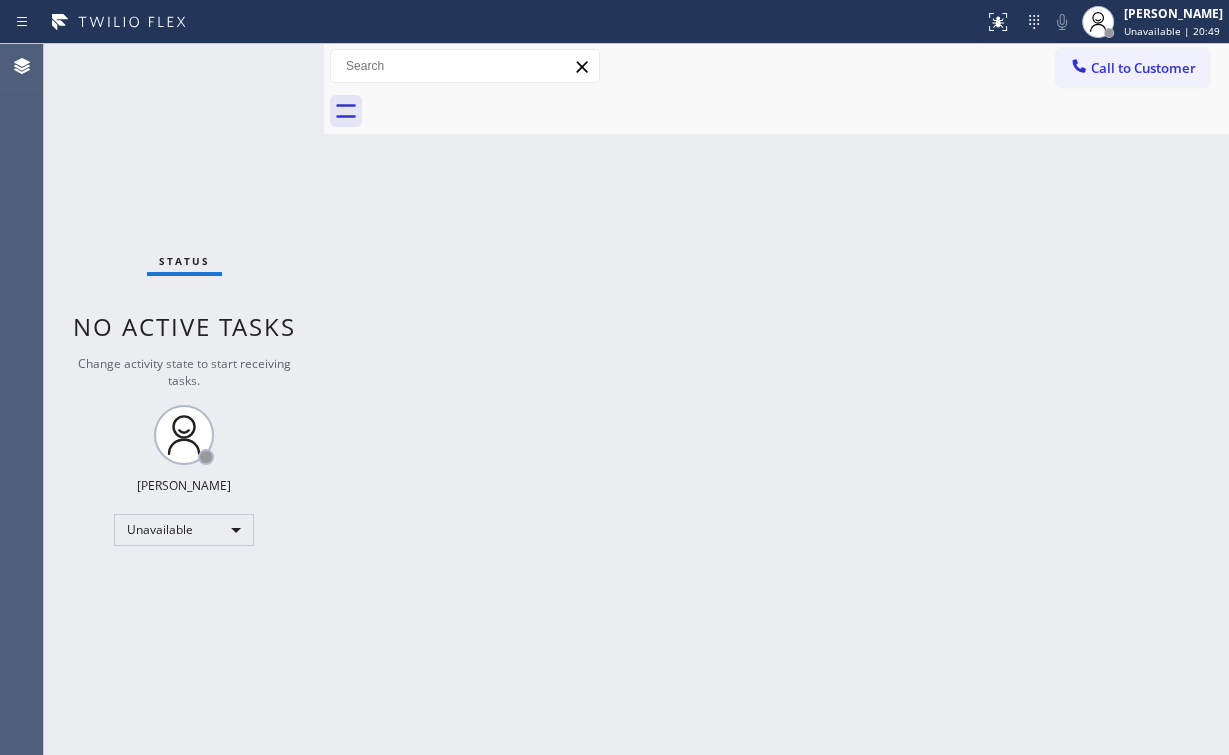 drag, startPoint x: 1125, startPoint y: 65, endPoint x: 684, endPoint y: 232, distance: 471.56125 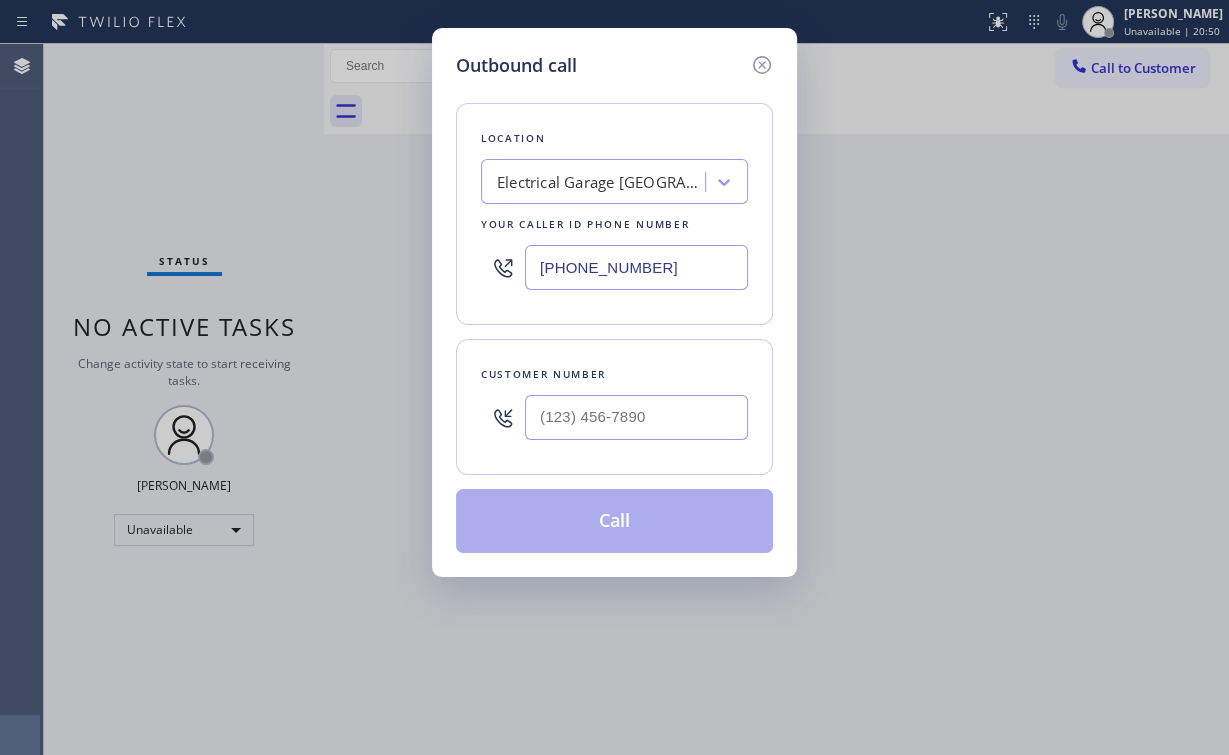 drag, startPoint x: 696, startPoint y: 251, endPoint x: 220, endPoint y: 252, distance: 476.00104 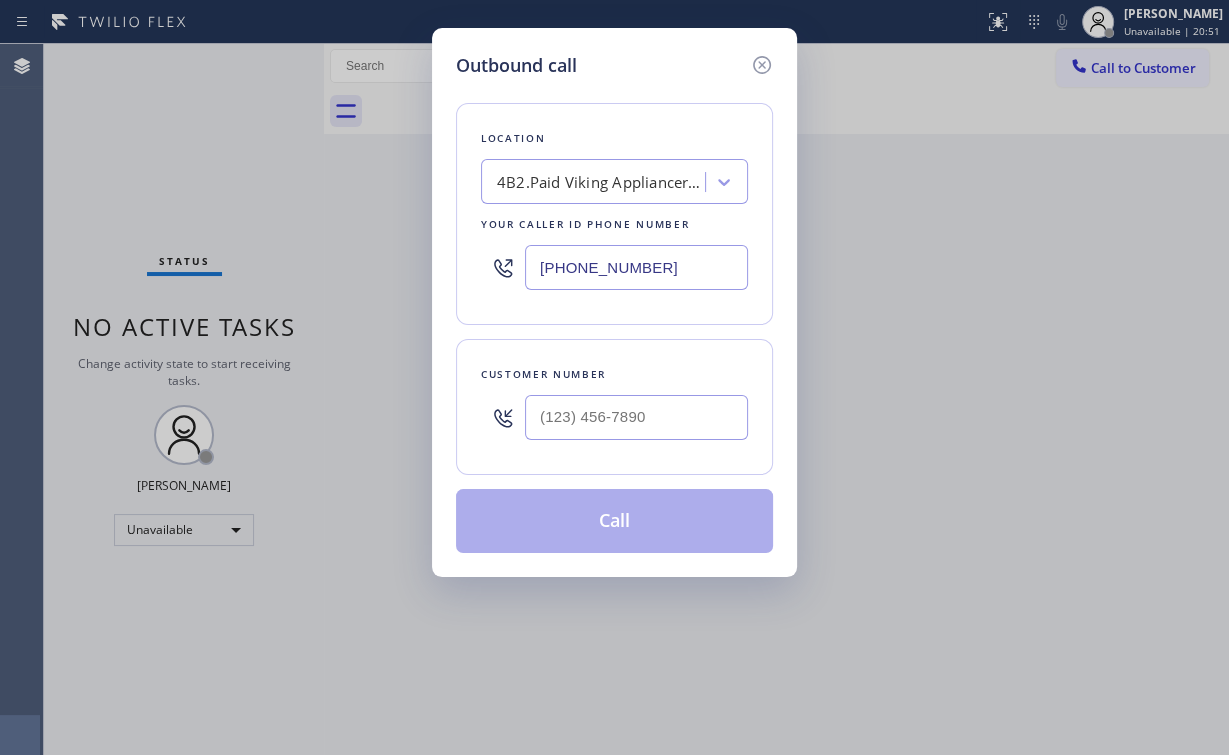 type on "[PHONE_NUMBER]" 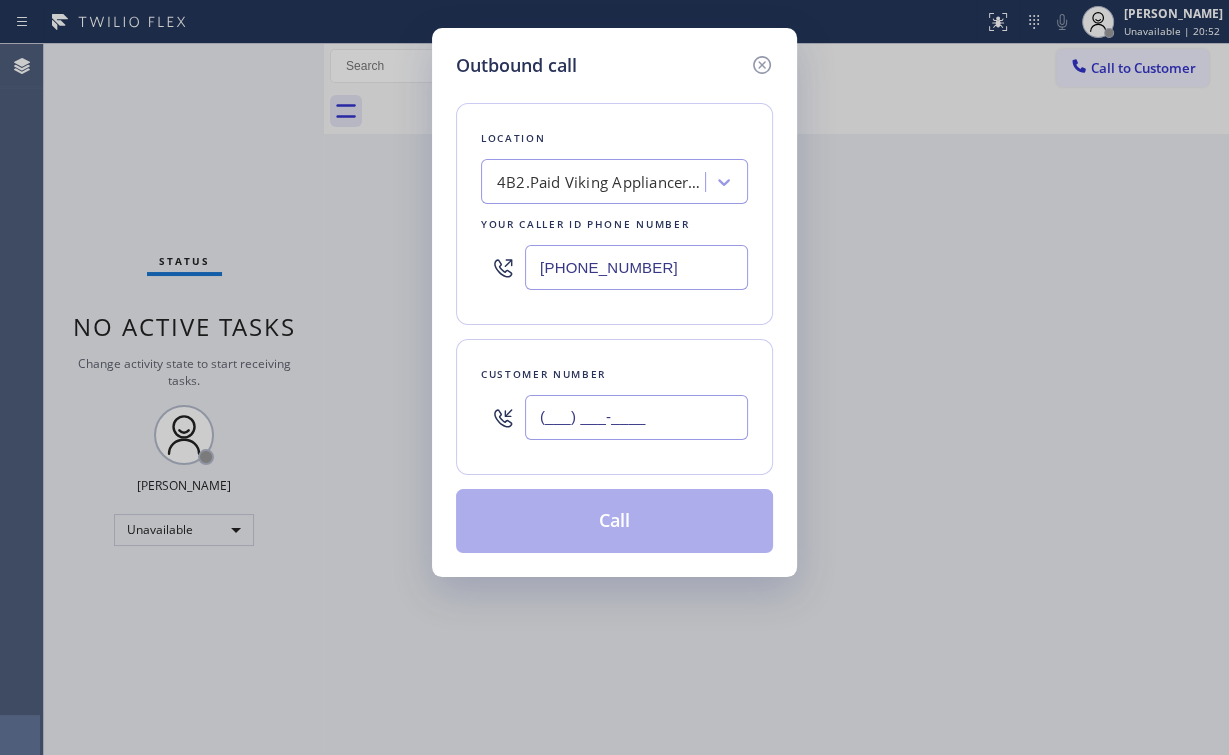 click on "(___) ___-____" at bounding box center [636, 417] 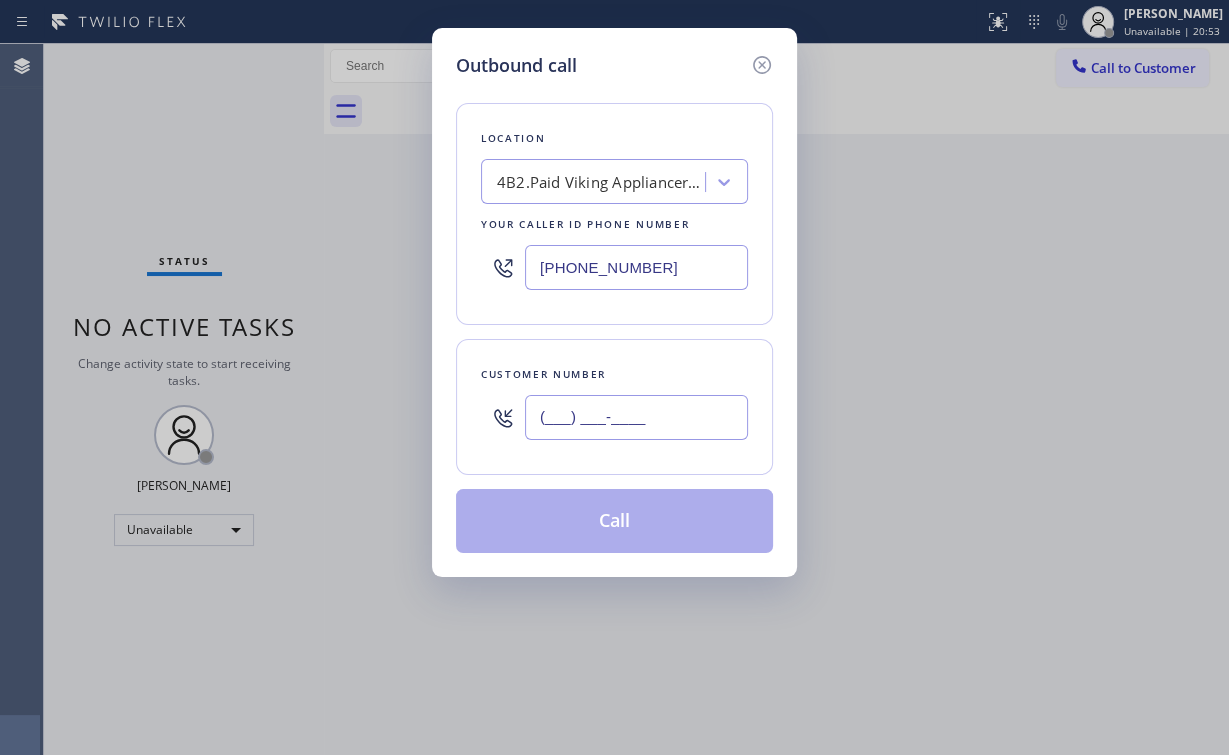 paste on "818) 447-5351" 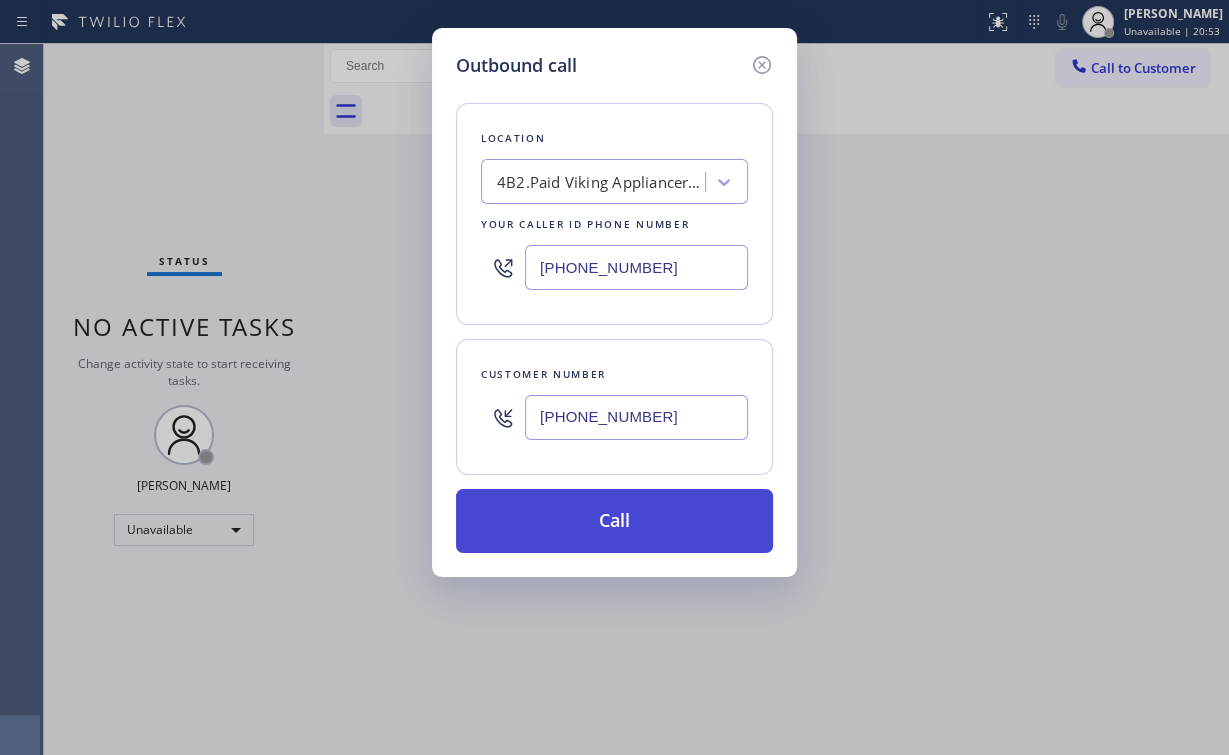 type on "[PHONE_NUMBER]" 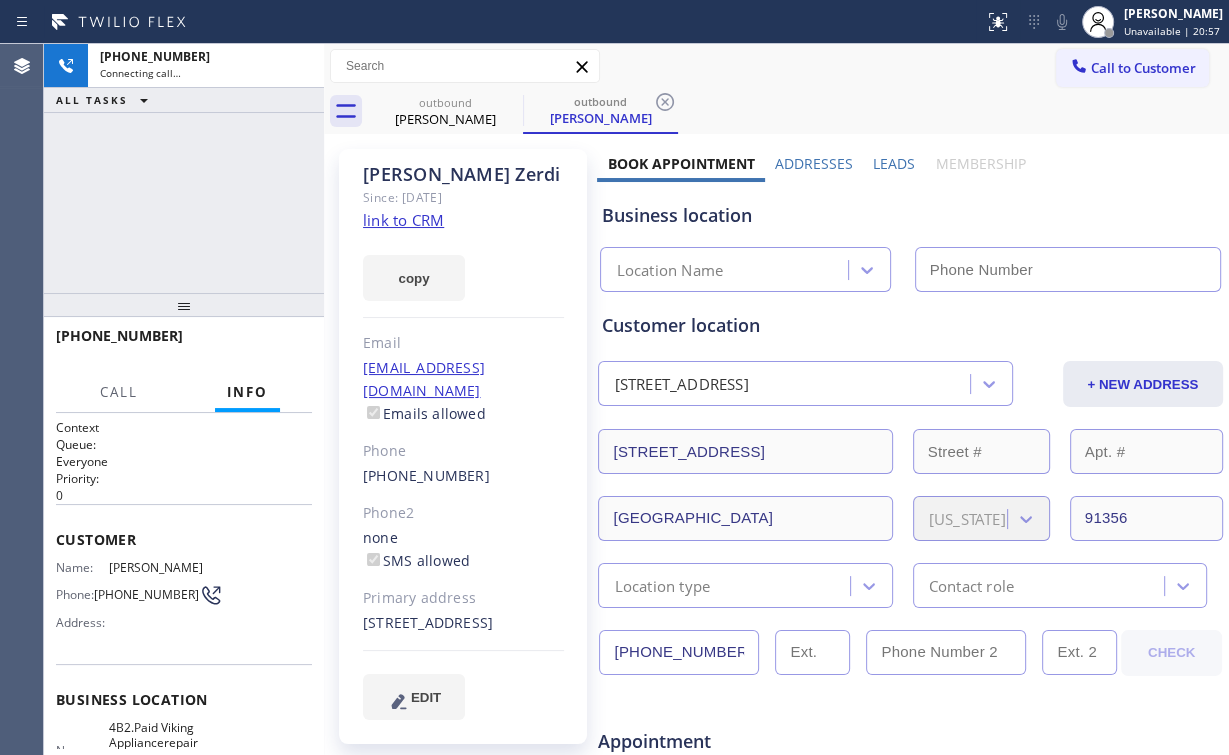 type on "[PHONE_NUMBER]" 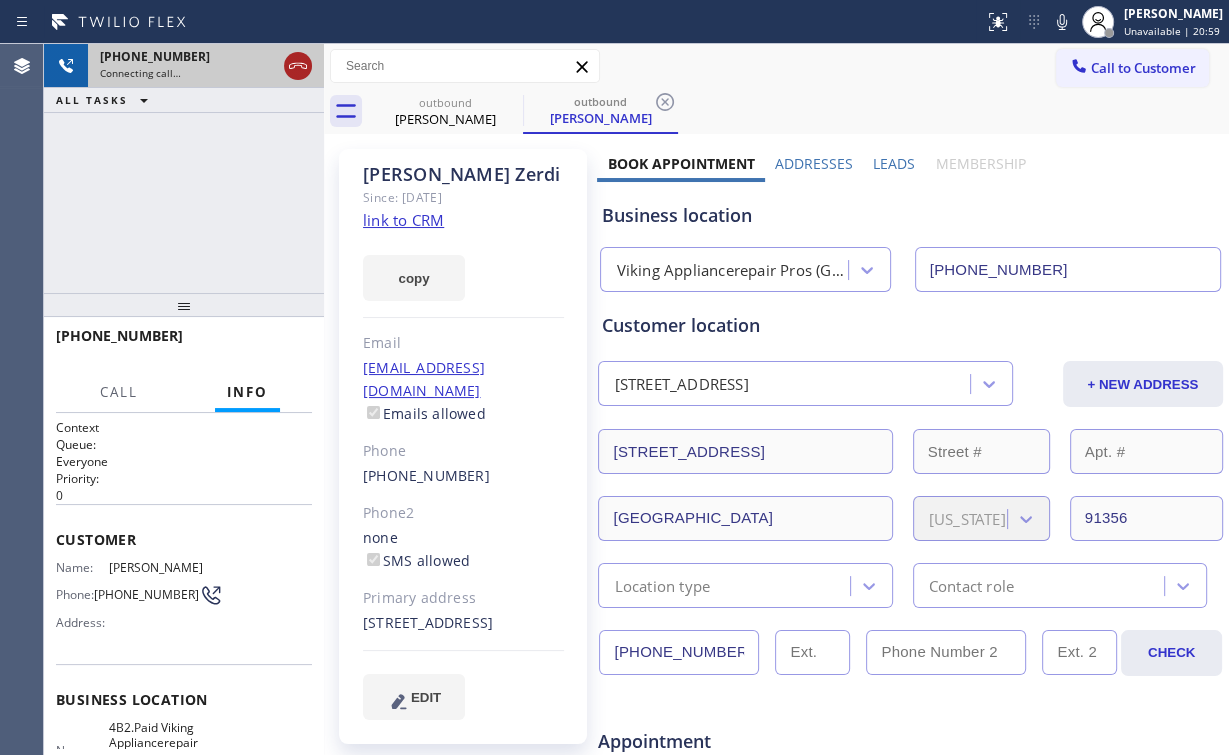 click 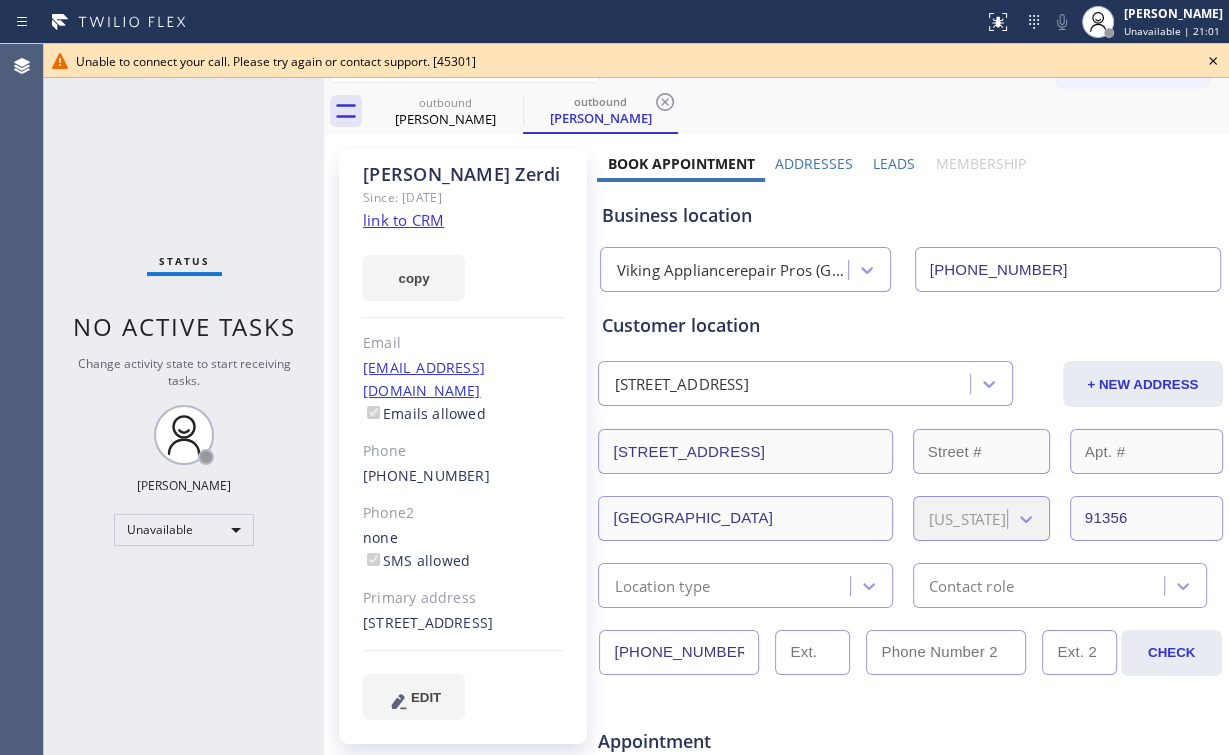 click on "link to CRM" 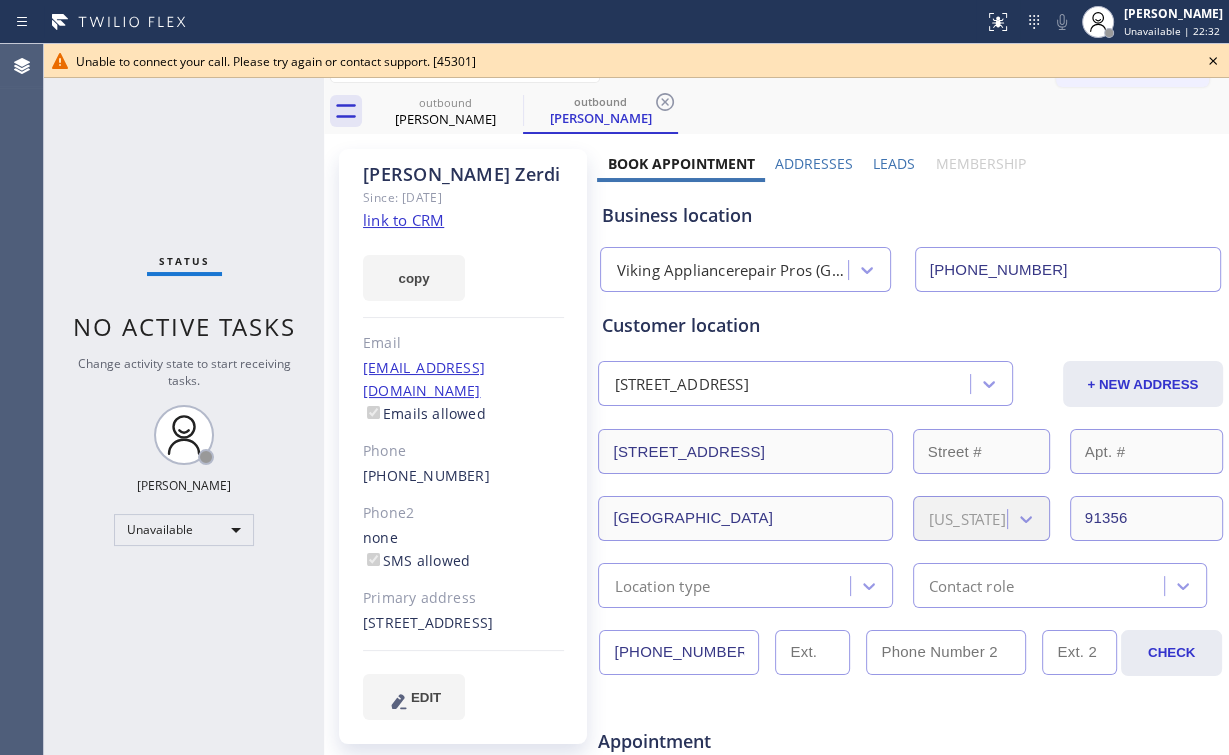 click 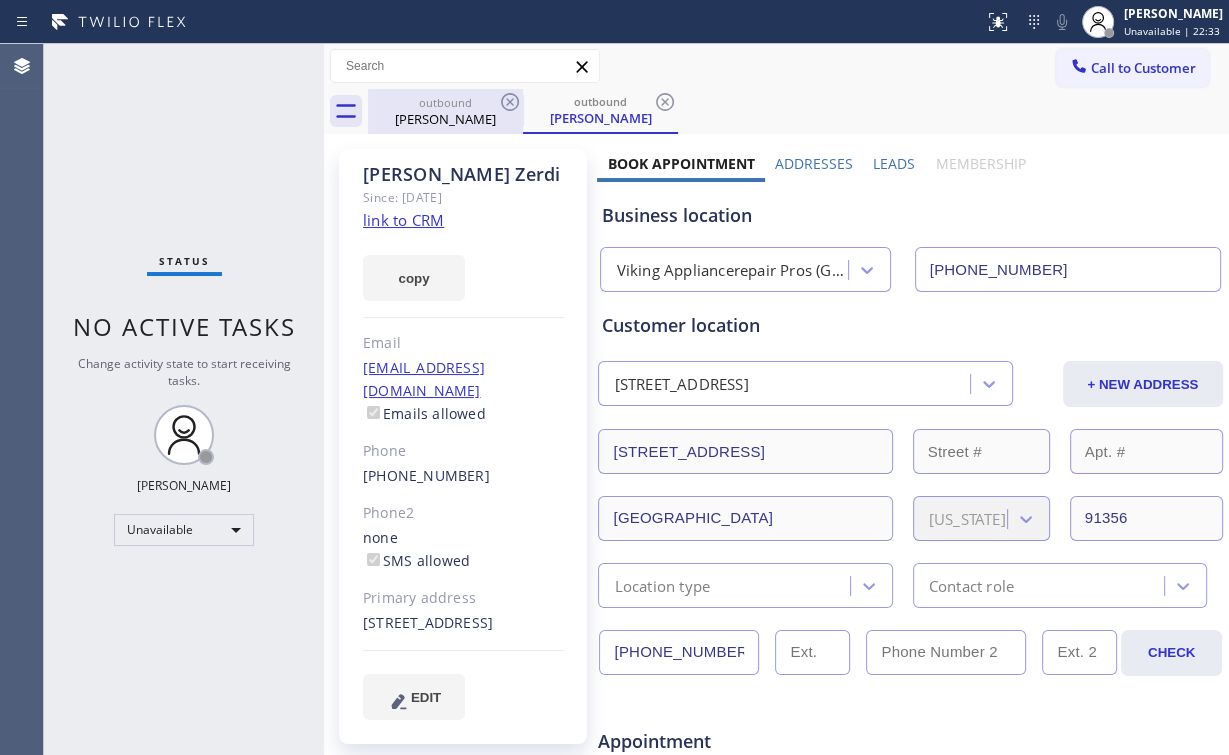 click on "outbound" at bounding box center (445, 102) 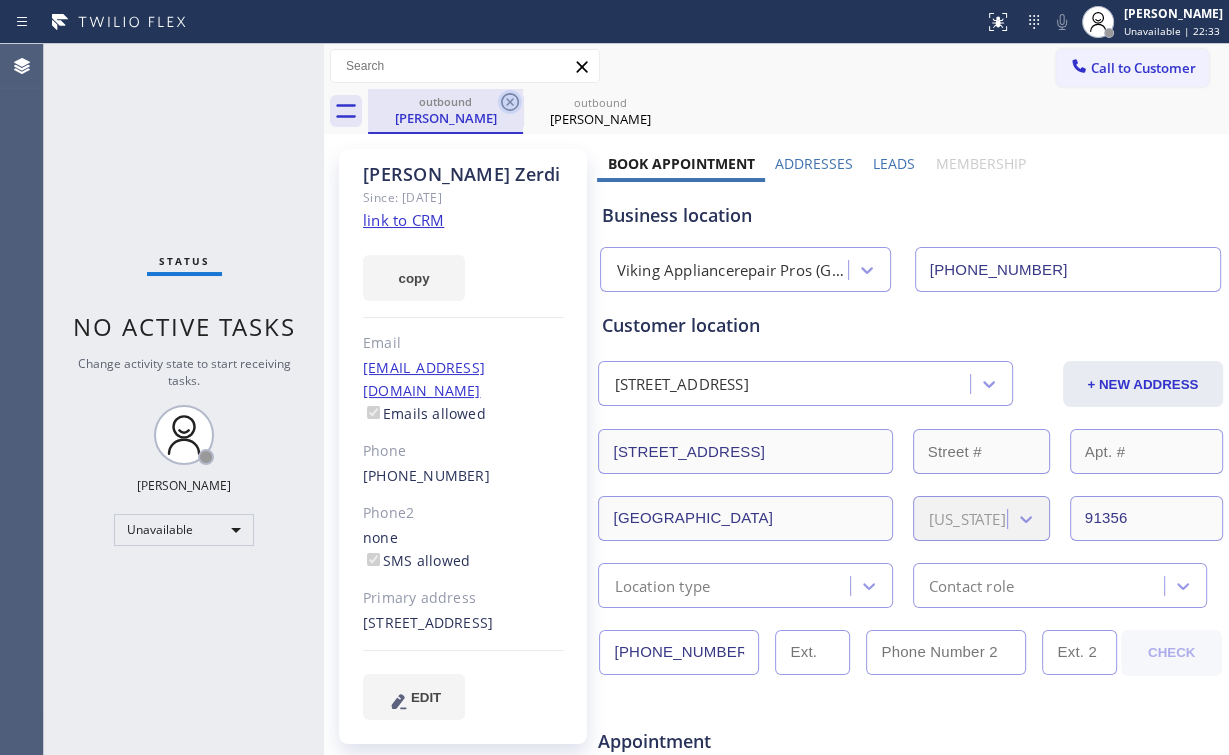 click 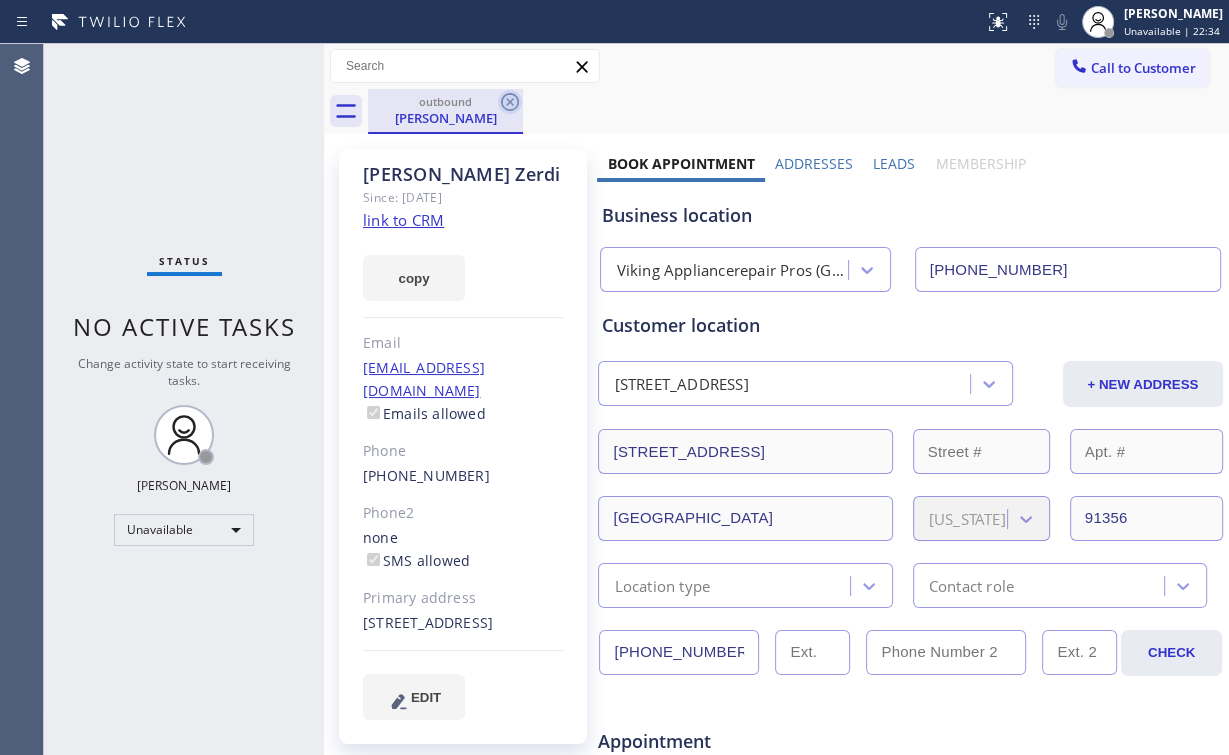 click 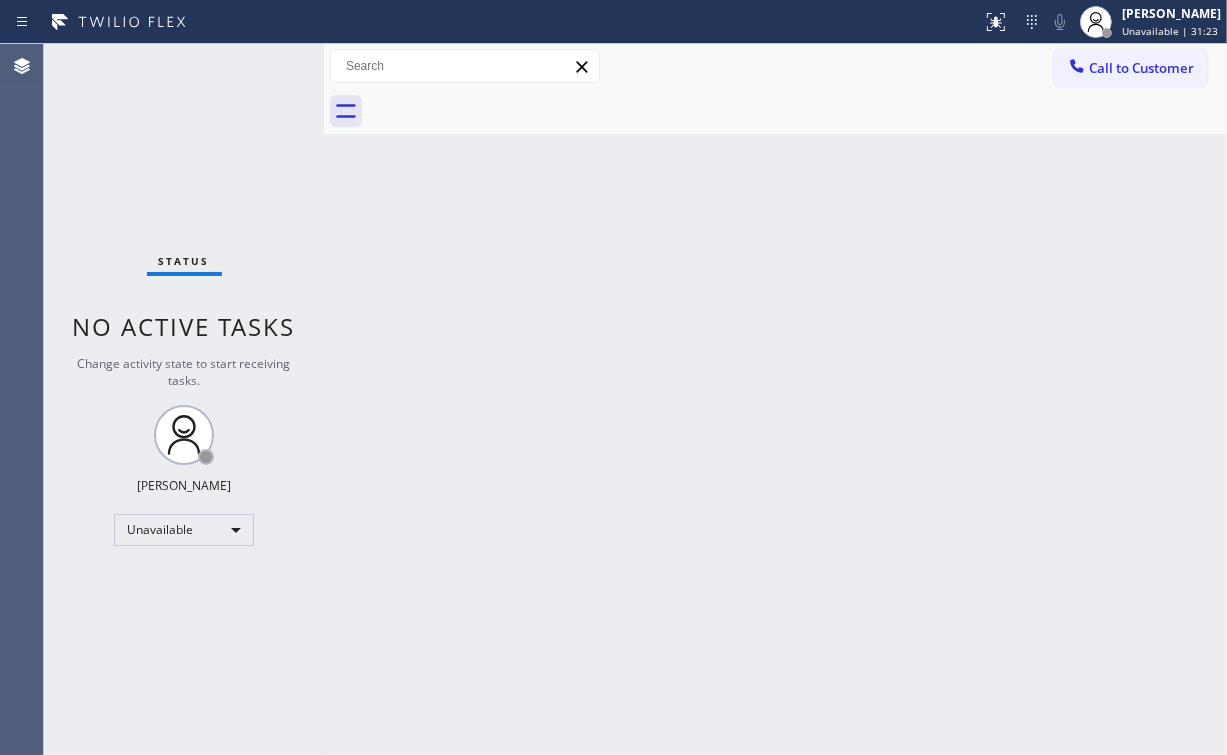 drag, startPoint x: 133, startPoint y: 120, endPoint x: 198, endPoint y: 5, distance: 132.09845 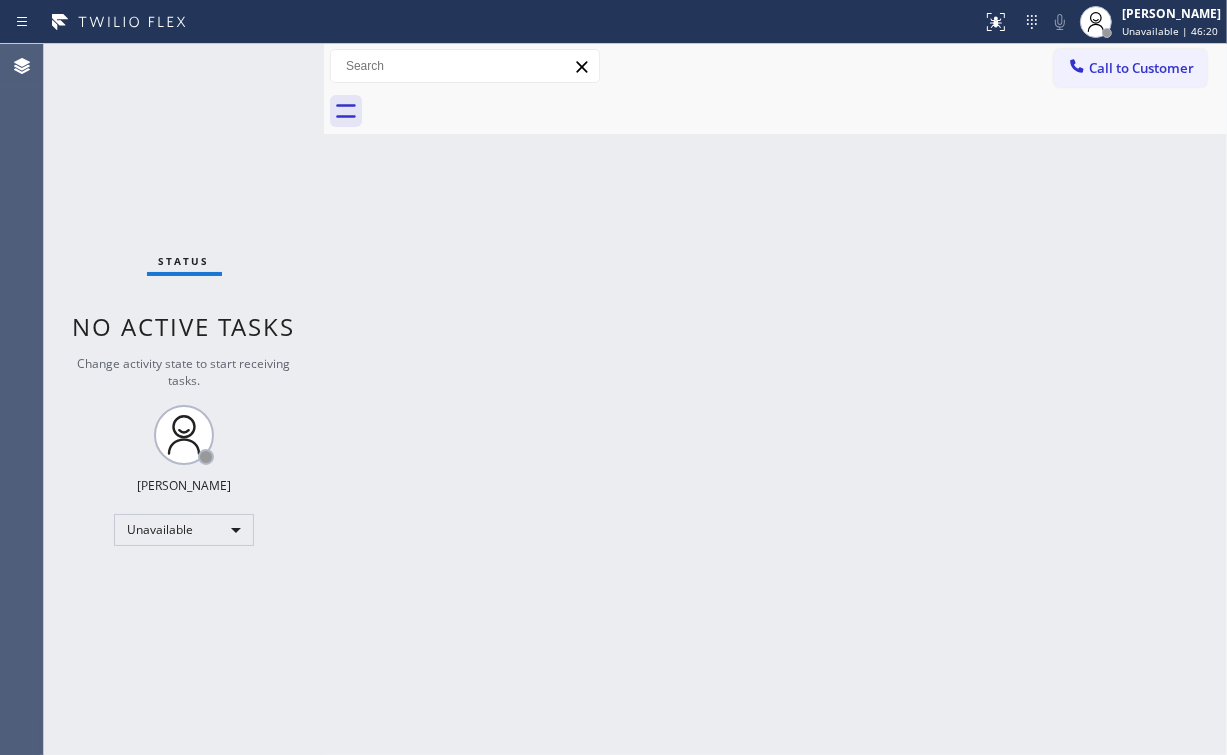 click on "Back to Dashboard Change Sender ID Customers Technicians Select a contact Outbound call Location Search location Your caller id phone number Customer number Call Customer info Name   Phone none Address none Change Sender ID HVAC [PHONE_NUMBER] 5 Star Appliance [PHONE_NUMBER] Appliance Repair [PHONE_NUMBER] Plumbing [PHONE_NUMBER] Air Duct Cleaning [PHONE_NUMBER]  Electricians [PHONE_NUMBER] Cancel Change Check personal SMS Reset Change No tabs Call to Customer Outbound call Location Viking Appliancerepair Pros (Google Ads, [GEOGRAPHIC_DATA]) Your caller id phone number [PHONE_NUMBER] Customer number Call Outbound call Technician Search Technician Your caller id phone number Your caller id phone number Call" at bounding box center (775, 399) 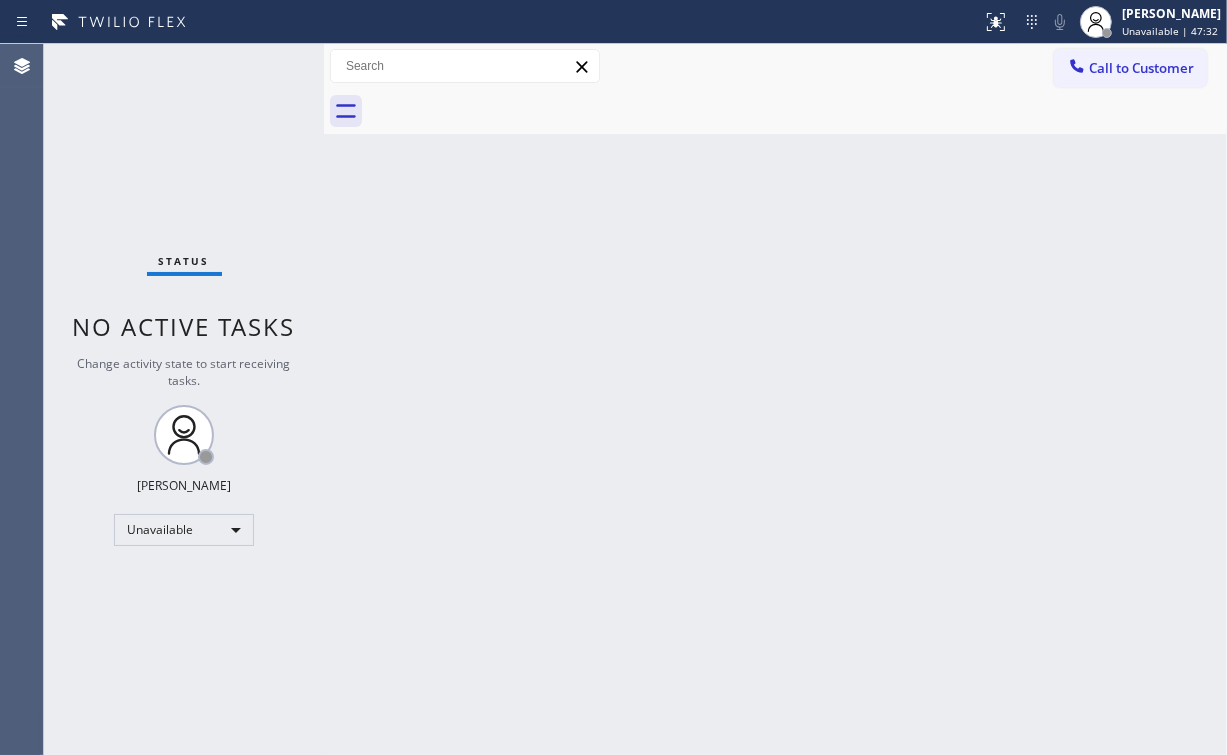 drag, startPoint x: 98, startPoint y: 158, endPoint x: 108, endPoint y: 111, distance: 48.052055 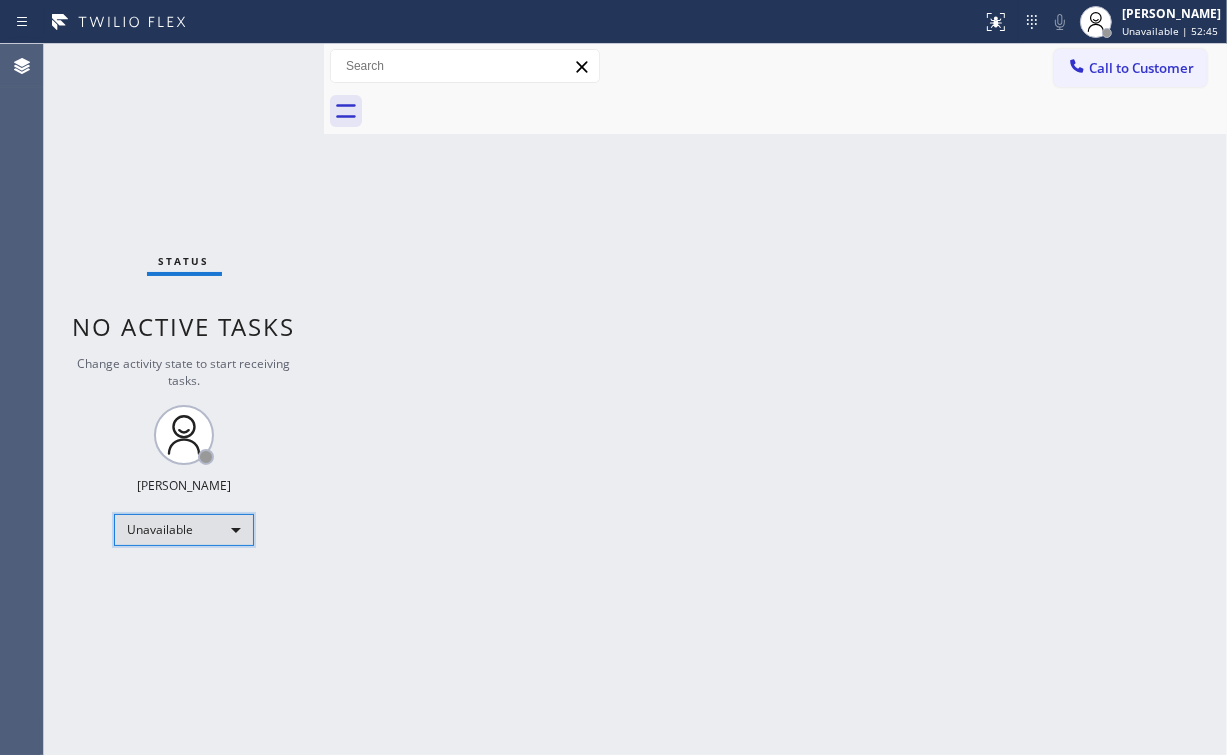 click on "Unavailable" at bounding box center (184, 530) 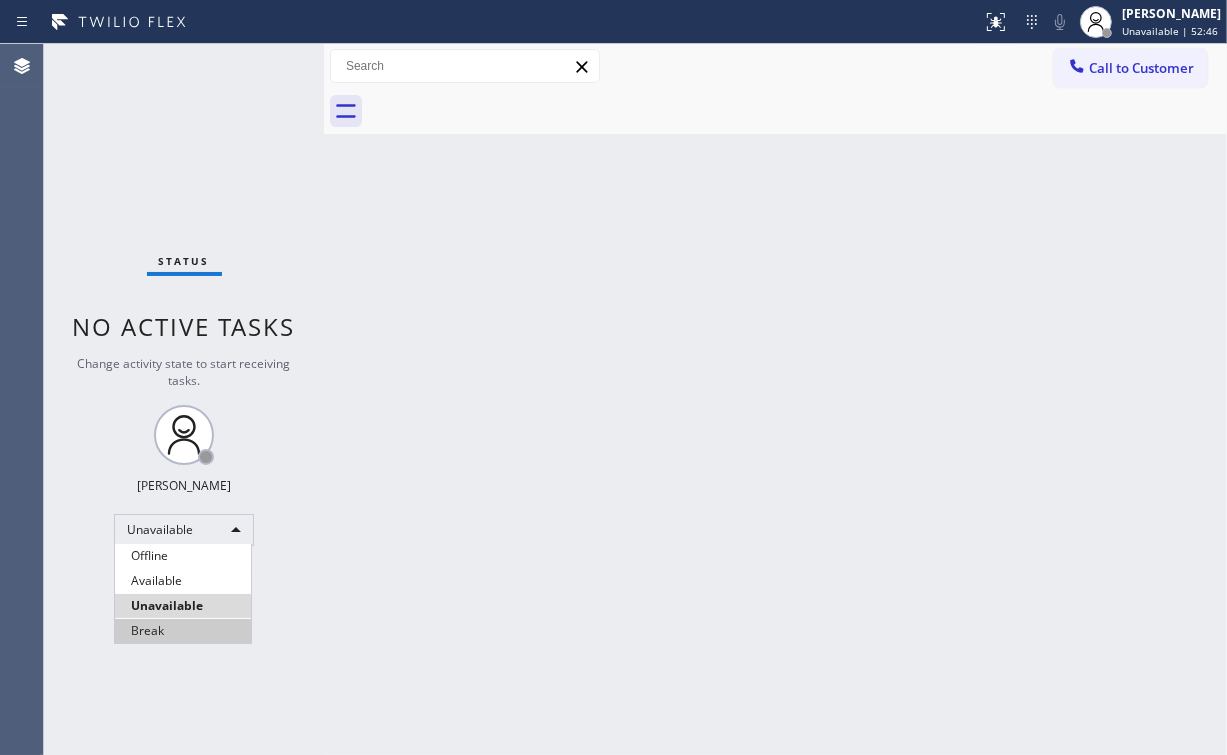 click on "Break" at bounding box center (183, 631) 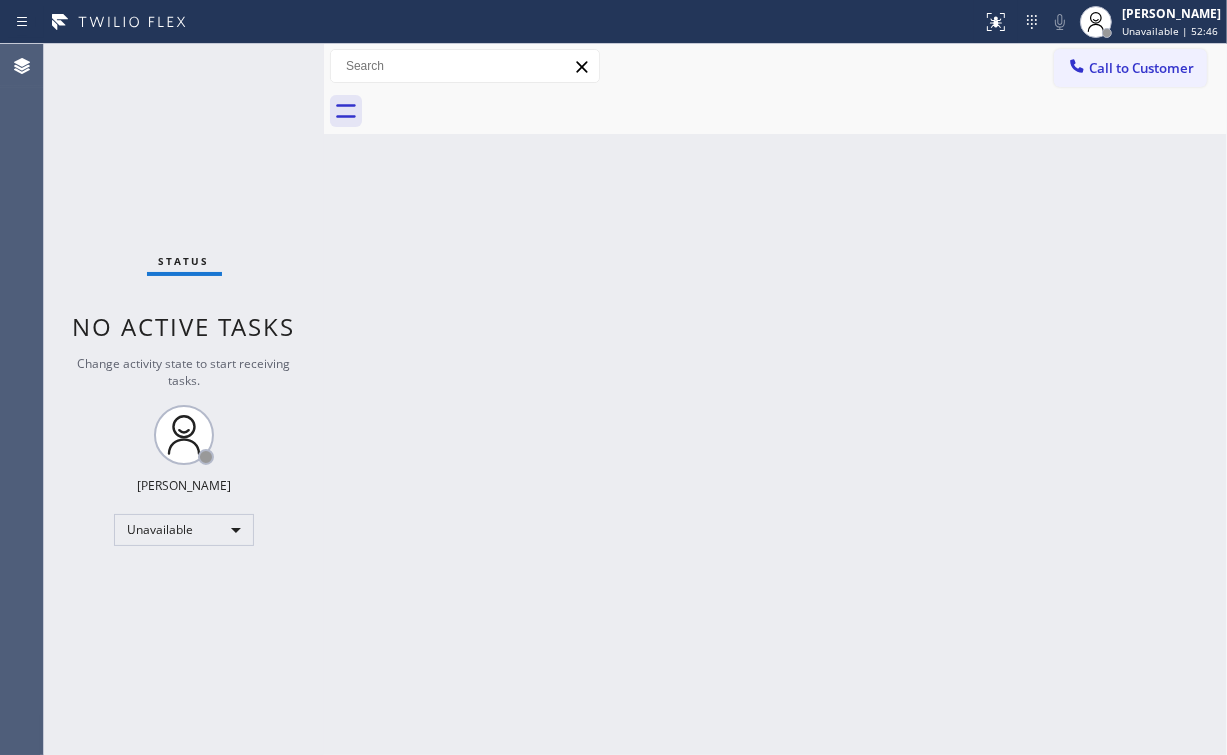click on "Back to Dashboard Change Sender ID Customers Technicians Select a contact Outbound call Location Search location Your caller id phone number Customer number Call Customer info Name   Phone none Address none Change Sender ID HVAC [PHONE_NUMBER] 5 Star Appliance [PHONE_NUMBER] Appliance Repair [PHONE_NUMBER] Plumbing [PHONE_NUMBER] Air Duct Cleaning [PHONE_NUMBER]  Electricians [PHONE_NUMBER] Cancel Change Check personal SMS Reset Change No tabs Call to Customer Outbound call Location Viking Appliancerepair Pros (Google Ads, [GEOGRAPHIC_DATA]) Your caller id phone number [PHONE_NUMBER] Customer number Call Outbound call Technician Search Technician Your caller id phone number Your caller id phone number Call" at bounding box center [775, 399] 